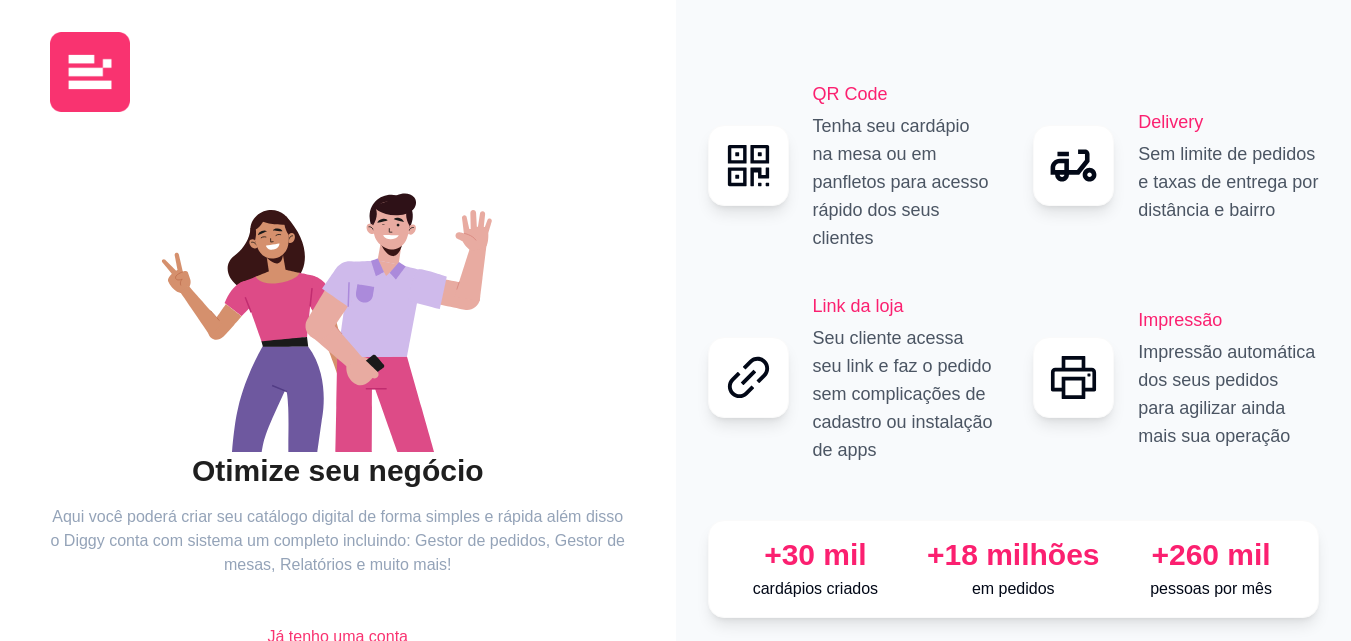 scroll, scrollTop: 88, scrollLeft: 0, axis: vertical 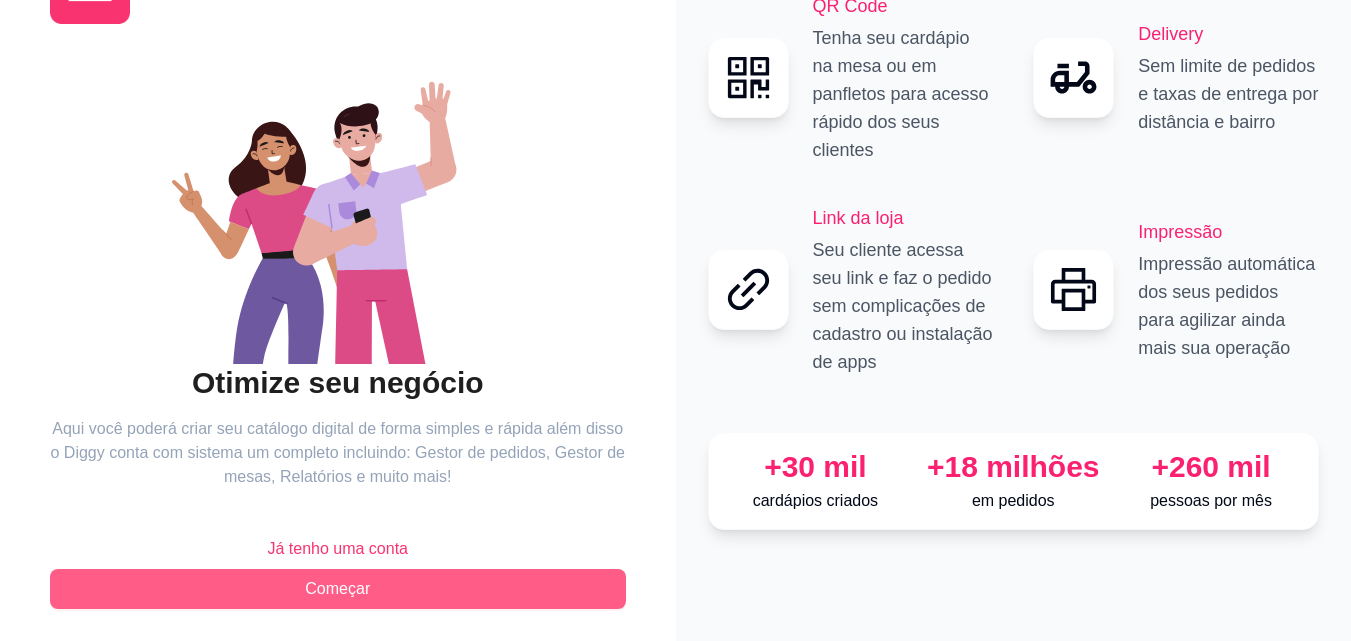 click on "Começar" at bounding box center (338, 589) 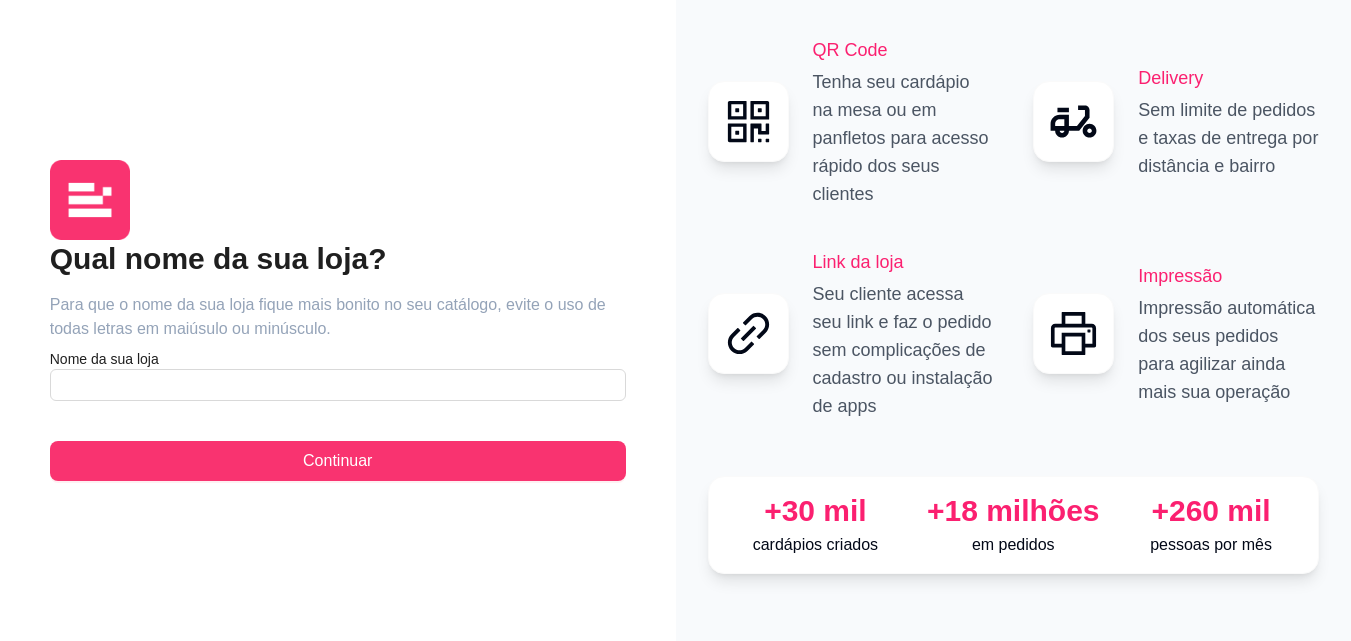 scroll, scrollTop: 0, scrollLeft: 0, axis: both 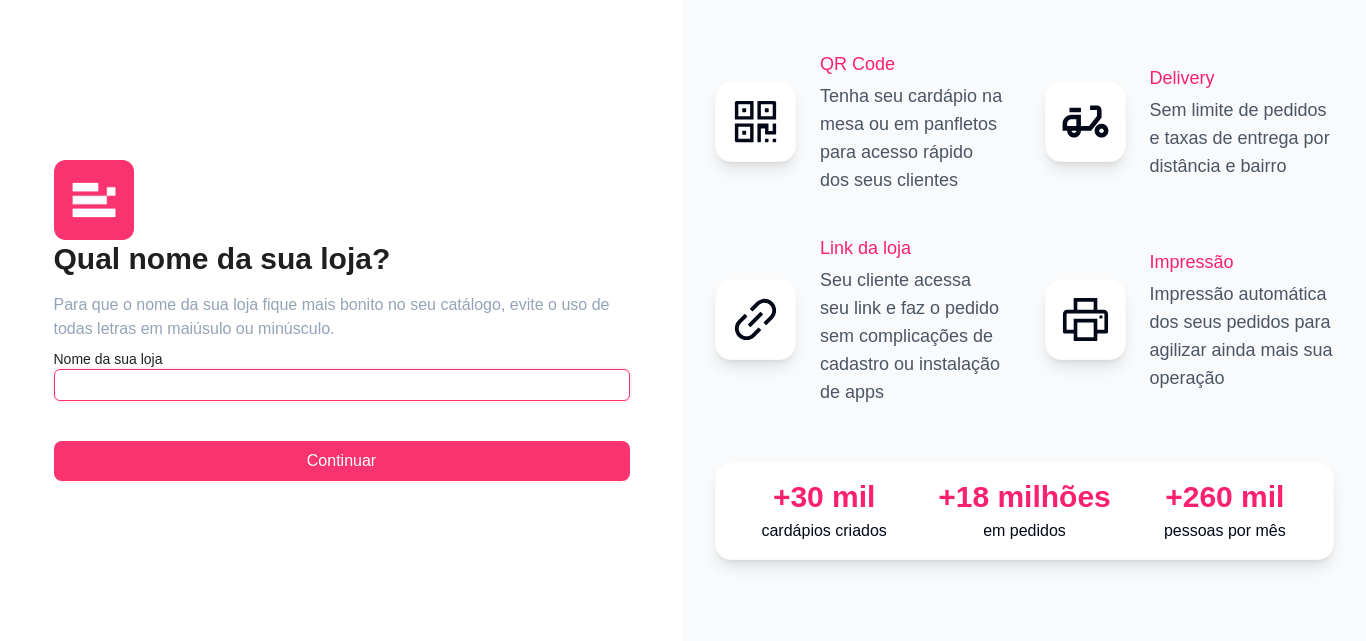 click at bounding box center [342, 385] 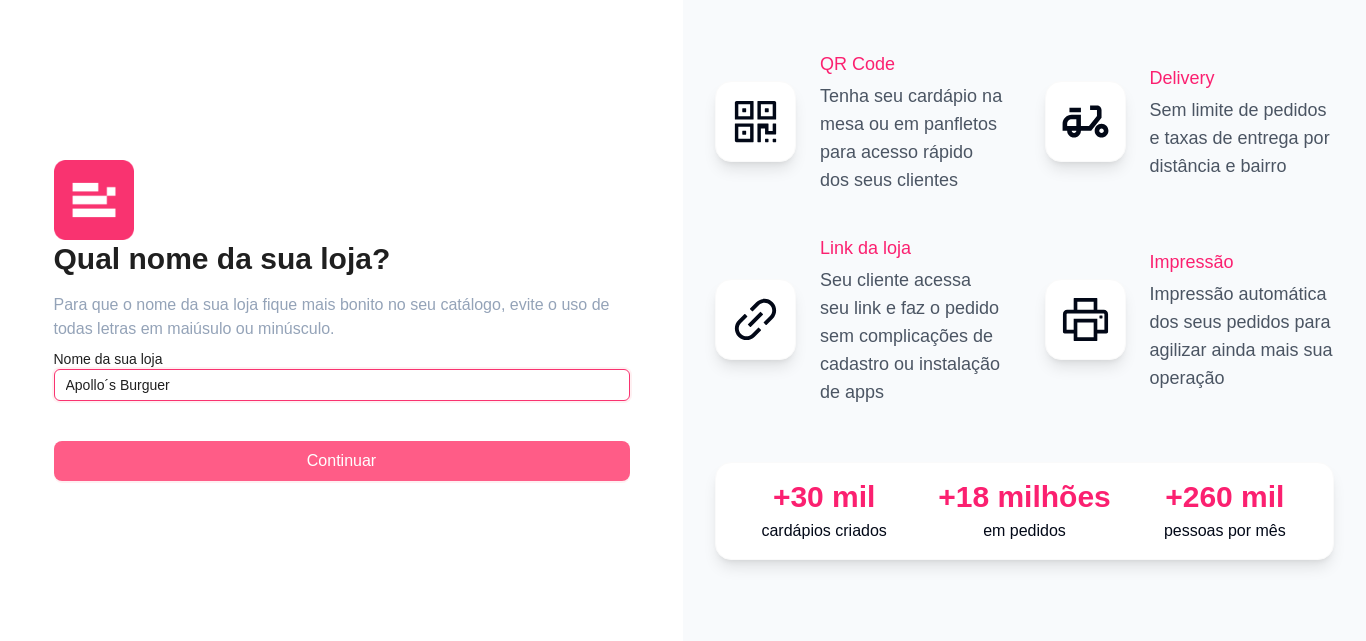 type on "Apollo´s Burguer" 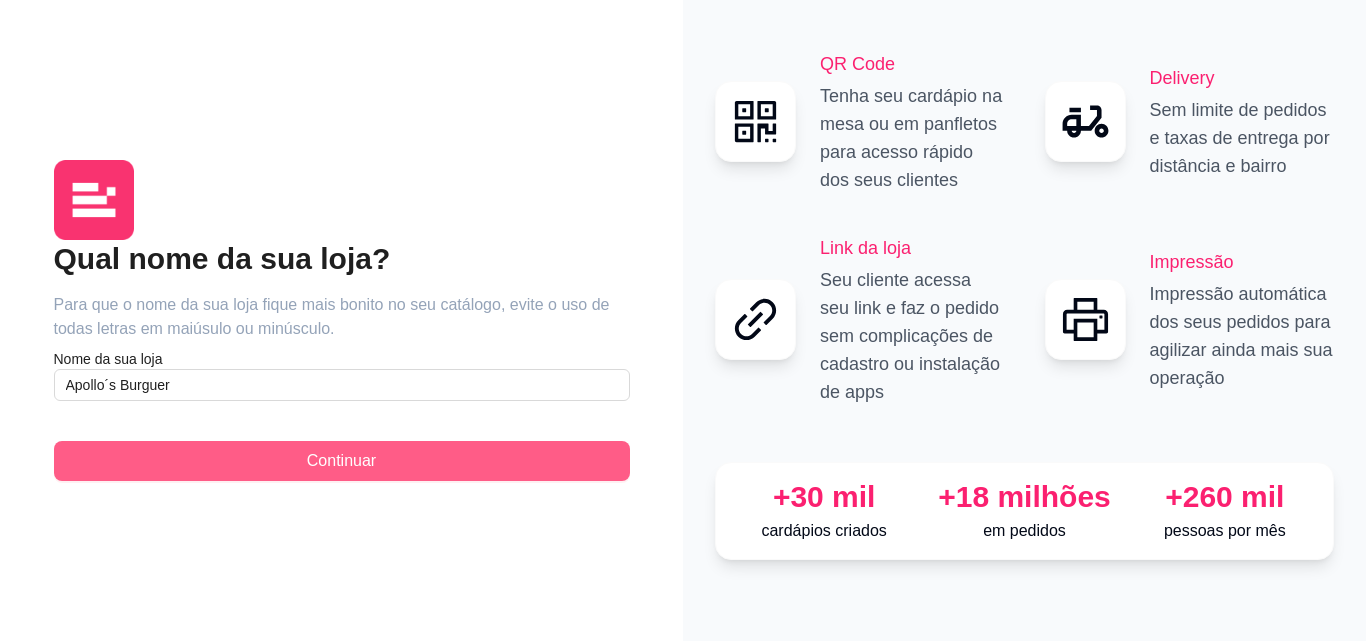 click on "Continuar" at bounding box center (342, 461) 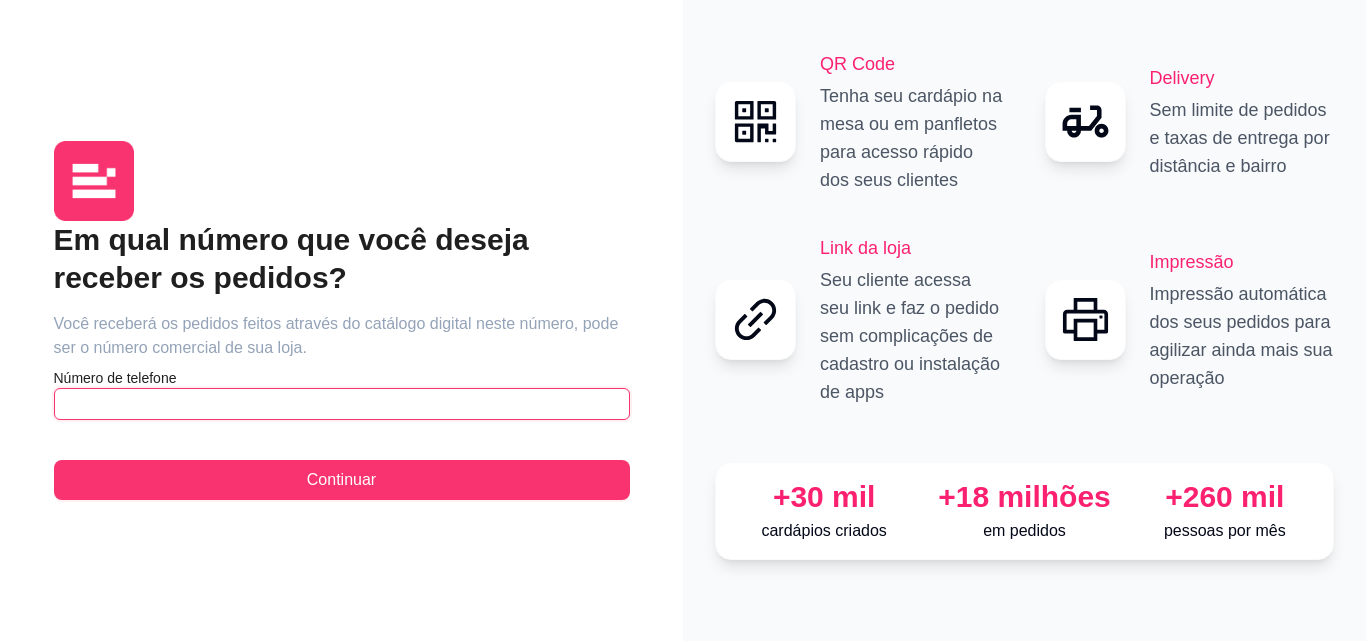 click at bounding box center [342, 404] 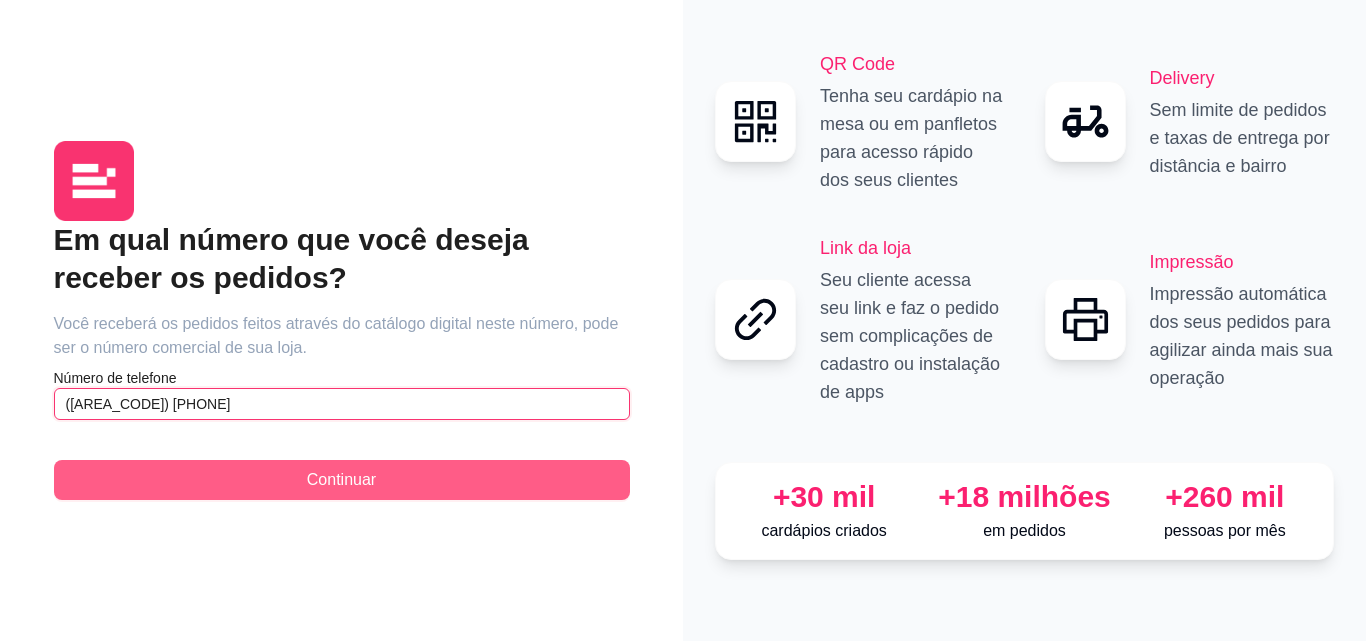 type on "([AREA_CODE]) [PHONE]" 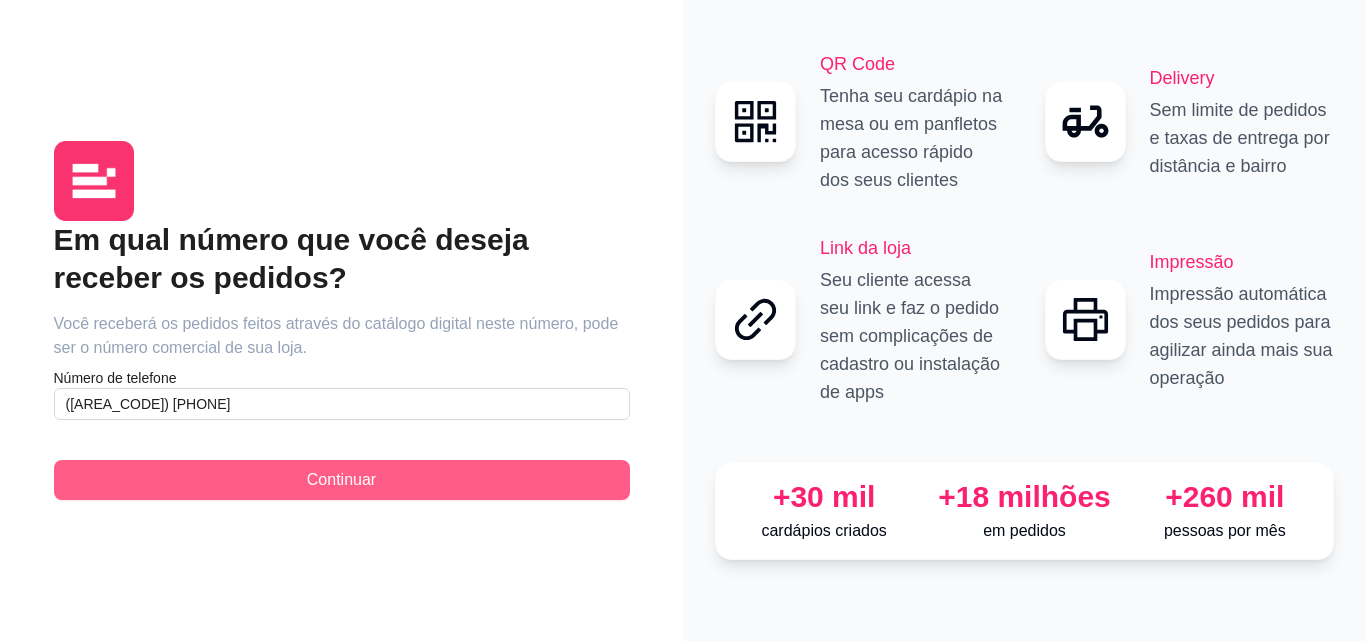 click on "Continuar" at bounding box center [342, 480] 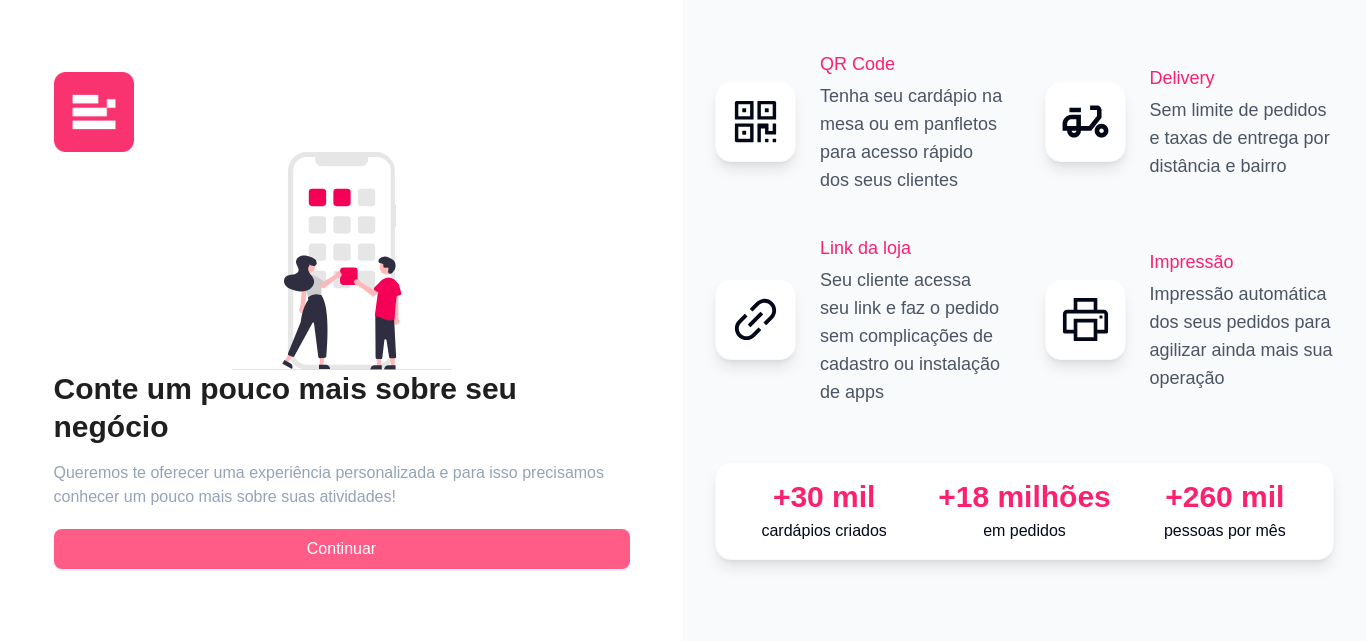 click on "Continuar" at bounding box center (342, 549) 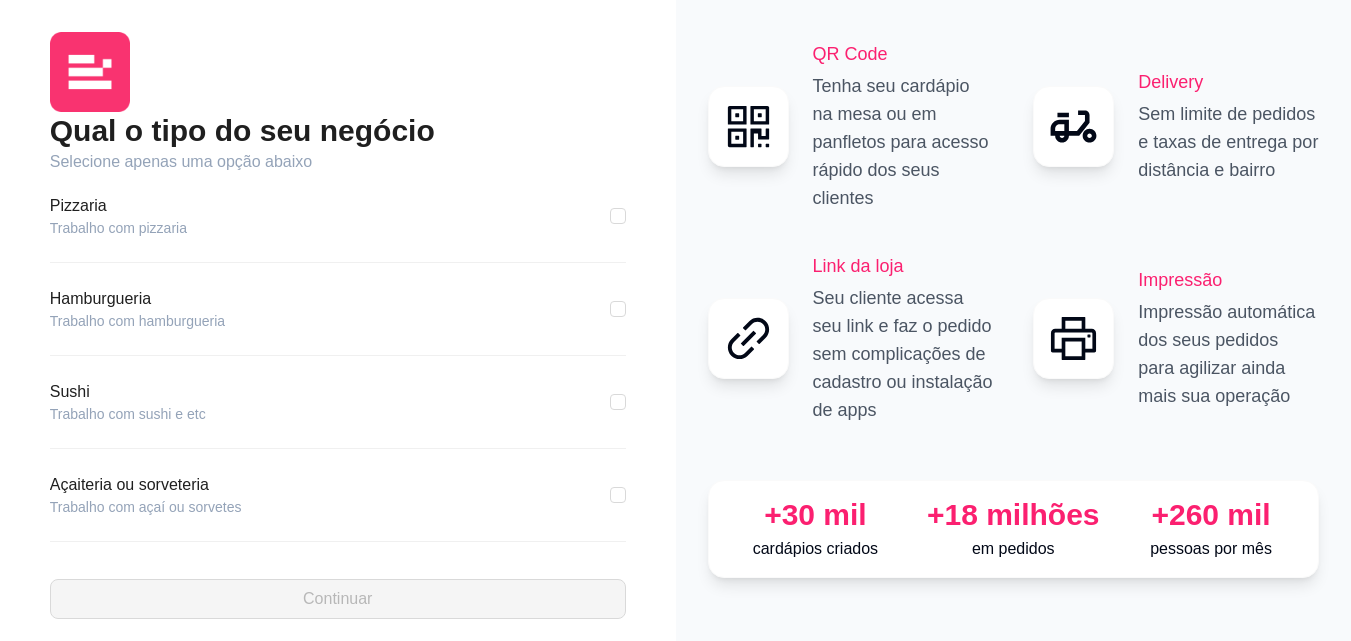 click on "Hamburgueria Trabalho com hamburgueria" at bounding box center (338, 309) 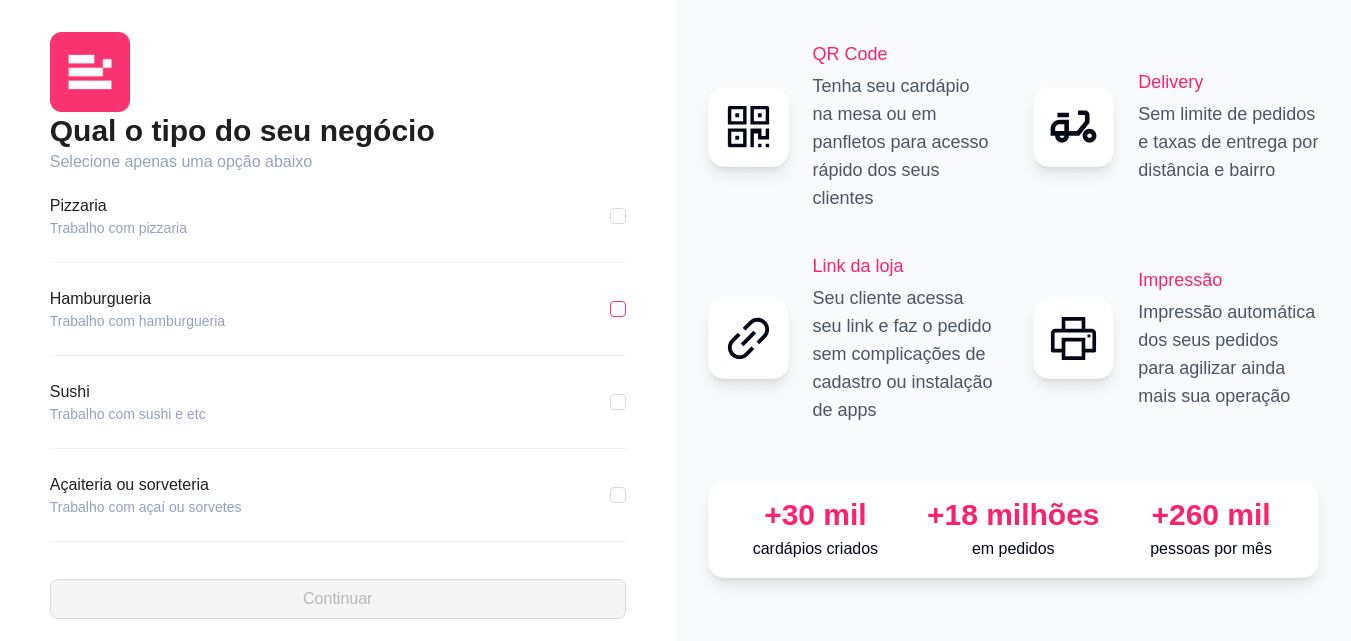 click at bounding box center [618, 309] 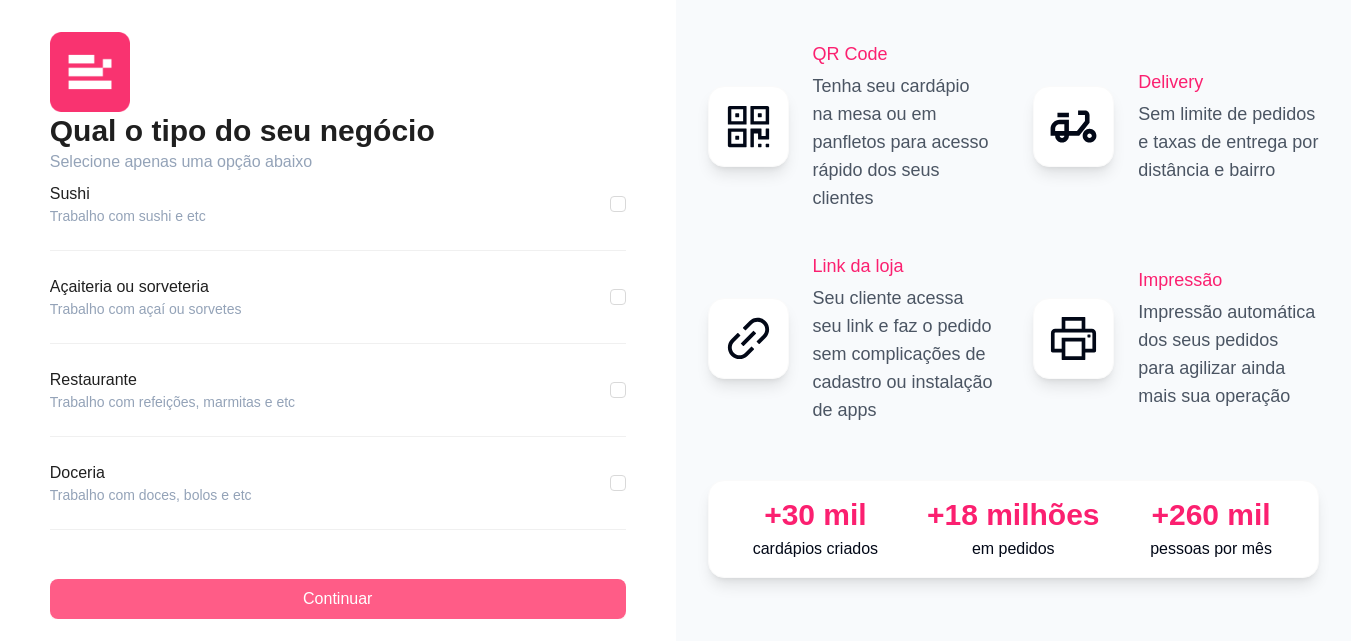 scroll, scrollTop: 200, scrollLeft: 0, axis: vertical 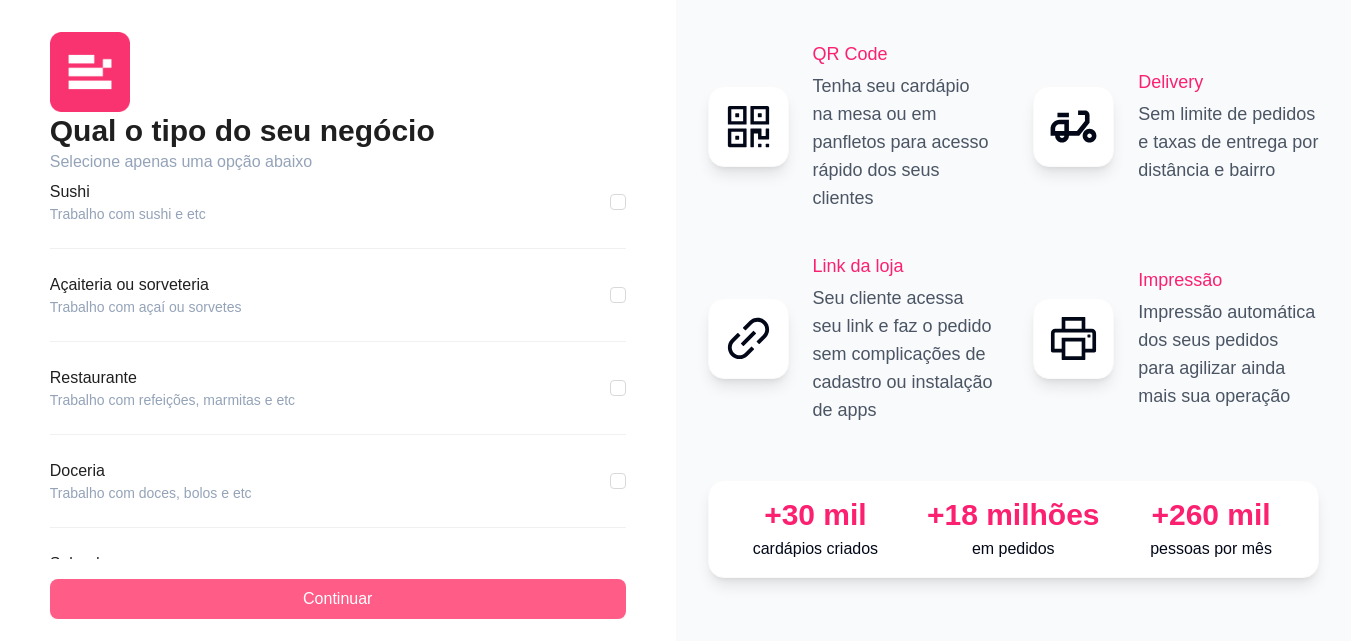 click on "Continuar" at bounding box center (338, 599) 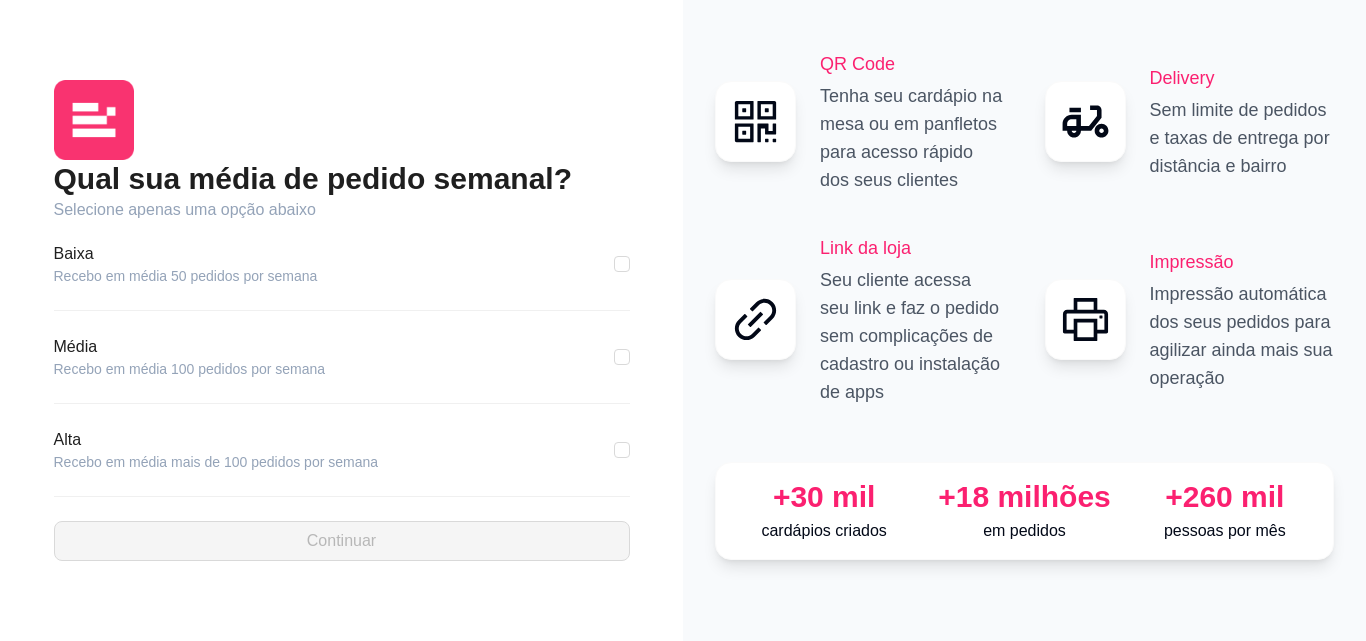 click on "Alta Recebo em média mais de 100 pedidos por semana" at bounding box center (342, 450) 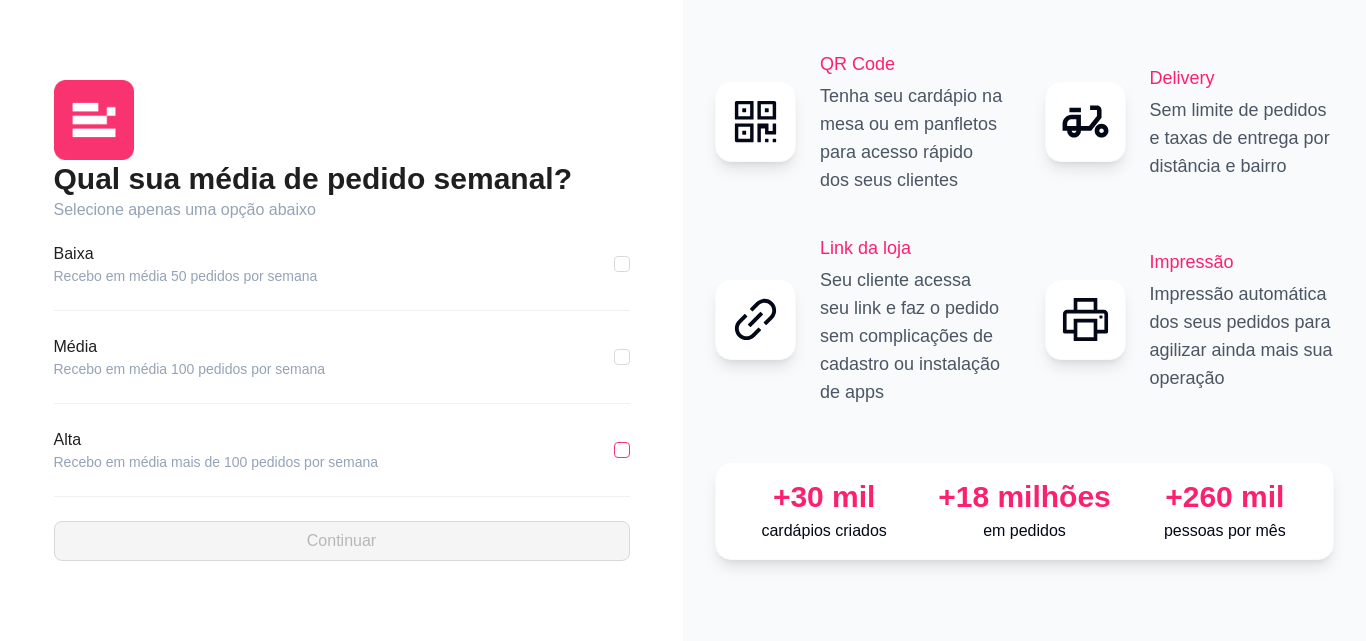 click at bounding box center (622, 450) 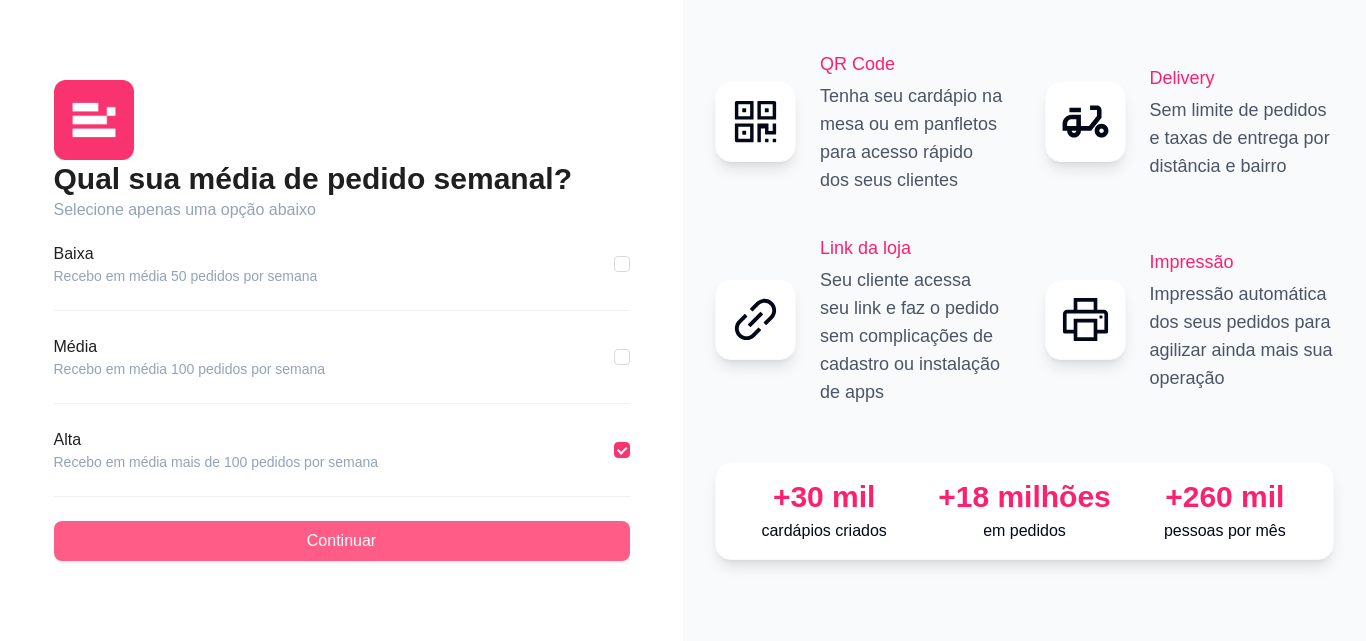 click on "Continuar" at bounding box center (342, 541) 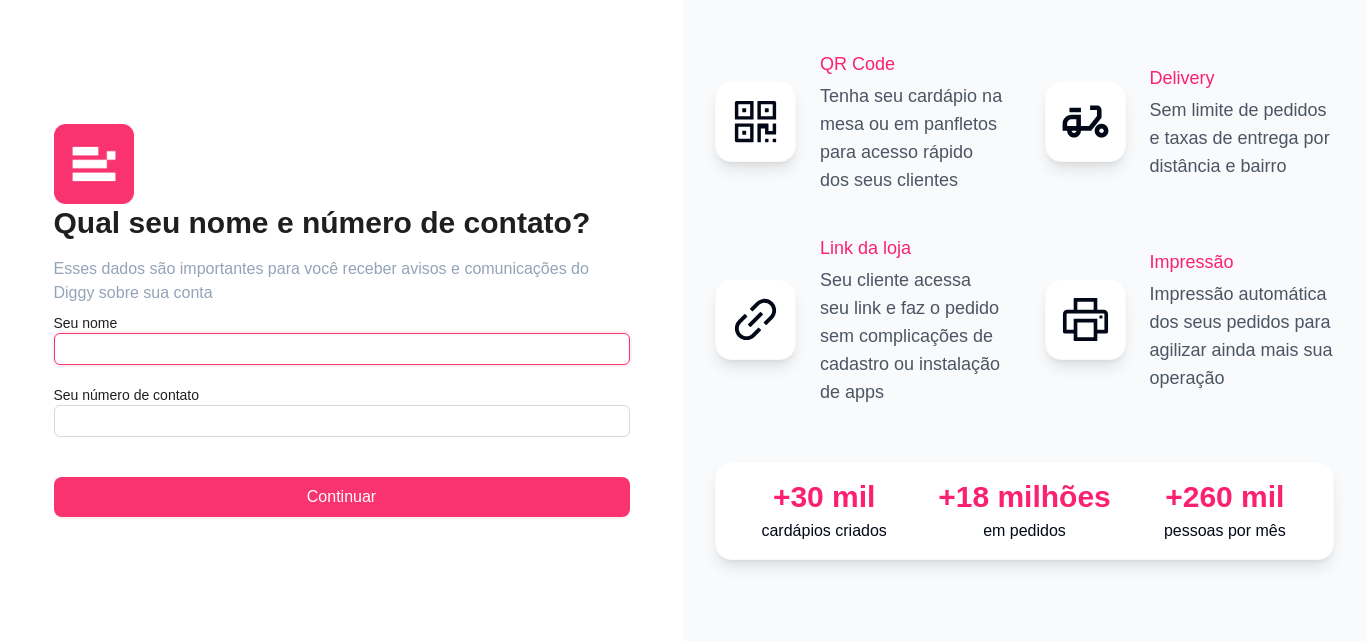 click at bounding box center (342, 349) 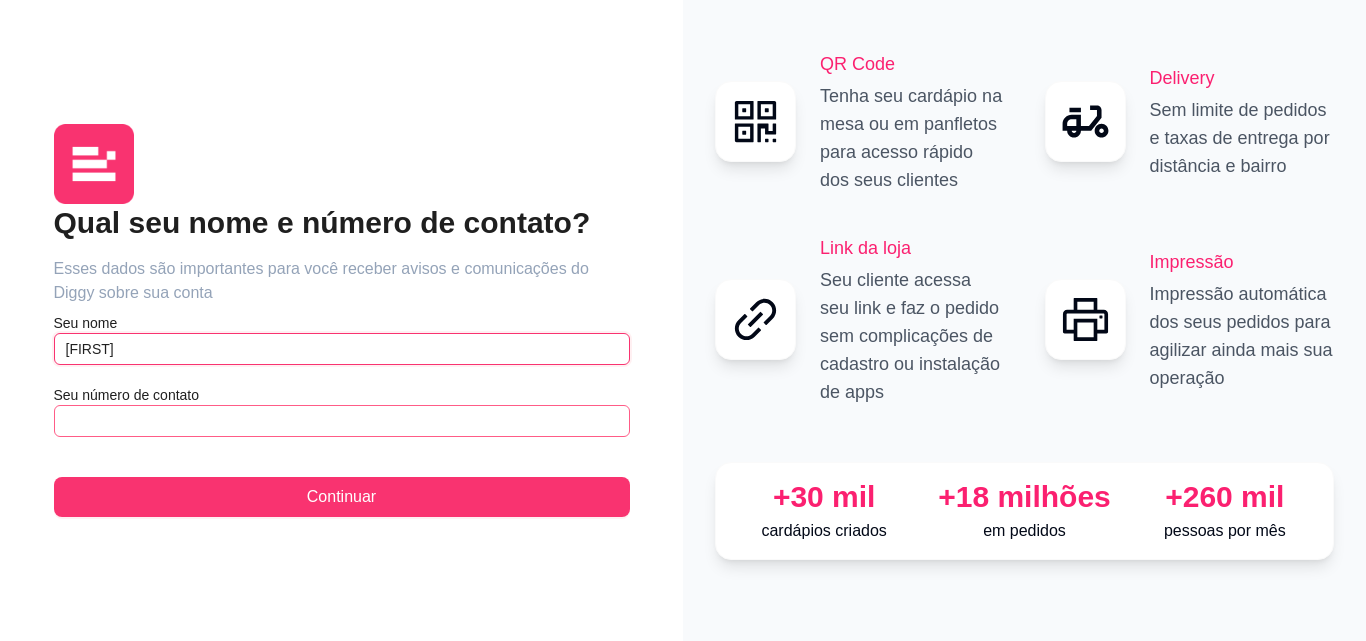 type on "[FIRST]" 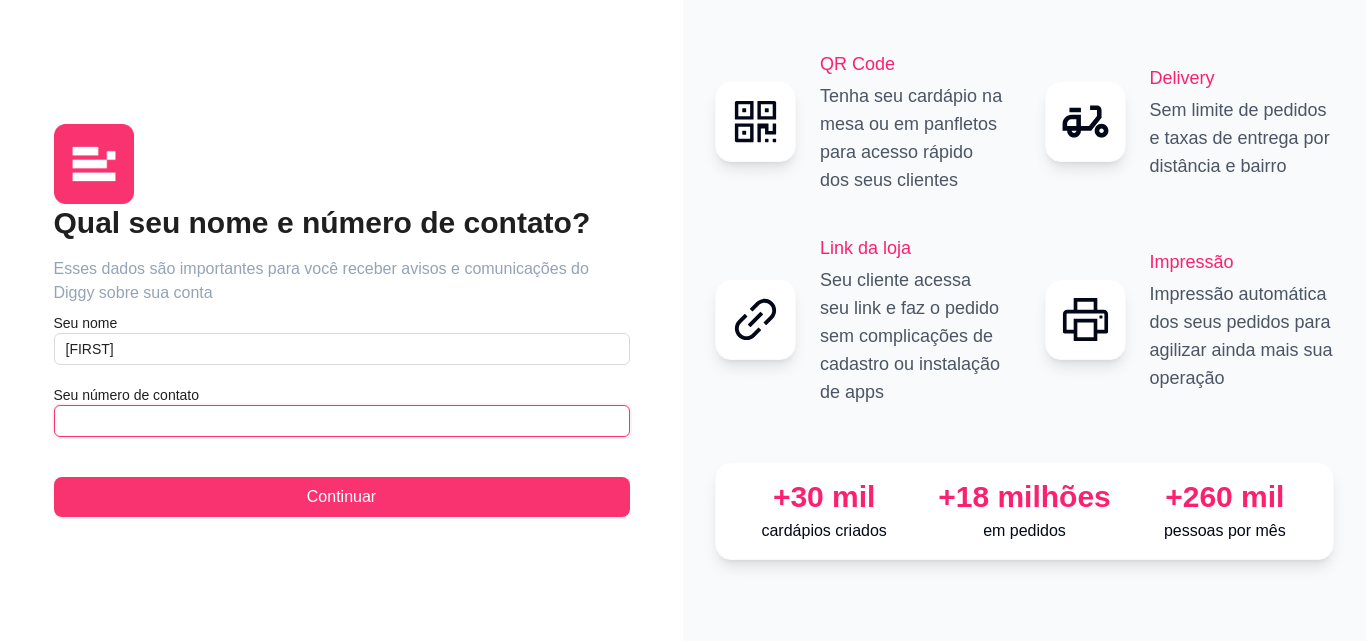 click at bounding box center [342, 421] 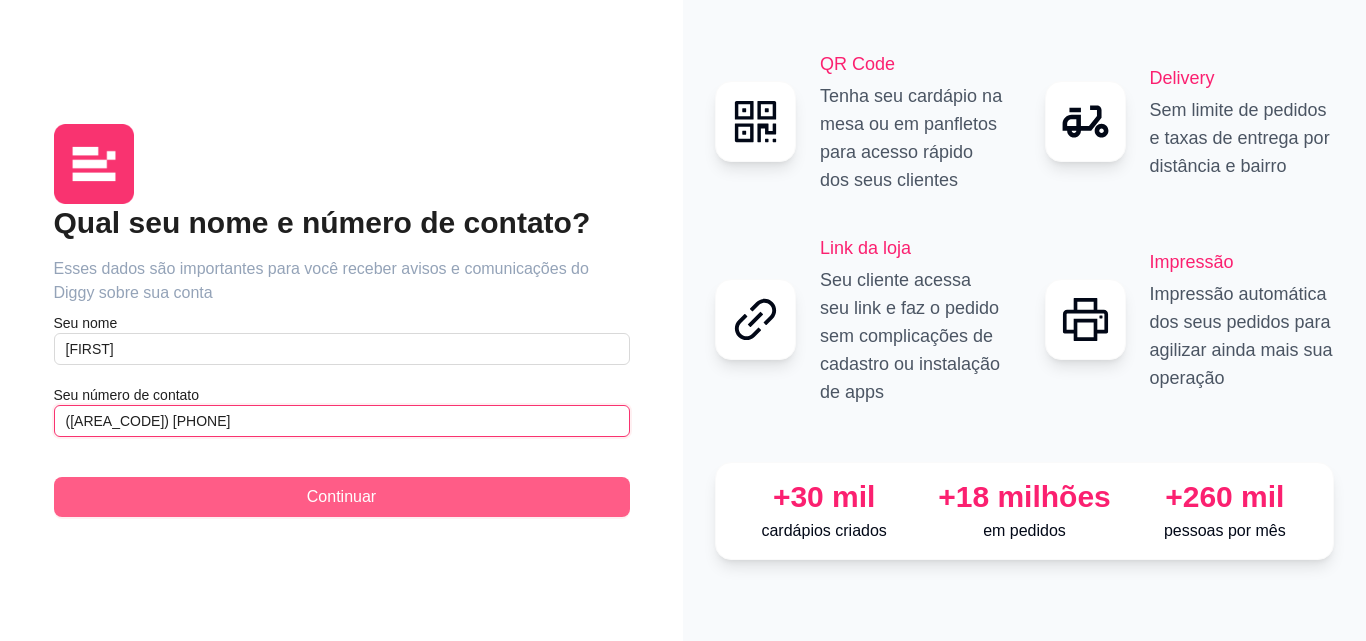 type on "([AREA_CODE]) [PHONE]" 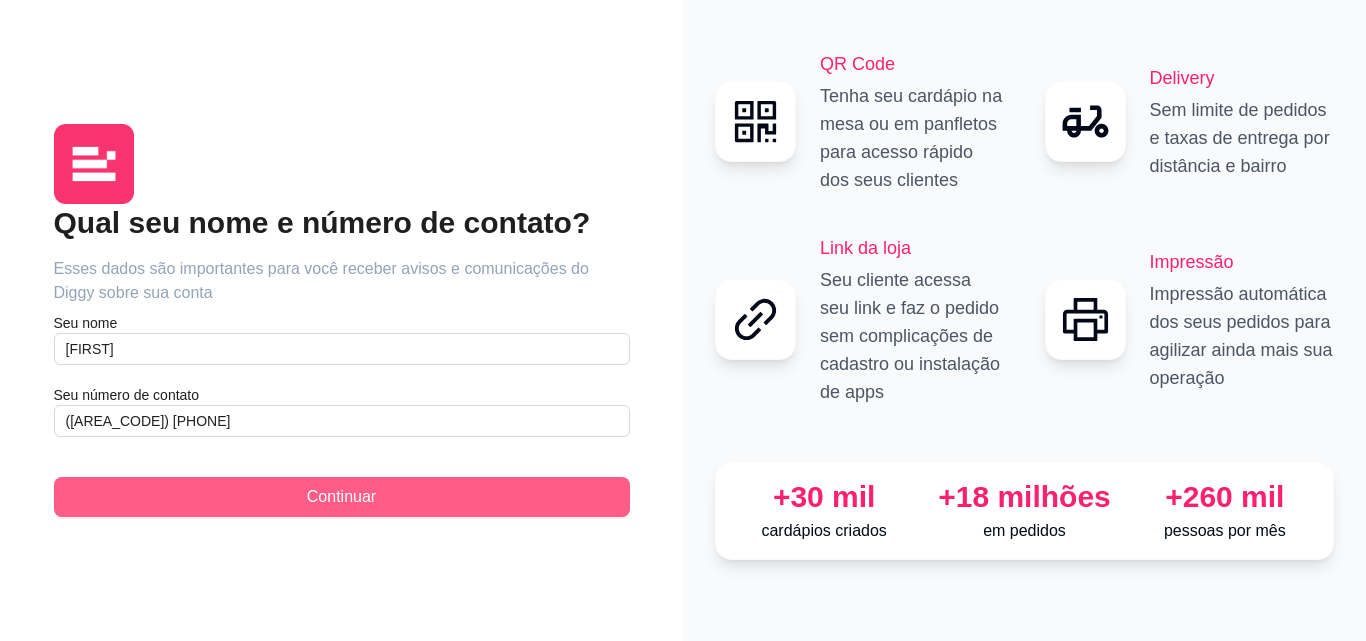 click on "Continuar" at bounding box center (342, 497) 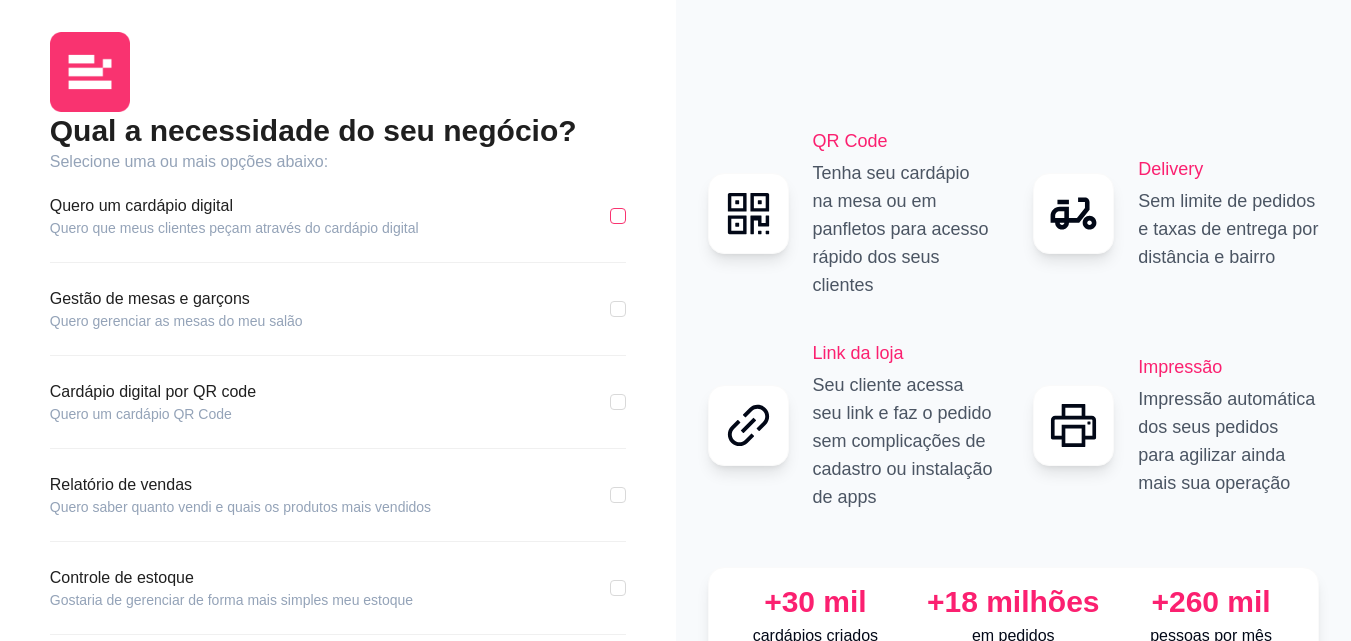 click at bounding box center [618, 216] 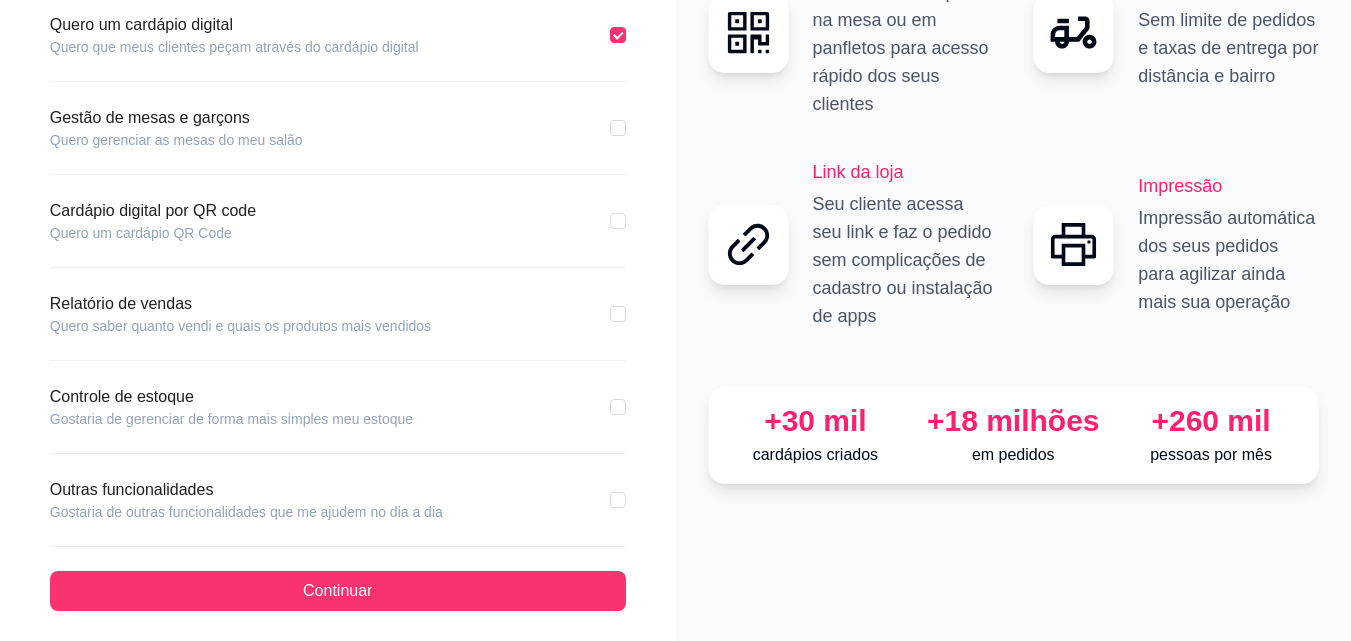 scroll, scrollTop: 183, scrollLeft: 0, axis: vertical 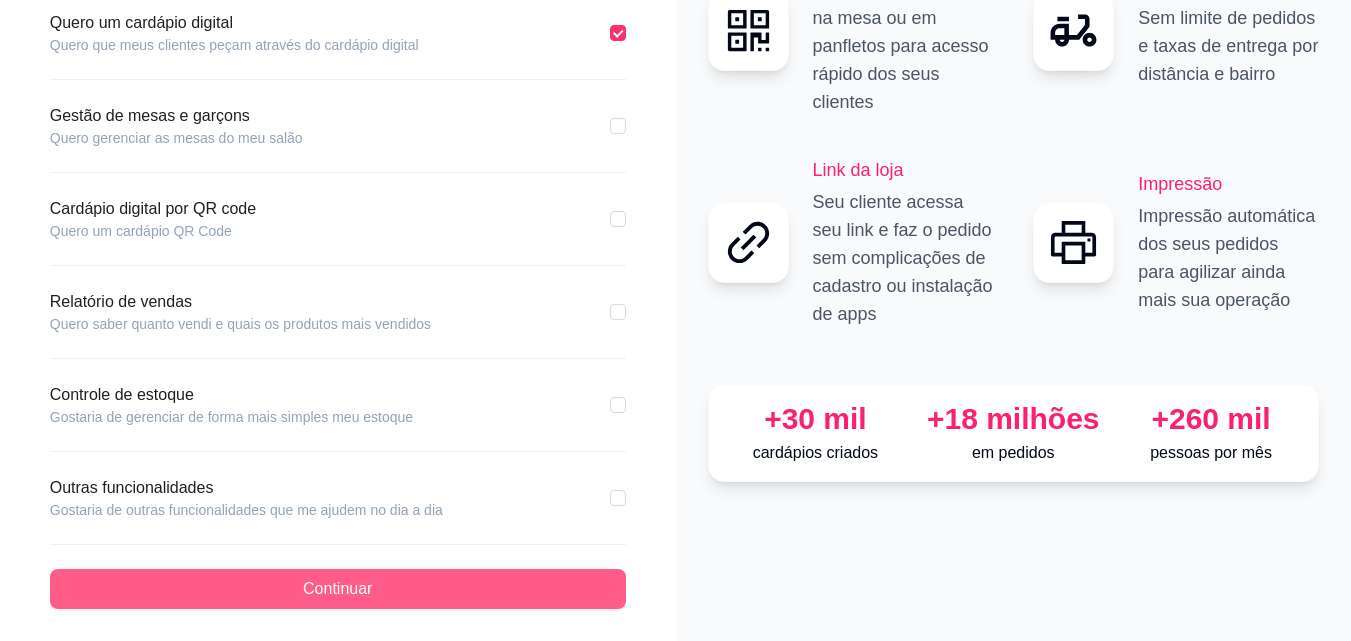 click on "Continuar" at bounding box center [338, 589] 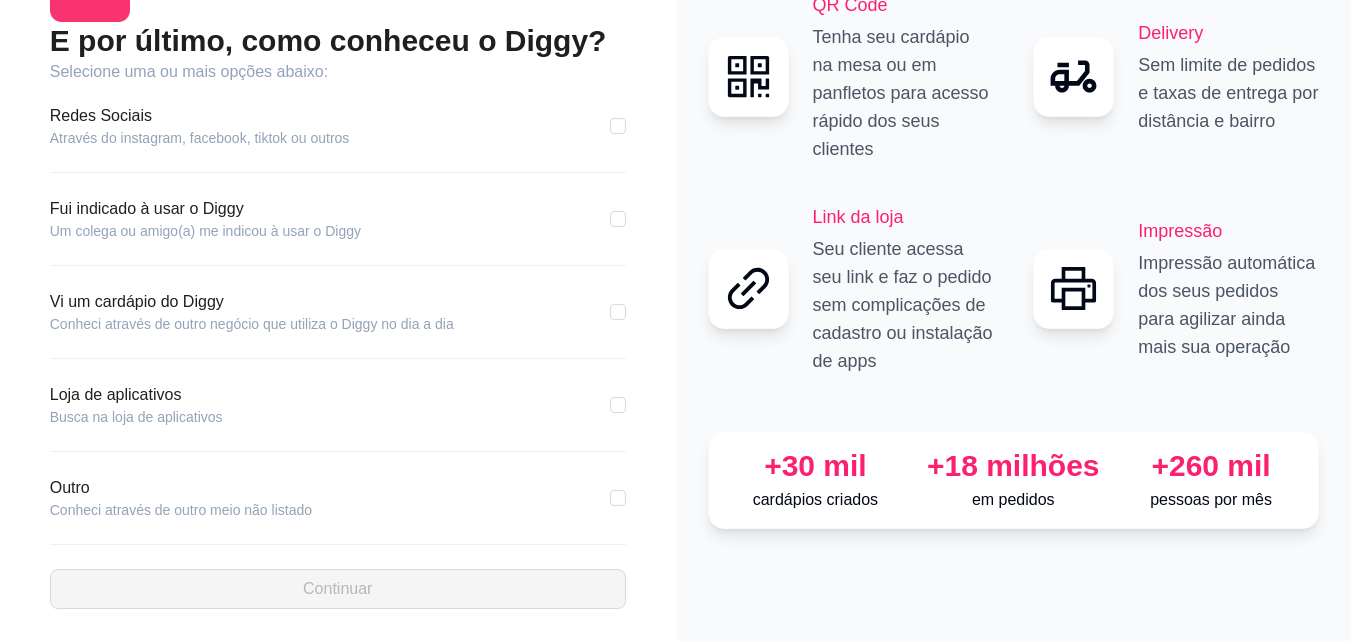 scroll, scrollTop: 90, scrollLeft: 0, axis: vertical 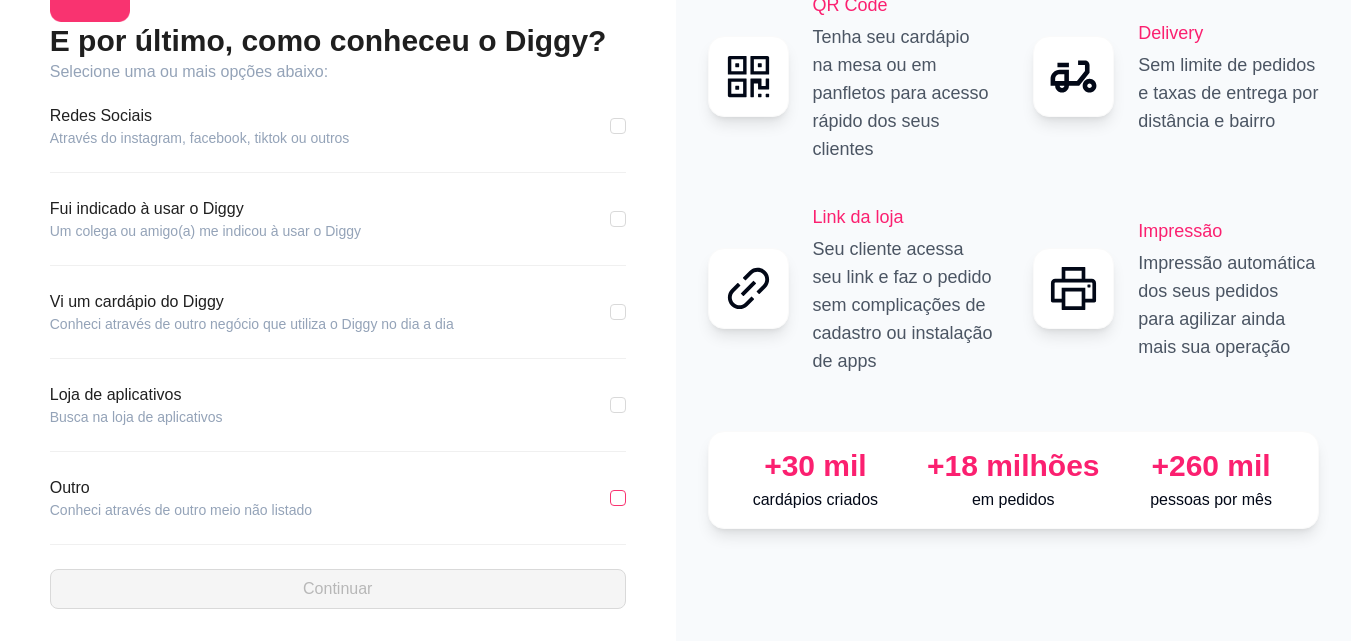 click at bounding box center (618, 498) 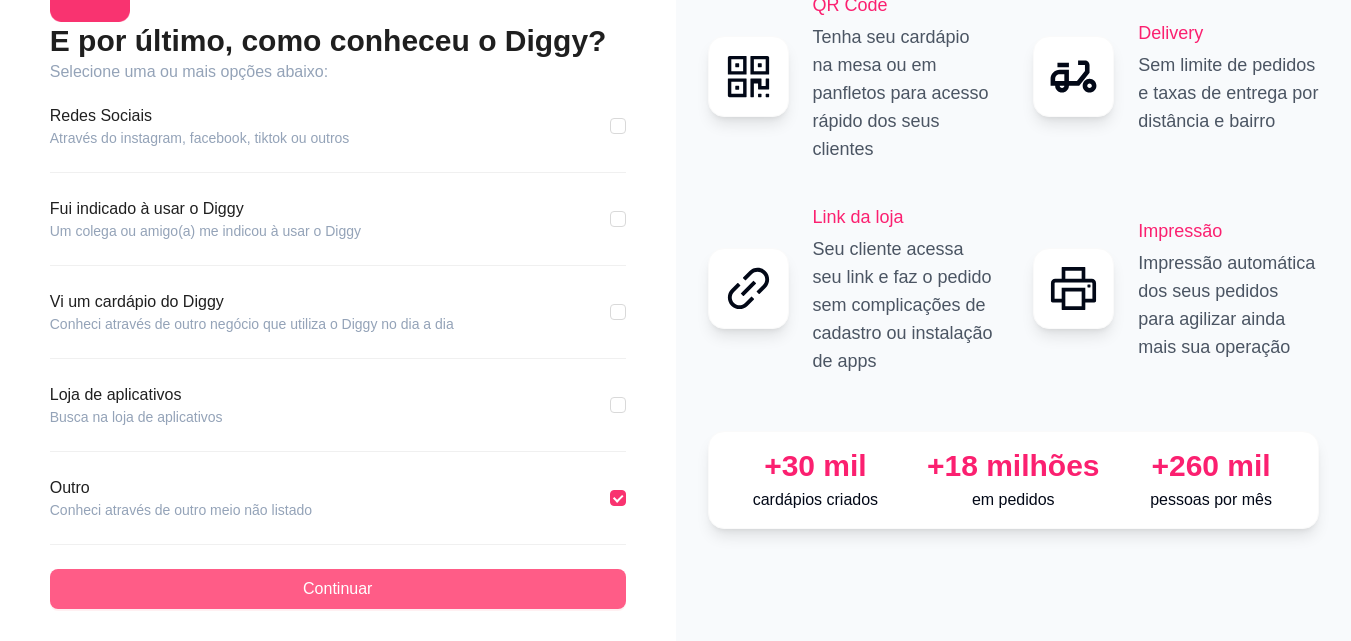 click on "Continuar" at bounding box center (338, 589) 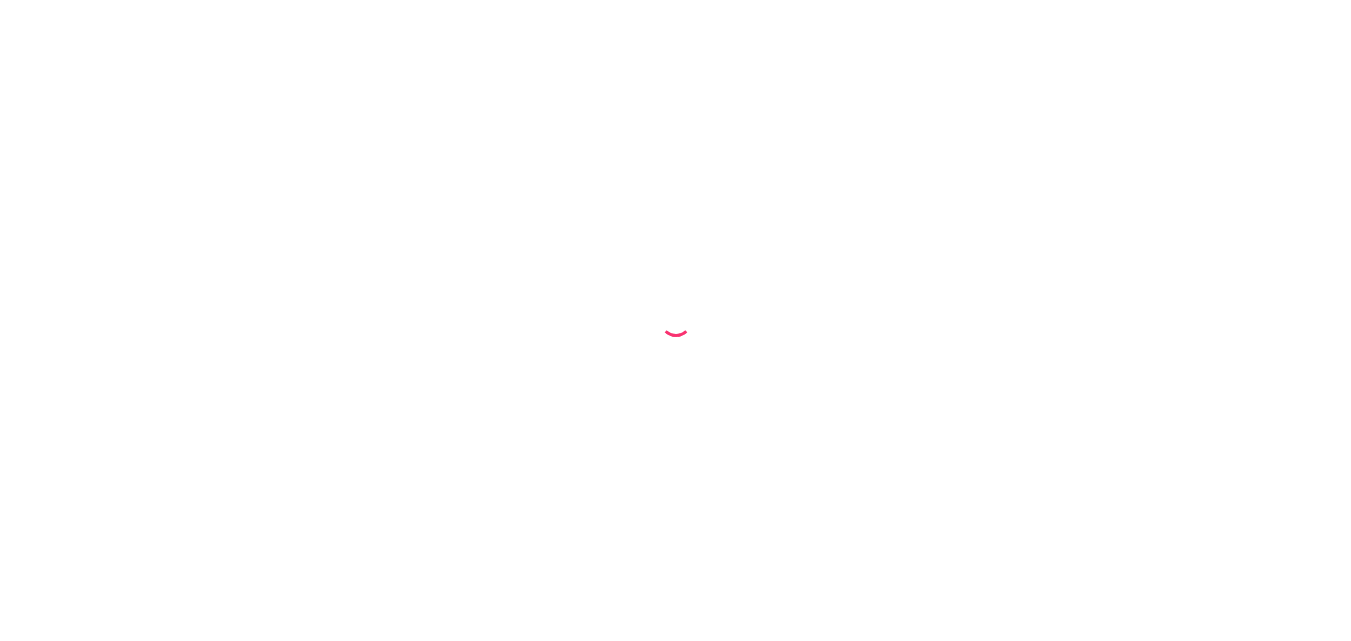 scroll, scrollTop: 0, scrollLeft: 0, axis: both 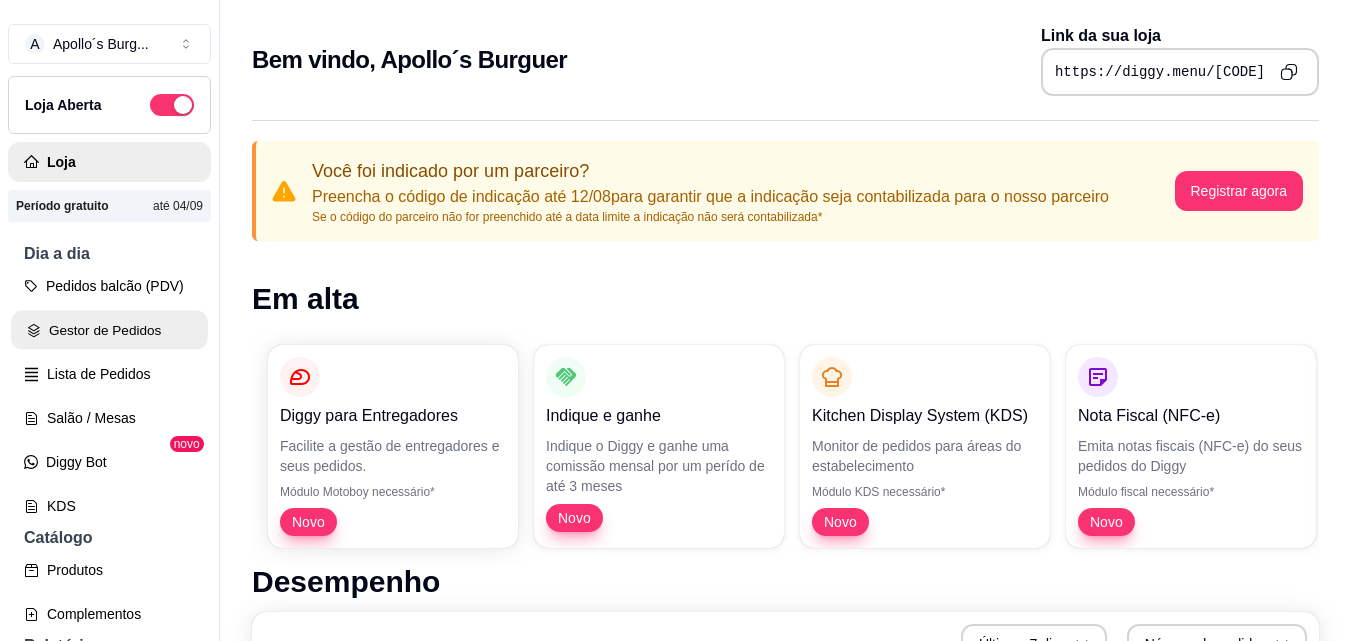 click on "Gestor de Pedidos" at bounding box center (109, 330) 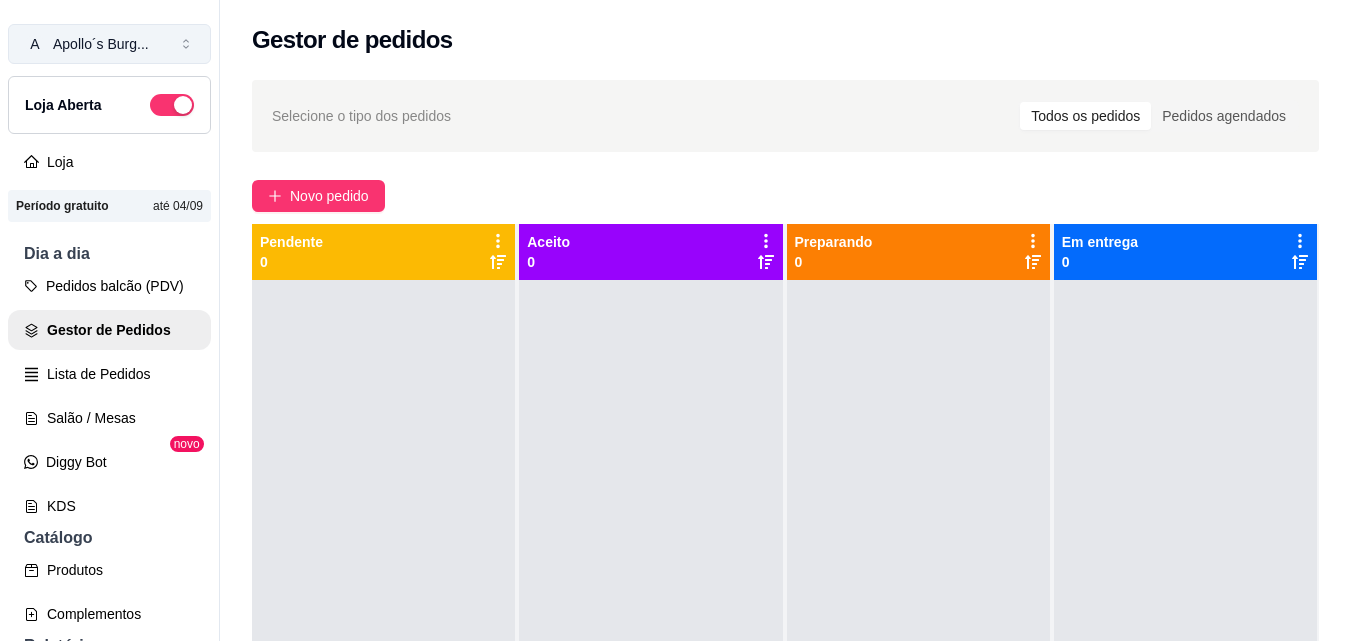click on "A Apollo´s Burg ..." at bounding box center [109, 44] 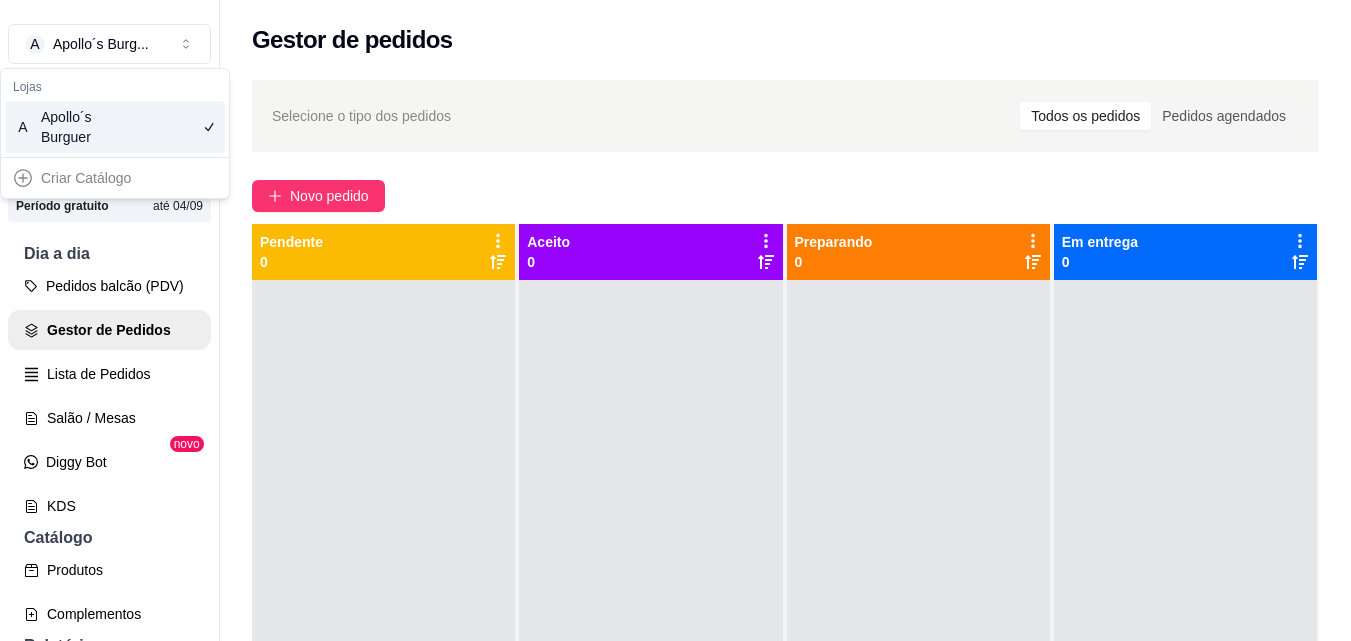 click on "Selecione o tipo dos pedidos Todos os pedidos Pedidos agendados Novo pedido Pendente 0 Aceito 0 Preparando 0 Em entrega 0" at bounding box center (785, 478) 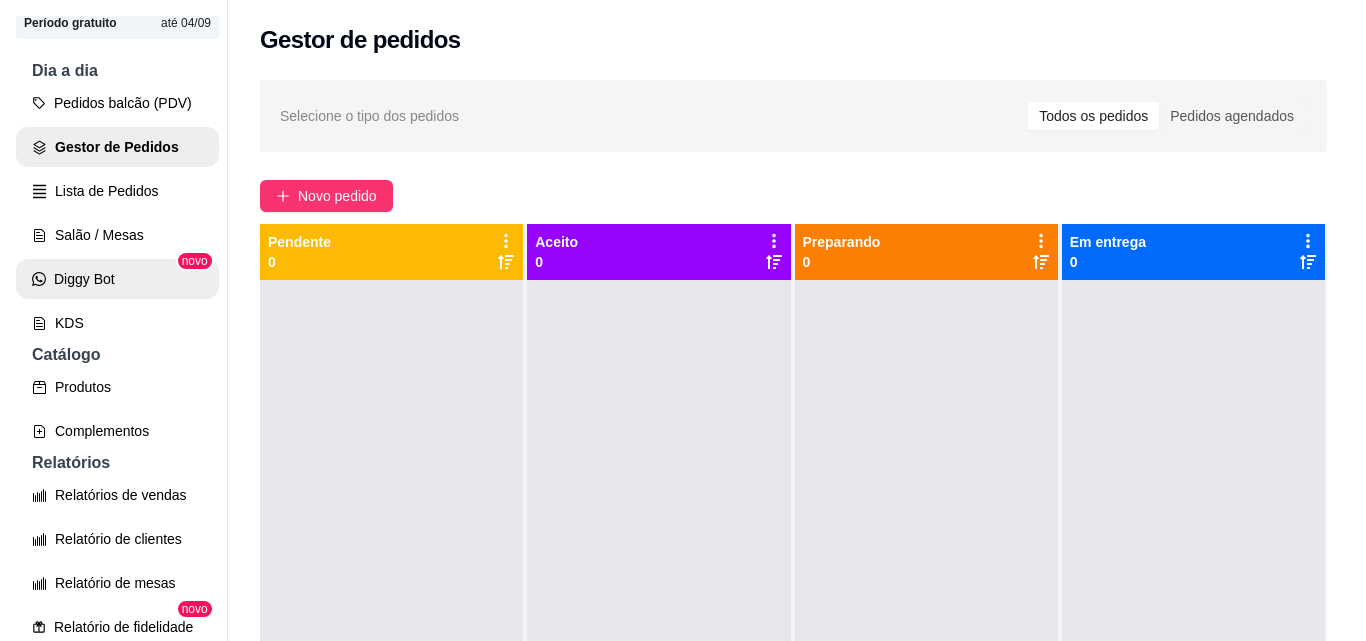 scroll, scrollTop: 200, scrollLeft: 0, axis: vertical 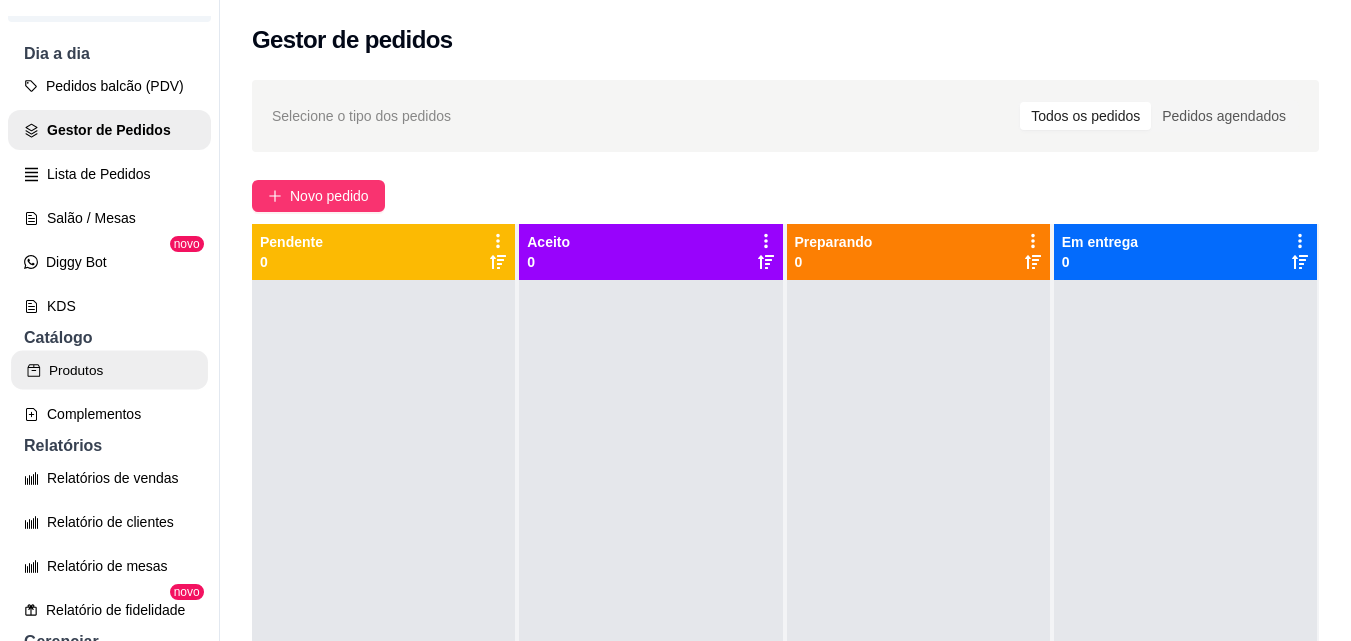 click on "Produtos" at bounding box center (109, 370) 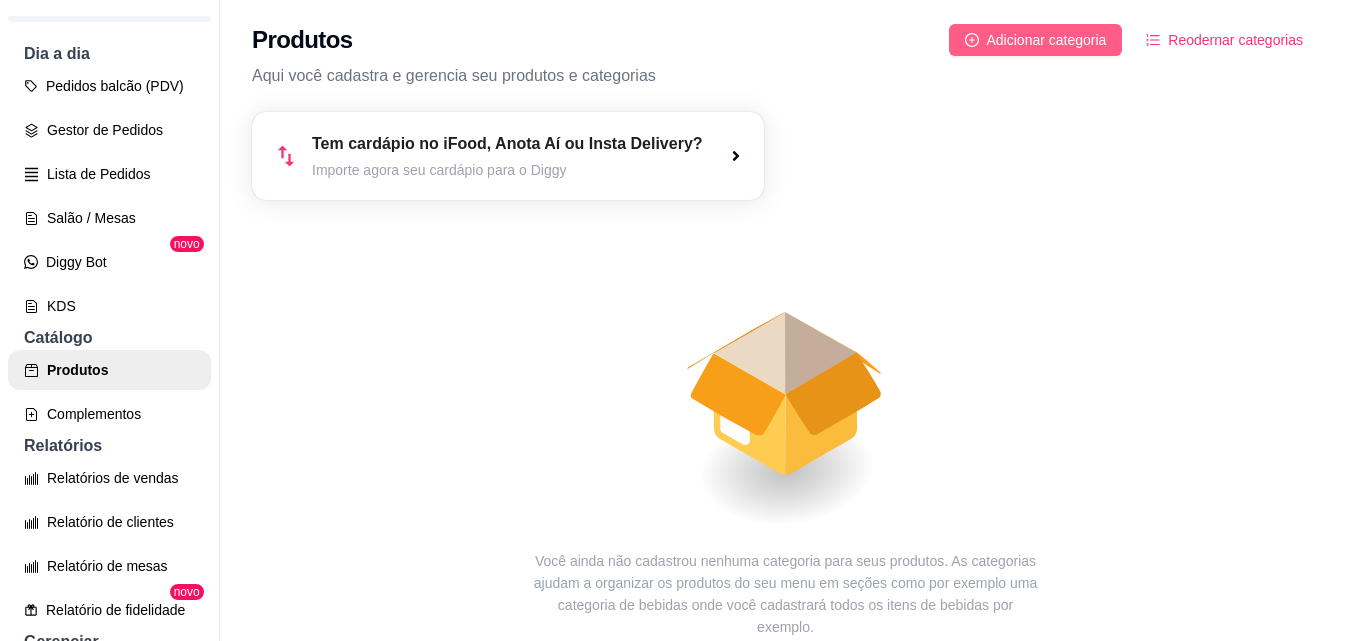 click on "Adicionar categoria" at bounding box center [1047, 40] 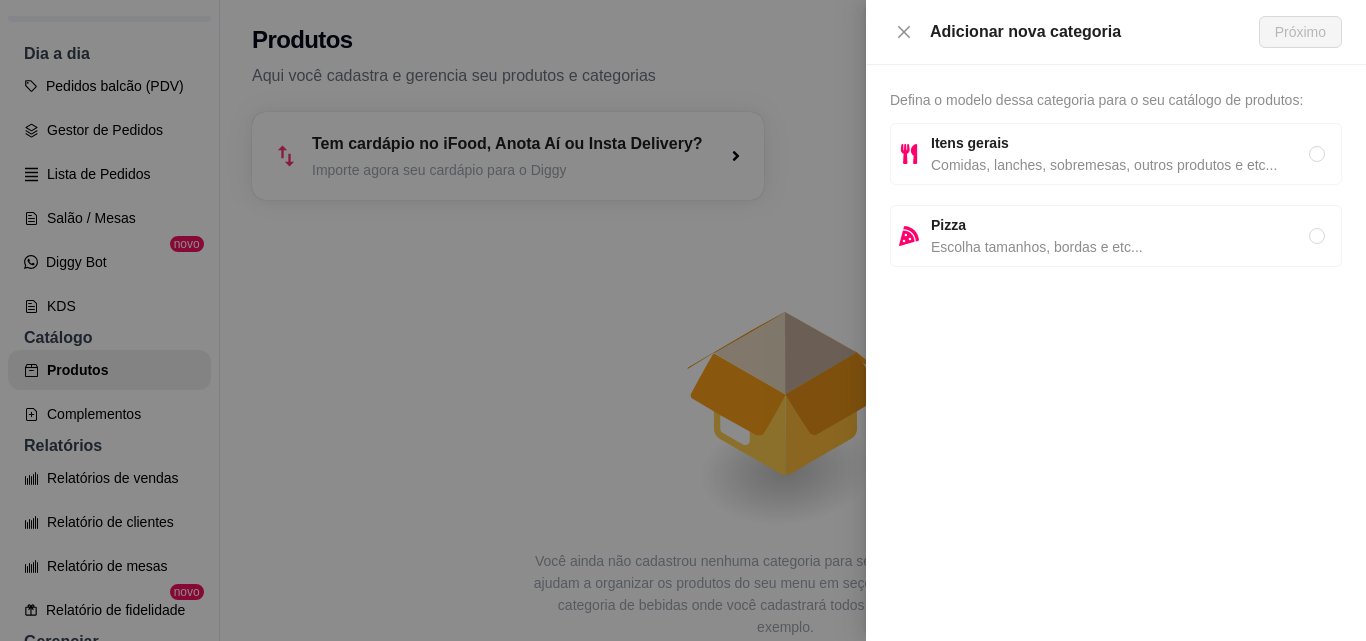 click on "Comidas, lanches, sobremesas, outros produtos e etc..." at bounding box center [1120, 165] 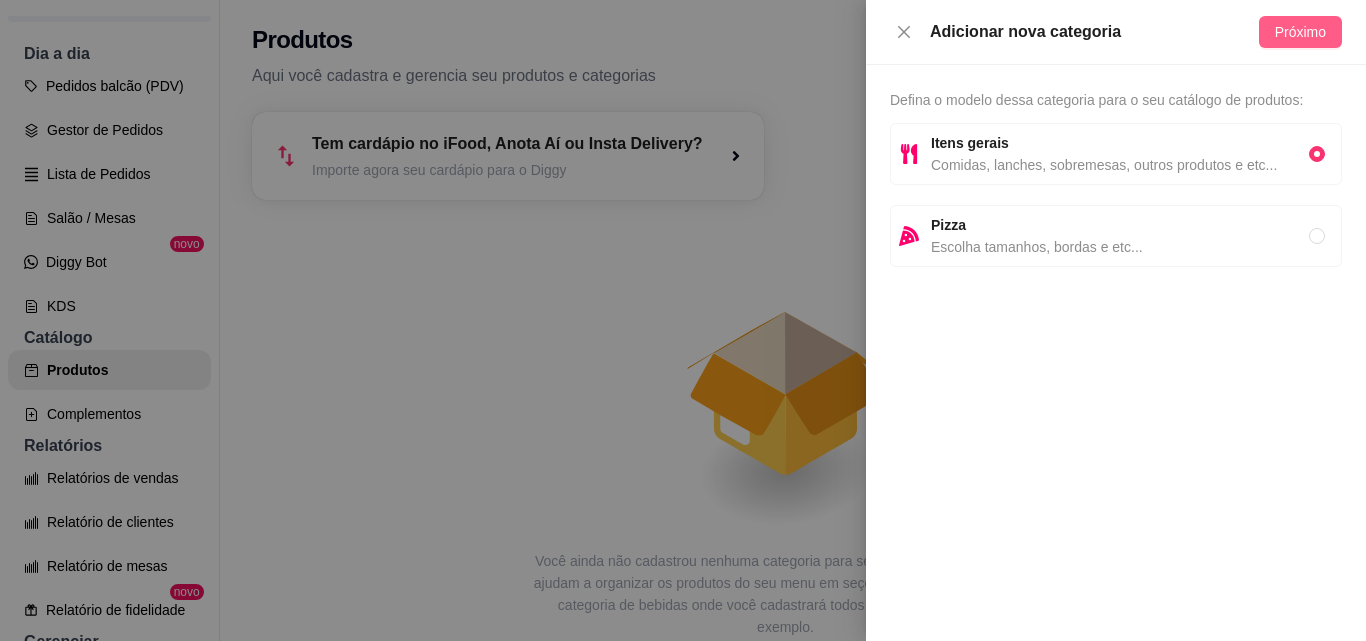 click on "Próximo" at bounding box center (1300, 32) 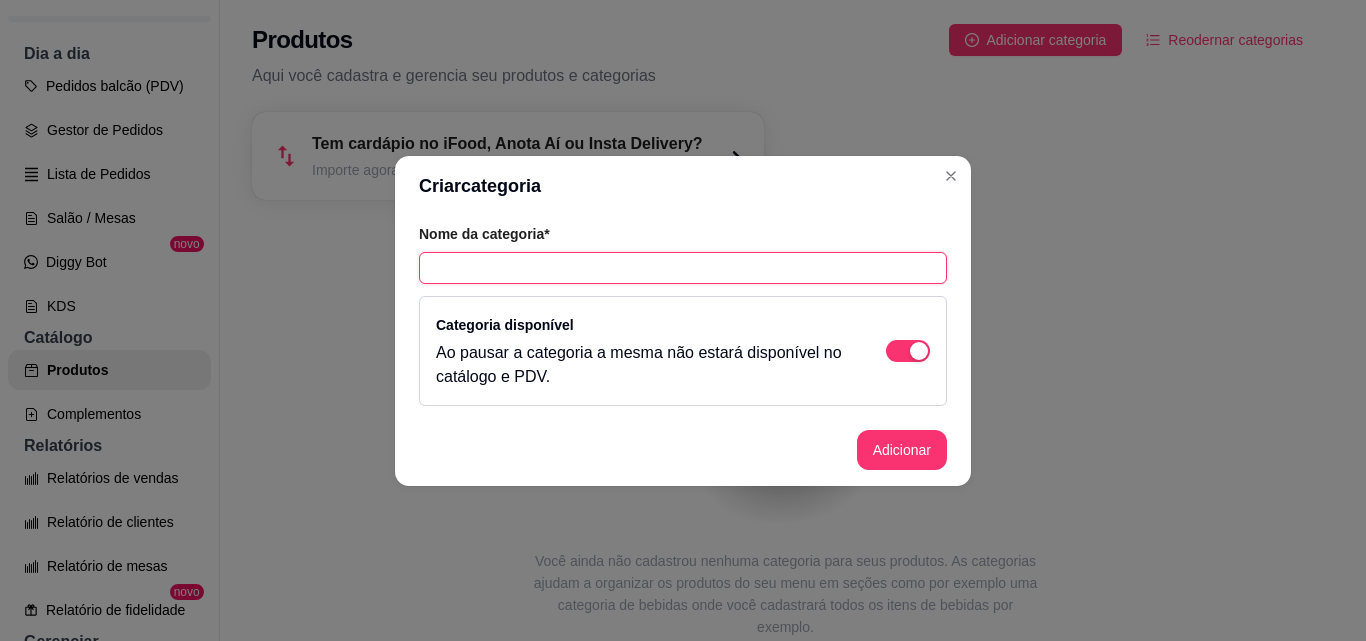 click at bounding box center (683, 268) 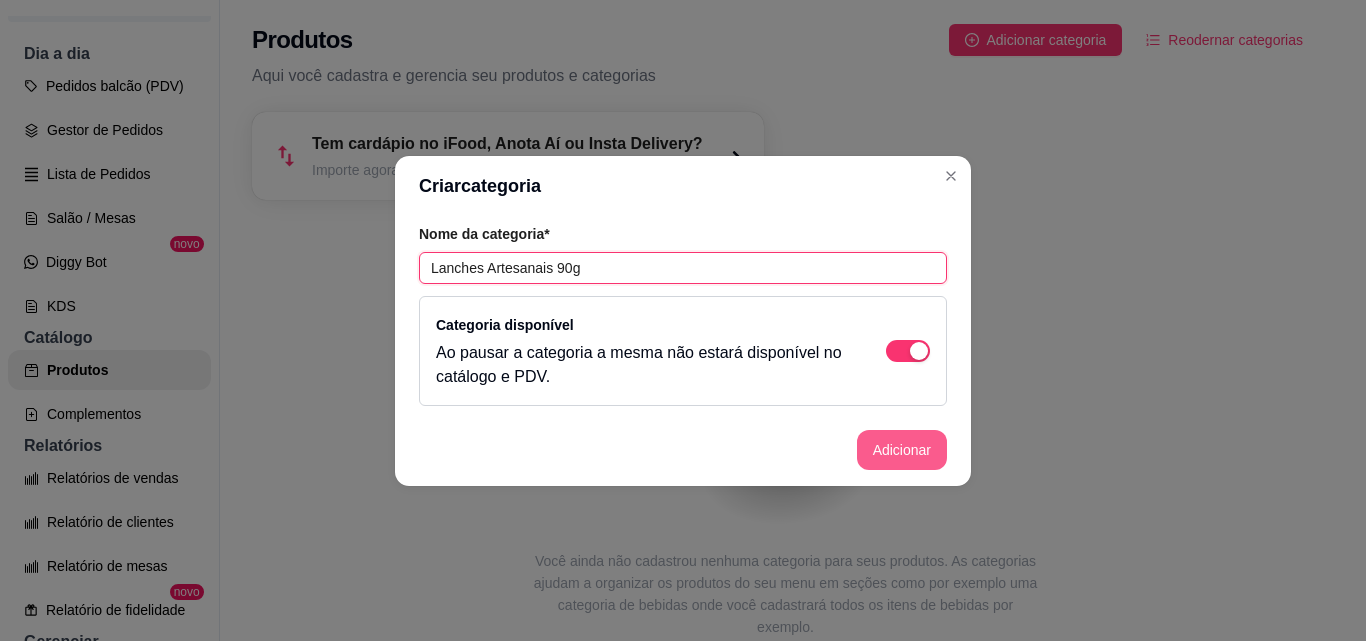 type on "Lanches Artesanais 90g" 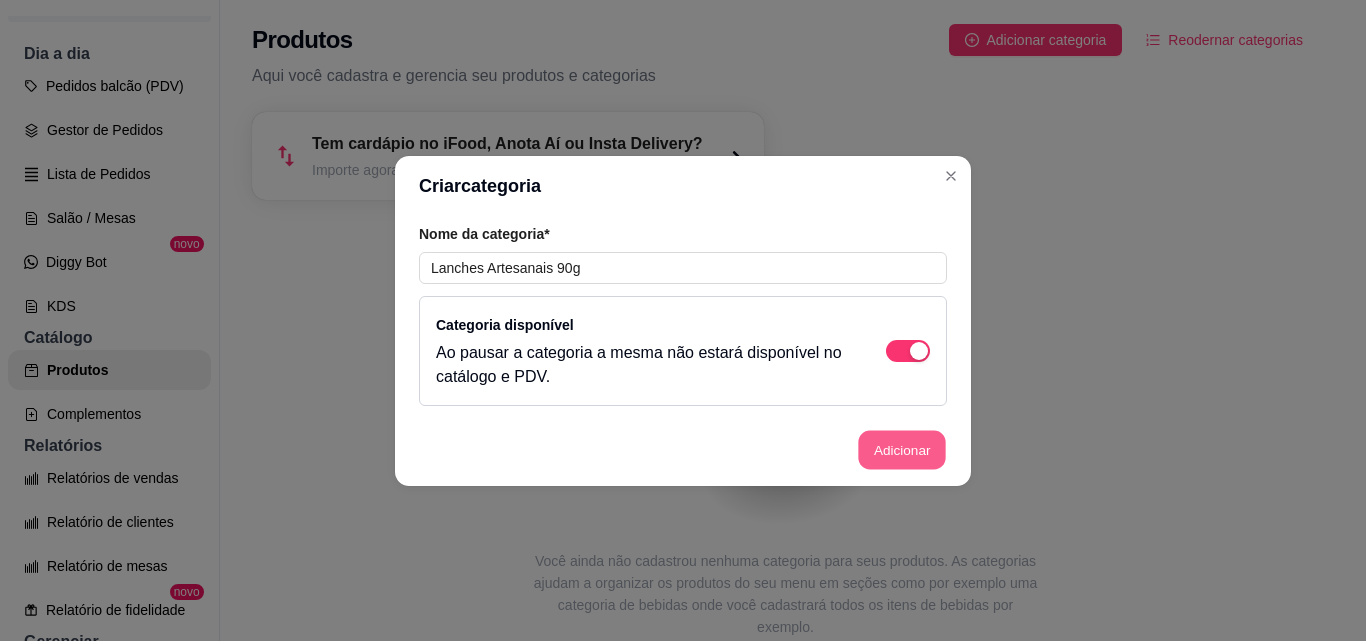 click on "Adicionar" at bounding box center [902, 449] 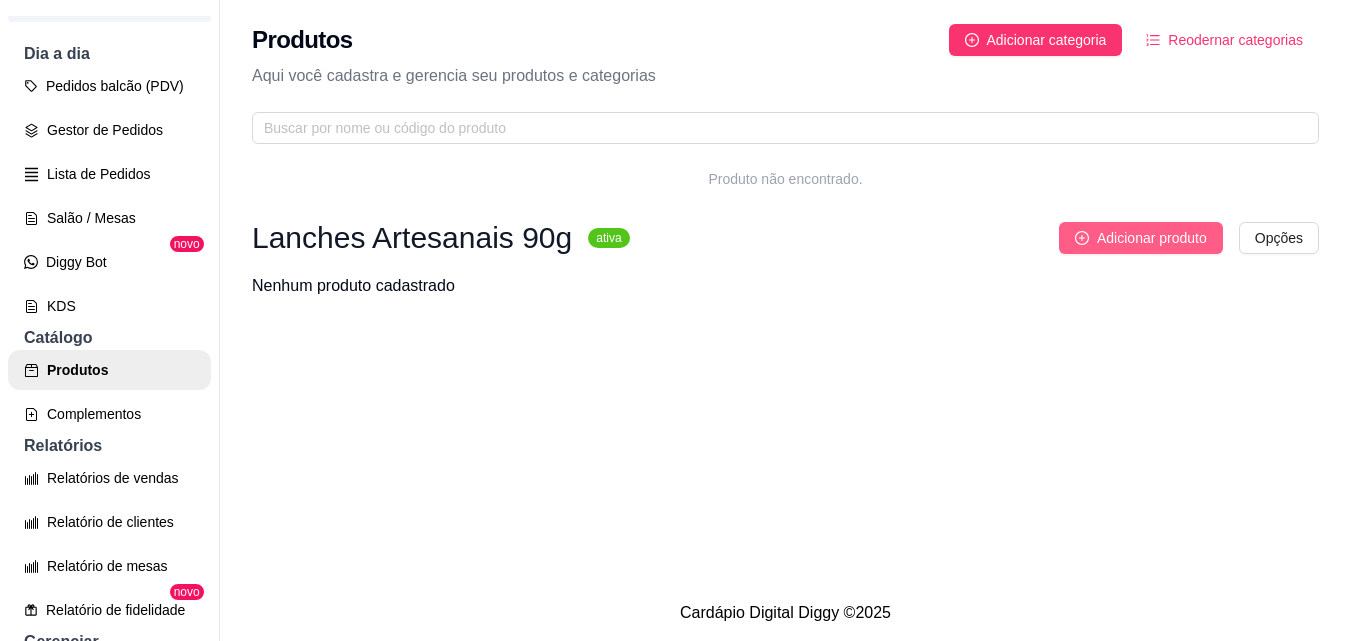 click on "Adicionar produto" at bounding box center [1152, 238] 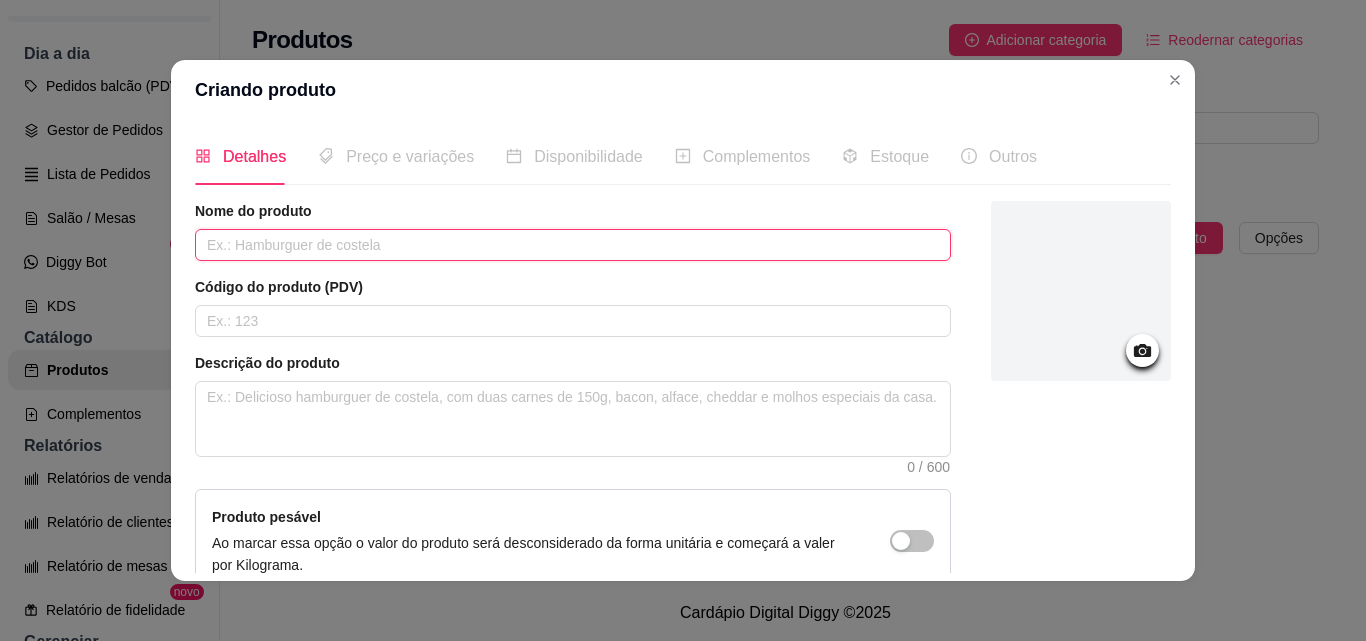 click at bounding box center (573, 245) 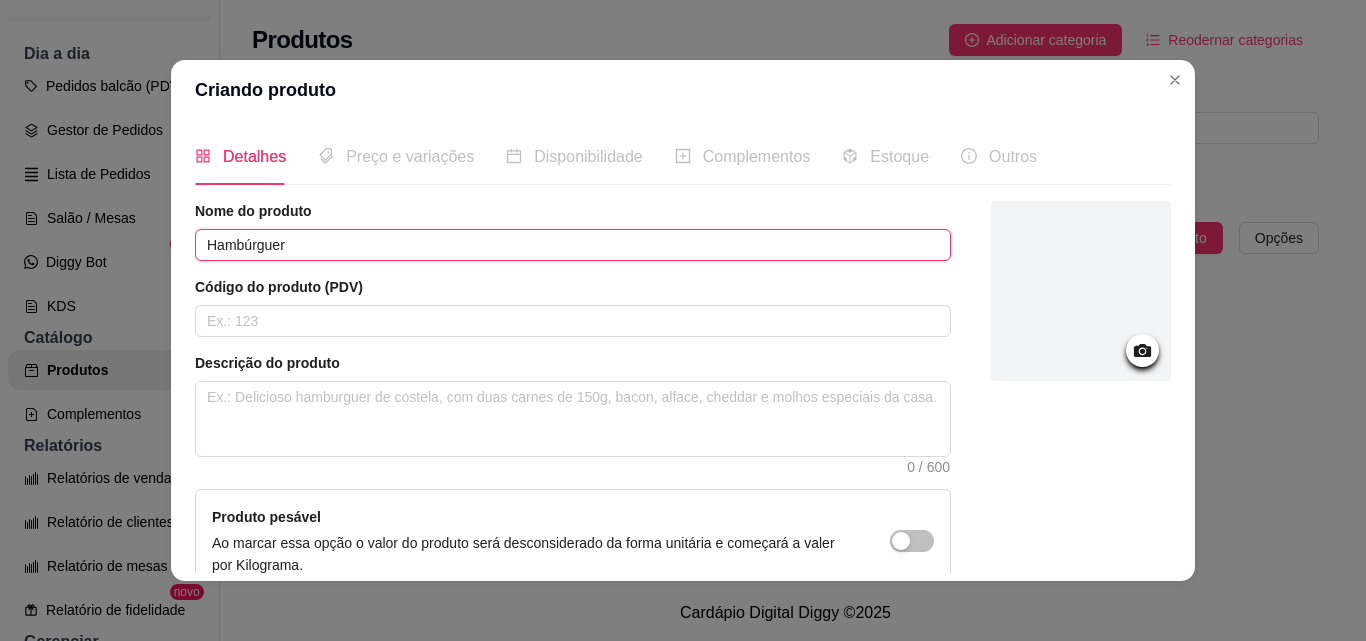 type on "Hambúrguer" 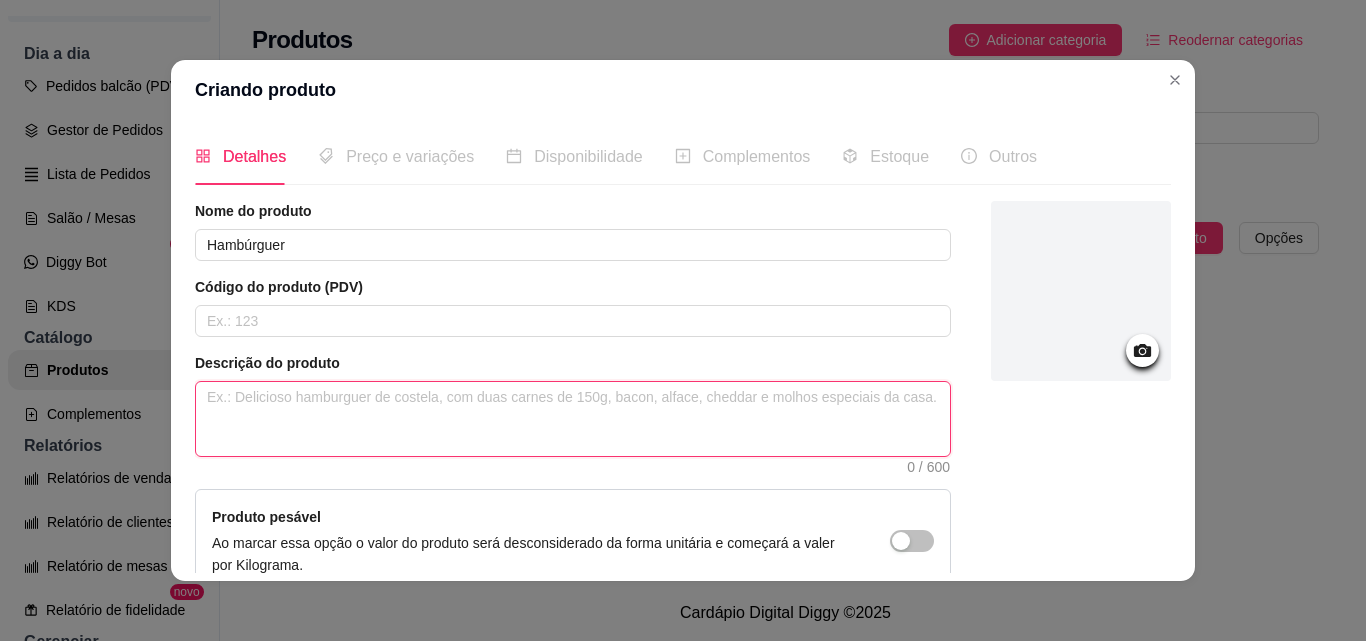 paste on "Pão, bife de hambúrguer artesanal 90g, alface, tomate, batata palha e maionese da casa" 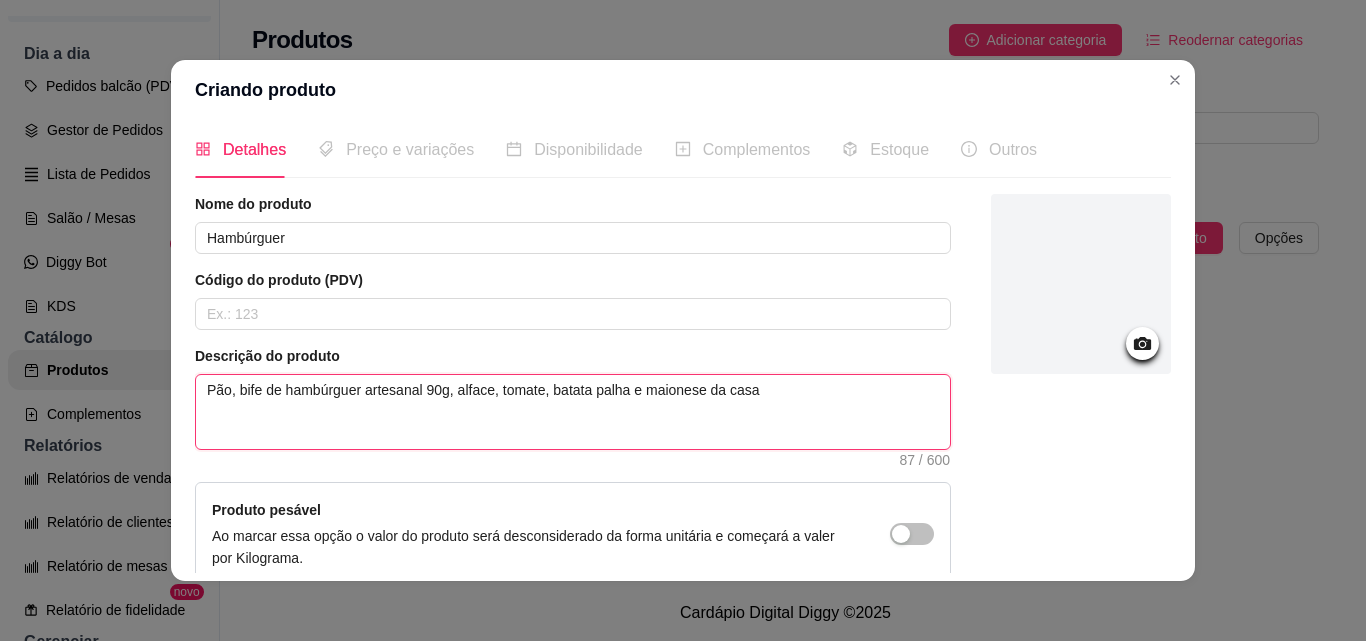 scroll, scrollTop: 0, scrollLeft: 0, axis: both 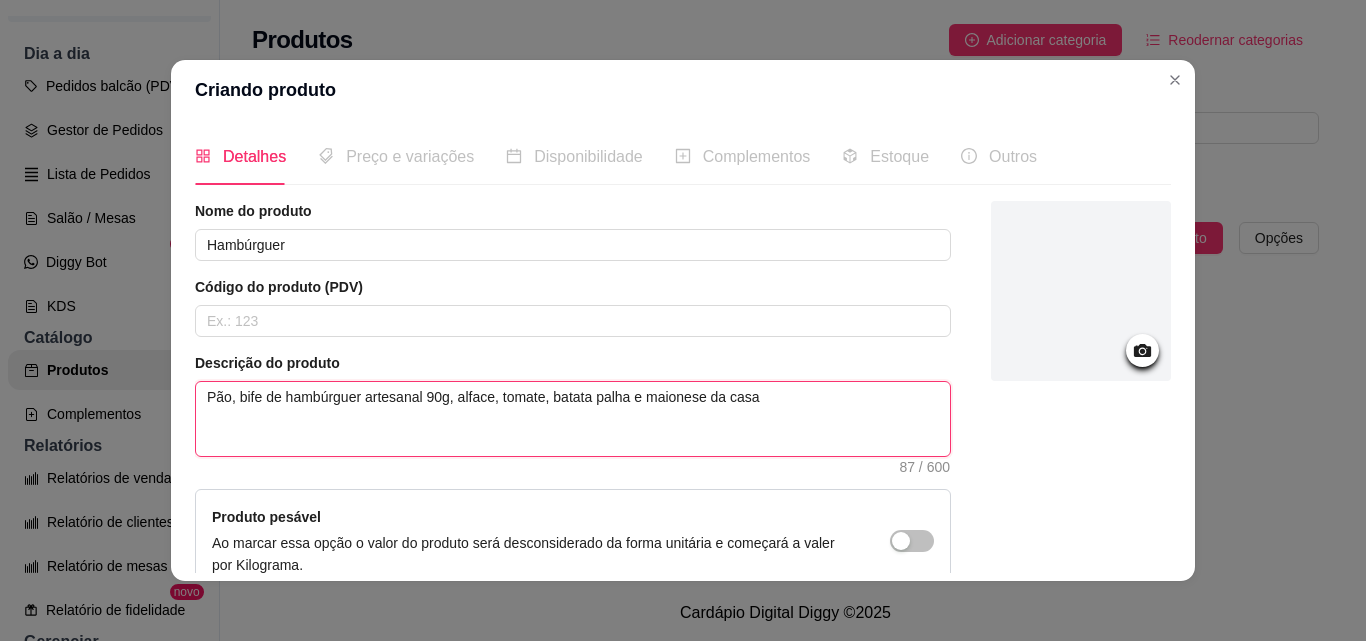 type on "Pão, bife de hambúrguer artesanal 90g, alface, tomate, batata palha e maionese da casa" 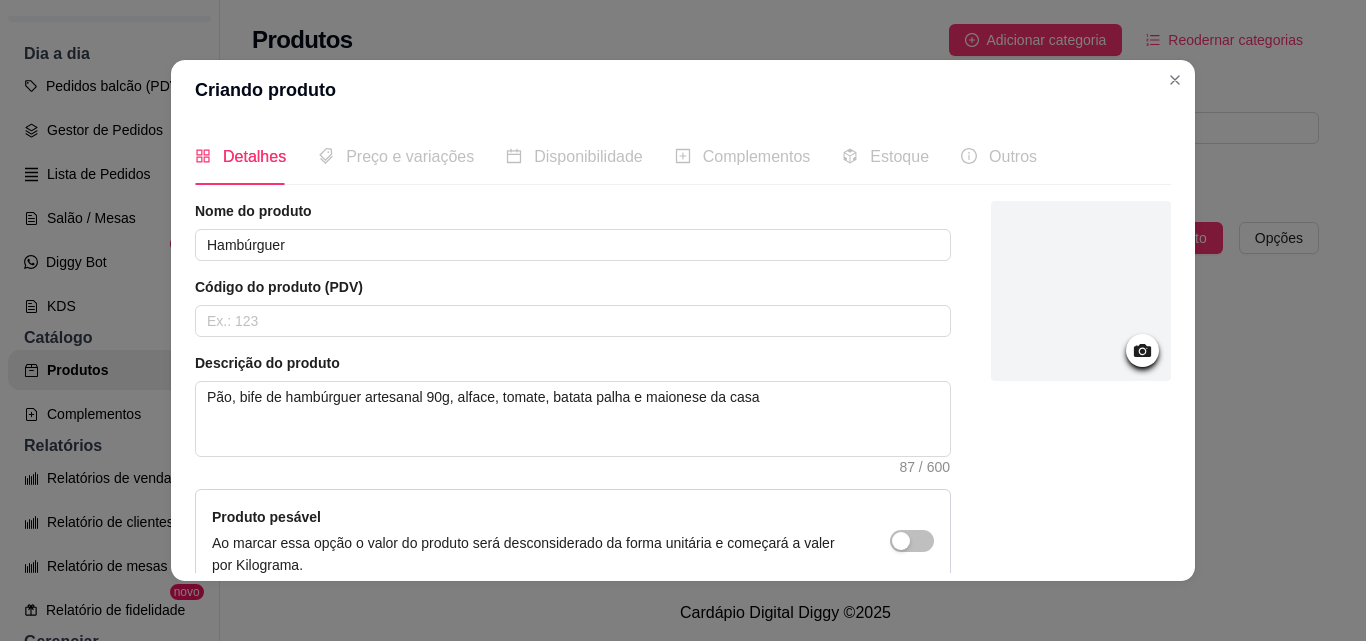 click at bounding box center (1081, 291) 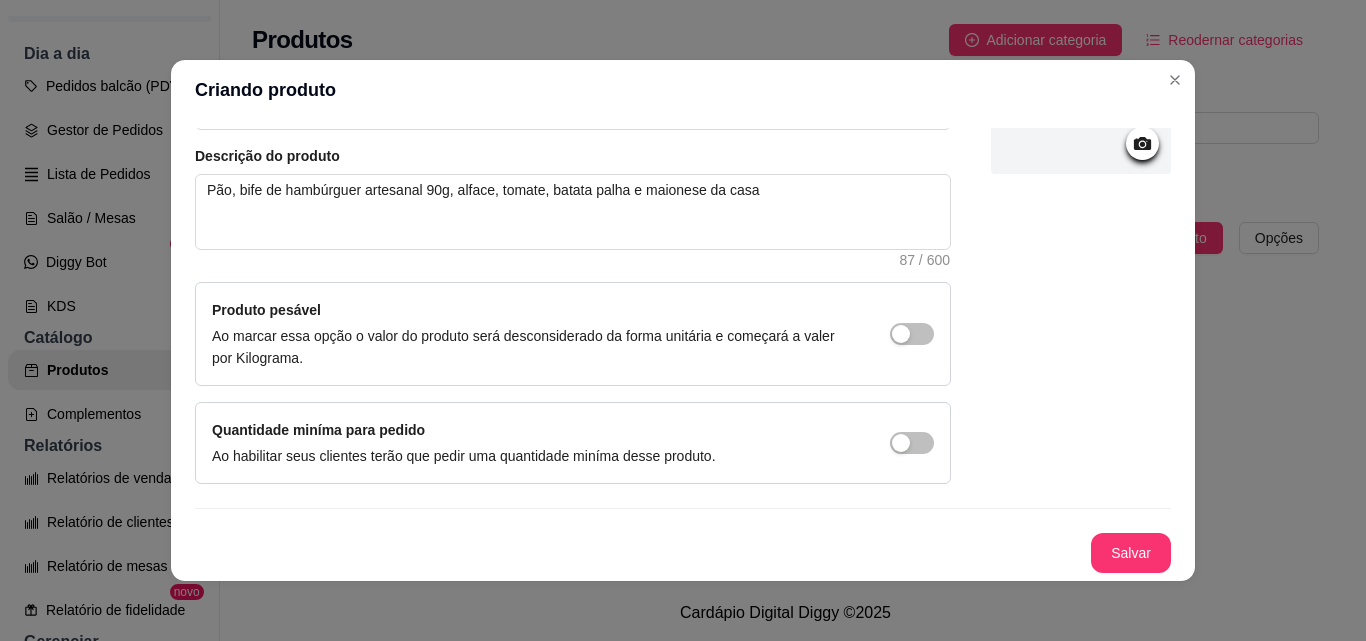 scroll, scrollTop: 4, scrollLeft: 0, axis: vertical 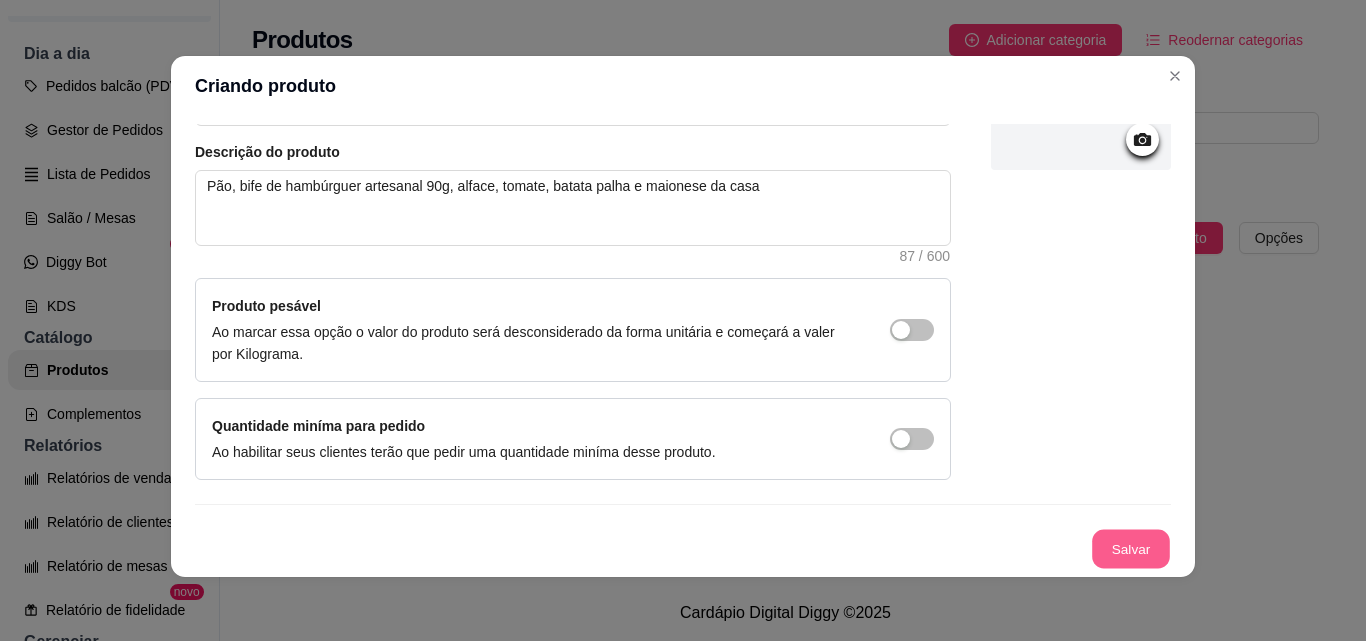 click on "Salvar" at bounding box center [1131, 549] 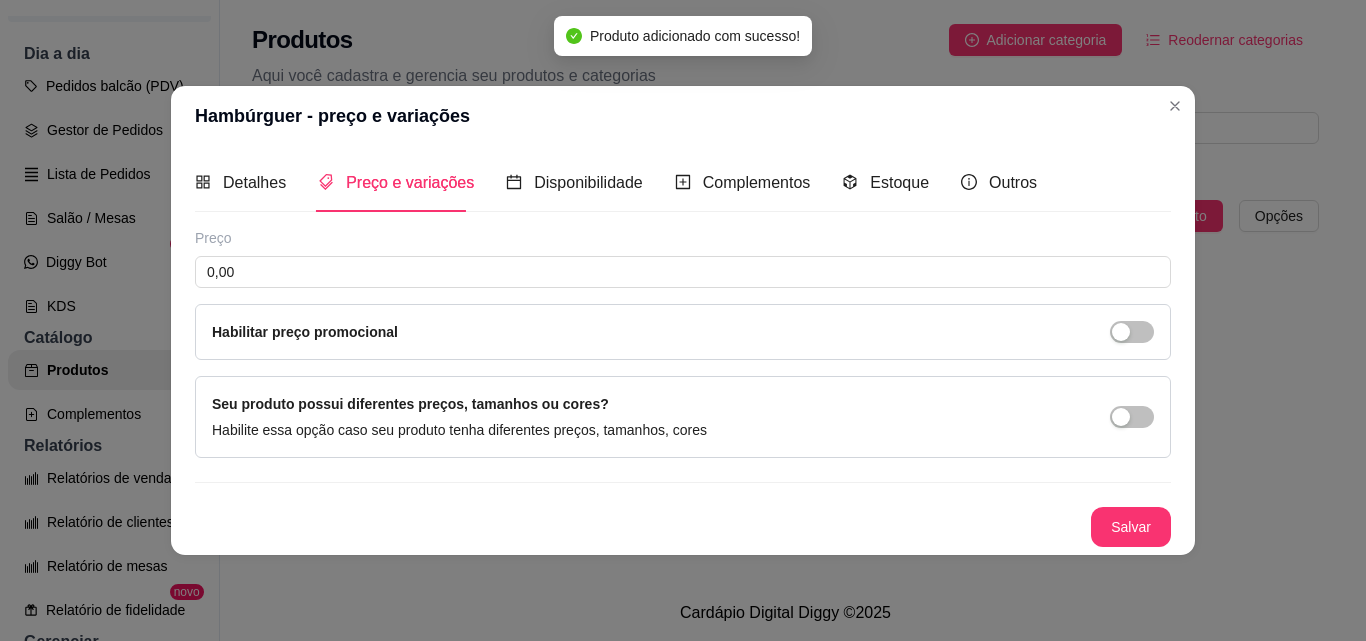 type 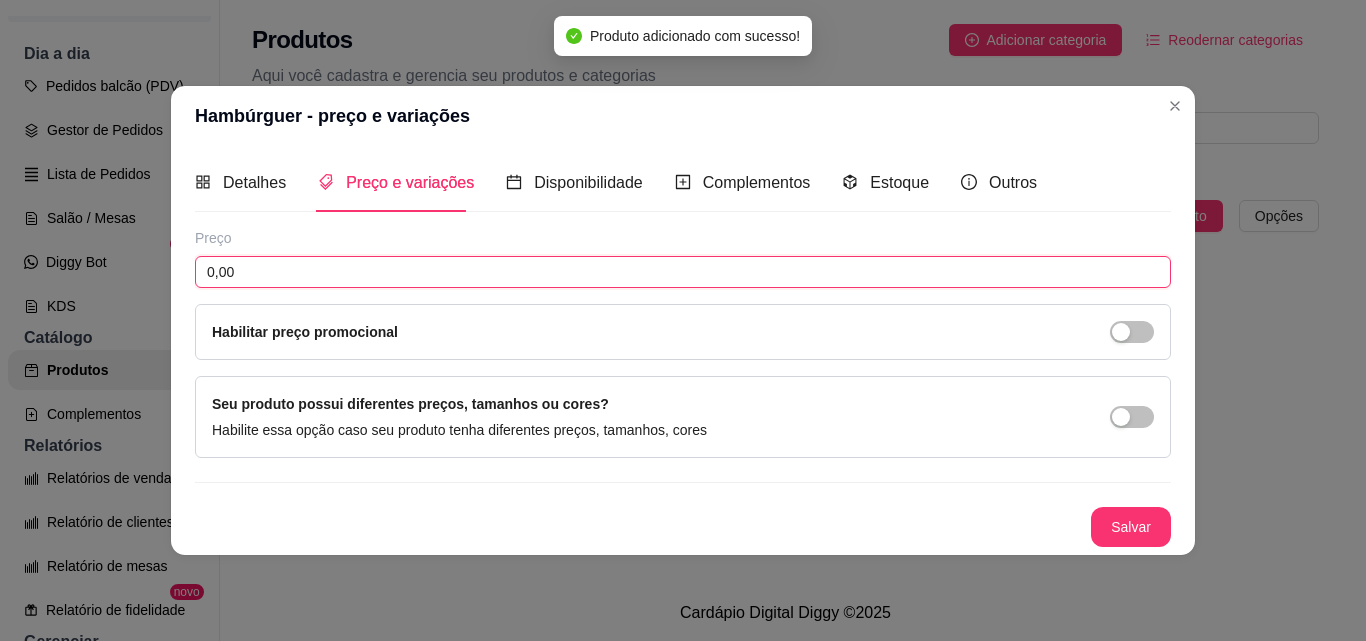click on "0,00" at bounding box center (683, 272) 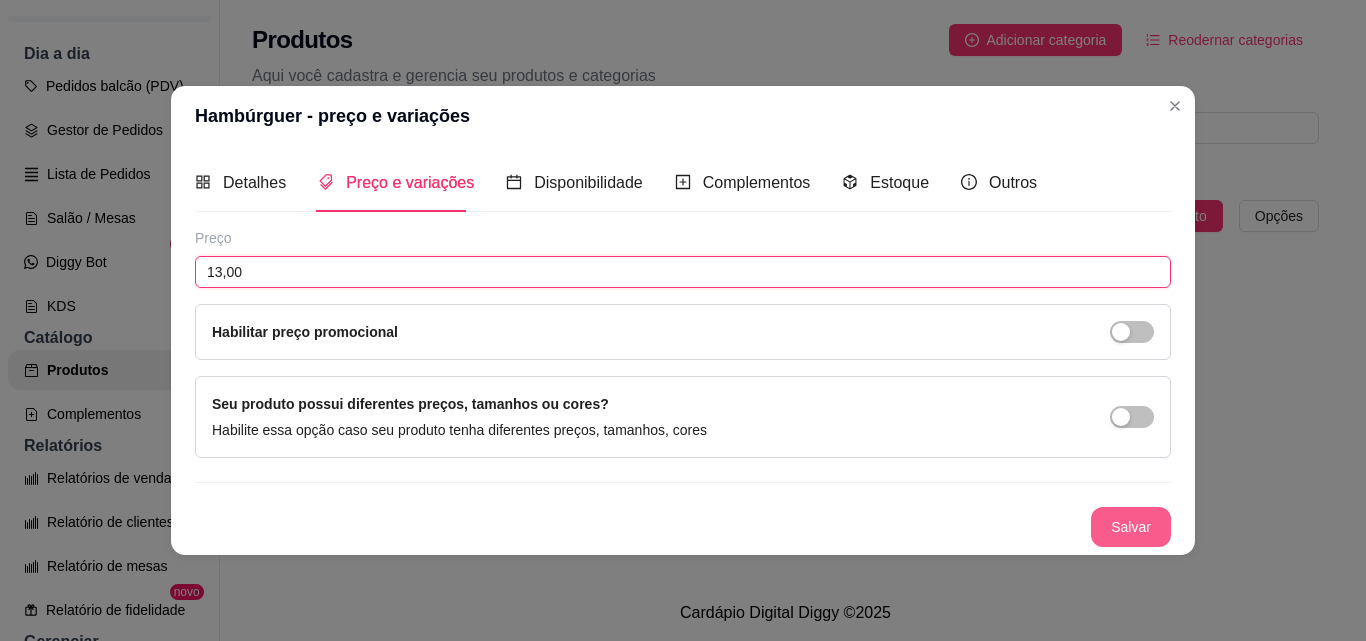 type on "13,00" 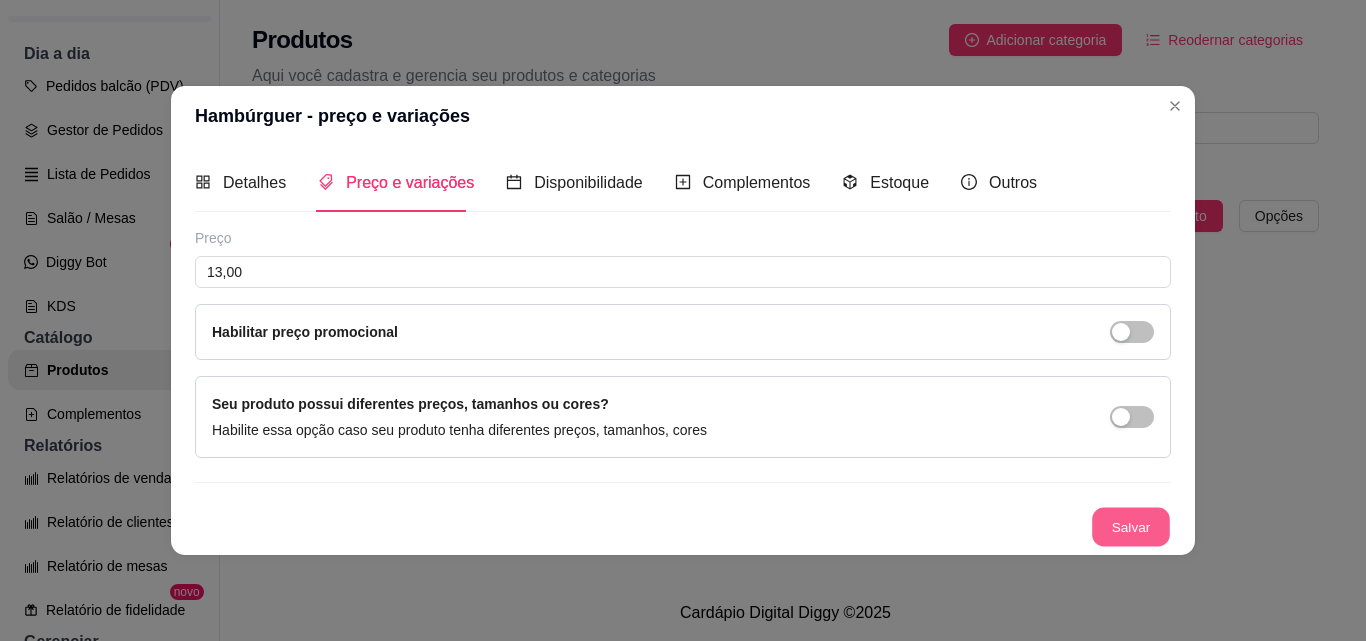 click on "Salvar" at bounding box center [1131, 526] 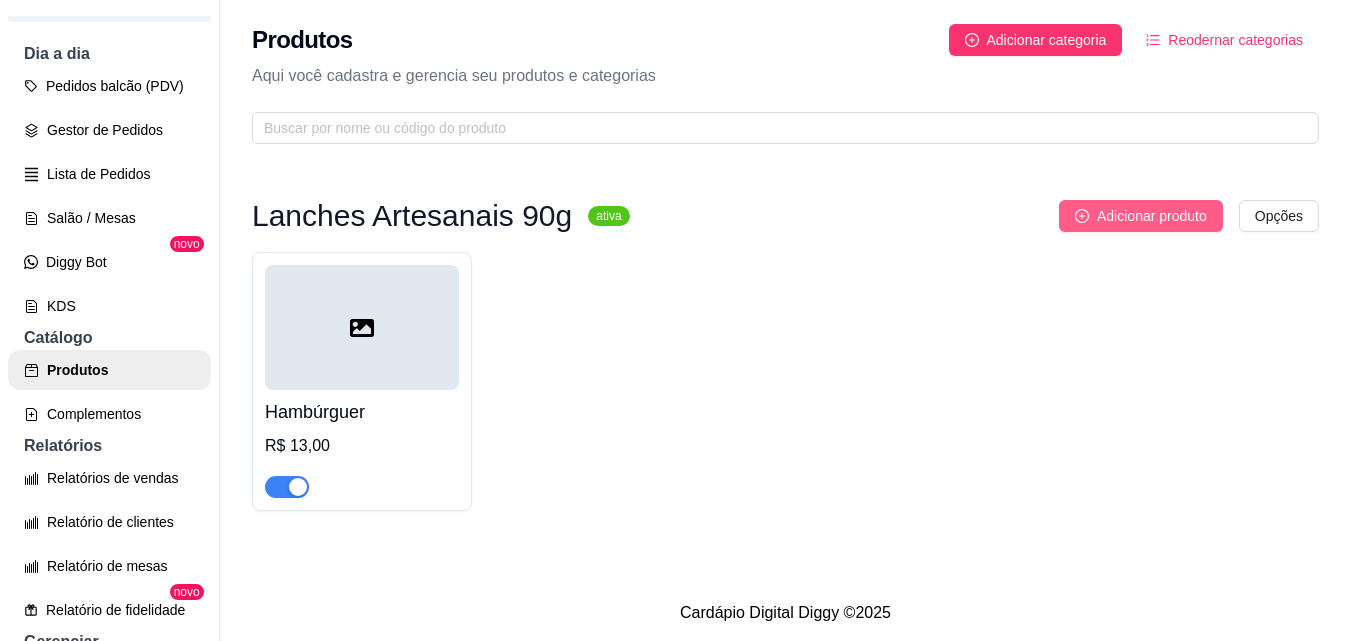 click on "Adicionar produto" at bounding box center [1152, 216] 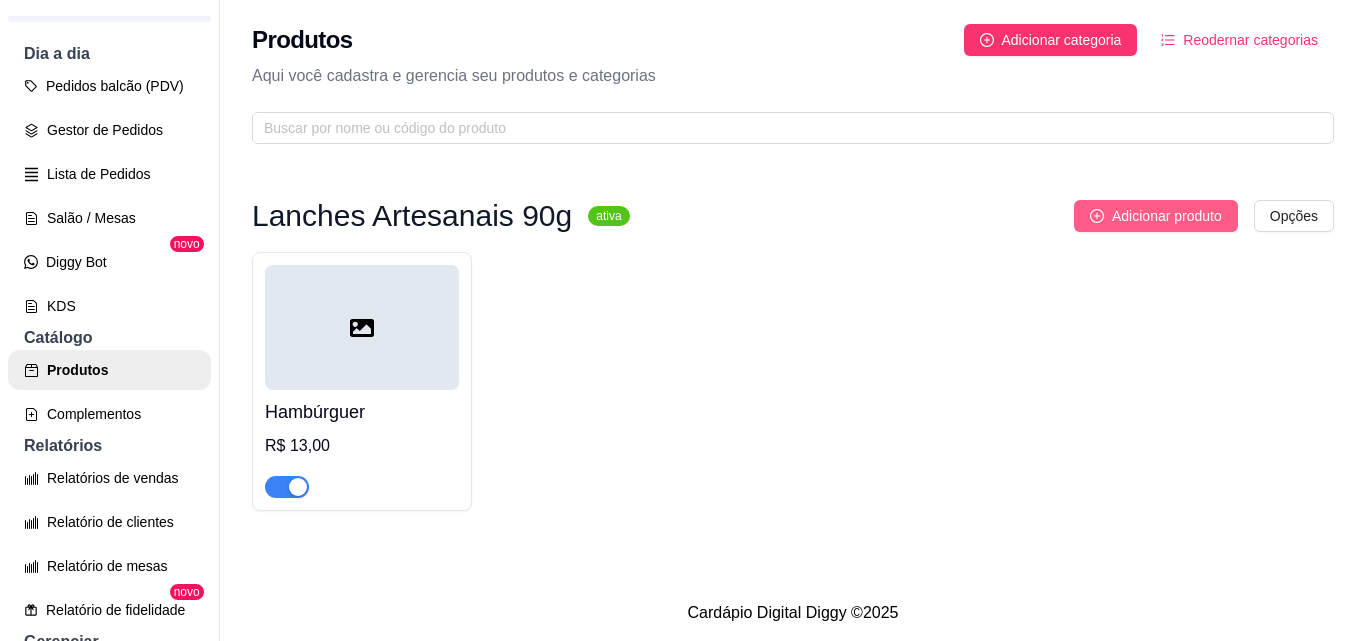 type 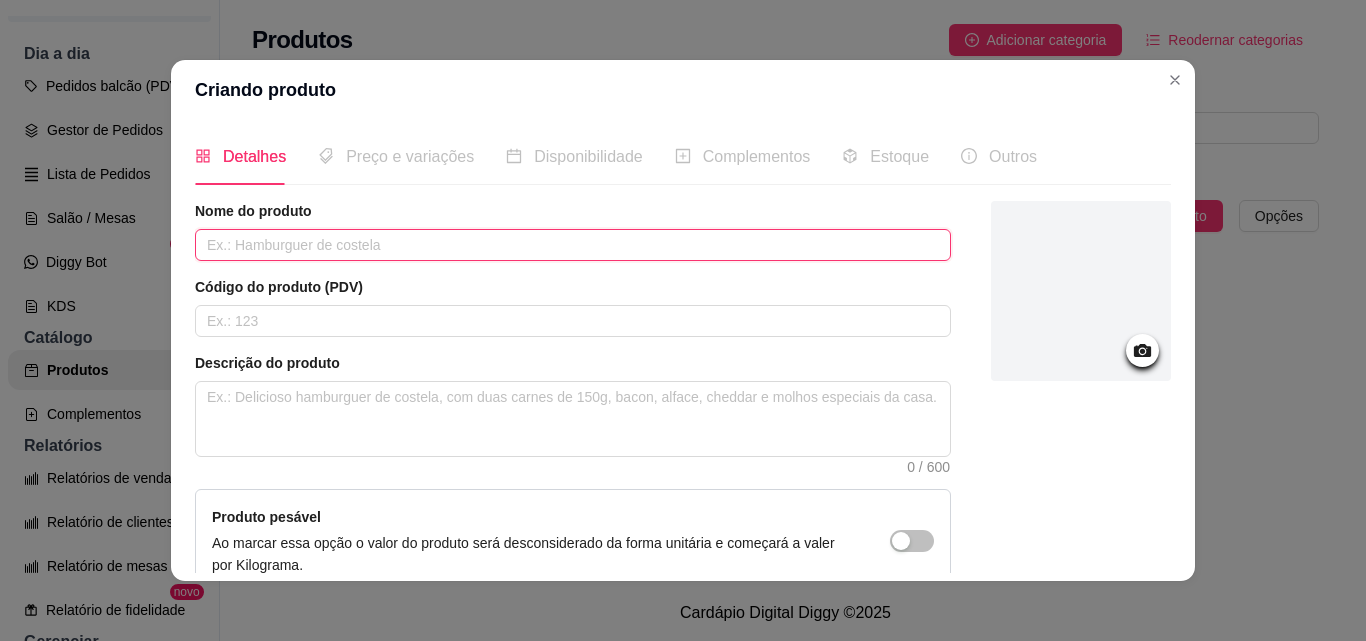 click at bounding box center [573, 245] 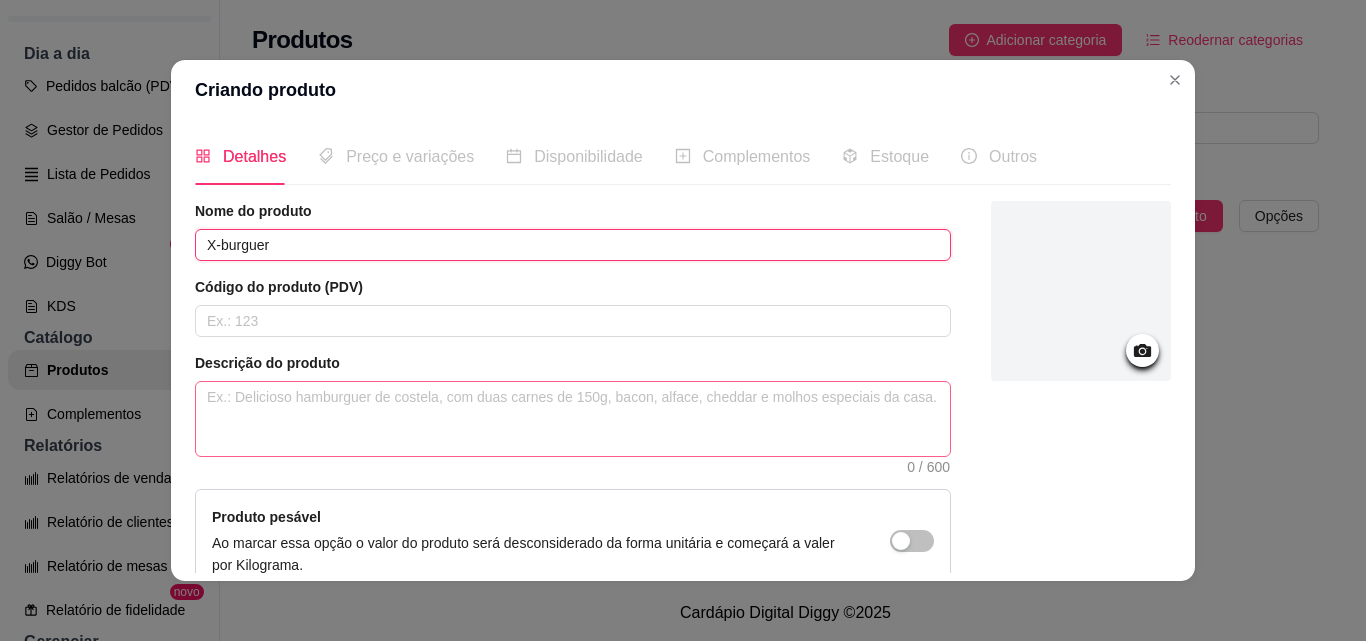 type on "X-burguer" 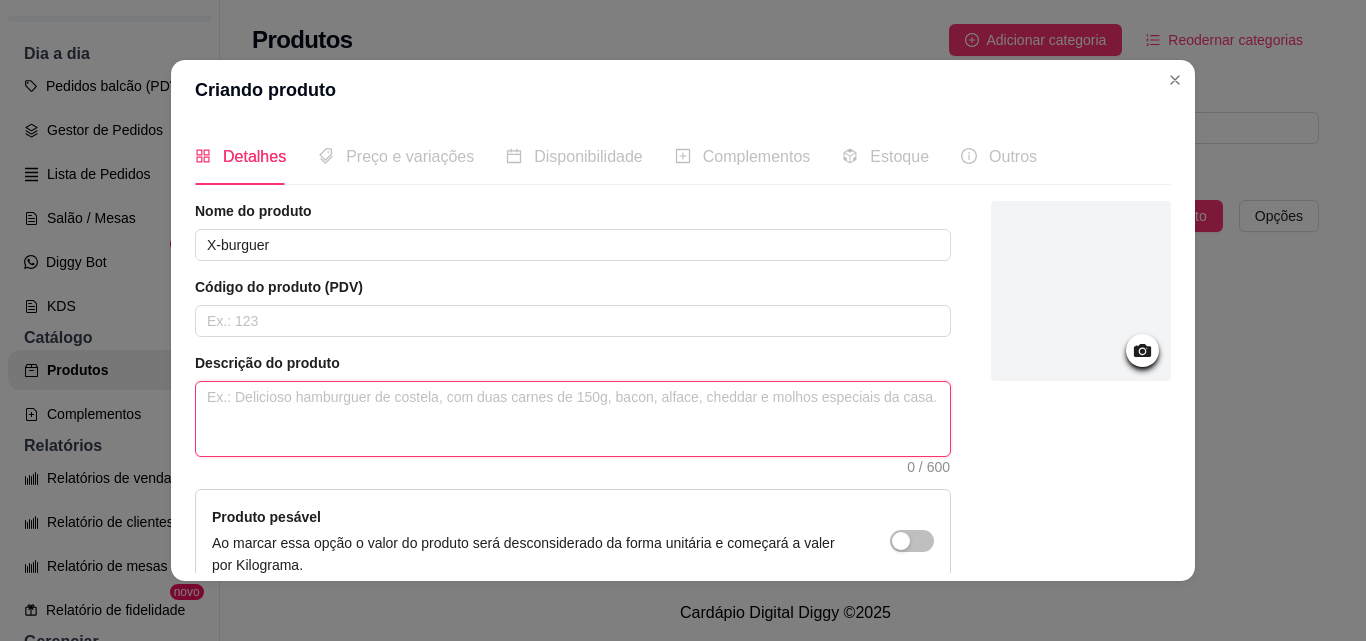 click at bounding box center [573, 419] 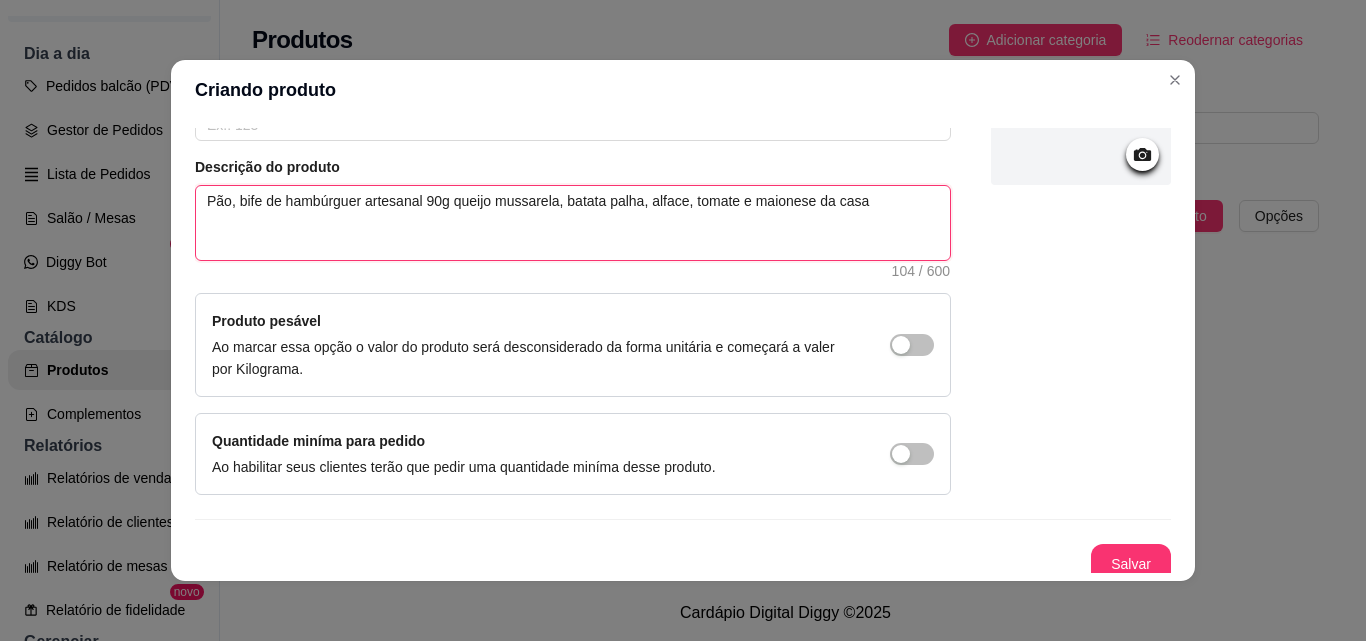 scroll, scrollTop: 207, scrollLeft: 0, axis: vertical 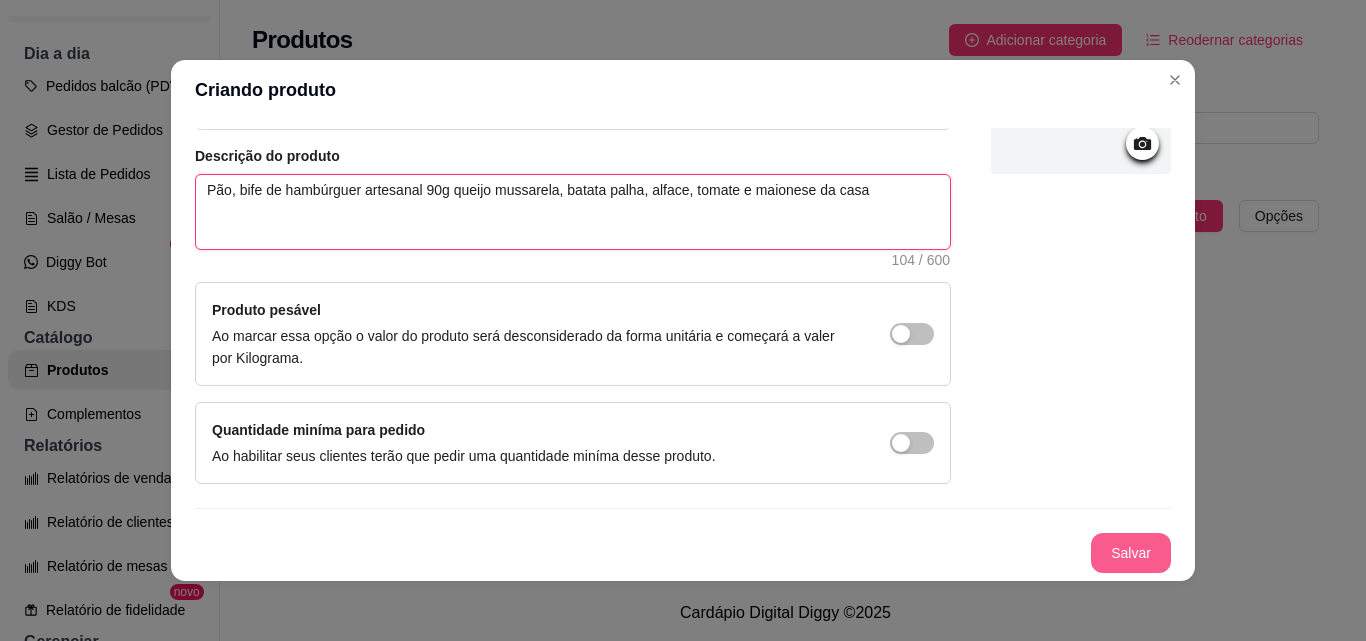 type on "Pão, bife de hambúrguer artesanal 90g queijo mussarela, batata palha, alface, tomate e maionese da casa" 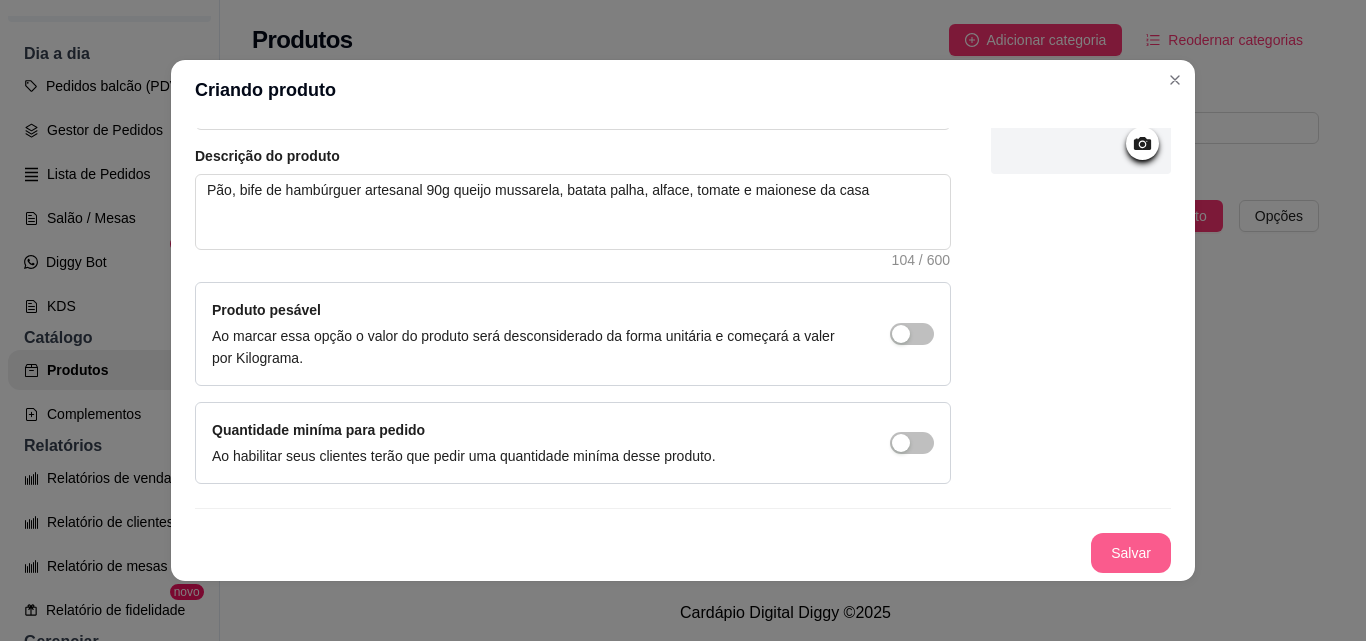 click on "Salvar" at bounding box center (1131, 553) 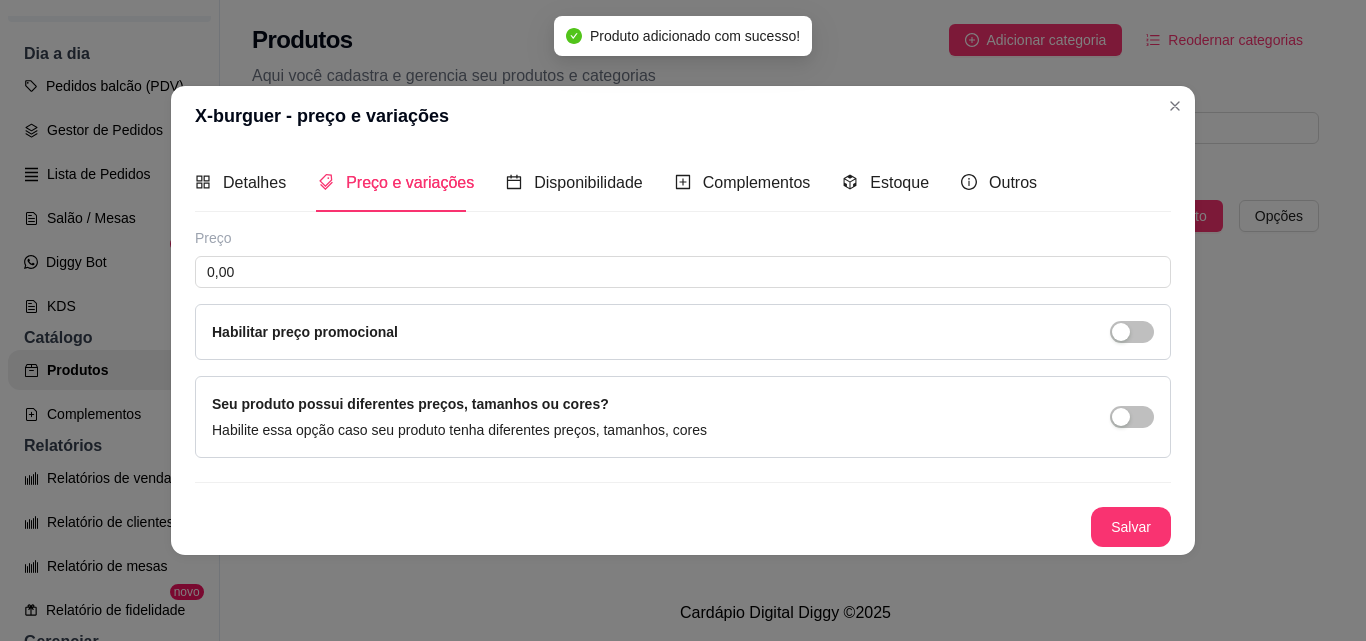 type 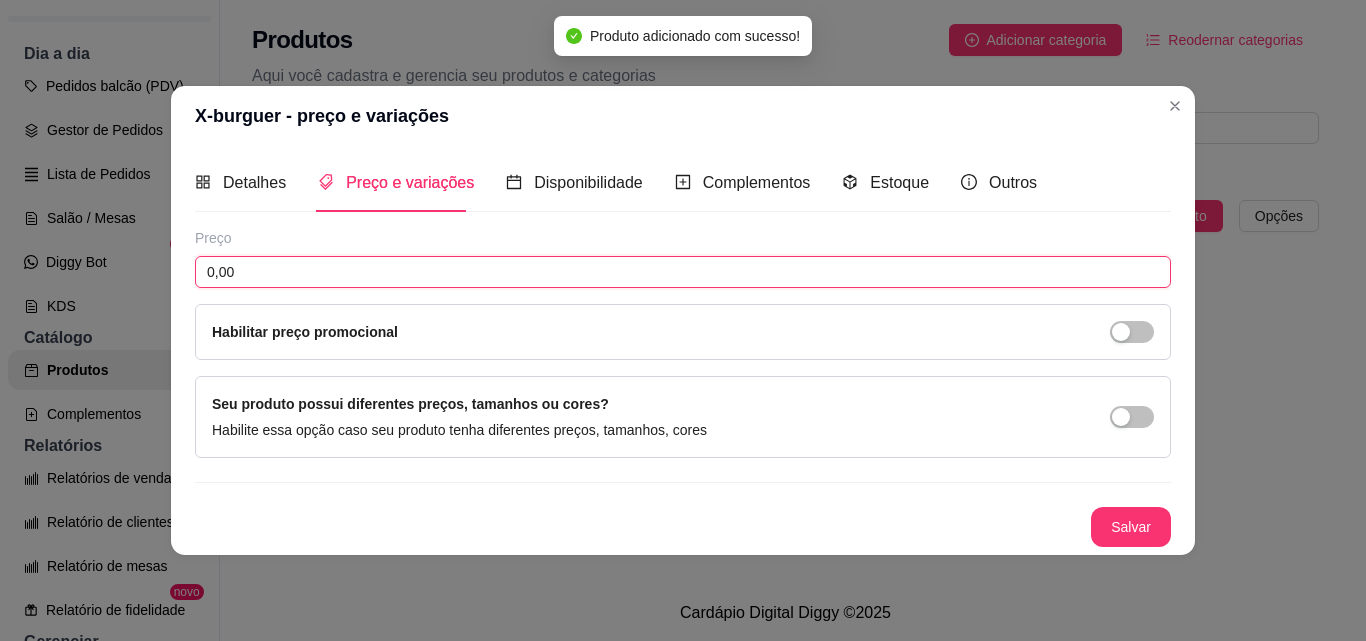drag, startPoint x: 417, startPoint y: 277, endPoint x: 414, endPoint y: 293, distance: 16.27882 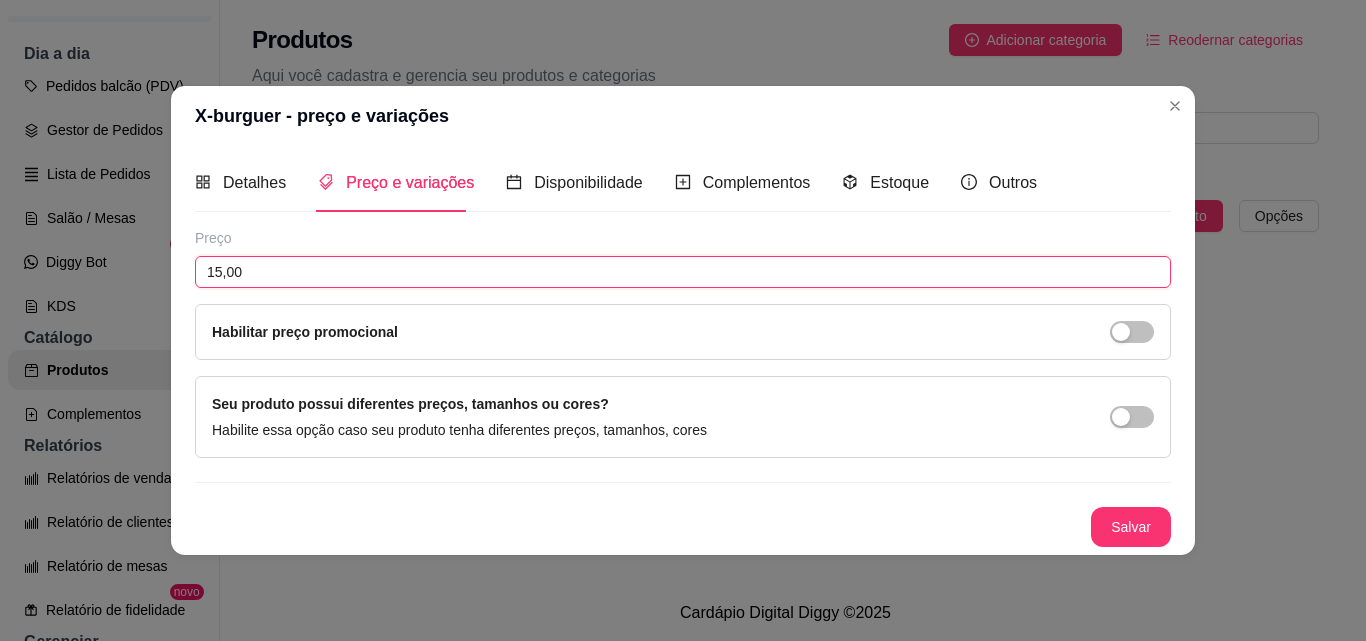 type on "15,00" 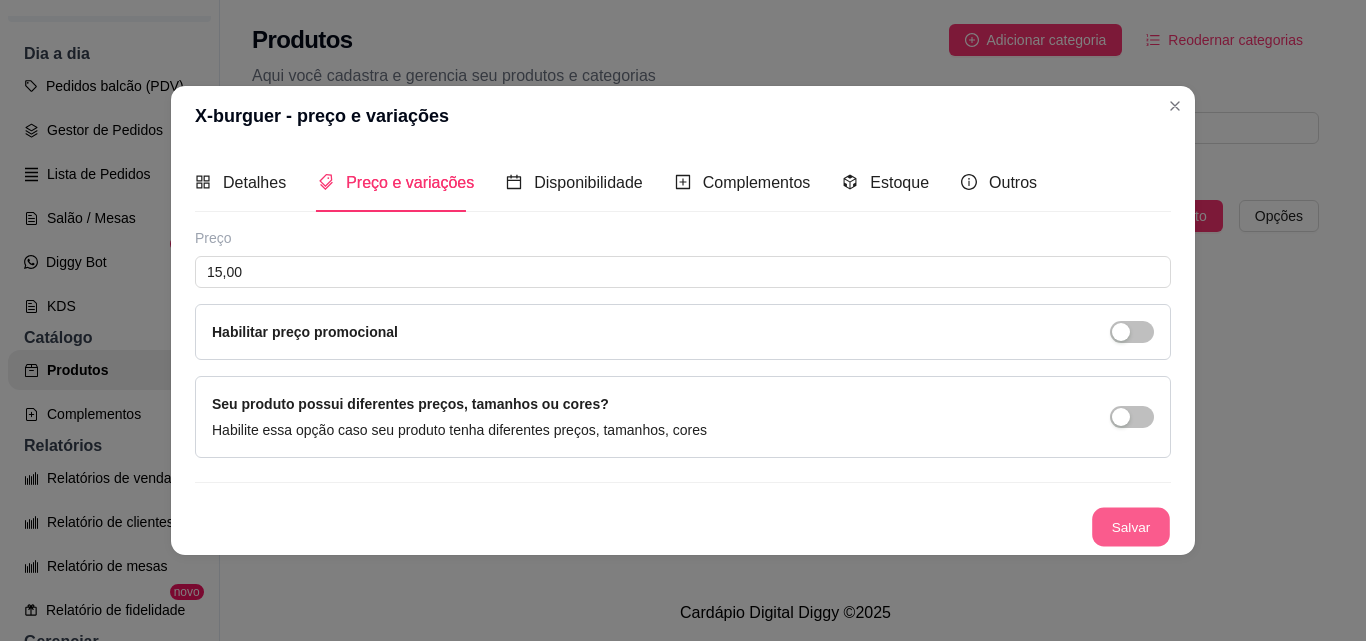 click on "Salvar" at bounding box center (1131, 526) 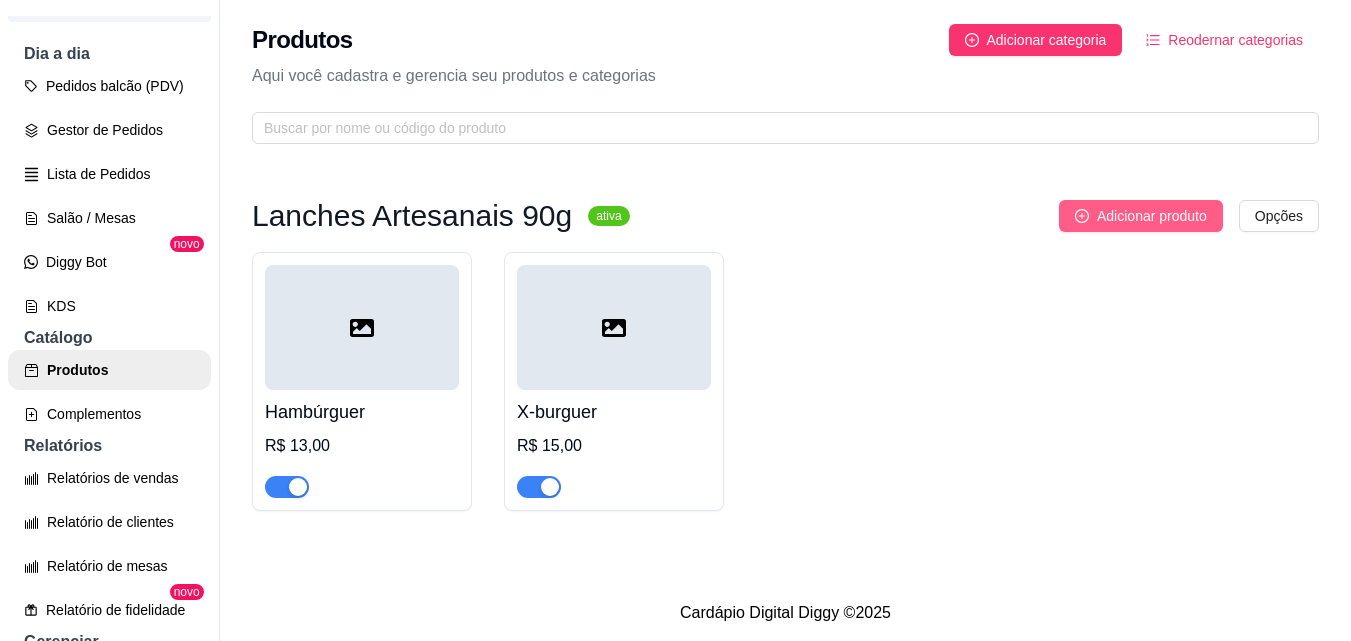click on "Adicionar produto" at bounding box center [1152, 216] 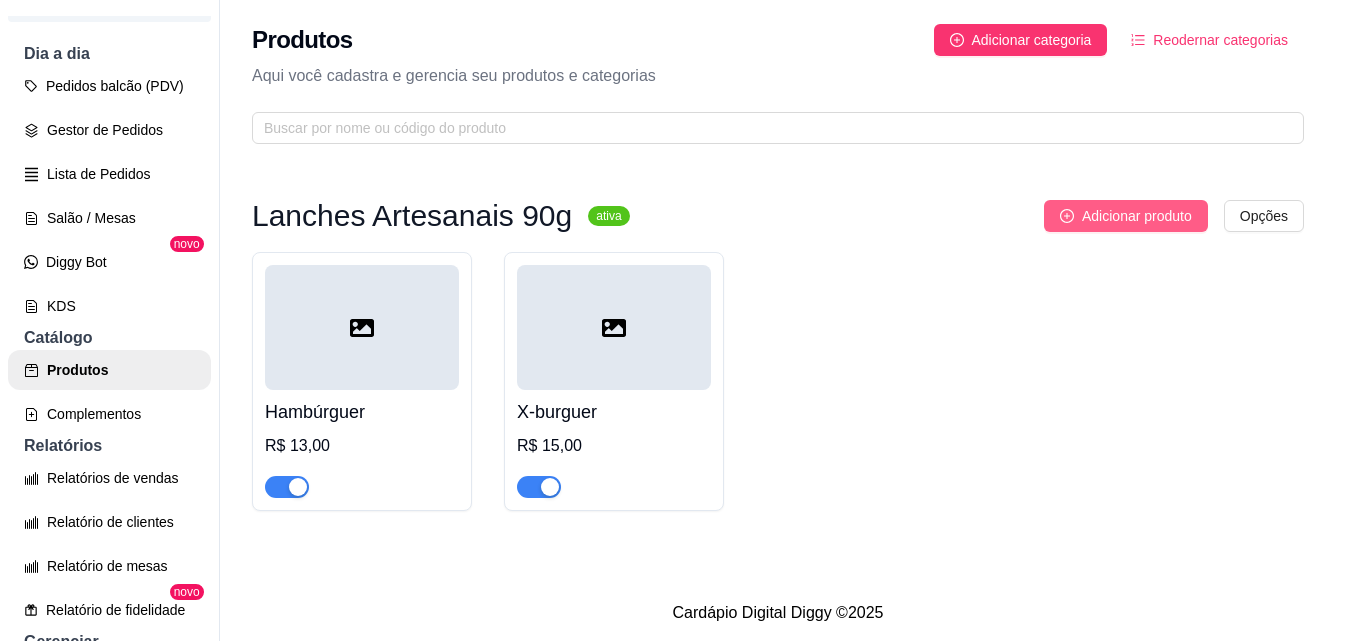 type 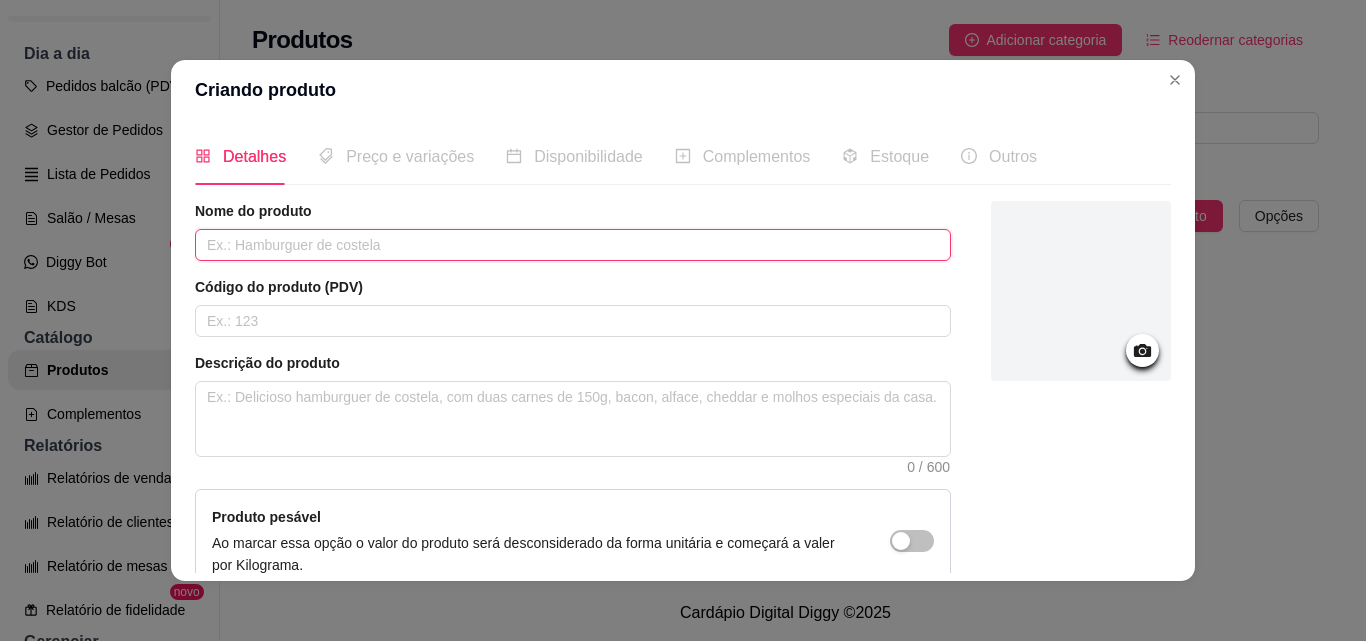 click at bounding box center (573, 245) 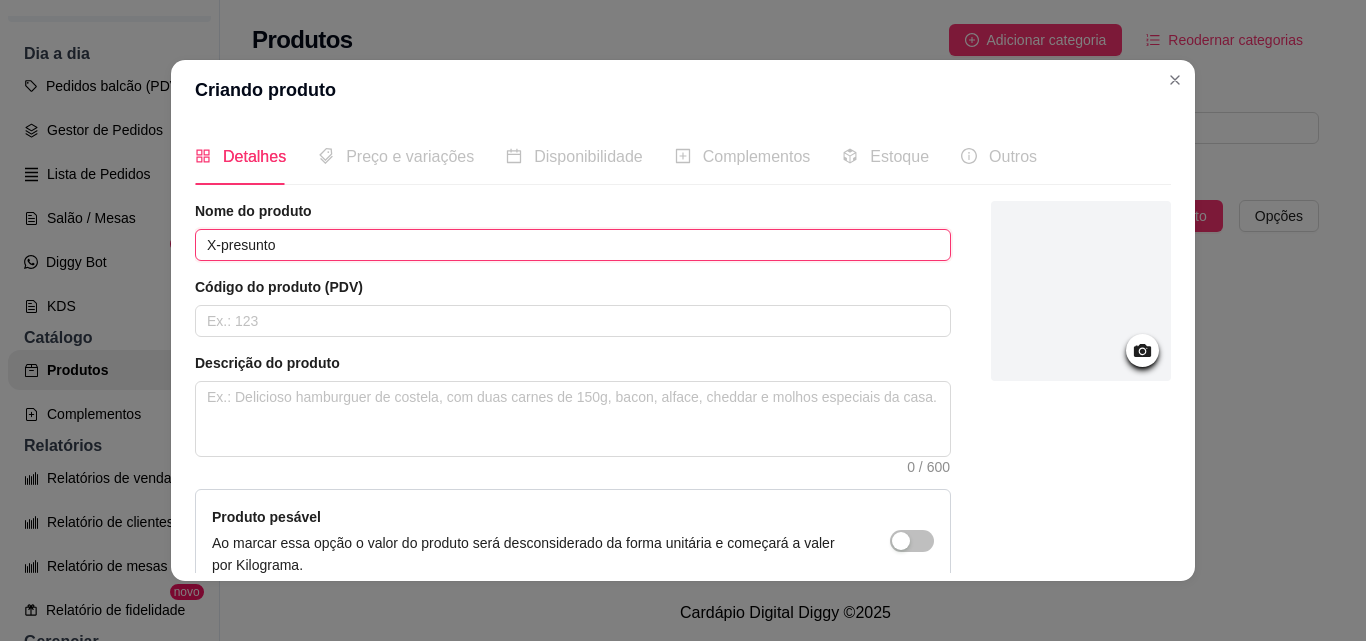 type on "X-presunto" 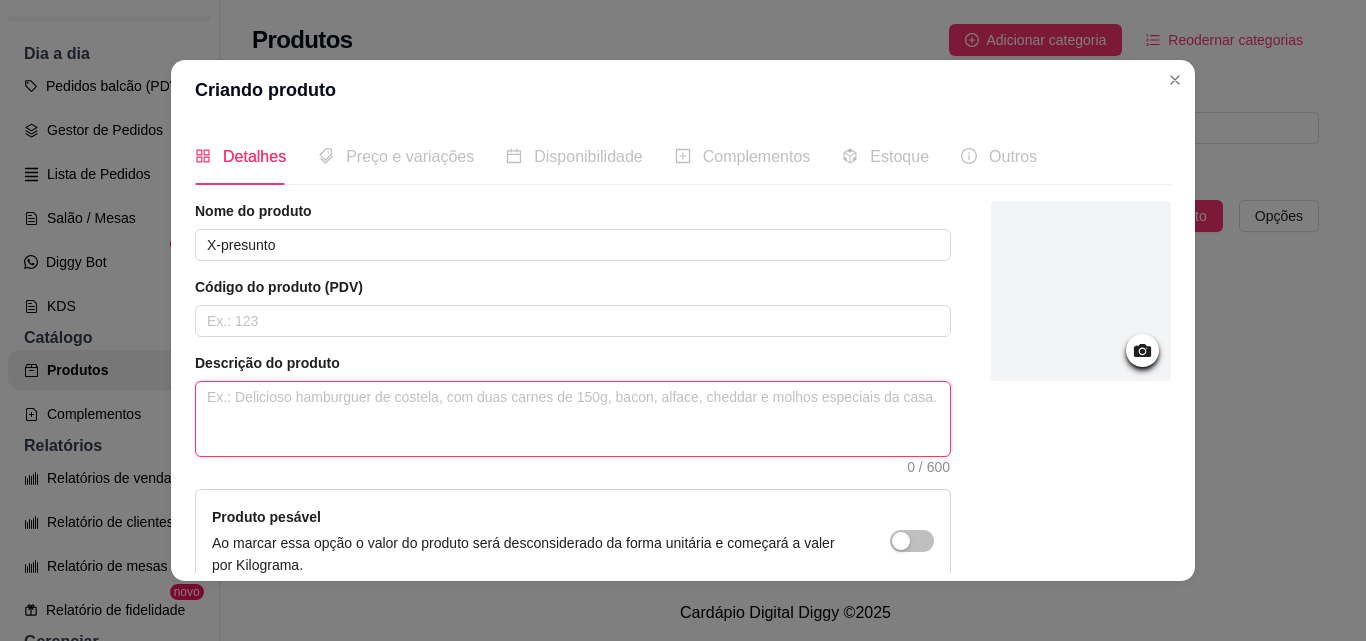 click at bounding box center [573, 419] 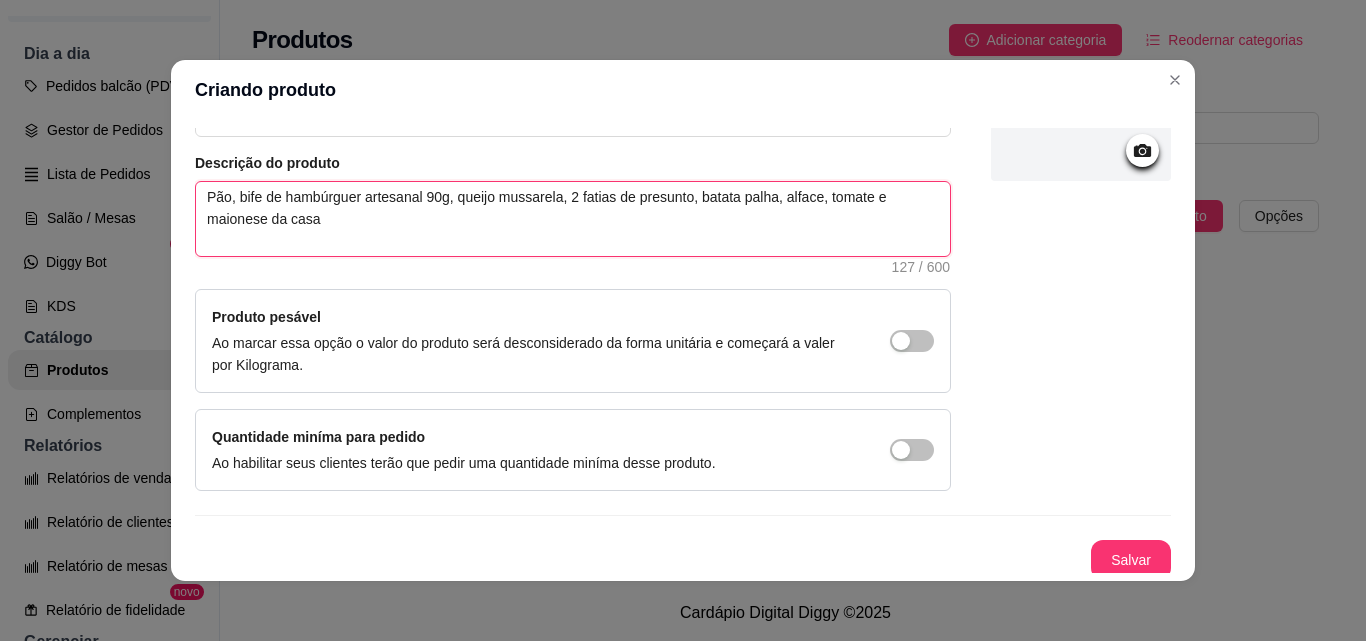 scroll, scrollTop: 207, scrollLeft: 0, axis: vertical 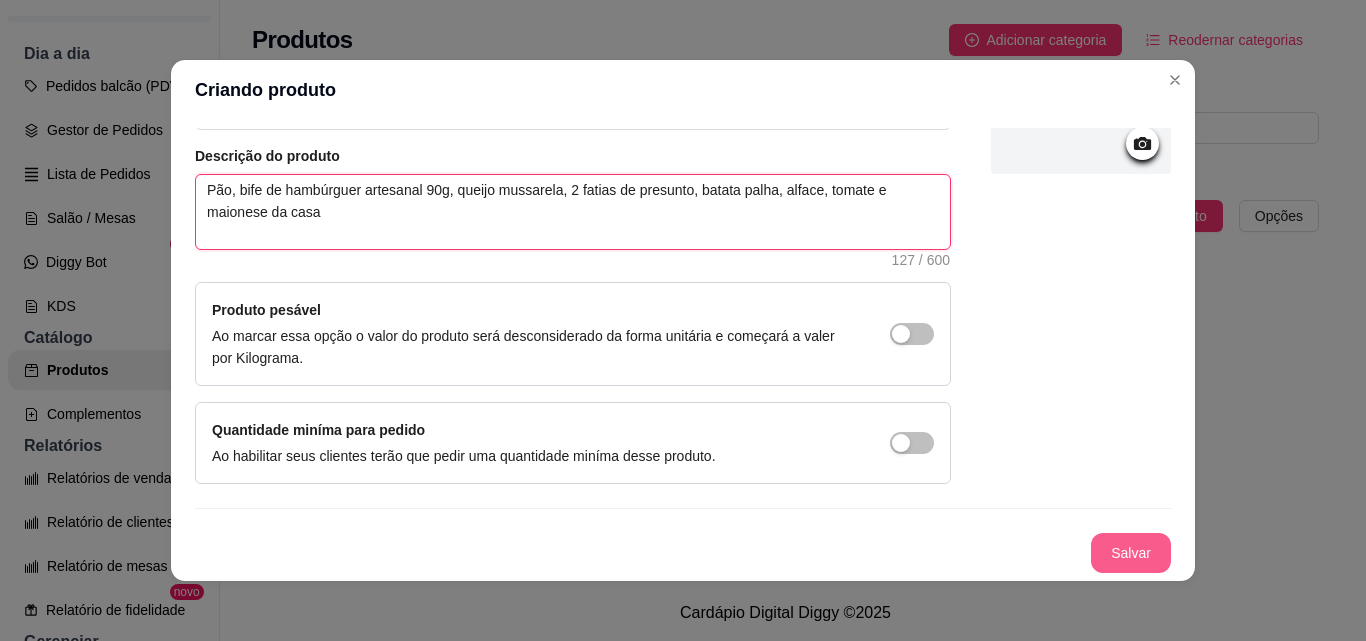 type on "Pão, bife de hambúrguer artesanal 90g, queijo mussarela, 2 fatias de presunto, batata palha, alface, tomate e maionese da casa" 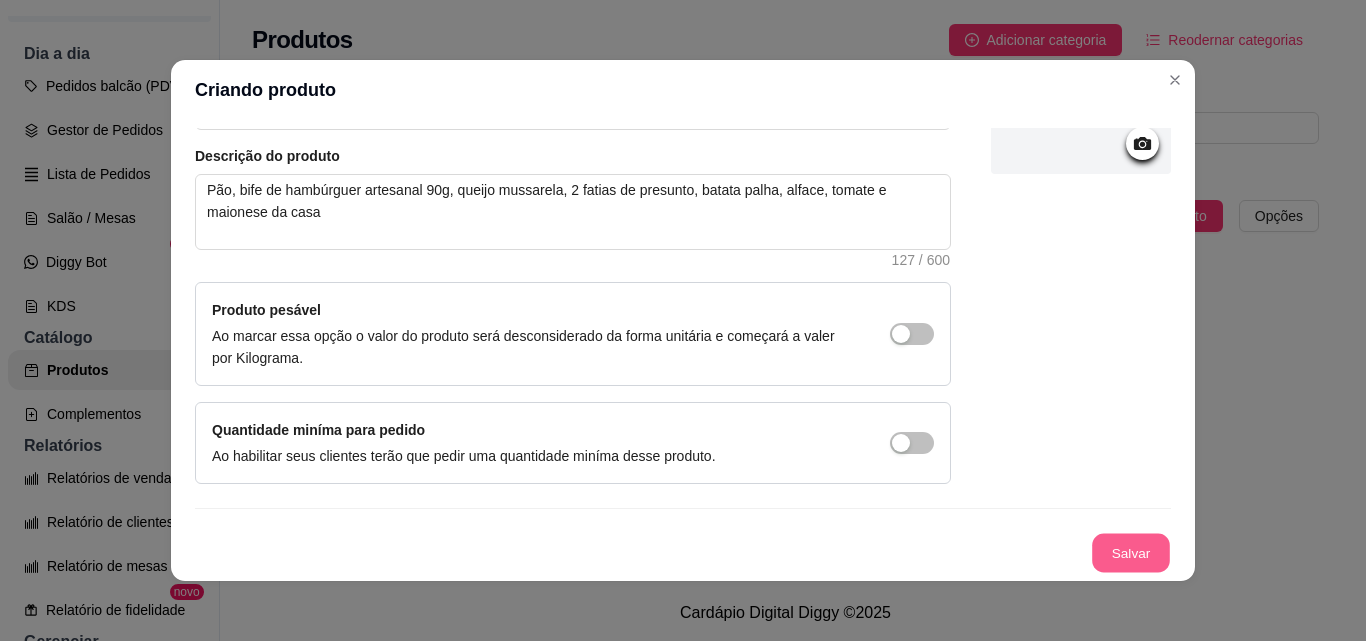 click on "Salvar" at bounding box center [1131, 553] 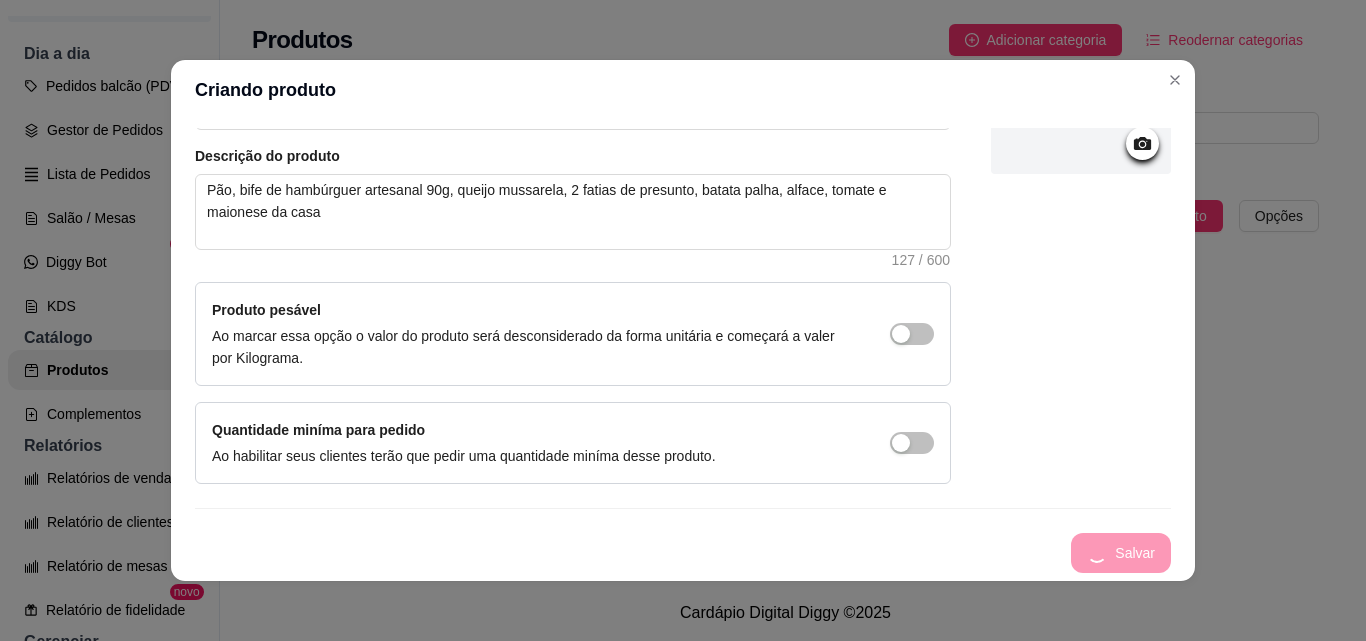 type 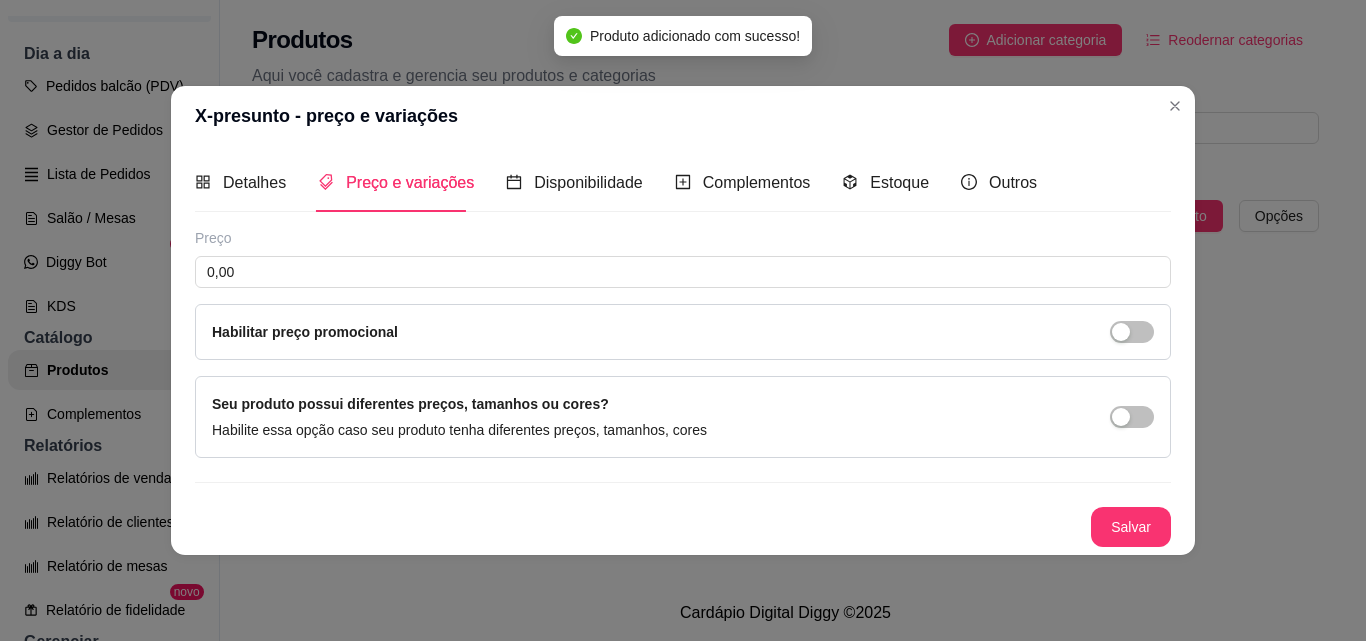 scroll, scrollTop: 0, scrollLeft: 0, axis: both 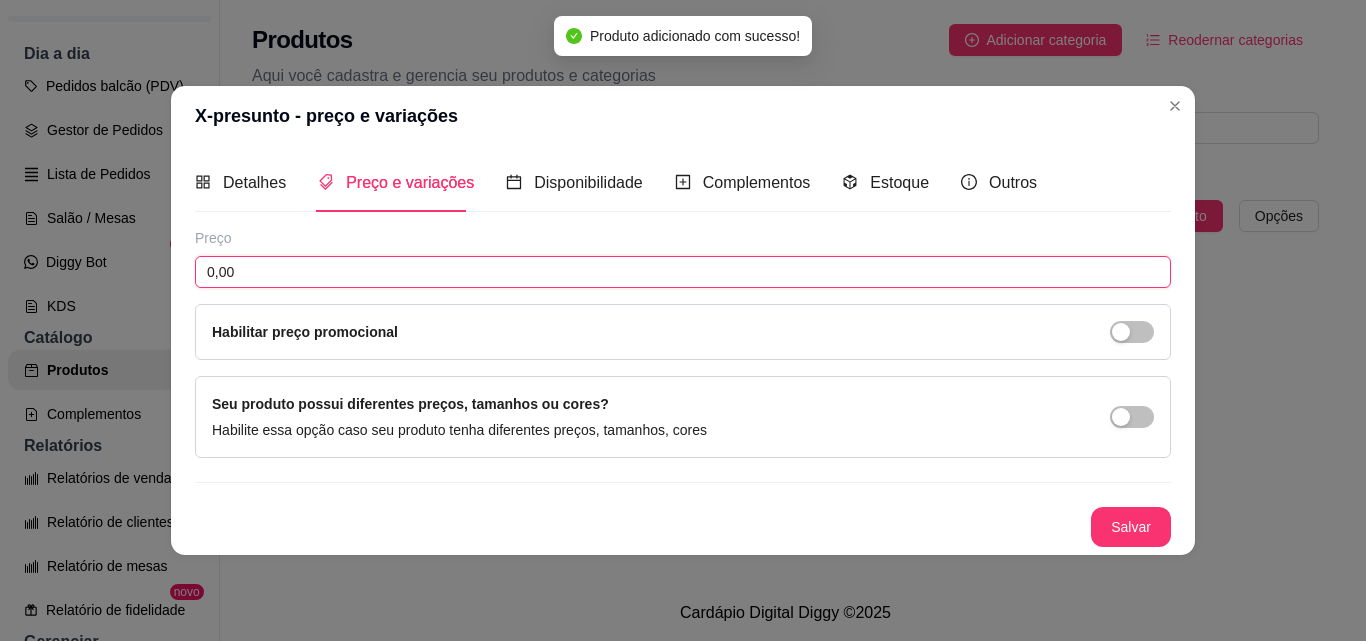 click on "0,00" at bounding box center [683, 272] 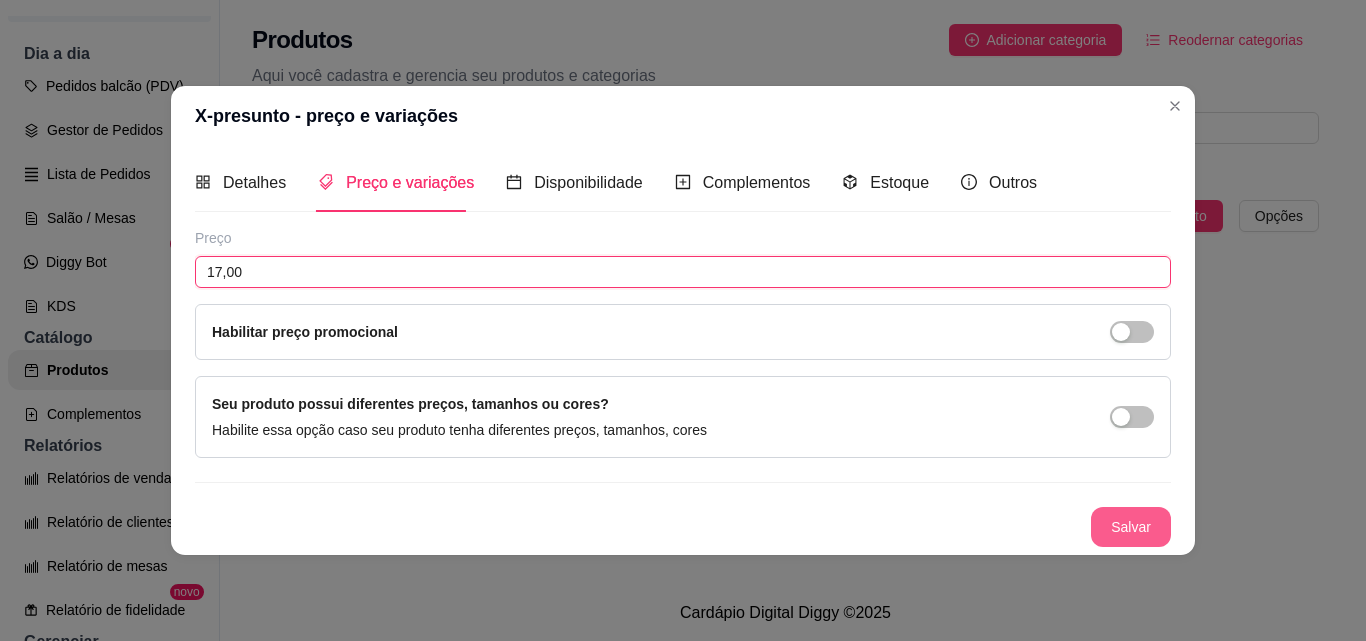 type on "17,00" 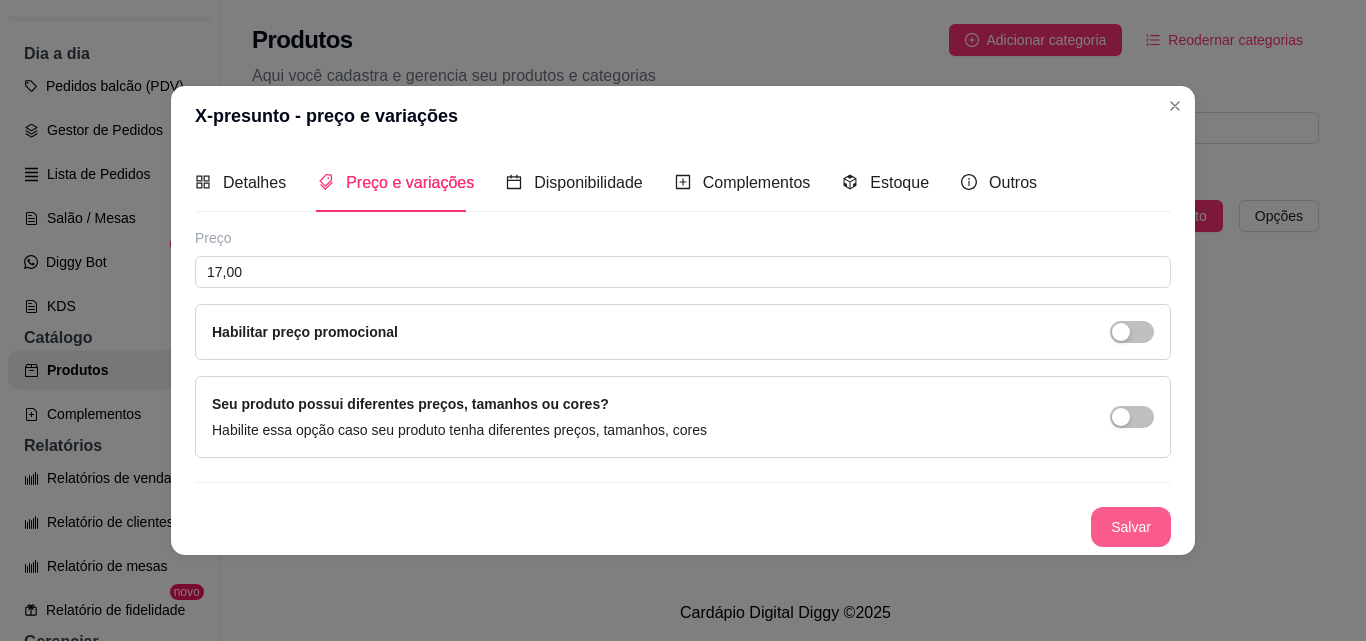 click on "Salvar" at bounding box center (1131, 527) 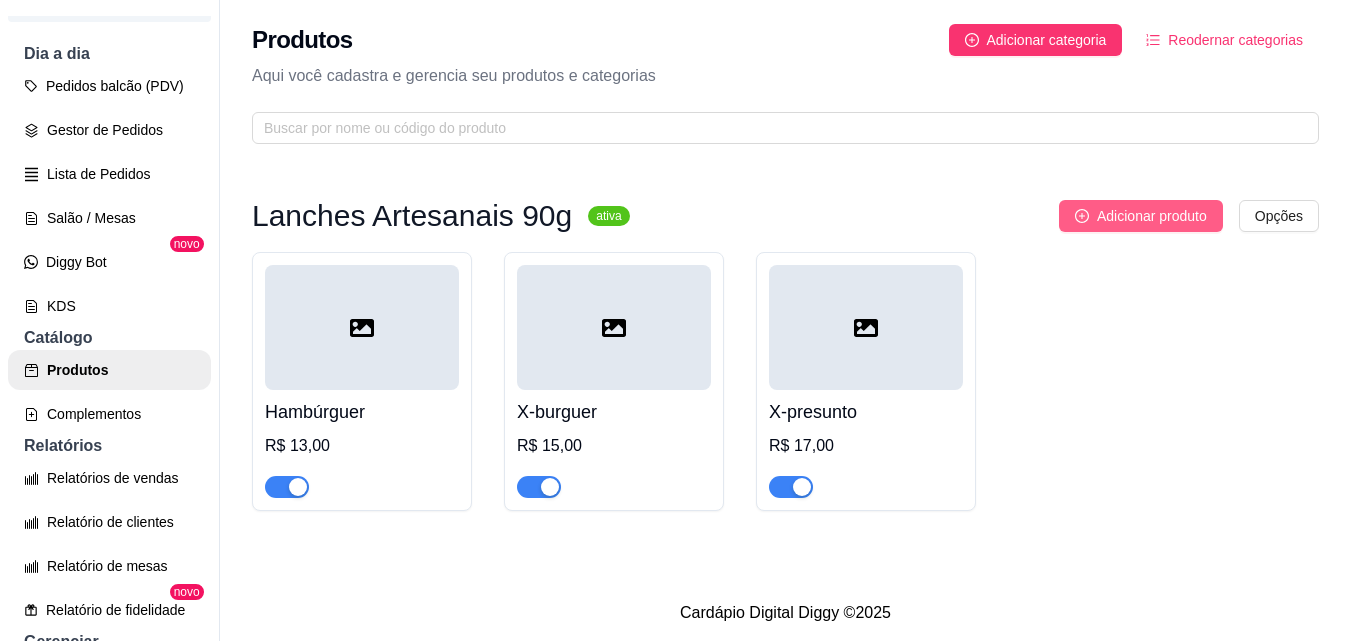 click on "Adicionar produto" at bounding box center [1152, 216] 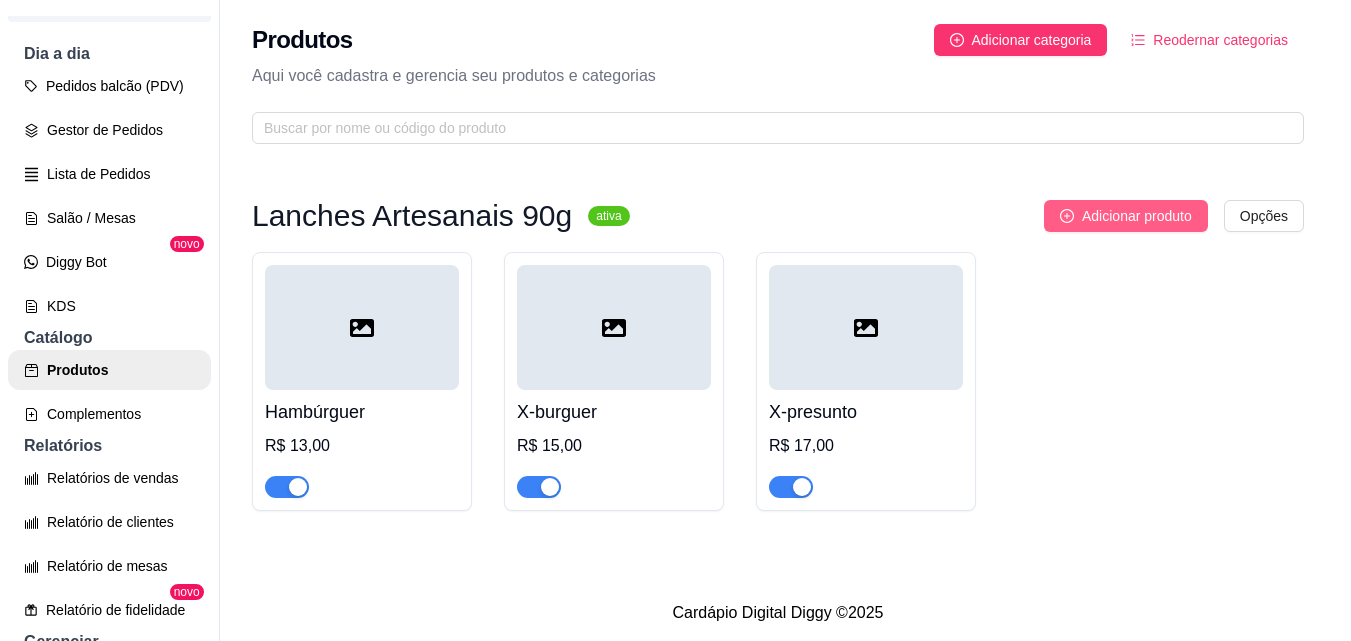 type 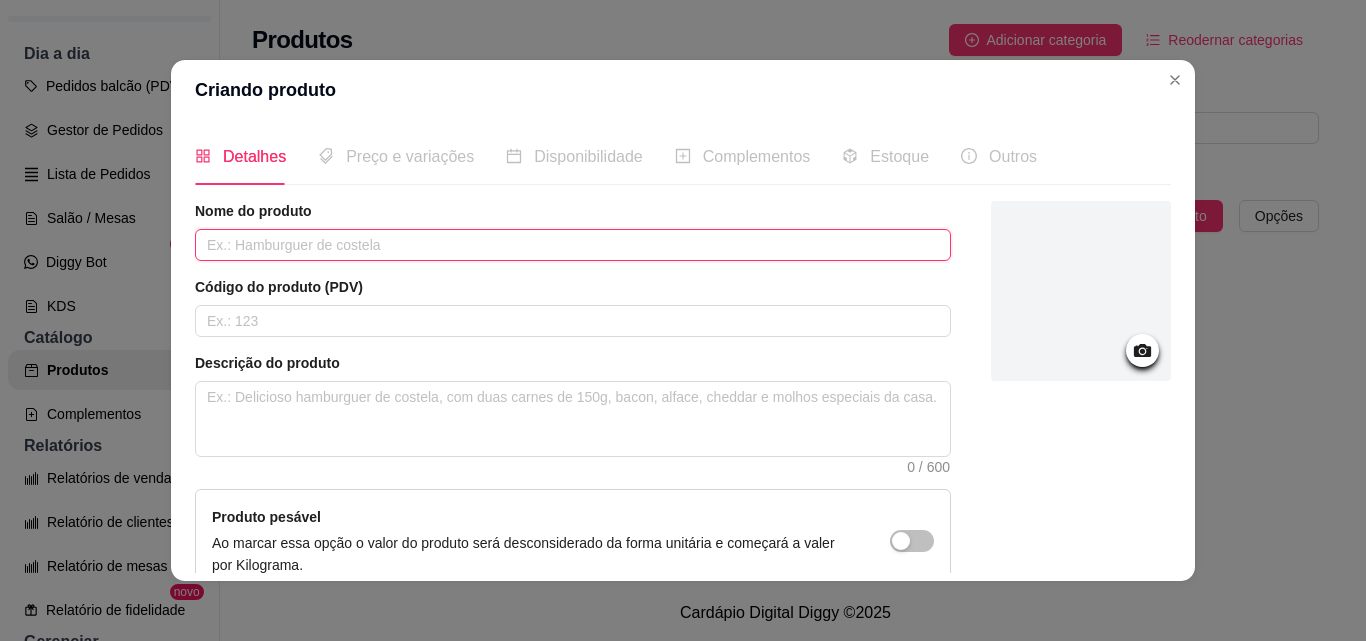 click at bounding box center [573, 245] 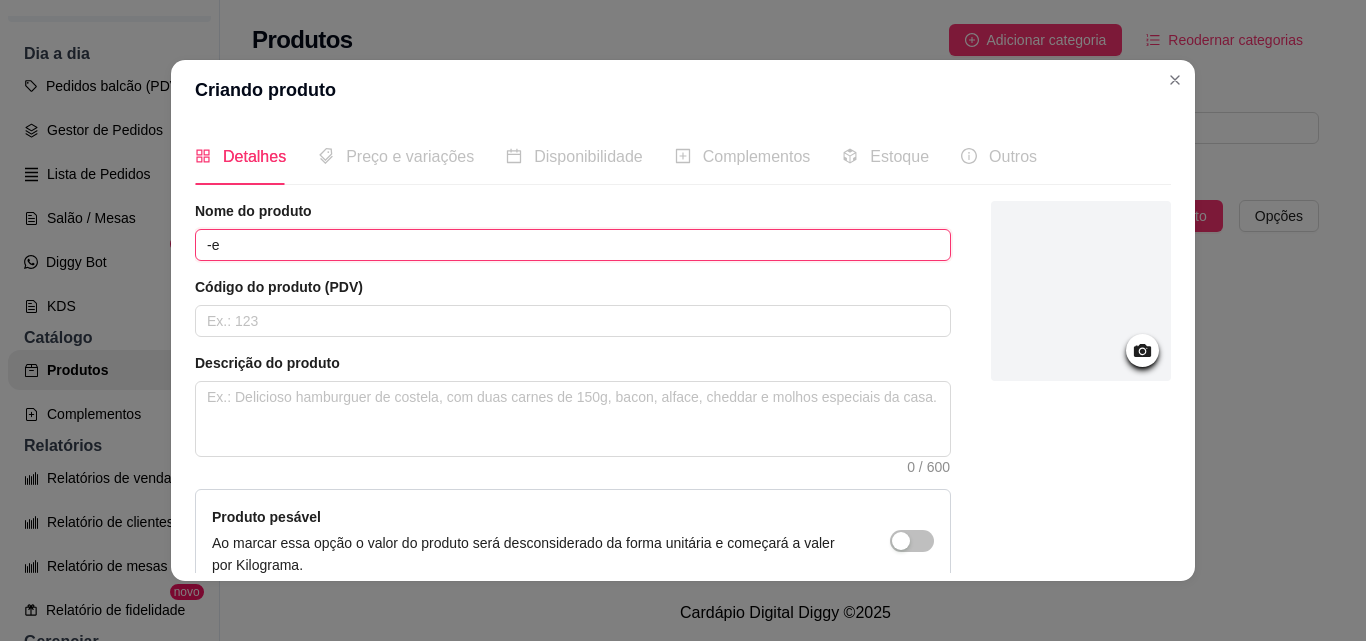 type on "-" 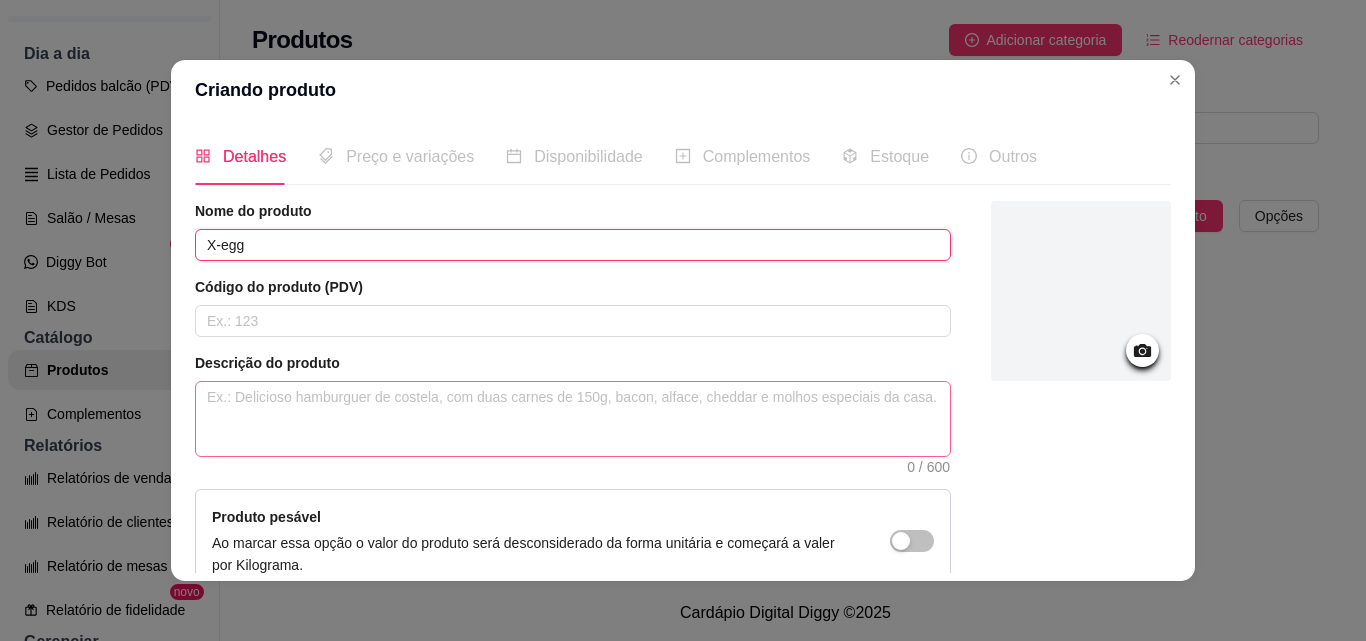 type on "X-egg" 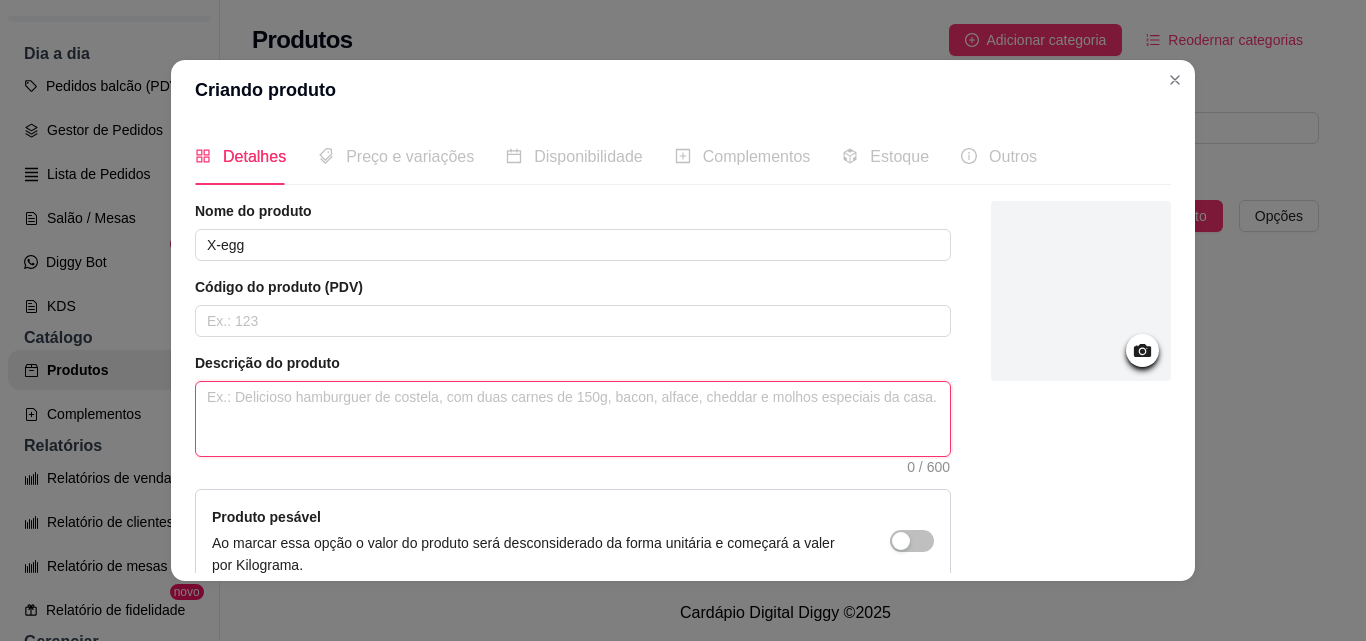 paste on "Pão, bife de hambúrguer artesanal 90g, ovo, queijo mussarela, batata palha, alface, tomate e maionese da casa" 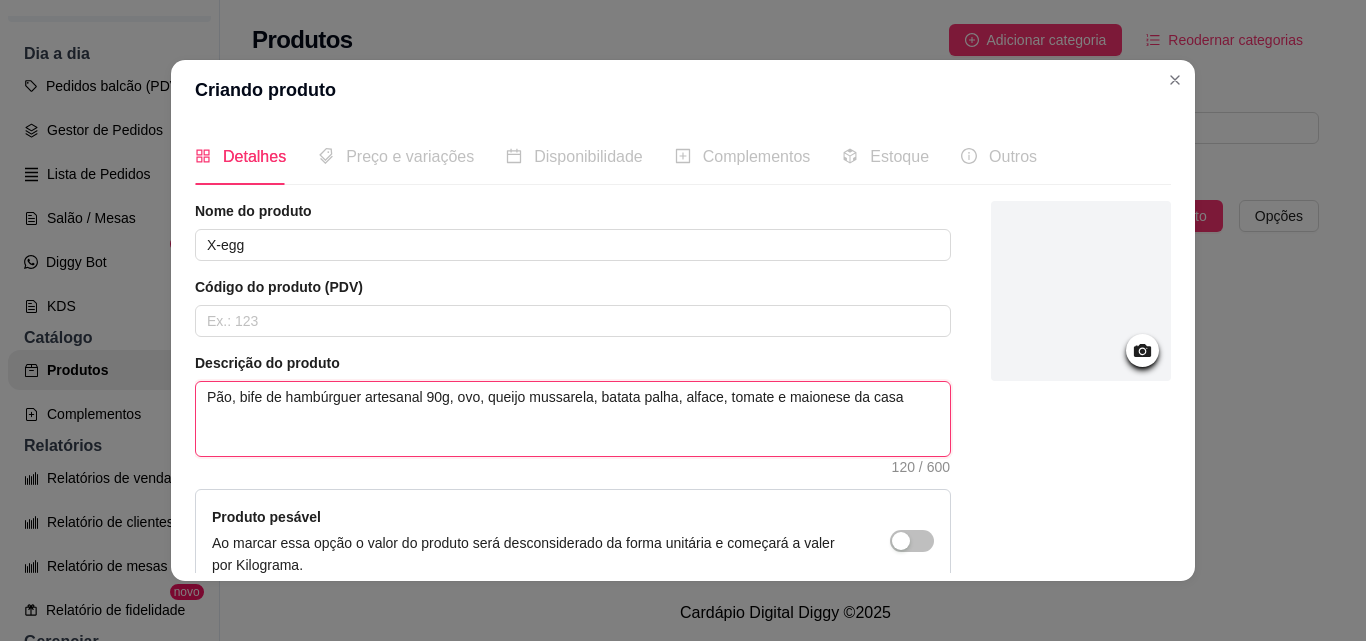 scroll, scrollTop: 207, scrollLeft: 0, axis: vertical 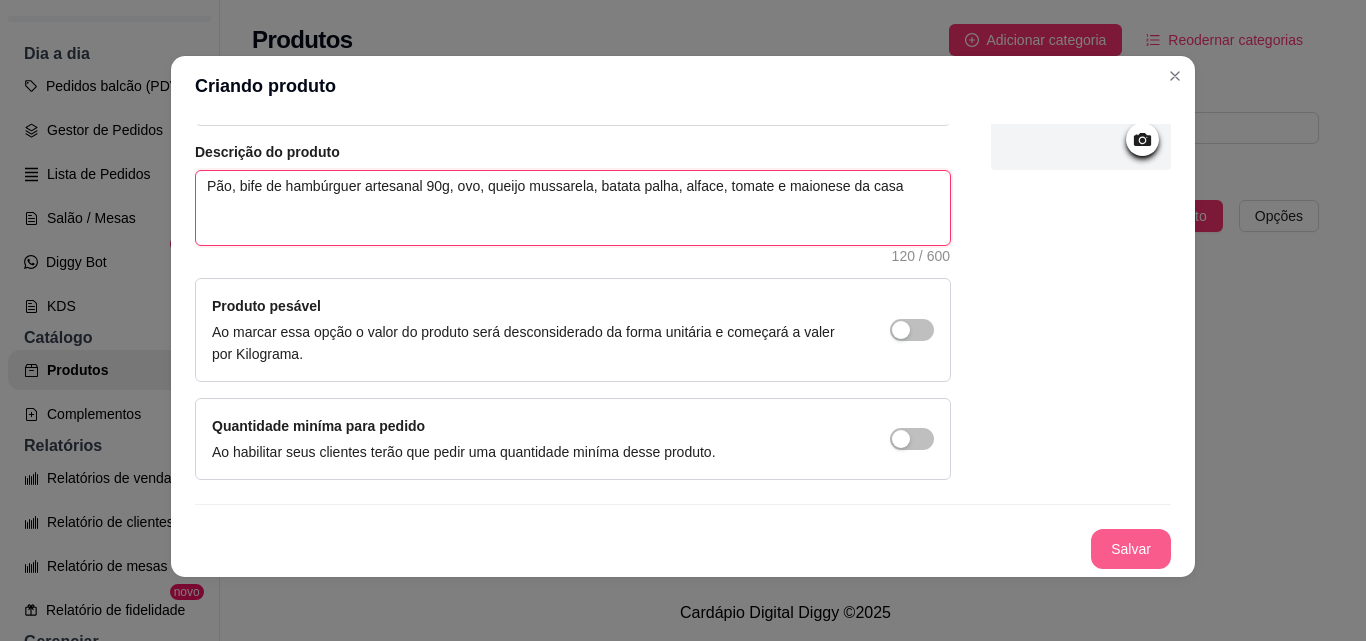 type on "Pão, bife de hambúrguer artesanal 90g, ovo, queijo mussarela, batata palha, alface, tomate e maionese da casa" 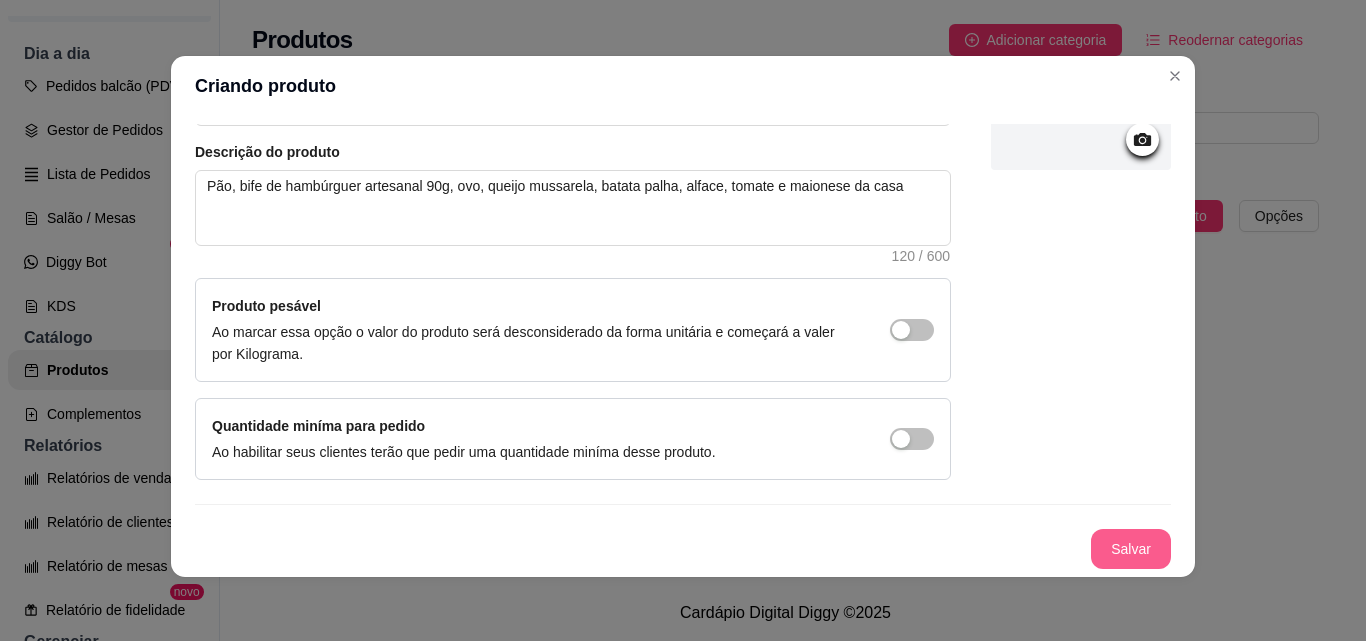 click on "Salvar" at bounding box center [1131, 549] 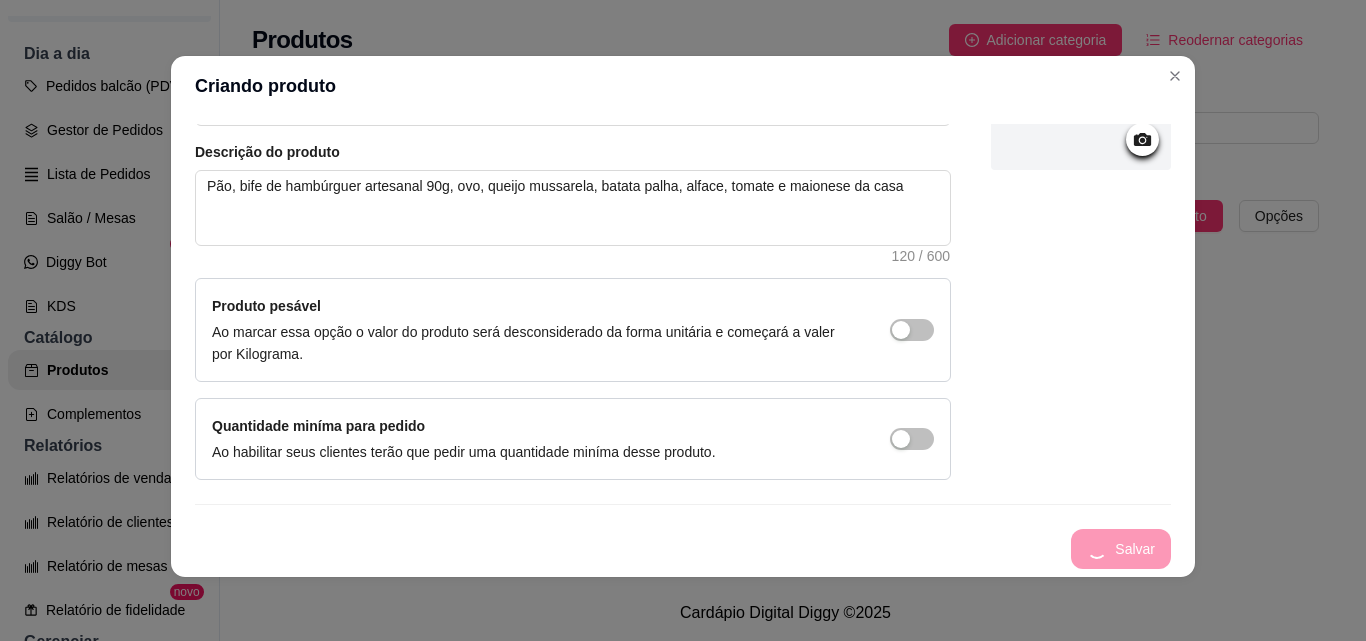 type 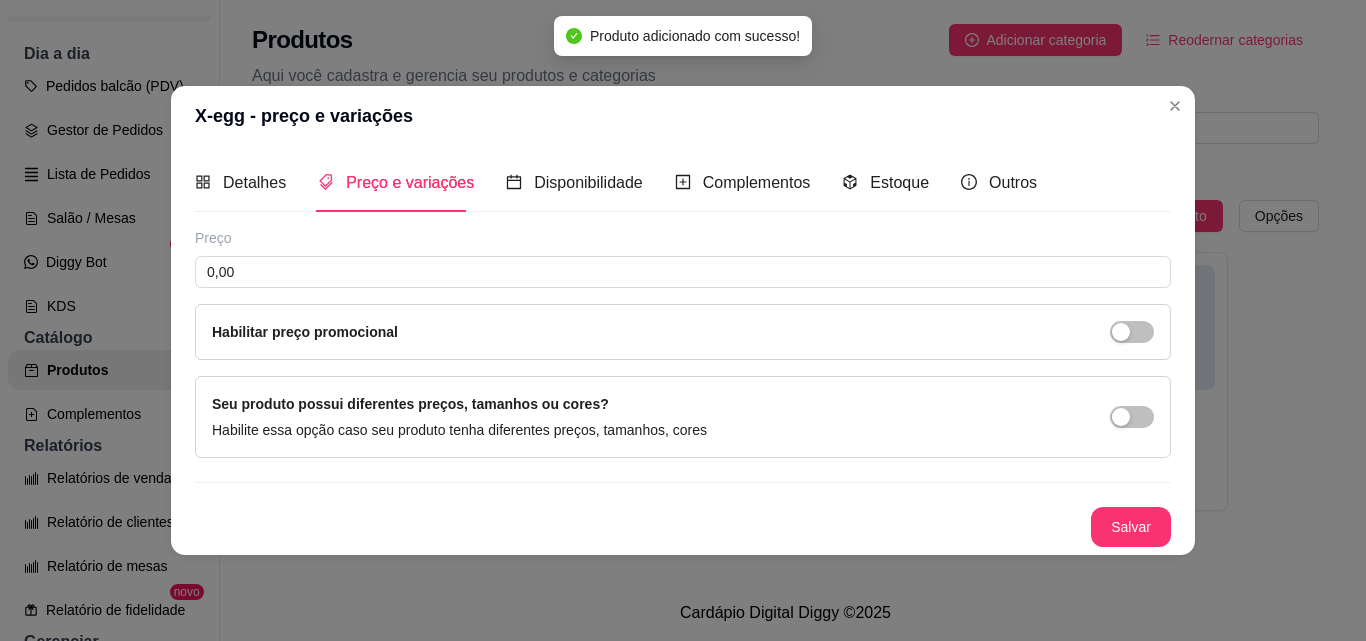 scroll, scrollTop: 0, scrollLeft: 0, axis: both 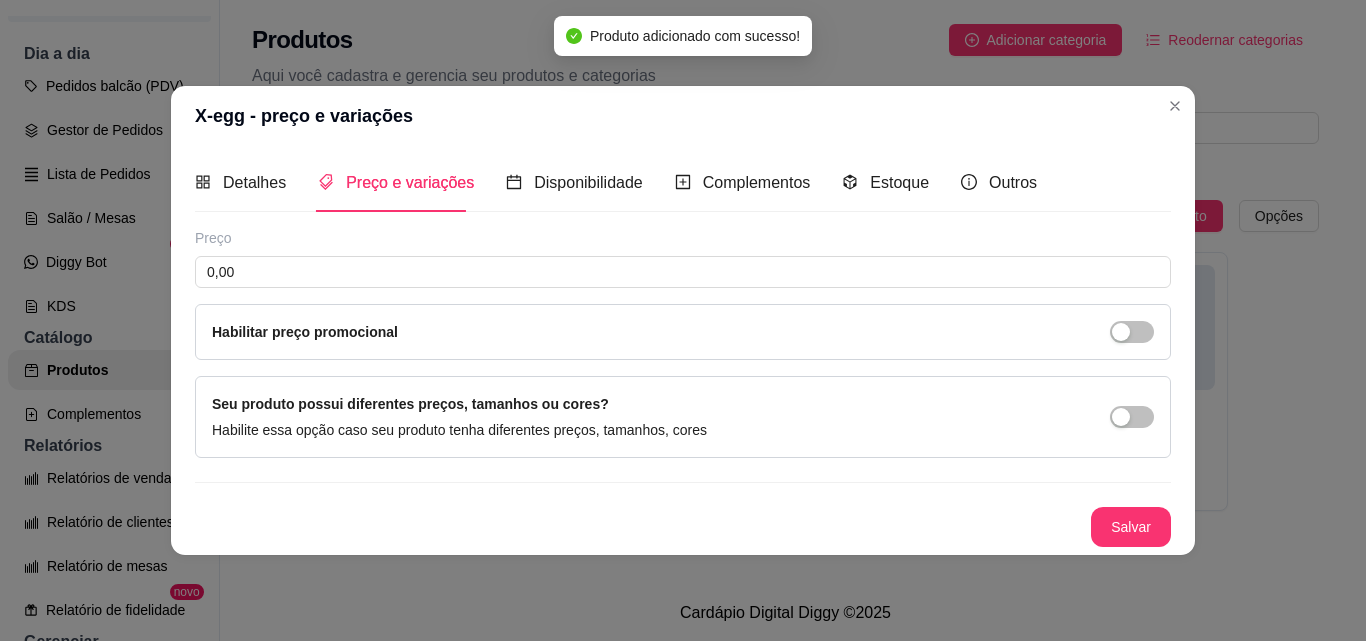 click on "Nome do produto X-egg Código do produto (PDV) Descrição do produto Pão, bife de hambúrguer artesanal 90g, ovo, queijo mussarela, presunto, batata palha, alface, tomate e maionese da casa  120 / 600 Produto pesável Ao marcar essa opção o valor do produto será desconsiderado da forma unitária e começará a valer por Kilograma. Quantidade miníma para pedido Ao habilitar seus clientes terão que pedir uma quantidade miníma desse produto. Copiar link do produto Deletar produto Salvar Preço  0,00 Habilitar preço promocional Seu produto possui diferentes preços, tamanhos ou cores? Habilite essa opção caso seu produto tenha diferentes preços, tamanhos, cores Salvar" at bounding box center (683, 350) 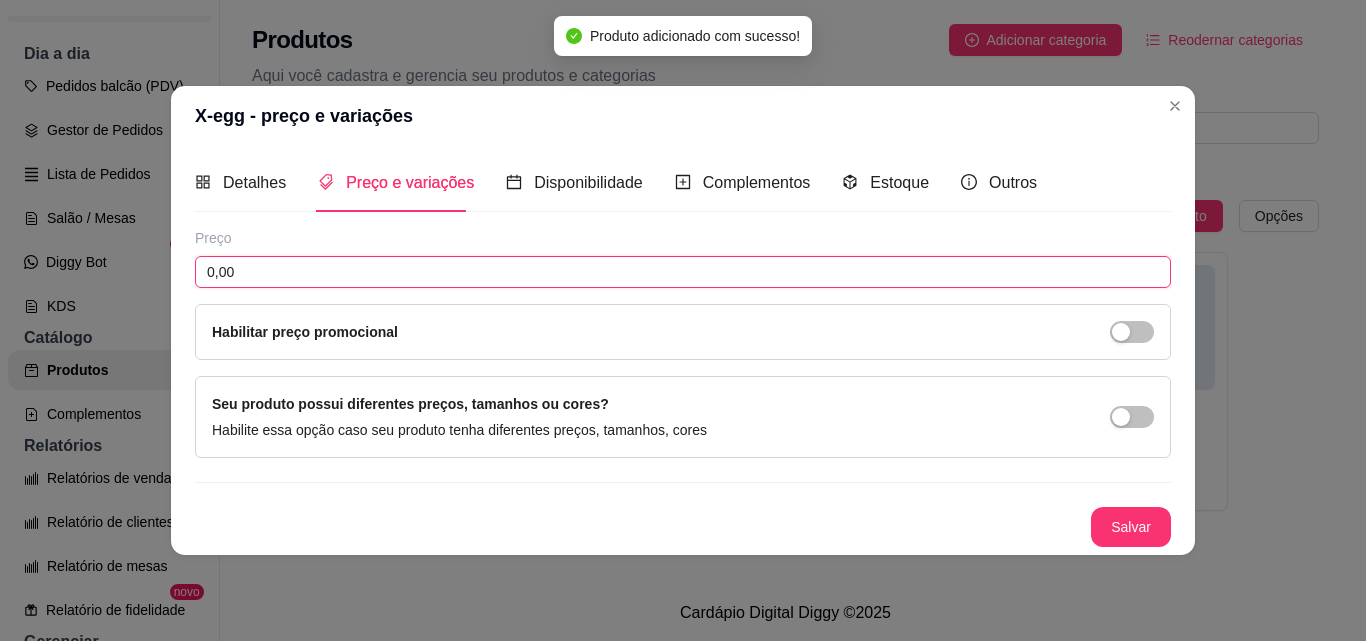 click on "0,00" at bounding box center [683, 272] 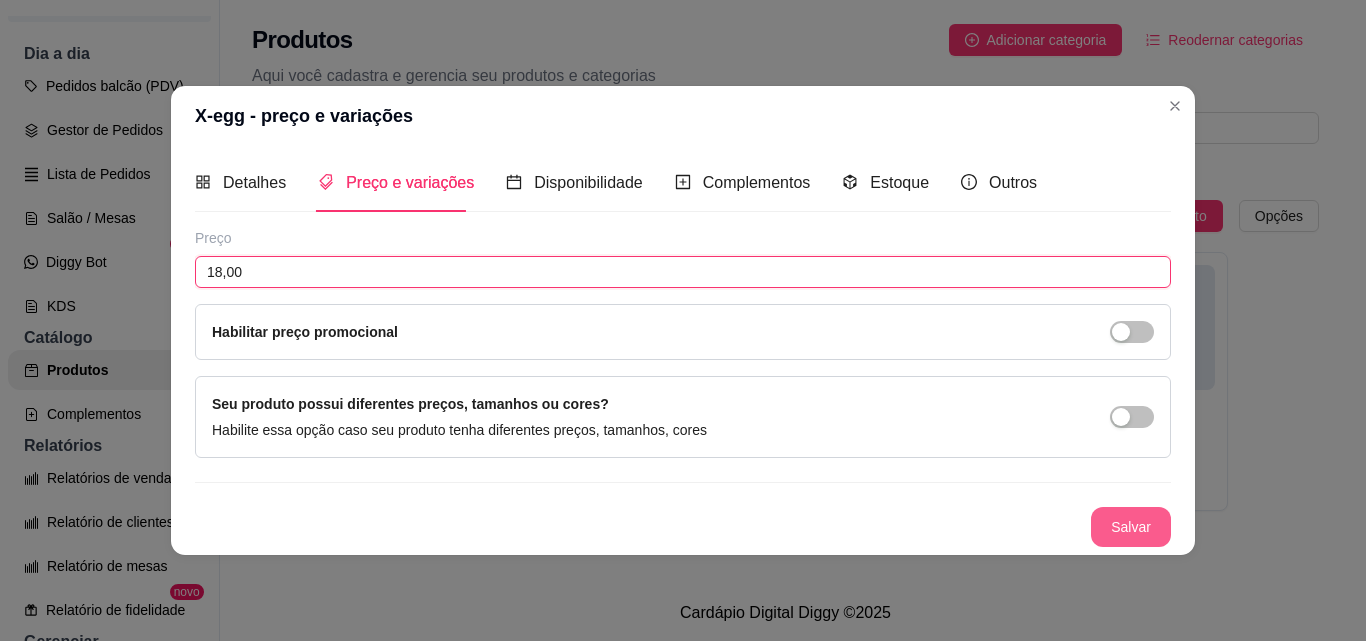 type on "18,00" 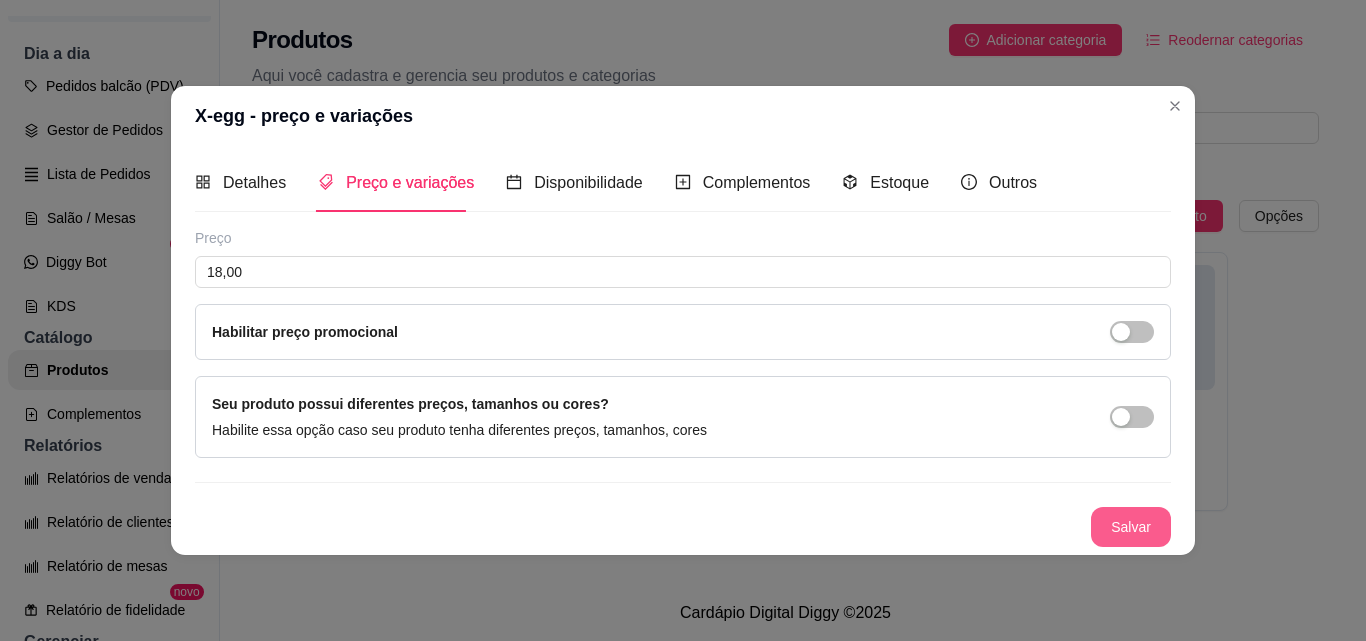 click on "Salvar" at bounding box center [1131, 527] 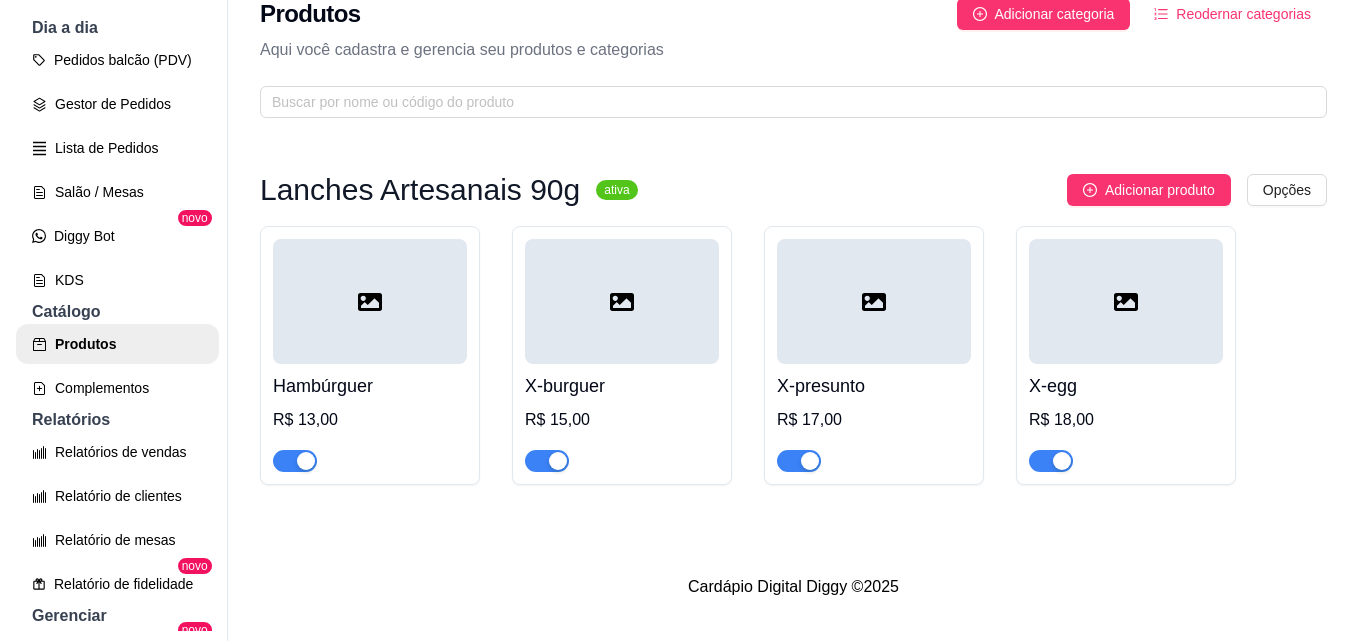 scroll, scrollTop: 32, scrollLeft: 0, axis: vertical 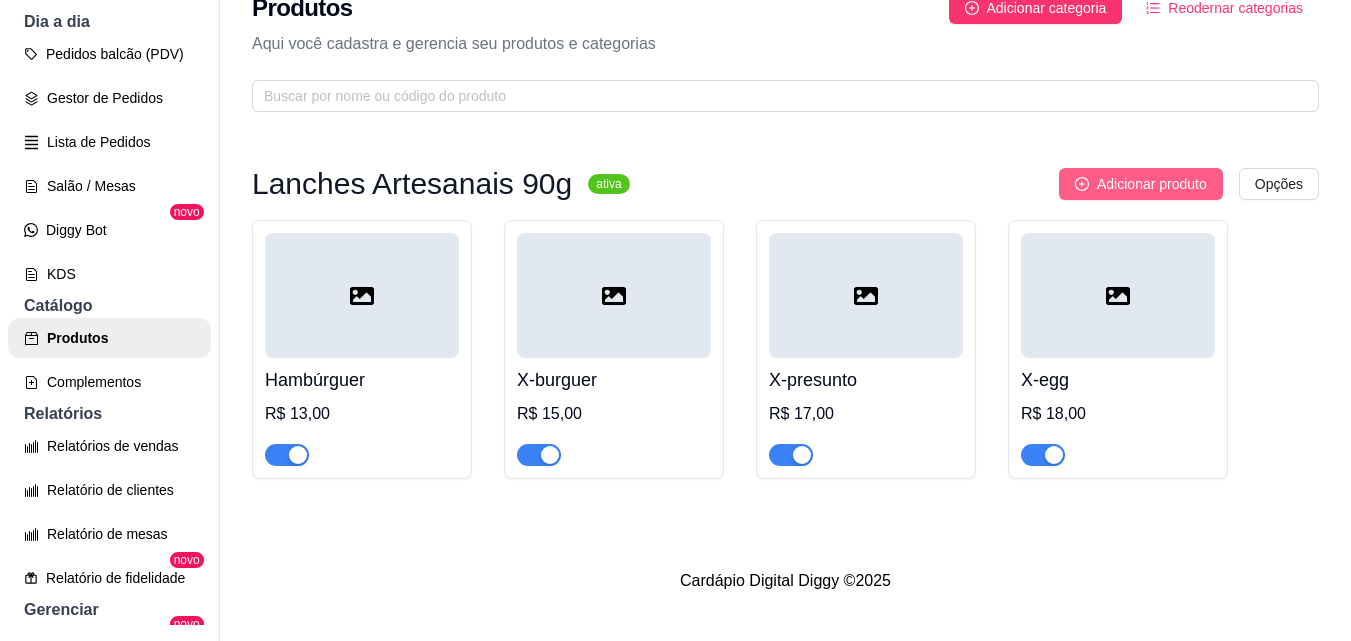click on "Adicionar produto" at bounding box center [1152, 184] 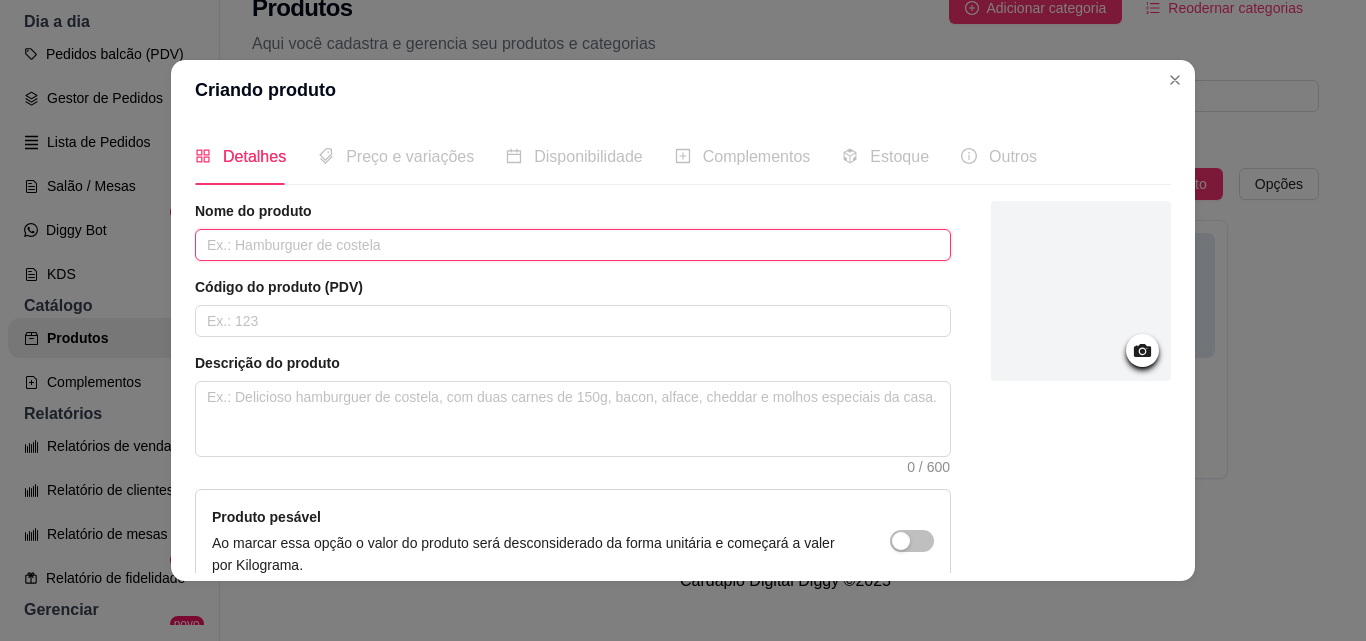 click at bounding box center (573, 245) 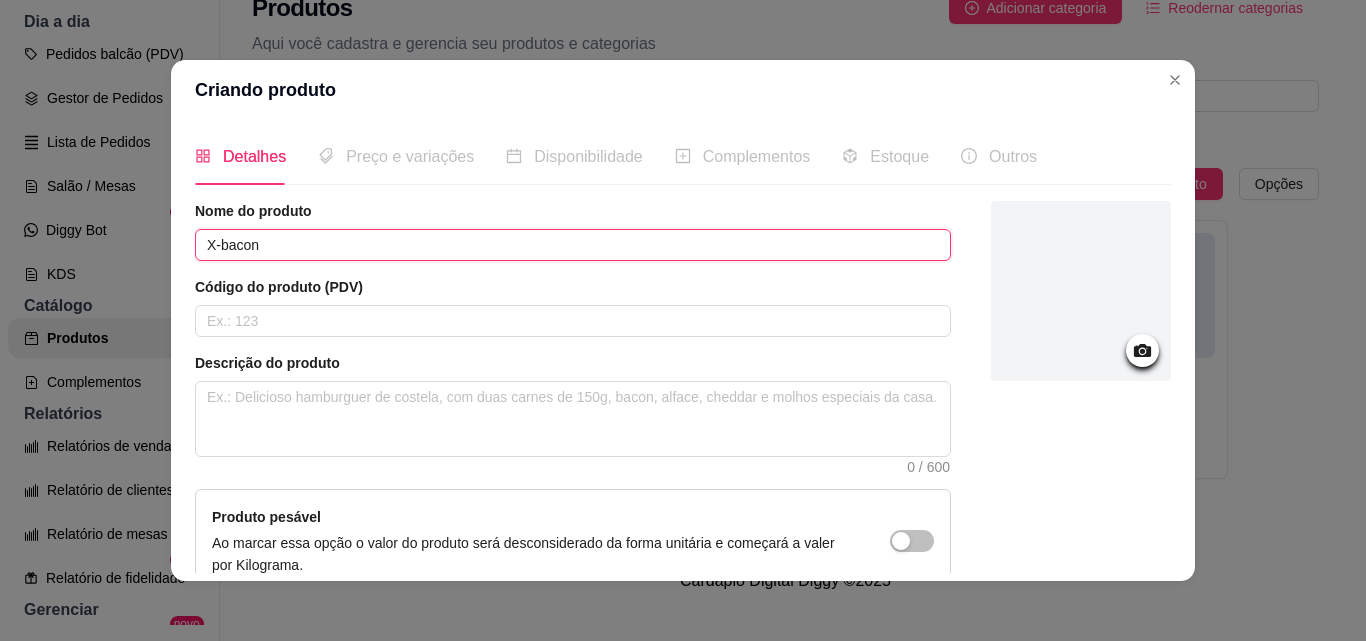 type on "X-bacon" 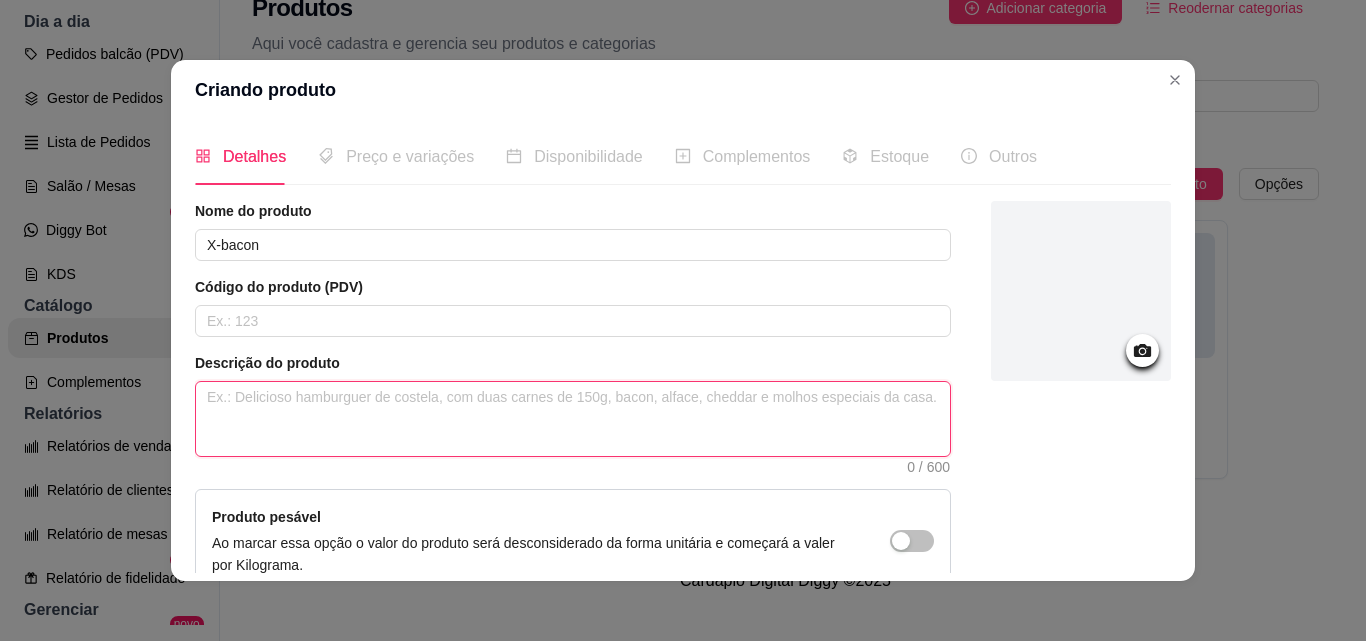 paste on "Pão, bife de hambúrguer artesanal 90g, bacon, queijo mussarela, presunto, batata palha, alface, tomate e maionese da casa" 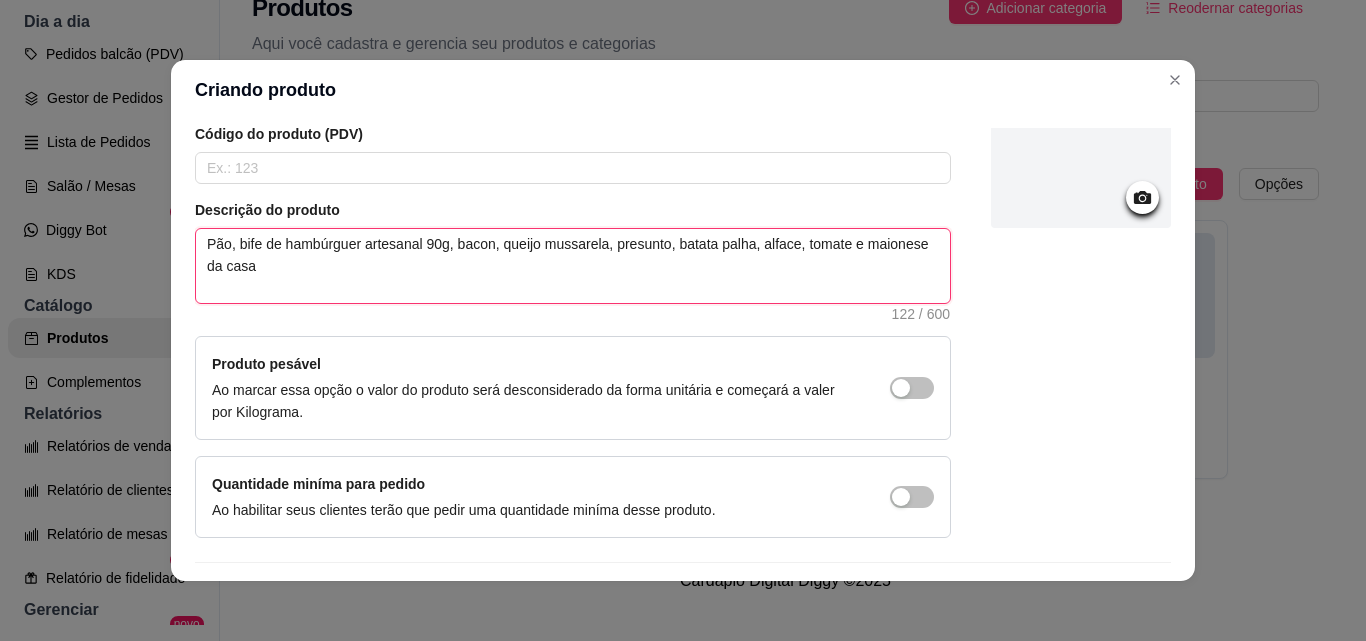 scroll, scrollTop: 207, scrollLeft: 0, axis: vertical 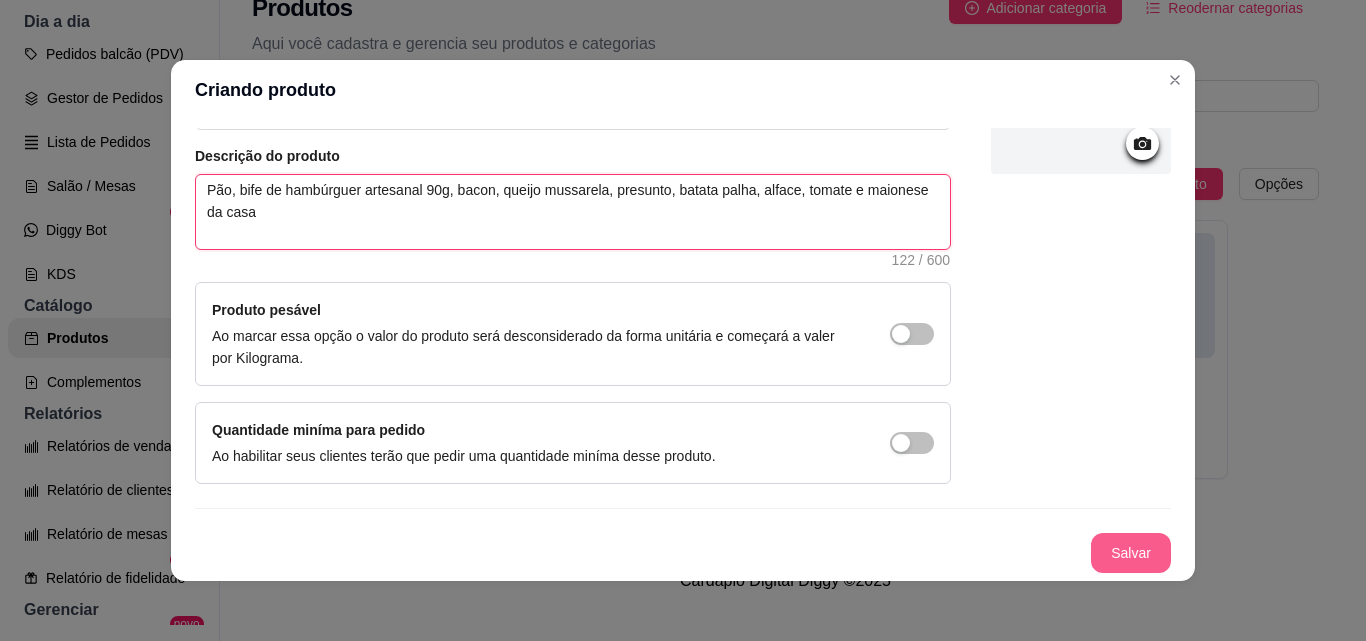 type on "Pão, bife de hambúrguer artesanal 90g, bacon, queijo mussarela, presunto, batata palha, alface, tomate e maionese da casa" 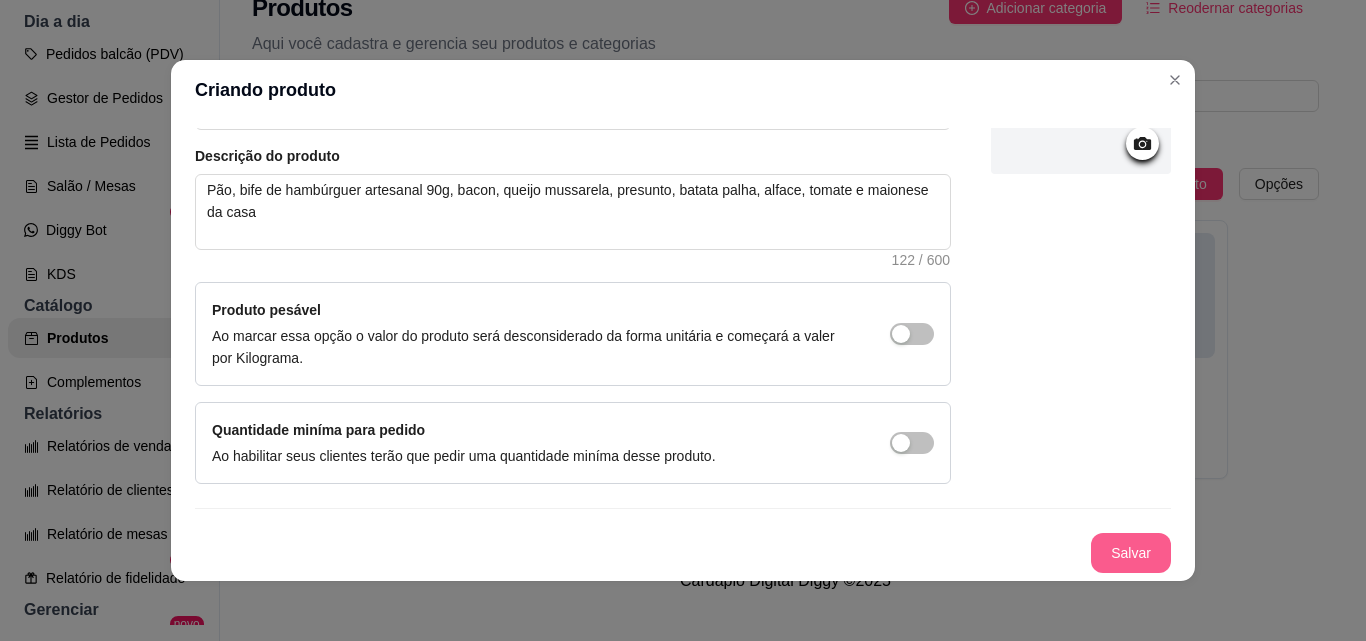 click on "Salvar" at bounding box center (1131, 553) 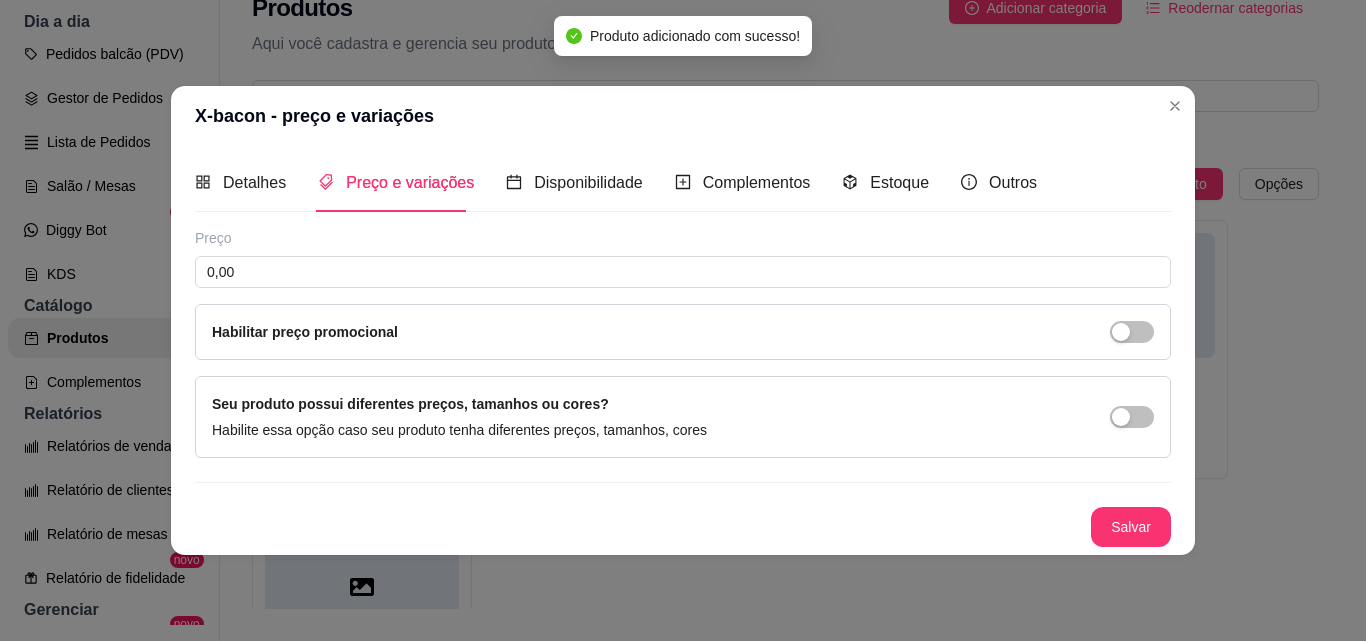 type 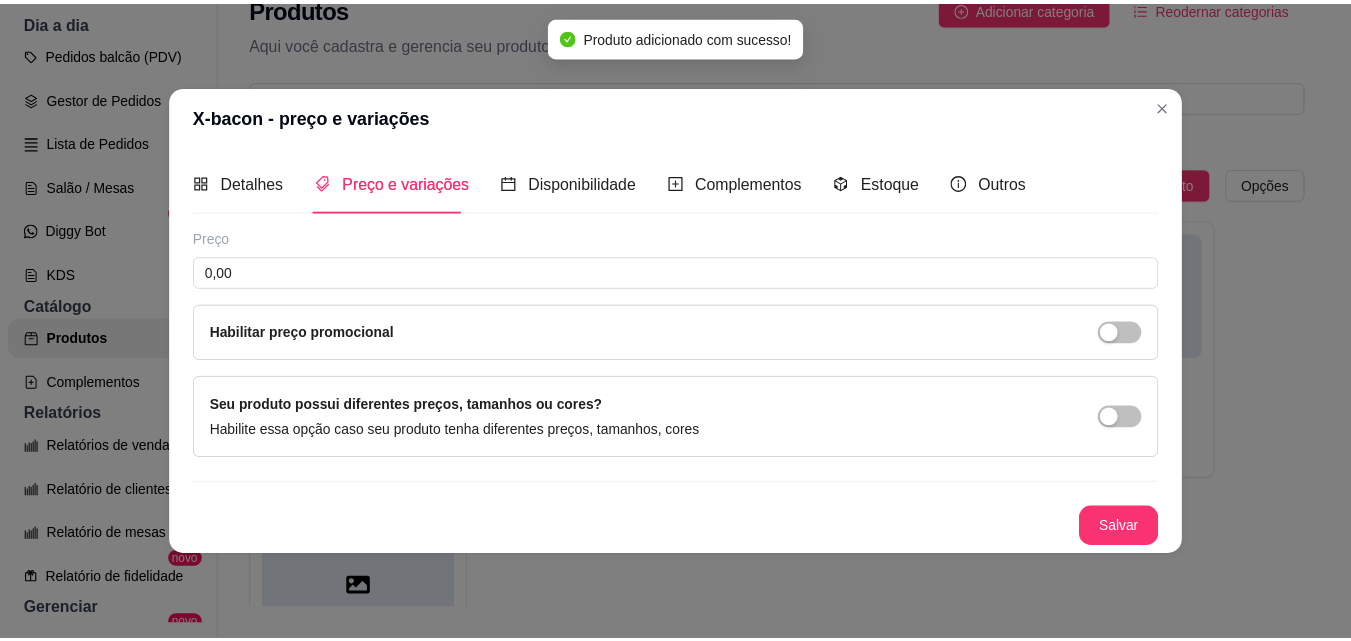 scroll, scrollTop: 0, scrollLeft: 0, axis: both 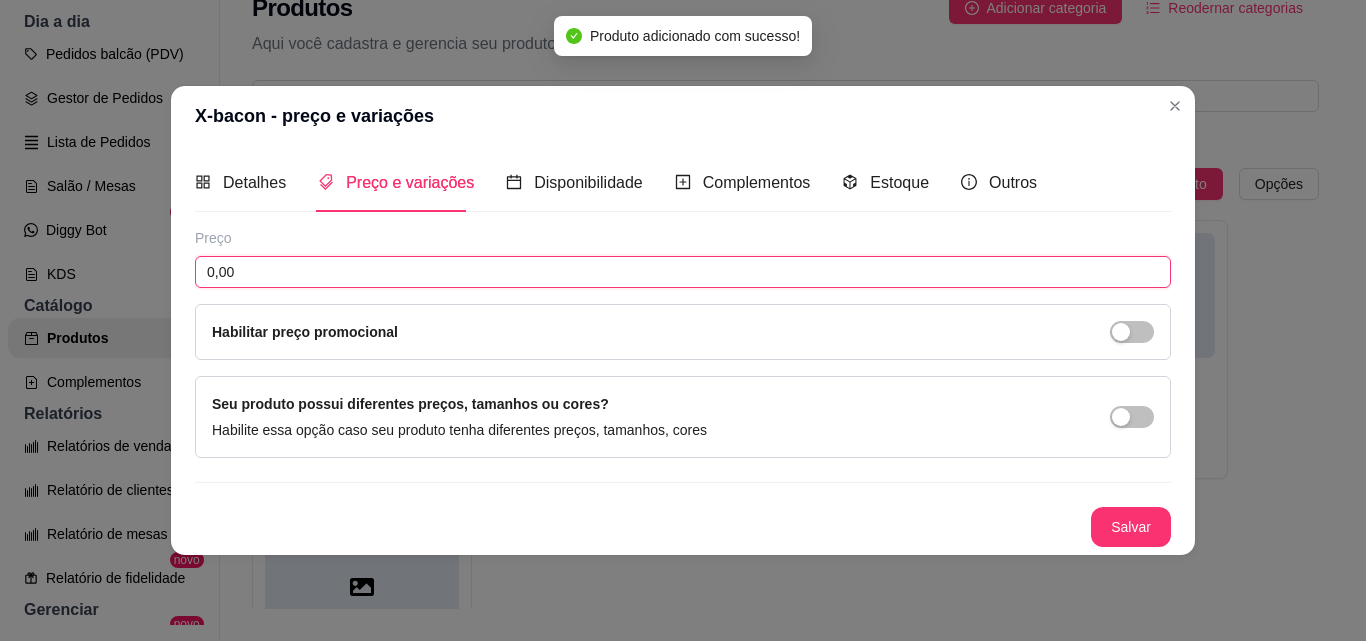 click on "0,00" at bounding box center (683, 272) 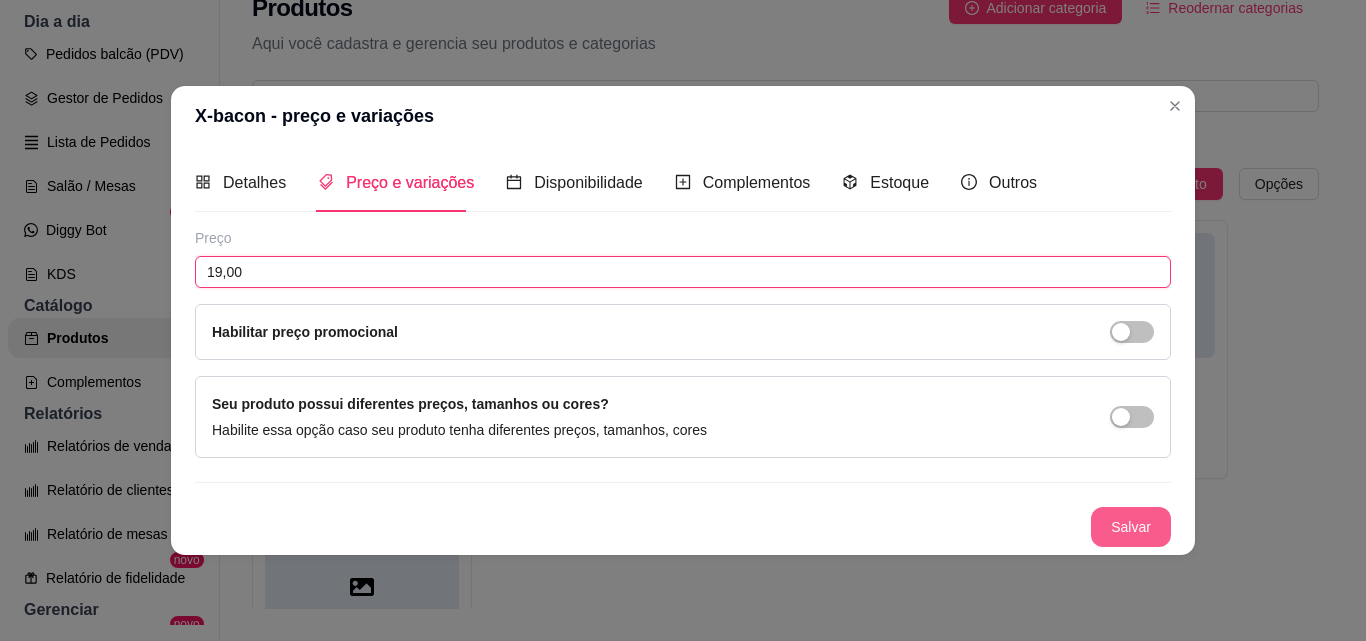type on "19,00" 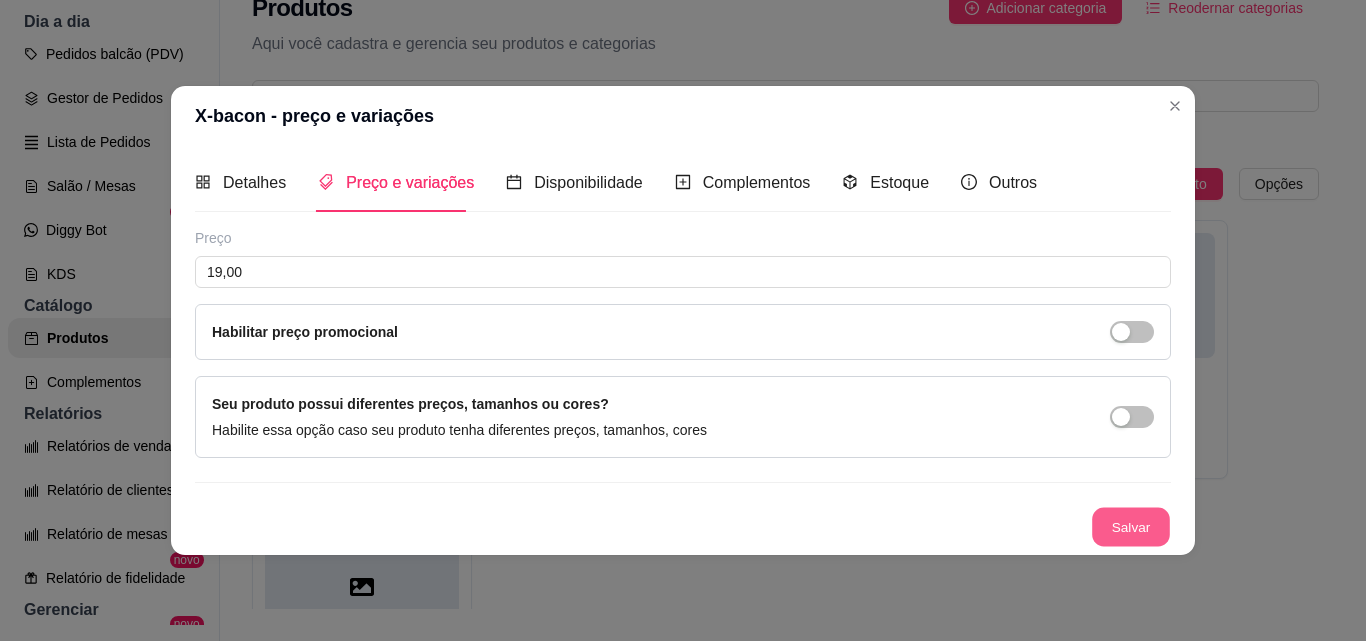 click on "Salvar" at bounding box center (1131, 526) 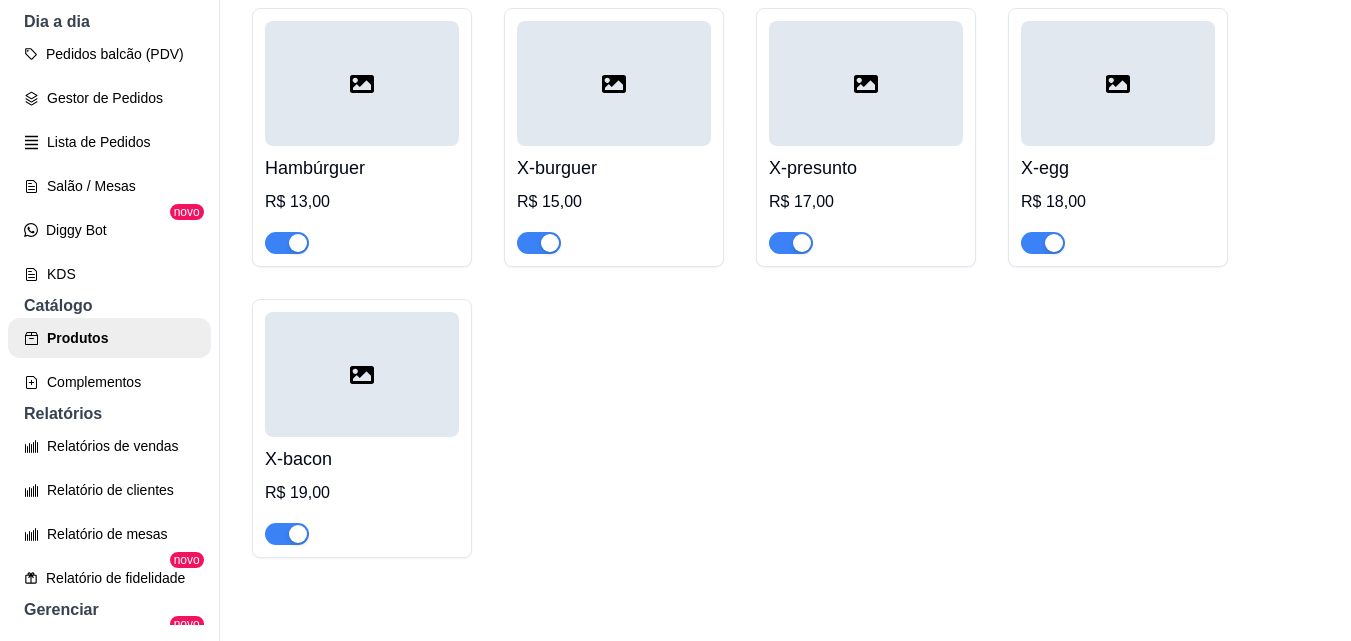 scroll, scrollTop: 278, scrollLeft: 0, axis: vertical 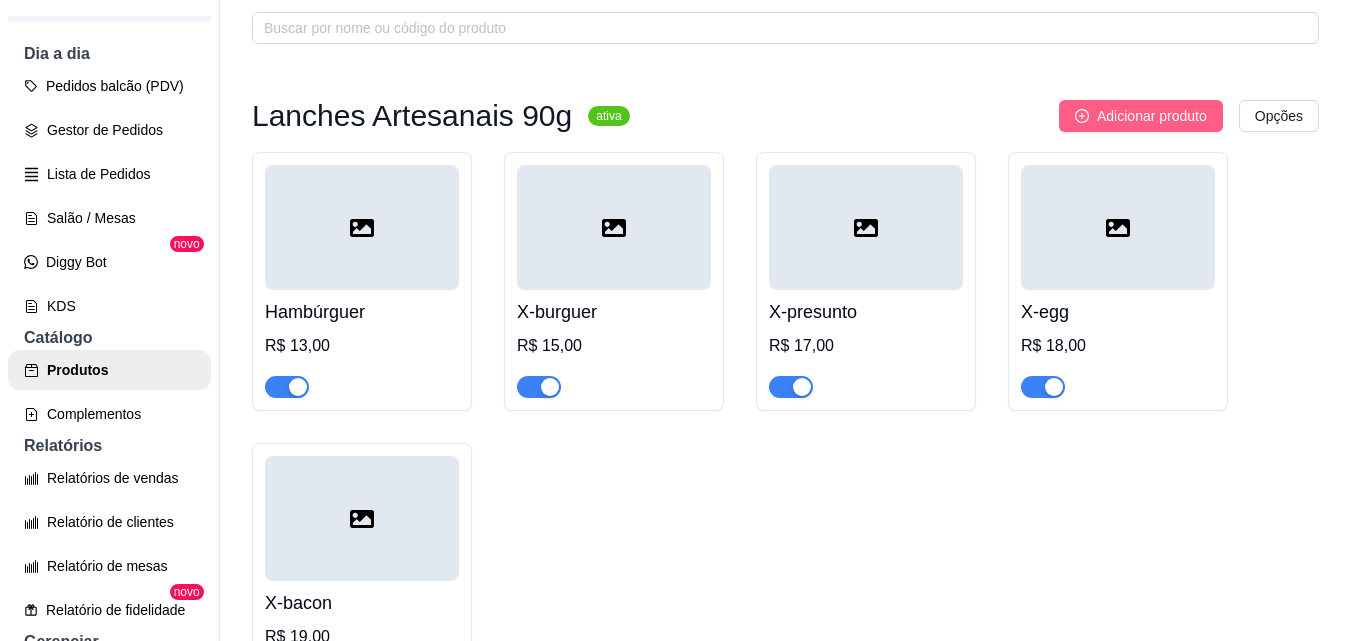 click on "Adicionar produto" at bounding box center [1152, 116] 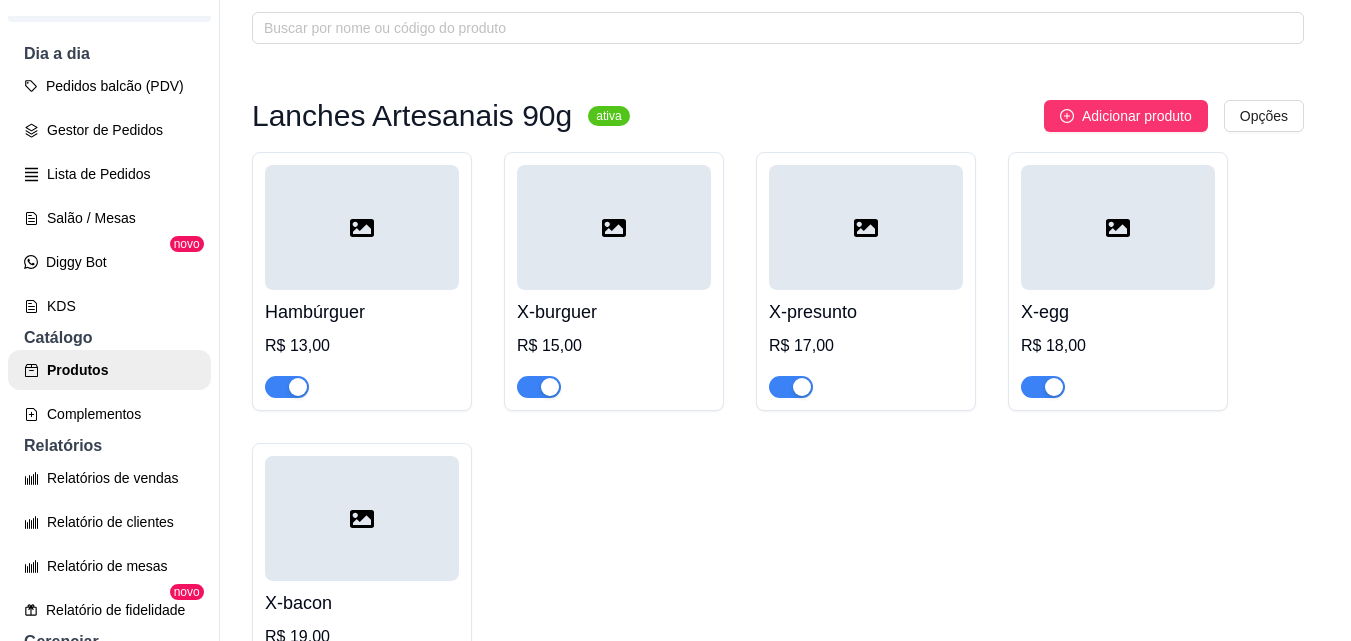 type 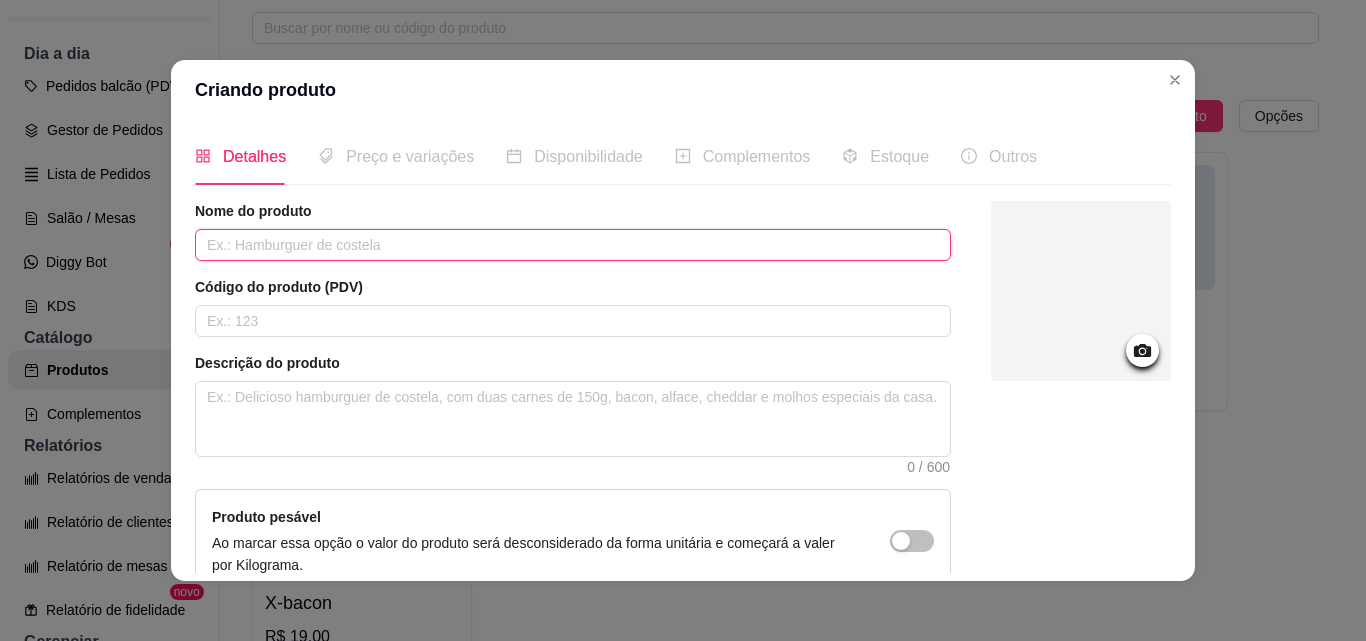 click at bounding box center [573, 245] 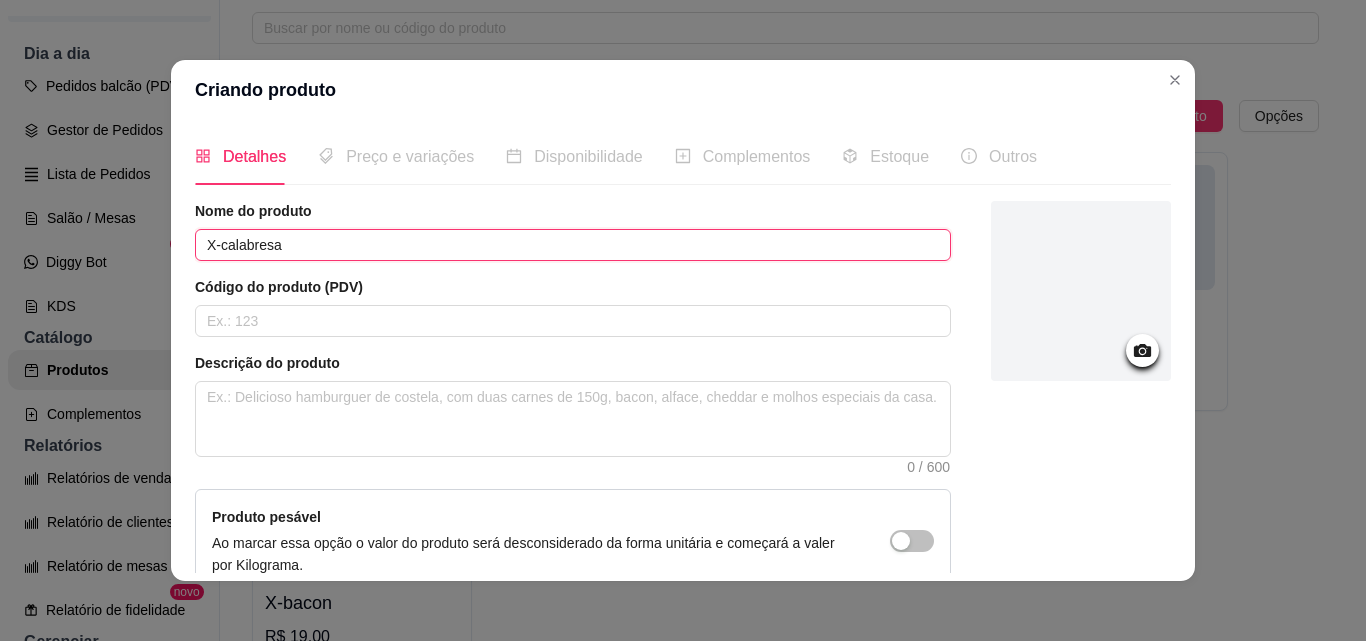 type on "X-calabresa" 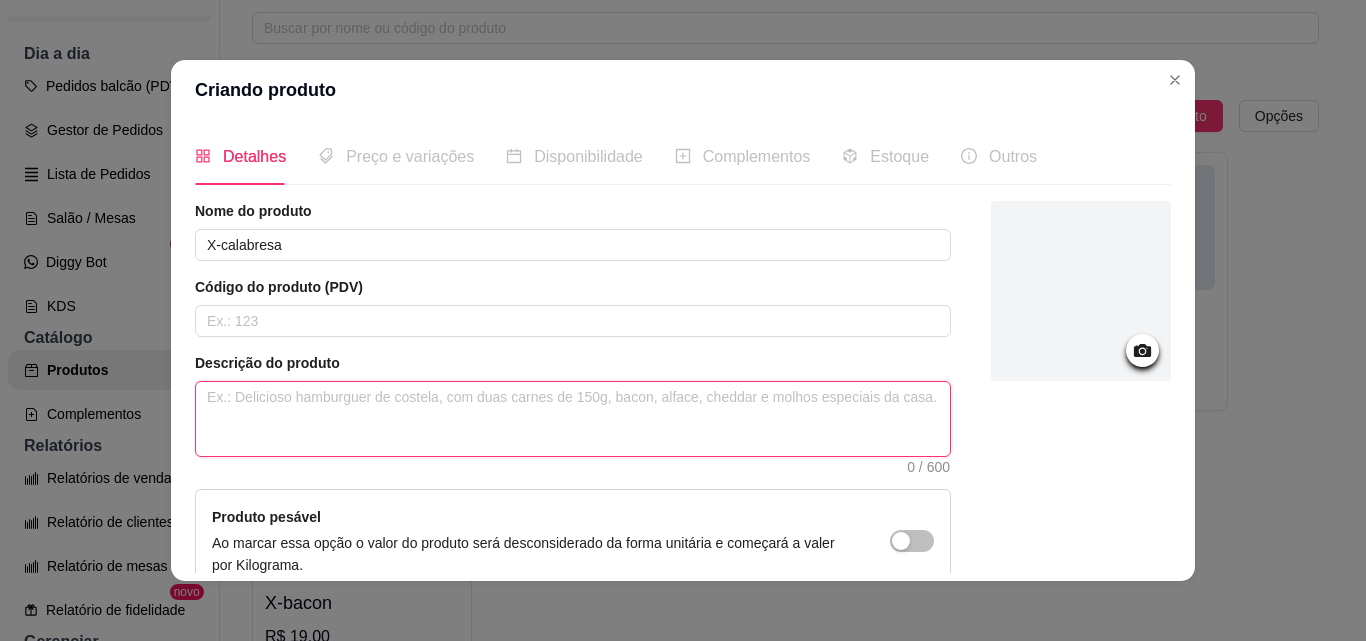 paste on "Pão, bife de hambúrguer artesanal 90g, calabresa, queijo mussarela, presunto, batata palha, alface, tomate e maionese da casa" 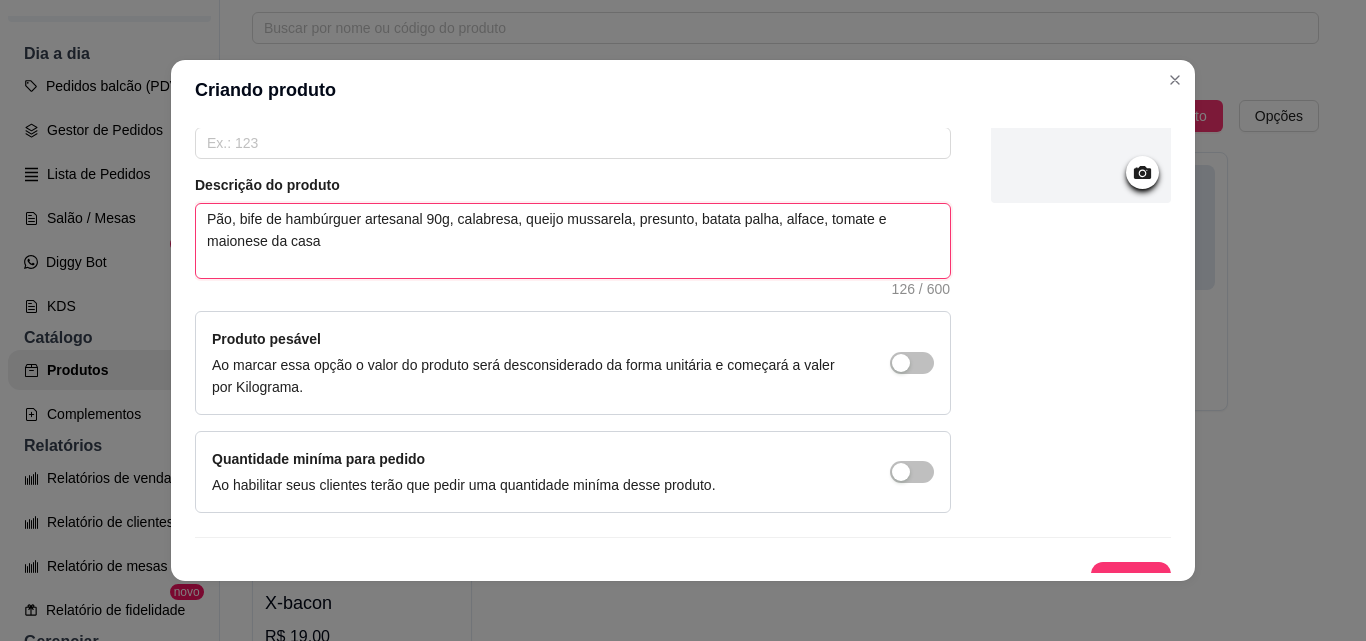 scroll, scrollTop: 207, scrollLeft: 0, axis: vertical 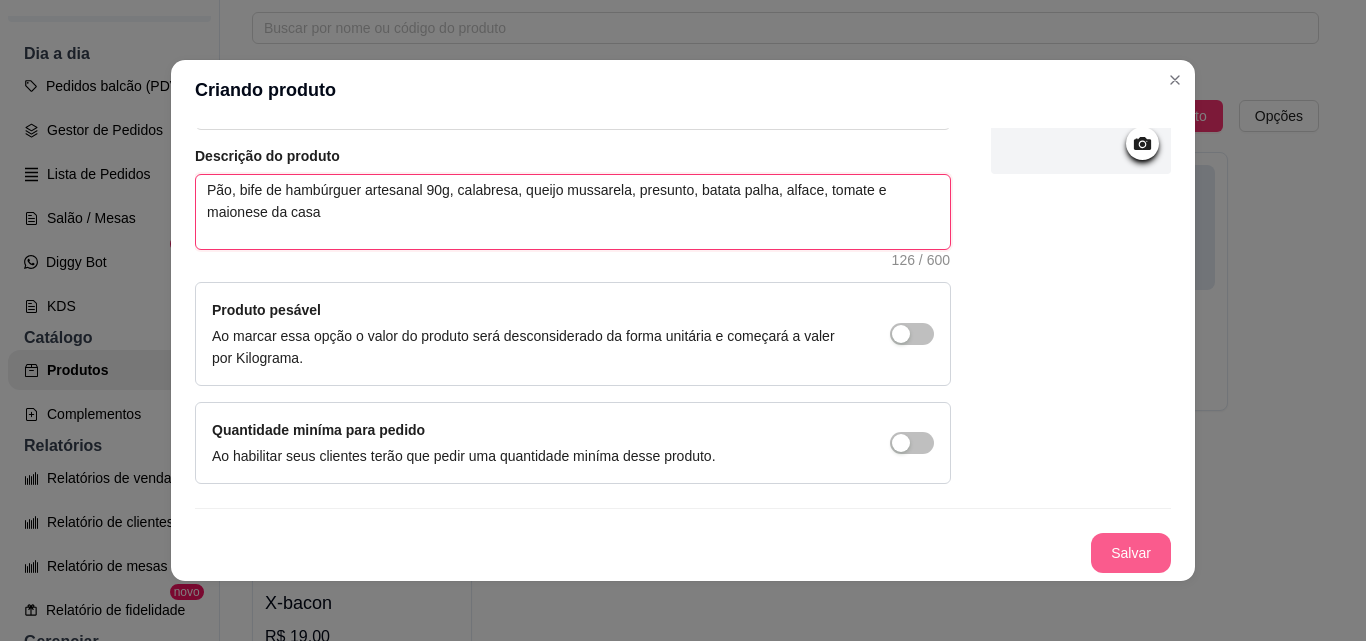 type on "Pão, bife de hambúrguer artesanal 90g, calabresa, queijo mussarela, presunto, batata palha, alface, tomate e maionese da casa" 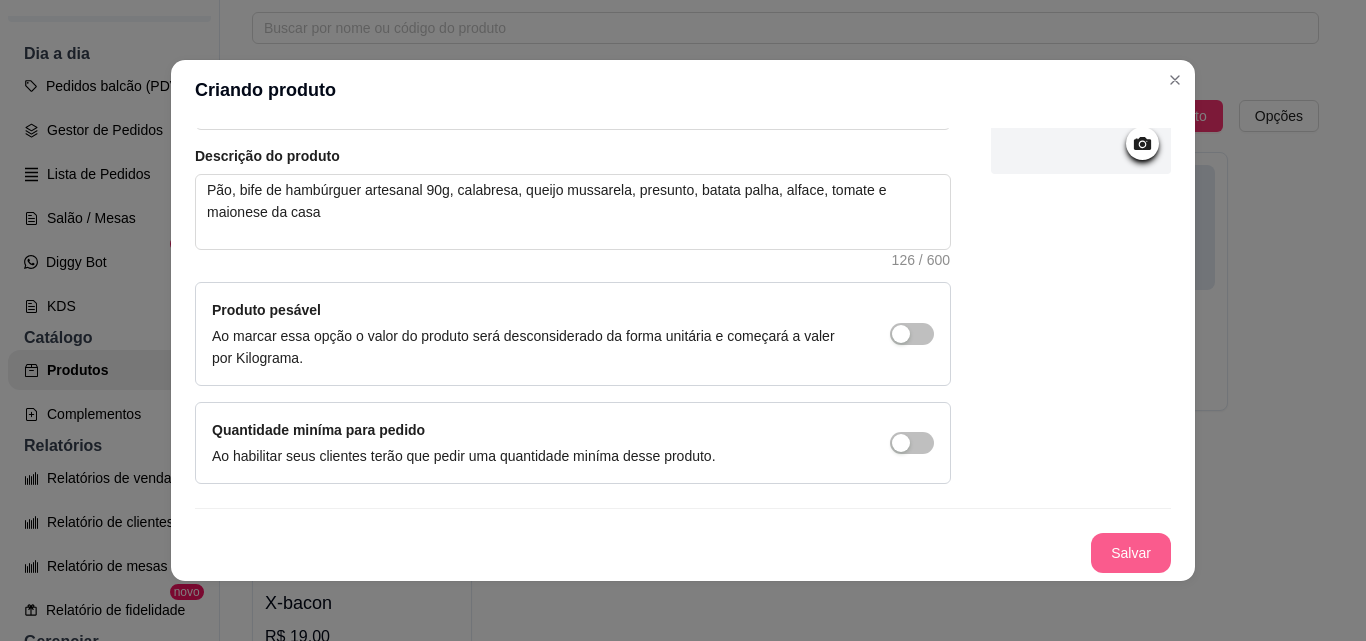 click on "Salvar" at bounding box center (1131, 553) 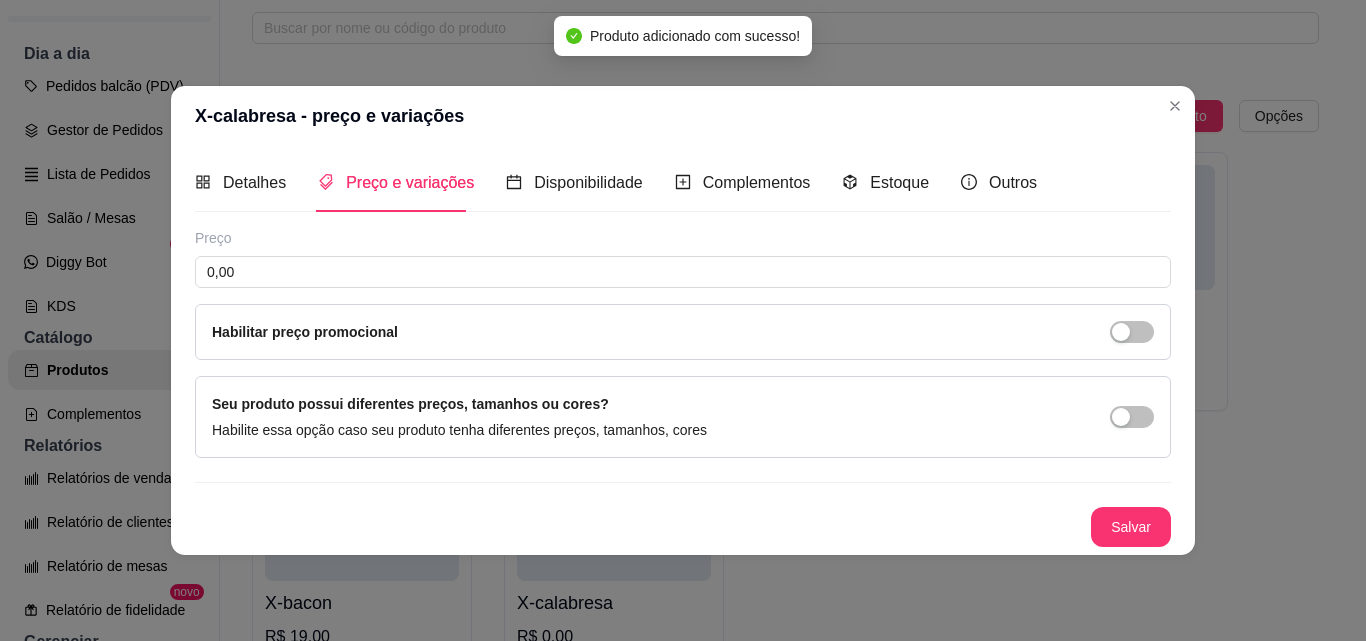 type 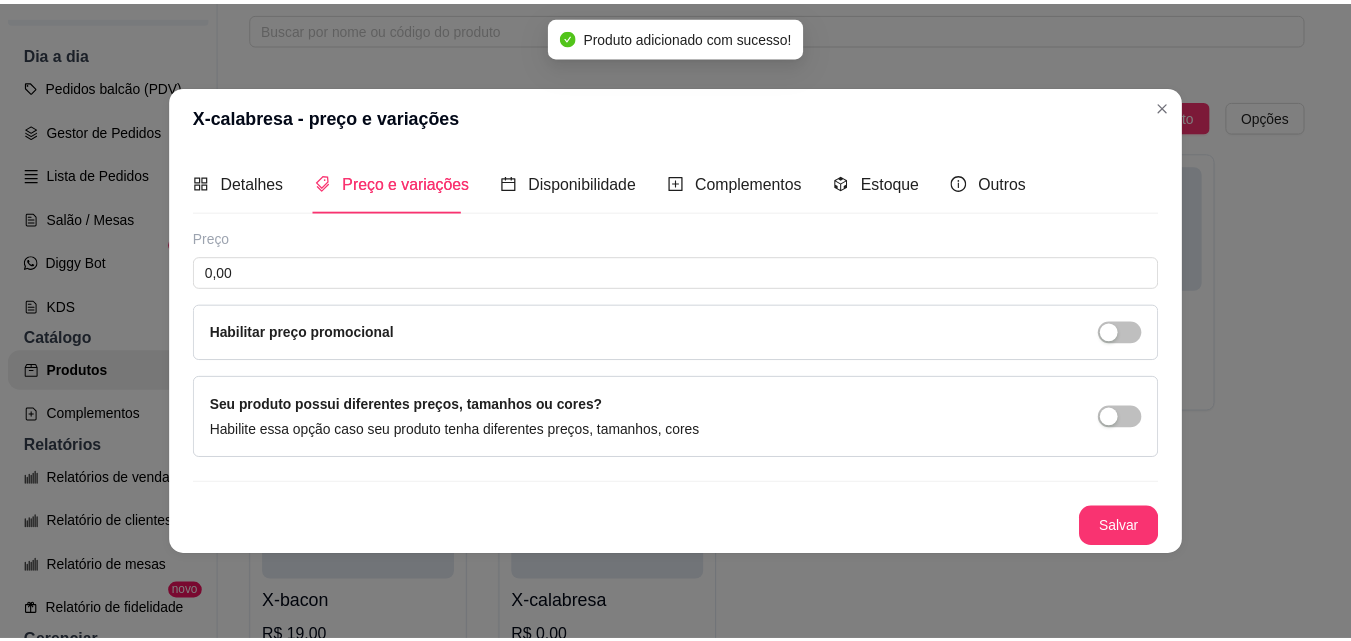 scroll, scrollTop: 0, scrollLeft: 0, axis: both 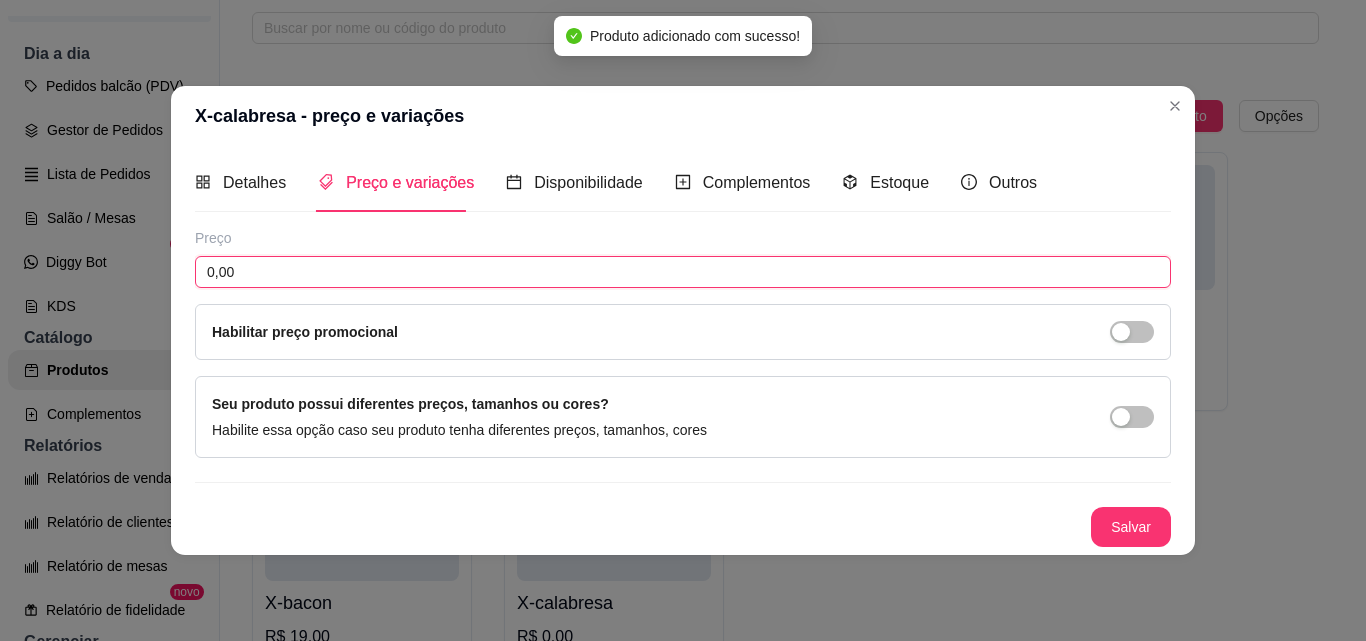 click on "0,00" at bounding box center (683, 272) 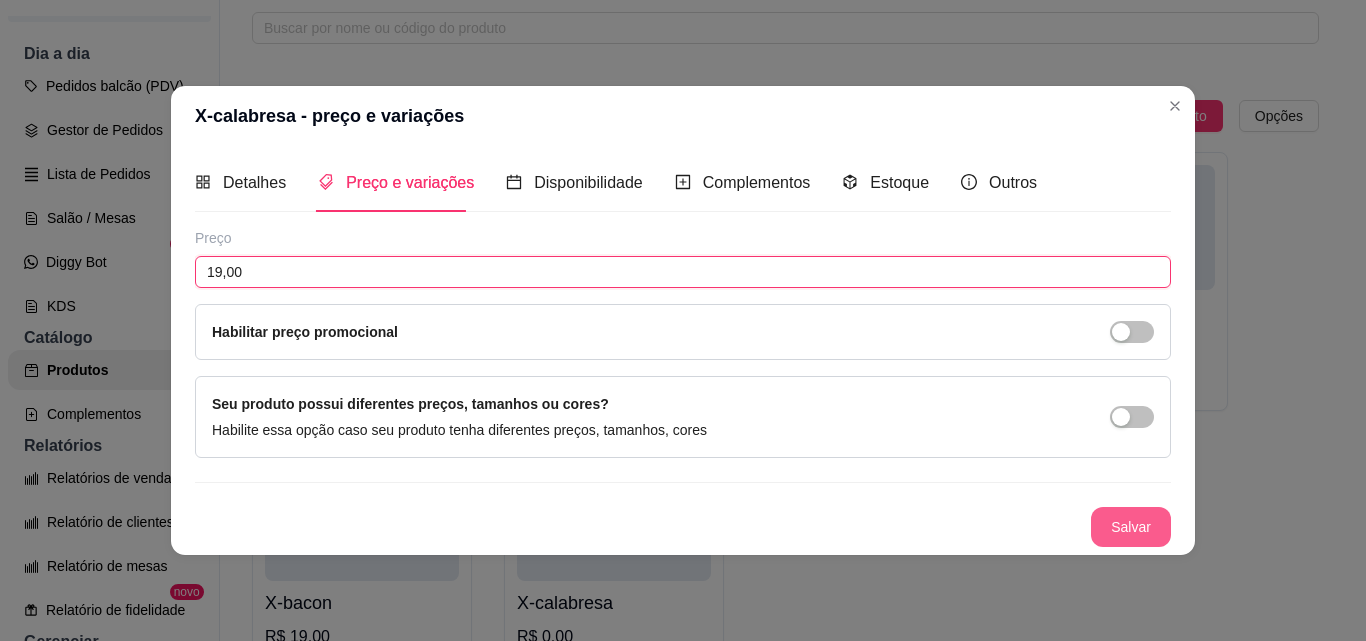 type on "19,00" 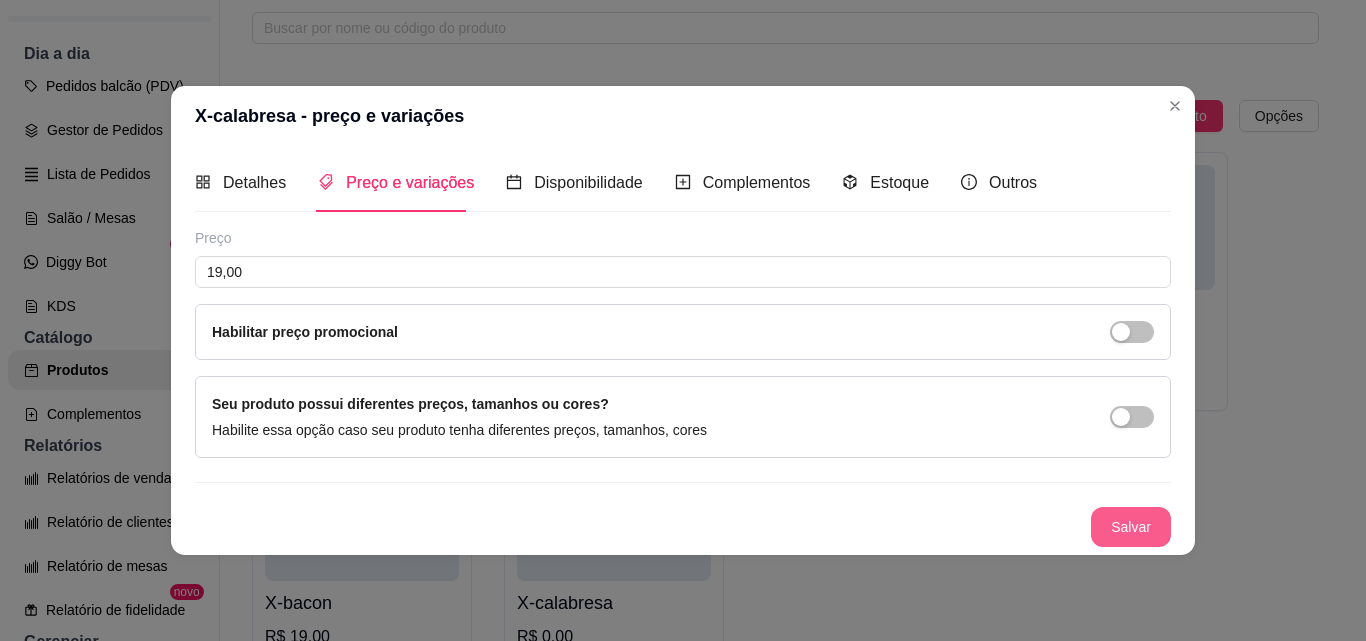 click on "Salvar" at bounding box center [1131, 527] 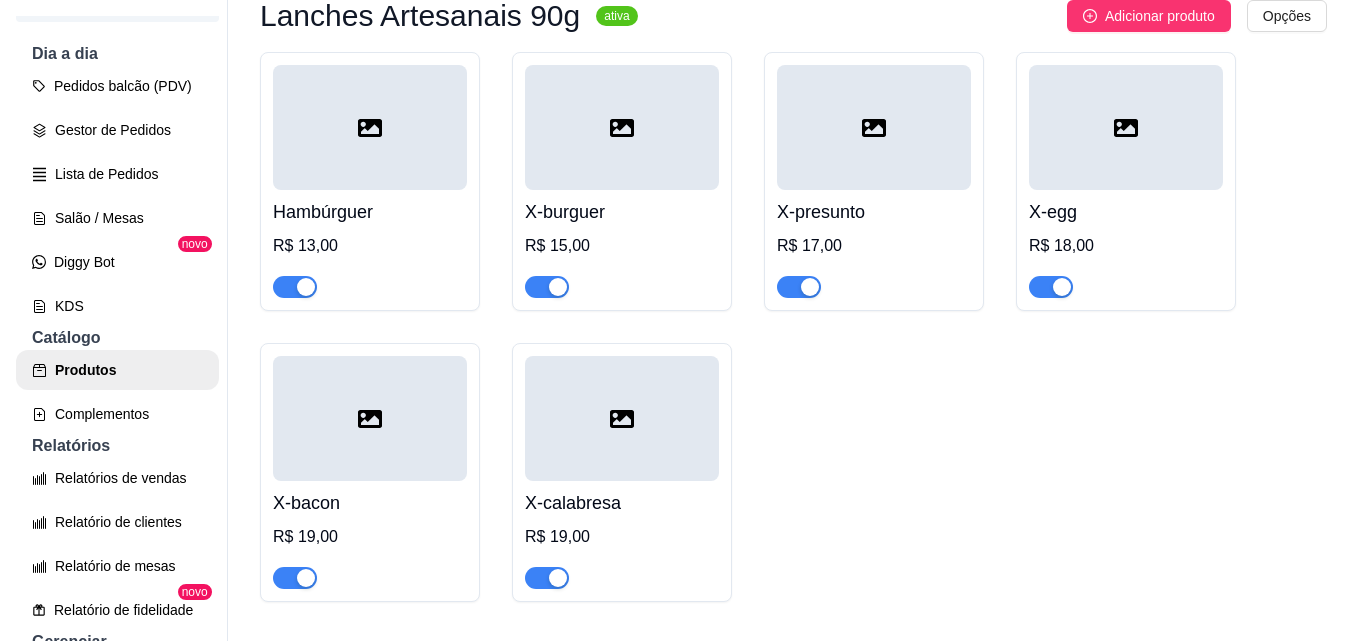 scroll, scrollTop: 0, scrollLeft: 0, axis: both 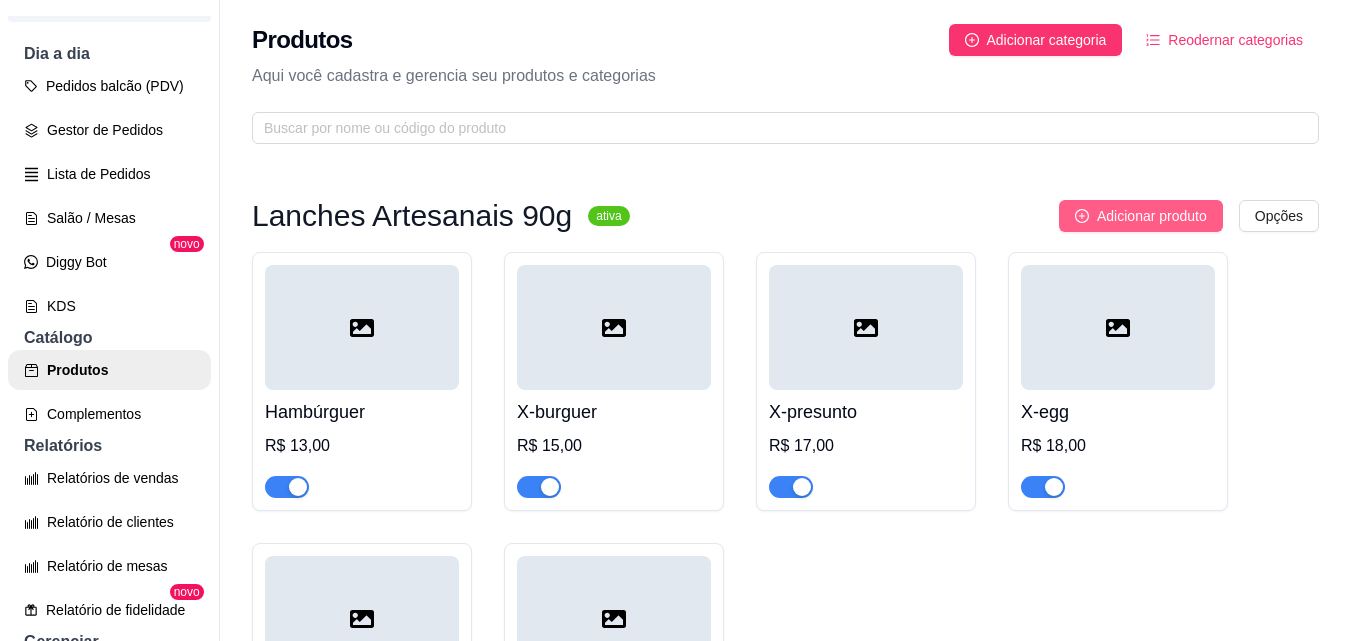 click on "Adicionar produto" at bounding box center [1141, 216] 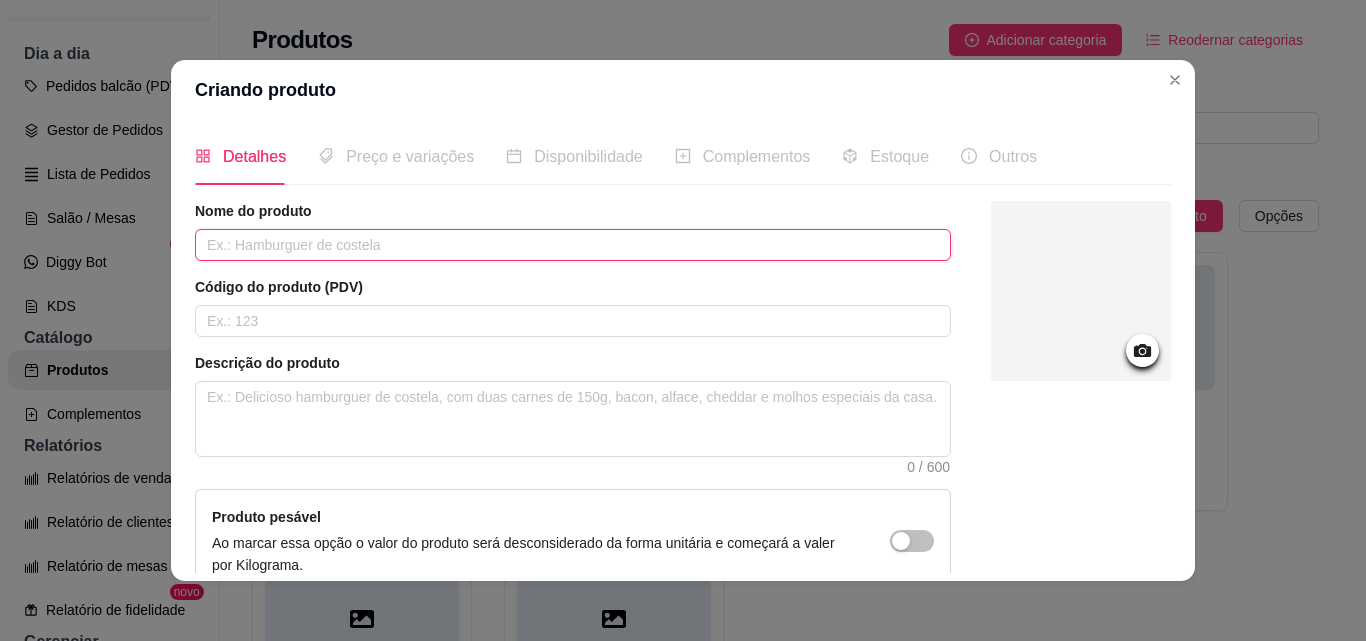 click at bounding box center (573, 245) 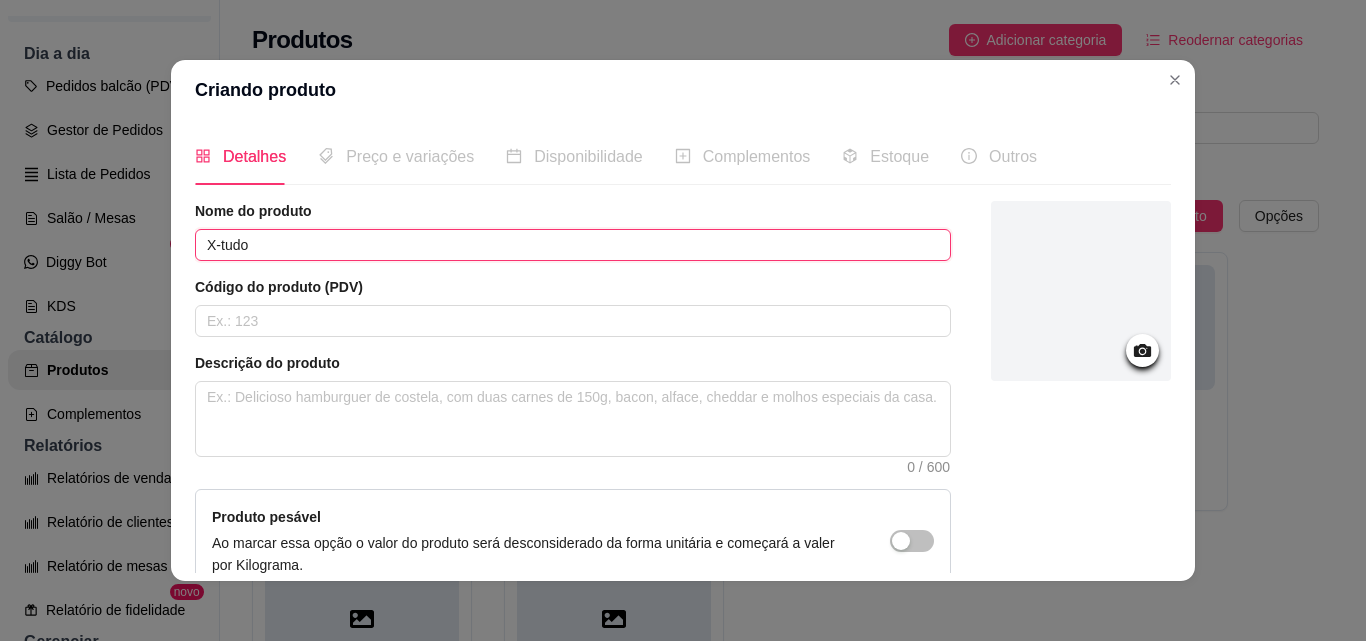 type on "X-tudo" 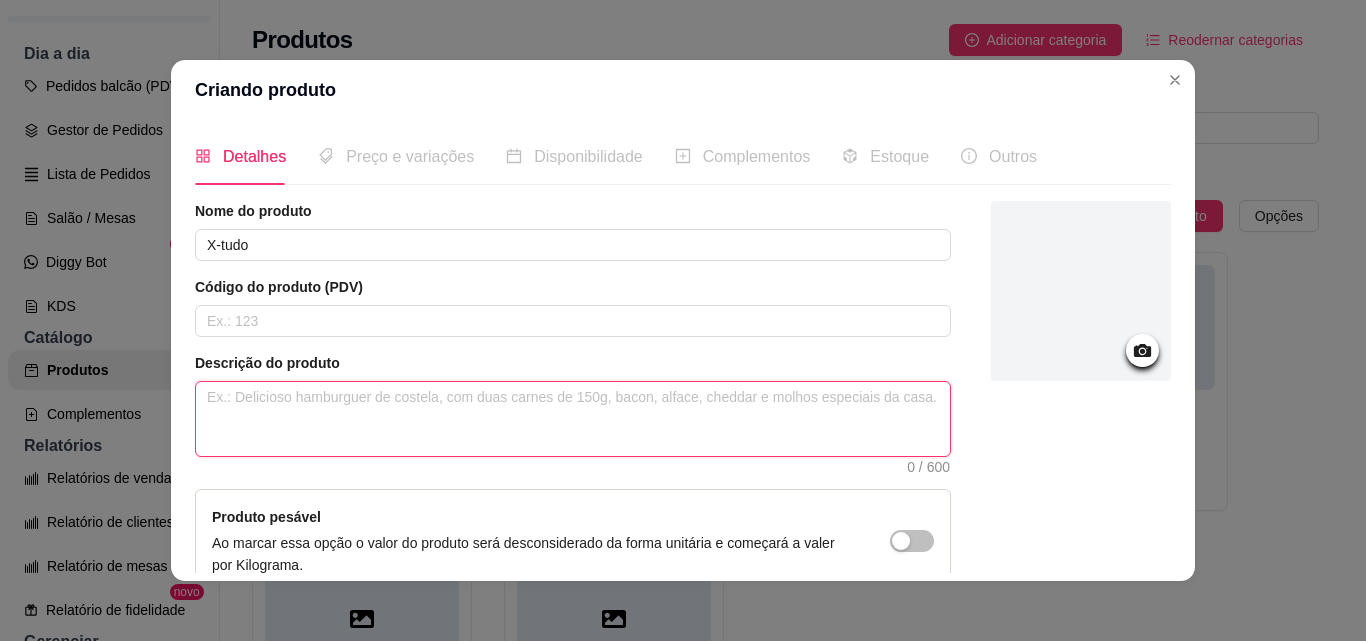 paste on "Pão, bife de hambúrguer artesanal 90g, ovo, bacon, calabresa, queijo mussarela, presunto, batata palha, alface, tomate e maionese da casa" 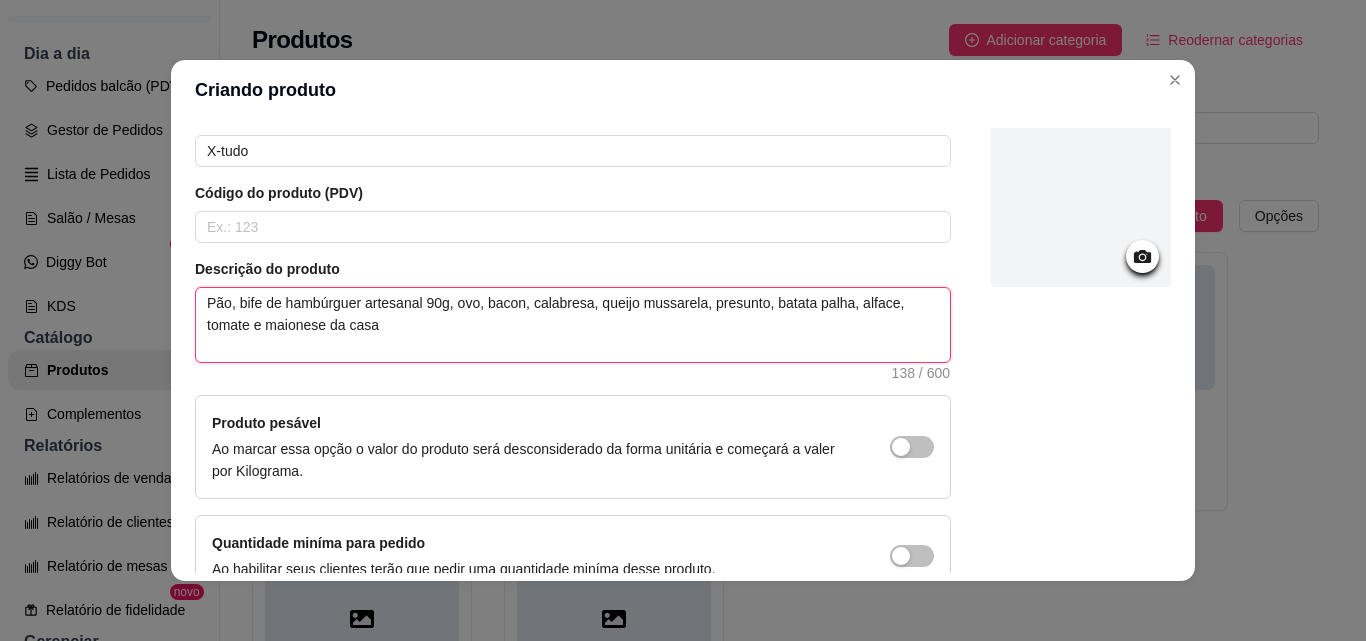 scroll, scrollTop: 200, scrollLeft: 0, axis: vertical 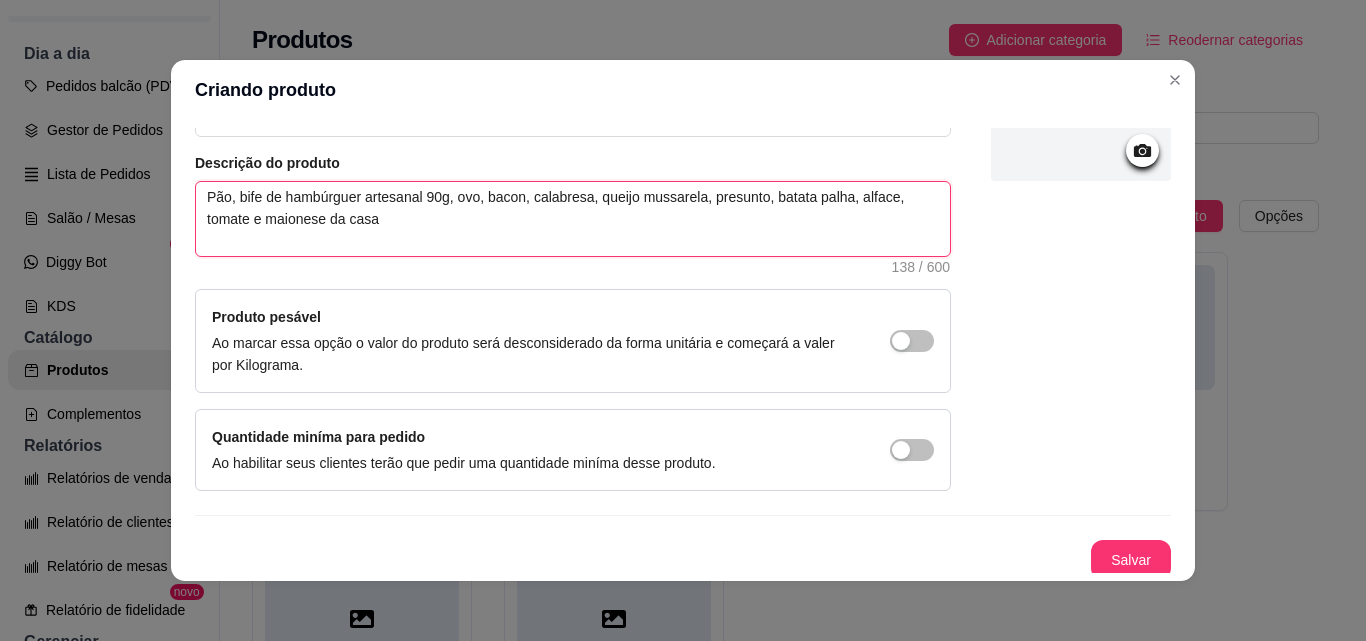 type on "Pão, bife de hambúrguer artesanal 90g, ovo, bacon, calabresa, queijo mussarela, presunto, batata palha, alface, tomate e maionese da casa" 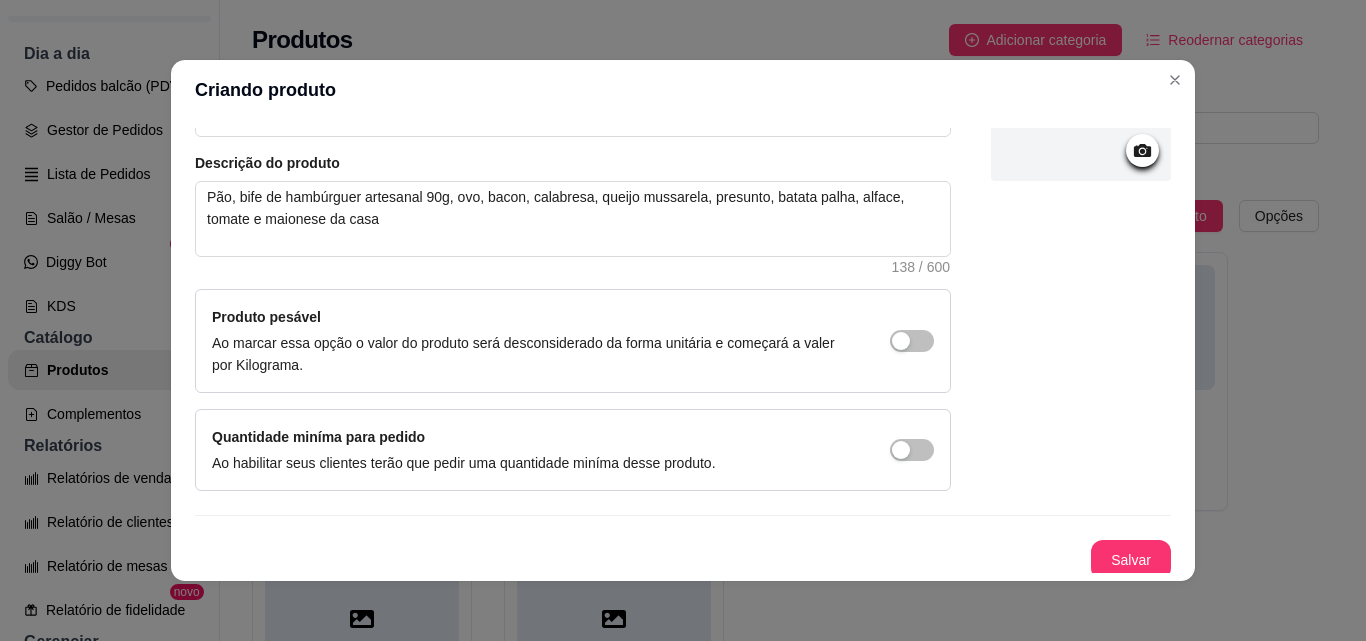 click on "Nome do produto X-tudo Código do produto (PDV) Descrição do produto Pão, bife de hambúrguer artesanal 90g, ovo, bacon, calabresa, queijo mussarela, presunto, batata palha, alface, tomate e maionese da casa  138 / 600 Produto pesável Ao marcar essa opção o valor do produto será desconsiderado da forma unitária e começará a valer por Kilograma. Quantidade miníma para pedido Ao habilitar seus clientes terão que pedir uma quantidade miníma desse produto. Salvar" at bounding box center [683, 350] 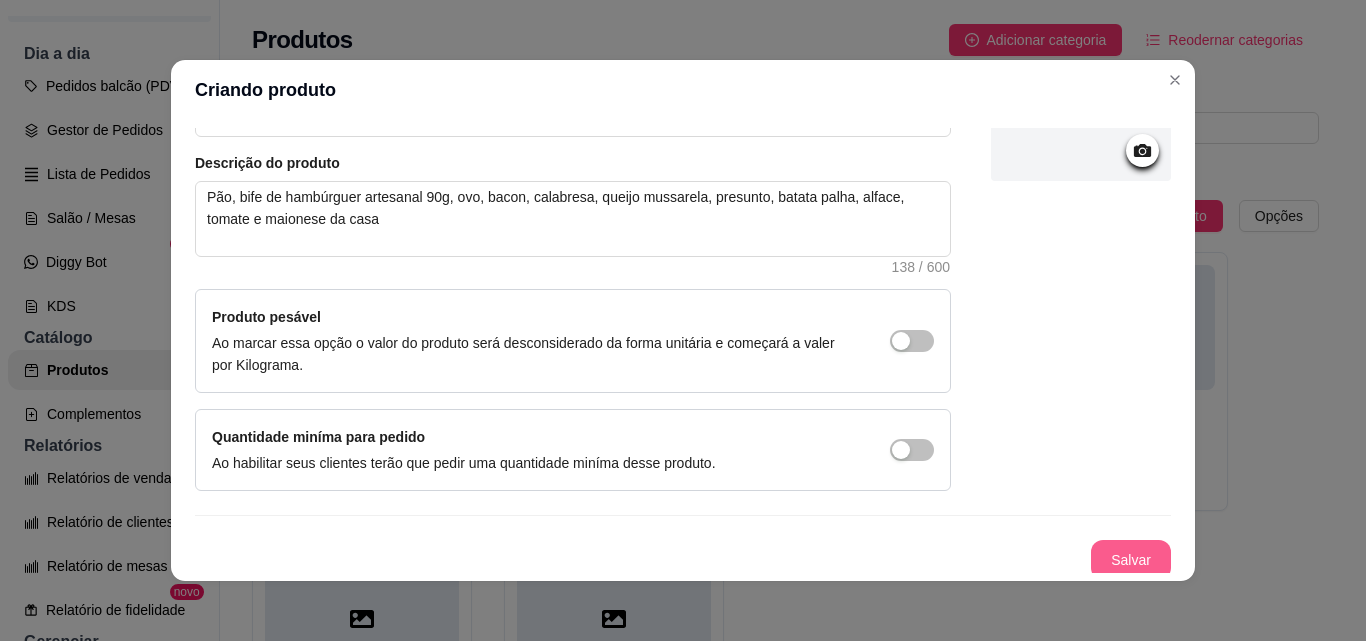 click on "Salvar" at bounding box center (1131, 560) 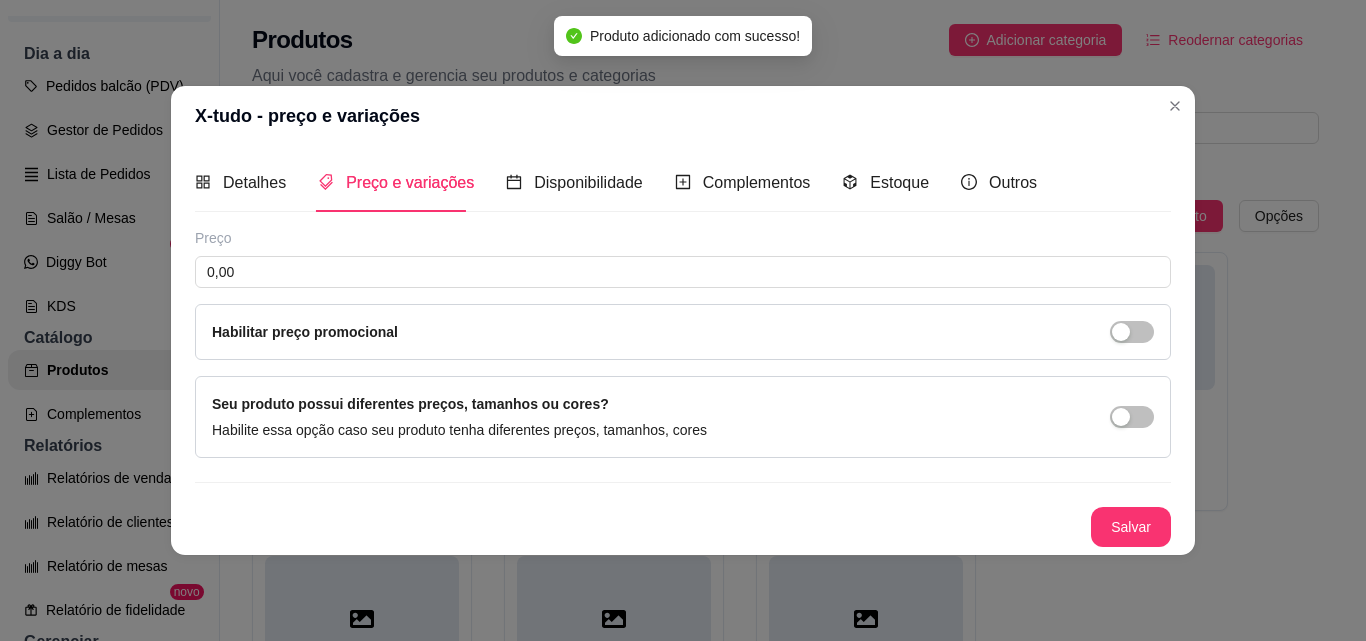 type 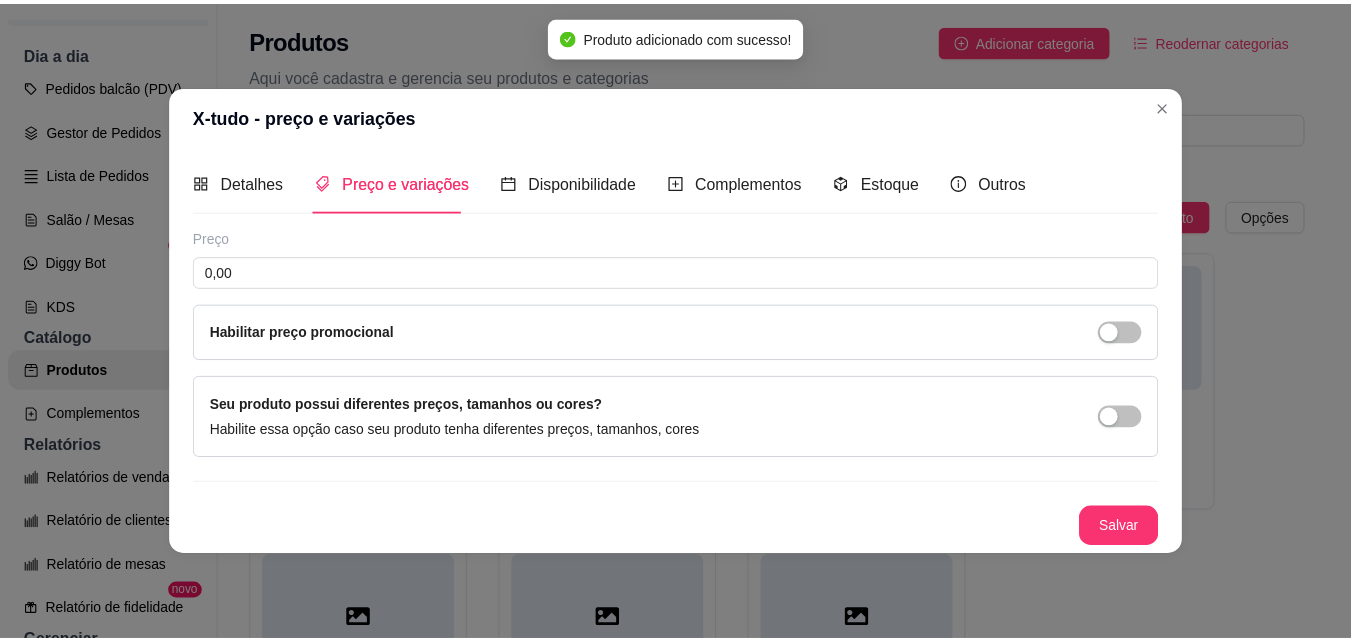 scroll, scrollTop: 0, scrollLeft: 0, axis: both 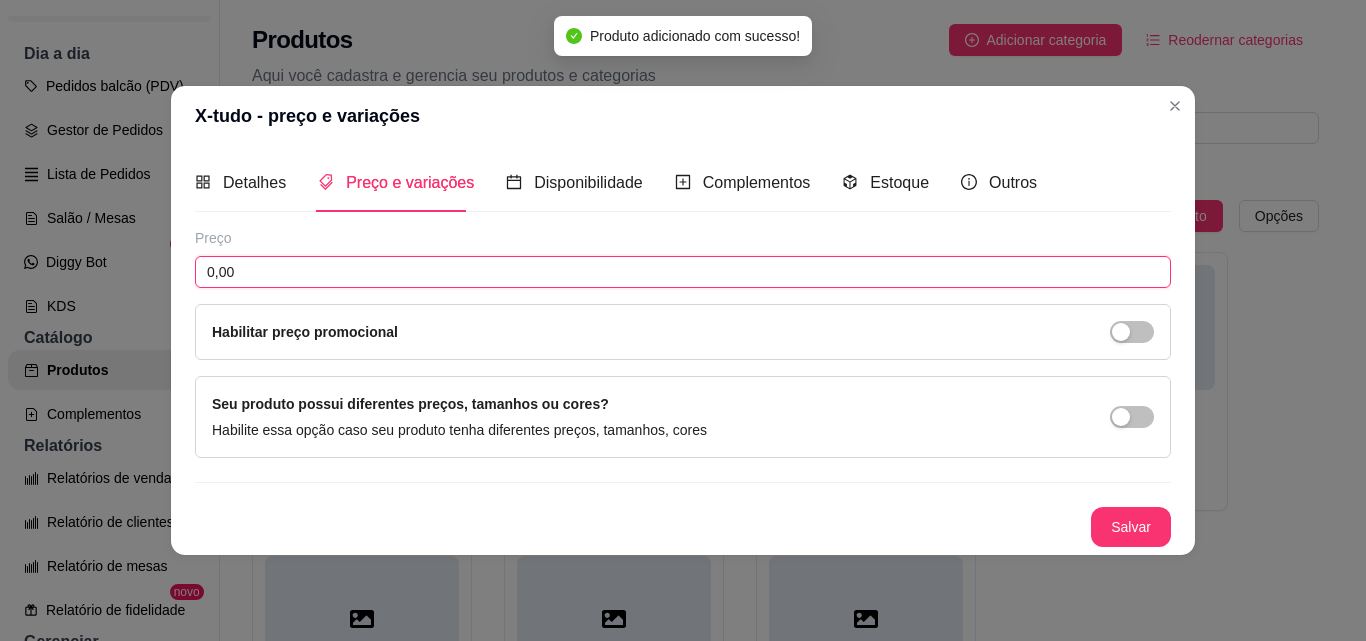 click on "0,00" at bounding box center (683, 272) 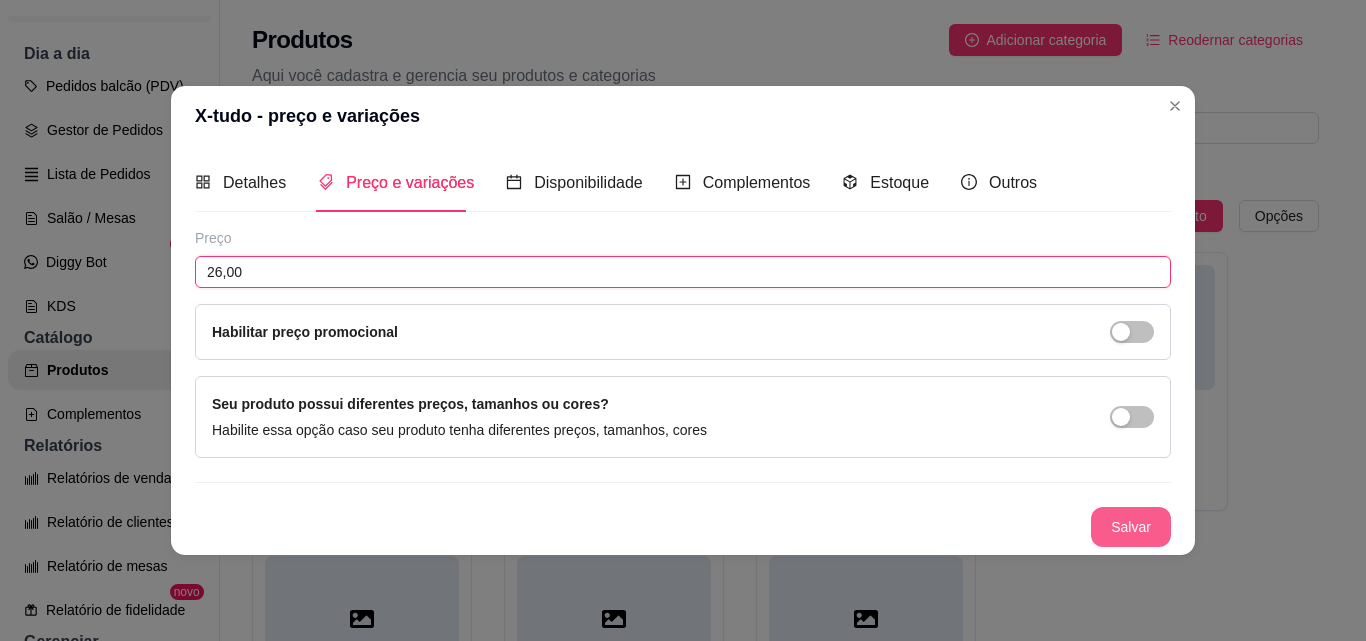 type on "26,00" 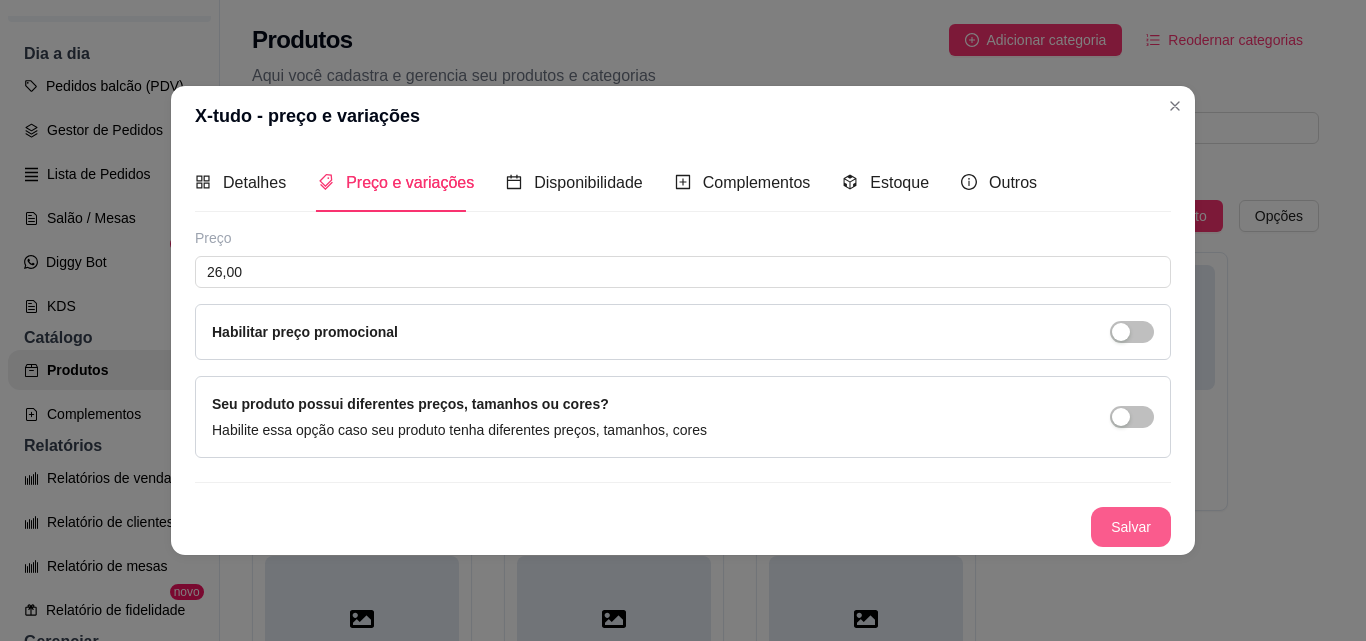 click on "Salvar" at bounding box center [1131, 527] 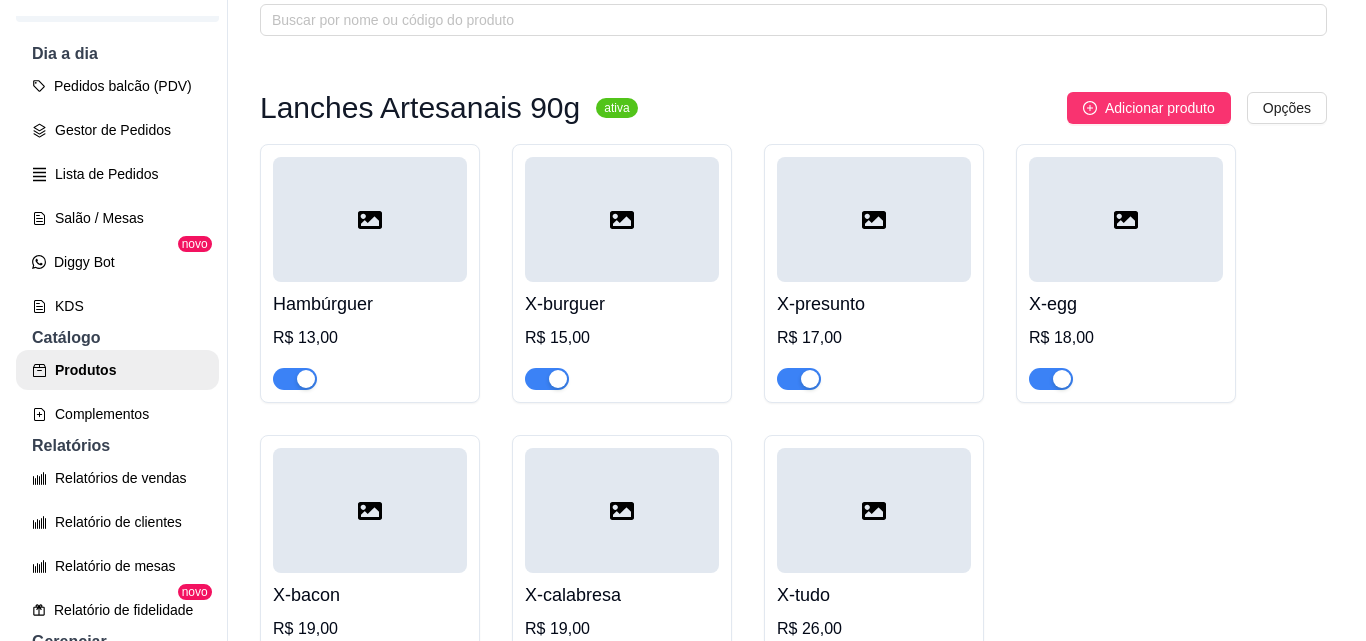scroll, scrollTop: 200, scrollLeft: 0, axis: vertical 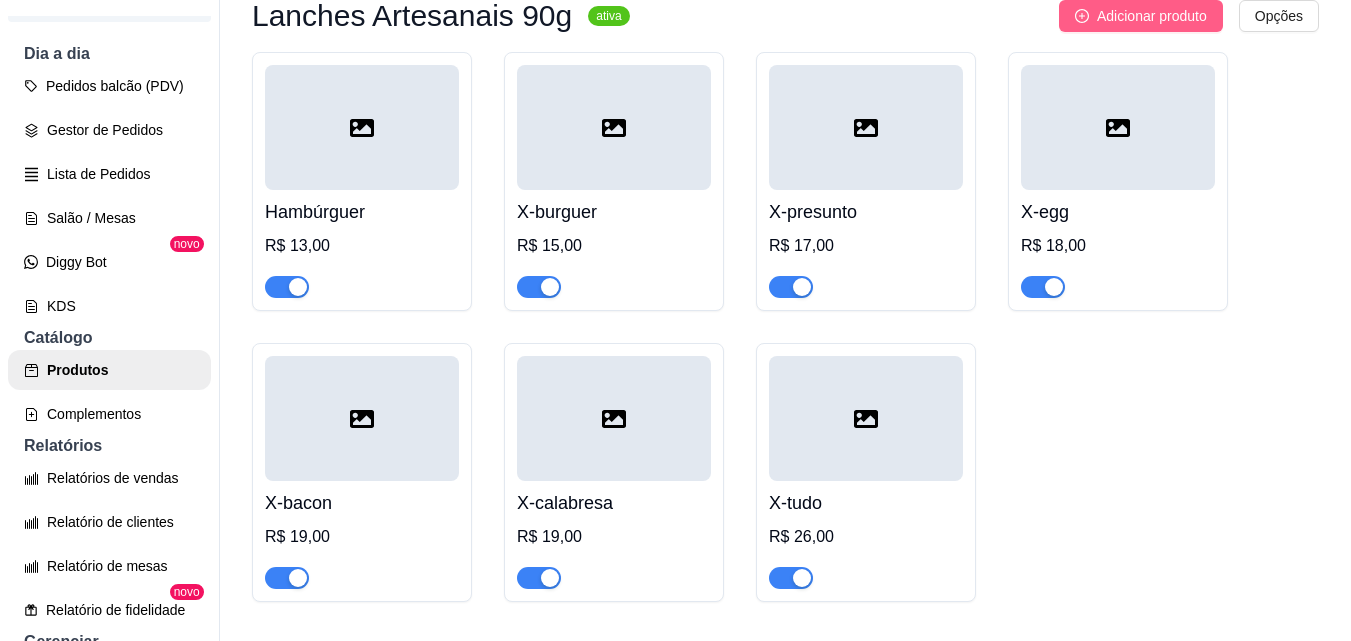 click on "Adicionar produto" at bounding box center [1152, 16] 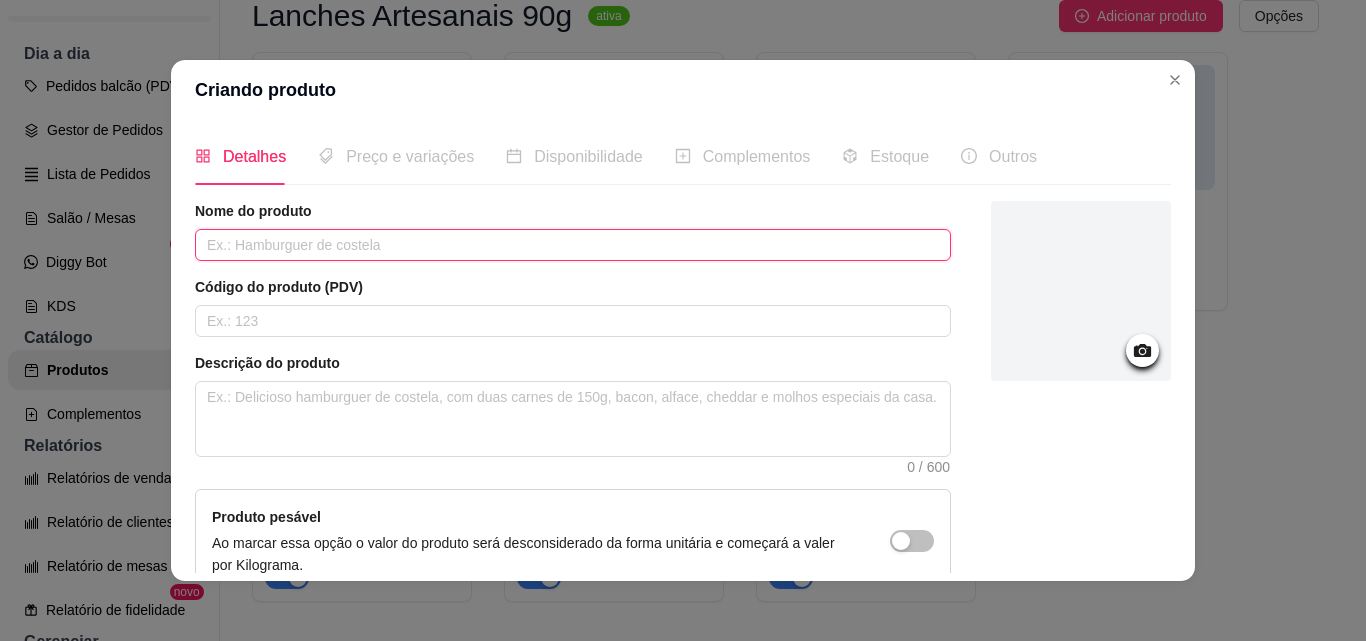 click at bounding box center [573, 245] 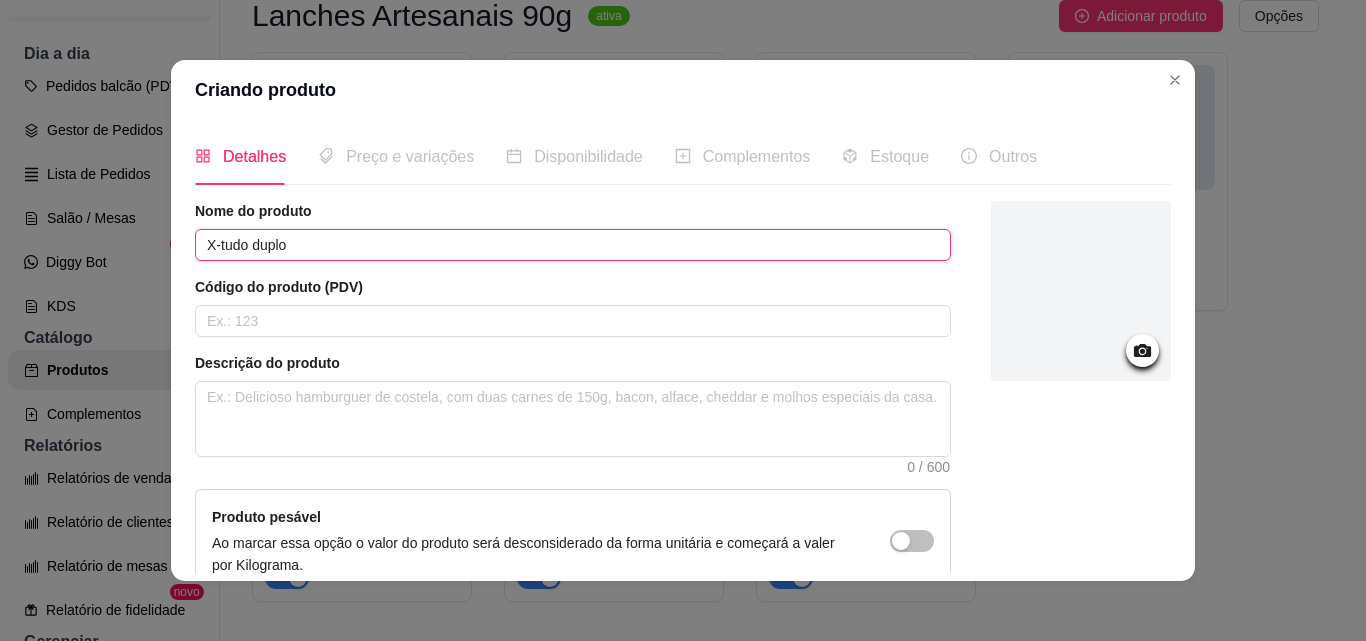 type on "X-tudo duplo" 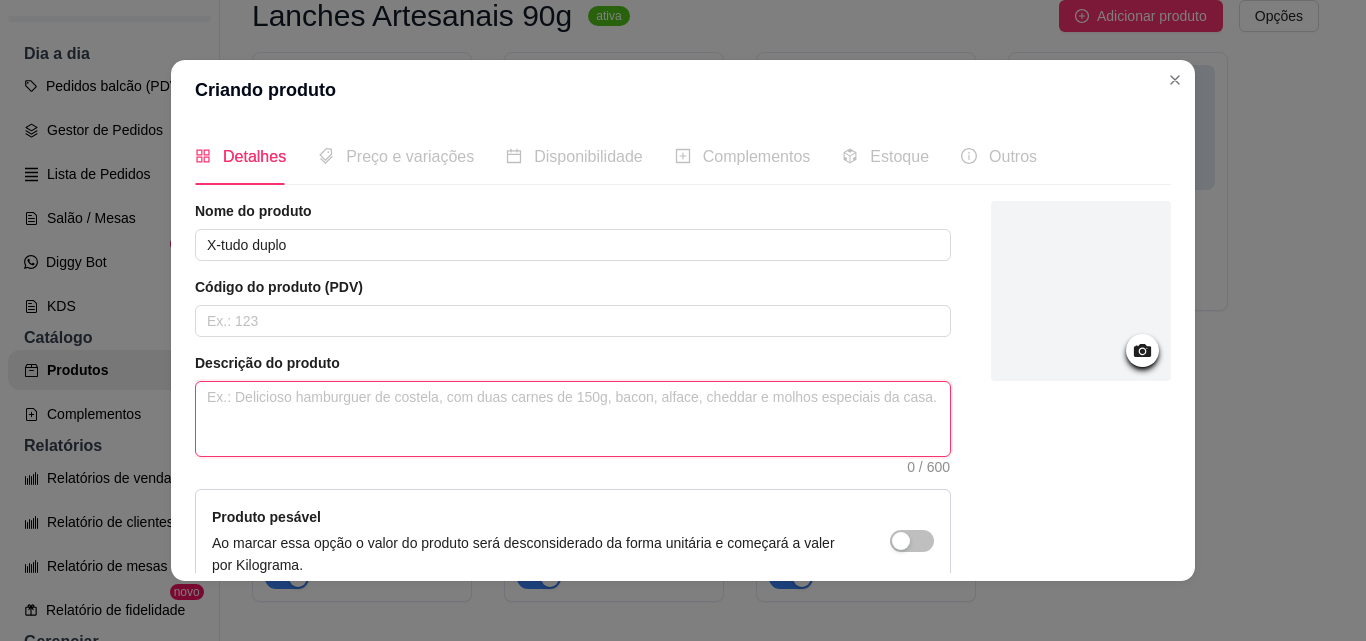paste on "Pão, 2 bife de hambúrguer artesanal 90g, ovo, bacon, calabresa, 2 queijo mussarela, presunto, batata palha, alface, tomate e maionese da casa" 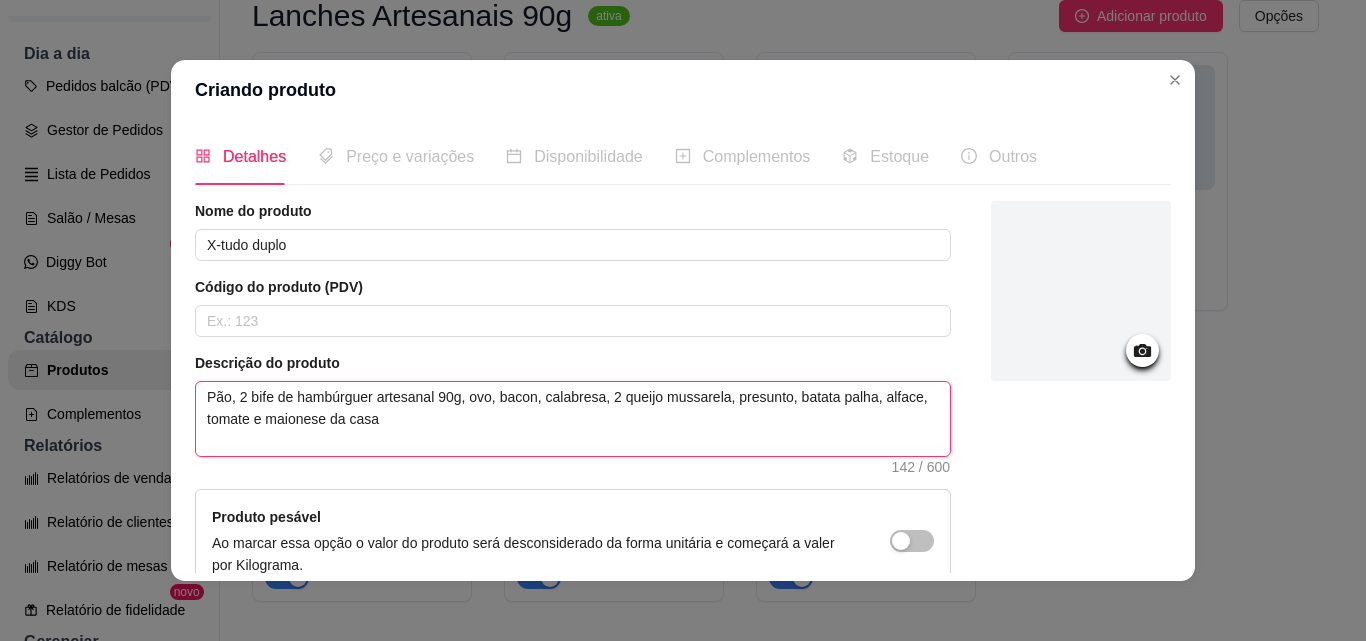 scroll, scrollTop: 207, scrollLeft: 0, axis: vertical 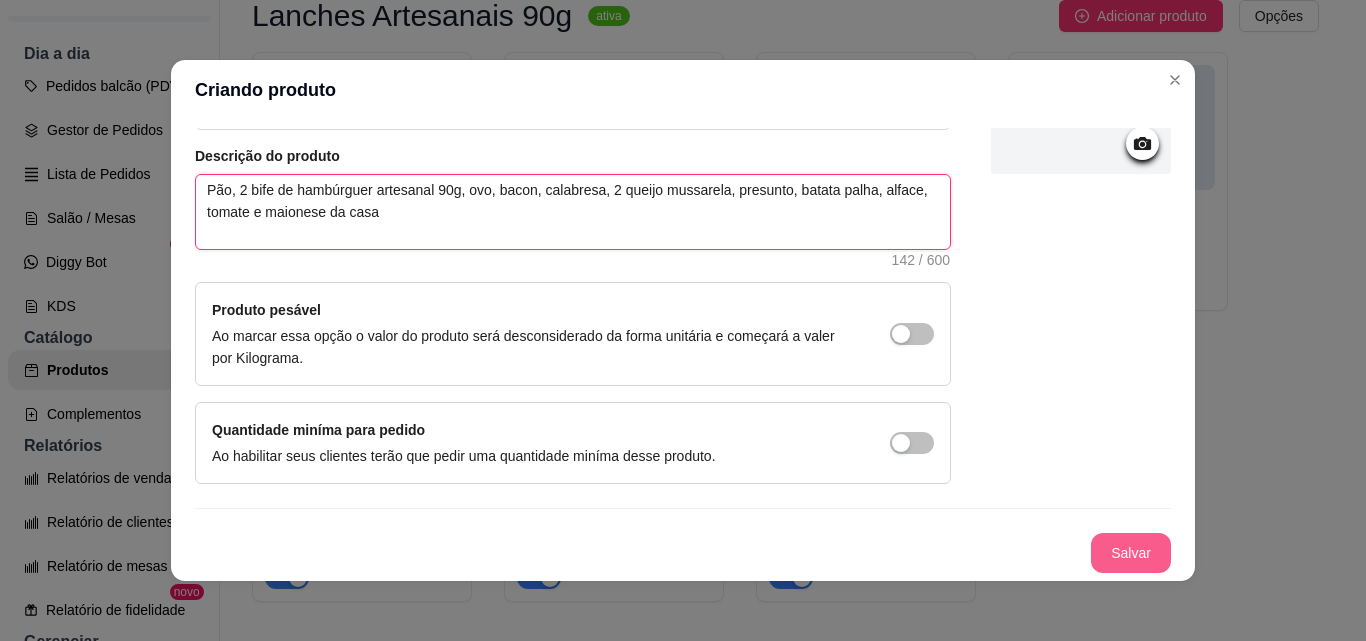 type on "Pão, 2 bife de hambúrguer artesanal 90g, ovo, bacon, calabresa, 2 queijo mussarela, presunto, batata palha, alface, tomate e maionese da casa" 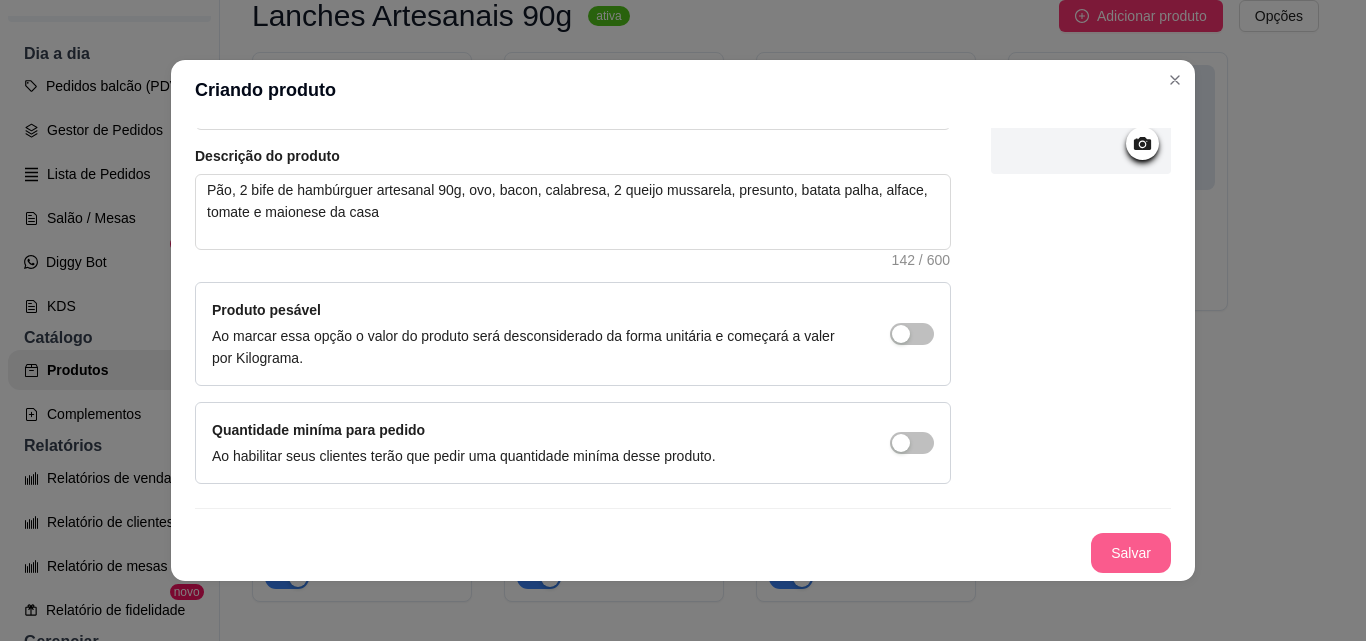 click on "Salvar" at bounding box center [1131, 553] 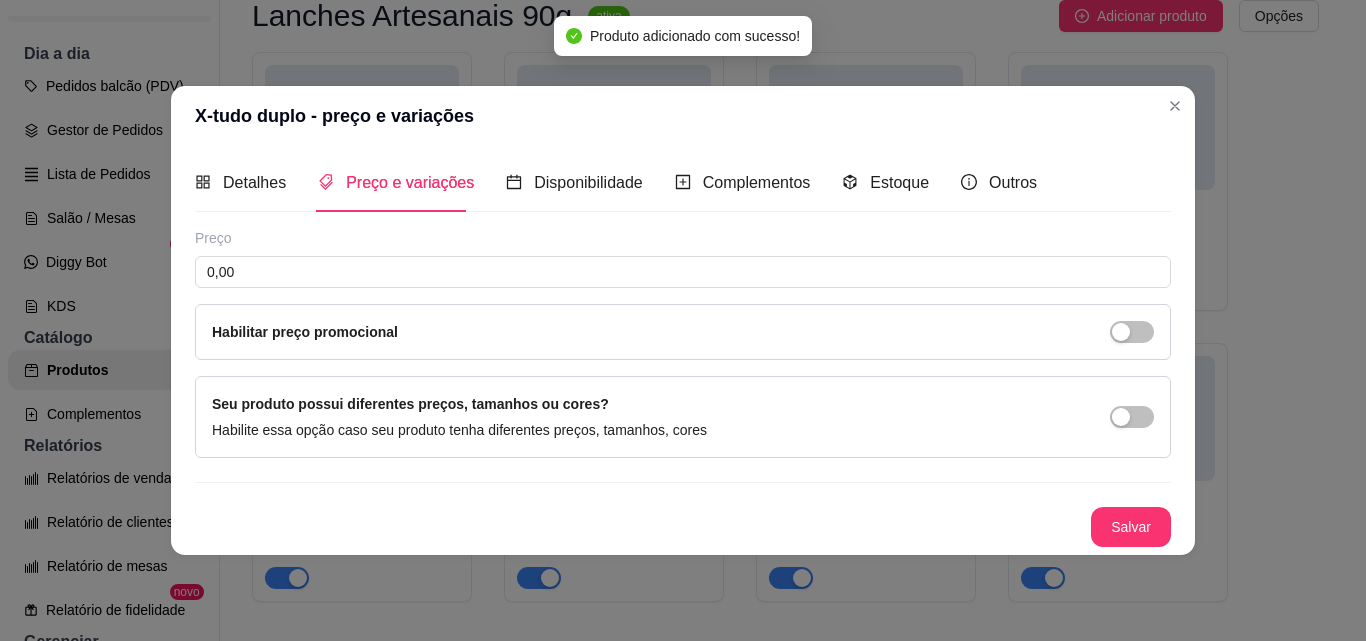 type 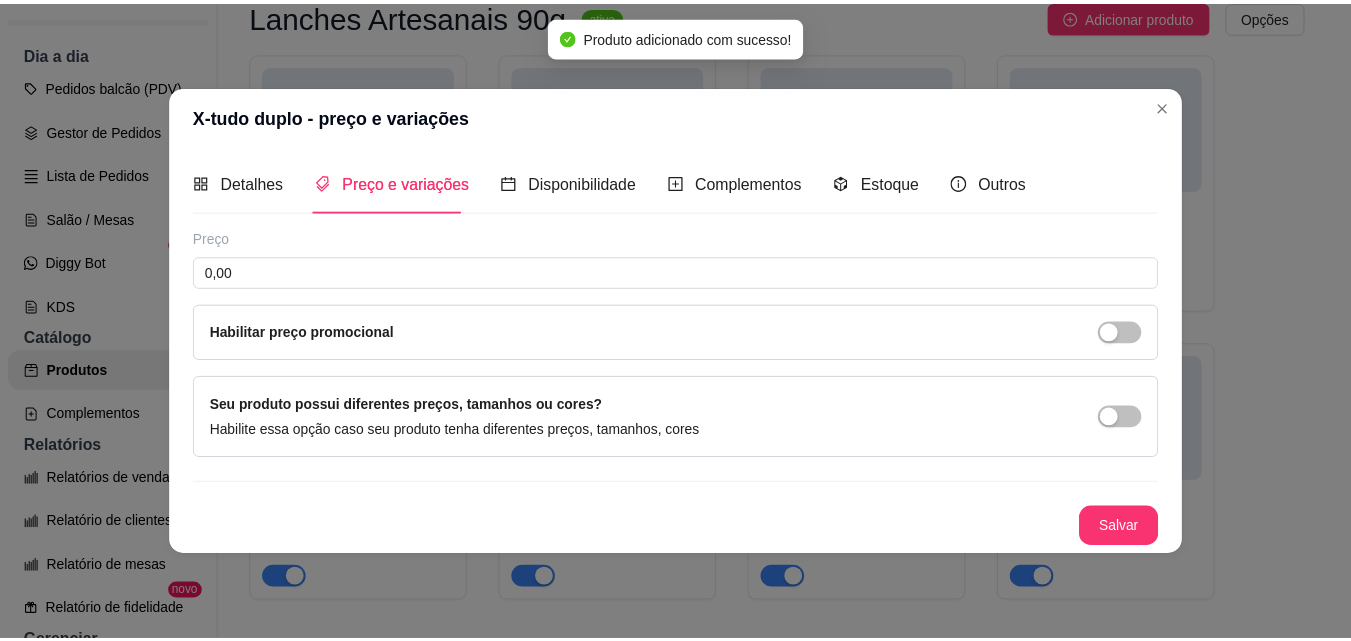 scroll, scrollTop: 0, scrollLeft: 0, axis: both 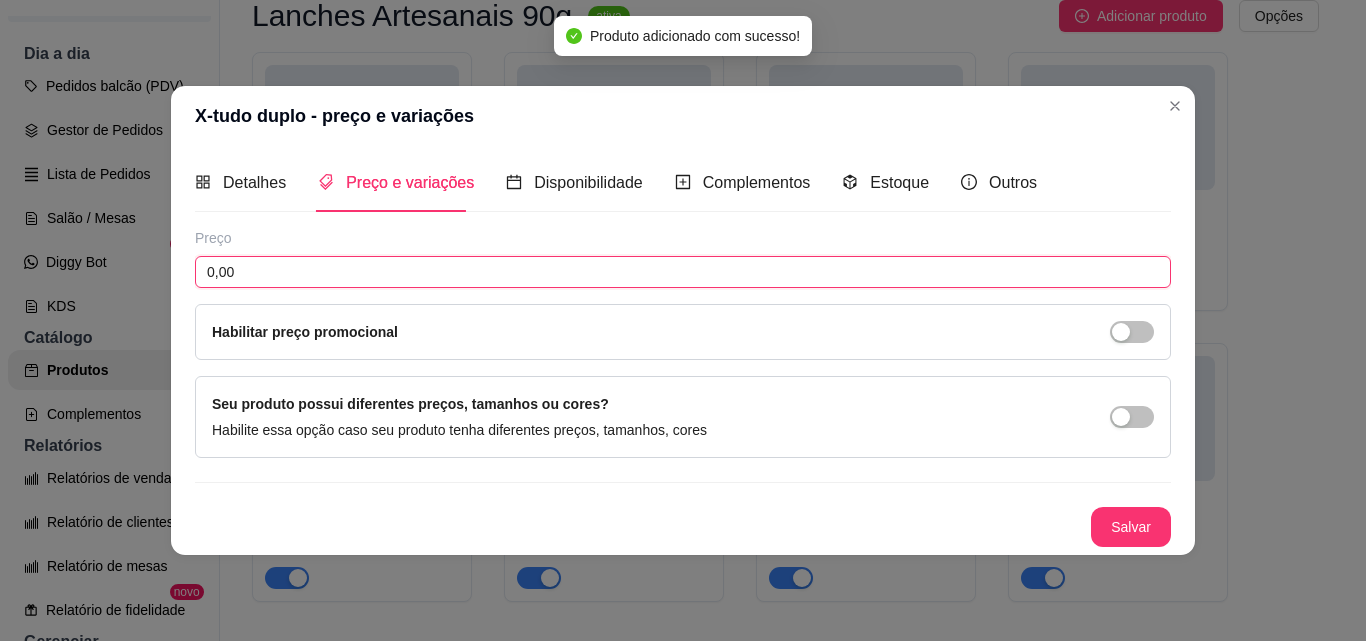 click on "0,00" at bounding box center (683, 272) 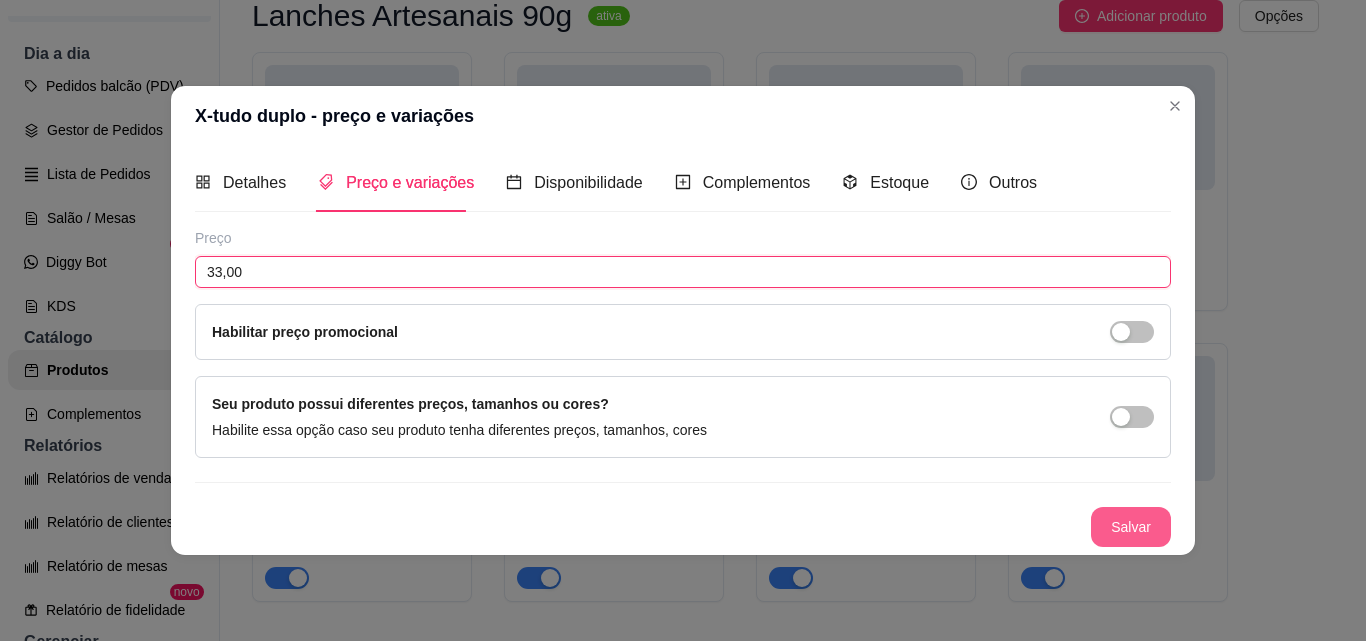 type on "33,00" 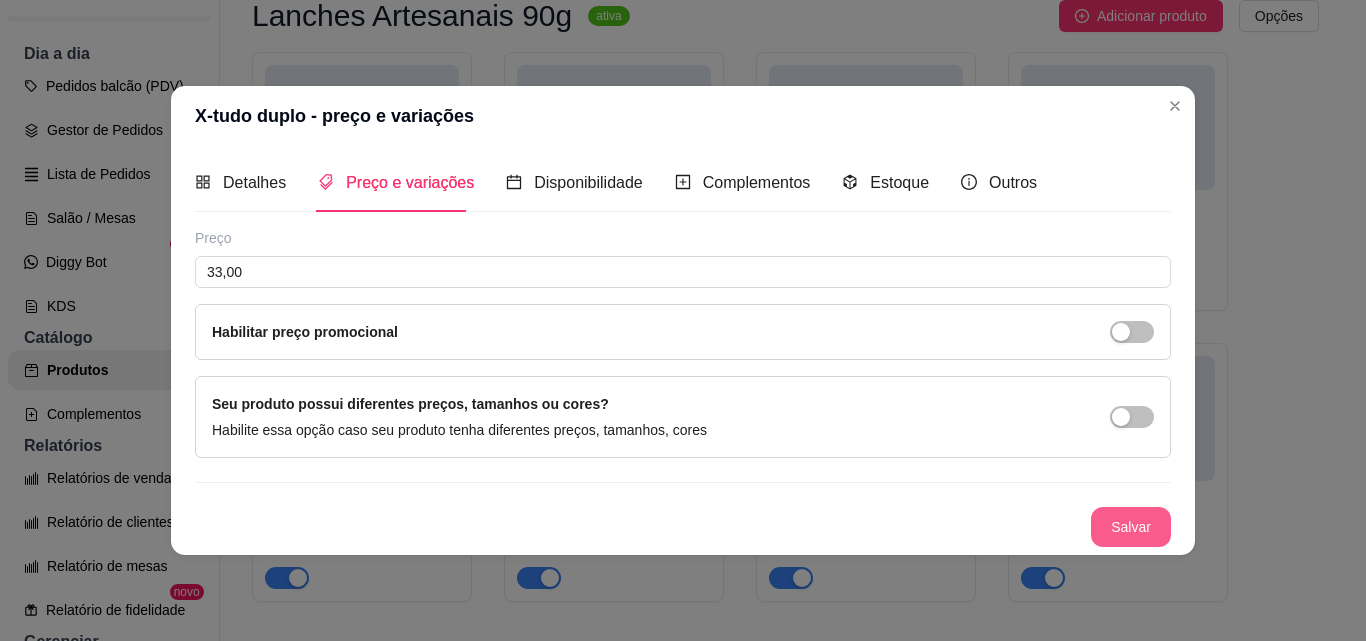 click on "Salvar" at bounding box center [1131, 527] 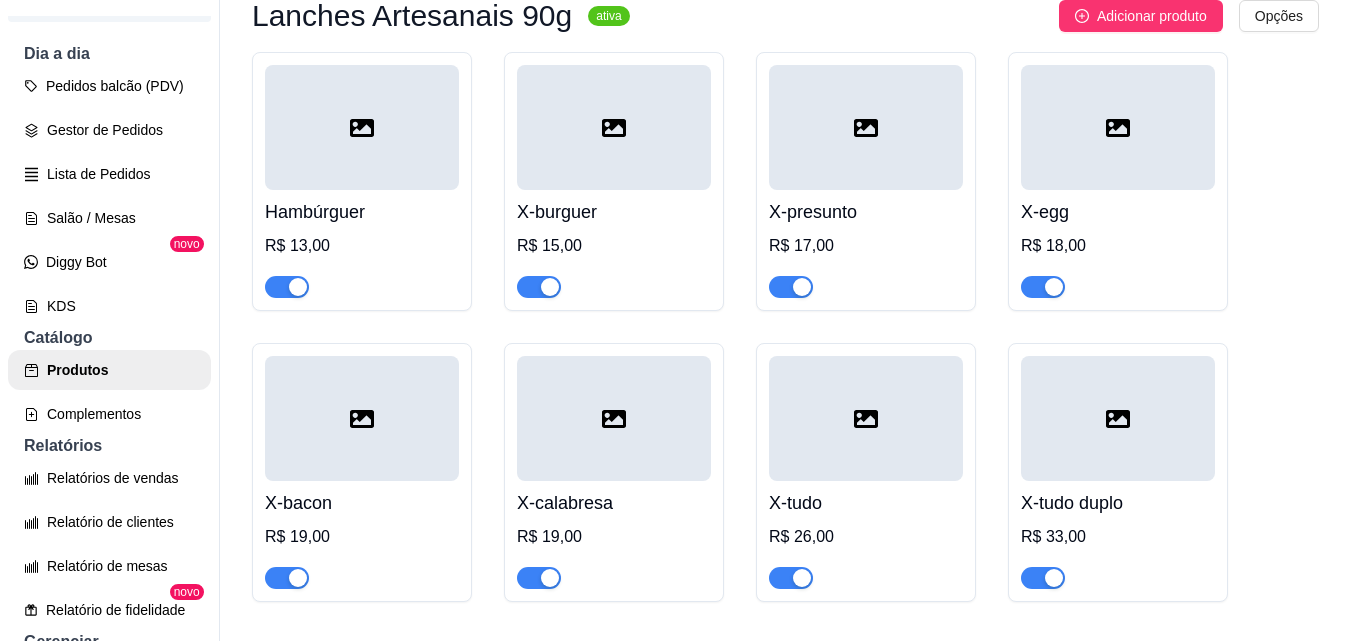 scroll, scrollTop: 278, scrollLeft: 0, axis: vertical 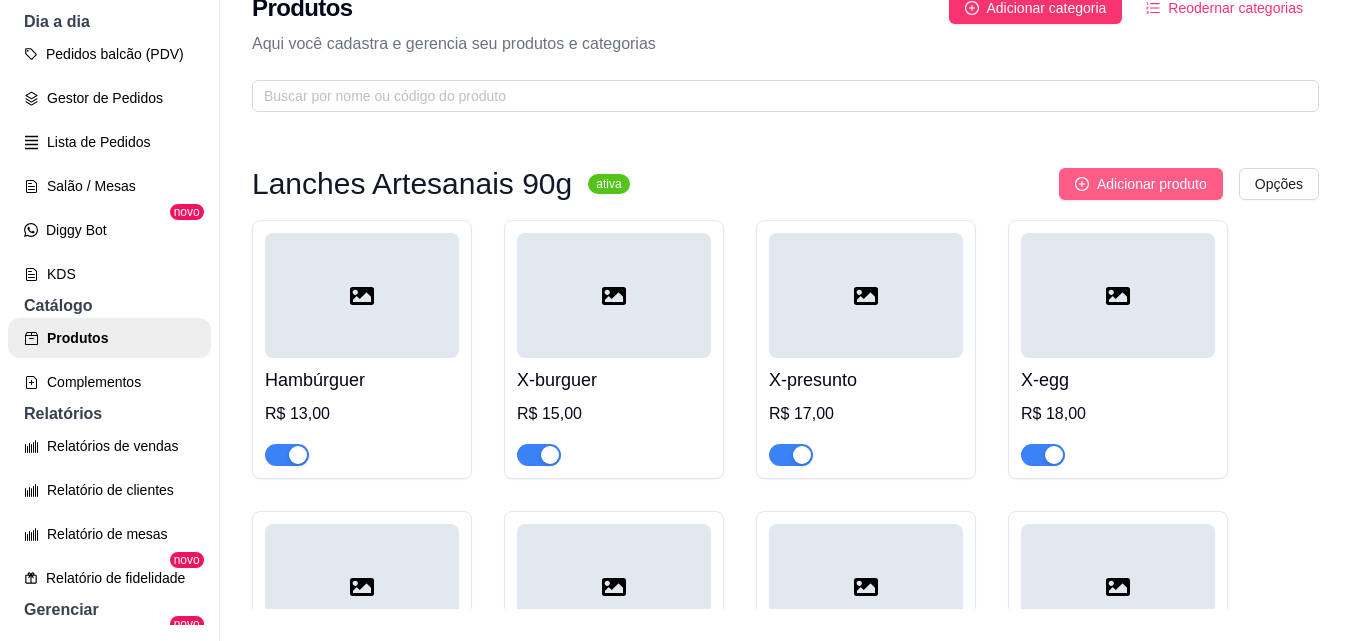 click on "Adicionar produto" at bounding box center (1152, 184) 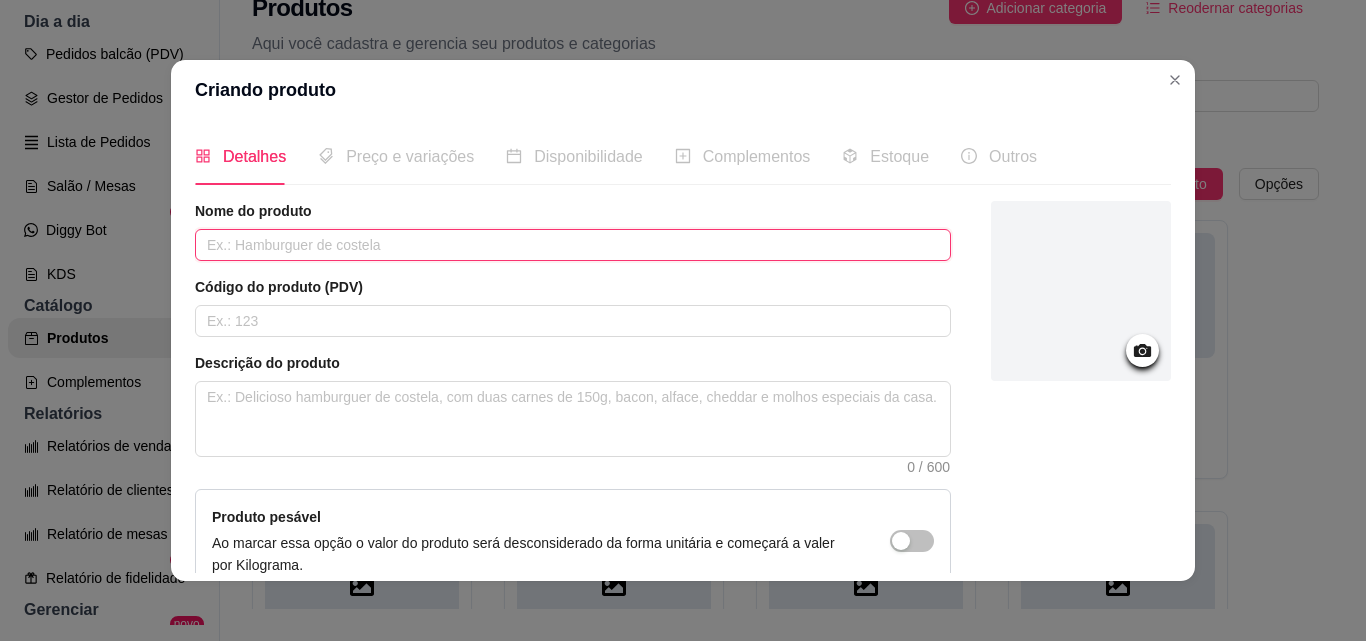 click at bounding box center [573, 245] 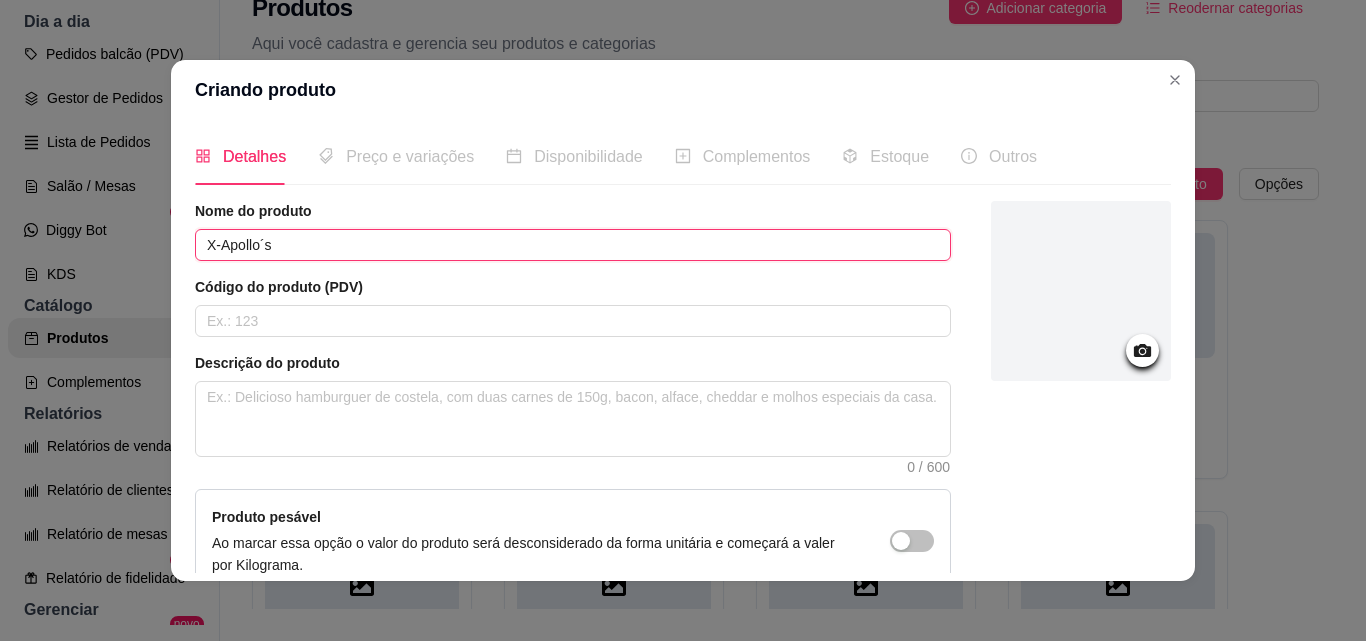 type on "X-Apollo´s" 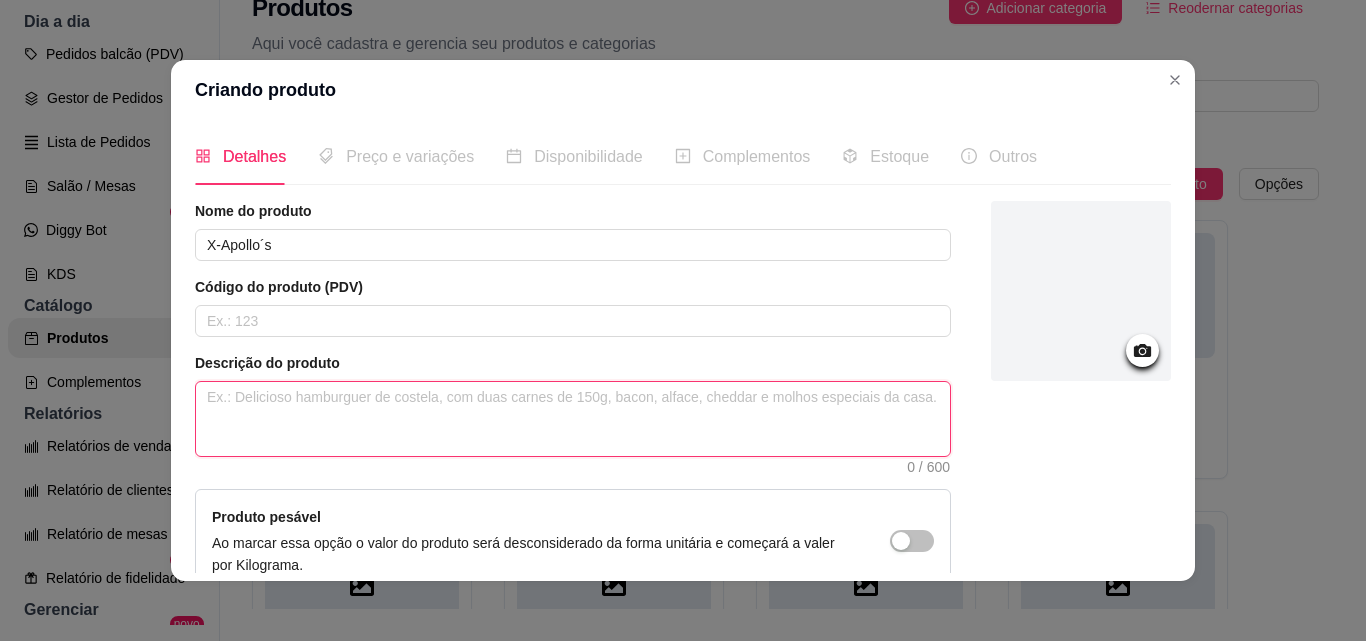 paste on "Pão, 2 bife de hambúrguer artesanal 90g, 1 filé de peito de frango, 2 ovos, bacon, calabresa, 2 fatias de queijo mussarela, 2 fatias de presunto, batata palha, alface, tomate e maionese da casa
Aprox 510g" 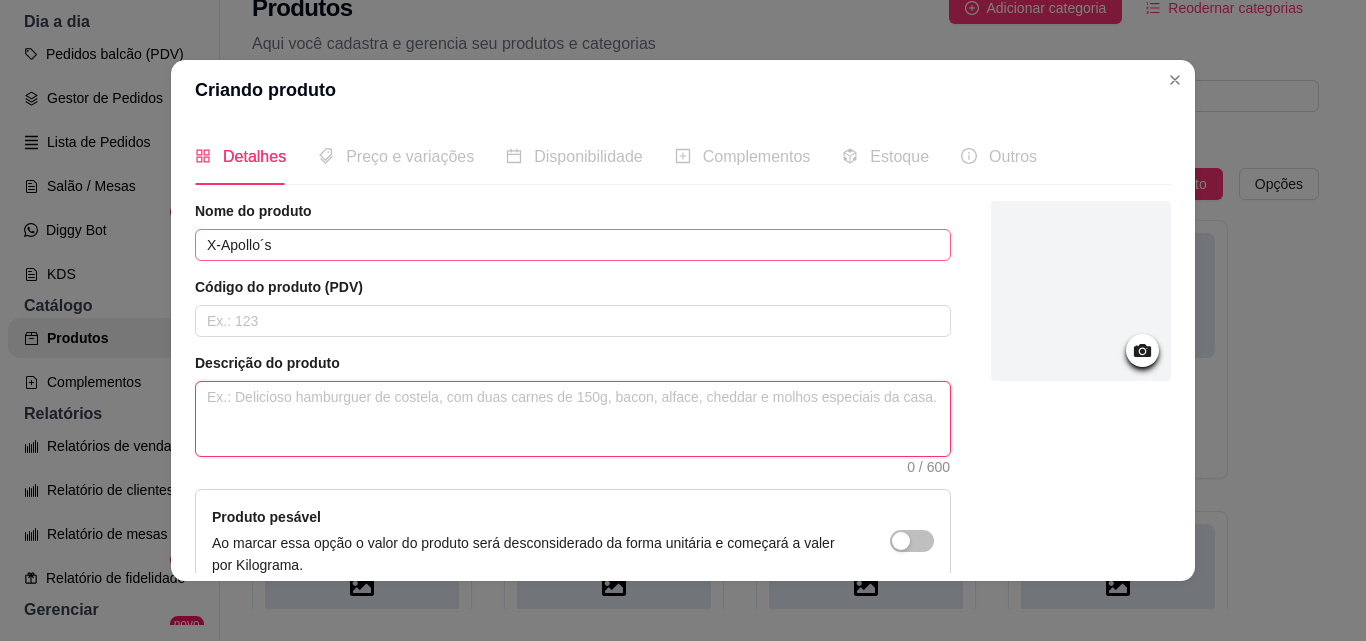 type 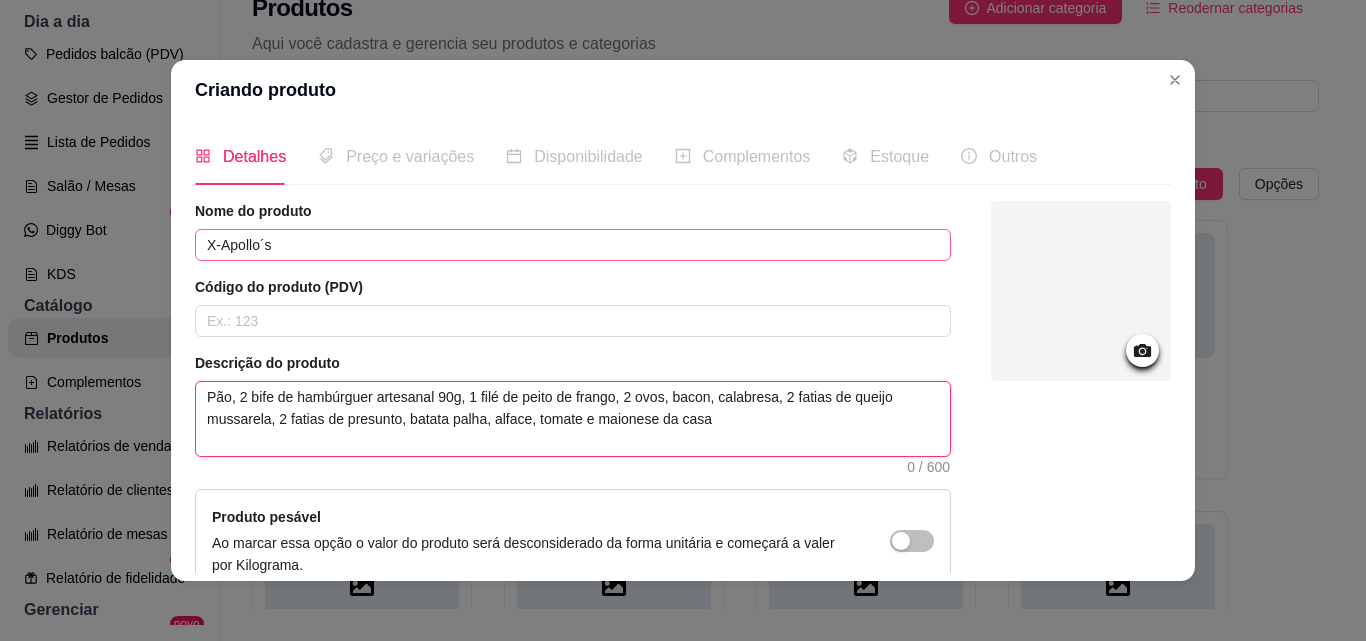 type 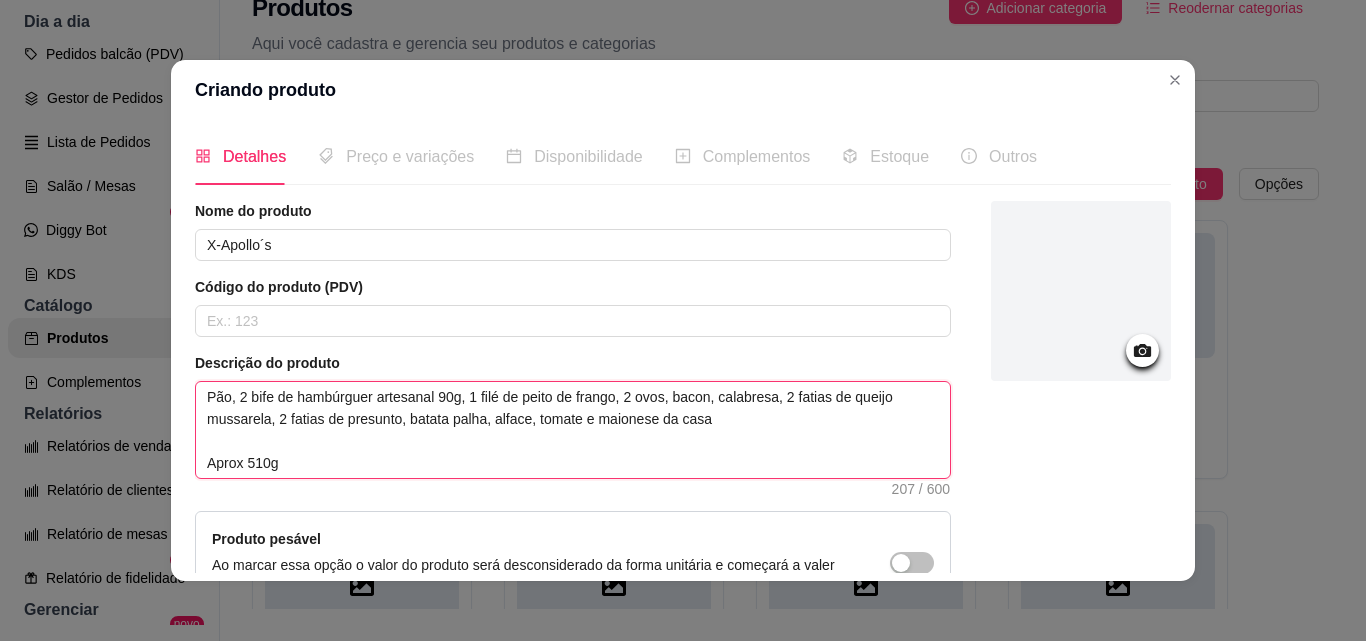 scroll, scrollTop: 229, scrollLeft: 0, axis: vertical 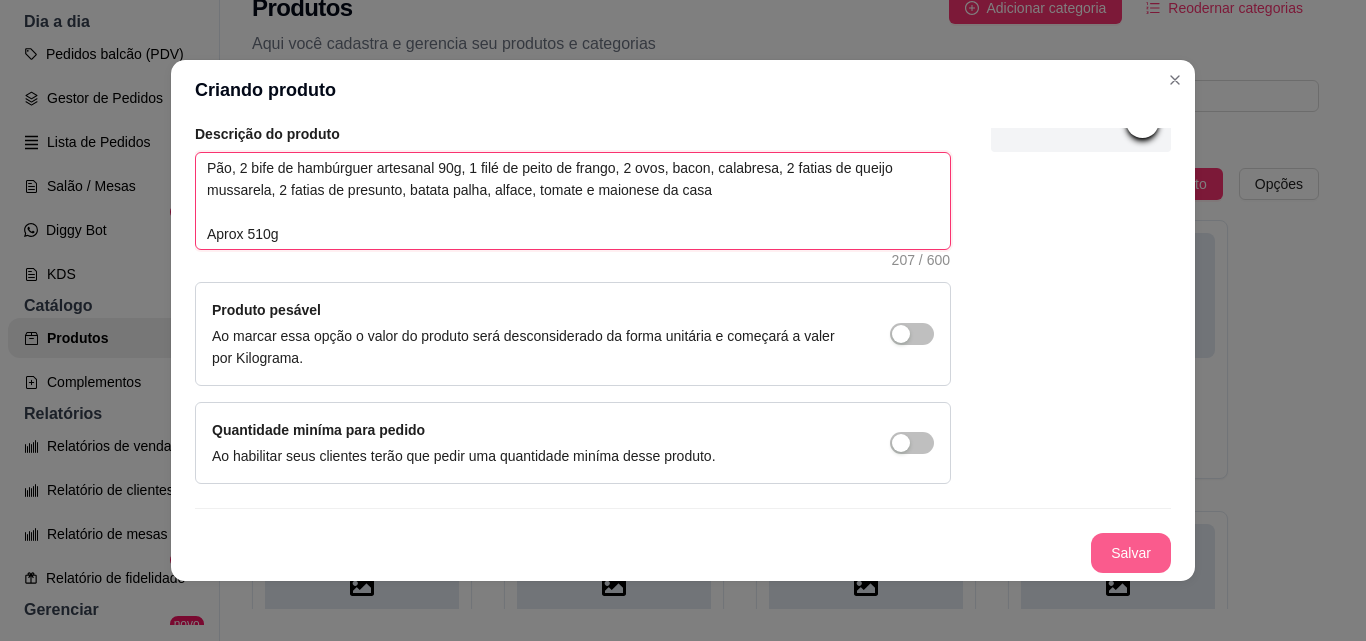 type on "Pão, 2 bife de hambúrguer artesanal 90g, 1 filé de peito de frango, 2 ovos, bacon, calabresa, 2 fatias de queijo mussarela, 2 fatias de presunto, batata palha, alface, tomate e maionese da casa
Aprox 510g" 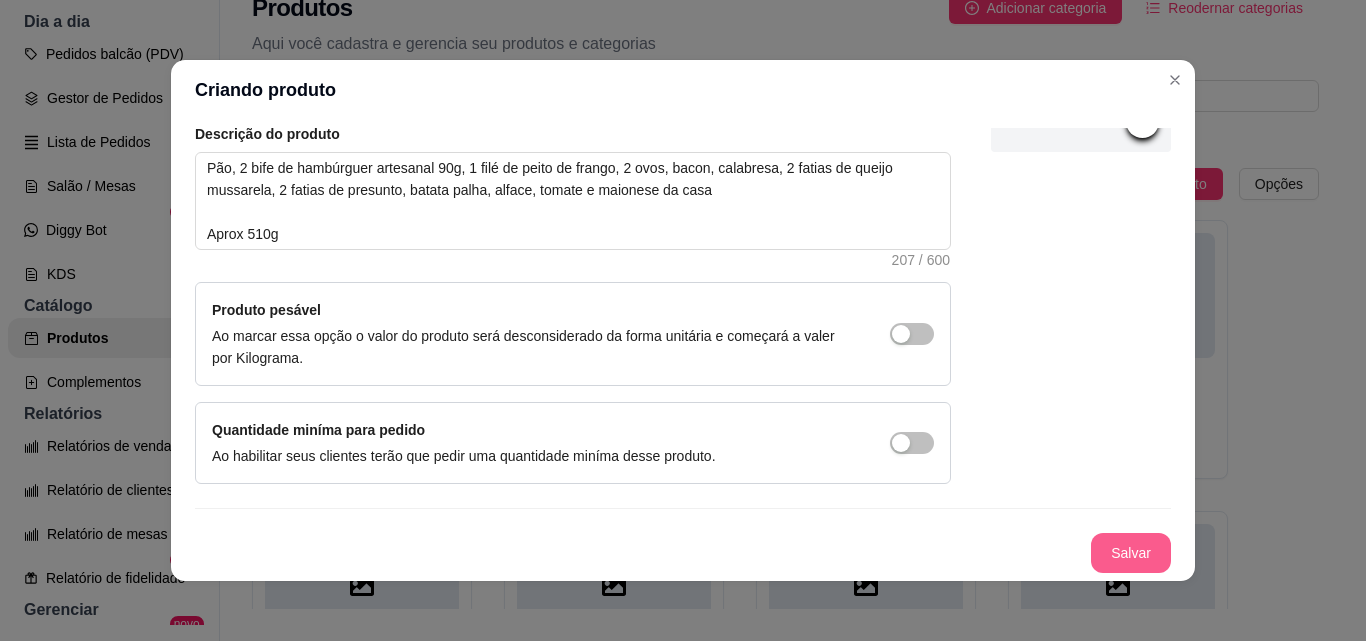 click on "Salvar" at bounding box center (1131, 553) 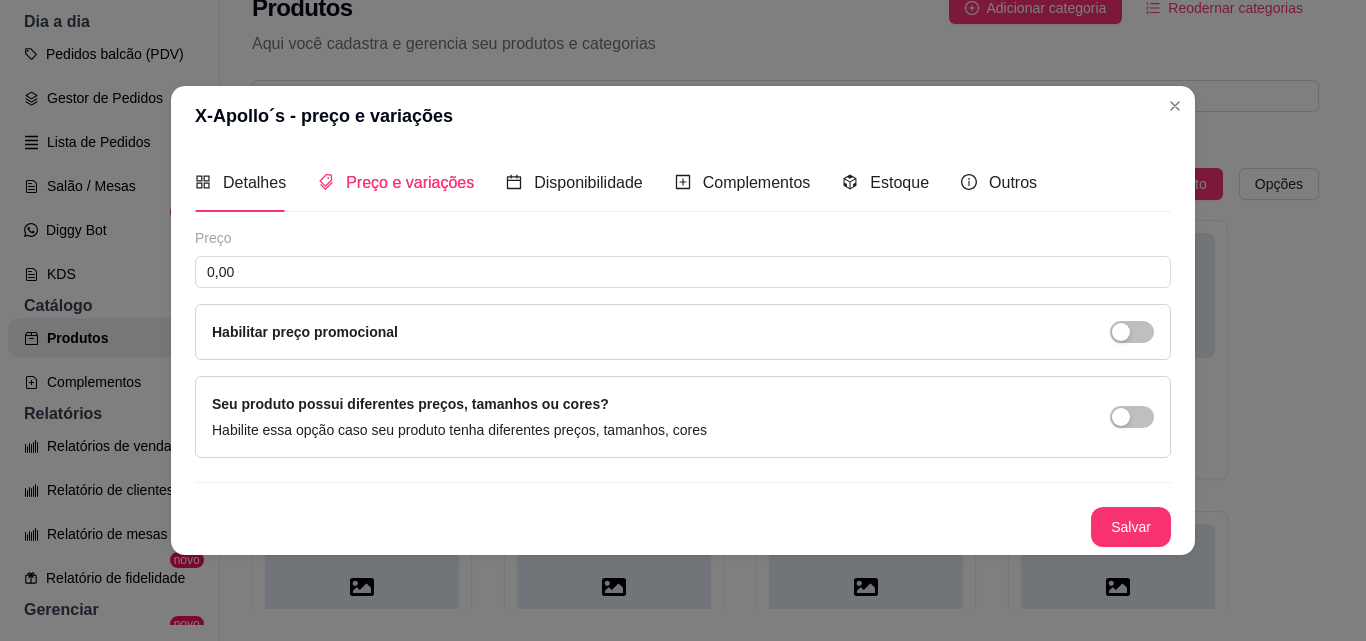 type 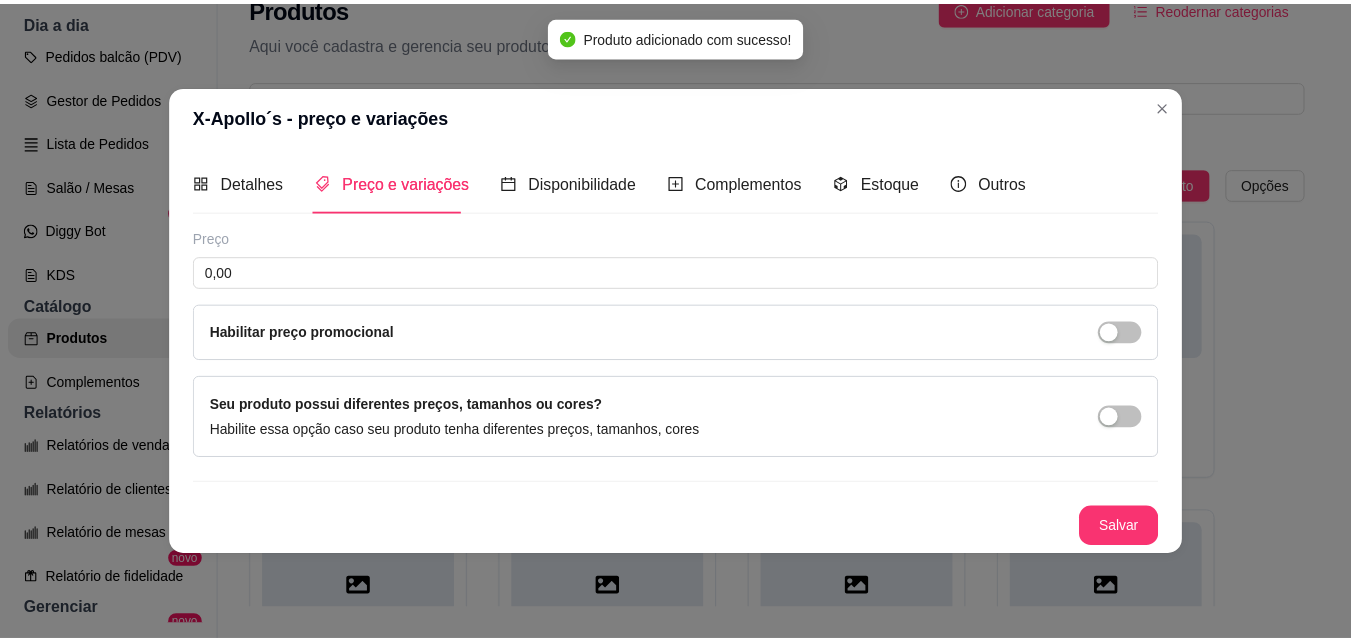 scroll, scrollTop: 0, scrollLeft: 0, axis: both 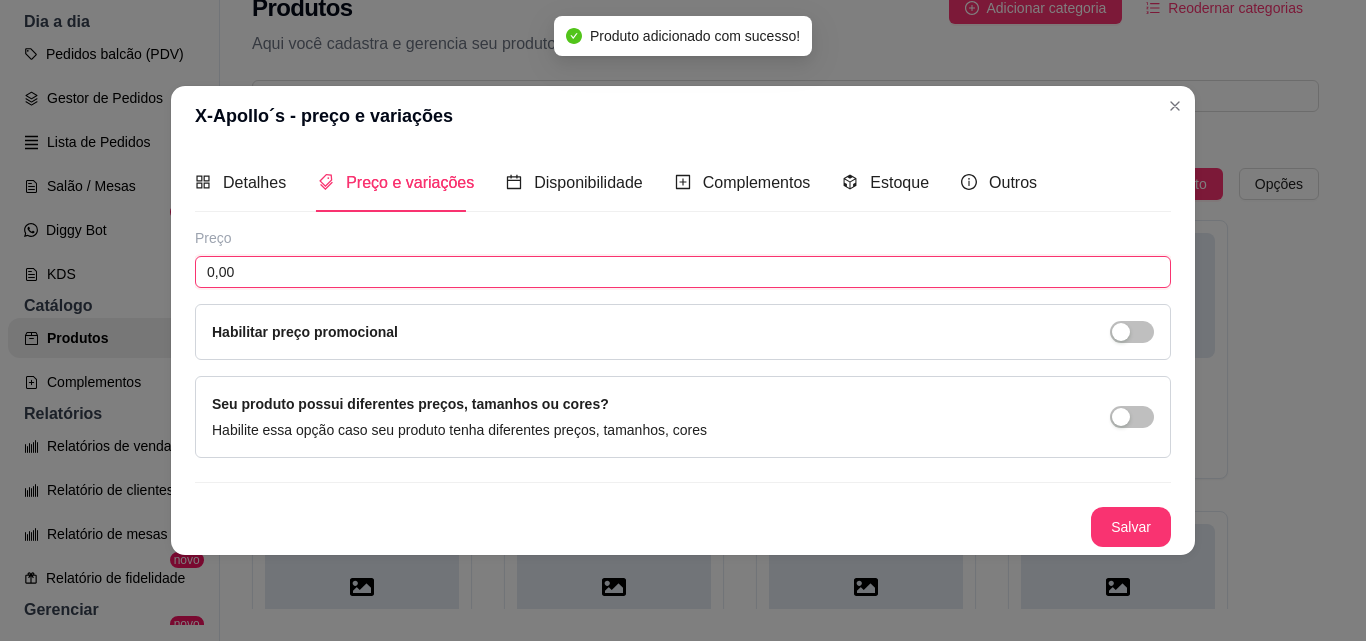 click on "0,00" at bounding box center (683, 272) 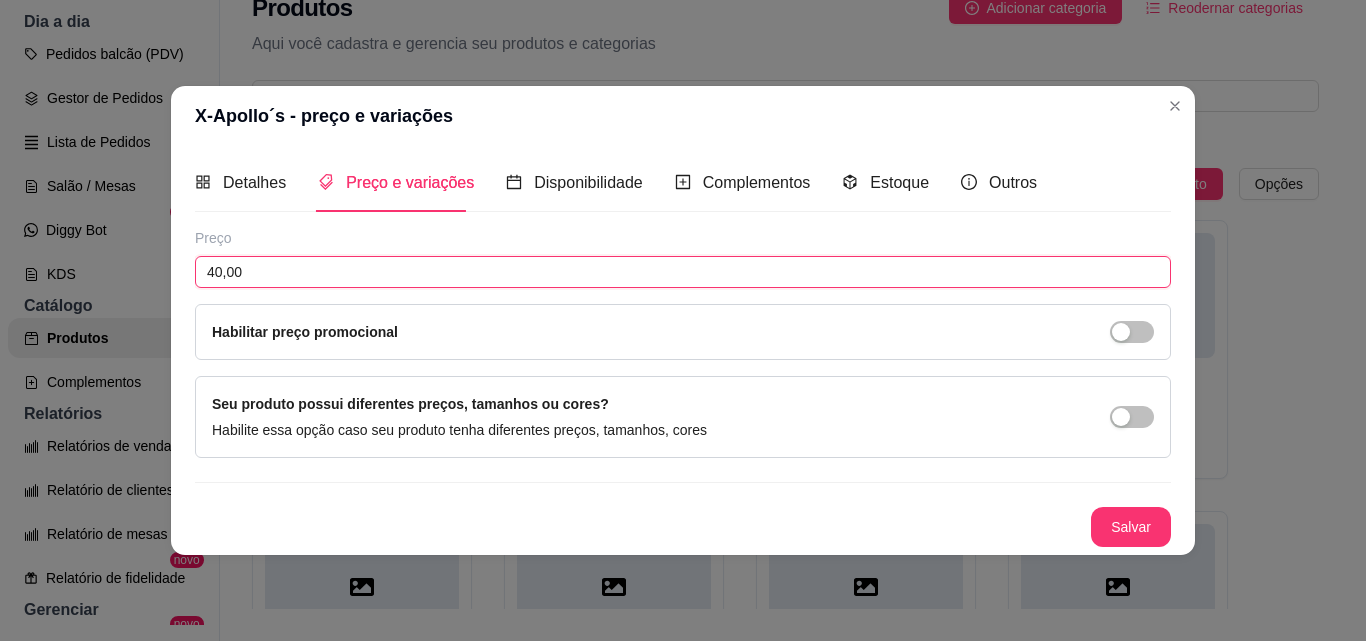 type on "40,00" 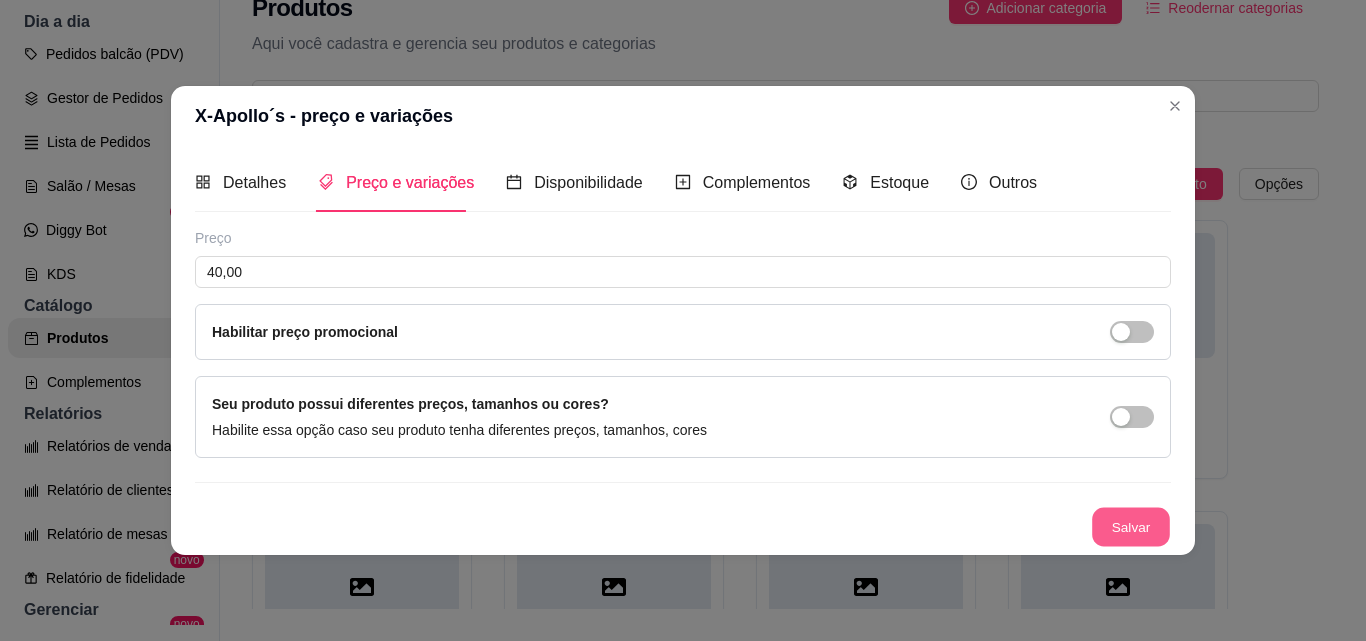 click on "Salvar" at bounding box center (1131, 526) 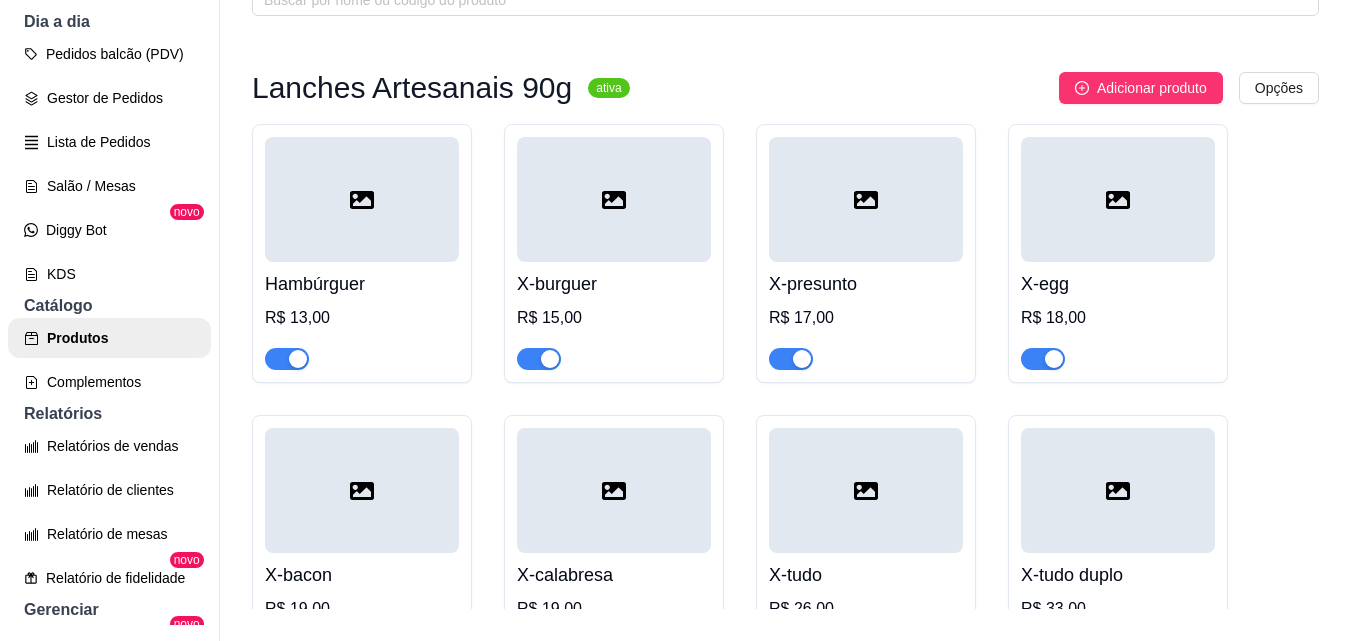 scroll, scrollTop: 0, scrollLeft: 0, axis: both 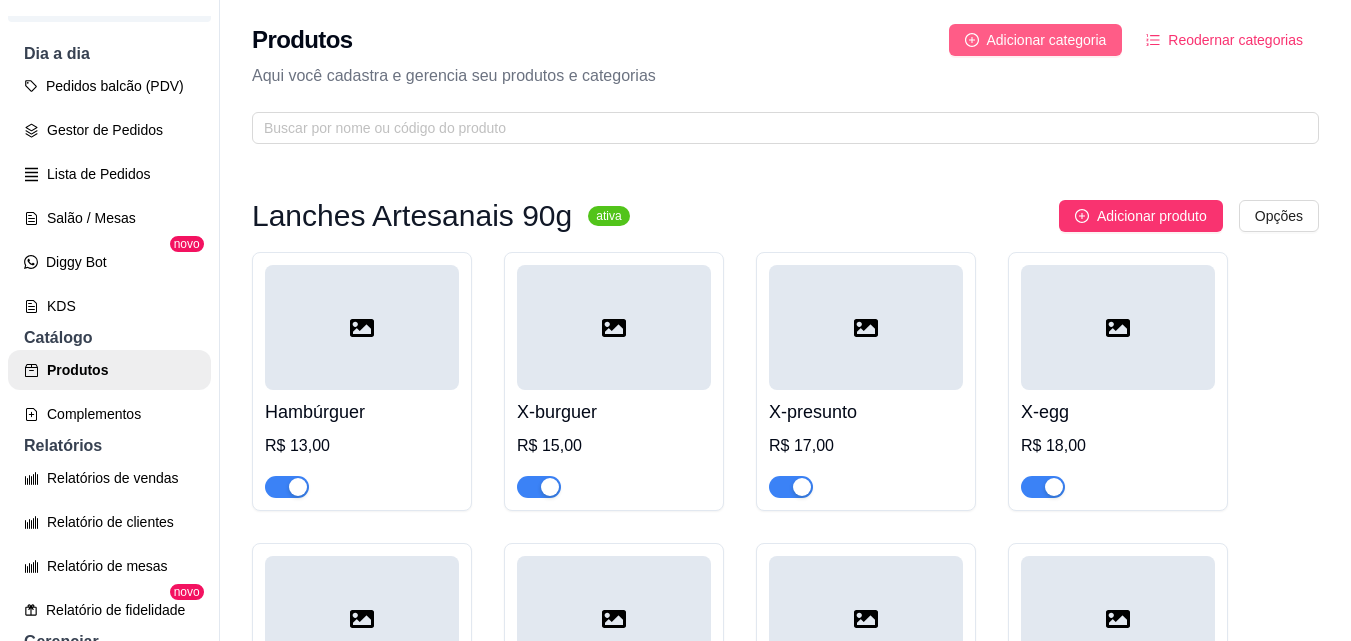 click on "Adicionar categoria" at bounding box center [1047, 40] 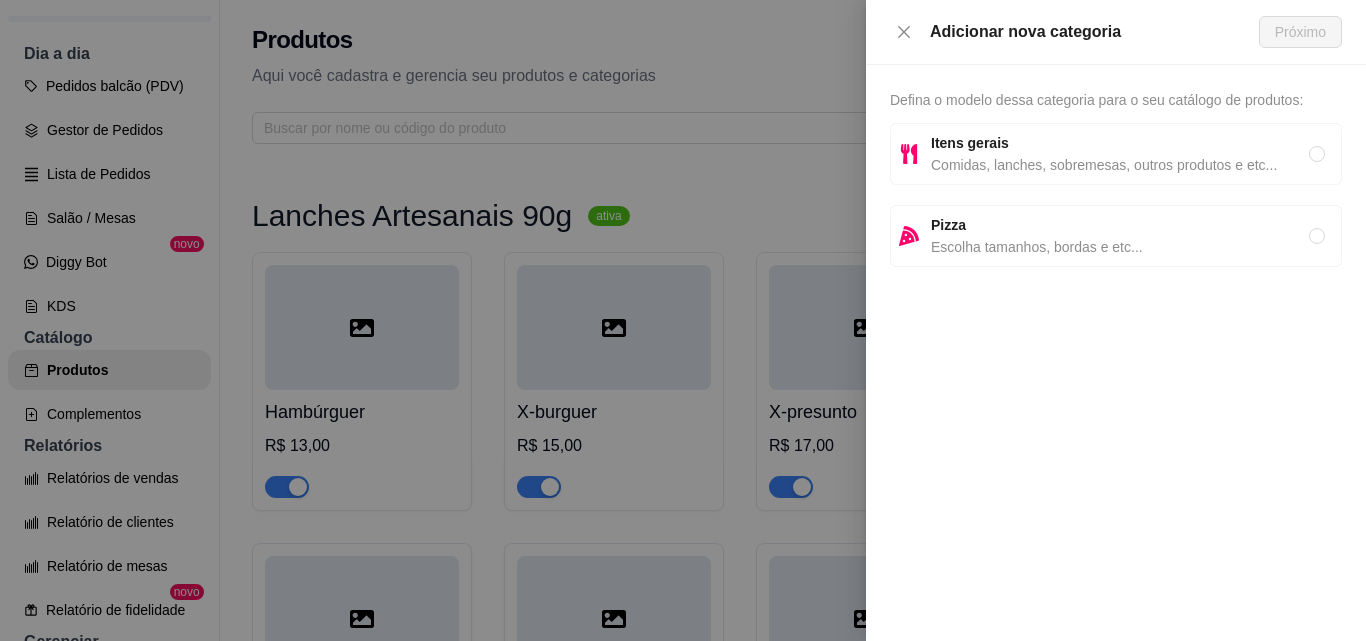 click on "Itens gerais" at bounding box center (1120, 143) 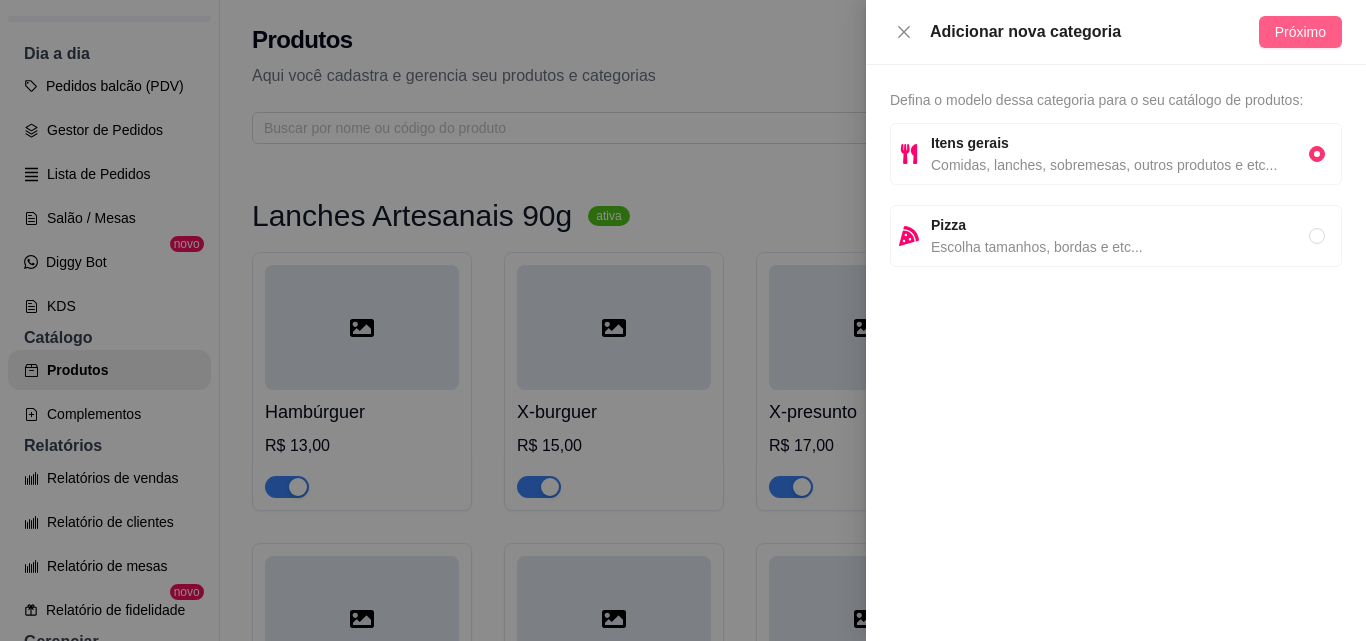 click on "Próximo" at bounding box center [1300, 32] 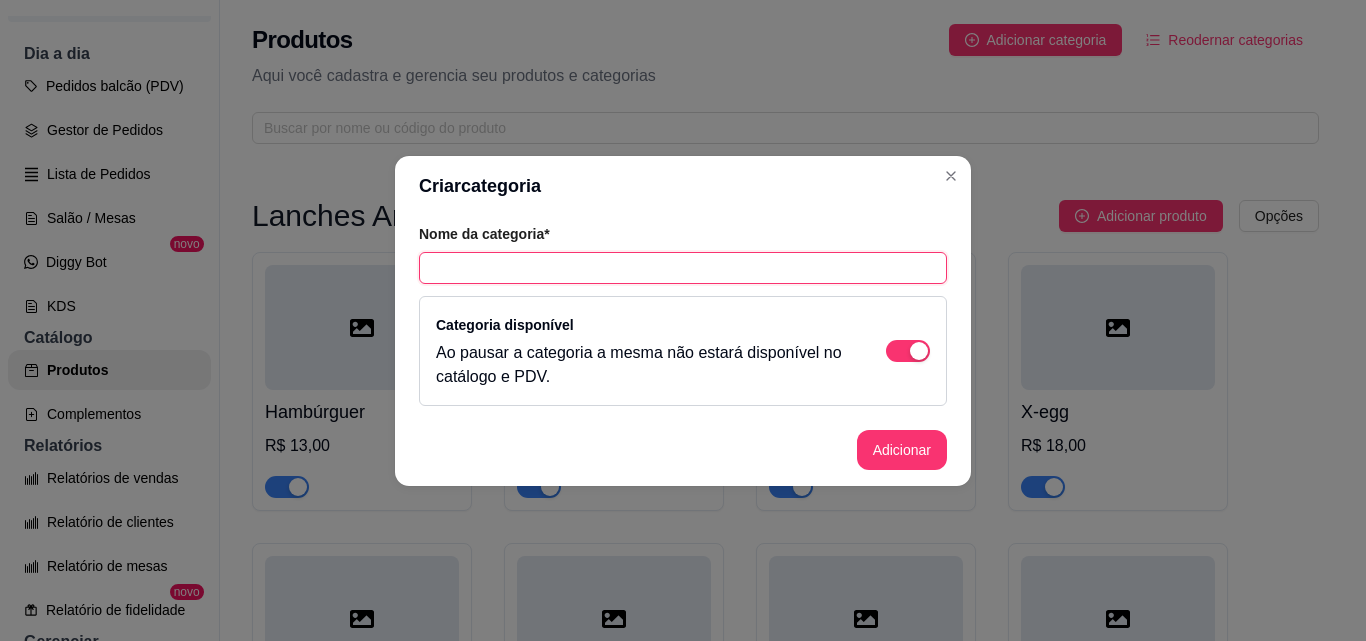 click at bounding box center [683, 268] 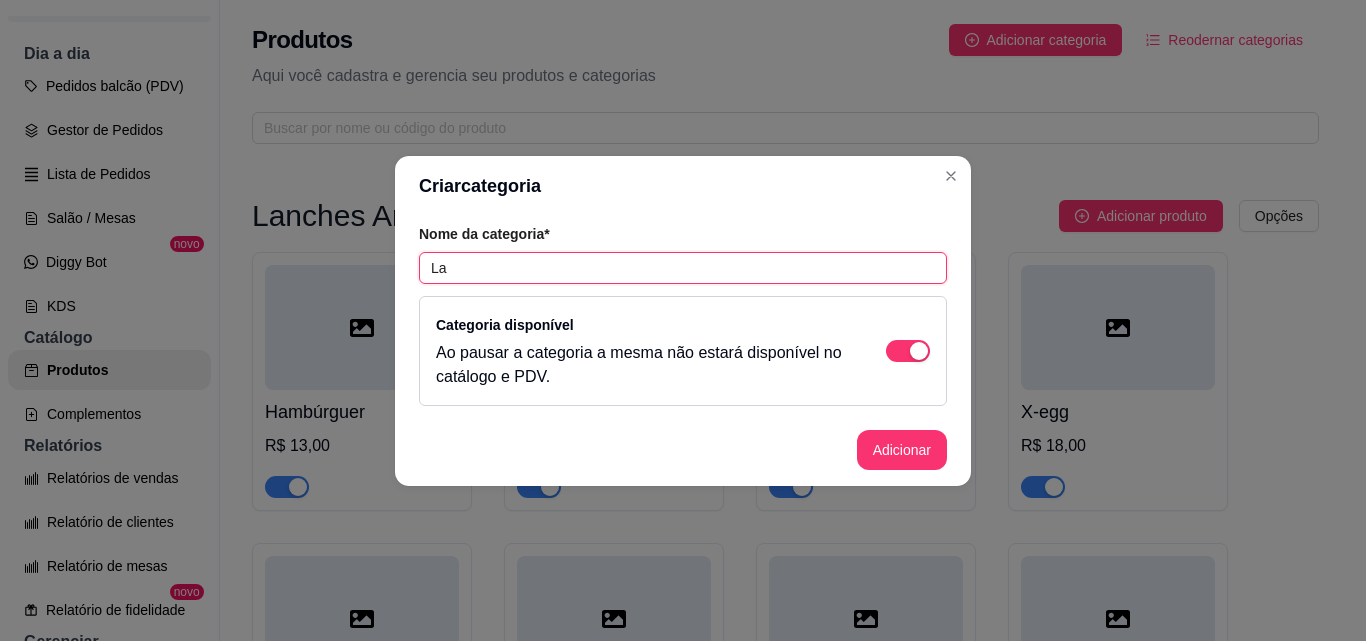 type on "L" 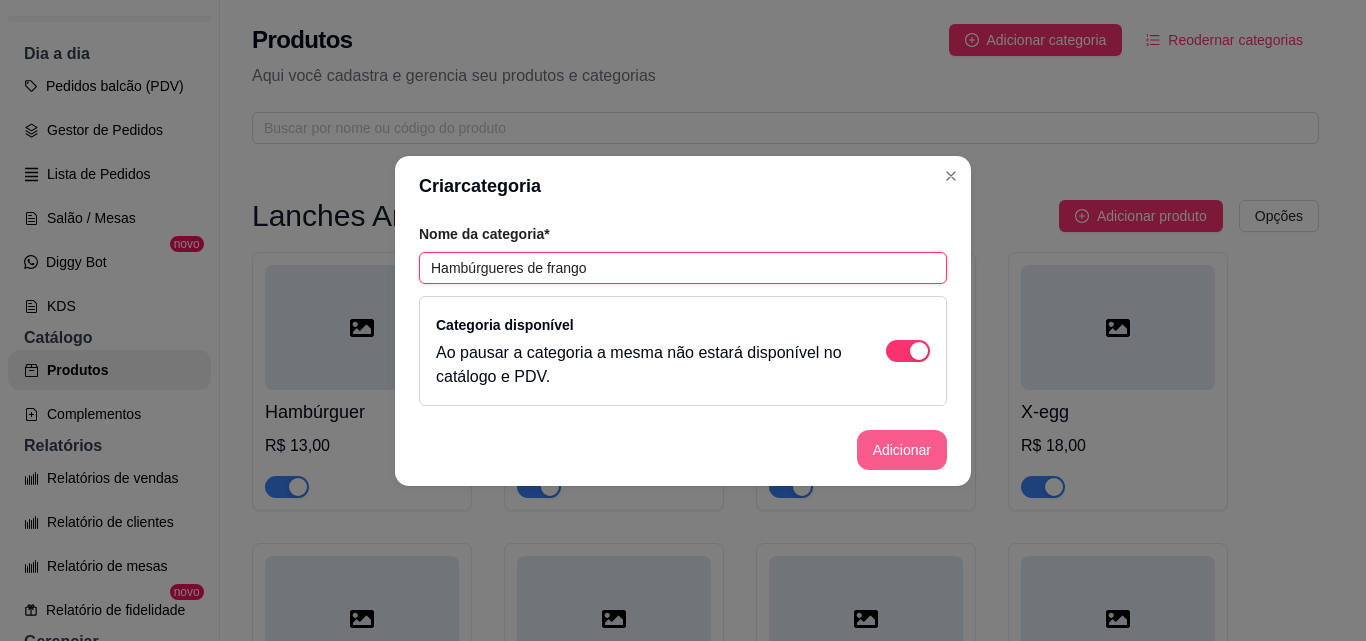 type on "Hambúrgueres de frango" 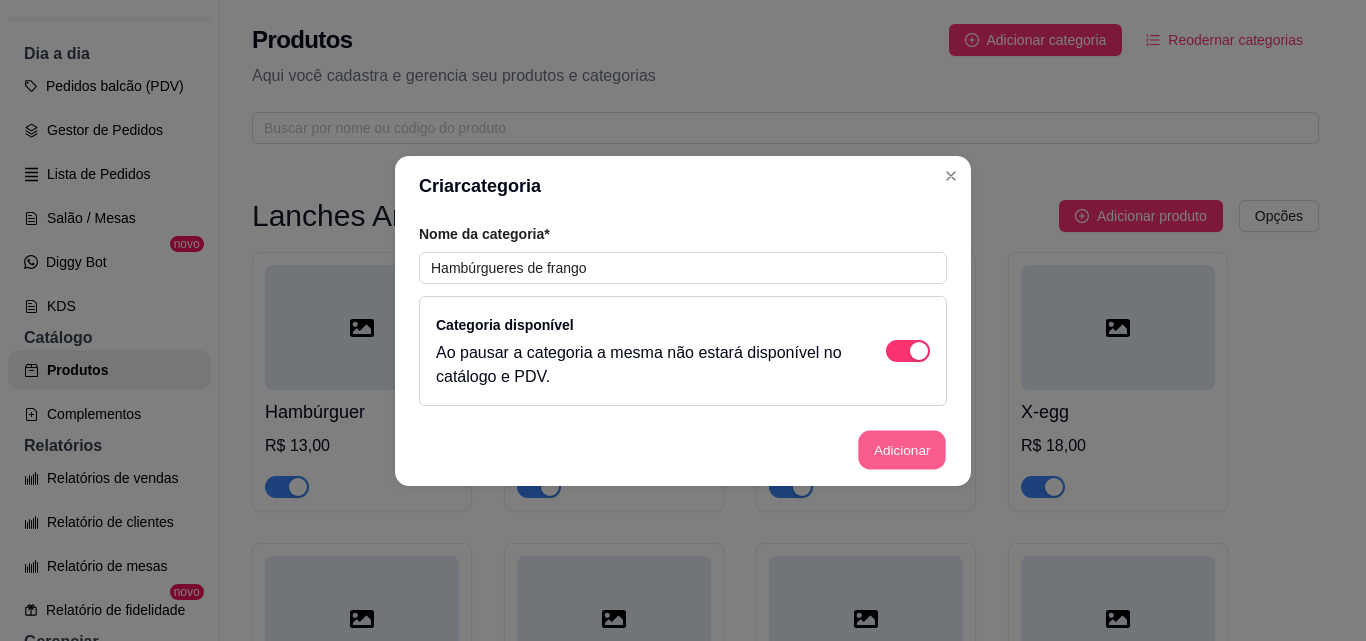 click on "Adicionar" at bounding box center [902, 449] 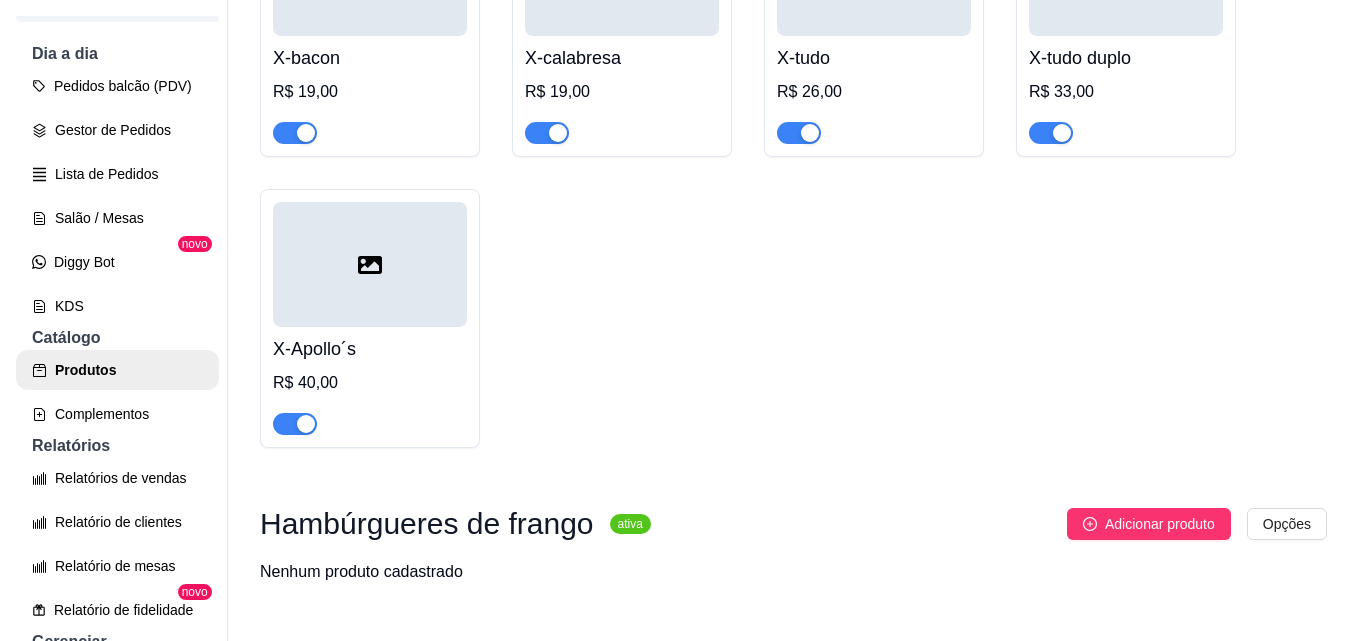 scroll, scrollTop: 706, scrollLeft: 0, axis: vertical 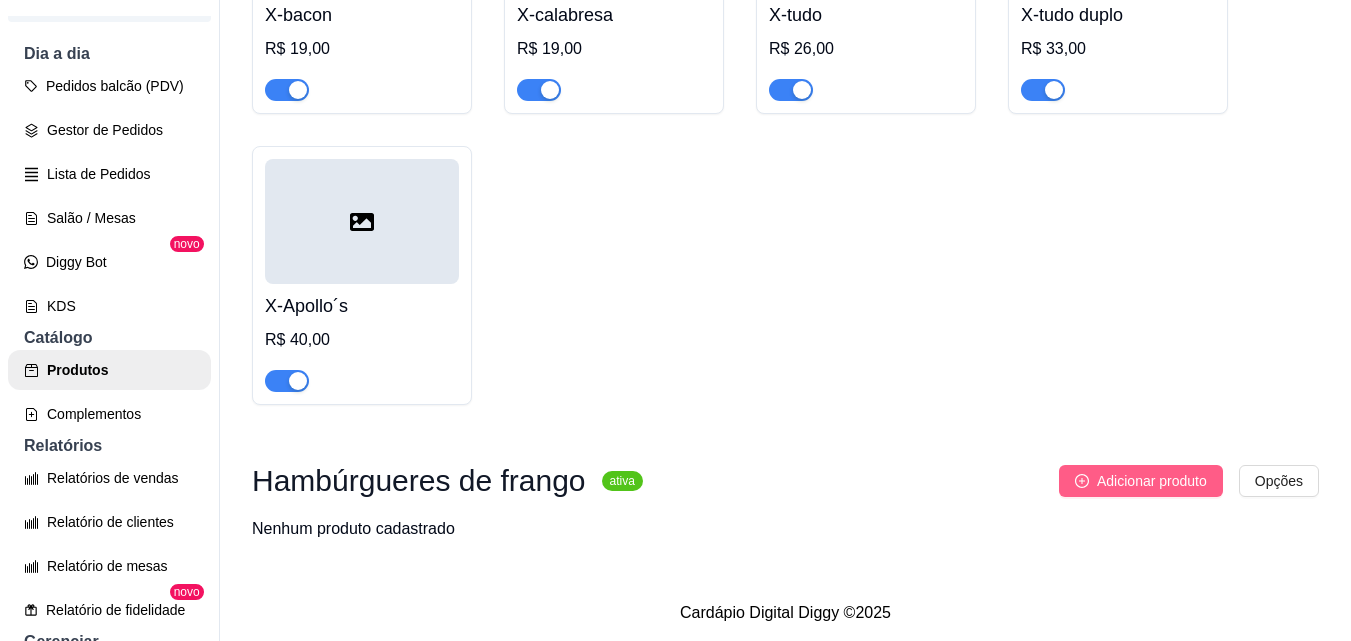 click on "Adicionar produto" at bounding box center [1152, 481] 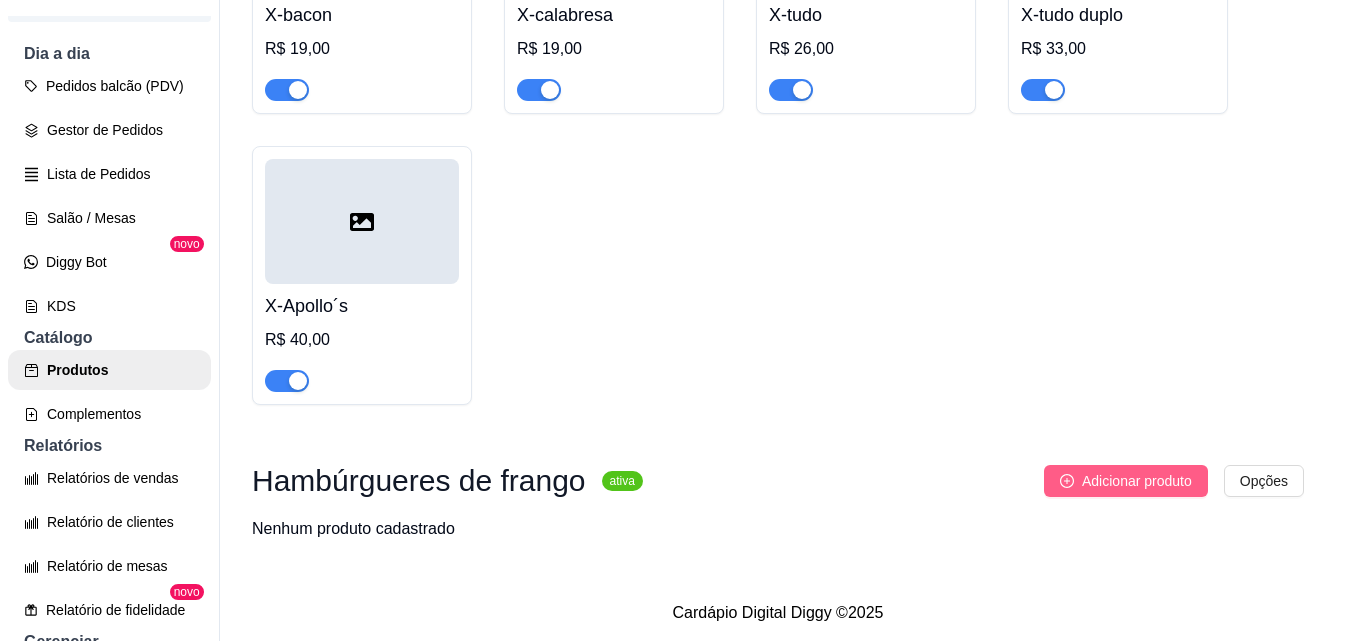 type 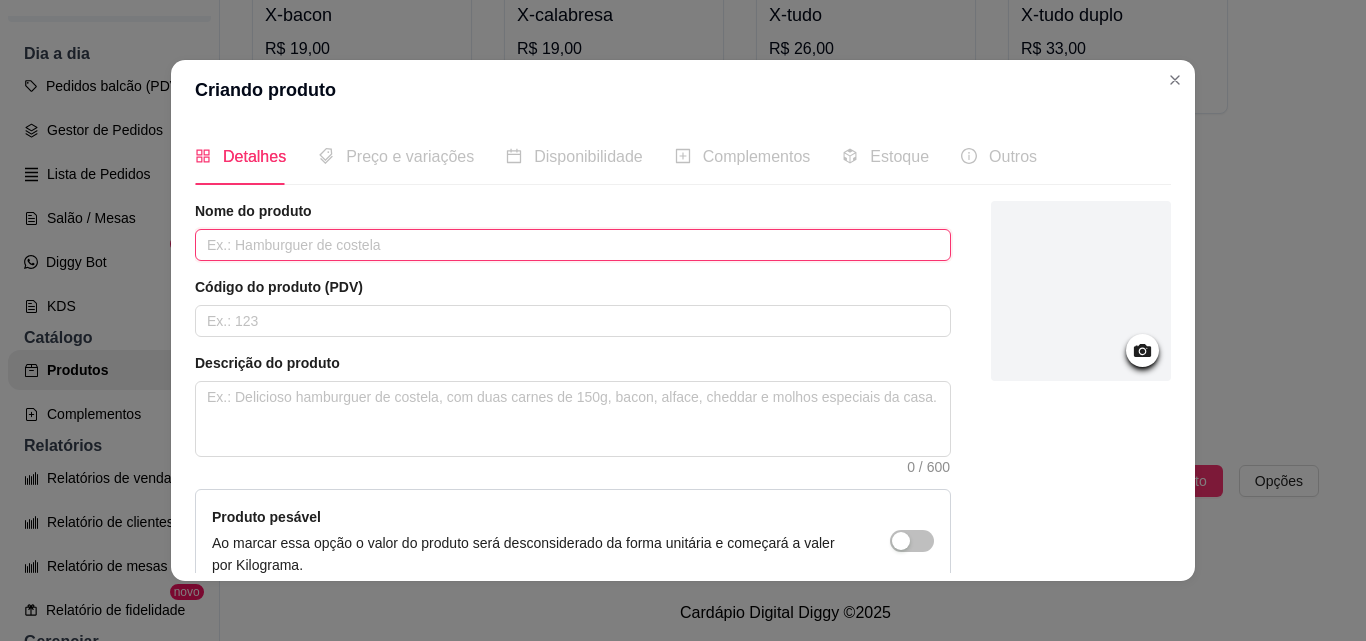 click at bounding box center [573, 245] 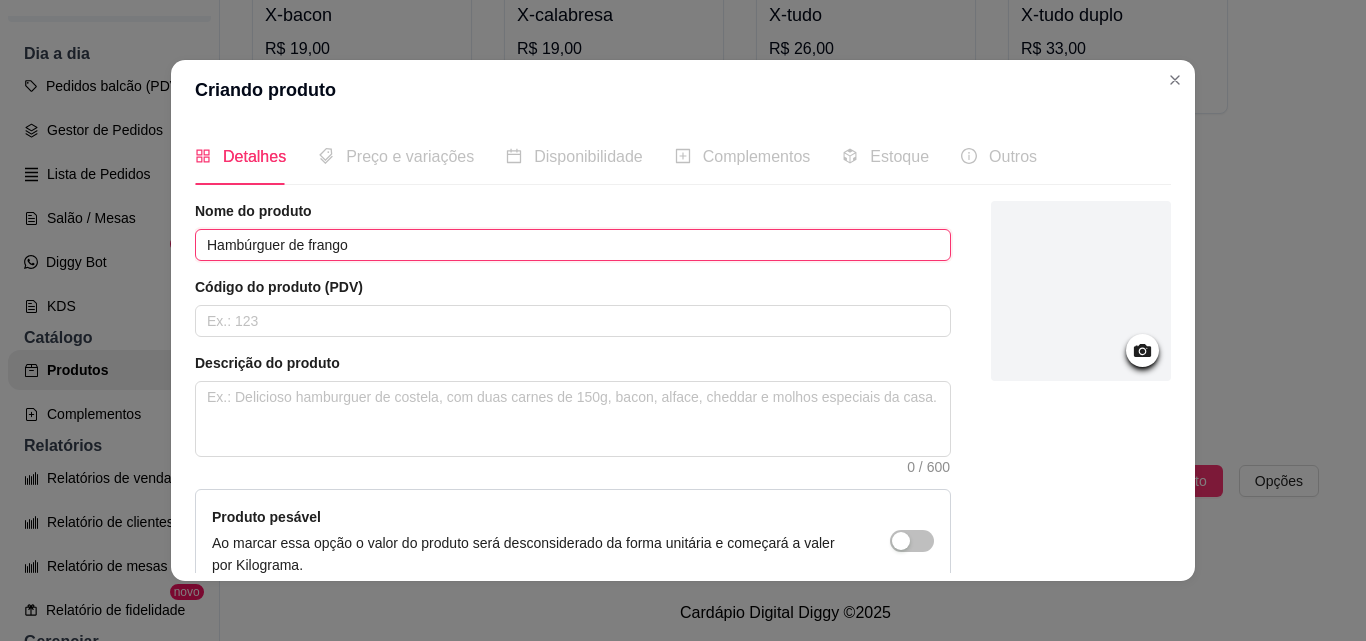 scroll, scrollTop: 207, scrollLeft: 0, axis: vertical 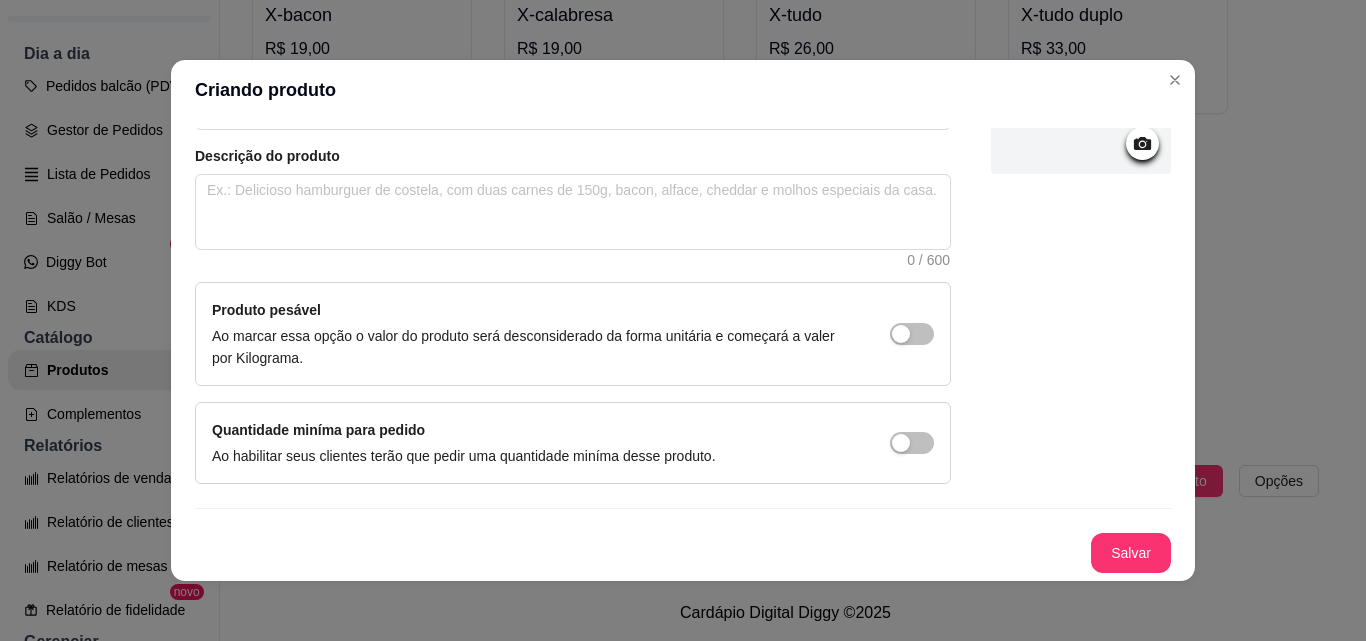 type on "Hambúrguer de frango" 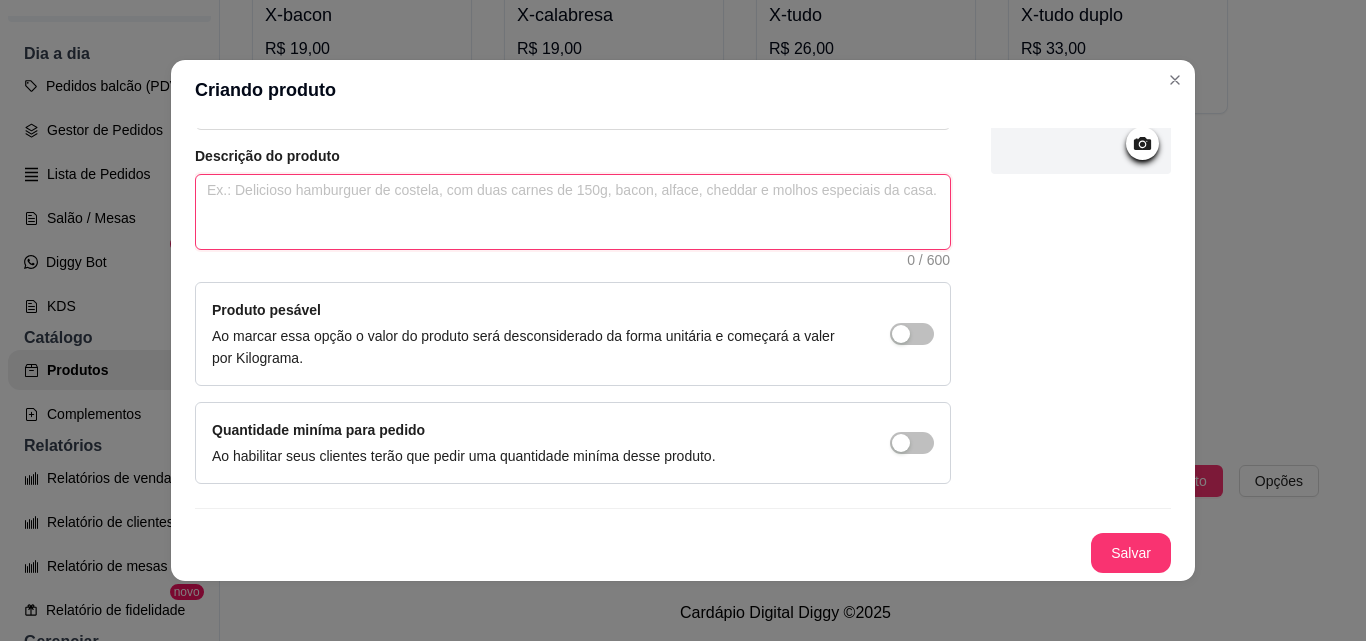 paste on "Pão, filé de peito de frango , alface, tomate, batata palha e maionese da casa" 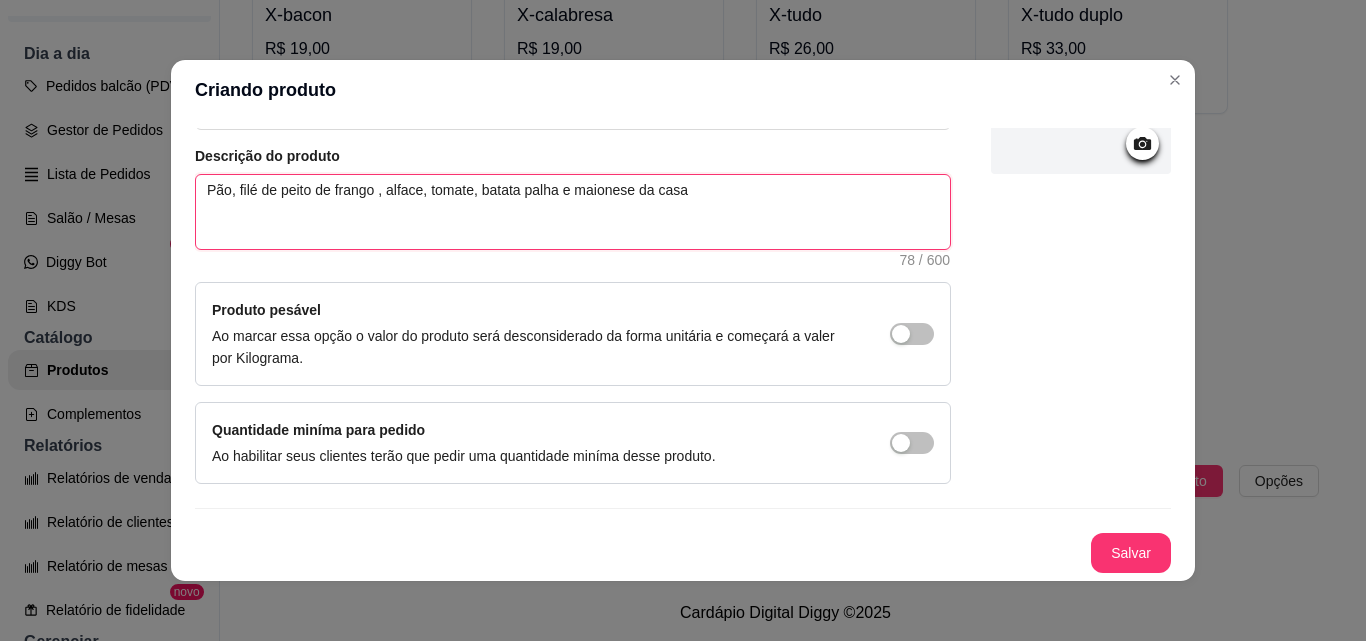 type 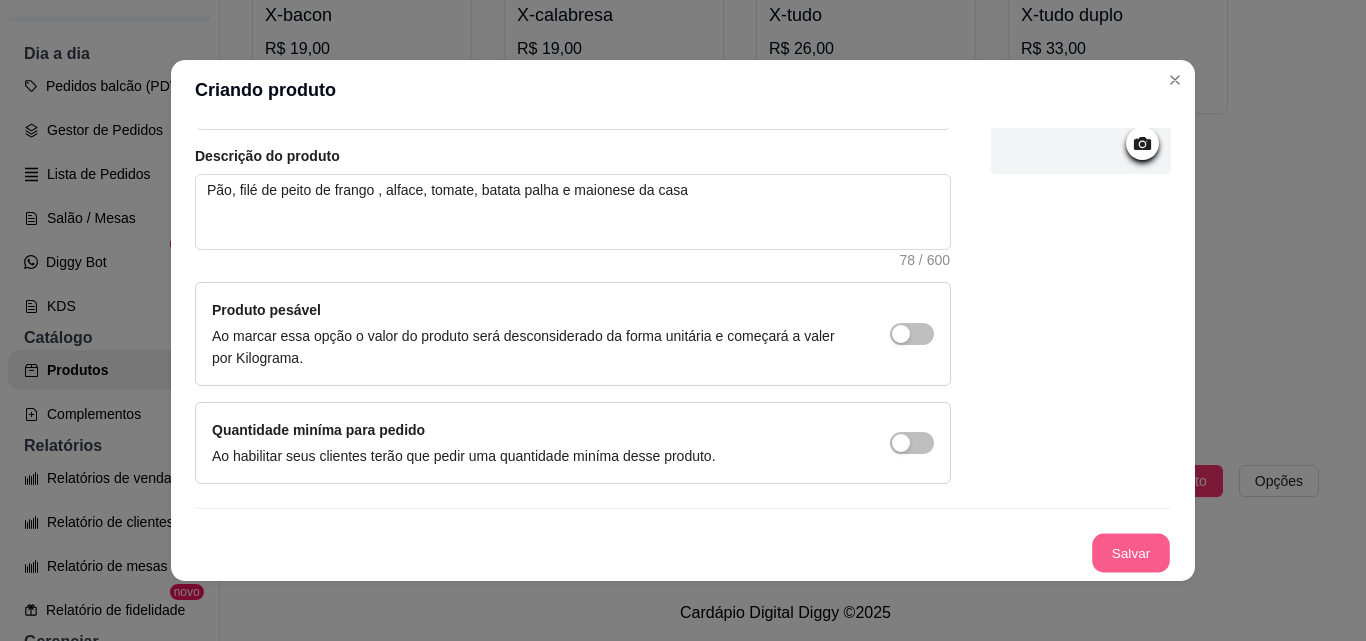 click on "Salvar" at bounding box center [1131, 553] 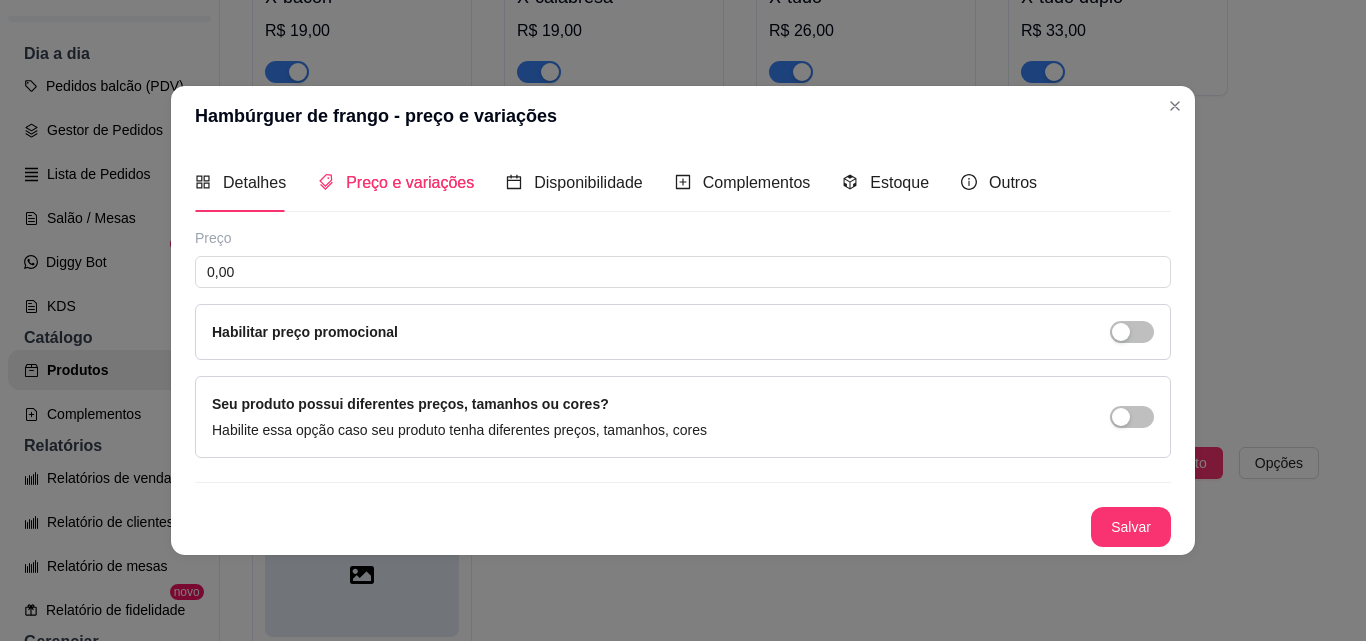 type 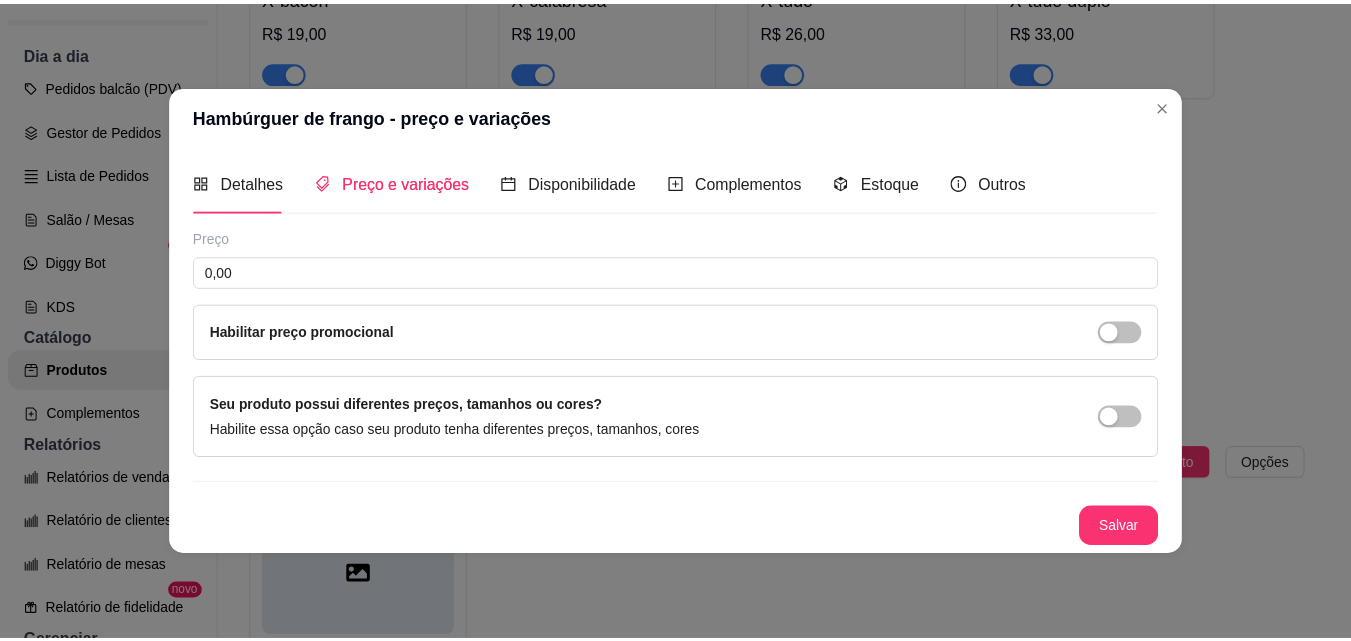 scroll, scrollTop: 0, scrollLeft: 0, axis: both 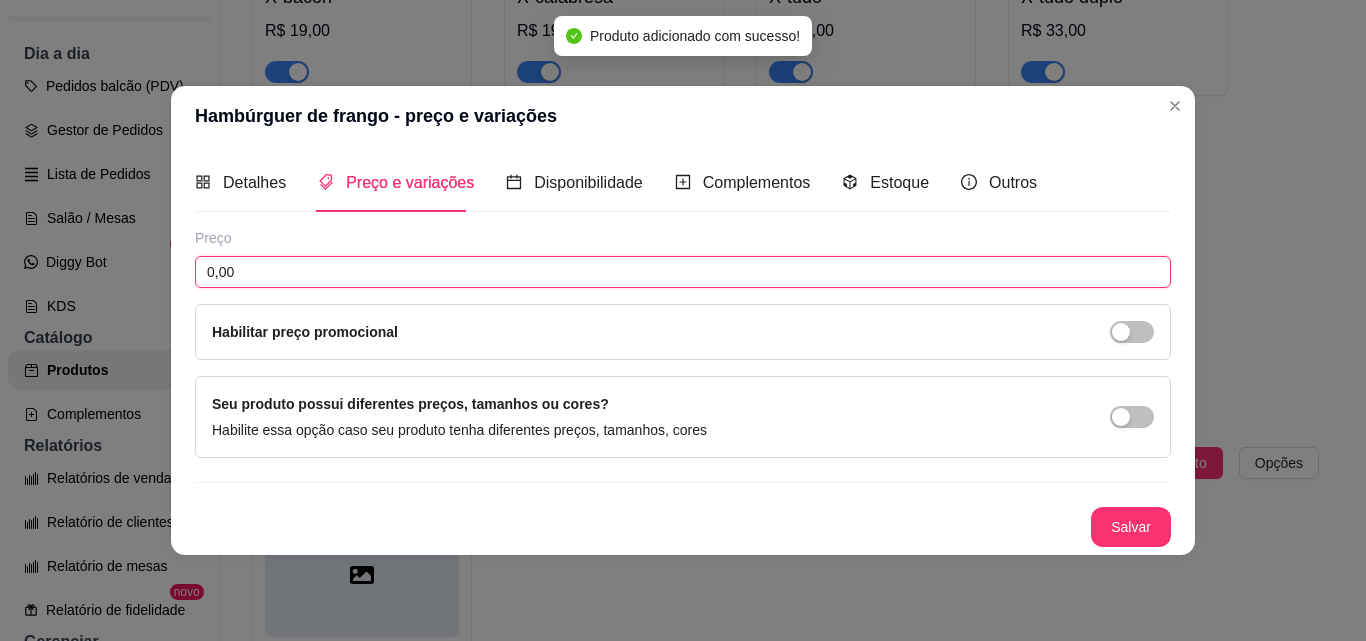 click on "0,00" at bounding box center [683, 272] 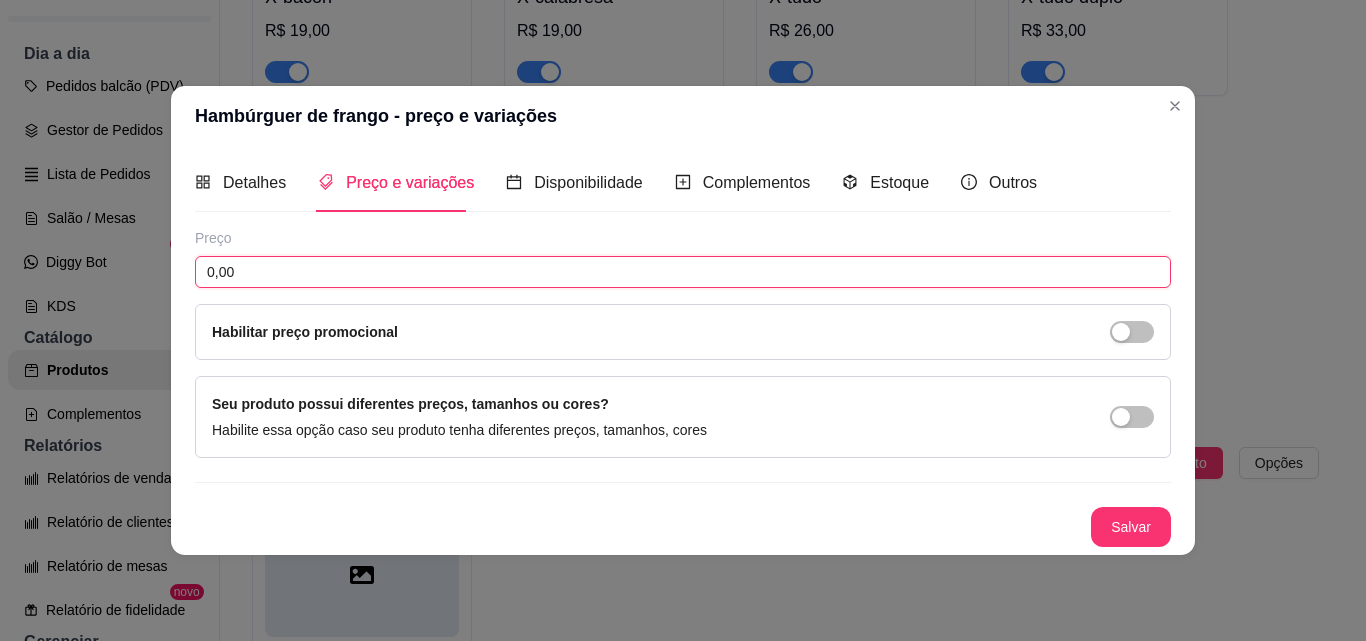 click on "0,00" at bounding box center [683, 272] 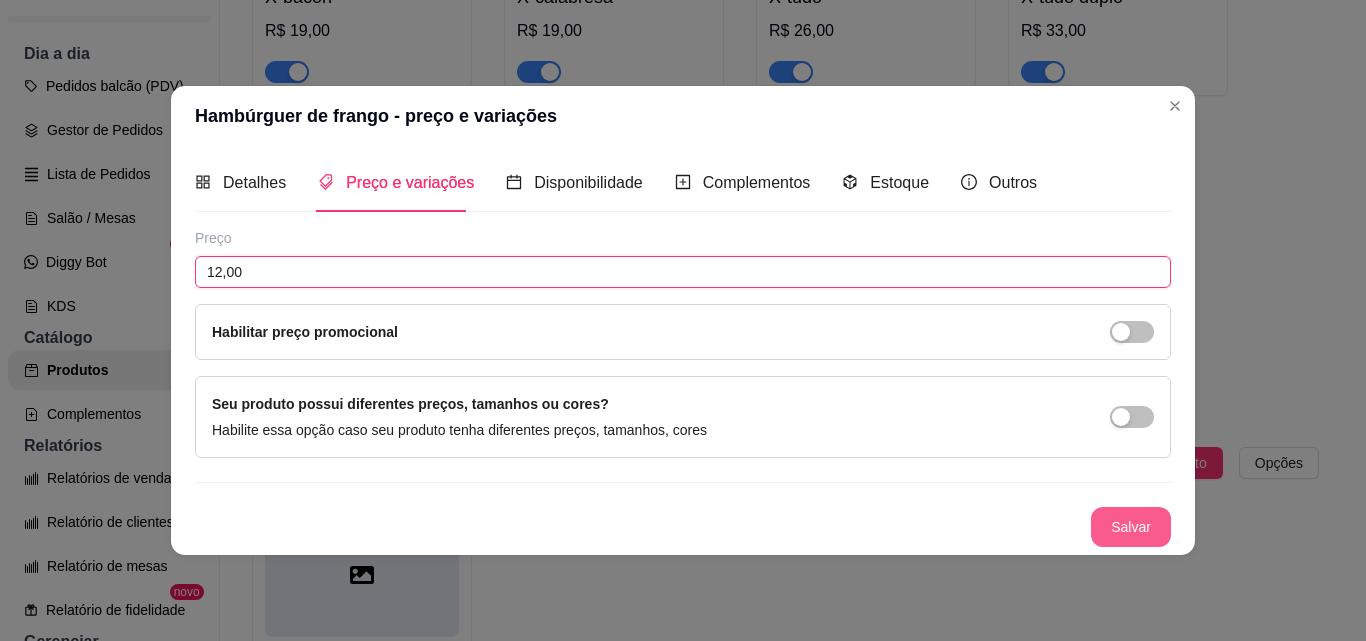 type on "12,00" 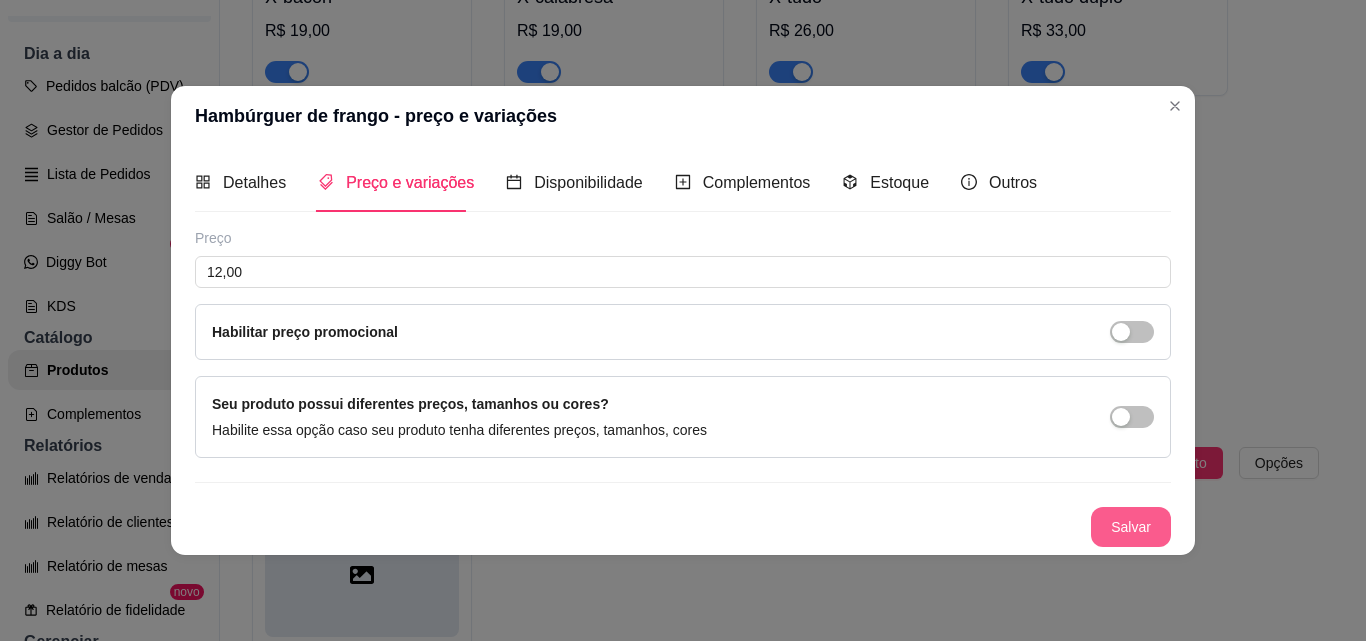 click on "Salvar" at bounding box center (1131, 527) 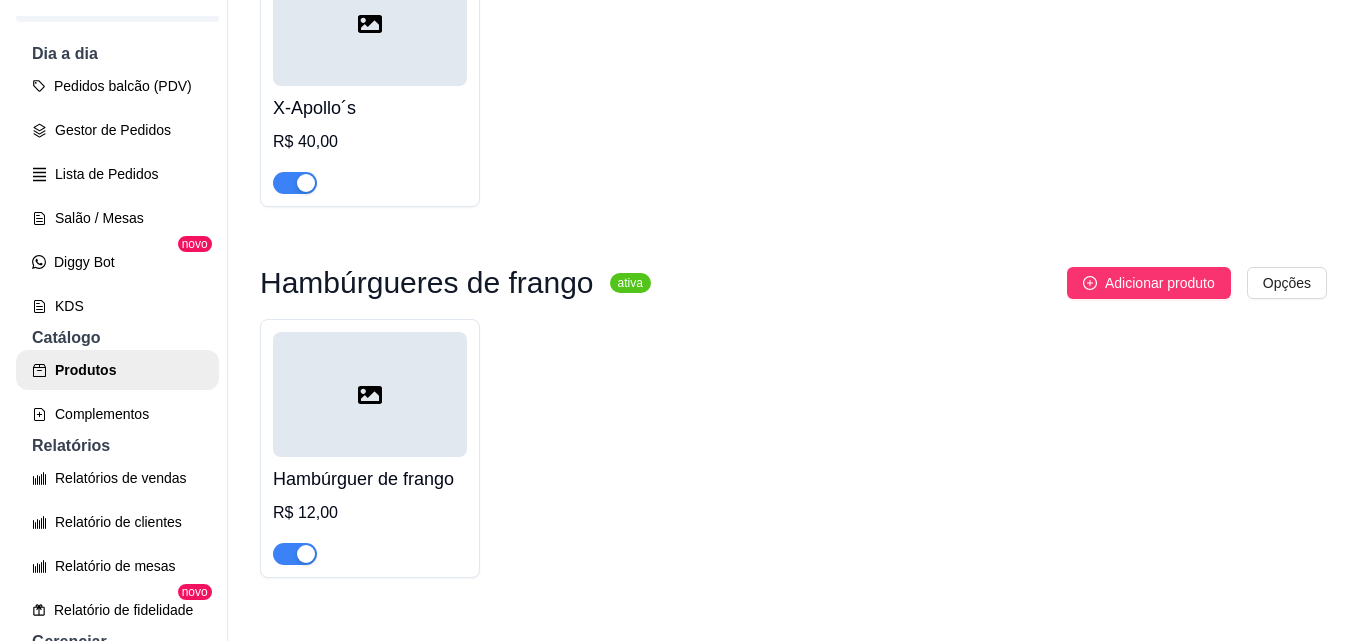 scroll, scrollTop: 942, scrollLeft: 0, axis: vertical 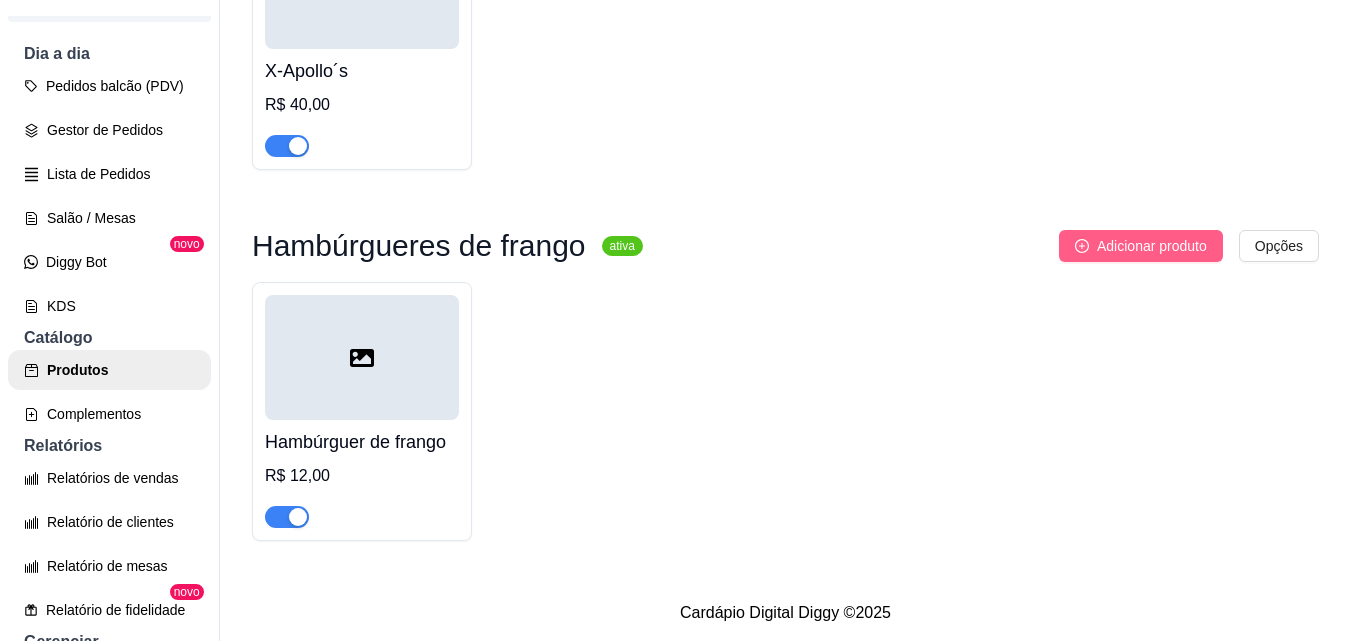 click on "Adicionar produto" at bounding box center [1141, 246] 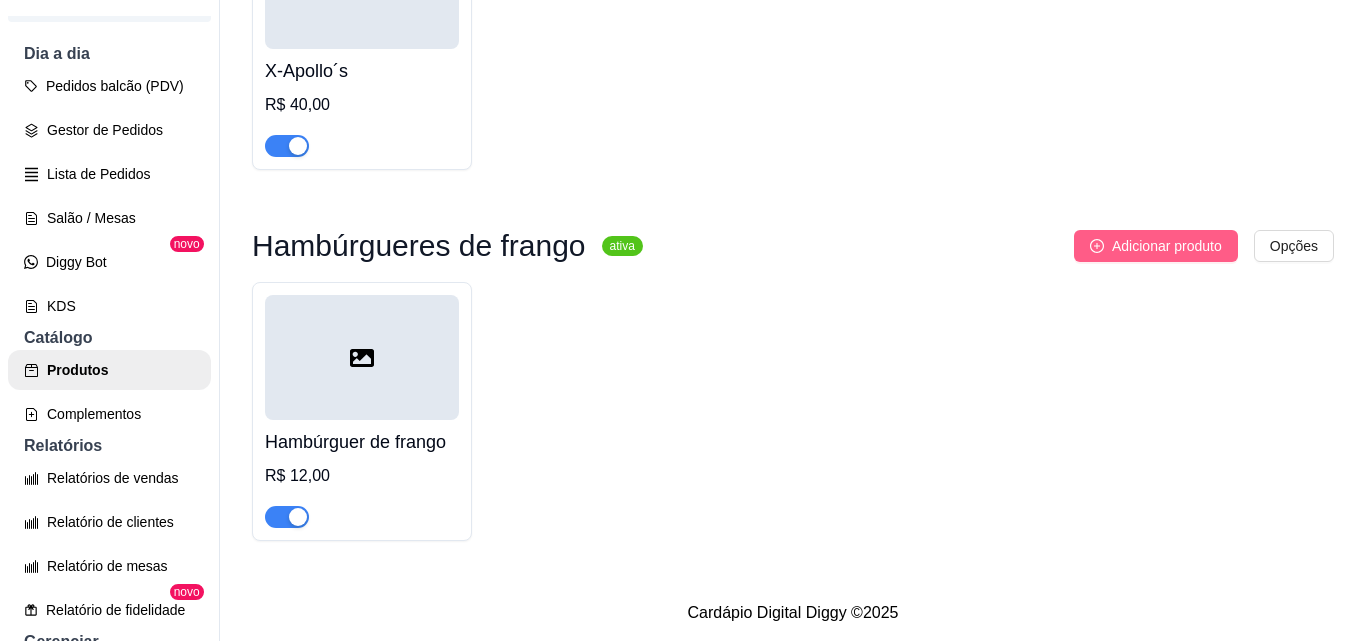 type 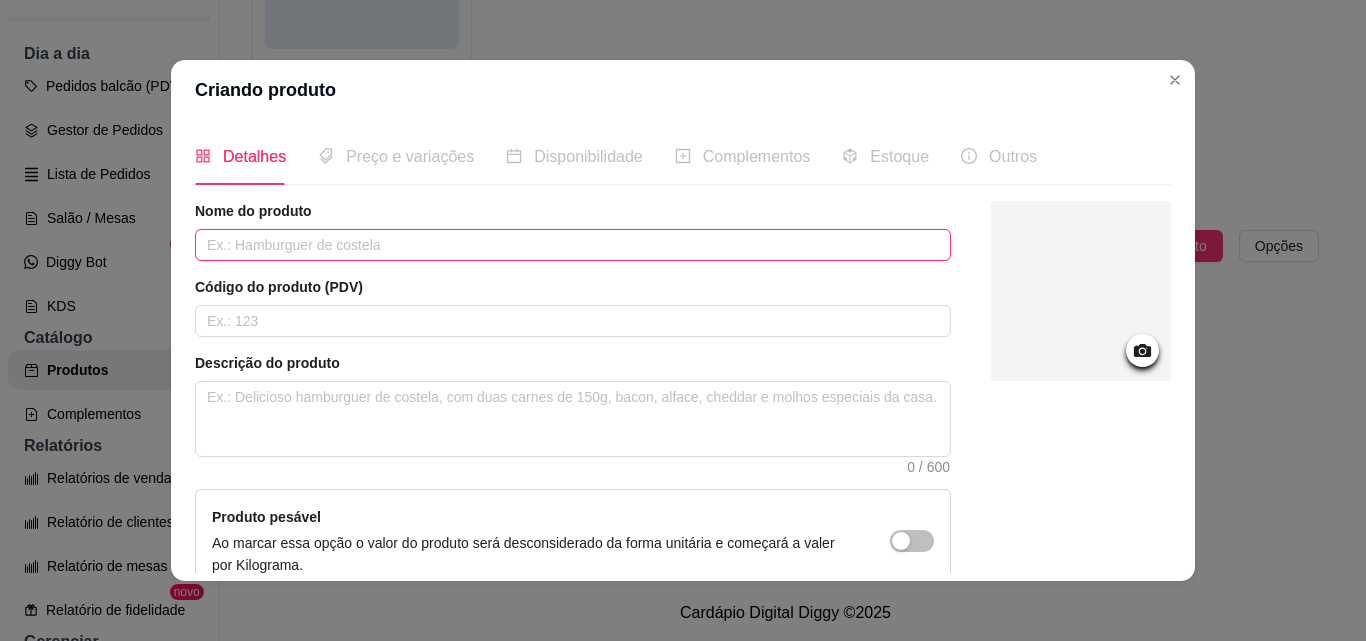 click at bounding box center [573, 245] 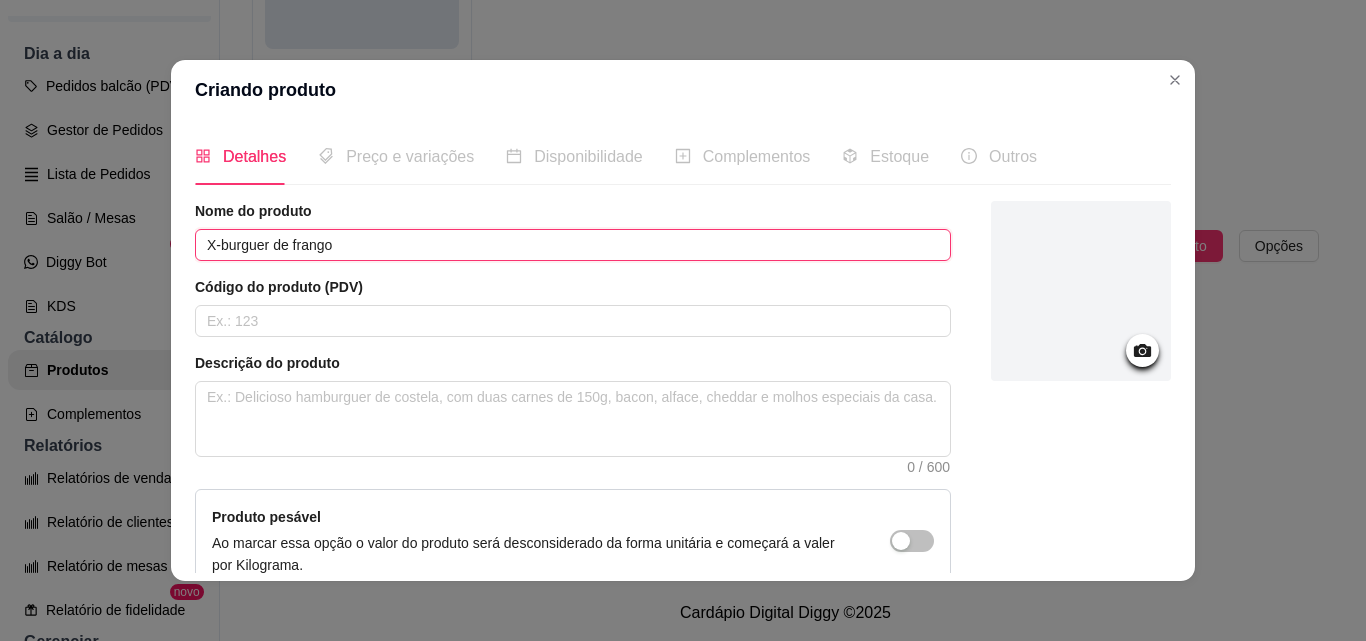 type on "X-burguer de frango" 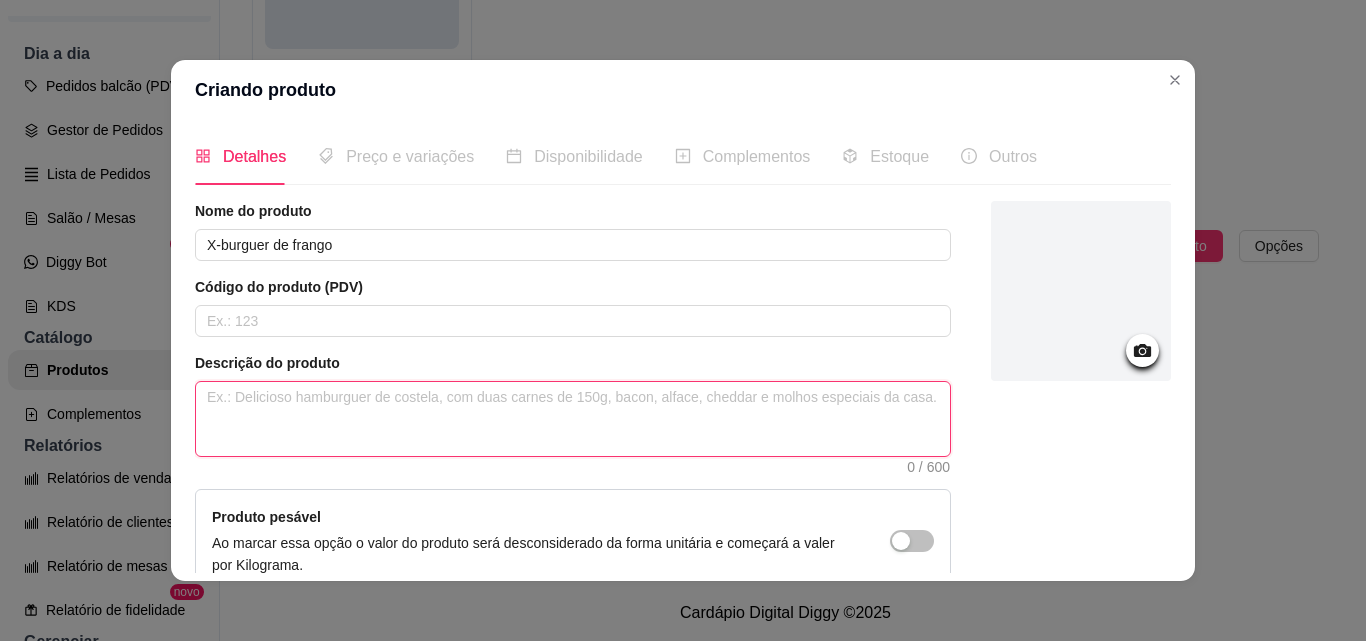 paste on "Pão, filé de peito de frango , queijo mussarela, batata palha, alface, tomate e maionese da casa" 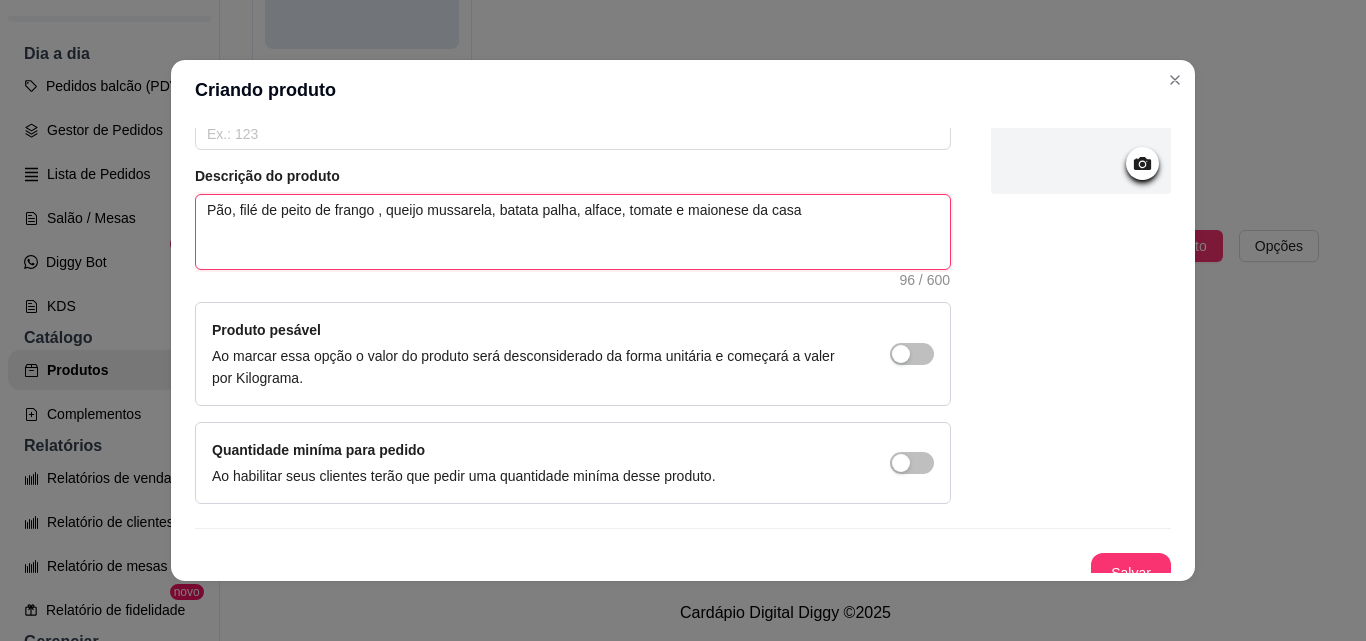 scroll, scrollTop: 207, scrollLeft: 0, axis: vertical 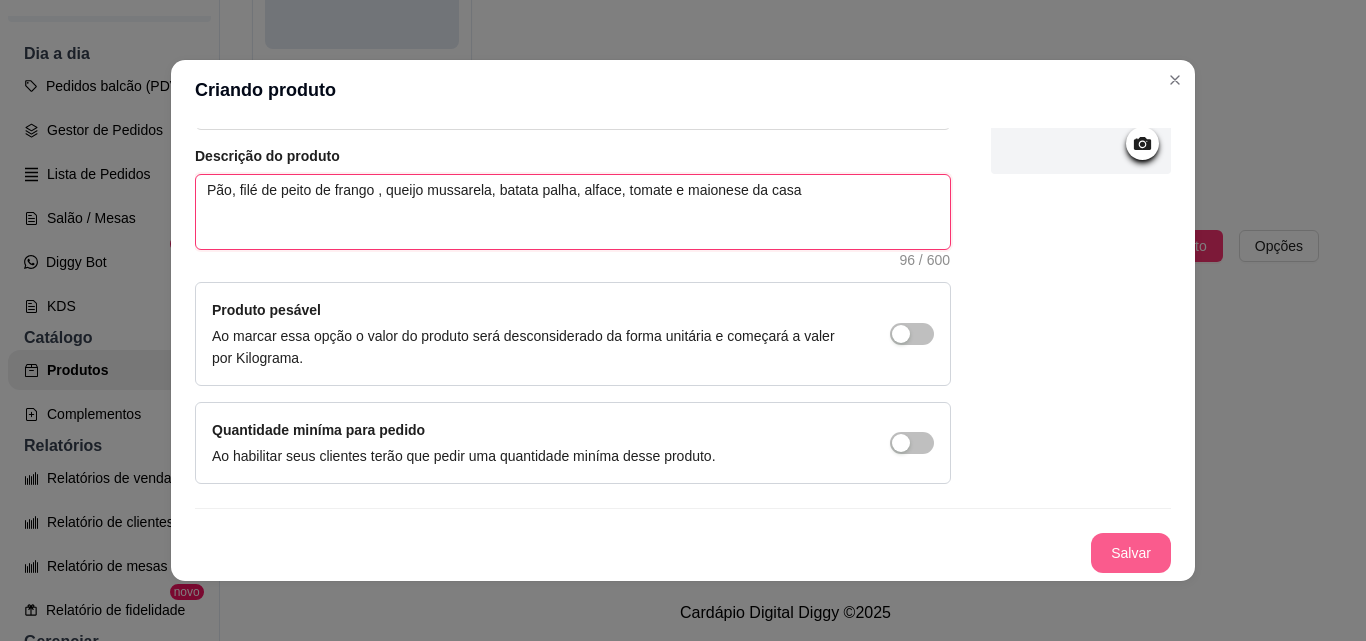 type on "Pão, filé de peito de frango , queijo mussarela, batata palha, alface, tomate e maionese da casa" 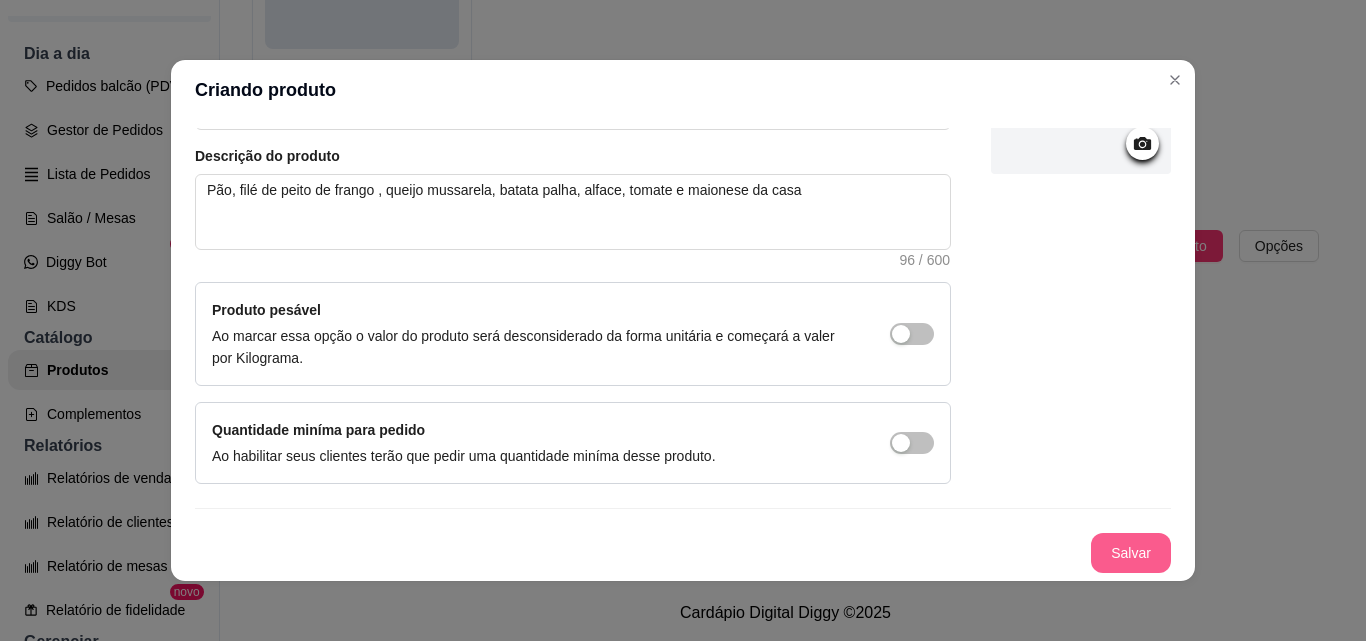 click on "Salvar" at bounding box center (1131, 553) 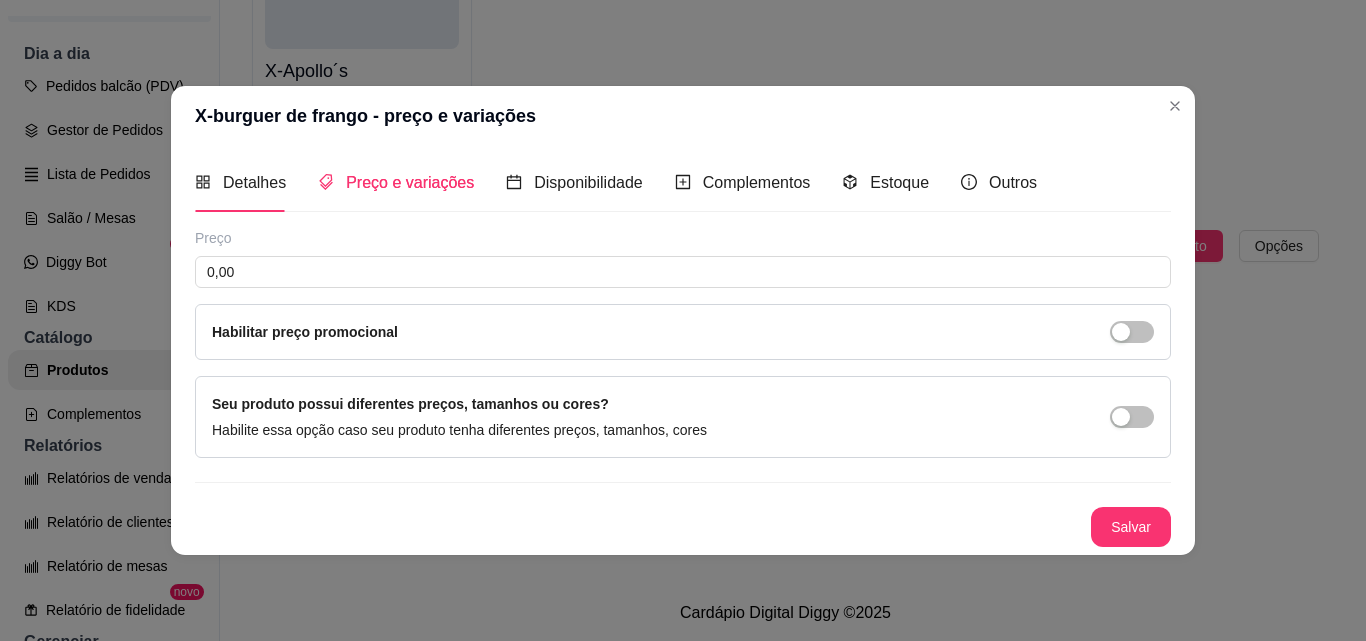 type 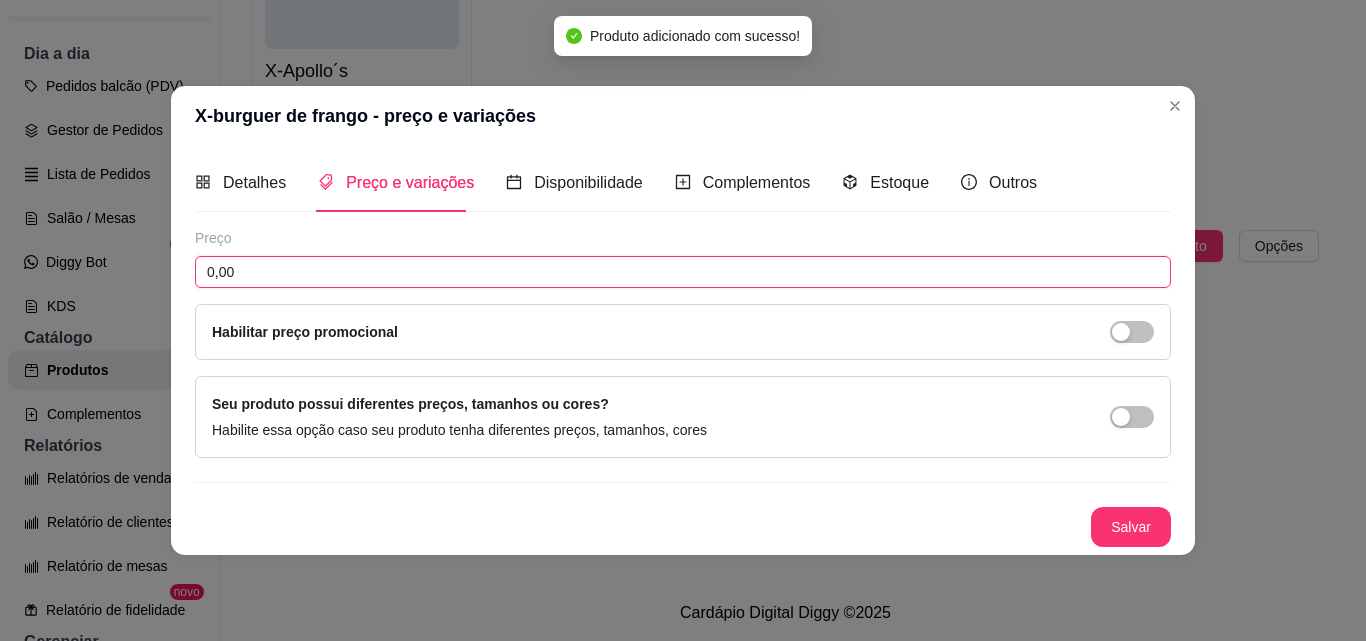 click on "0,00" at bounding box center (683, 272) 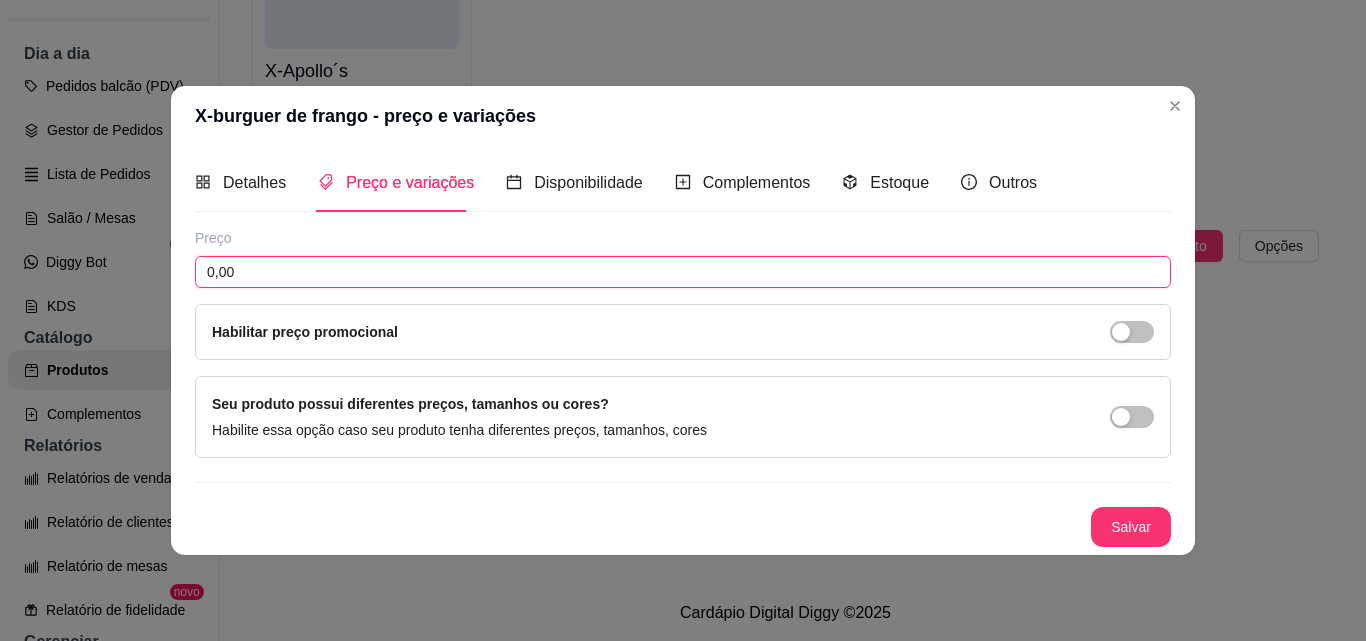 click on "0,00" at bounding box center [683, 272] 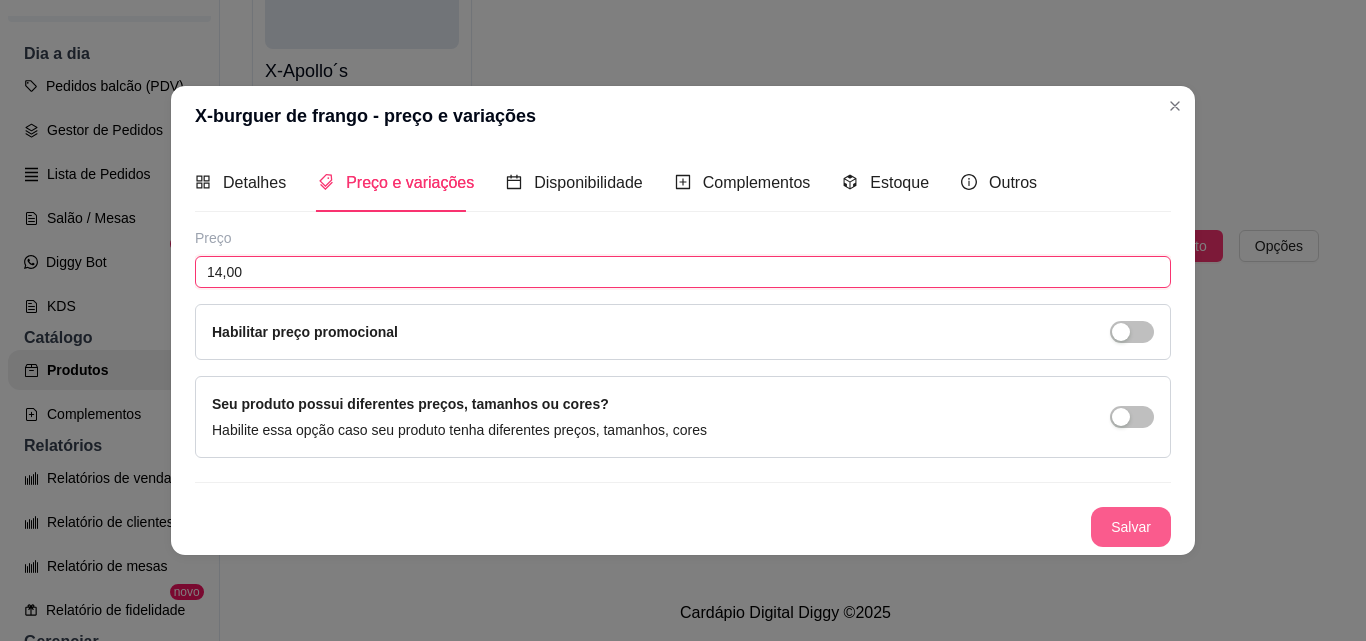 type on "14,00" 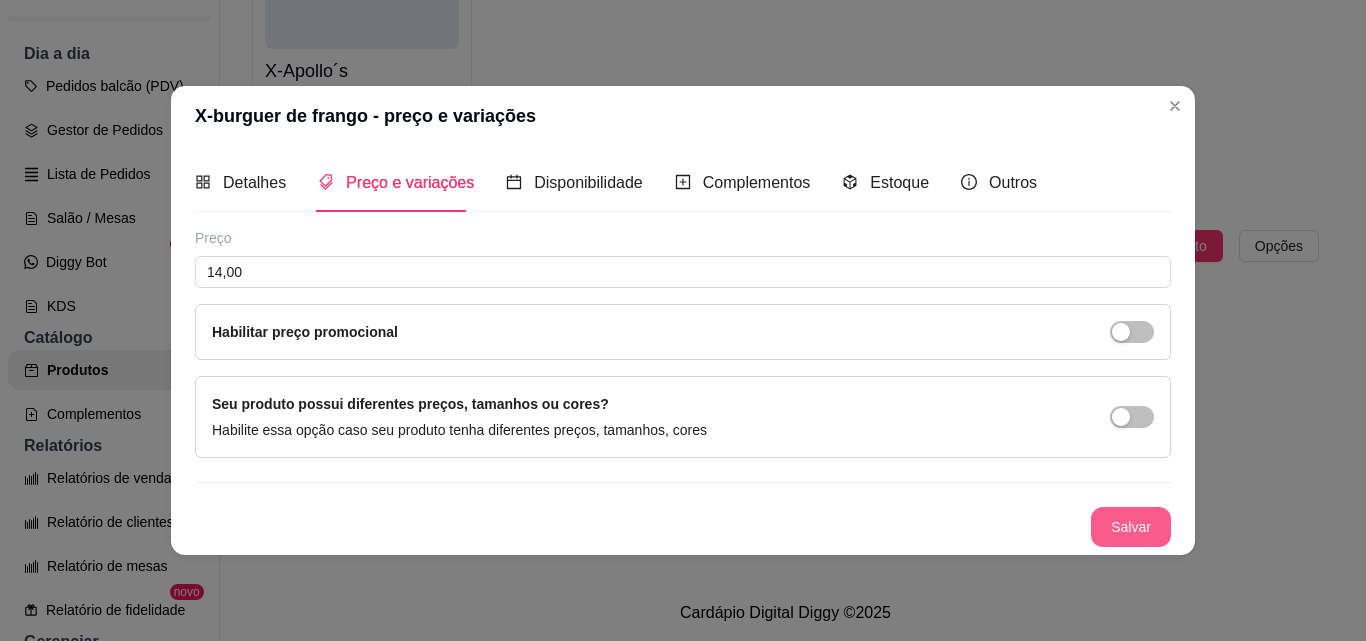 click on "Salvar" at bounding box center [1131, 527] 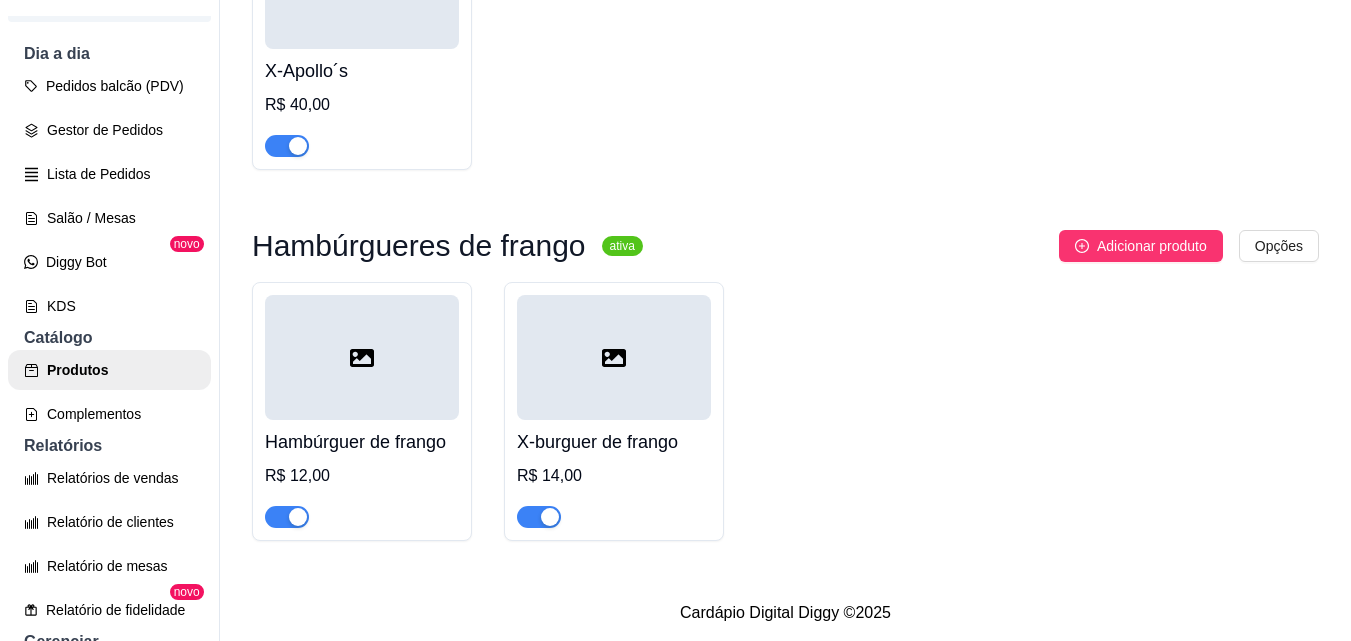 click on "Hambúrguer     R$ 13,00 X-burguer    R$ 15,00 X-presunto   R$ 17,00 X-egg    R$ 18,00 X-bacon    R$ 19,00 X-calabresa    R$ 19,00 X-tudo    R$ 26,00 X-tudo duplo   R$ 33,00 X-Apollo´s    R$ 40,00" at bounding box center [785, -251] 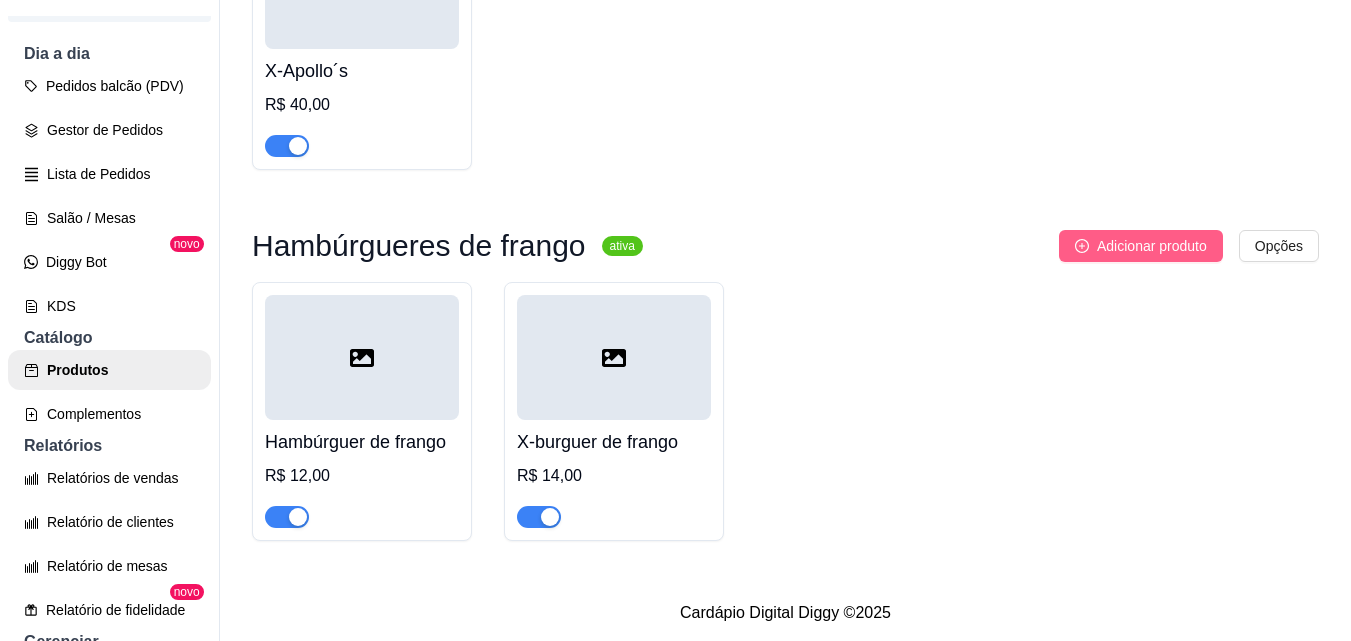 click on "Adicionar produto" at bounding box center [1152, 246] 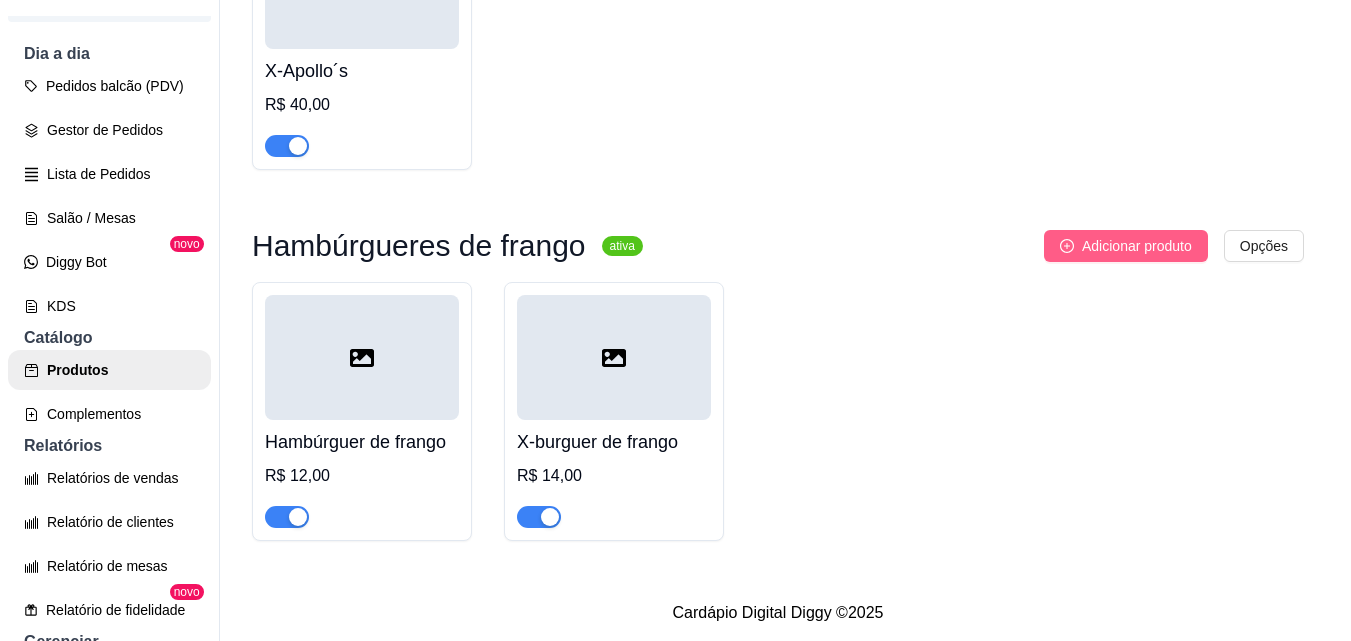 type 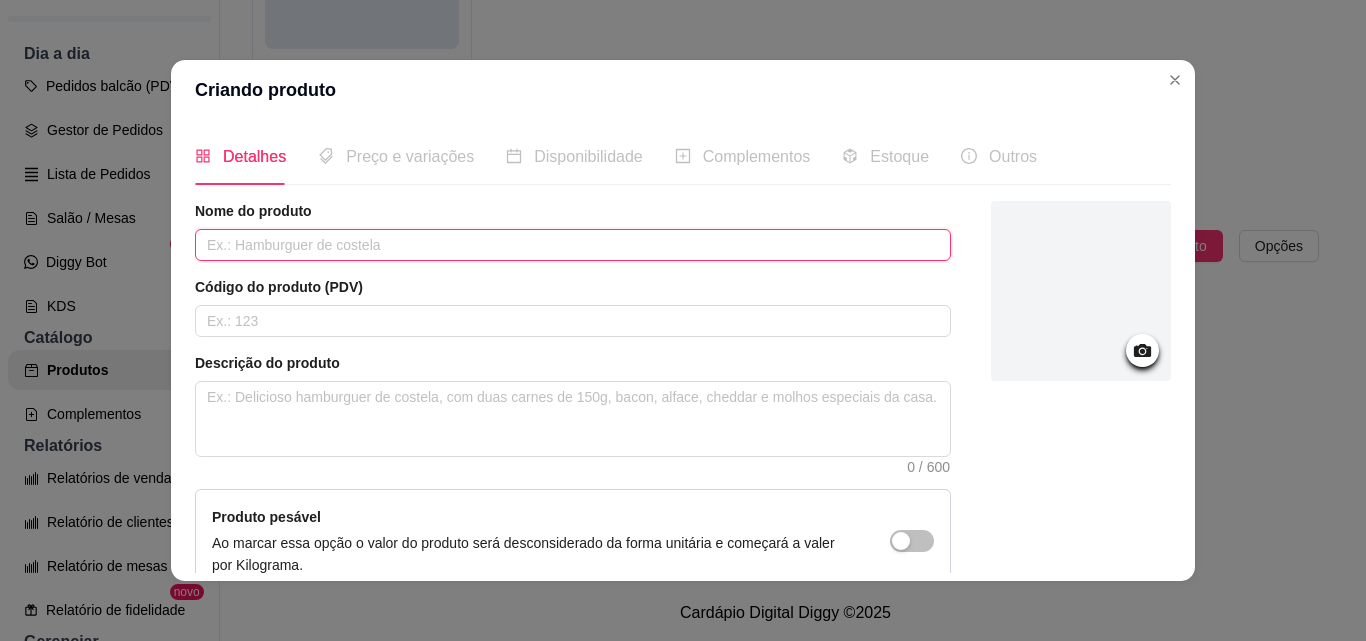 click at bounding box center (573, 245) 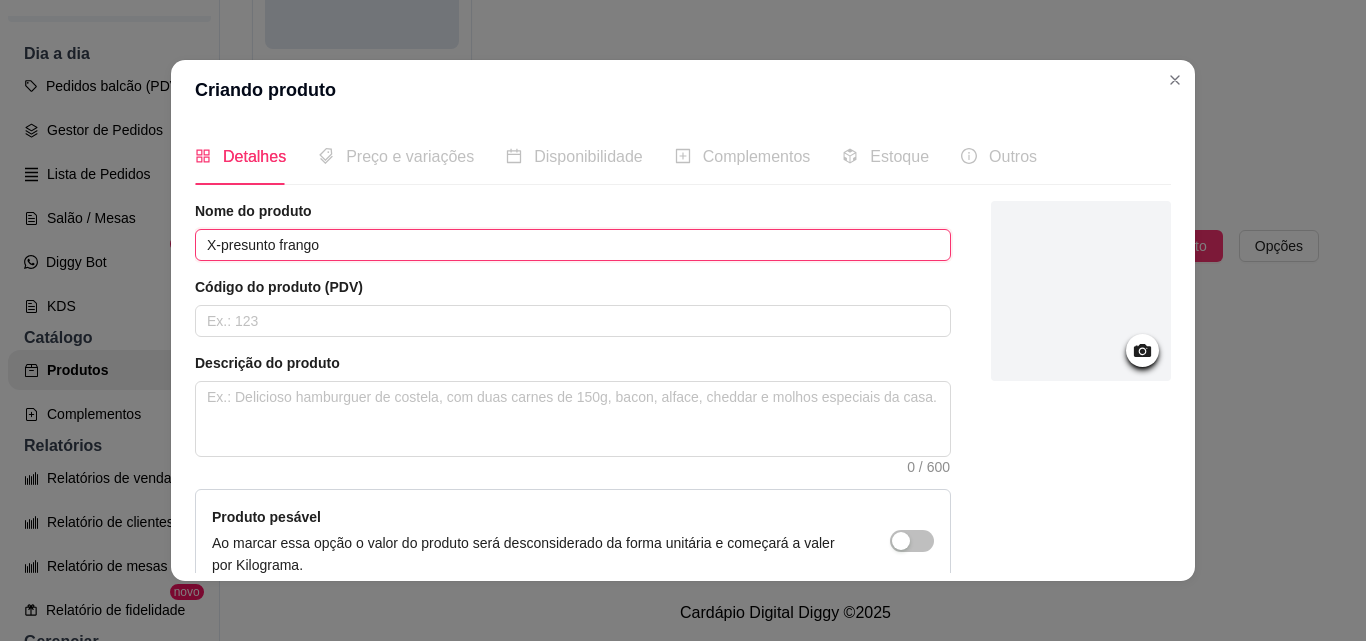 type on "X-presunto frango" 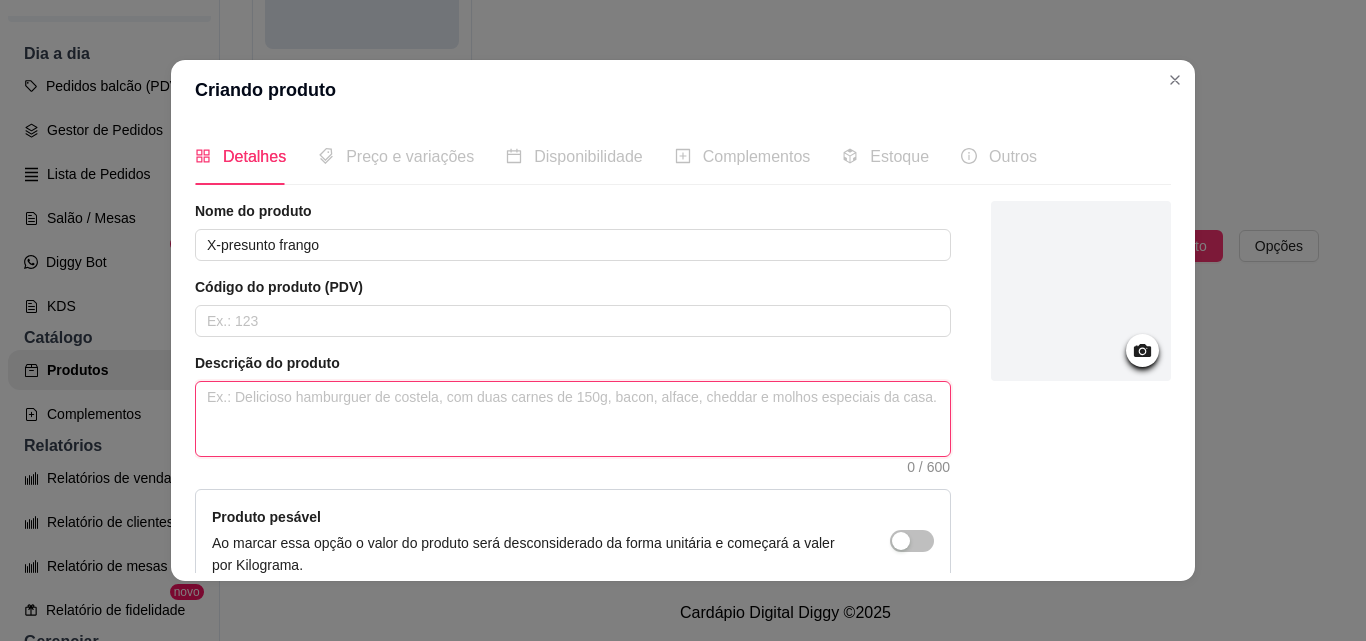 paste on "Pão, filé de peito de frango , queijo mussarela, 2 fatias de presunto, batata palha, alface, tomate e maionese da casa" 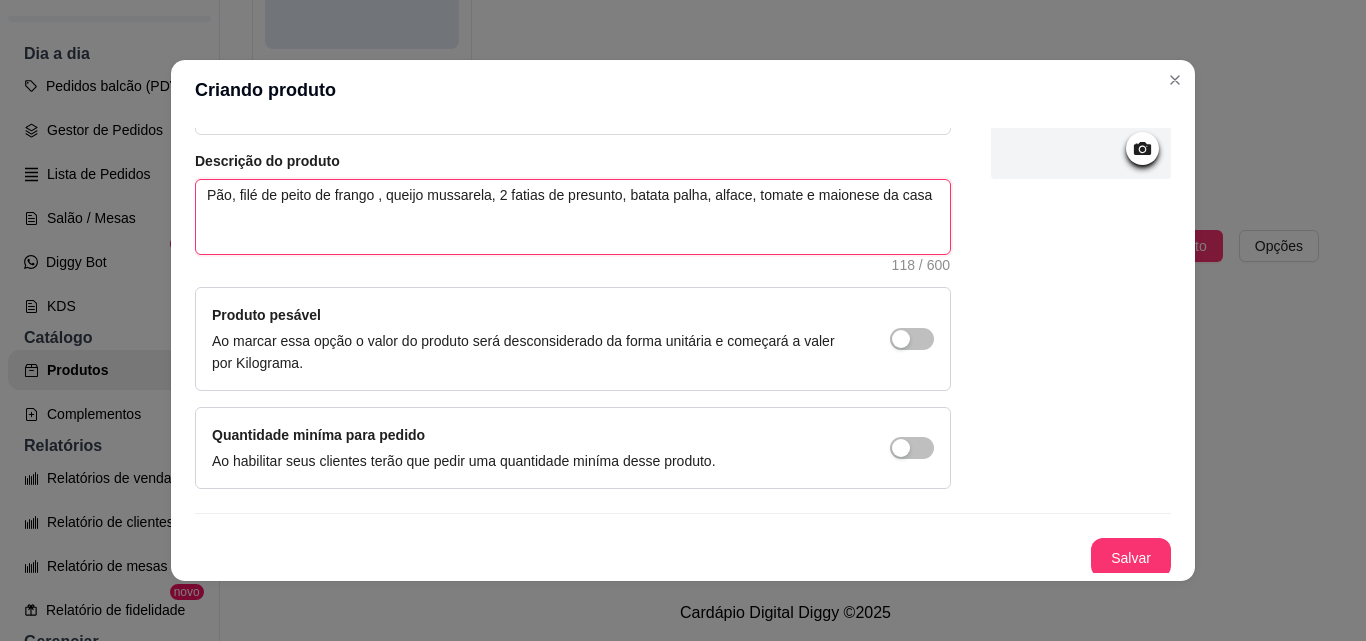 scroll, scrollTop: 207, scrollLeft: 0, axis: vertical 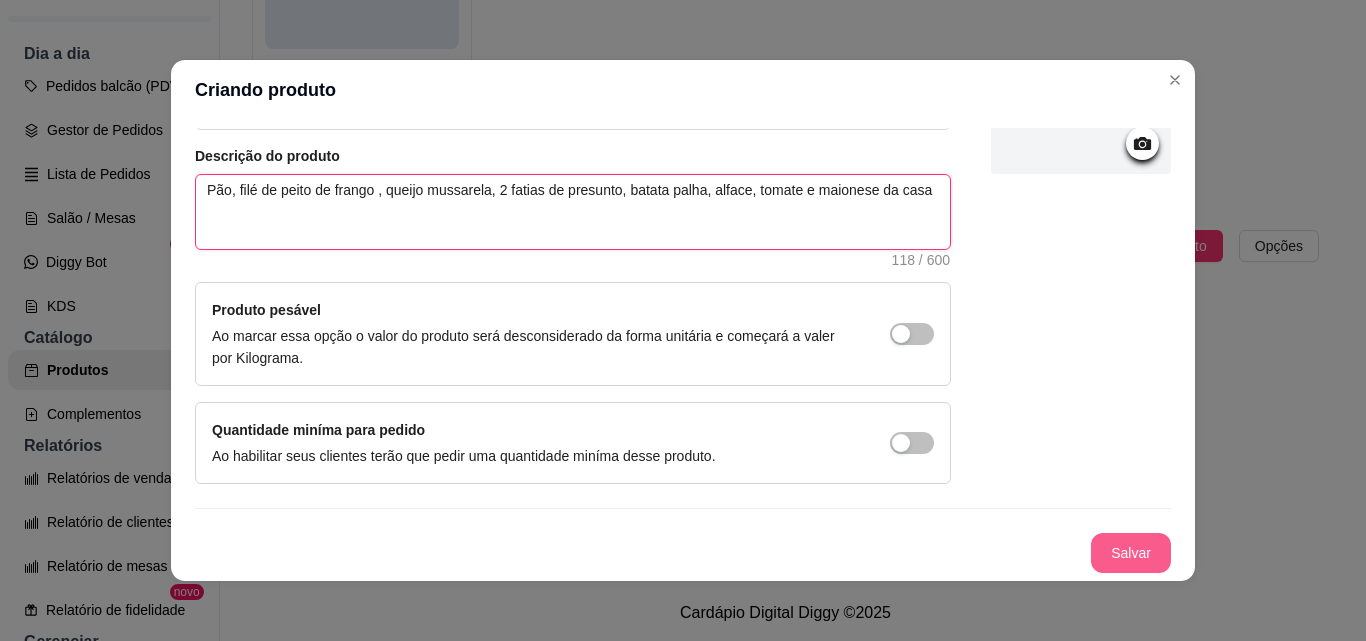 type on "Pão, filé de peito de frango , queijo mussarela, 2 fatias de presunto, batata palha, alface, tomate e maionese da casa" 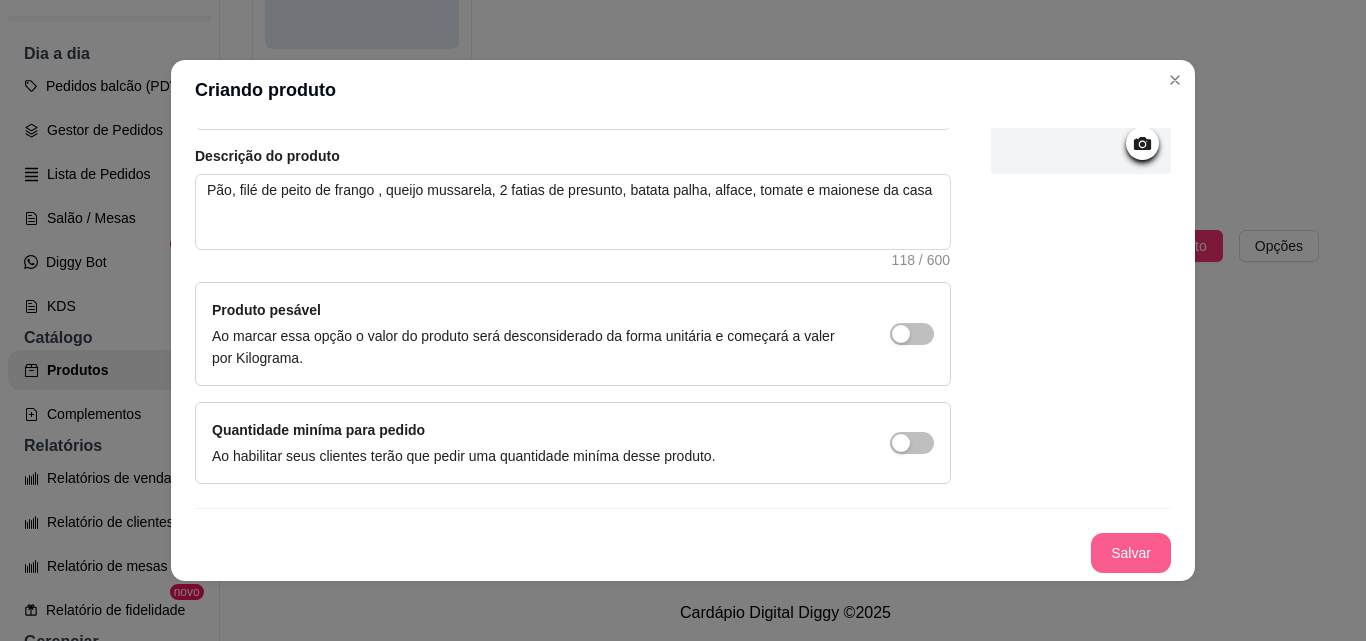 click on "Salvar" at bounding box center (1131, 553) 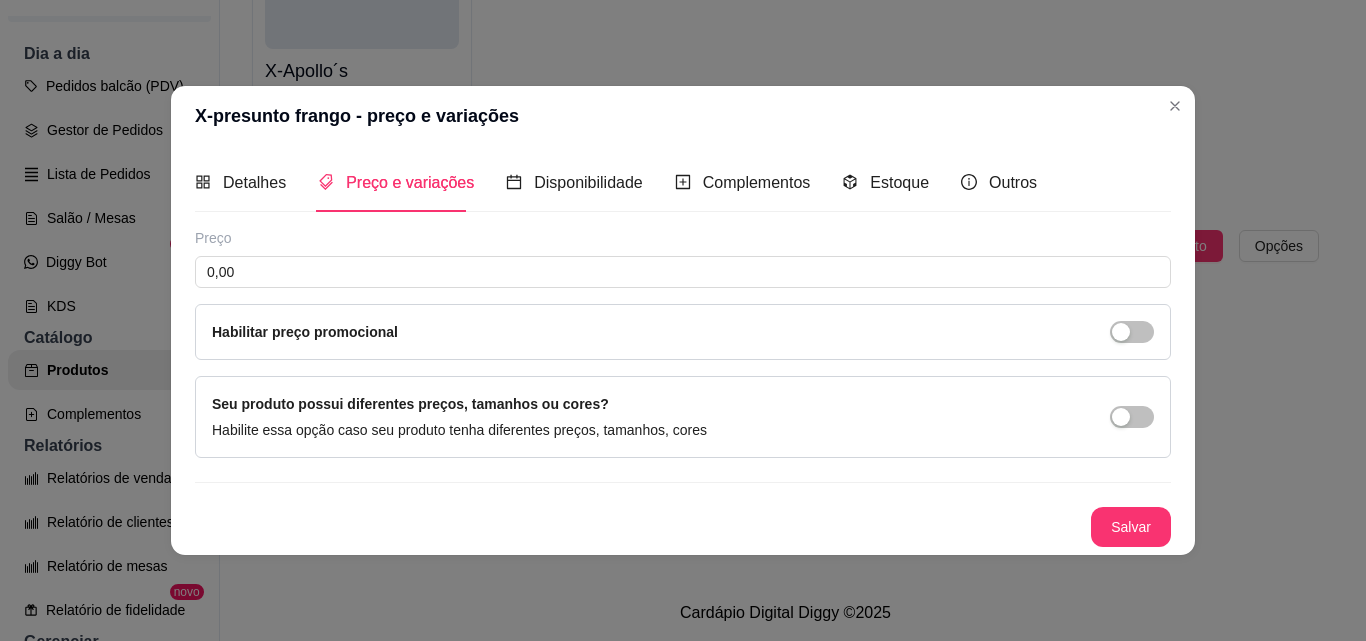 type 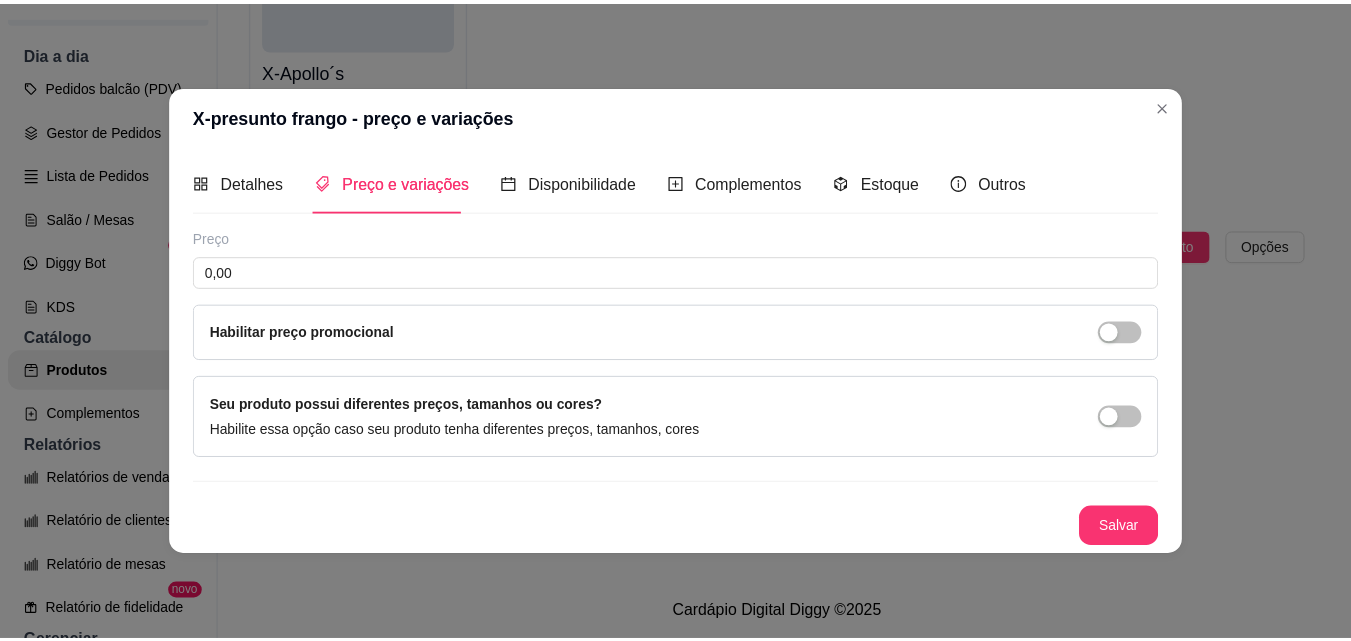 scroll, scrollTop: 0, scrollLeft: 0, axis: both 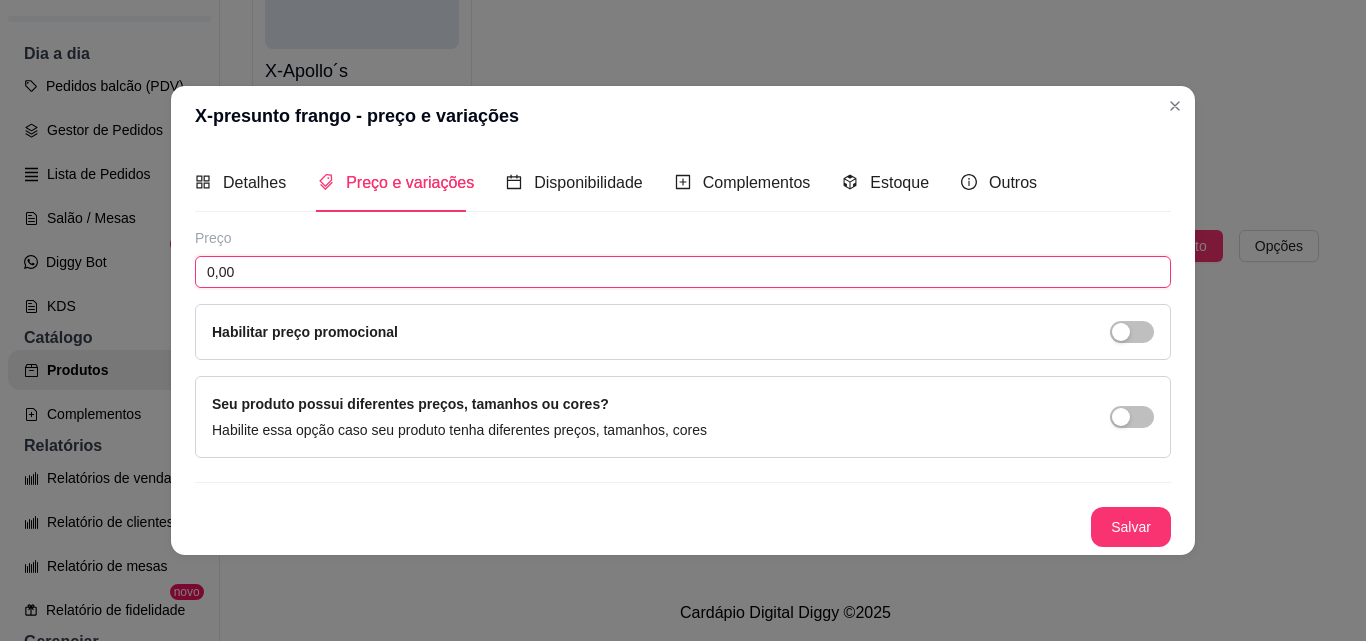 click on "0,00" at bounding box center [683, 272] 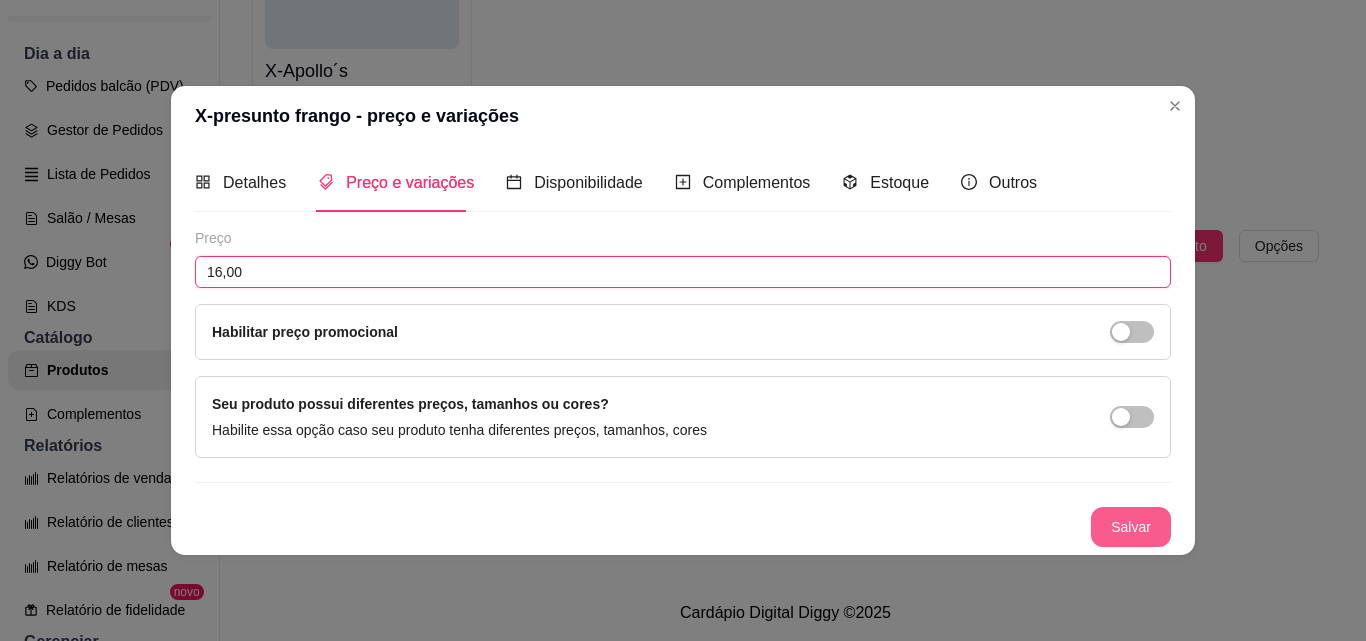 type on "16,00" 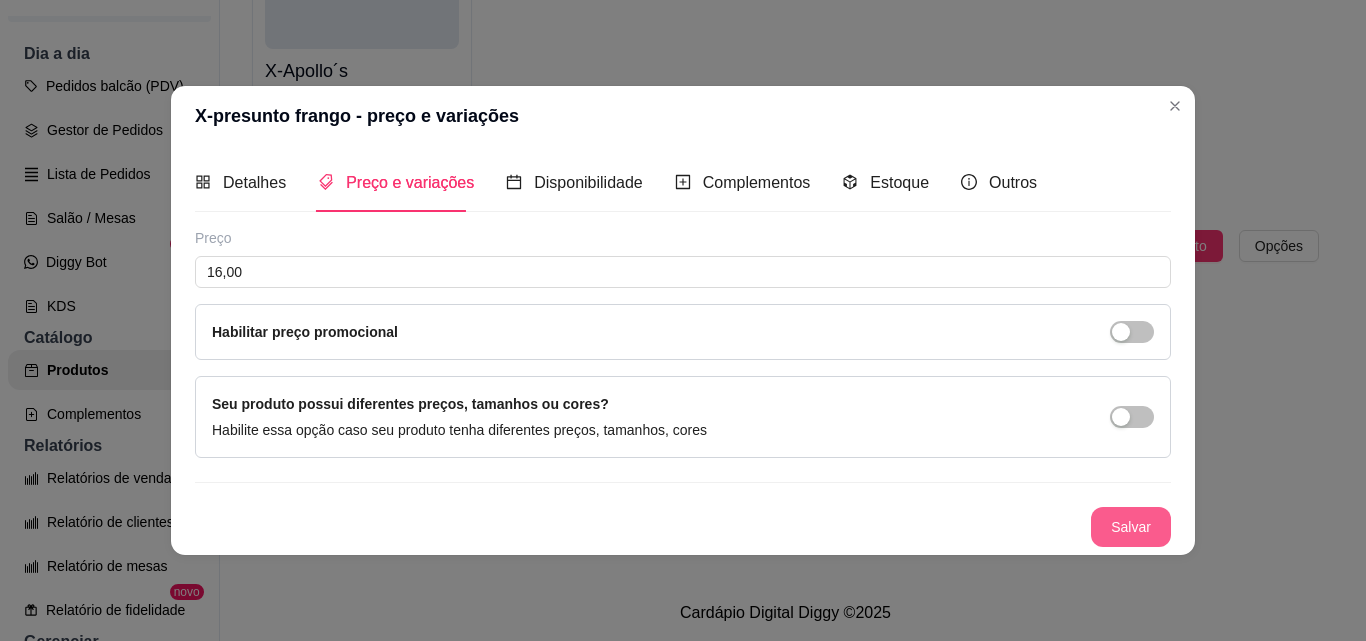 click on "Salvar" at bounding box center [1131, 527] 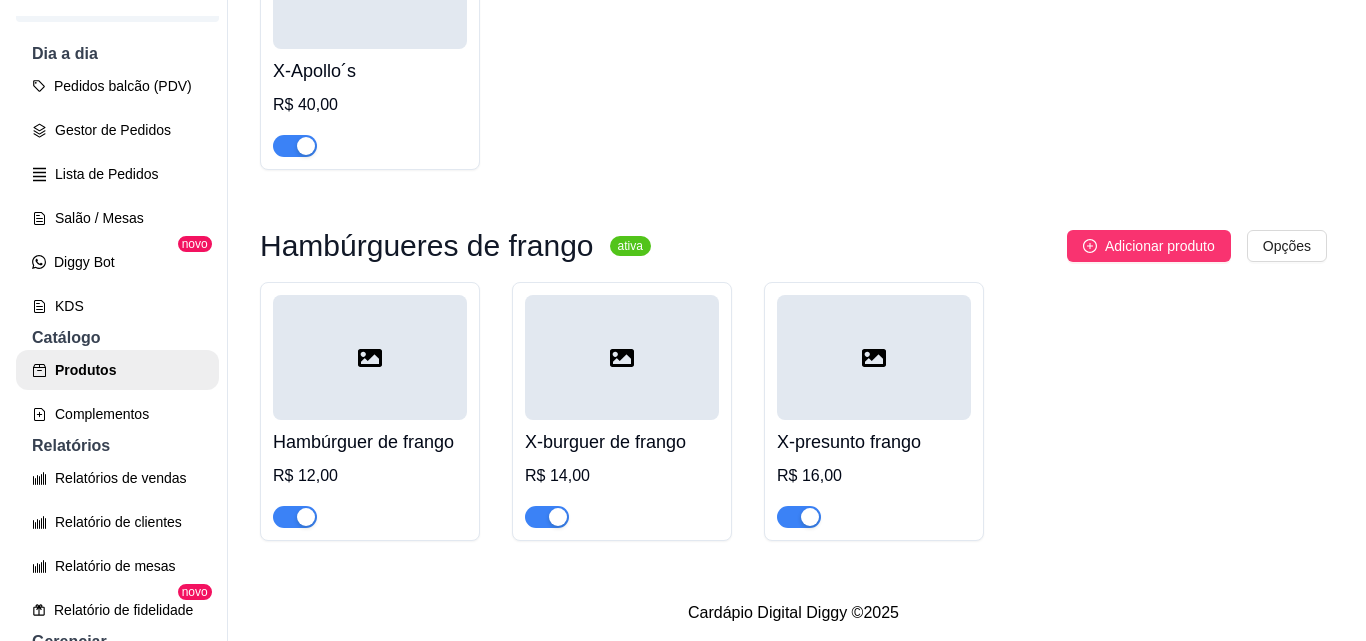 scroll, scrollTop: 32, scrollLeft: 0, axis: vertical 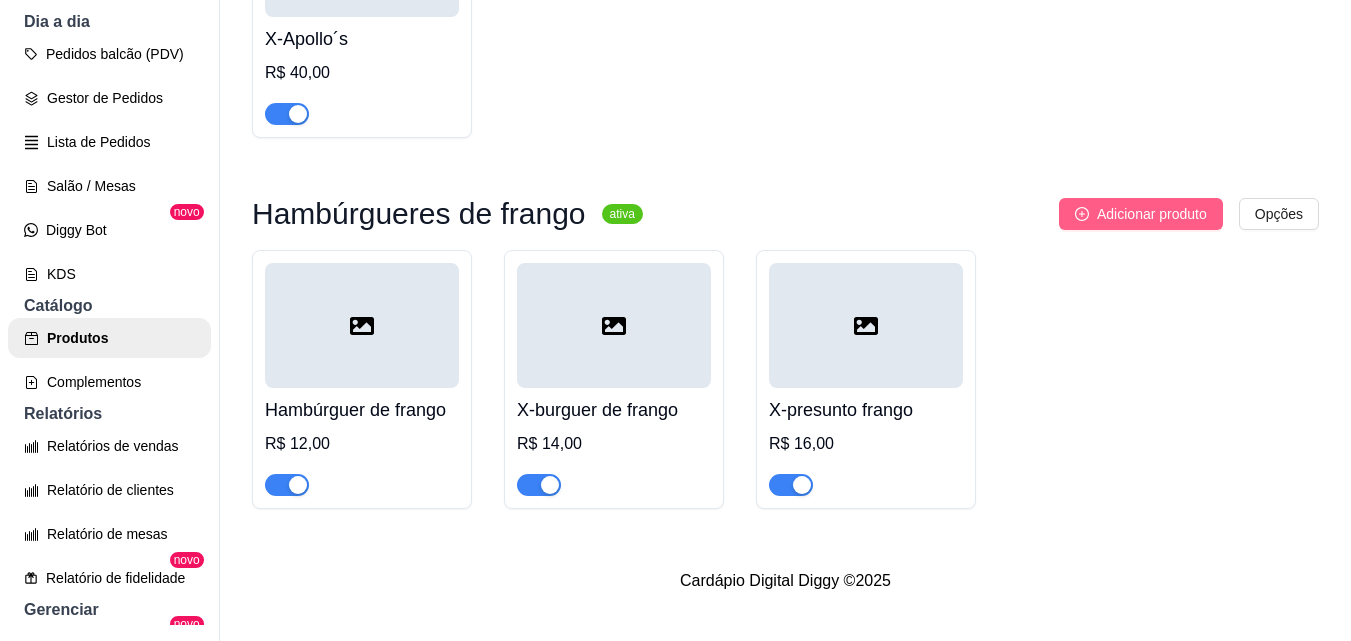 click on "Adicionar produto" at bounding box center [1141, 214] 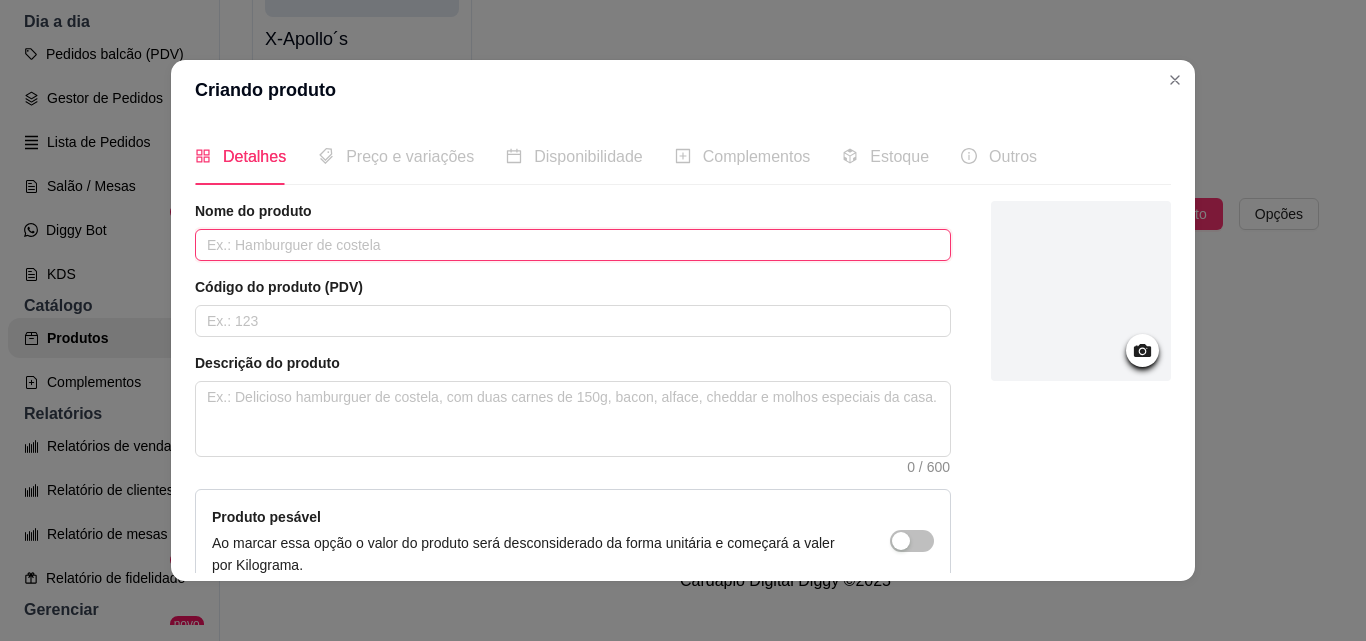 click at bounding box center (573, 245) 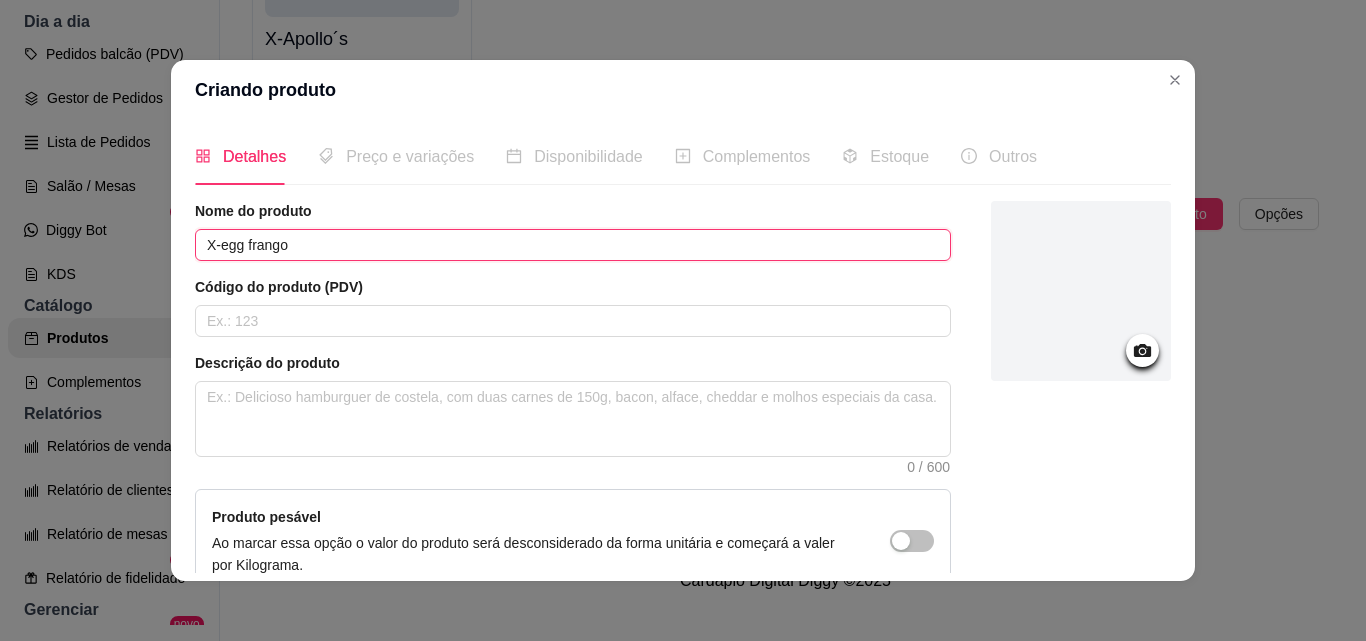type on "X-egg frango" 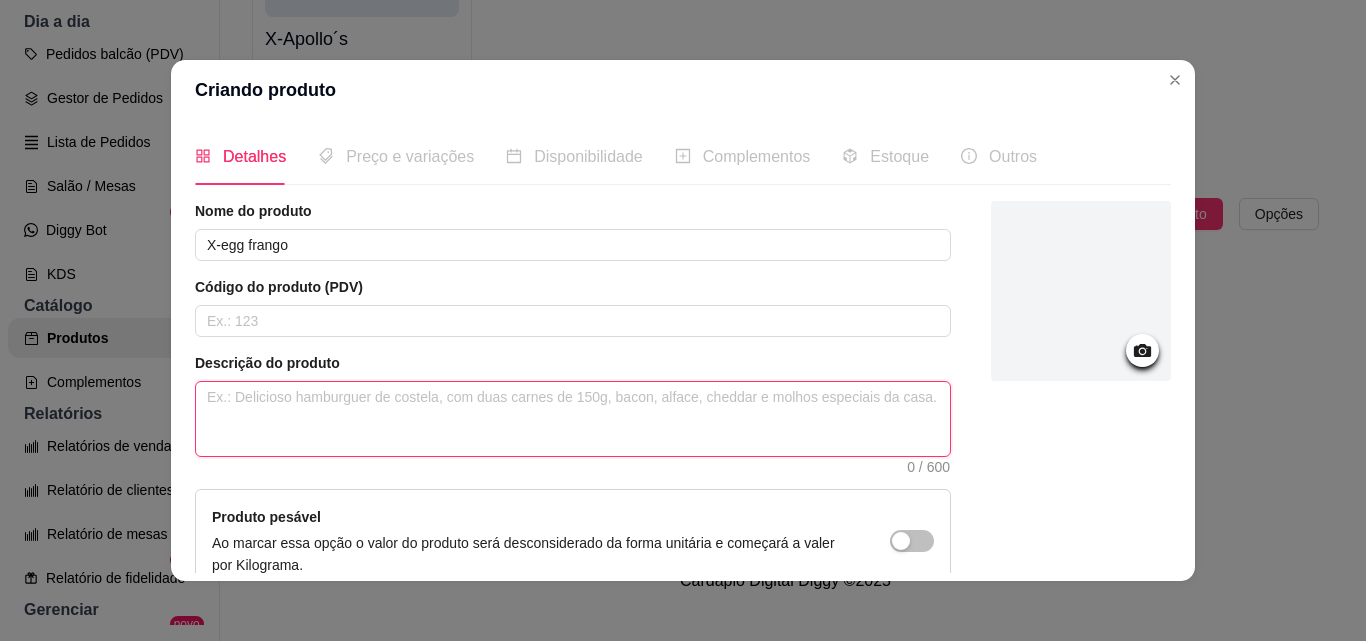 drag, startPoint x: 297, startPoint y: 359, endPoint x: 253, endPoint y: 402, distance: 61.522354 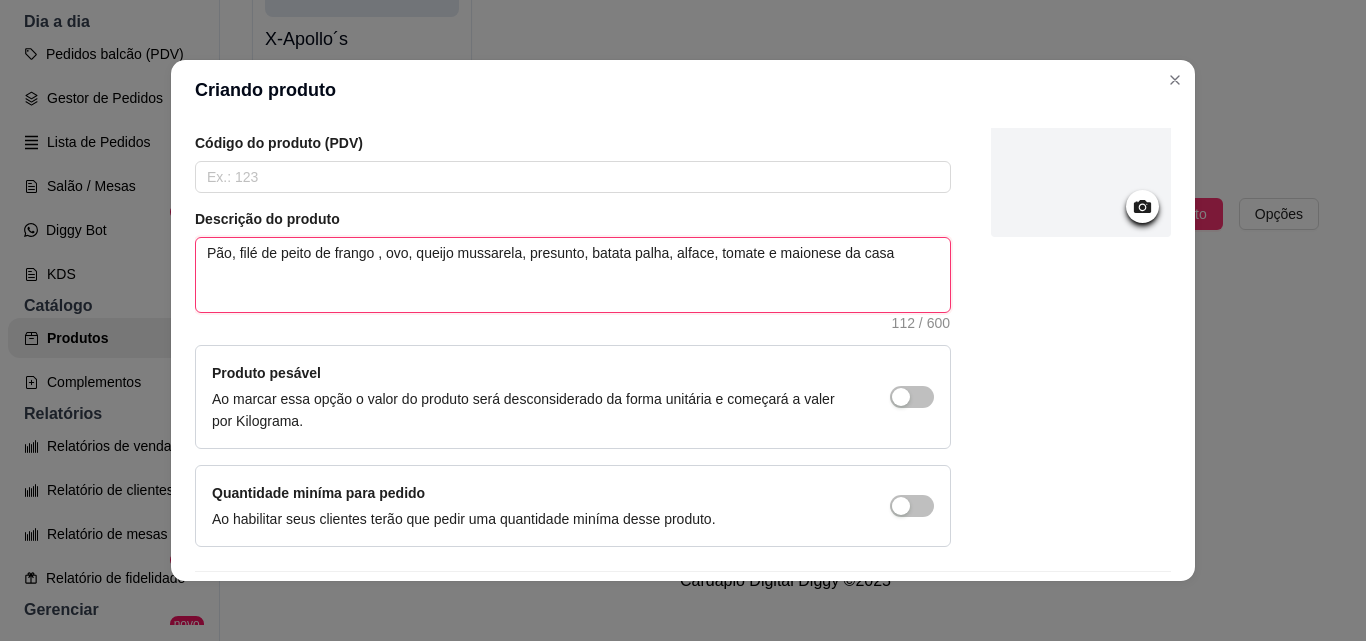 scroll, scrollTop: 200, scrollLeft: 0, axis: vertical 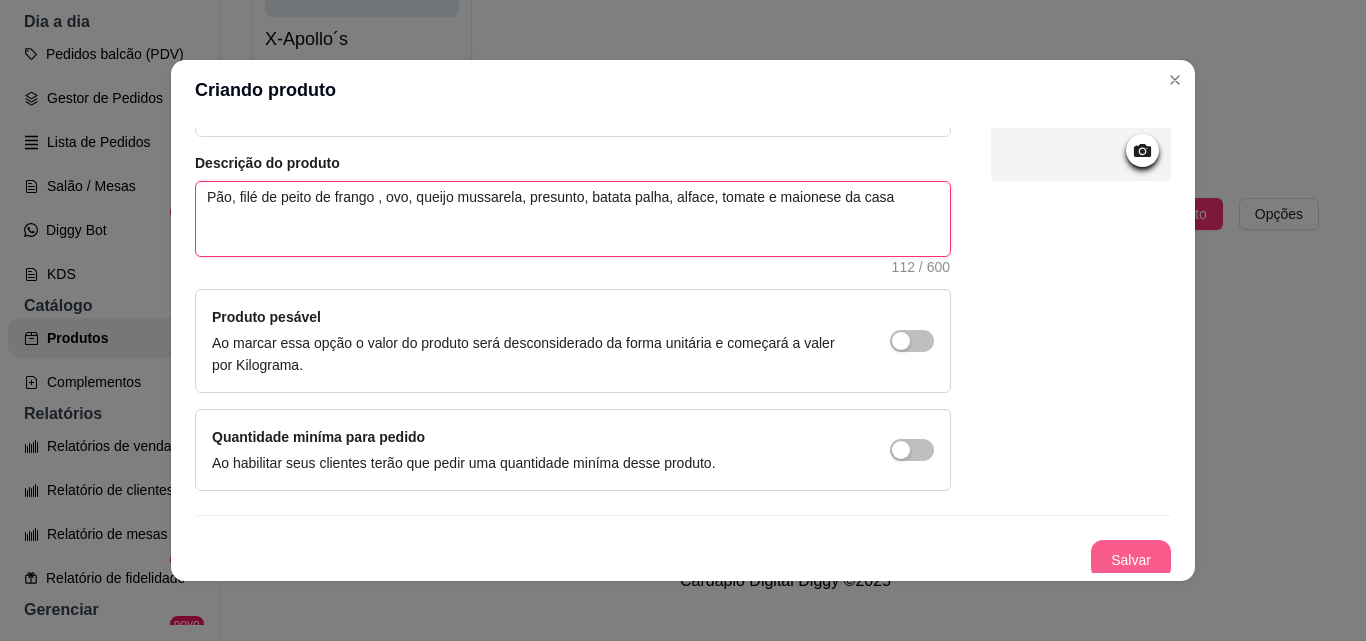 type on "Pão, filé de peito de frango , ovo, queijo mussarela, presunto, batata palha, alface, tomate e maionese da casa" 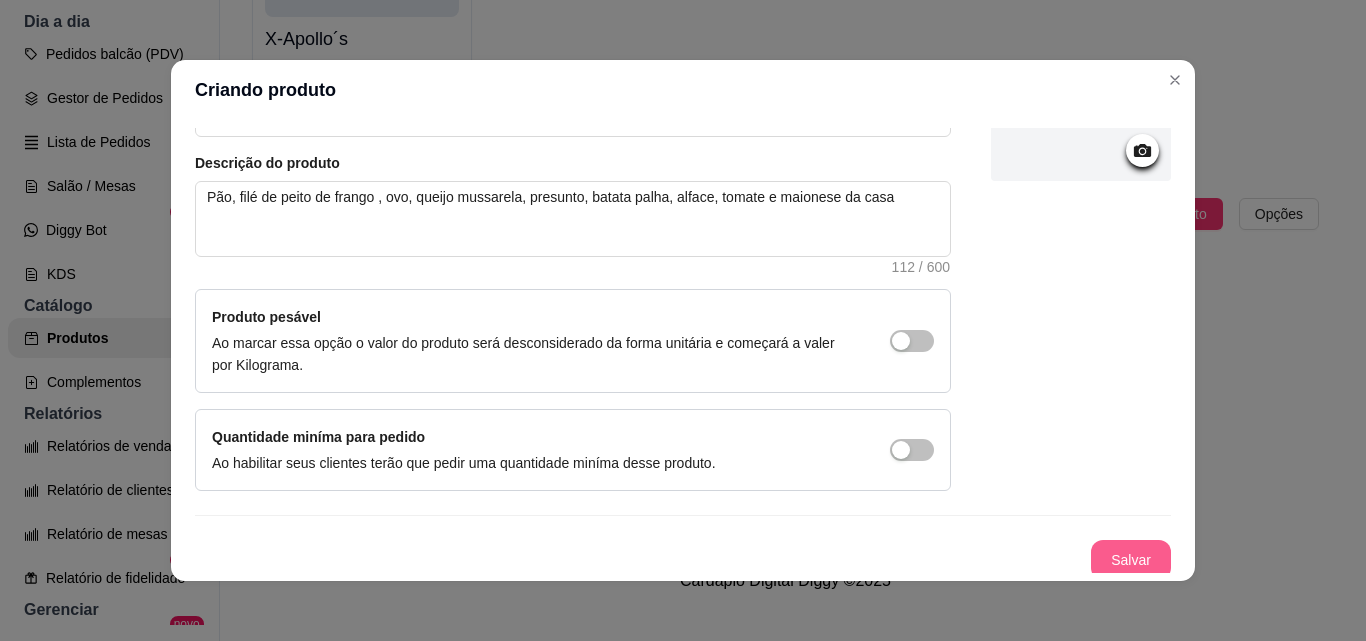 click on "Salvar" at bounding box center (1131, 560) 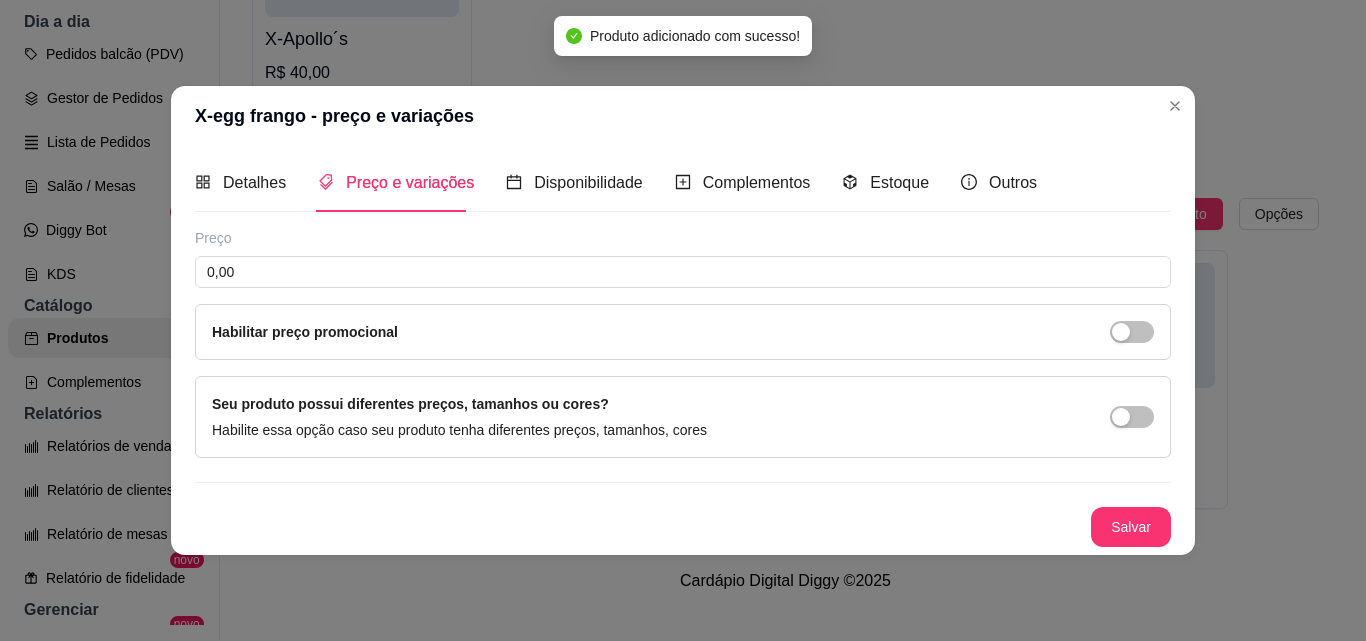 type 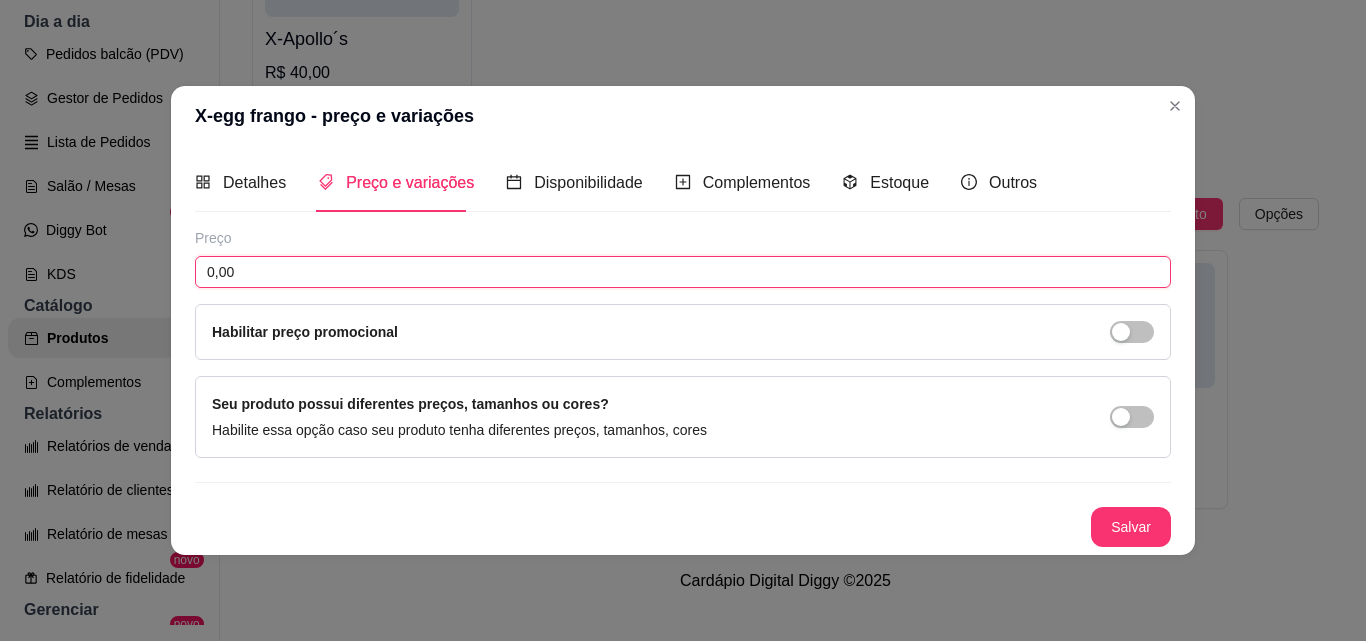 click on "0,00" at bounding box center (683, 272) 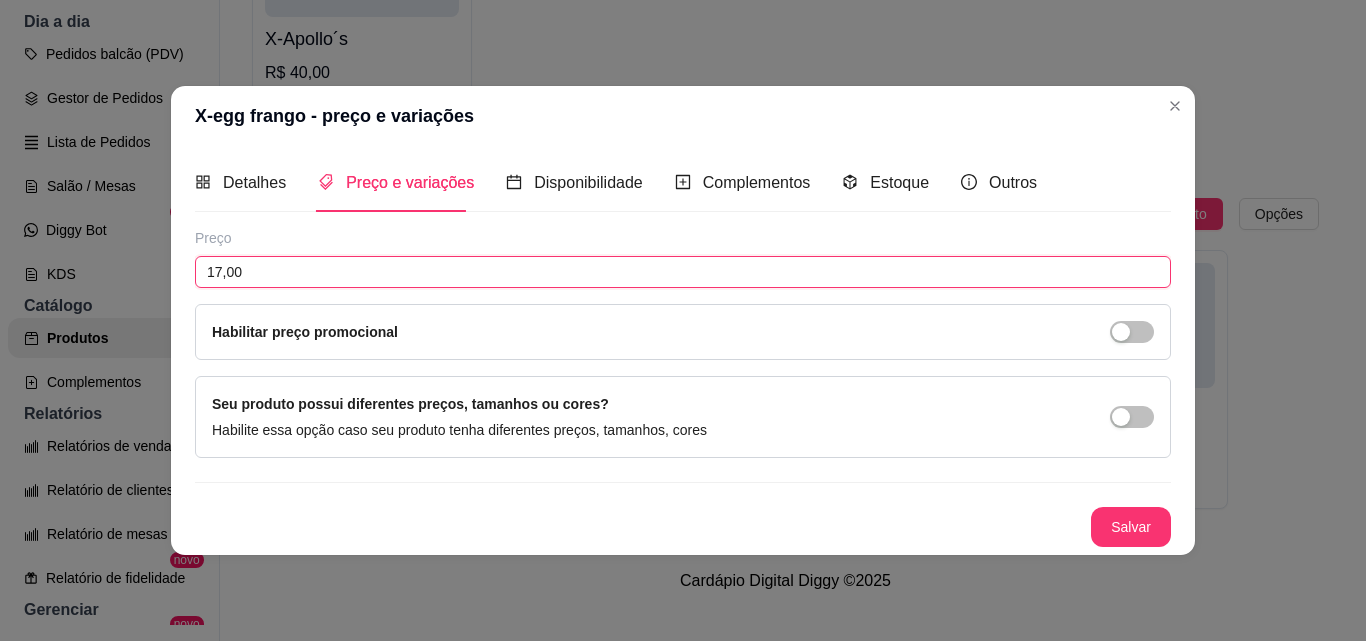 type on "17,00" 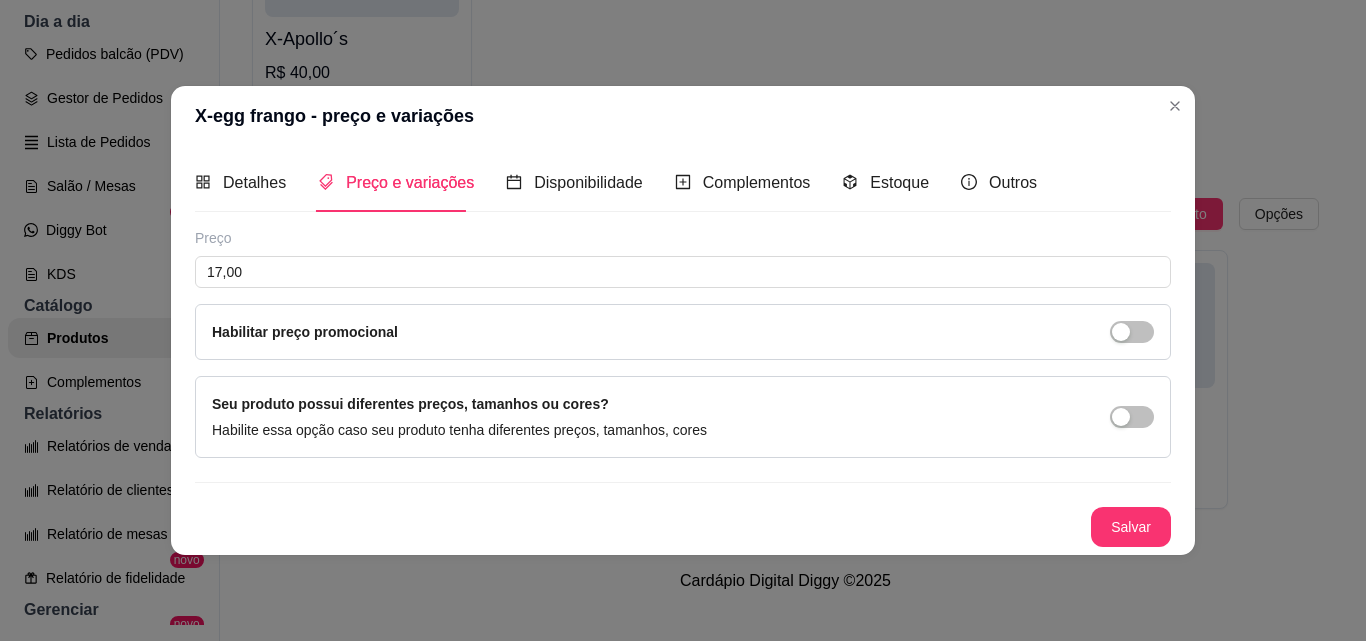 click on "Salvar" at bounding box center [1131, 527] 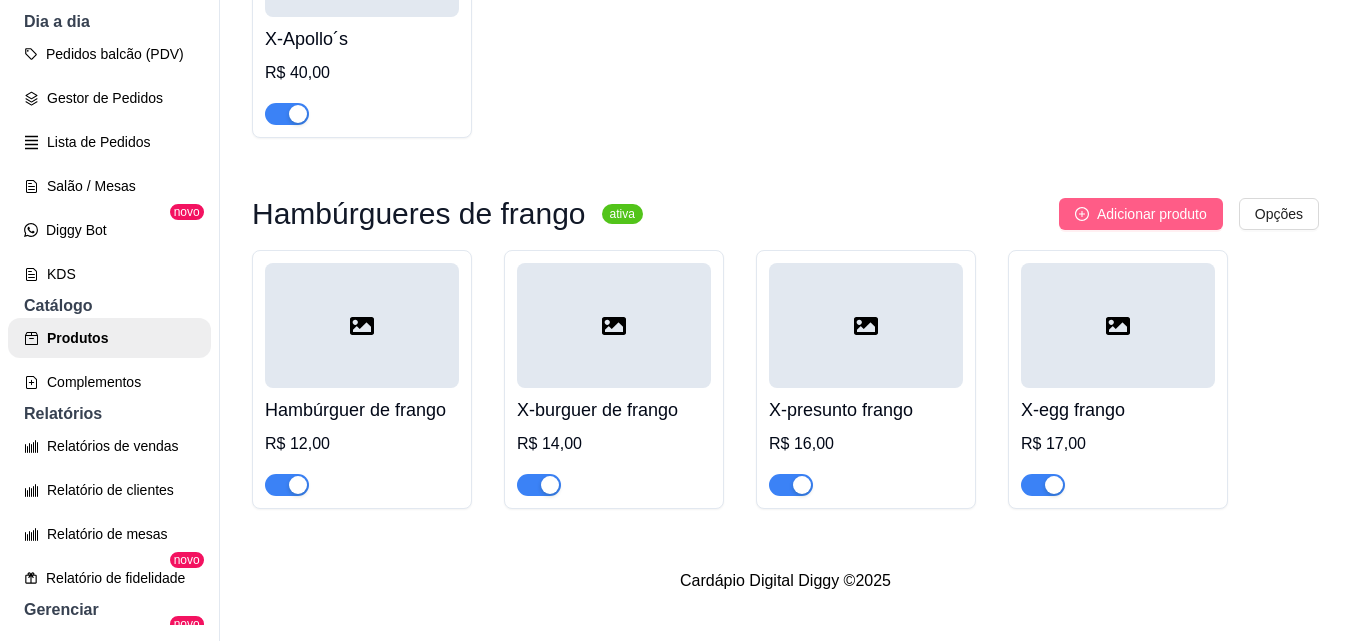 click on "Adicionar produto" at bounding box center [1152, 214] 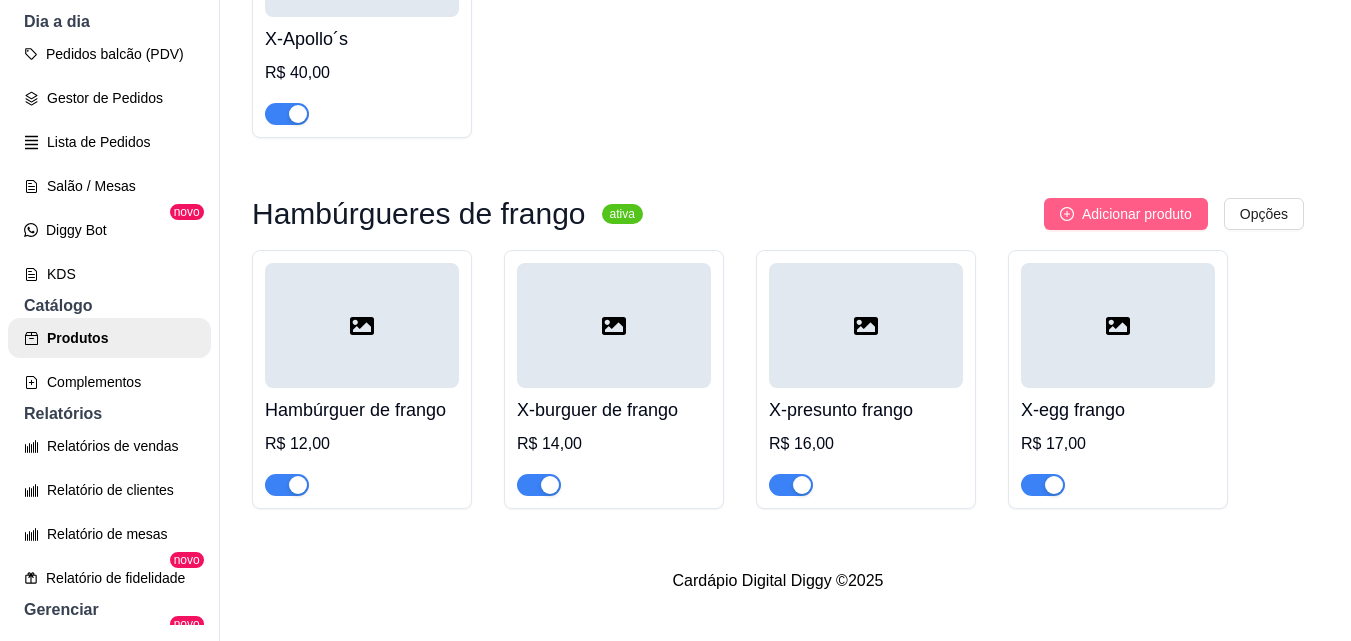 type 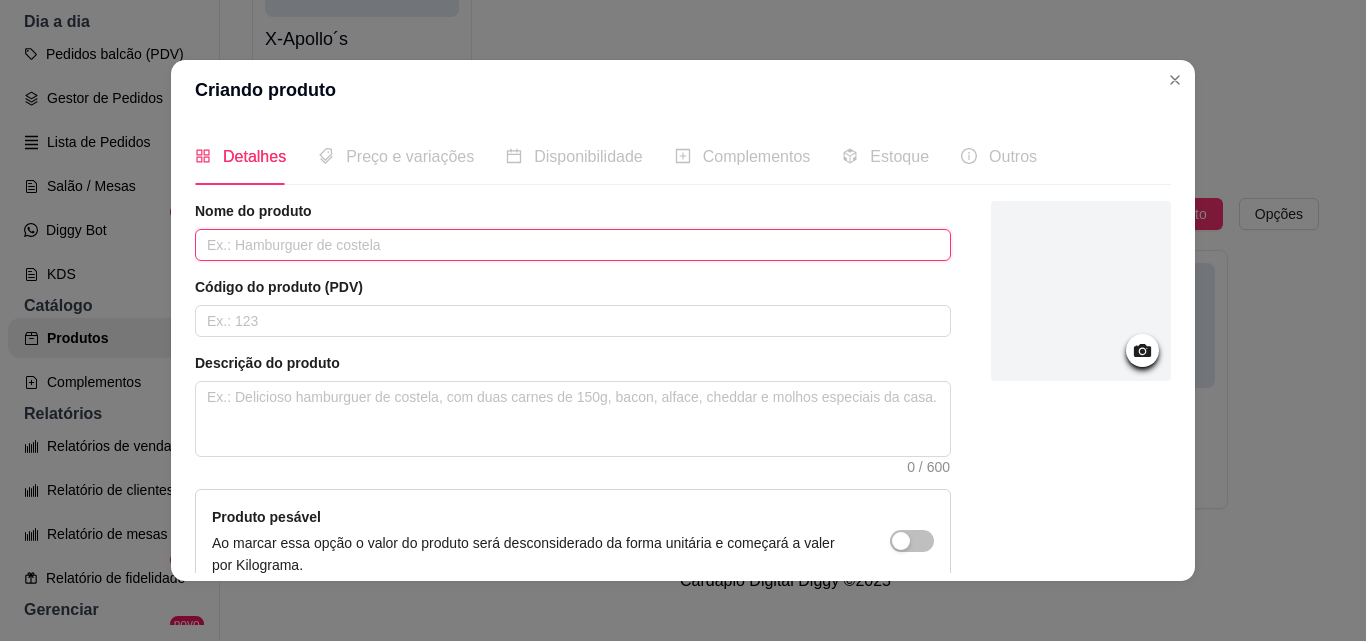 click at bounding box center (573, 245) 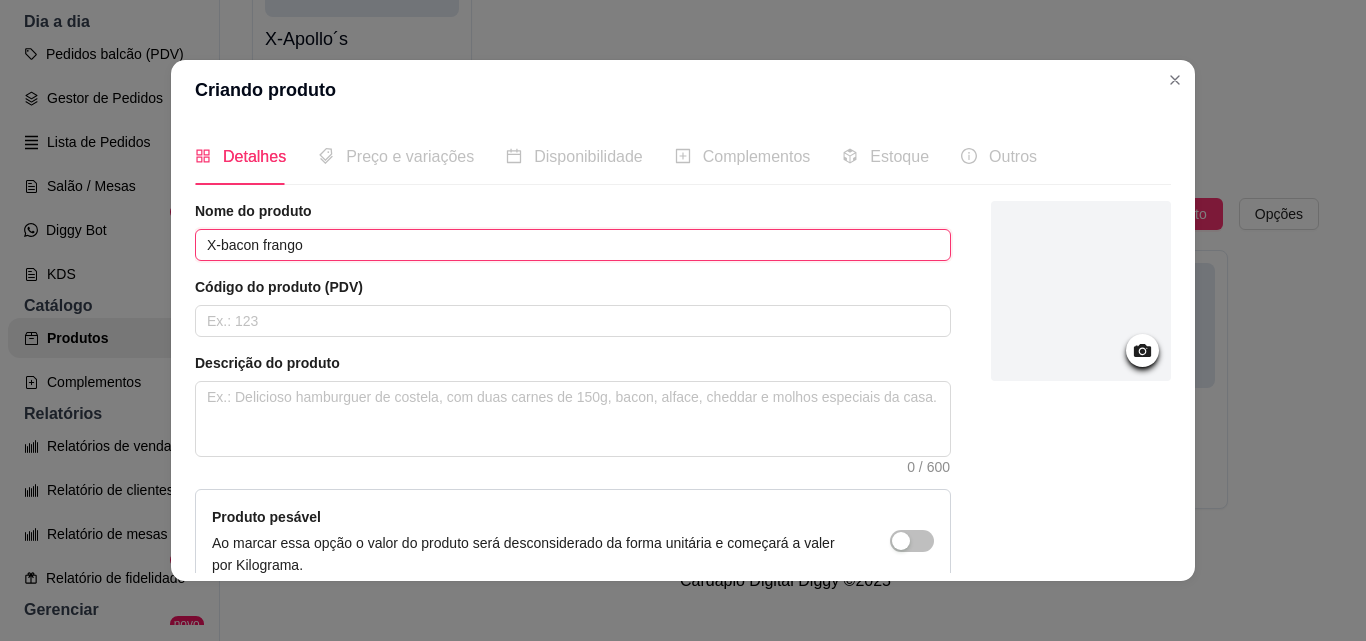 type on "X-bacon frango" 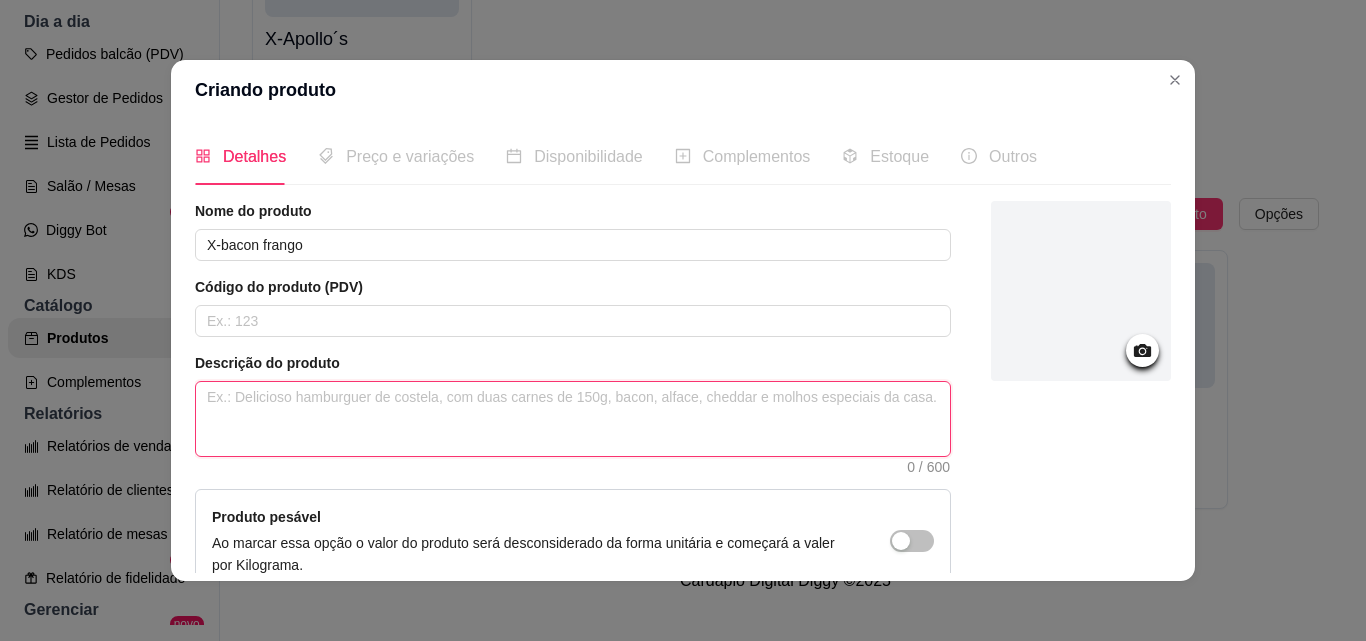 paste on "Pão, filé de peito de frango , bacon, queijo mussarela, presunto, batata palha, alface, tomate e maionese da casa" 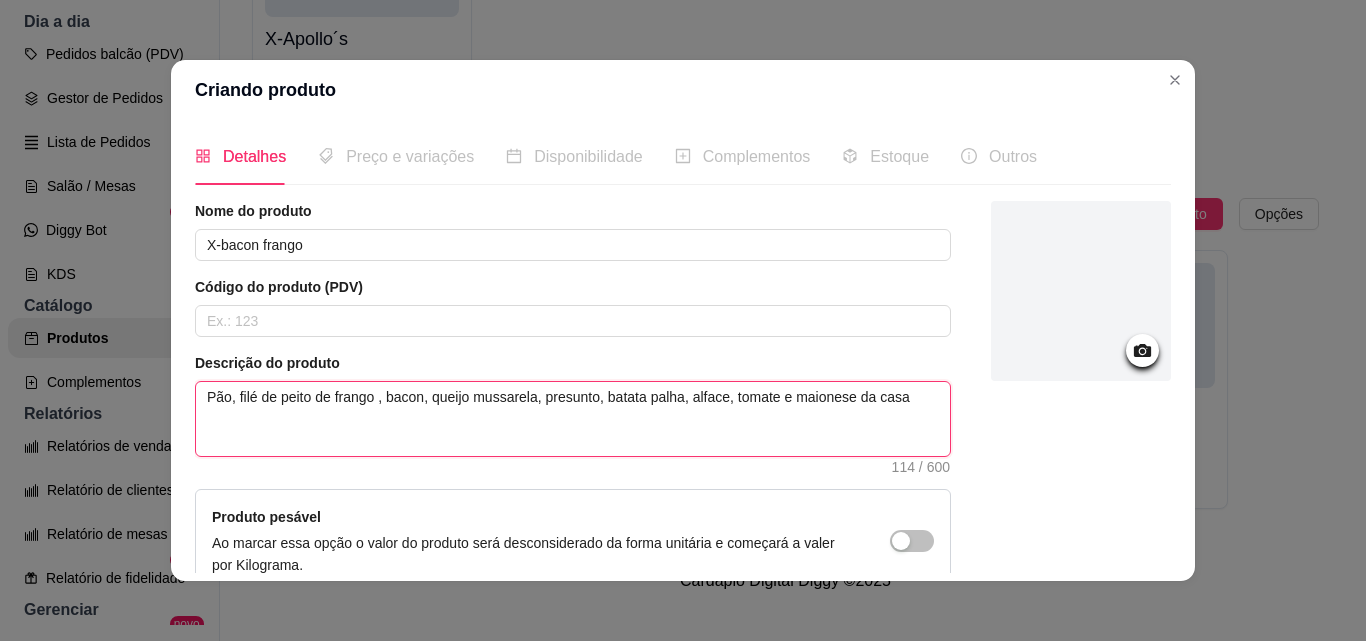 scroll, scrollTop: 207, scrollLeft: 0, axis: vertical 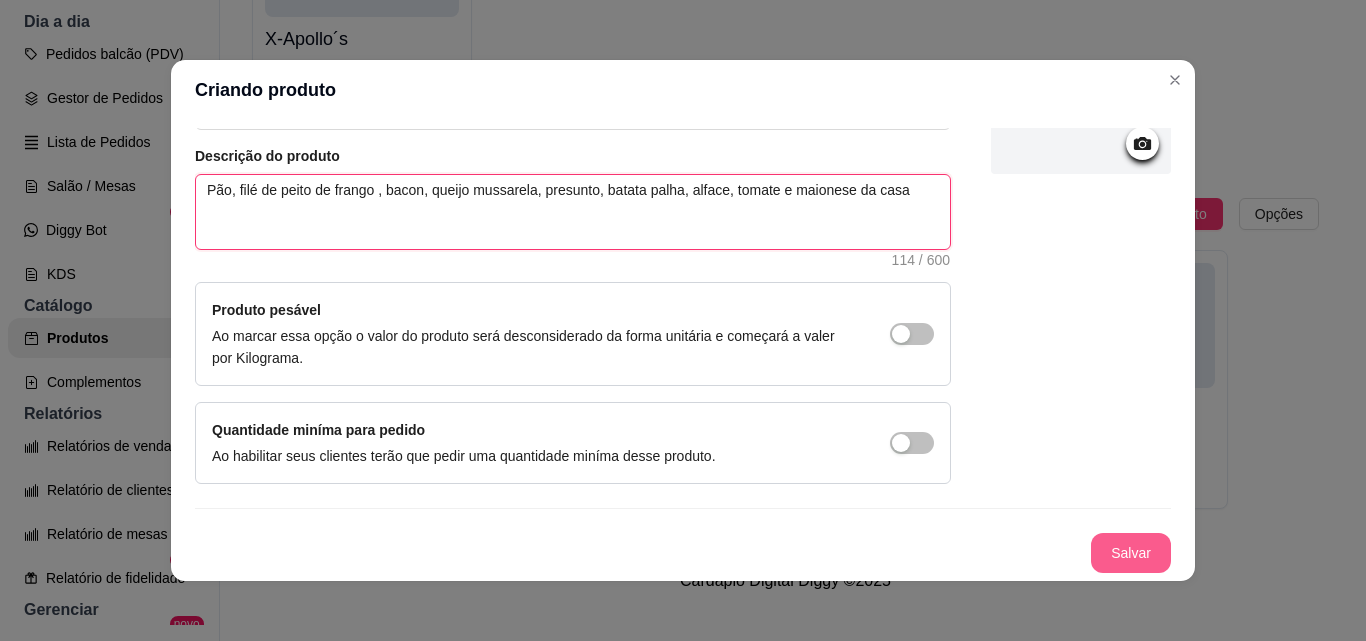 type on "Pão, filé de peito de frango , bacon, queijo mussarela, presunto, batata palha, alface, tomate e maionese da casa" 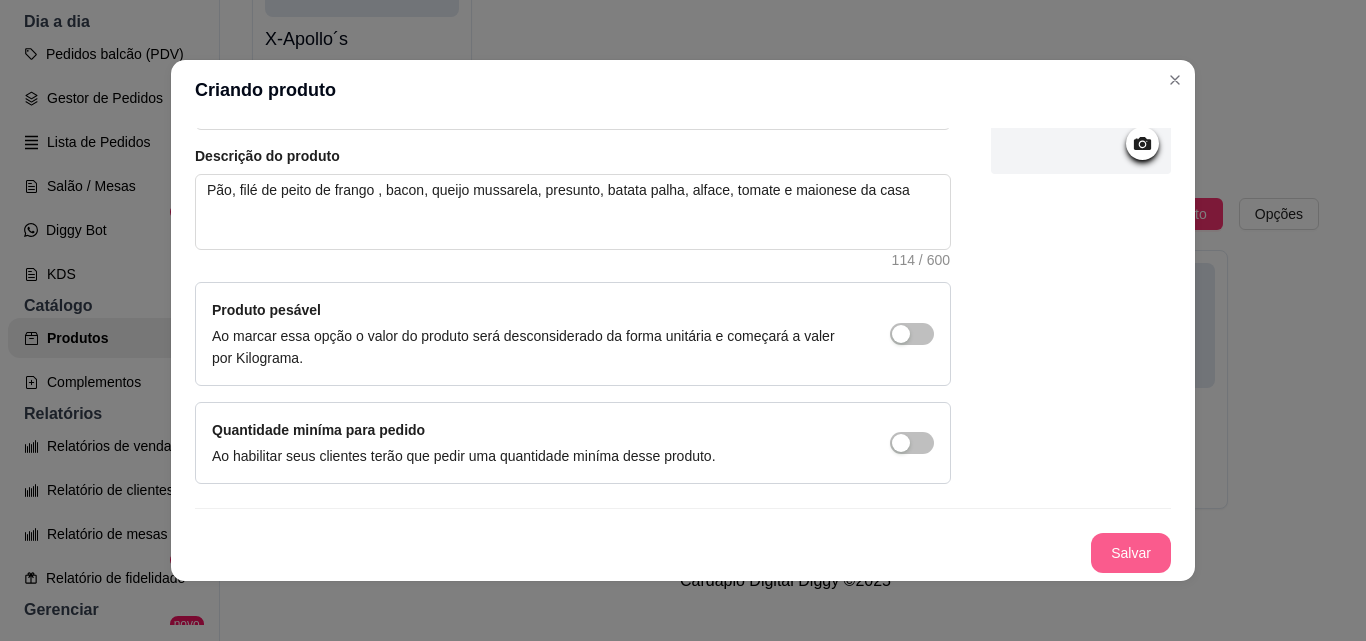 click on "Salvar" at bounding box center (1131, 553) 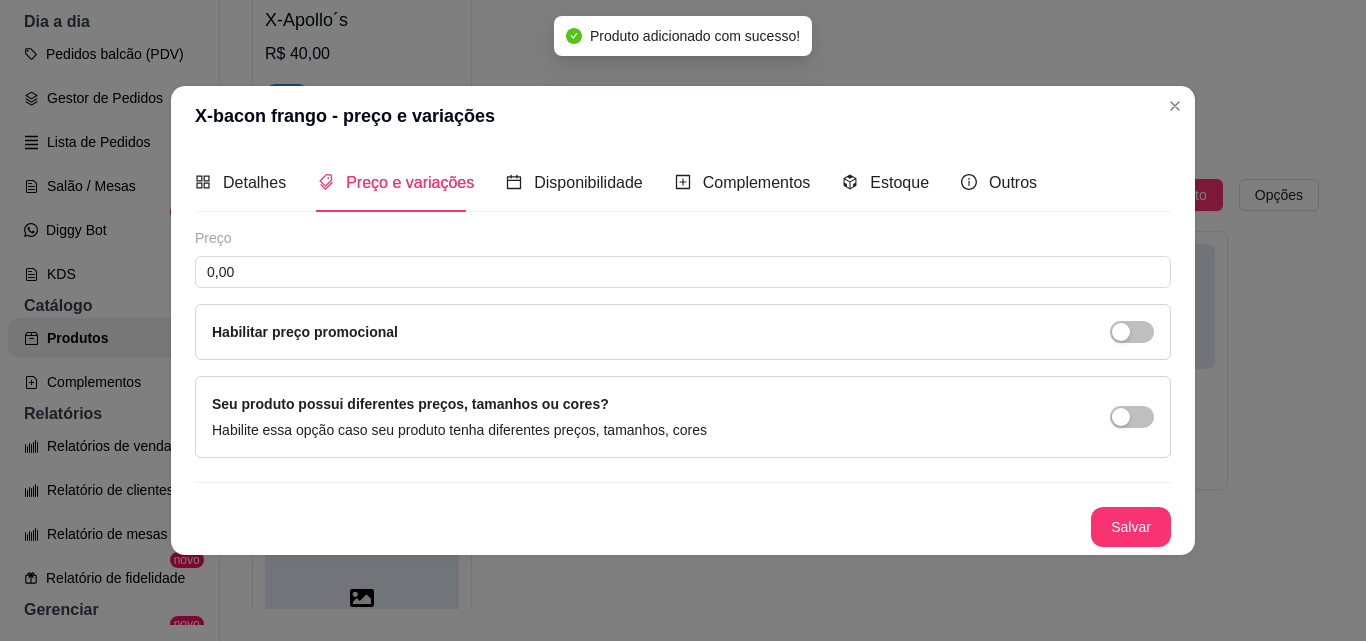 type 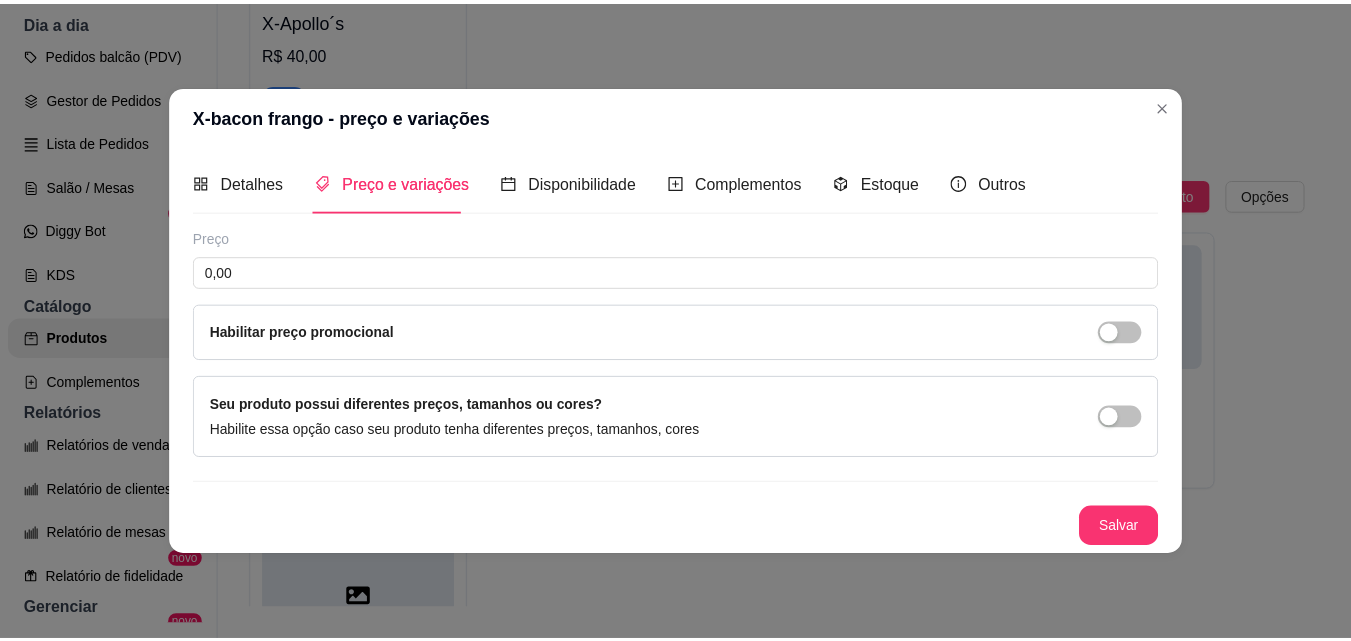 scroll, scrollTop: 0, scrollLeft: 0, axis: both 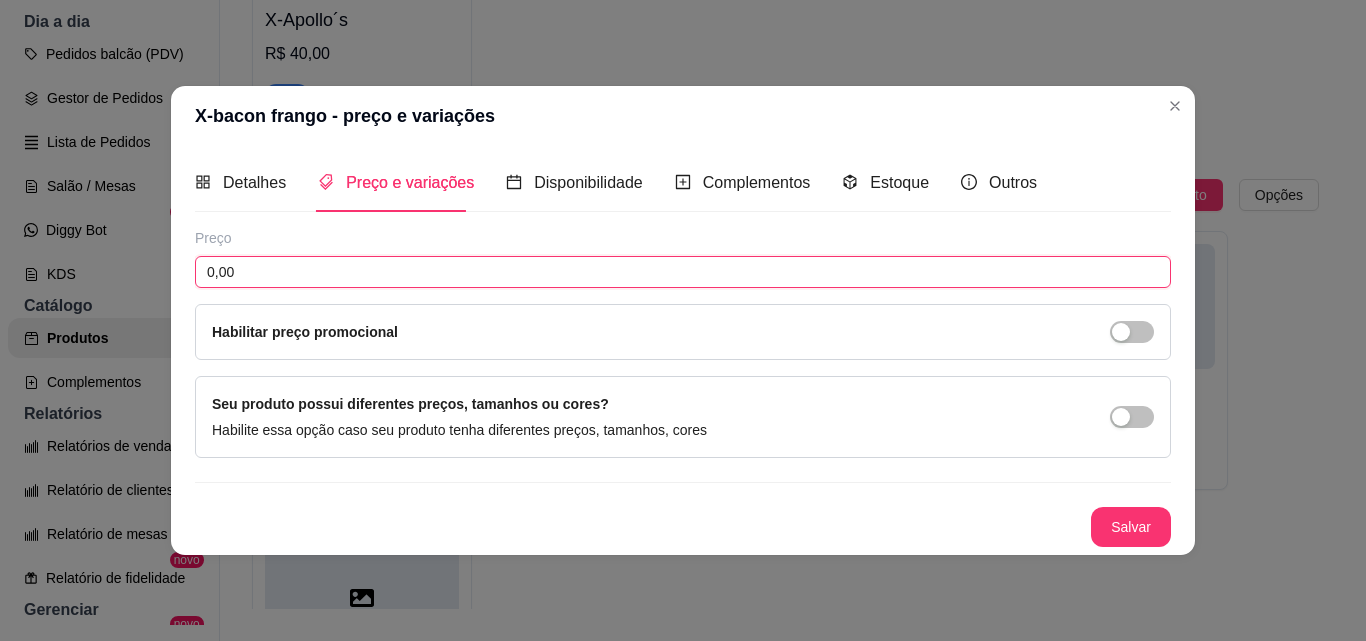 click on "0,00" at bounding box center [683, 272] 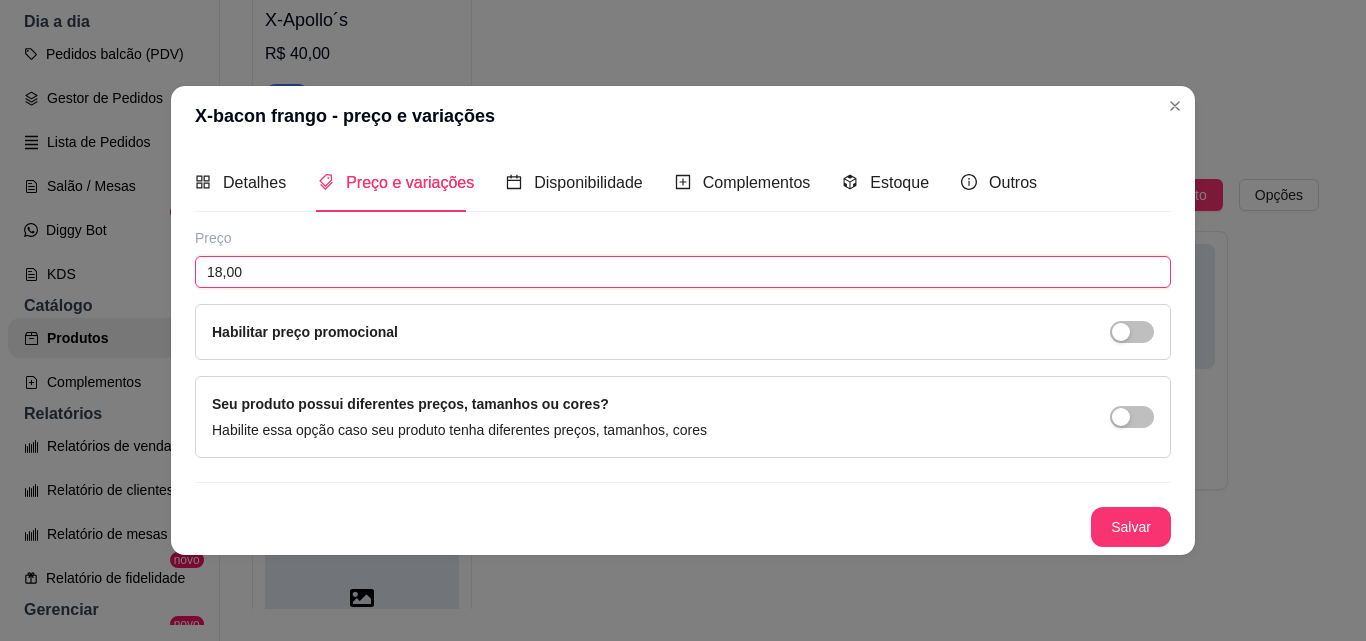 type on "18,00" 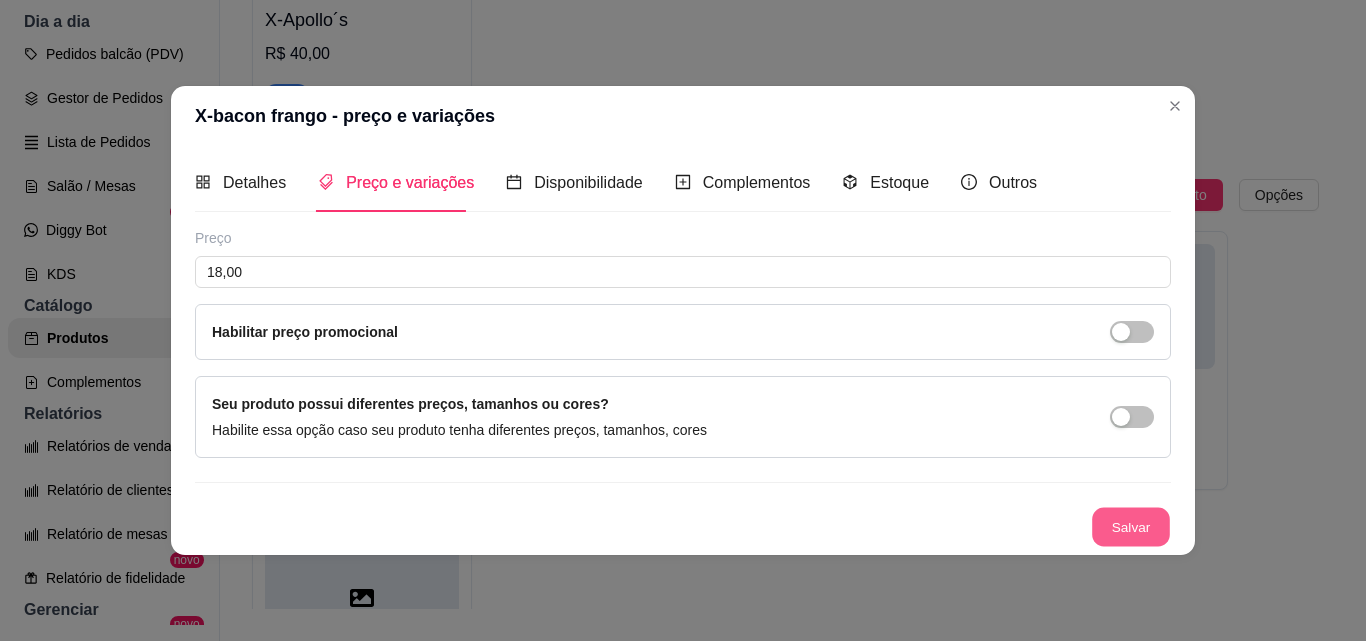 click on "Salvar" at bounding box center [1131, 526] 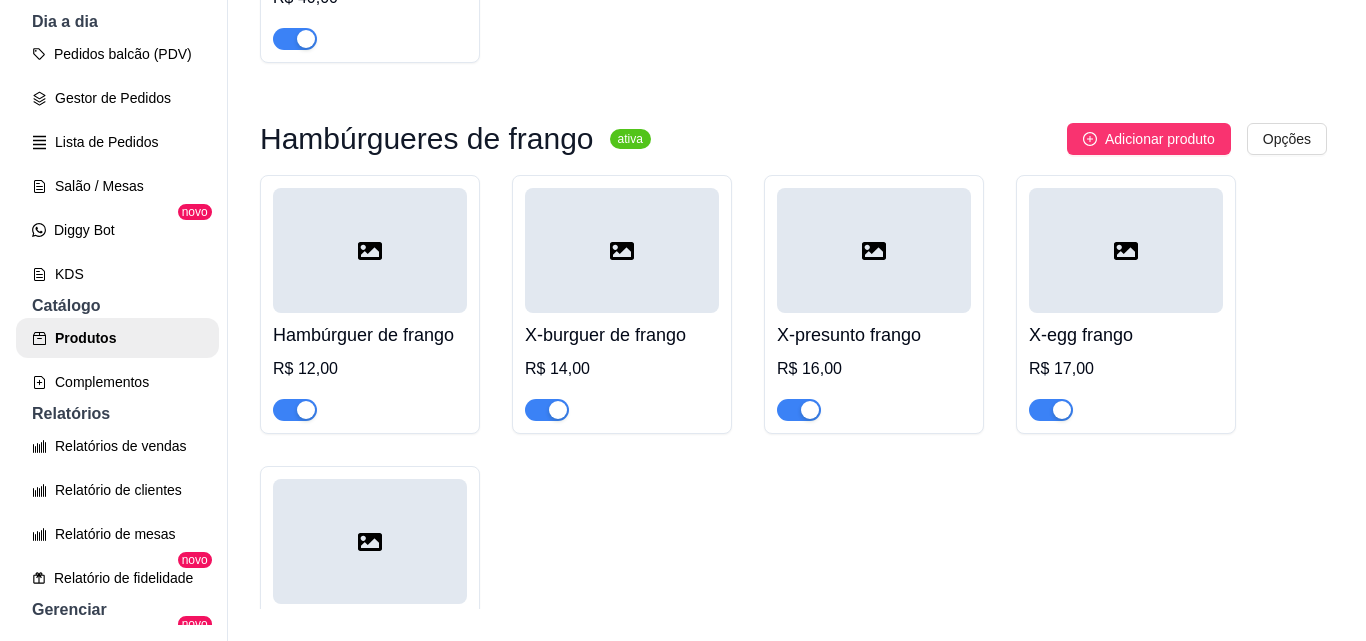 scroll, scrollTop: 942, scrollLeft: 0, axis: vertical 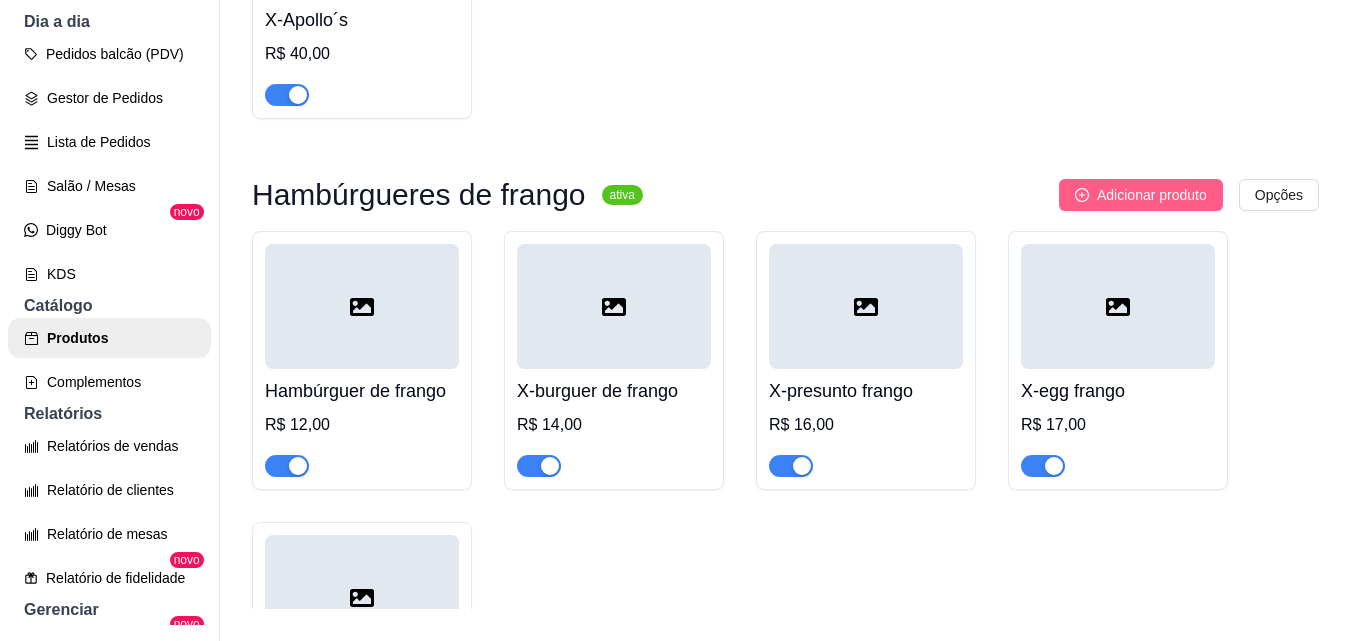 click on "Adicionar produto" at bounding box center [1152, 195] 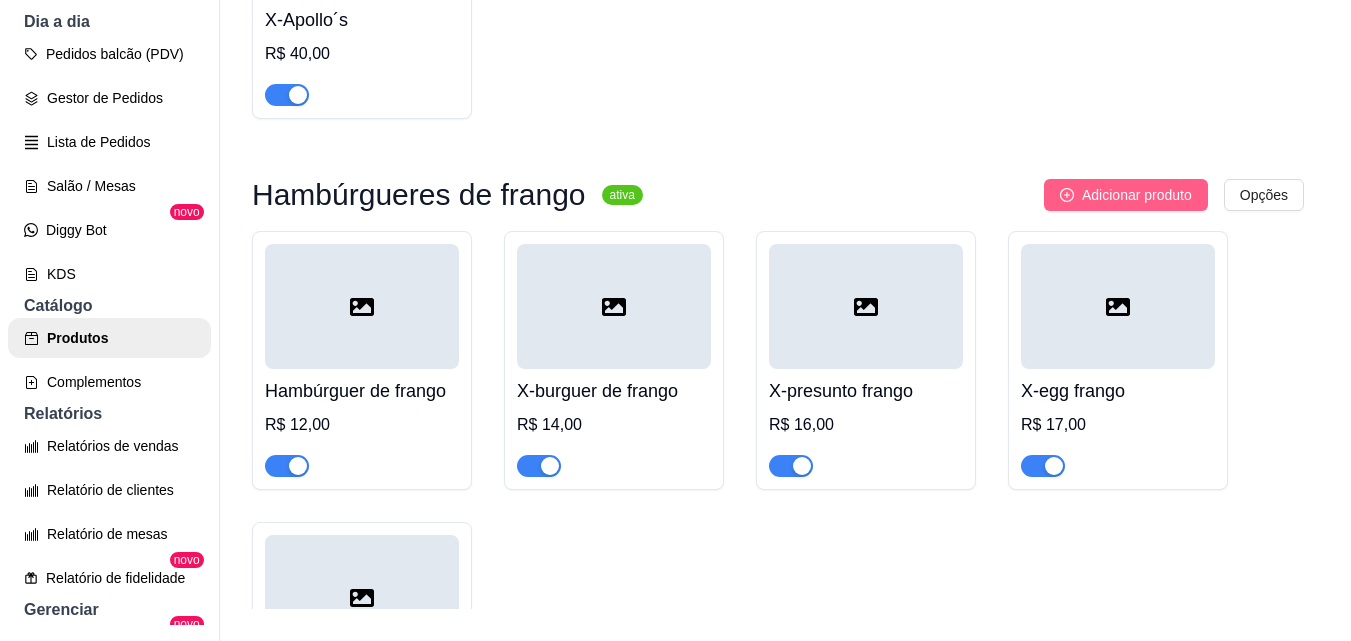 type 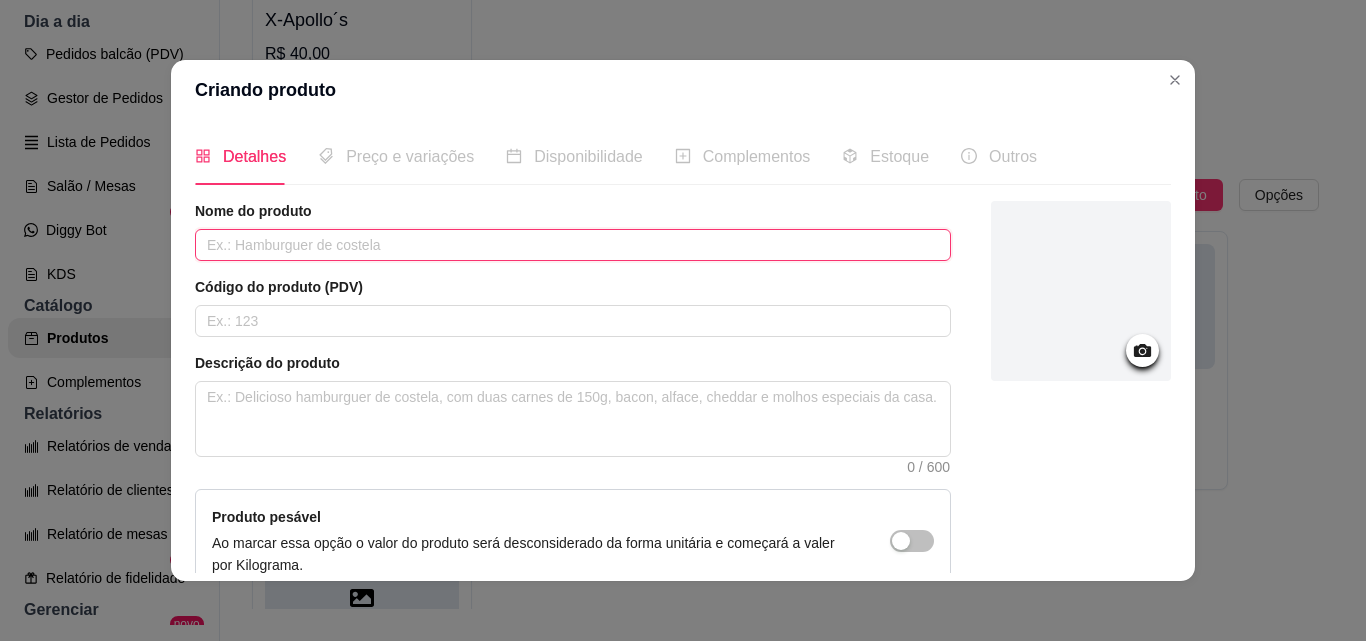 click at bounding box center (573, 245) 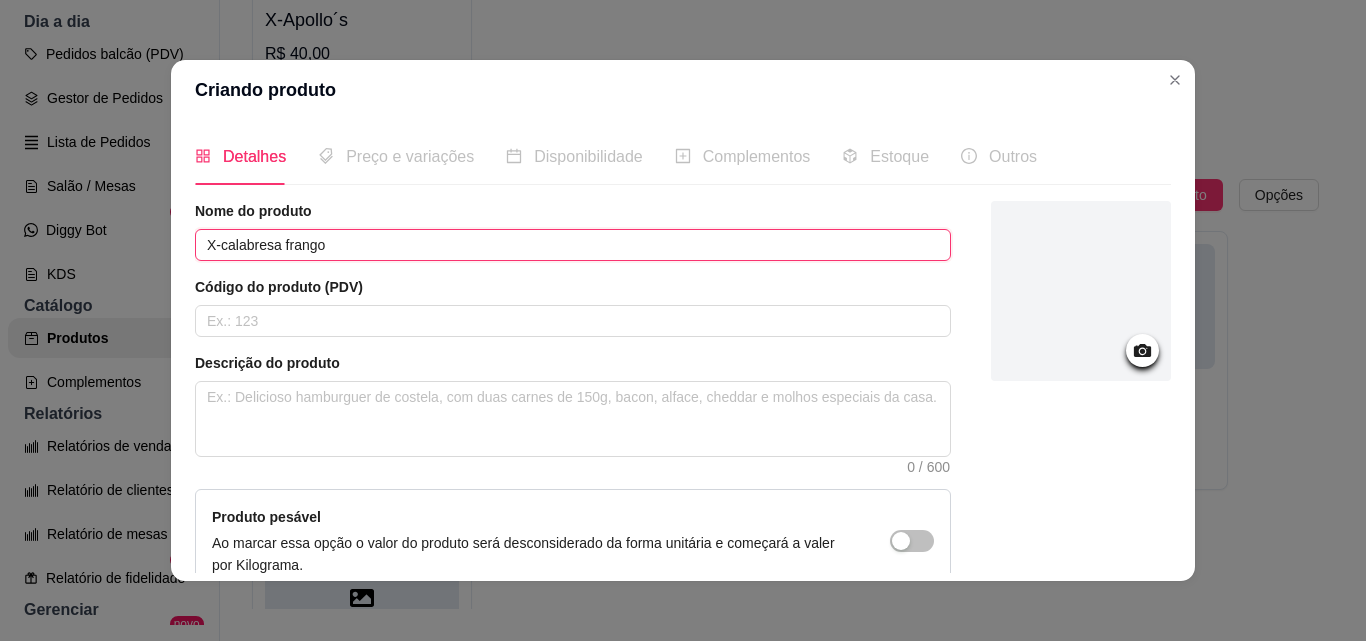 type on "X-calabresa frango" 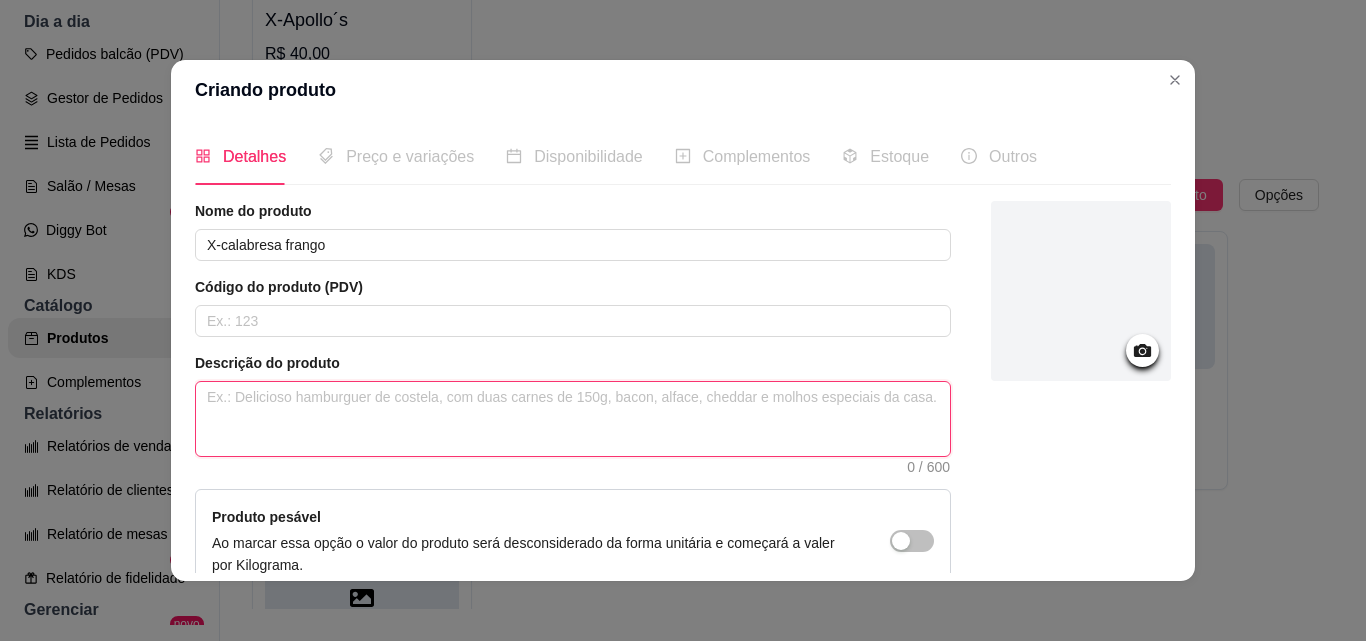 paste on "Pão, filé de peito de frango , calabresa, queijo mussarela, presunto, batata palha, alface, tomate e maionese da casa" 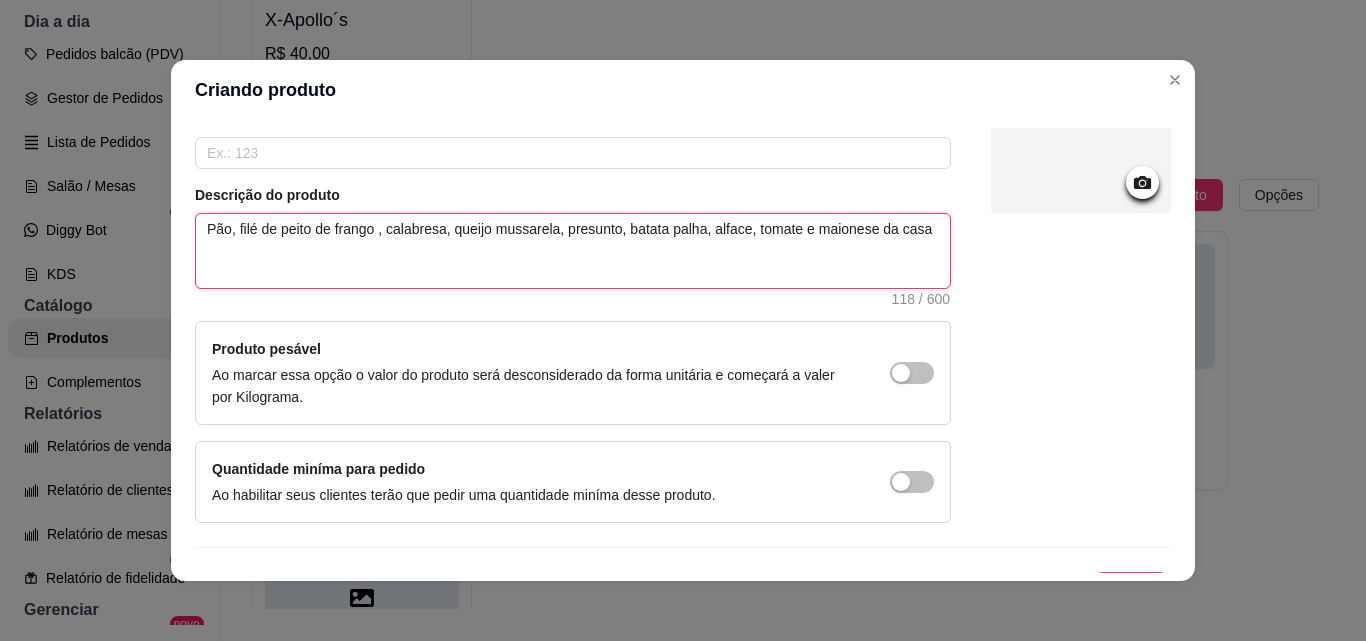 scroll, scrollTop: 200, scrollLeft: 0, axis: vertical 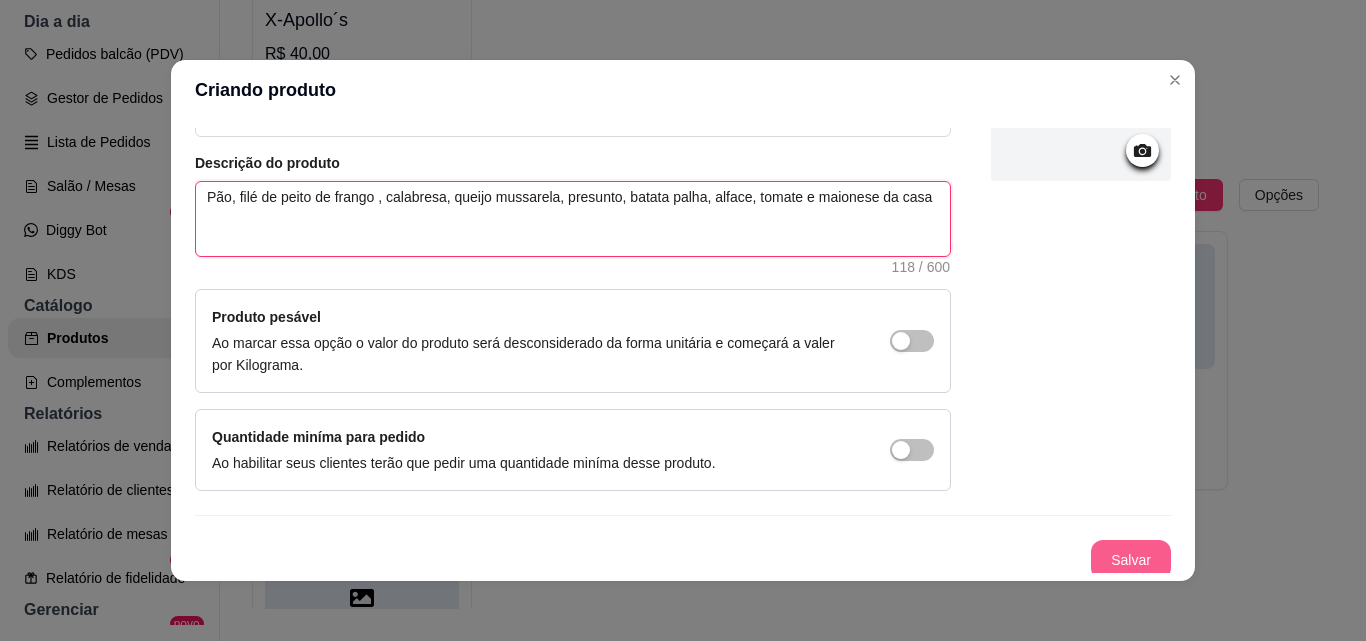 type on "Pão, filé de peito de frango , calabresa, queijo mussarela, presunto, batata palha, alface, tomate e maionese da casa" 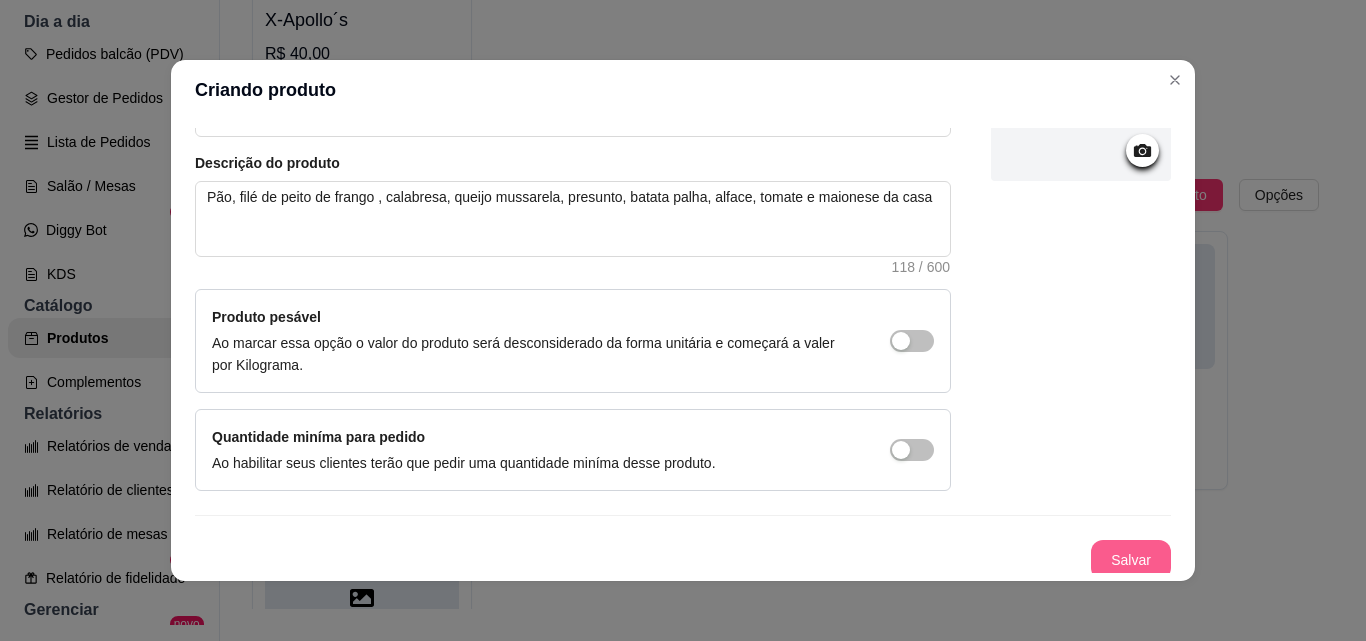 click on "Salvar" at bounding box center (1131, 560) 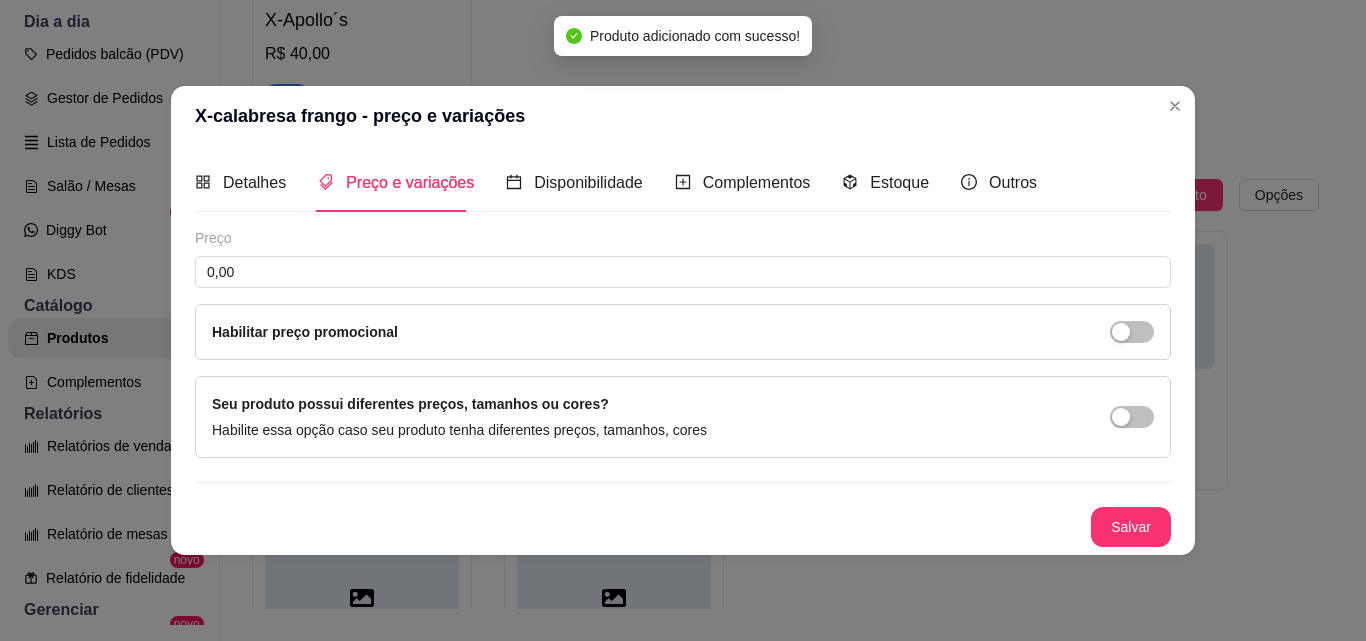 type 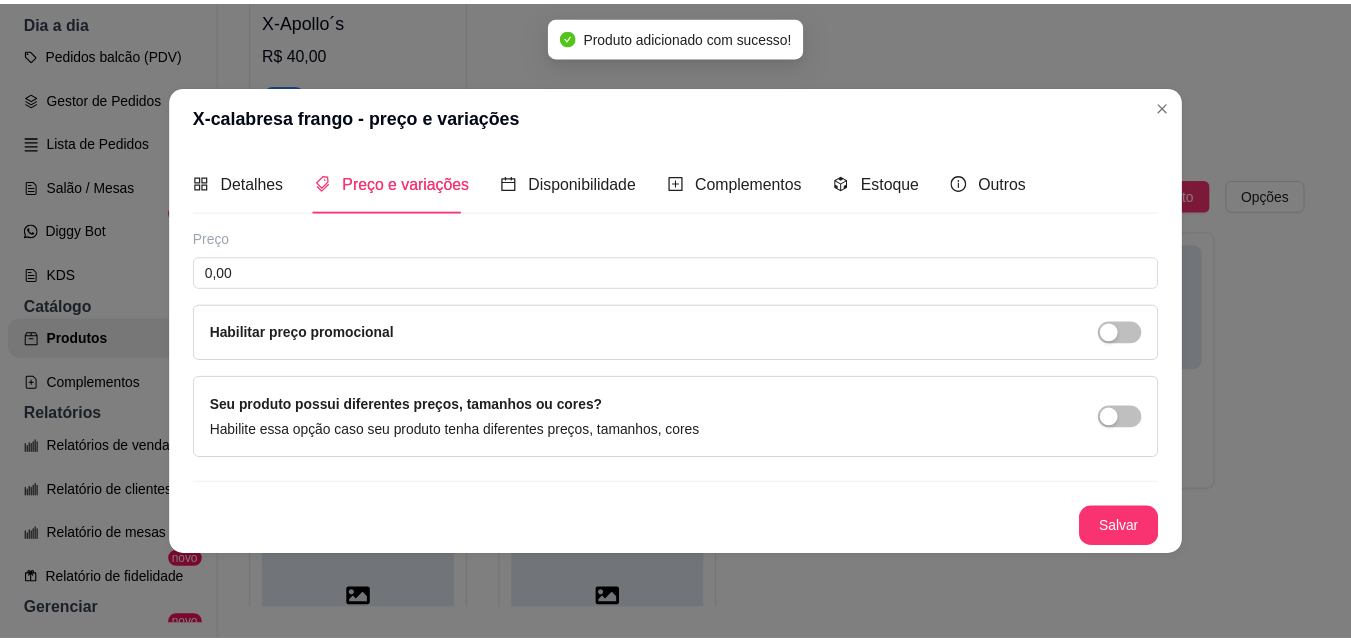 scroll, scrollTop: 0, scrollLeft: 0, axis: both 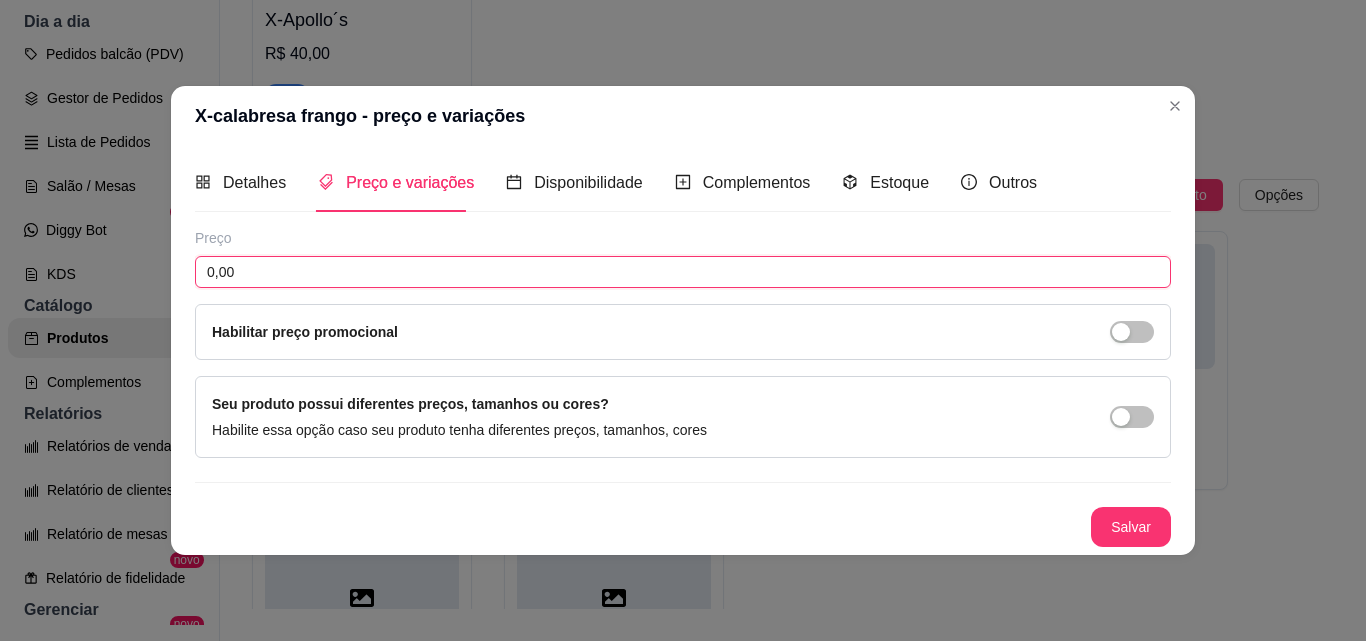 click on "0,00" at bounding box center [683, 272] 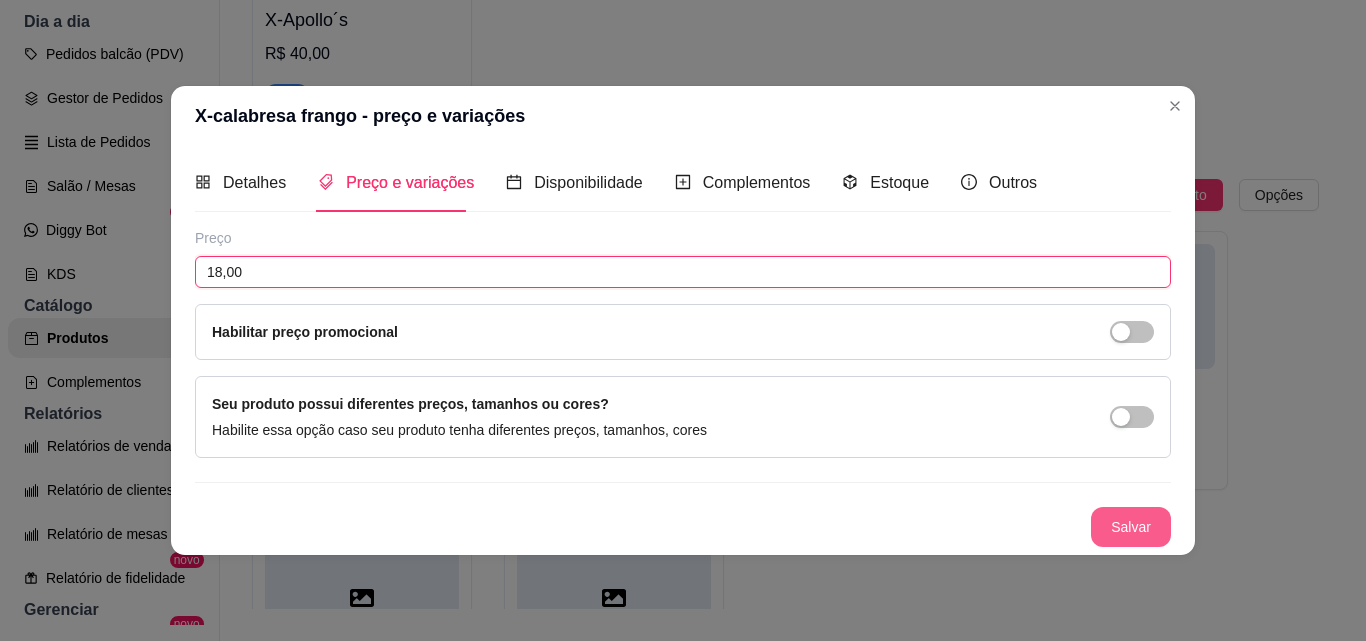 type on "18,00" 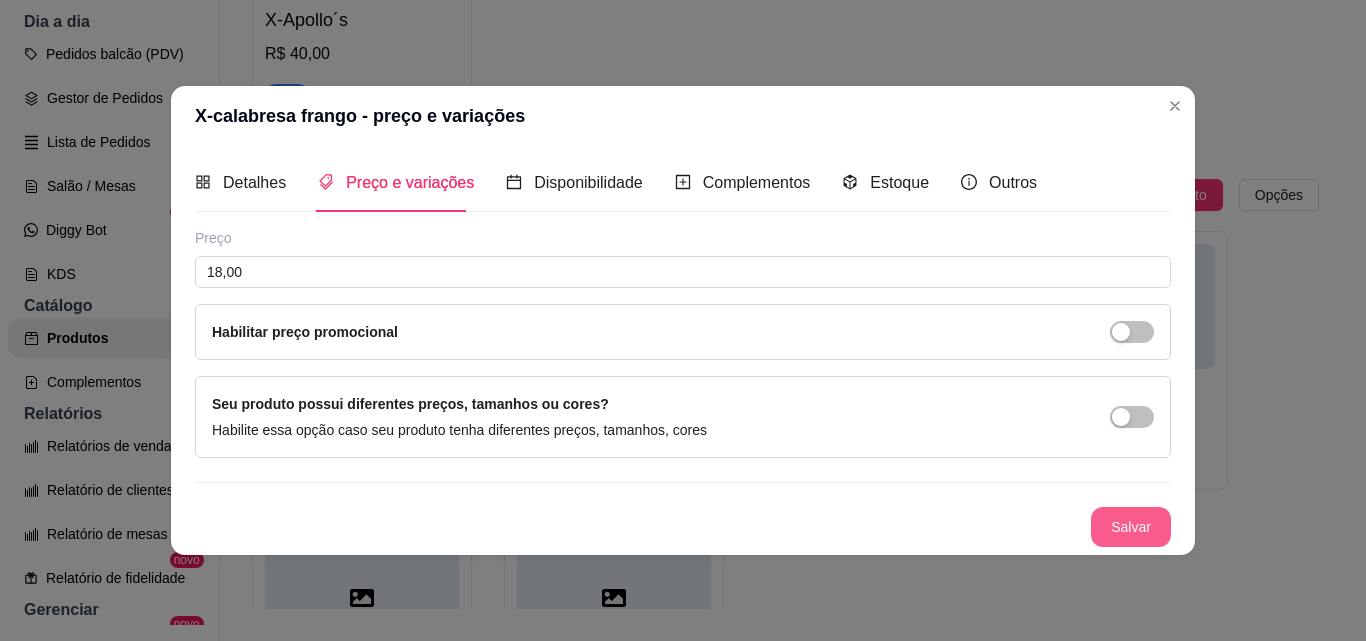click on "Salvar" at bounding box center (1131, 527) 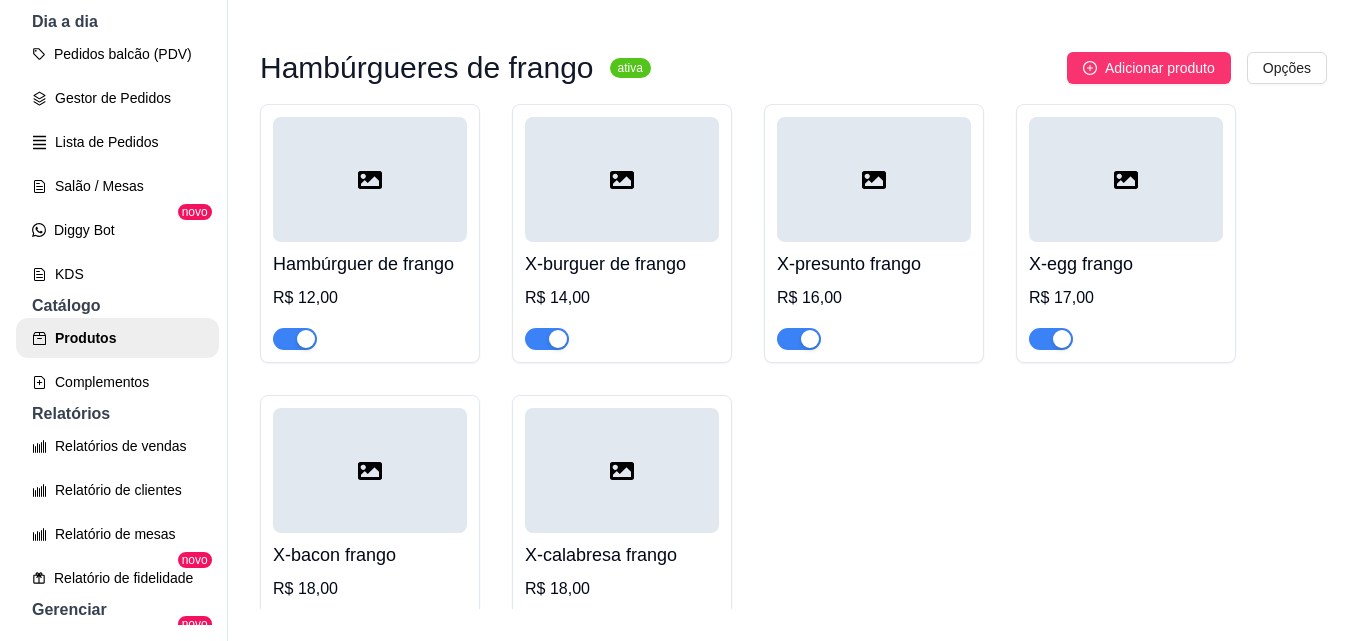 scroll, scrollTop: 934, scrollLeft: 0, axis: vertical 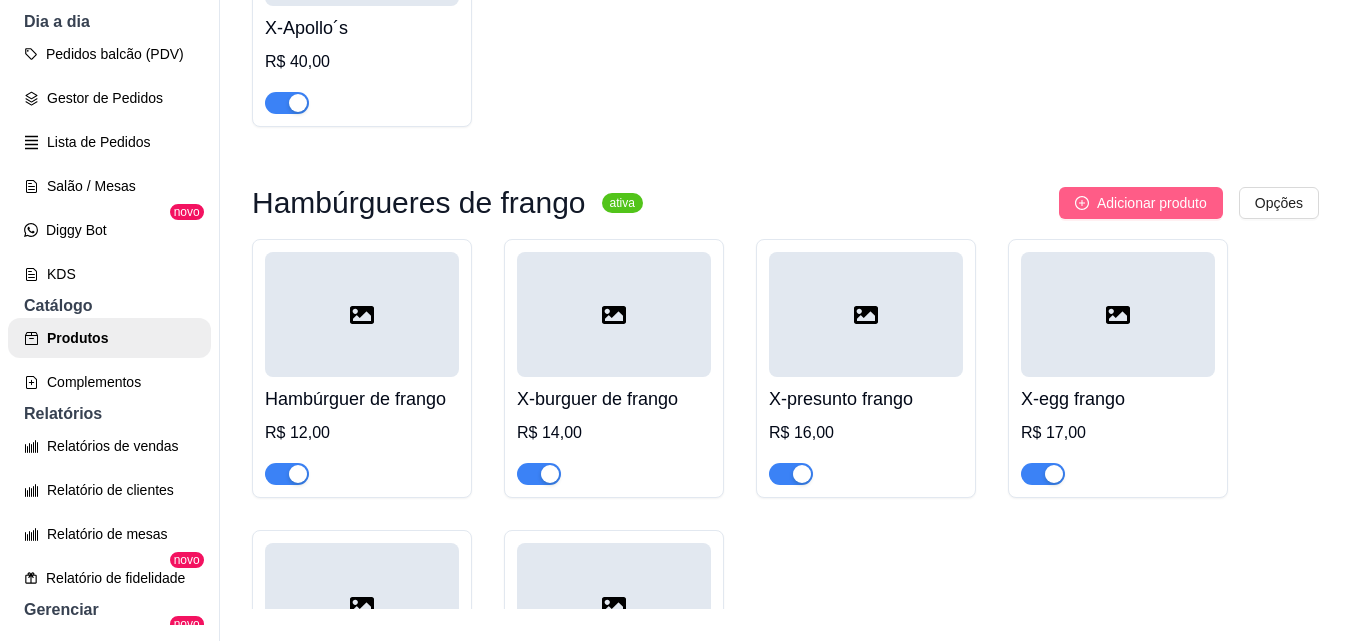 click on "Adicionar produto" at bounding box center (1152, 203) 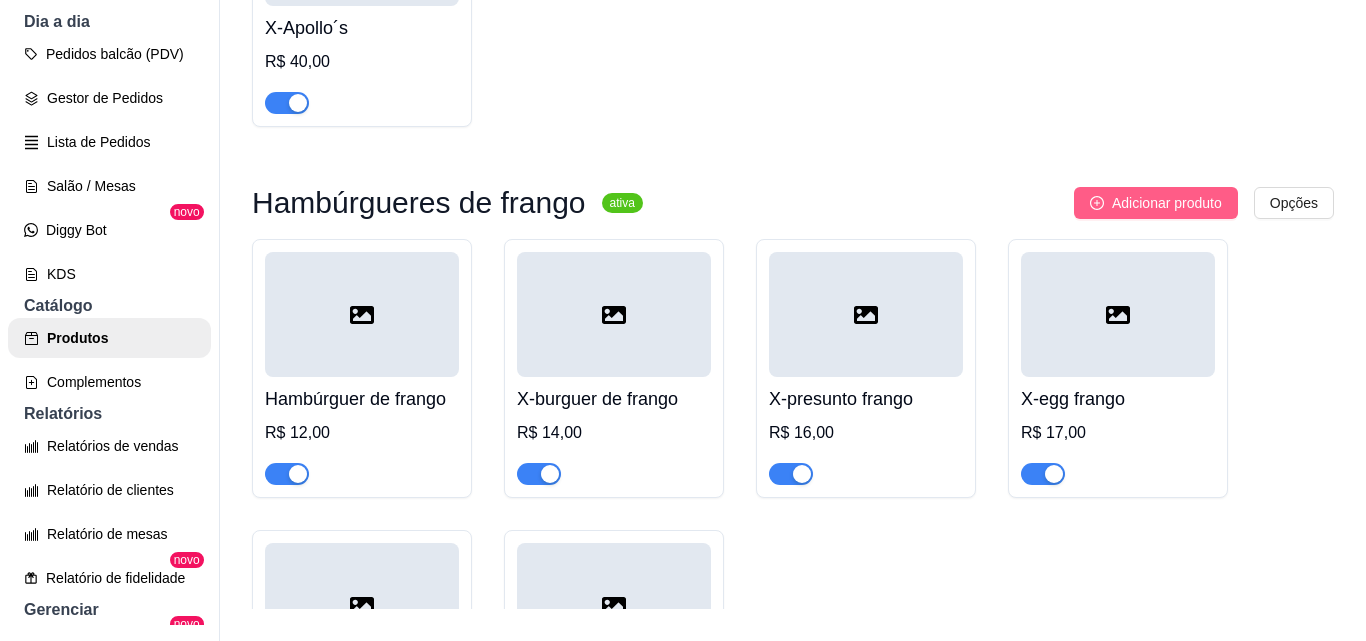 type 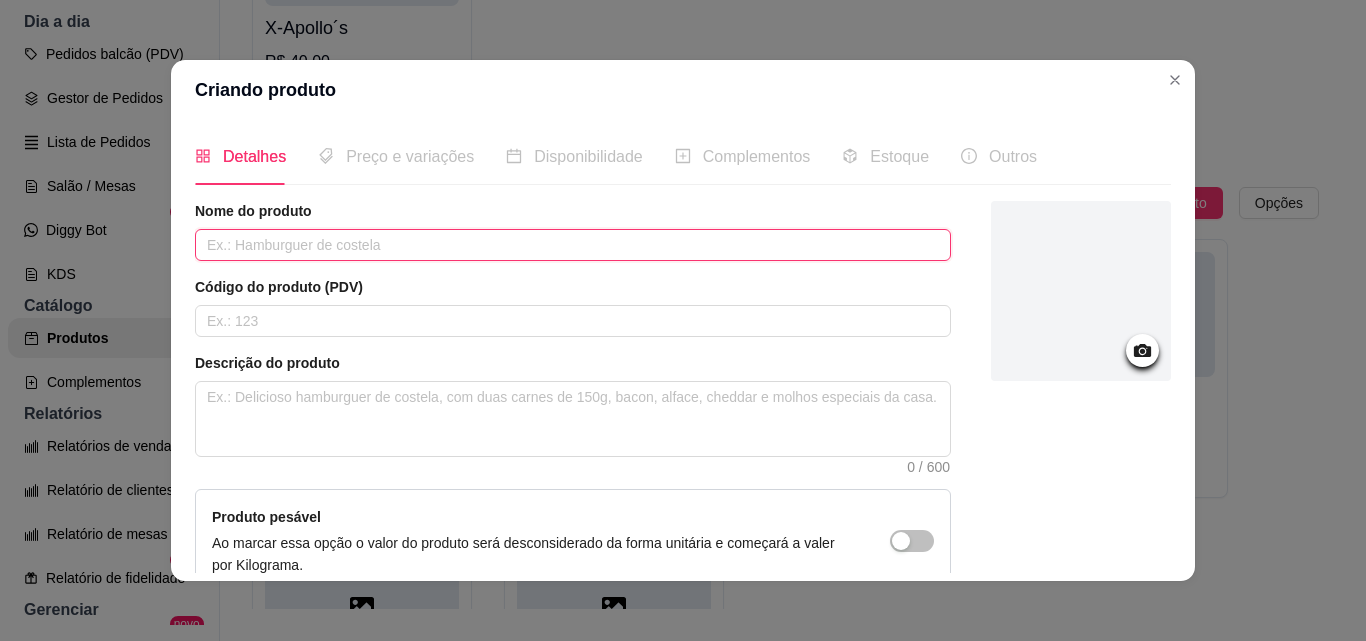 click at bounding box center [573, 245] 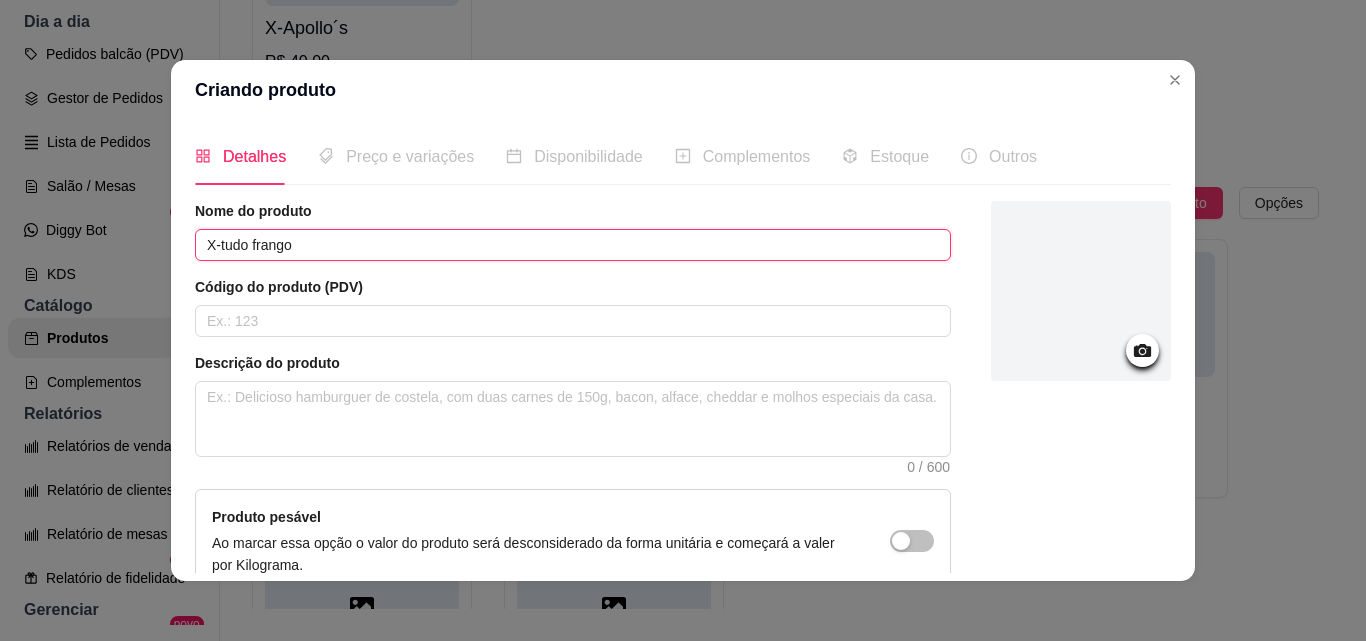 type on "X-tudo frango" 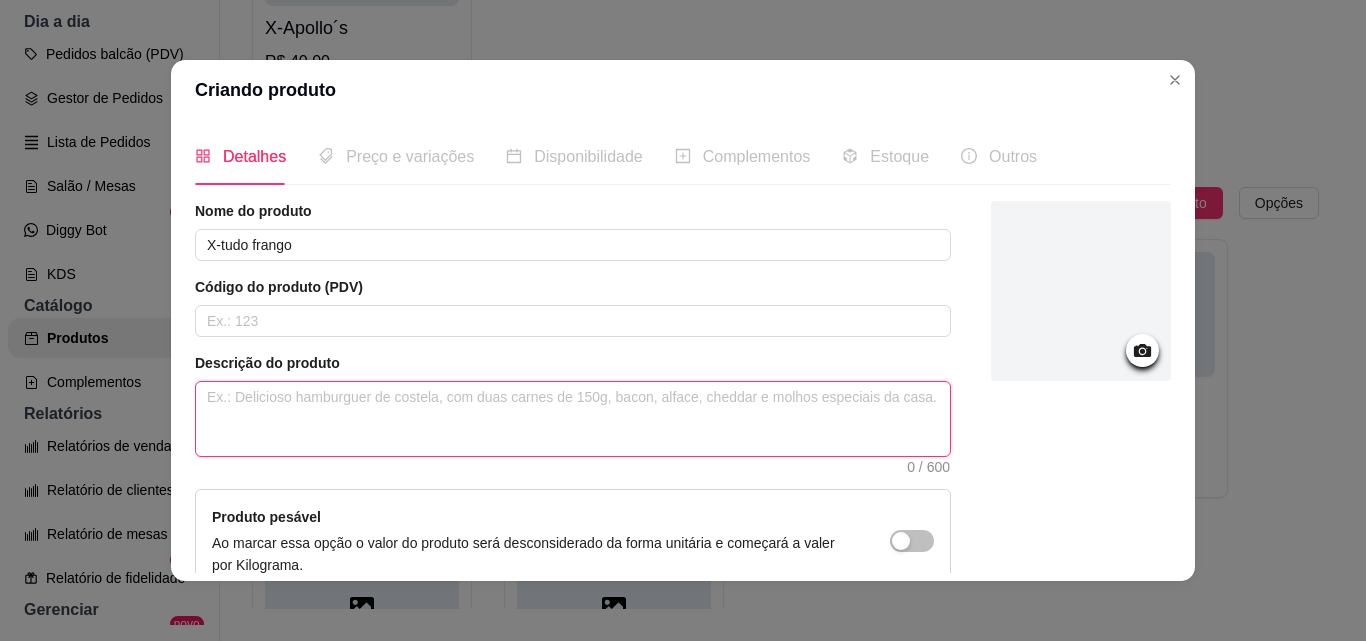 paste on "Pão, filé de peito de frango , ovo, bacon, calabresa, queijo mussarela, presunto, batata palha, alface, tomate e maionese da casa
Aprox 510g" 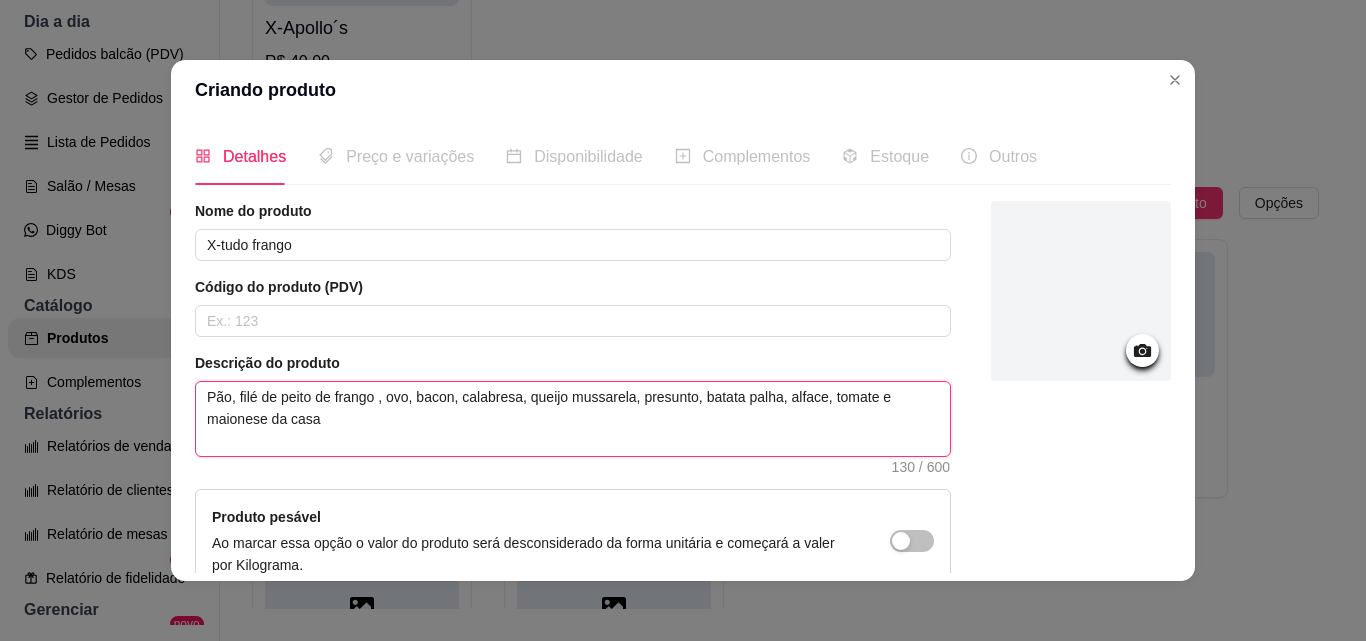 scroll, scrollTop: 200, scrollLeft: 0, axis: vertical 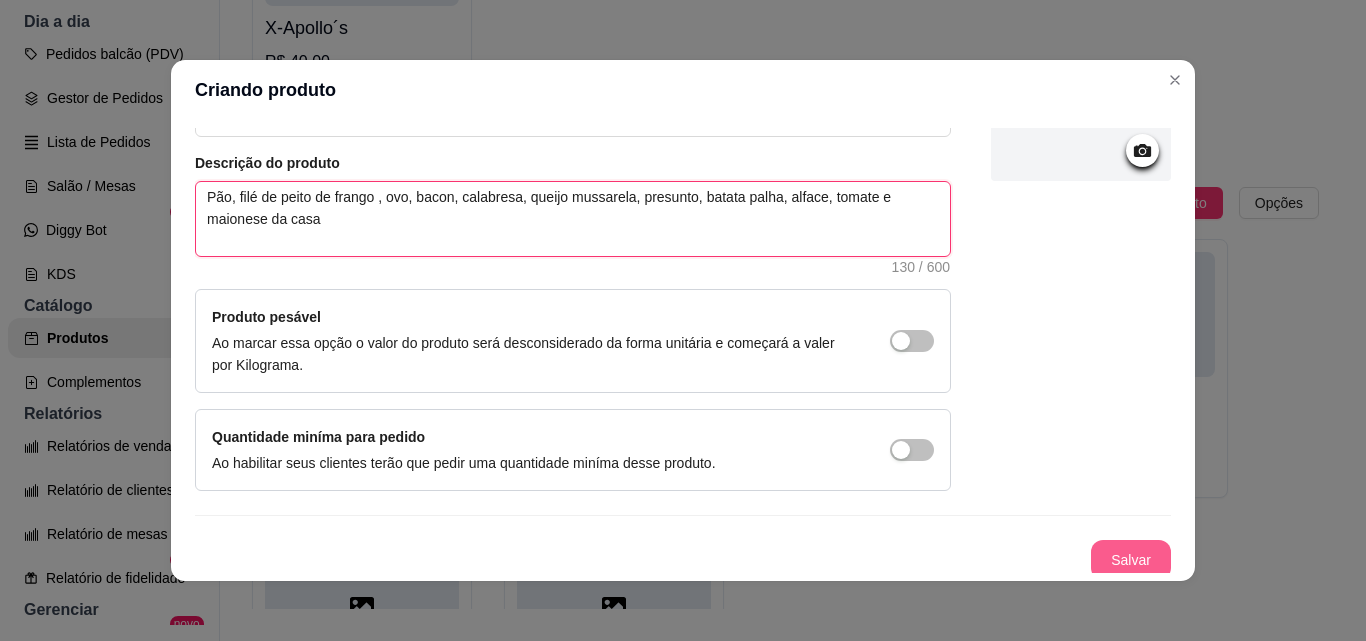type on "Pão, filé de peito de frango , ovo, bacon, calabresa, queijo mussarela, presunto, batata palha, alface, tomate e maionese da casa
Aprox 510g" 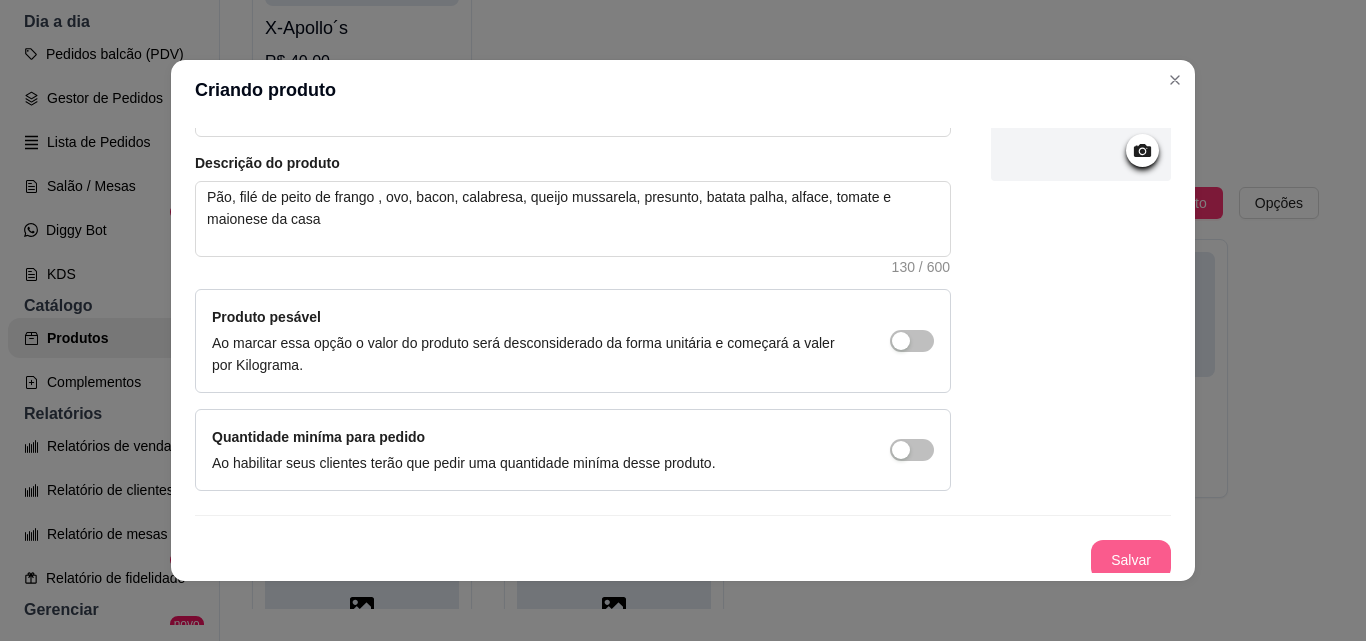 click on "Salvar" at bounding box center (1131, 560) 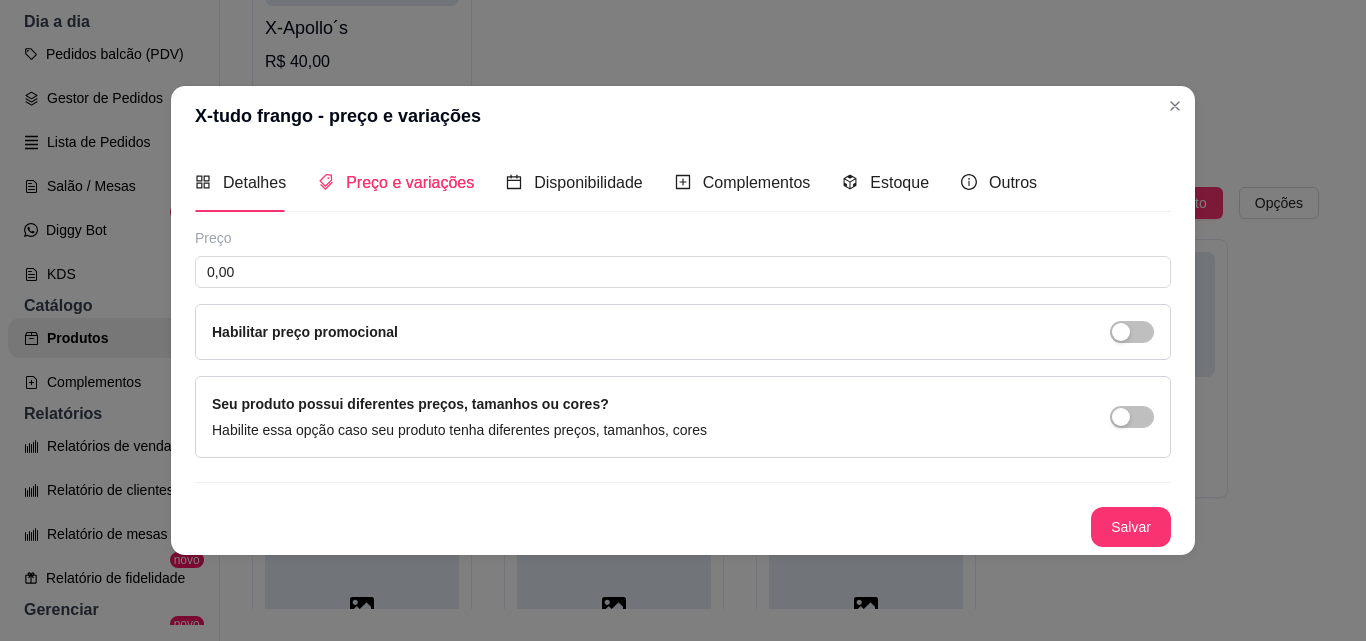 type 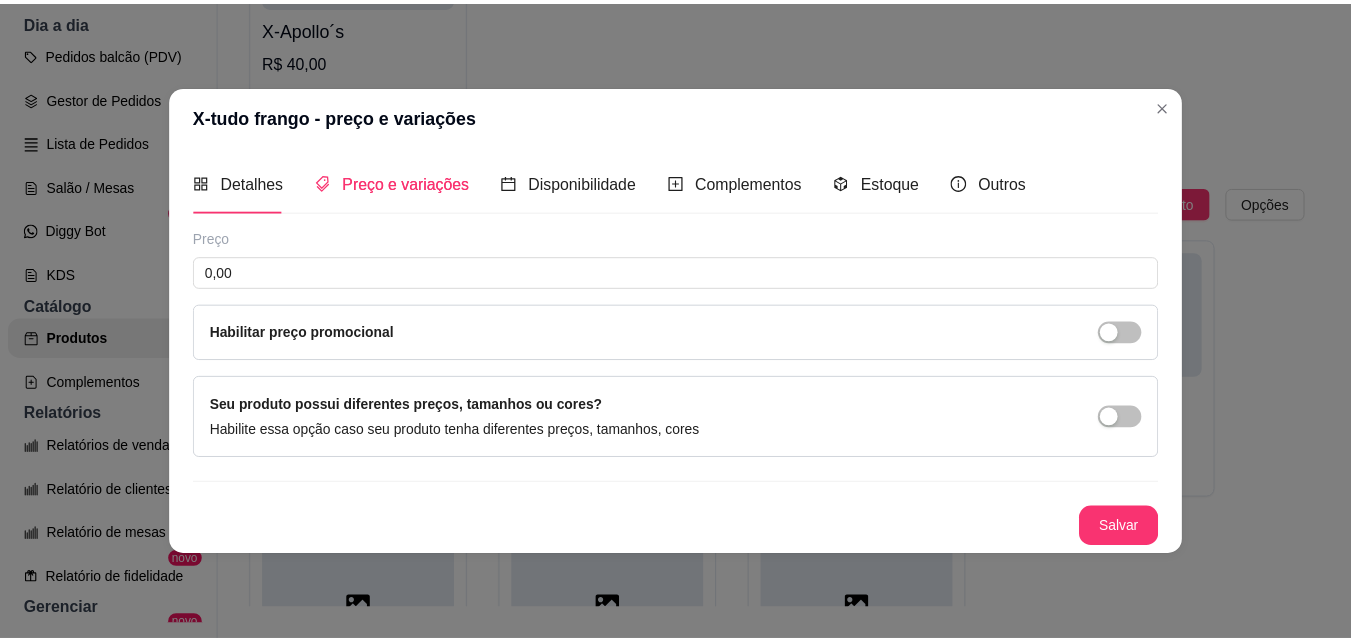 scroll, scrollTop: 0, scrollLeft: 0, axis: both 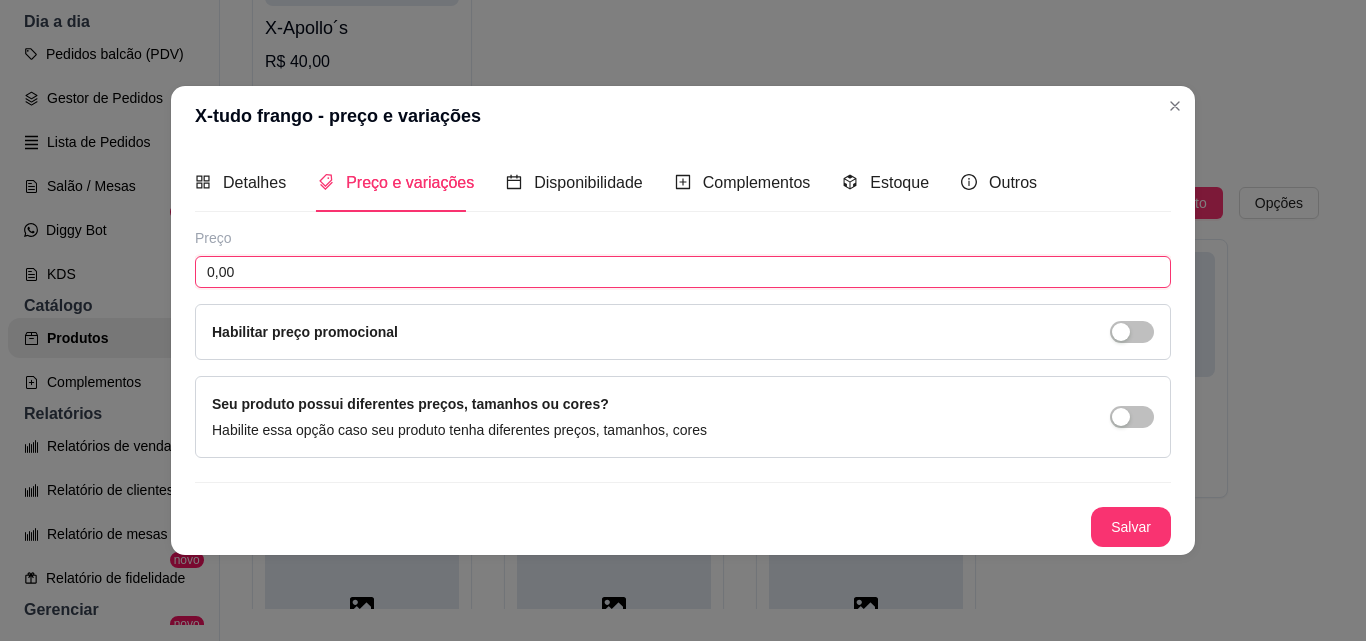 click on "0,00" at bounding box center [683, 272] 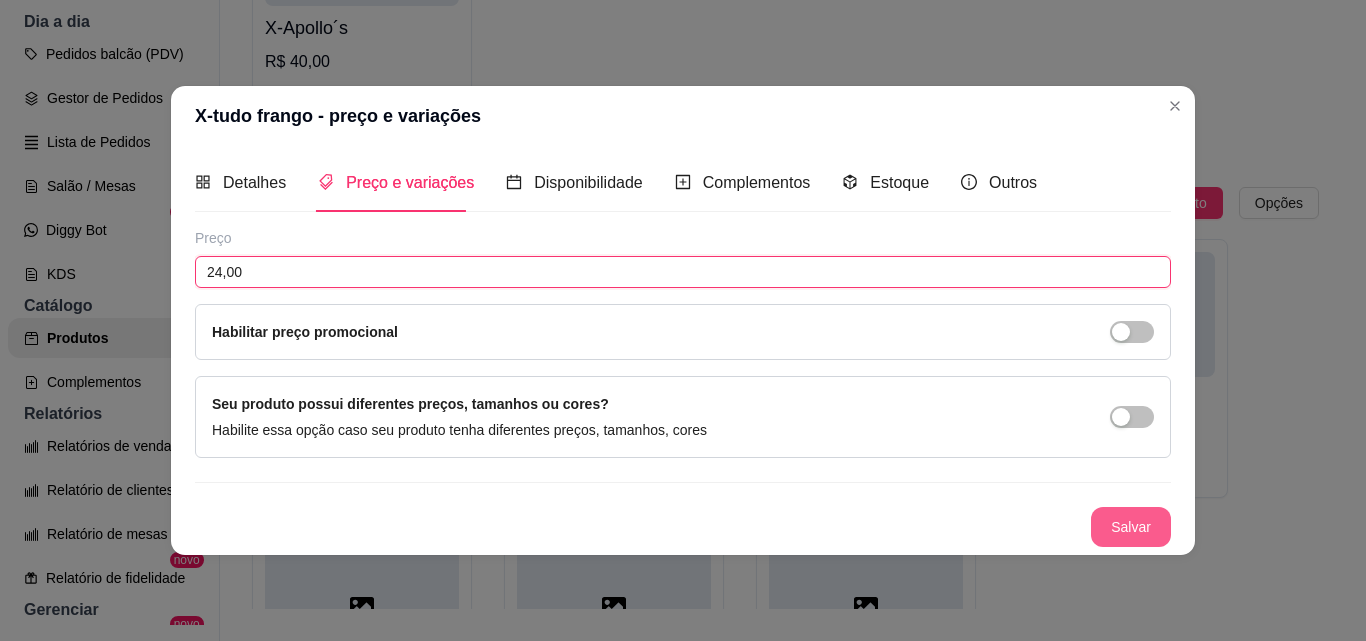 type on "24,00" 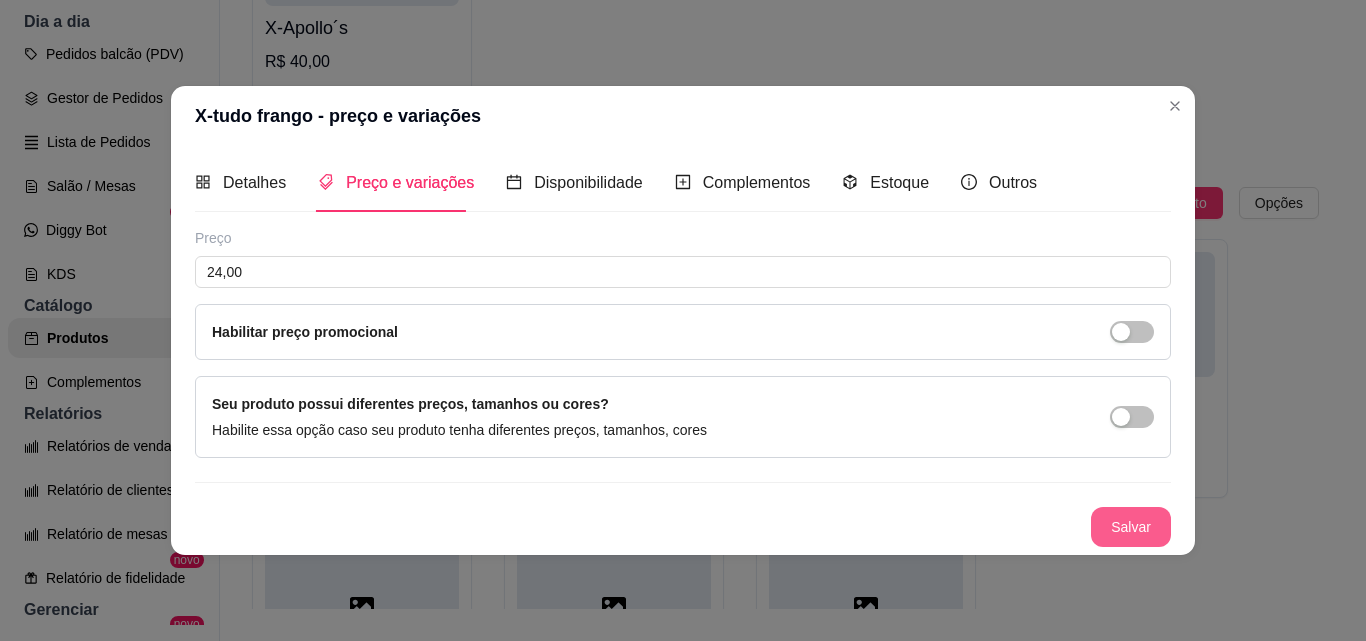 click on "Salvar" at bounding box center (1131, 527) 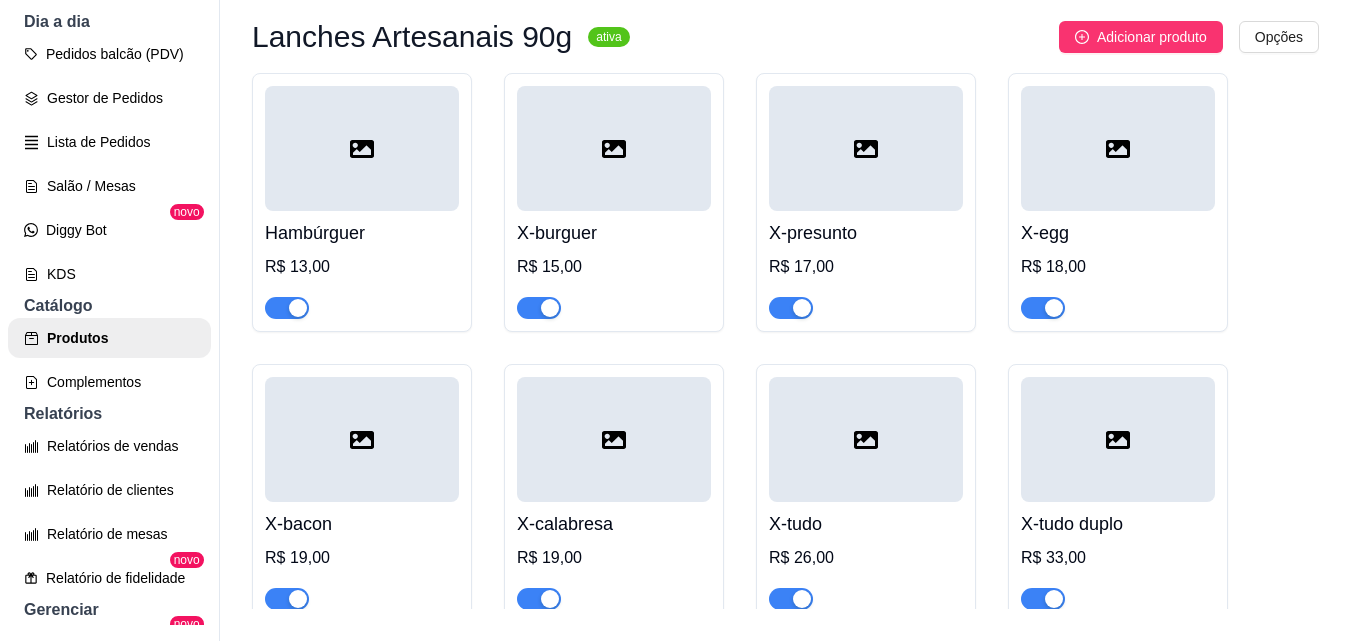 scroll, scrollTop: 0, scrollLeft: 0, axis: both 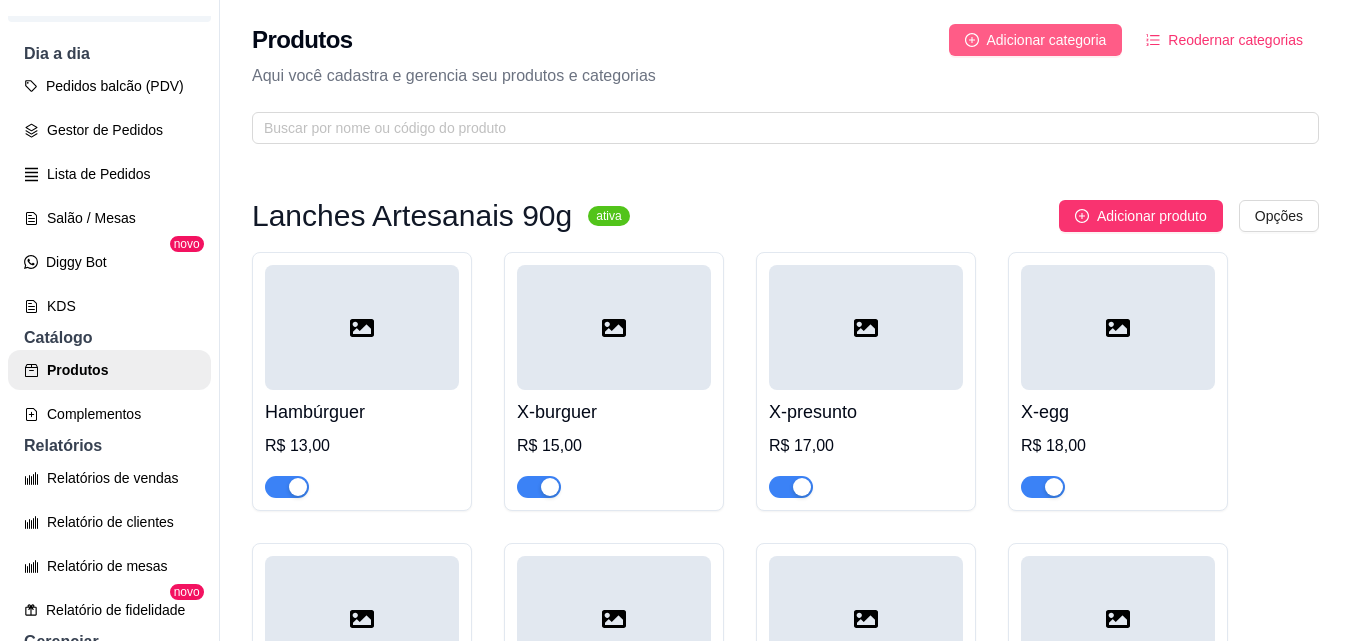 click on "Adicionar categoria" at bounding box center [1047, 40] 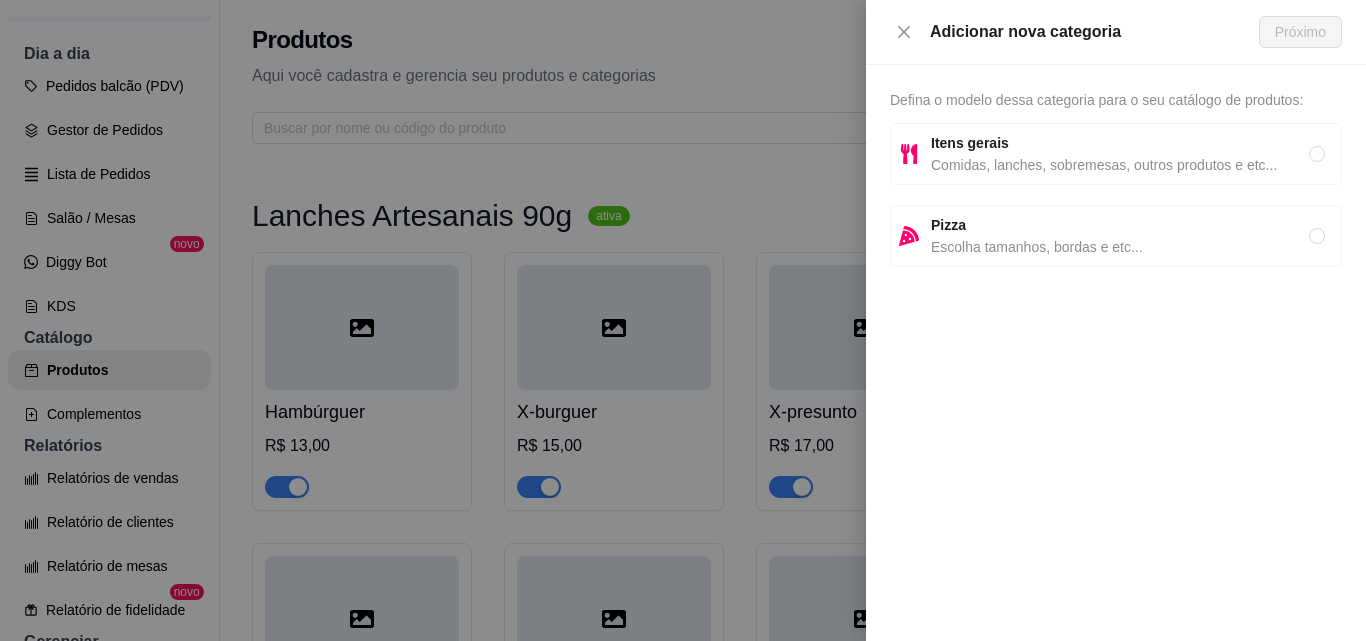 click on "Comidas, lanches, sobremesas, outros produtos e etc..." at bounding box center [1120, 165] 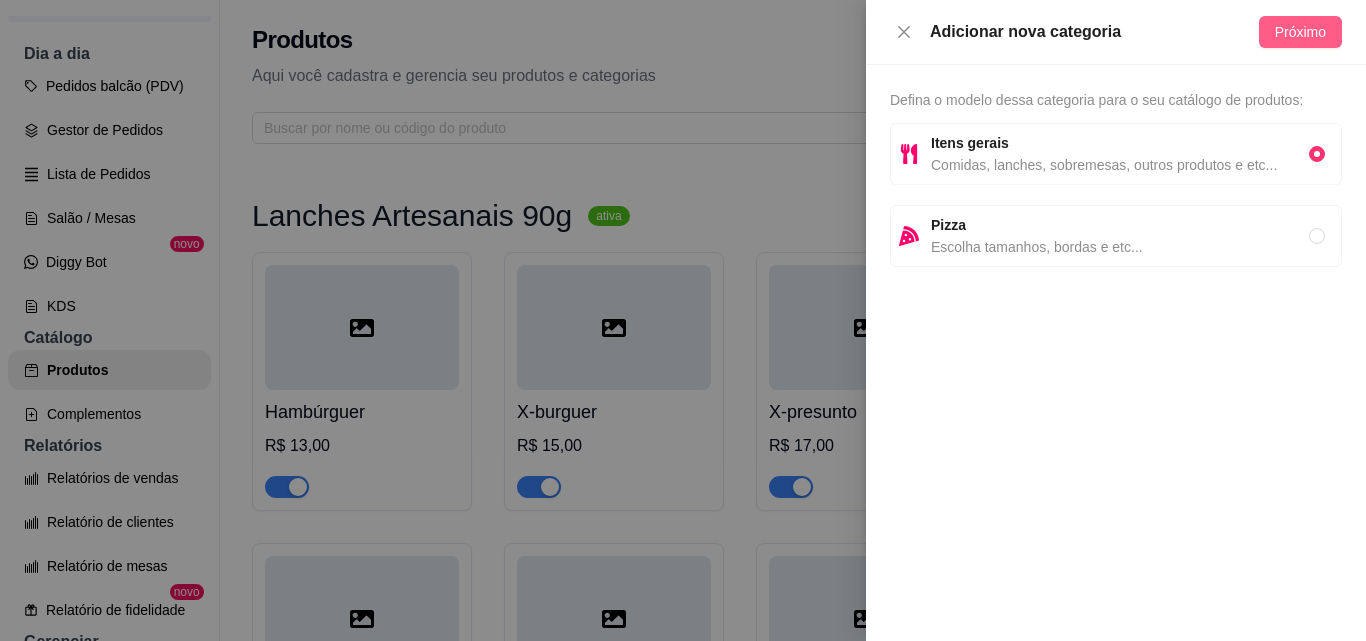 click on "Próximo" at bounding box center [1300, 32] 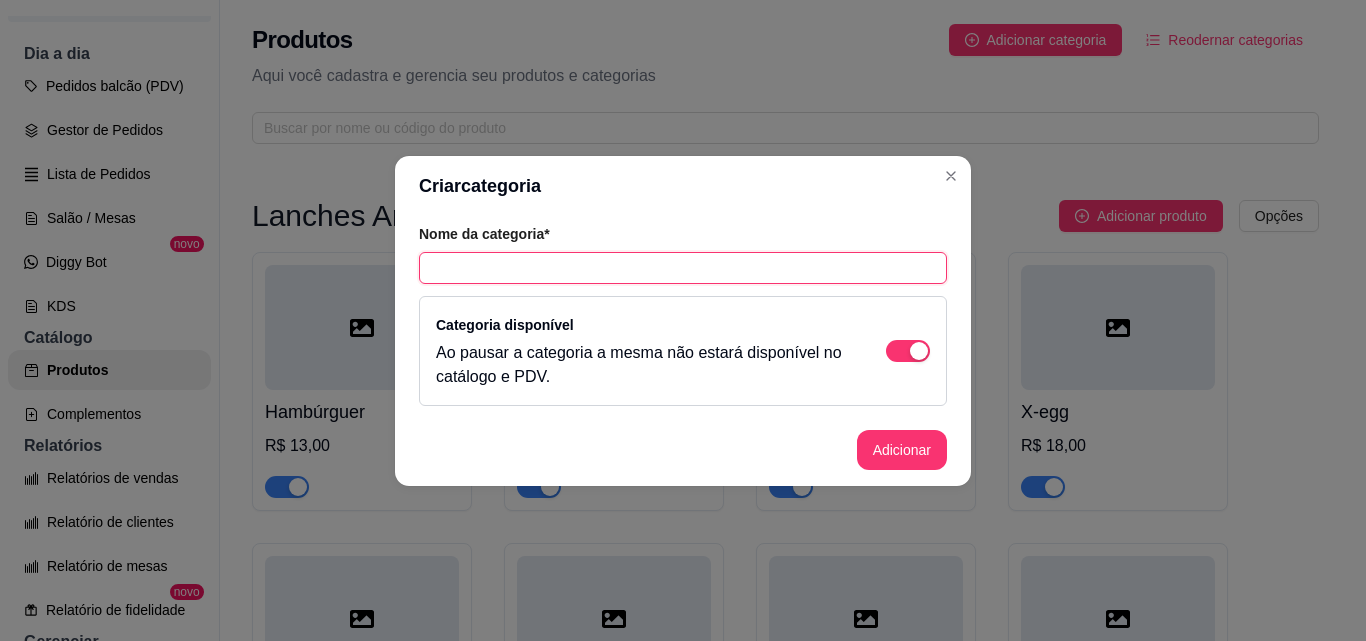 click at bounding box center [683, 268] 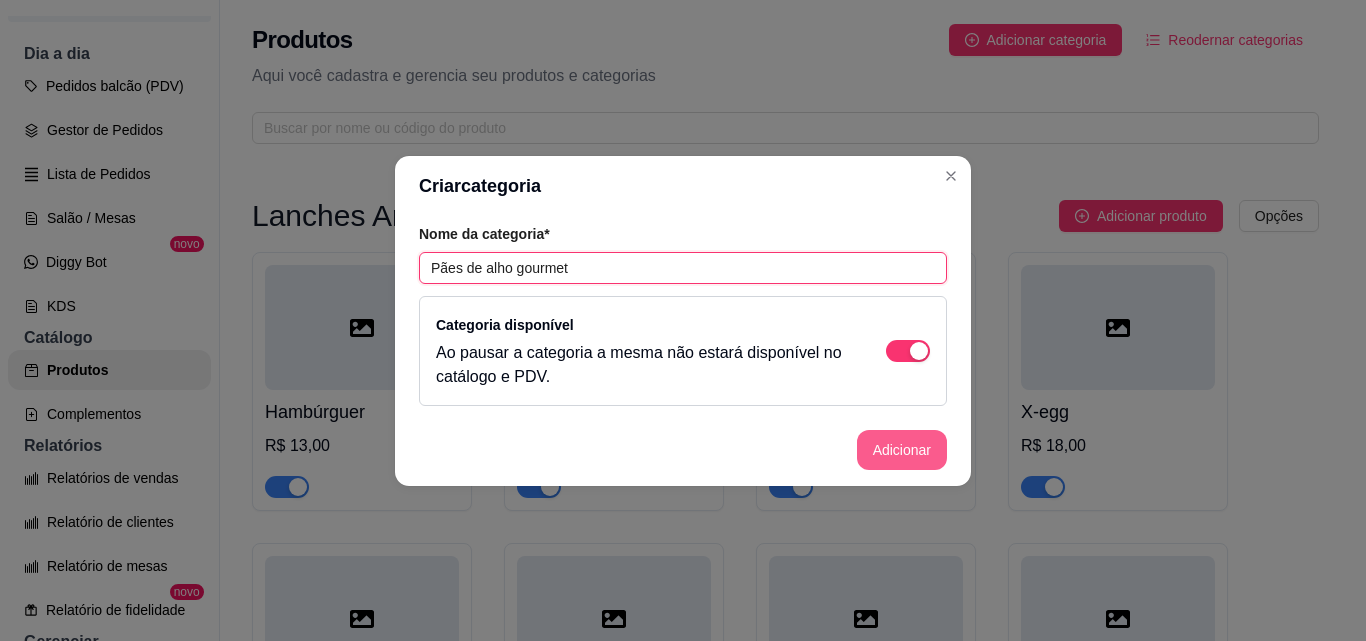 type on "Pães de alho gourmet" 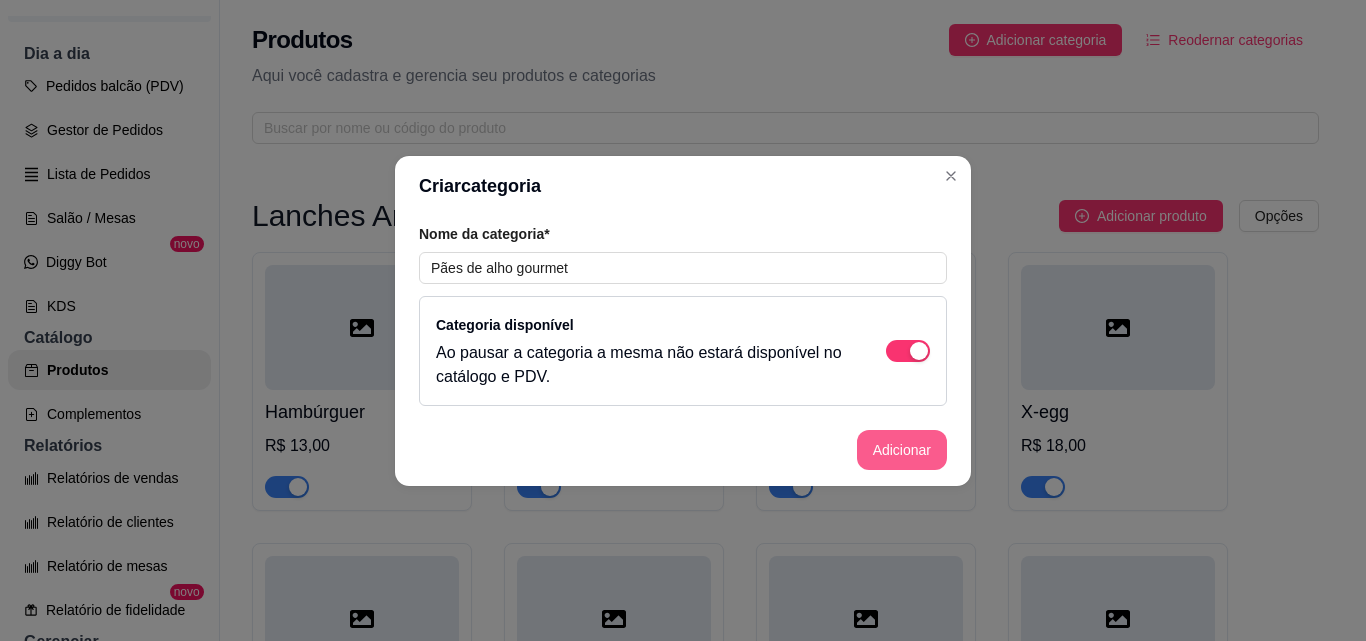 click on "Adicionar" at bounding box center [902, 450] 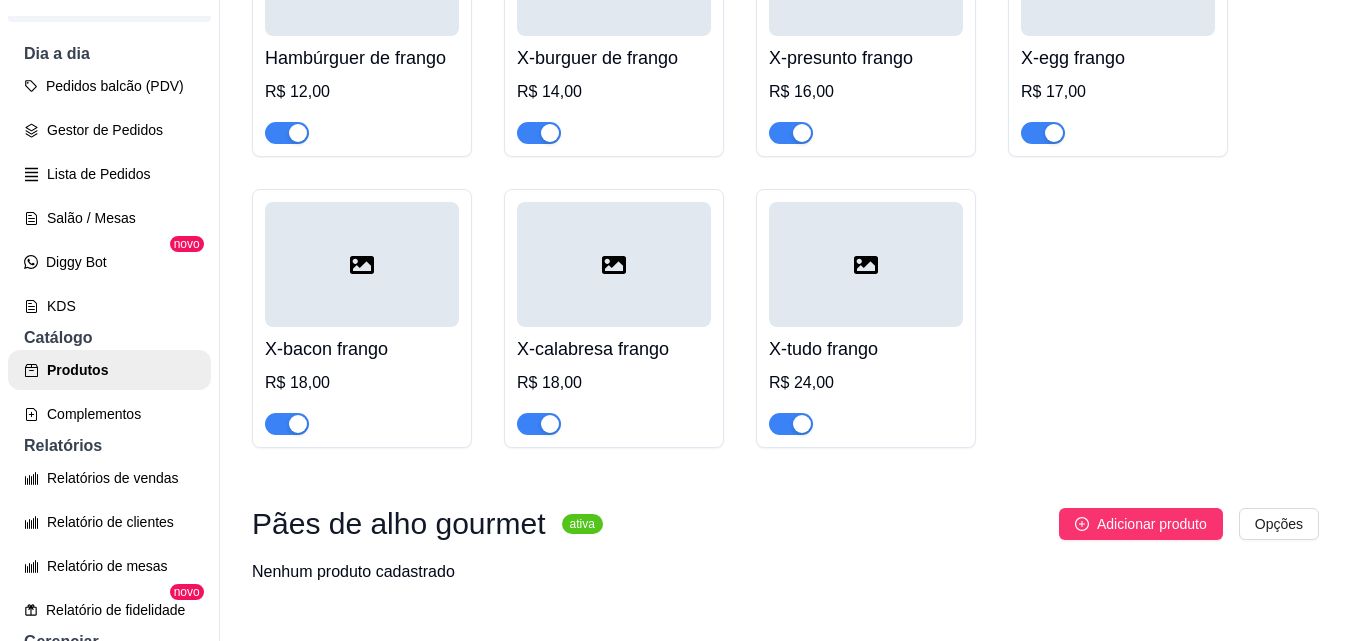 scroll, scrollTop: 1370, scrollLeft: 0, axis: vertical 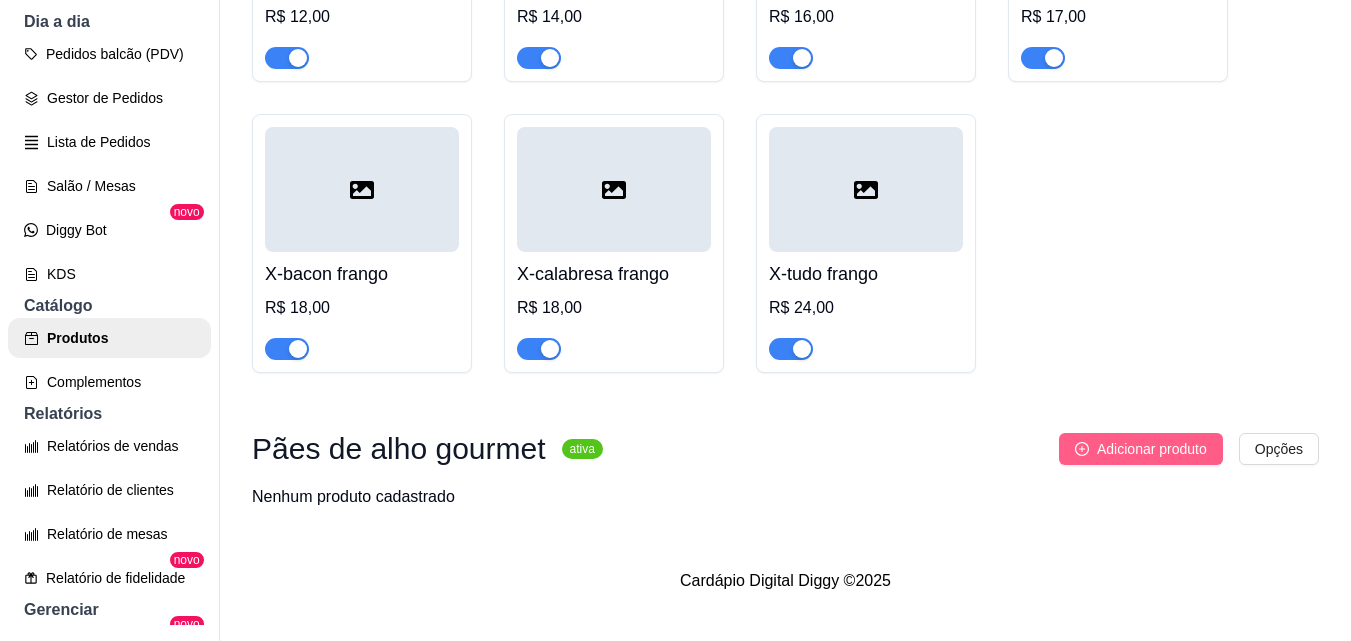 click on "Adicionar produto" at bounding box center (1152, 449) 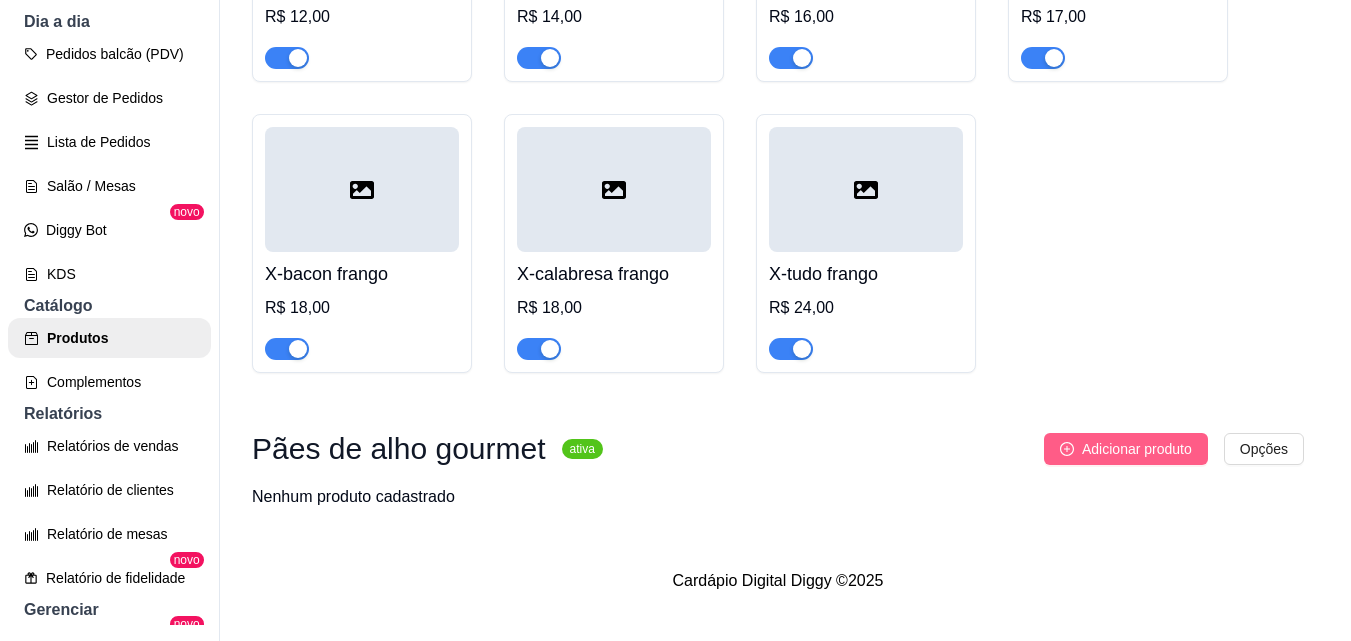 type 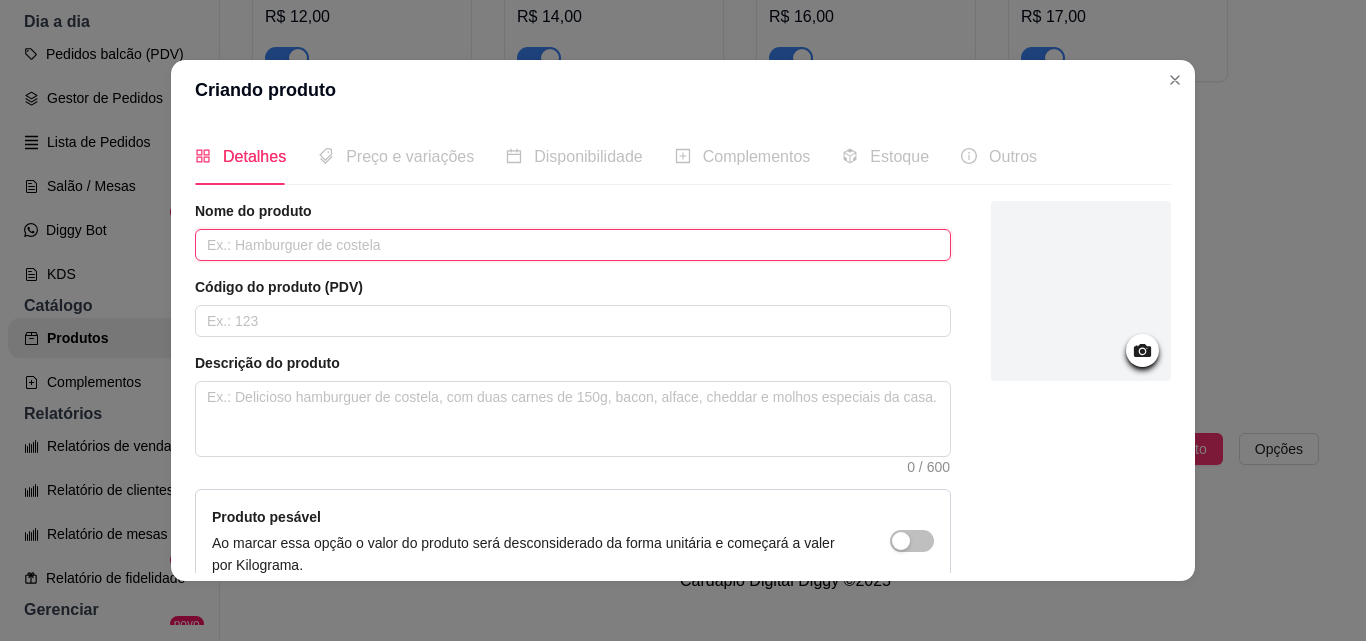 click at bounding box center [573, 245] 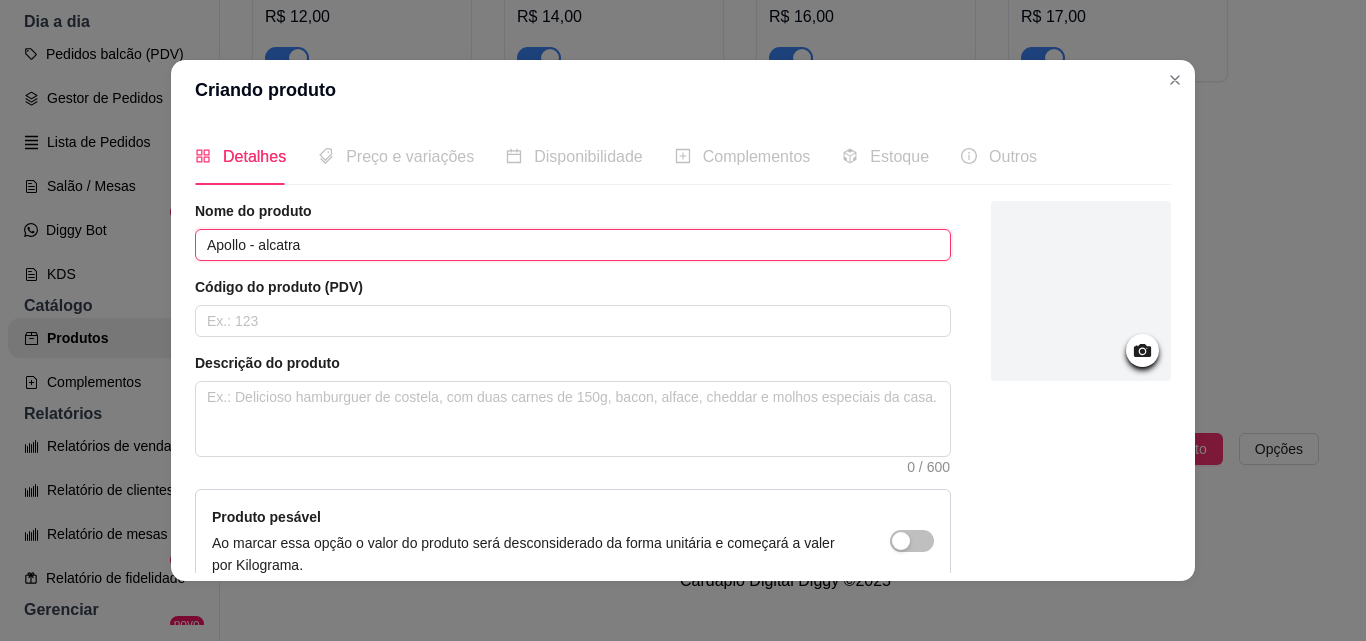 type on "Apollo - alcatra" 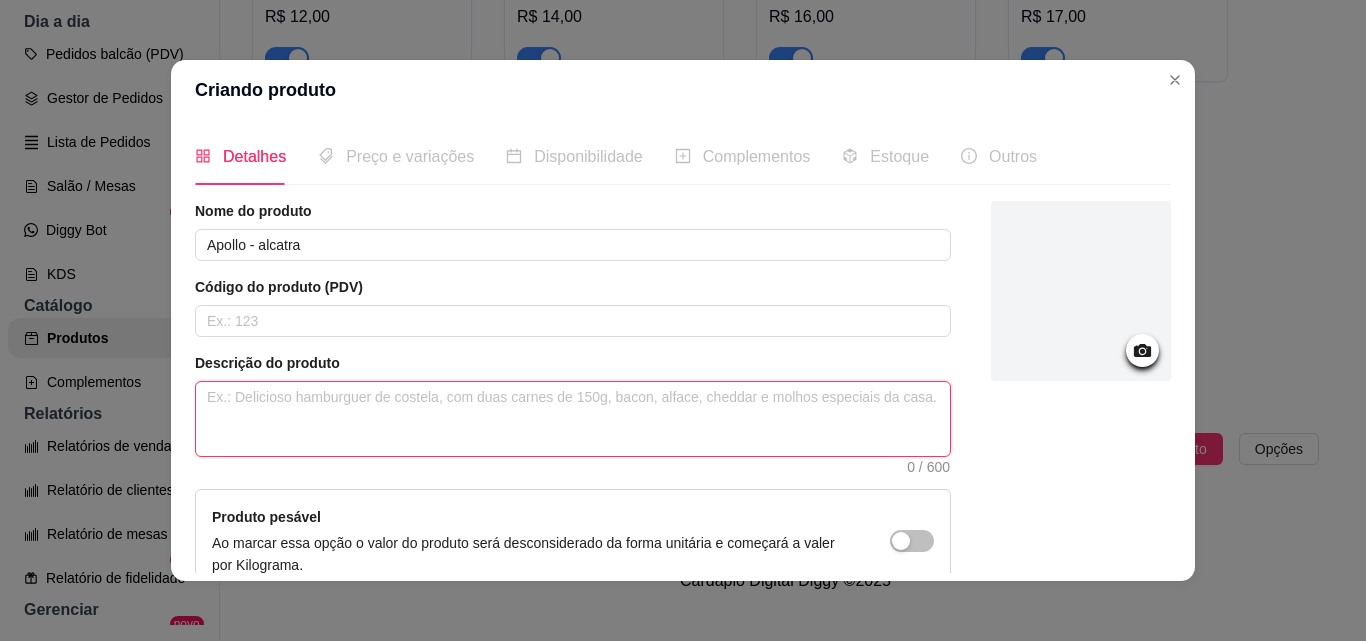 paste on "Apollo alcatra é um lanche de excelência, preparado no pão de 15cm com nossa pasta de alho caseira recheado com alcatra suculenta selada na manteiga e coberto de mussarela
+ vinagrete" 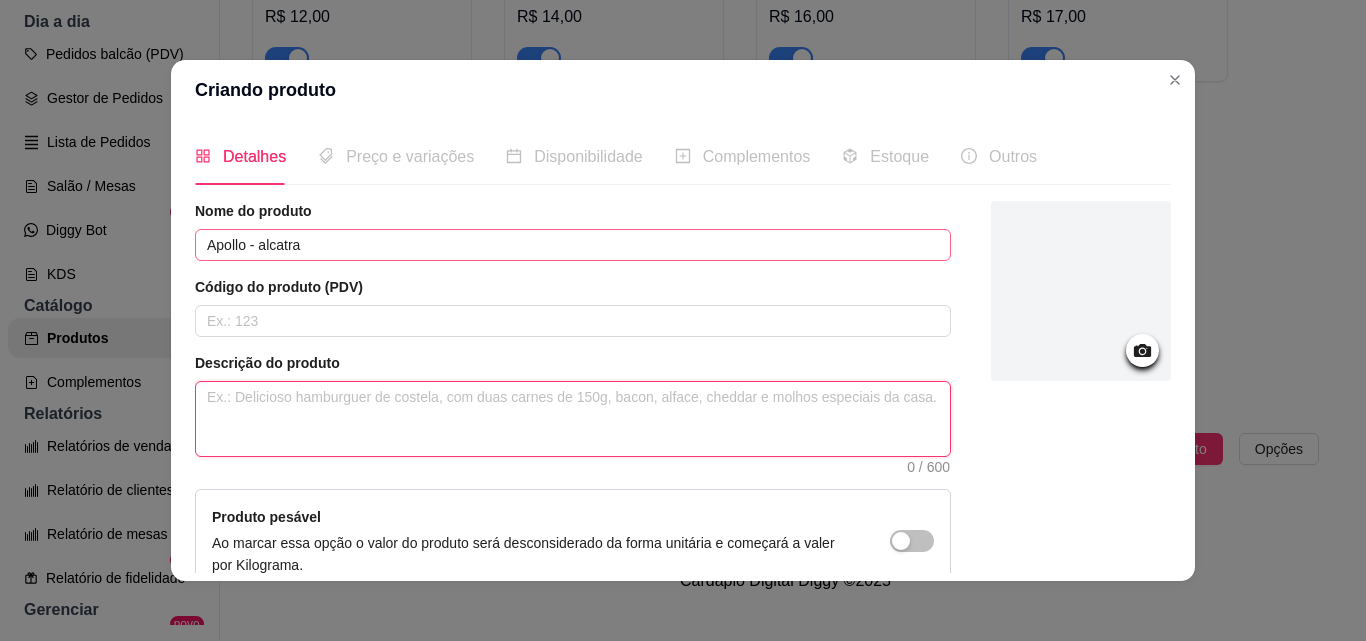 type 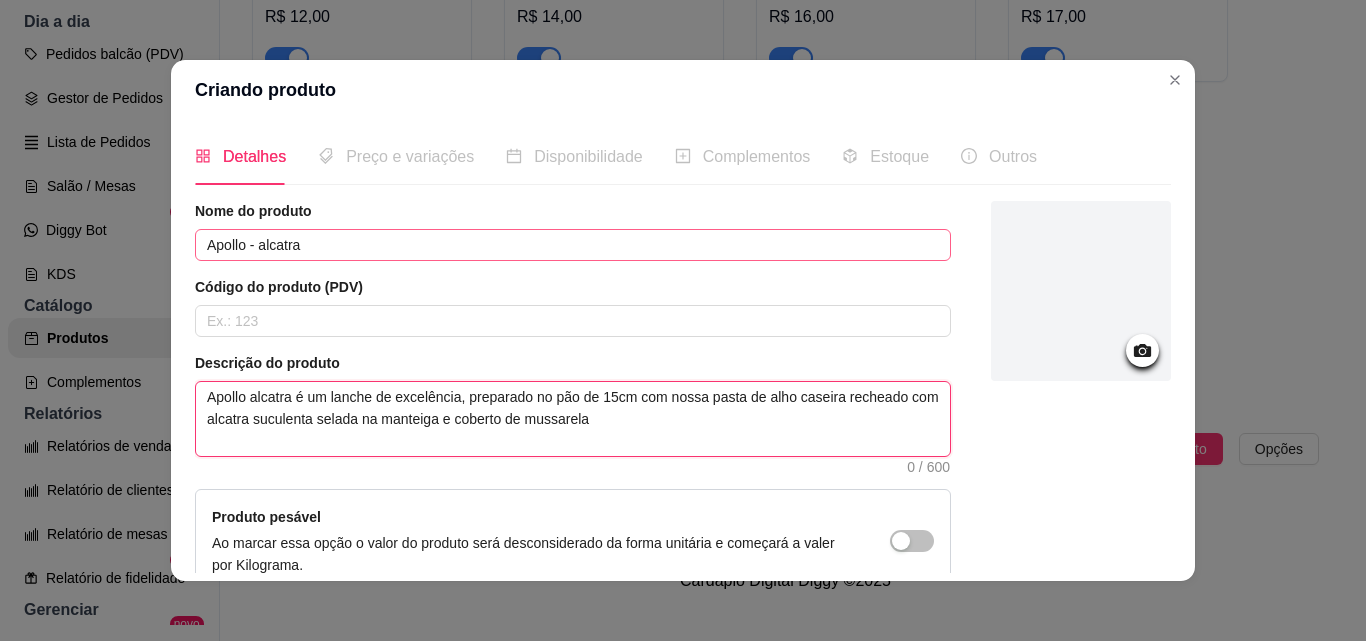 type 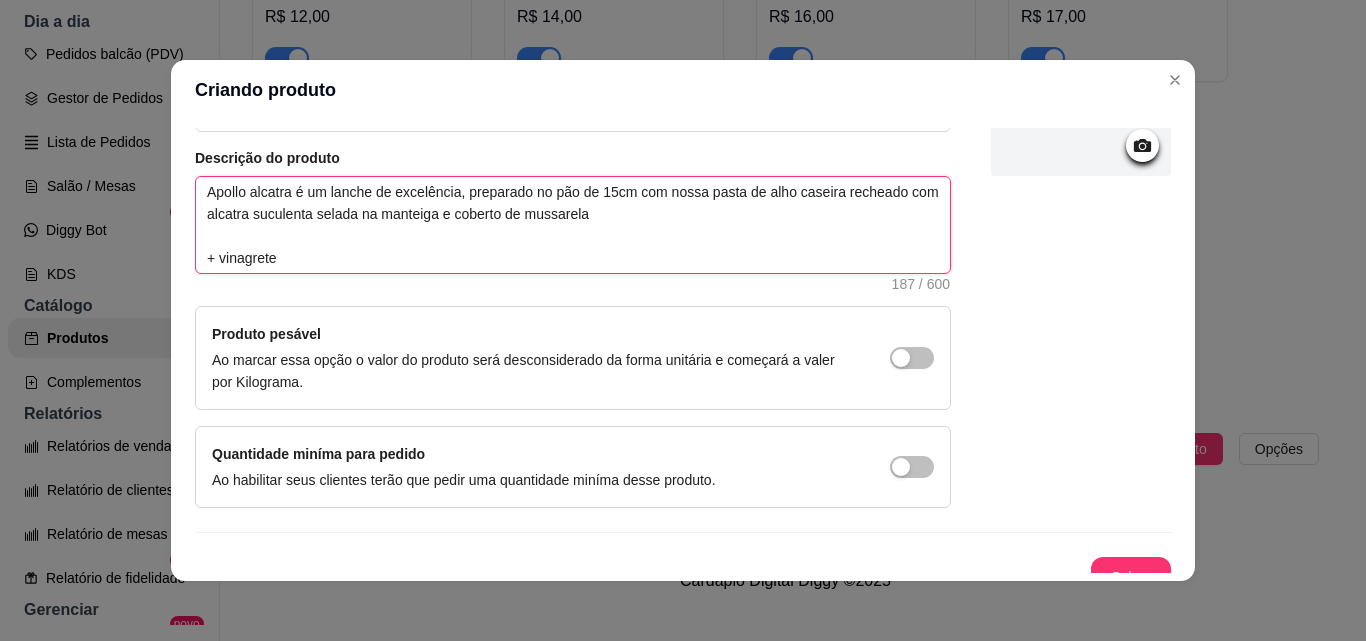 scroll, scrollTop: 229, scrollLeft: 0, axis: vertical 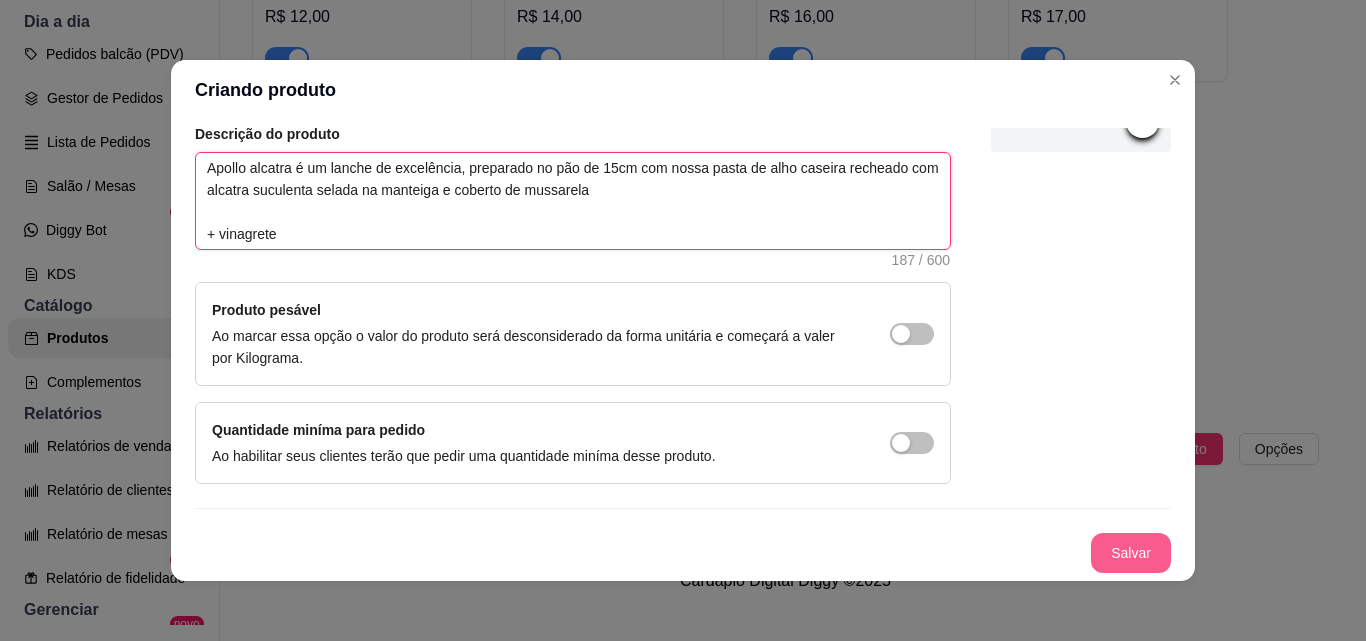 type on "Apollo alcatra é um lanche de excelência, preparado no pão de 15cm com nossa pasta de alho caseira recheado com alcatra suculenta selada na manteiga e coberto de mussarela
+ vinagrete" 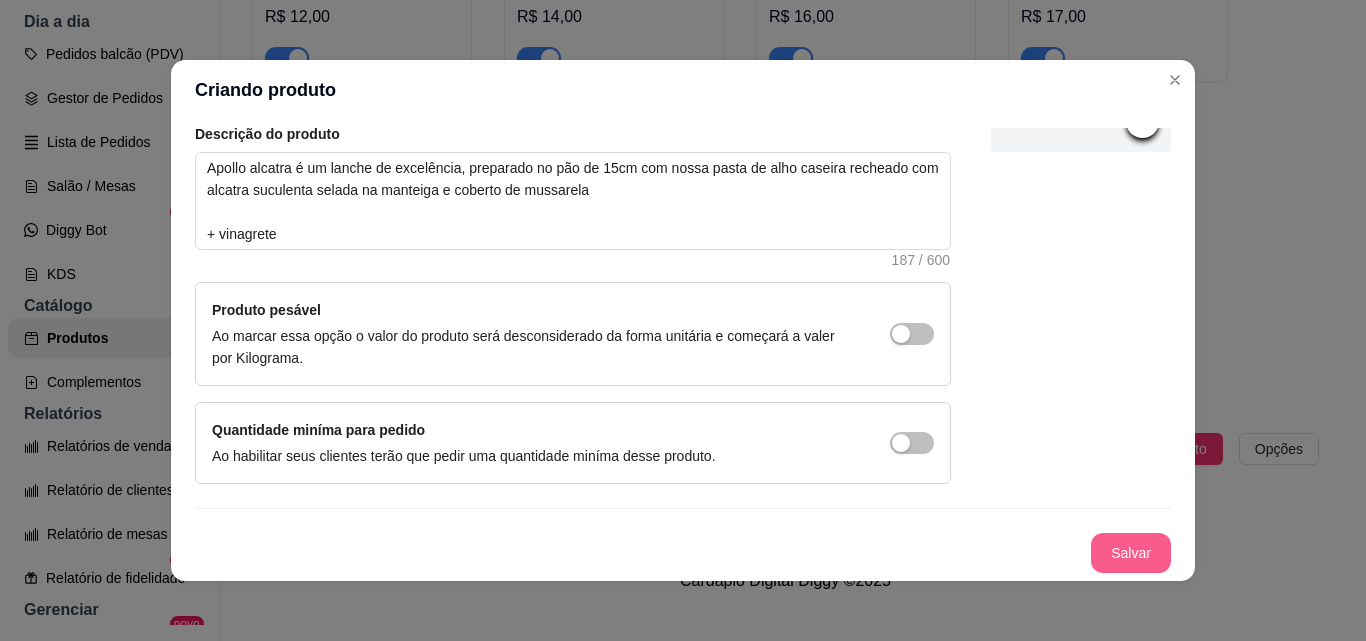 click on "Salvar" at bounding box center [1131, 553] 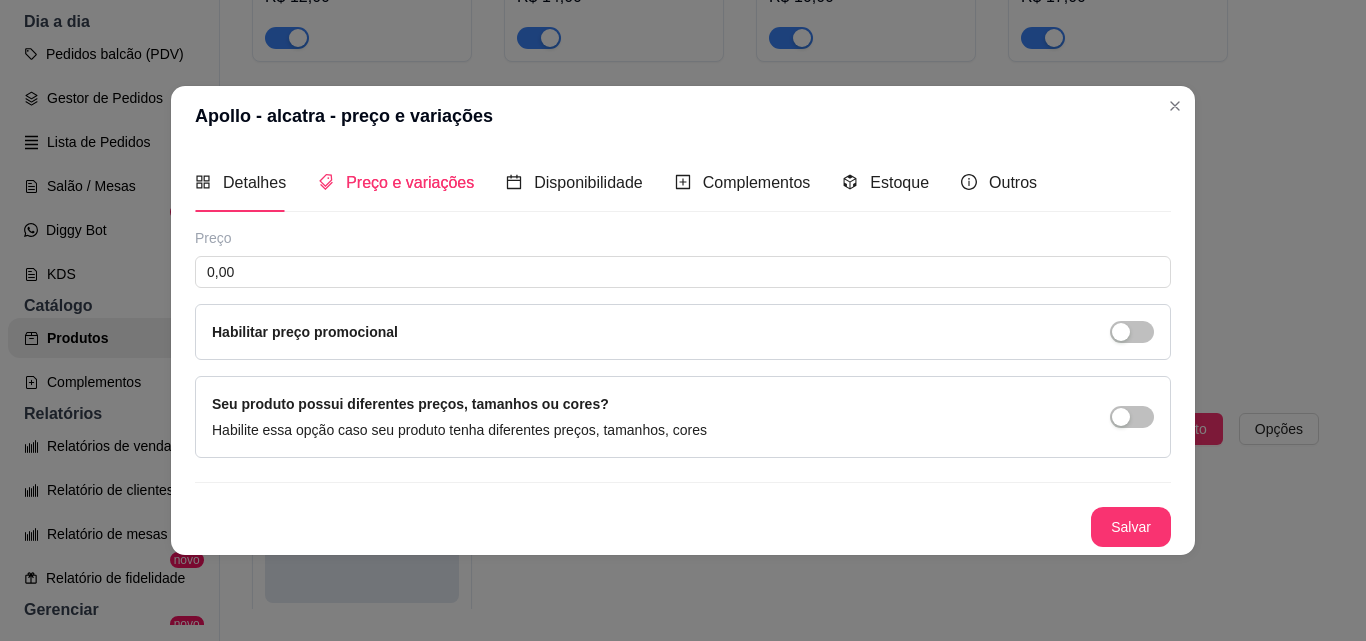 type 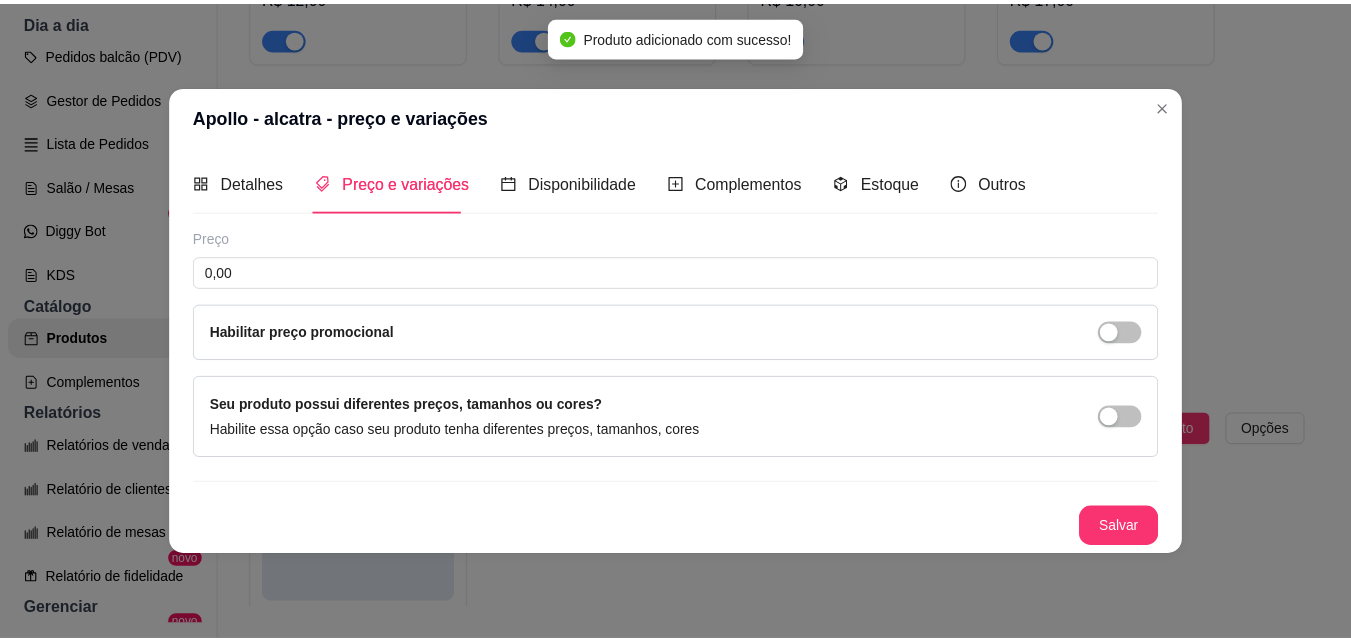 scroll, scrollTop: 0, scrollLeft: 0, axis: both 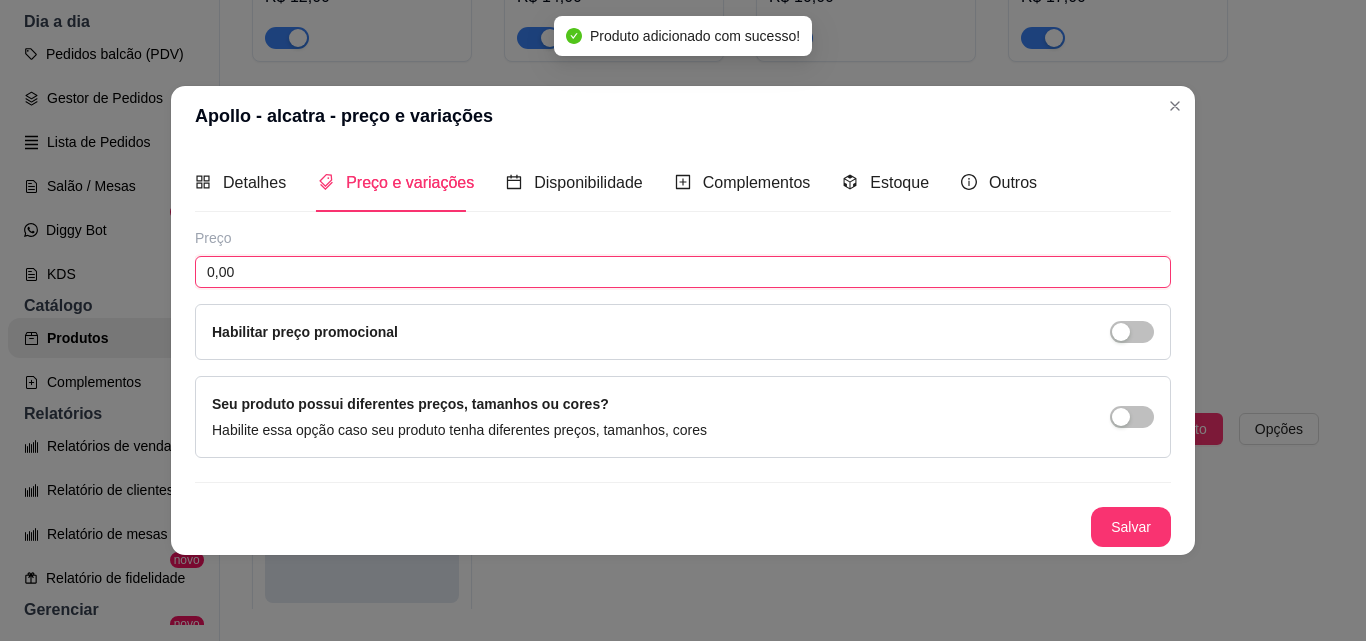 click on "0,00" at bounding box center [683, 272] 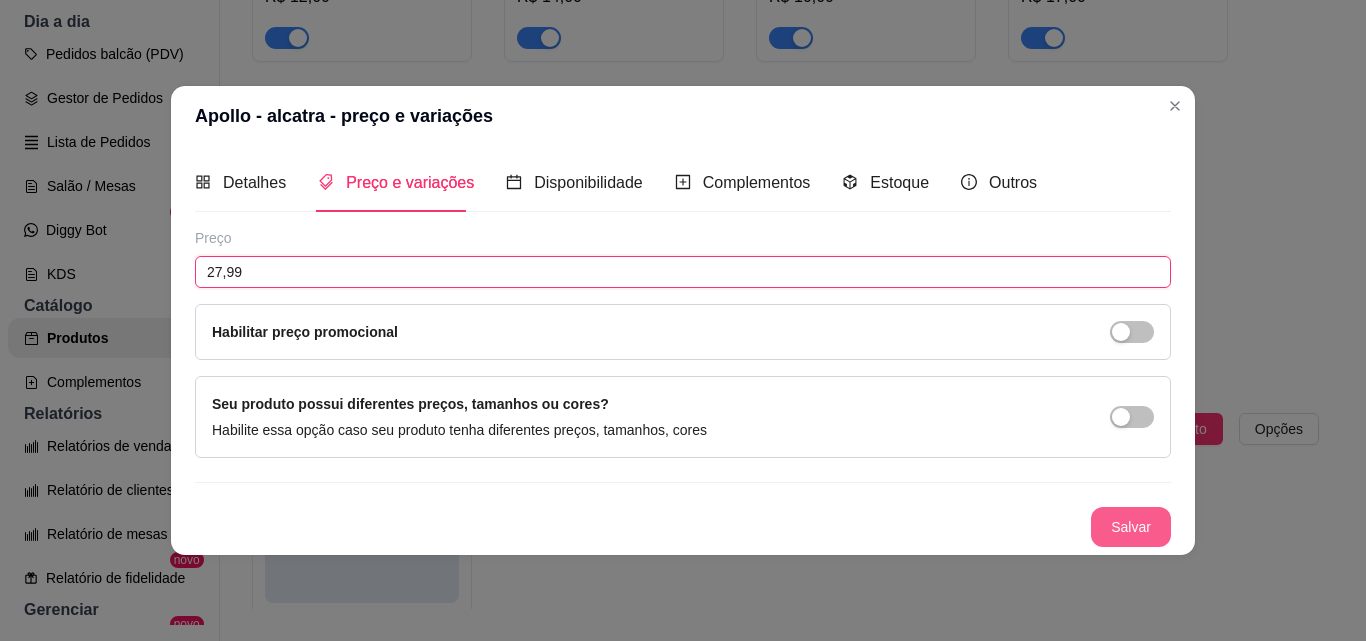 type on "27,99" 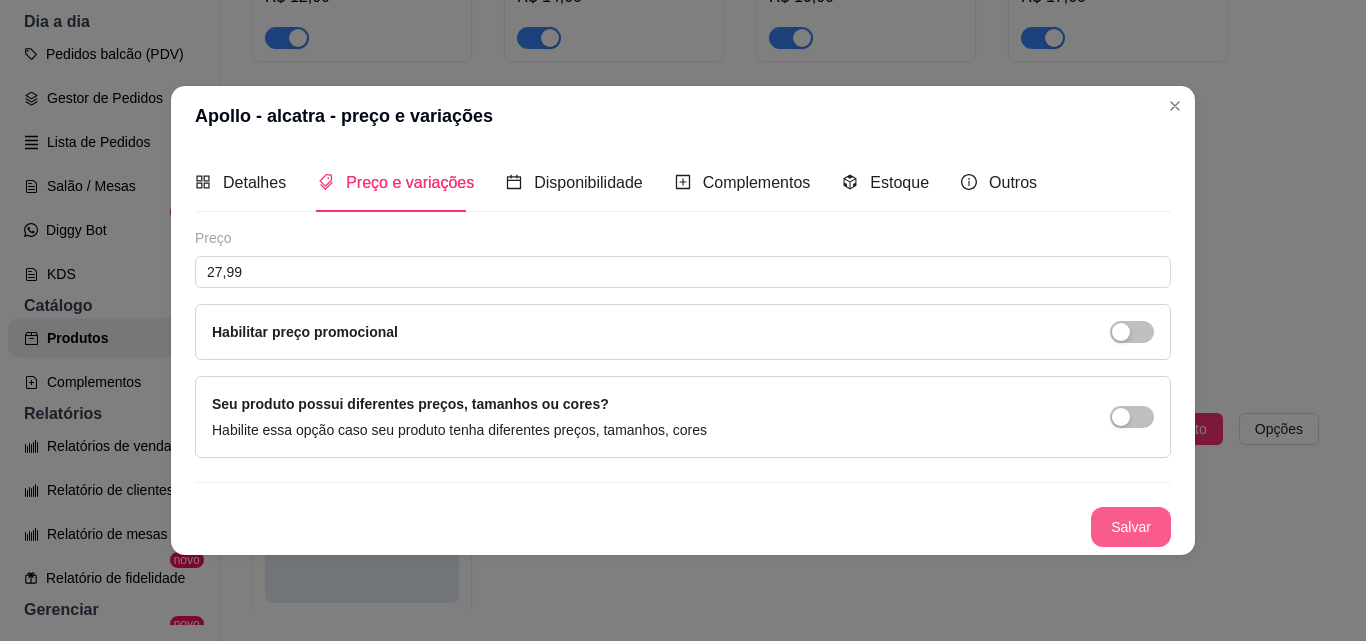 click on "Salvar" at bounding box center [1131, 527] 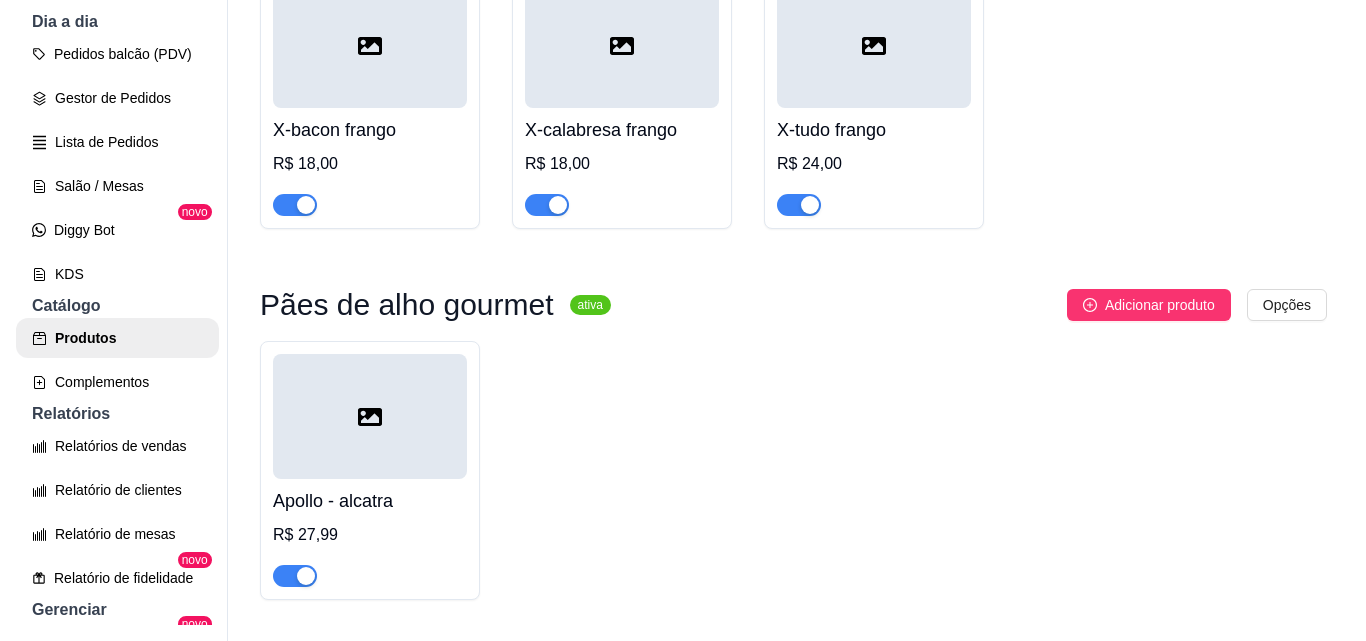 scroll, scrollTop: 1606, scrollLeft: 0, axis: vertical 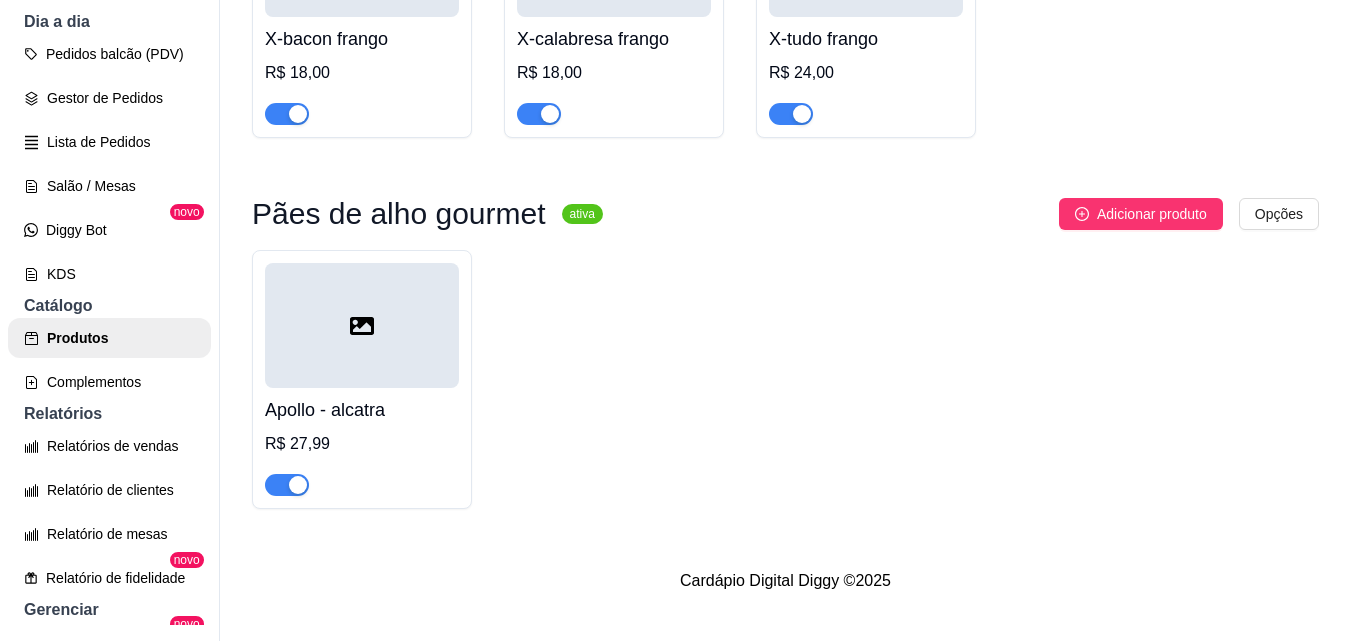 click on "Pães de alho gourmet  ativa Adicionar produto Opções Apollo - alcatra    R$ 27,99" at bounding box center [785, 353] 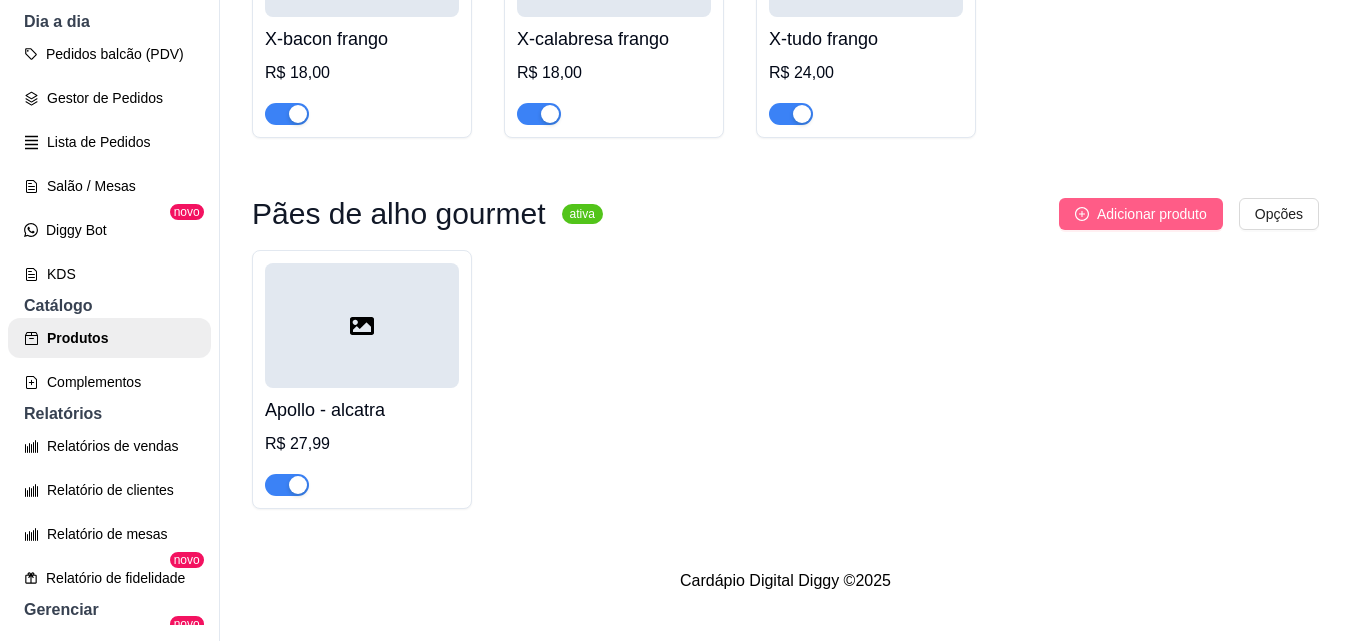 click on "Adicionar produto" at bounding box center (1152, 214) 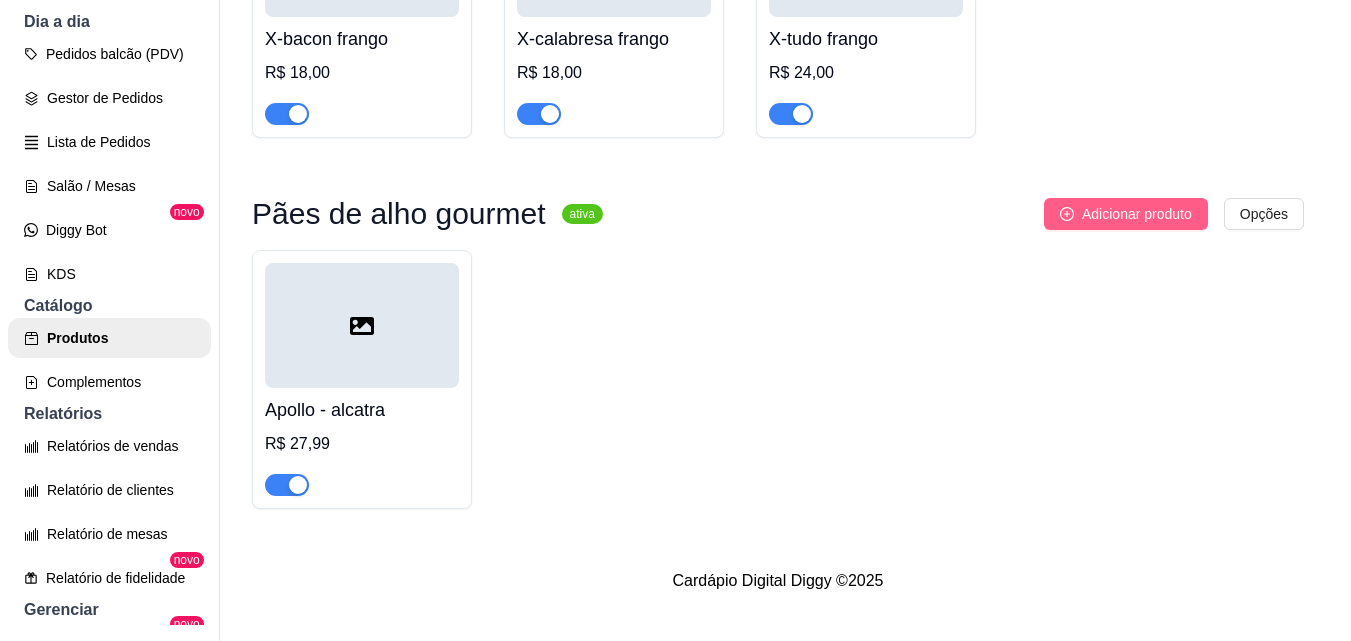 type 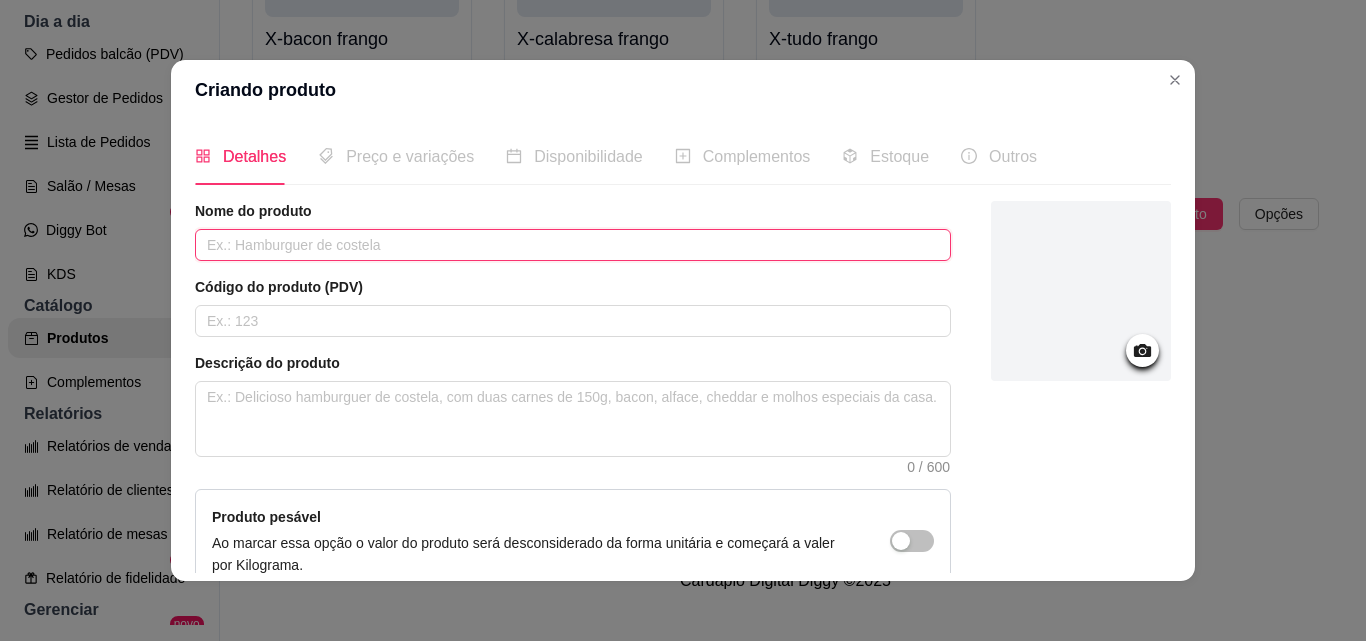 click at bounding box center (573, 245) 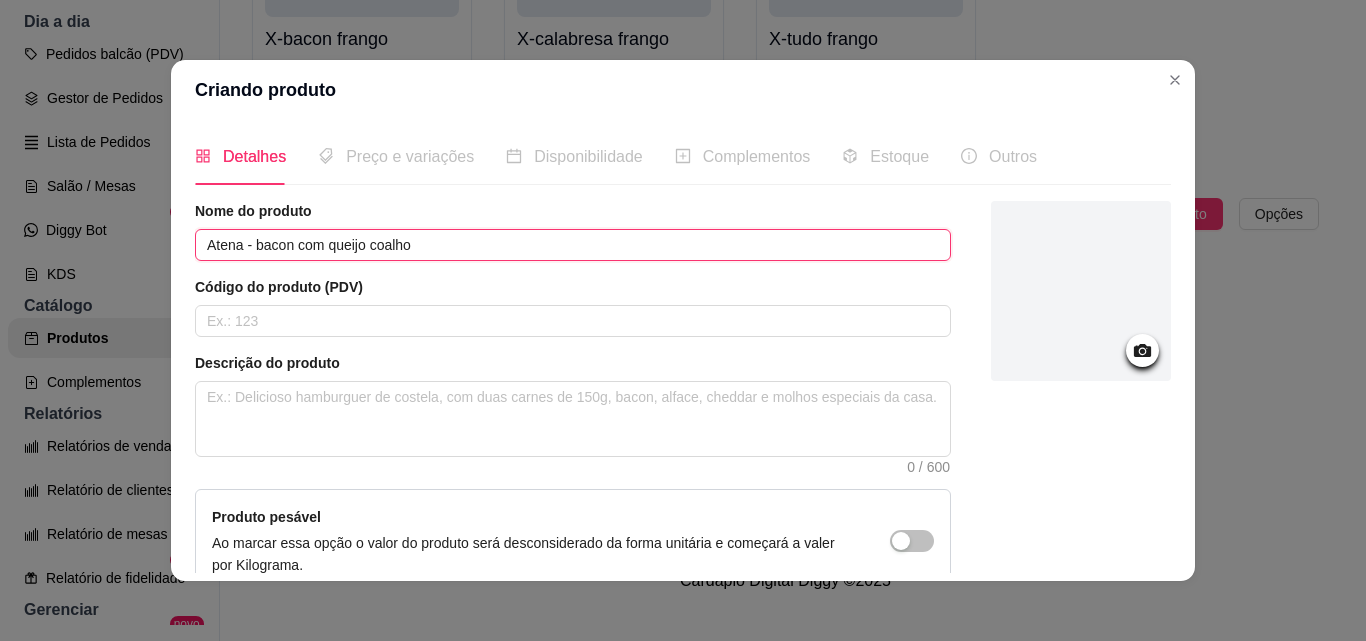 type on "Atena - bacon com queijo coalho" 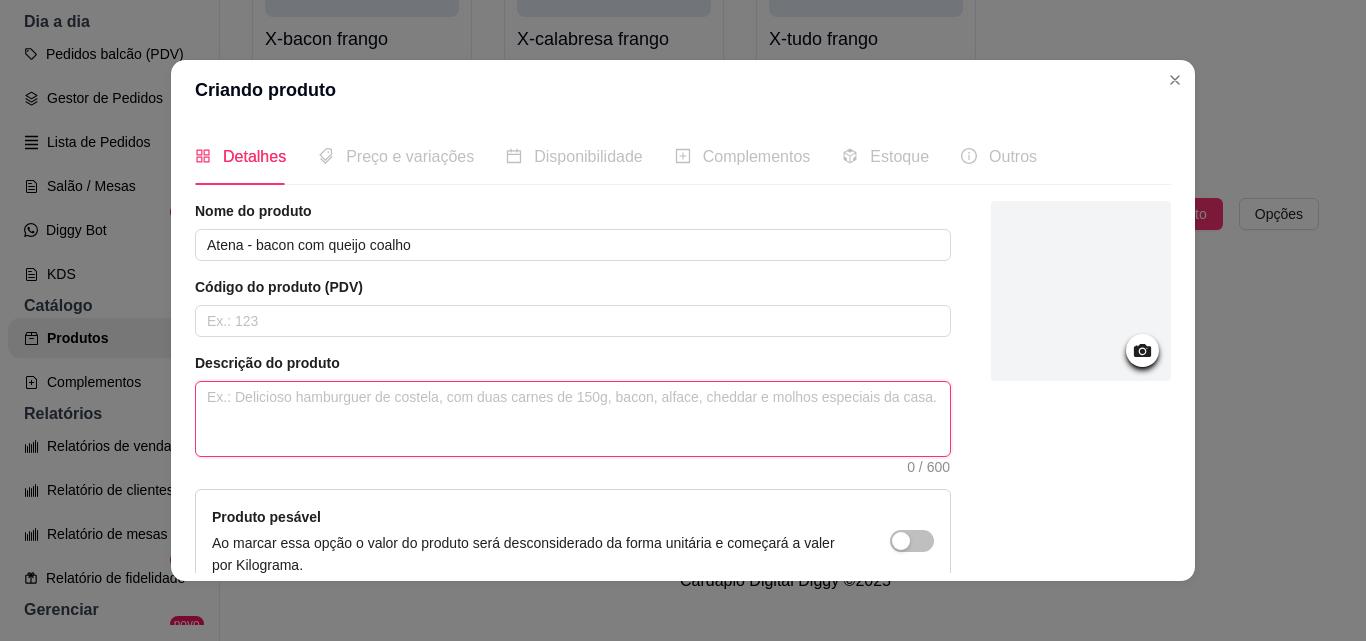 paste on "Atena é um lanche super gostoso preparado no pão de 15cm com nossa pasta de alho caseira recheado com queijo coalho, brócolis picadinho e mussarela
+ vinagrete" 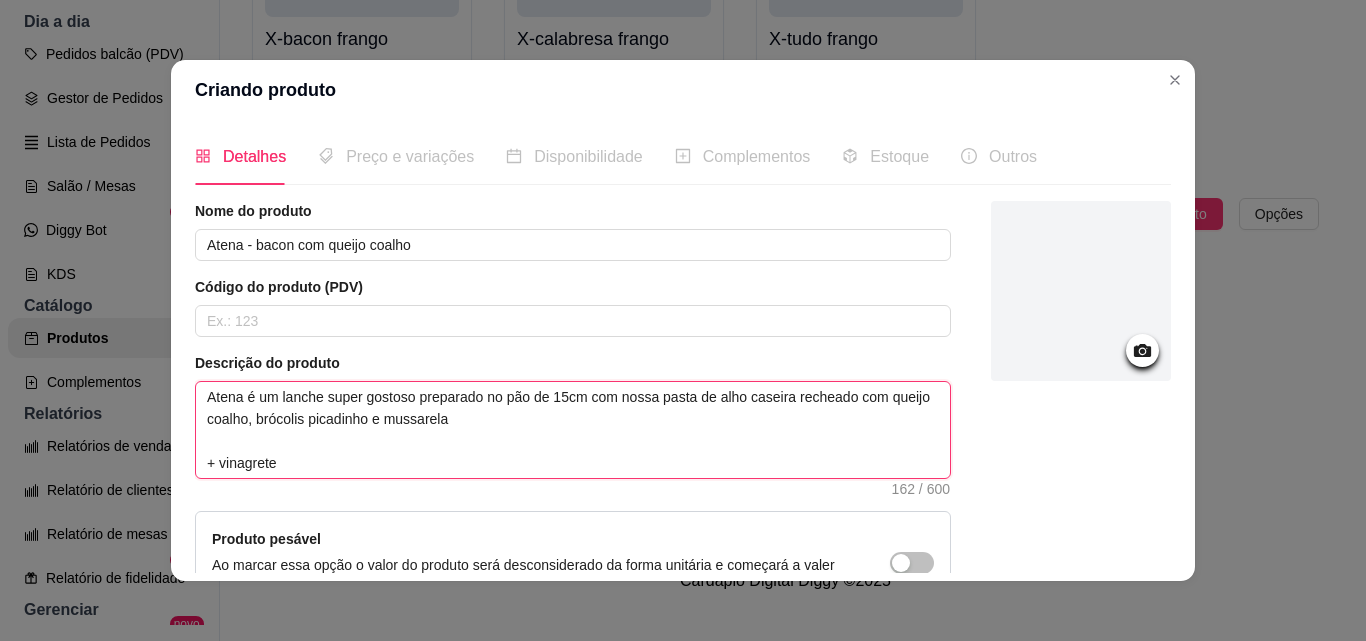 click on "Atena é um lanche super gostoso preparado no pão de 15cm com nossa pasta de alho caseira recheado com queijo coalho, brócolis picadinho e mussarela
+ vinagrete" at bounding box center (573, 430) 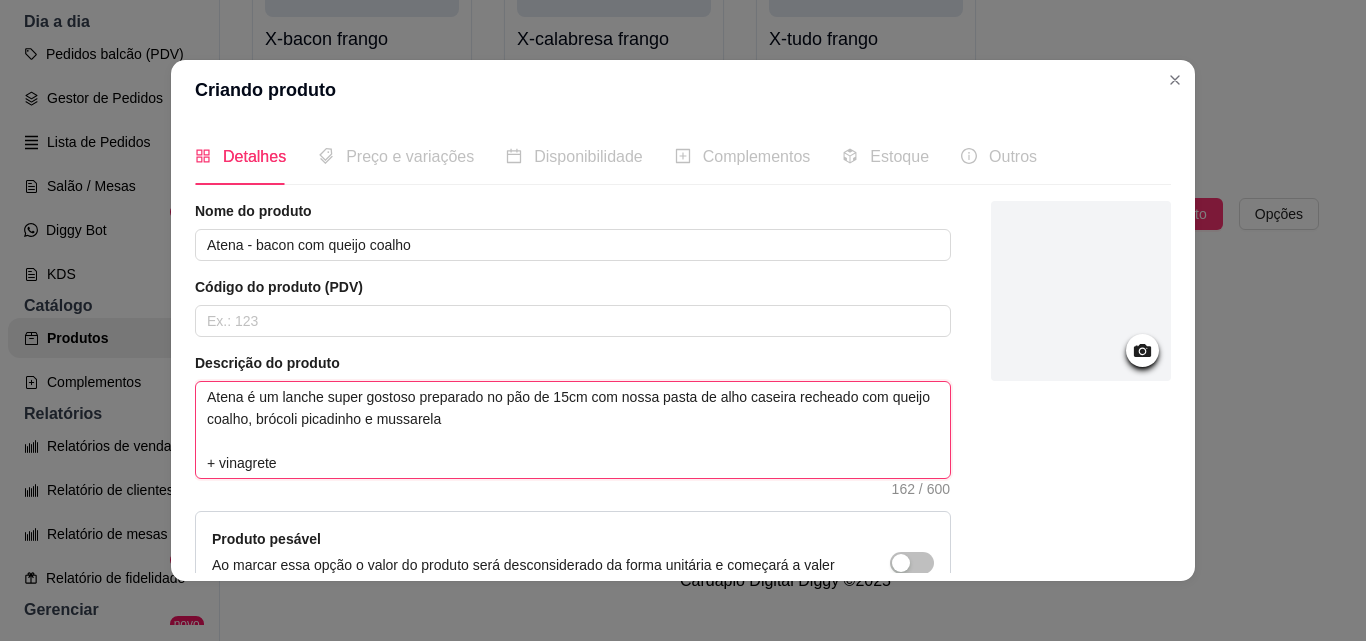 type 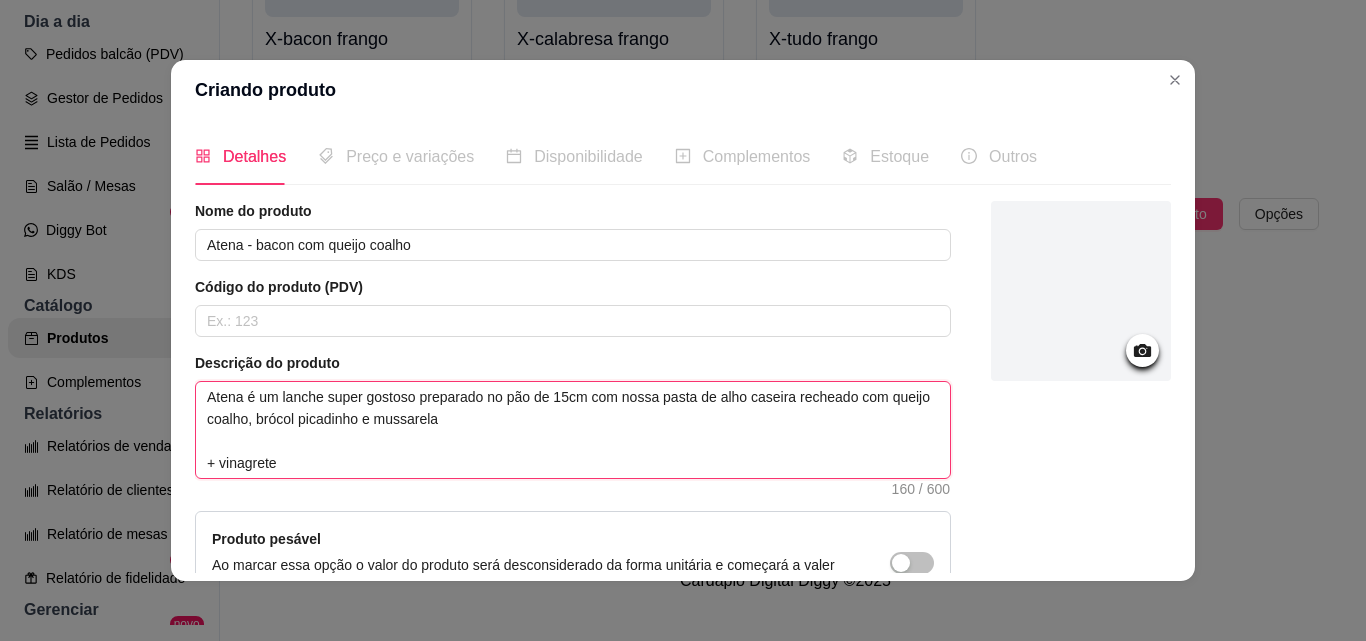 type 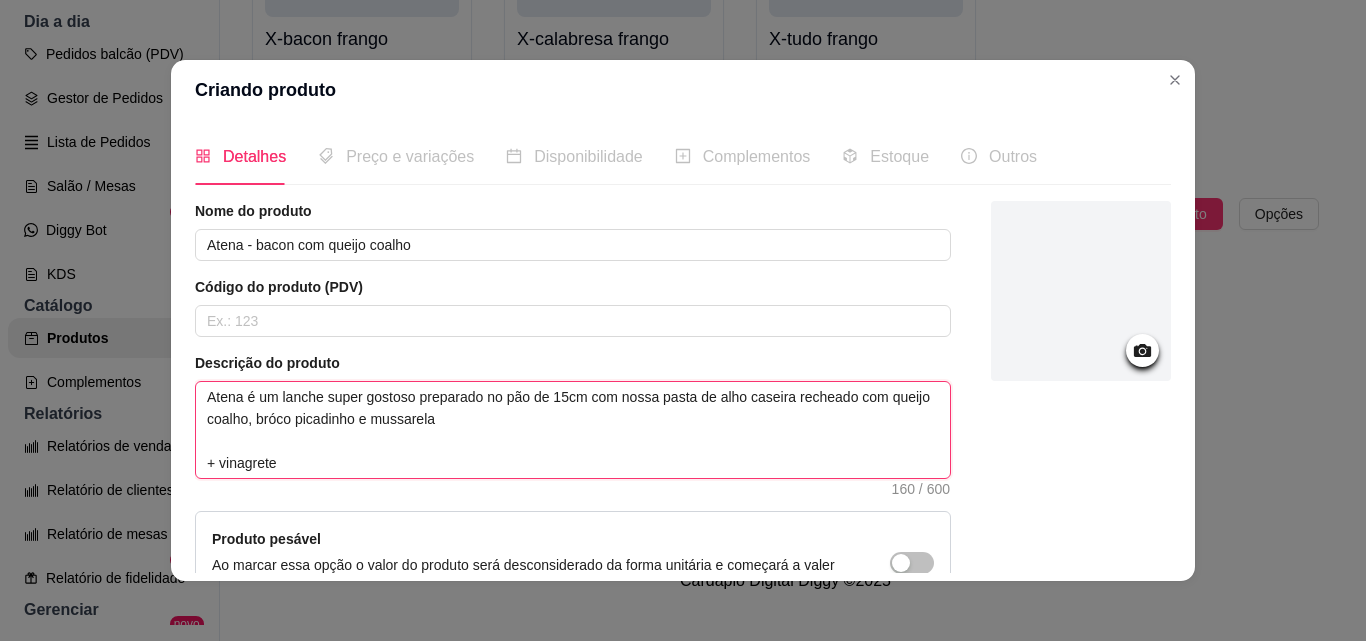 type 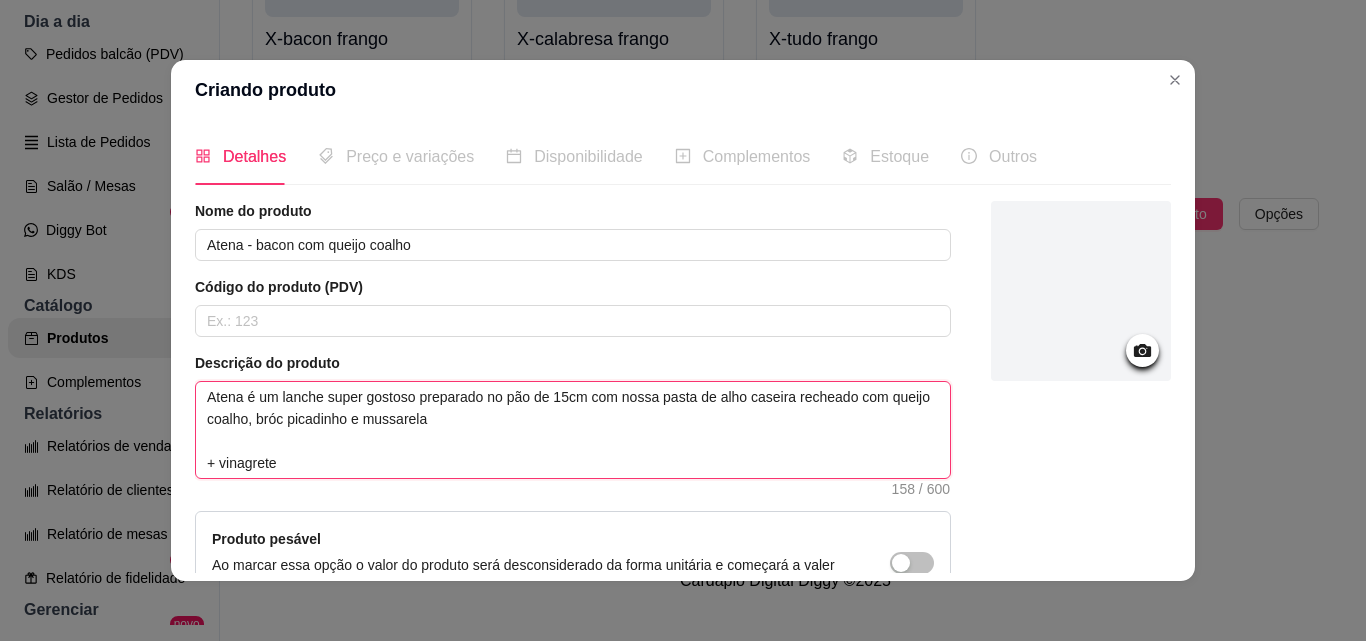 type 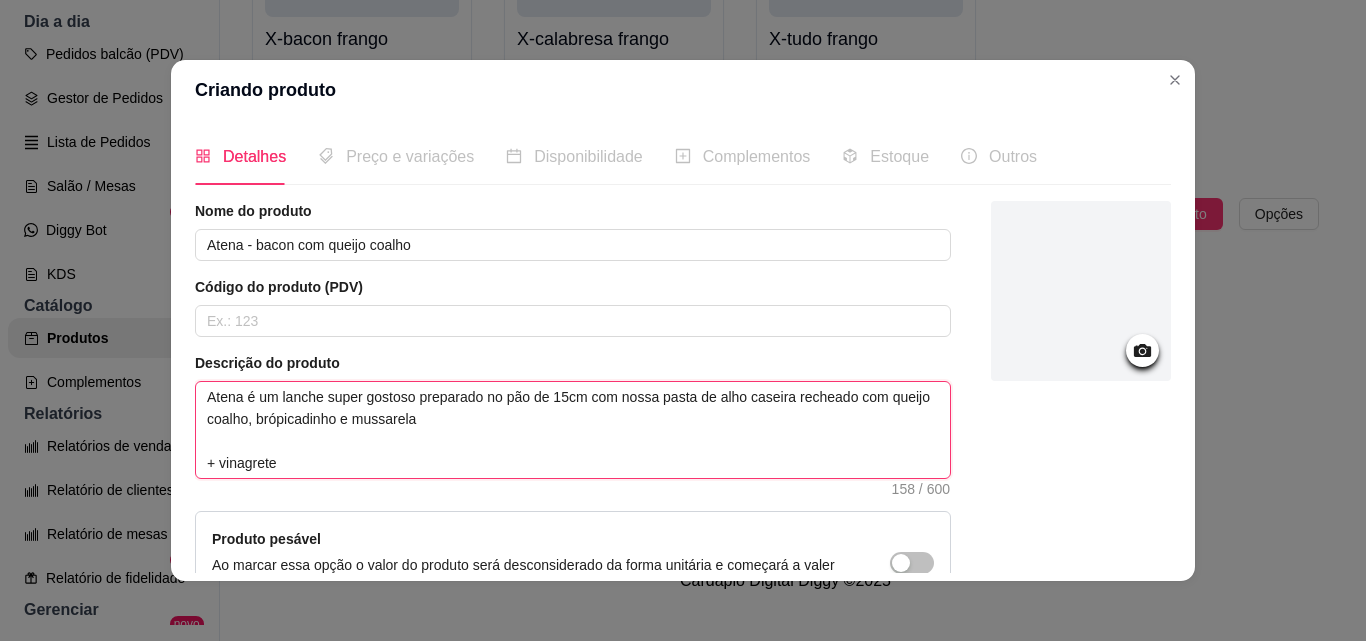 type 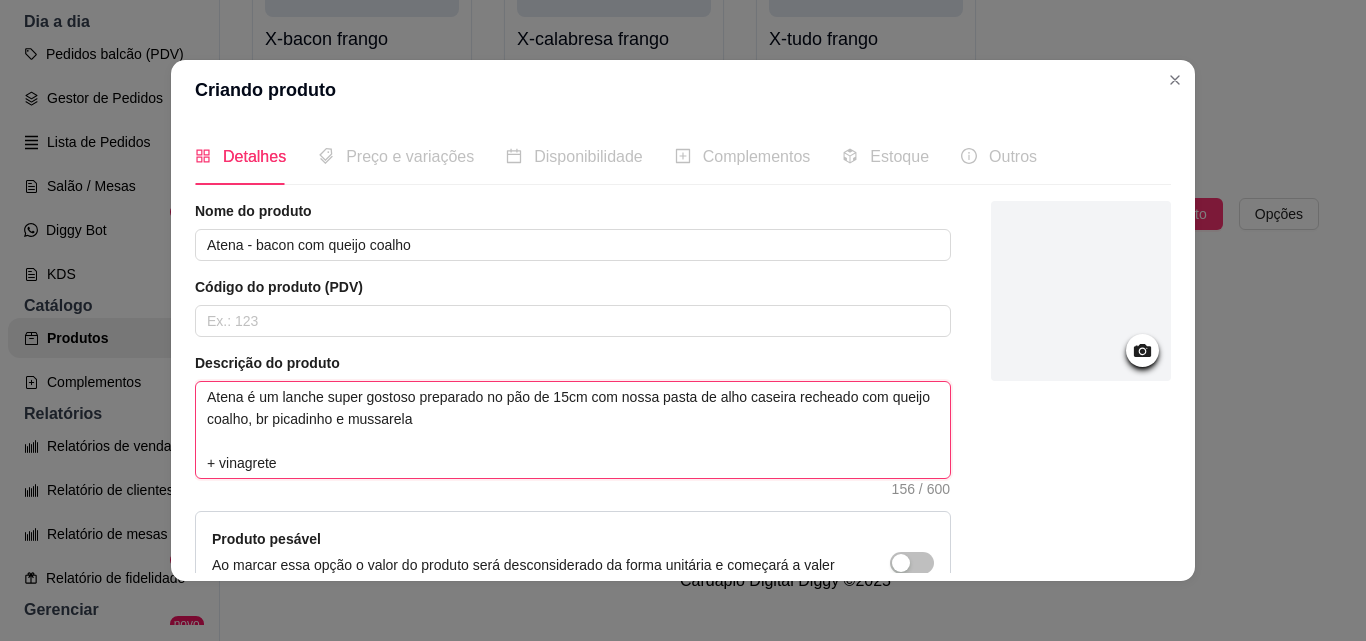 type 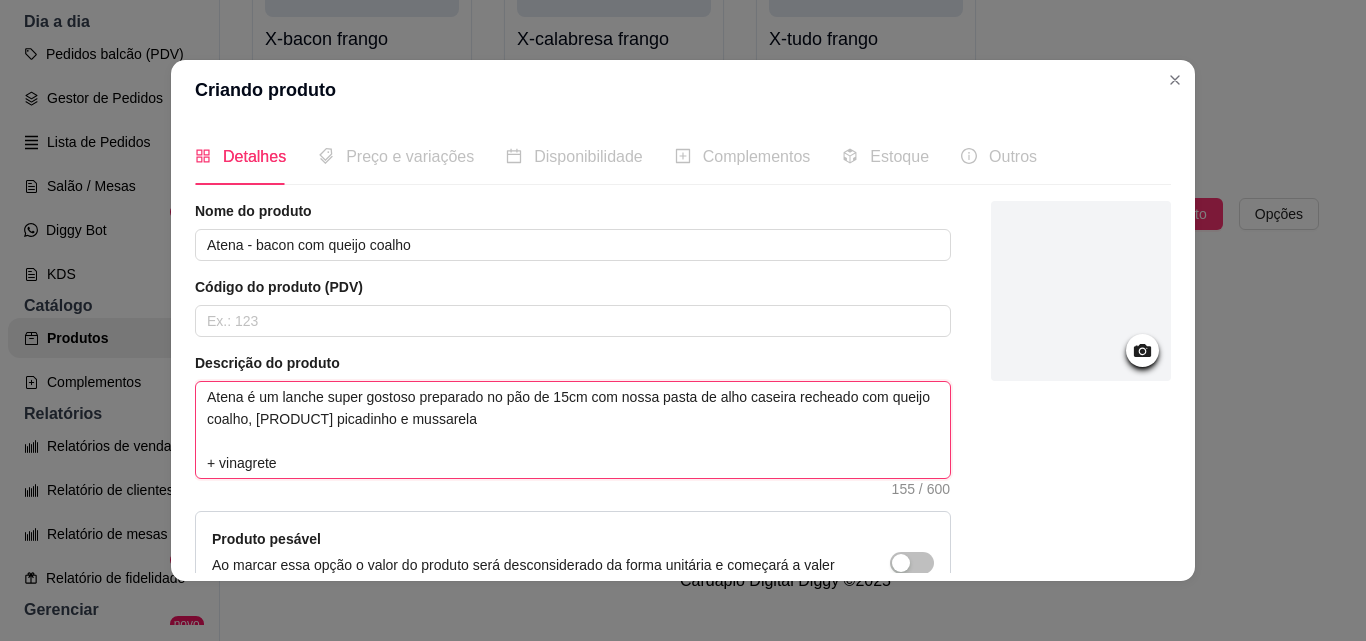 type 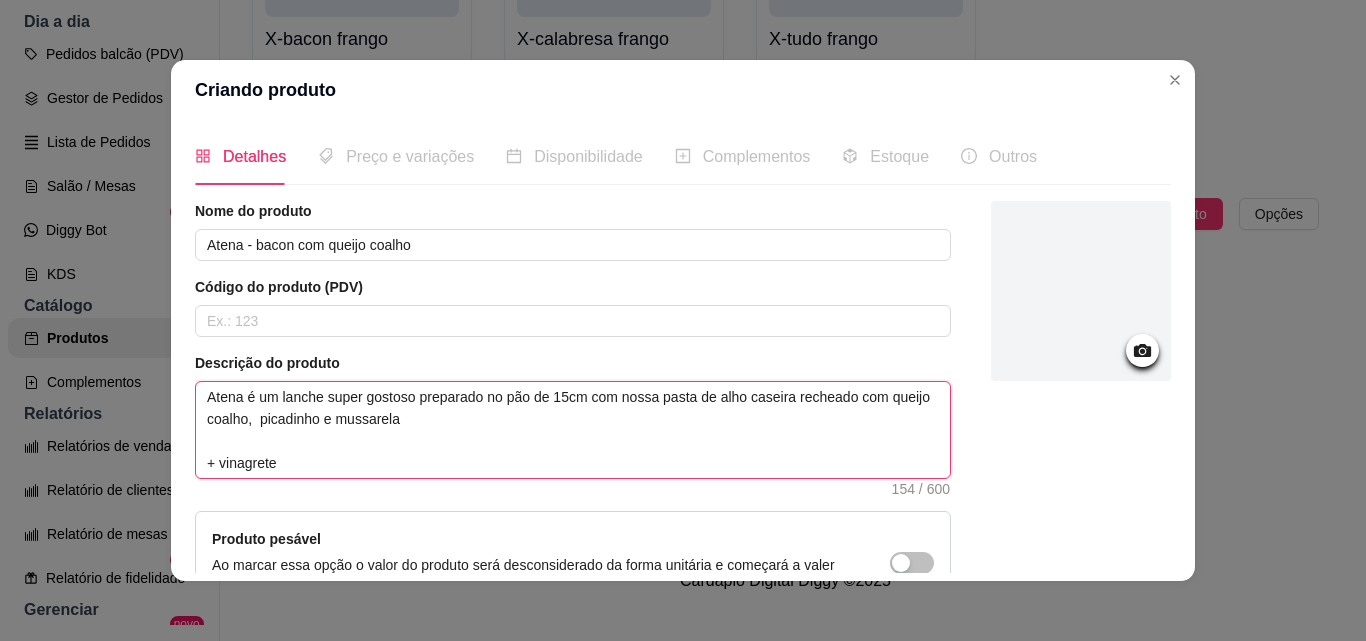 type 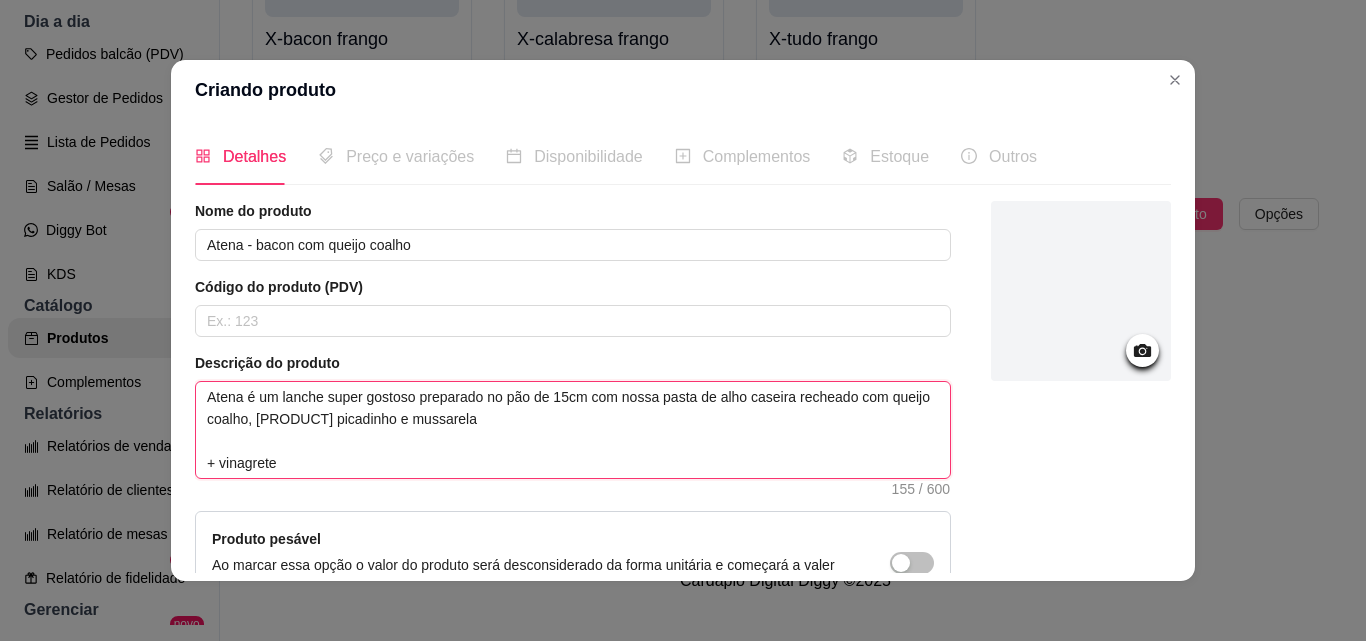type 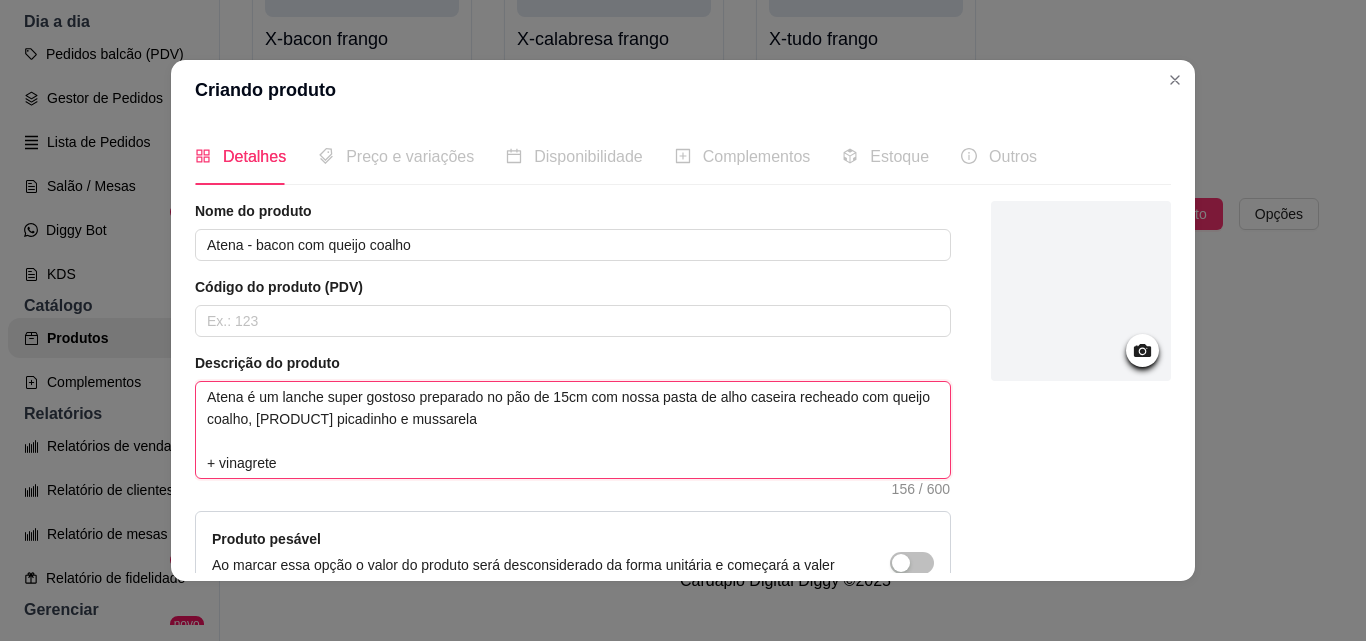 type 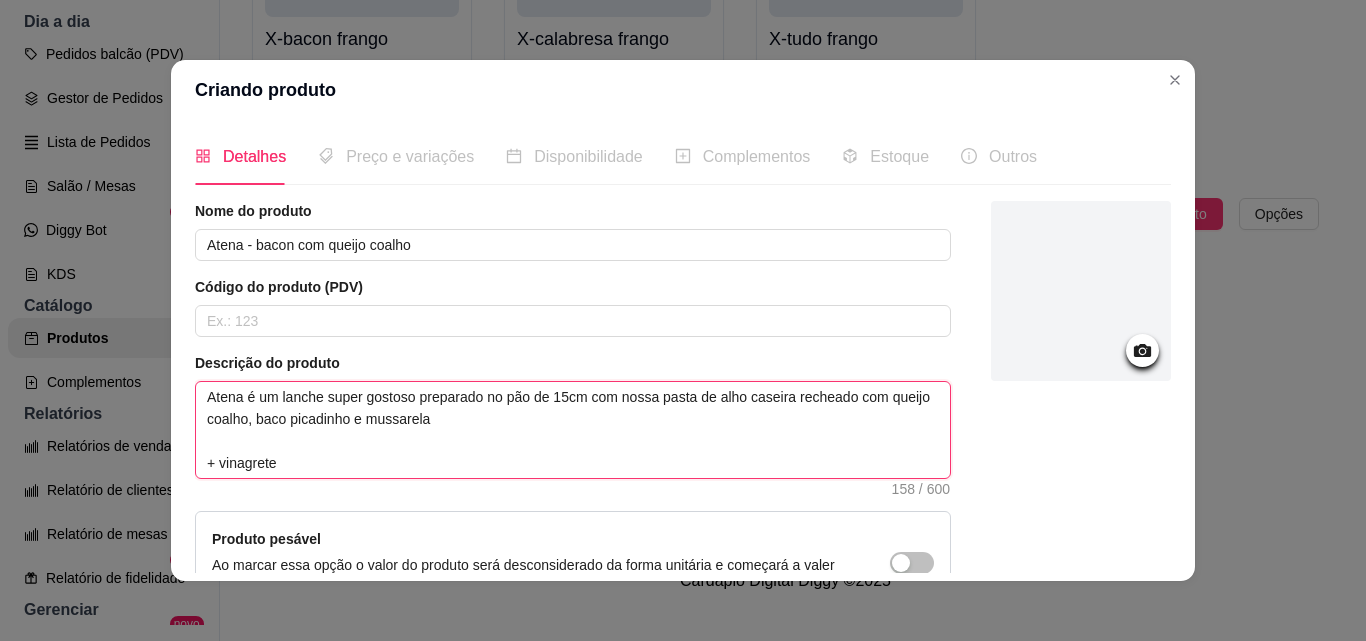 type 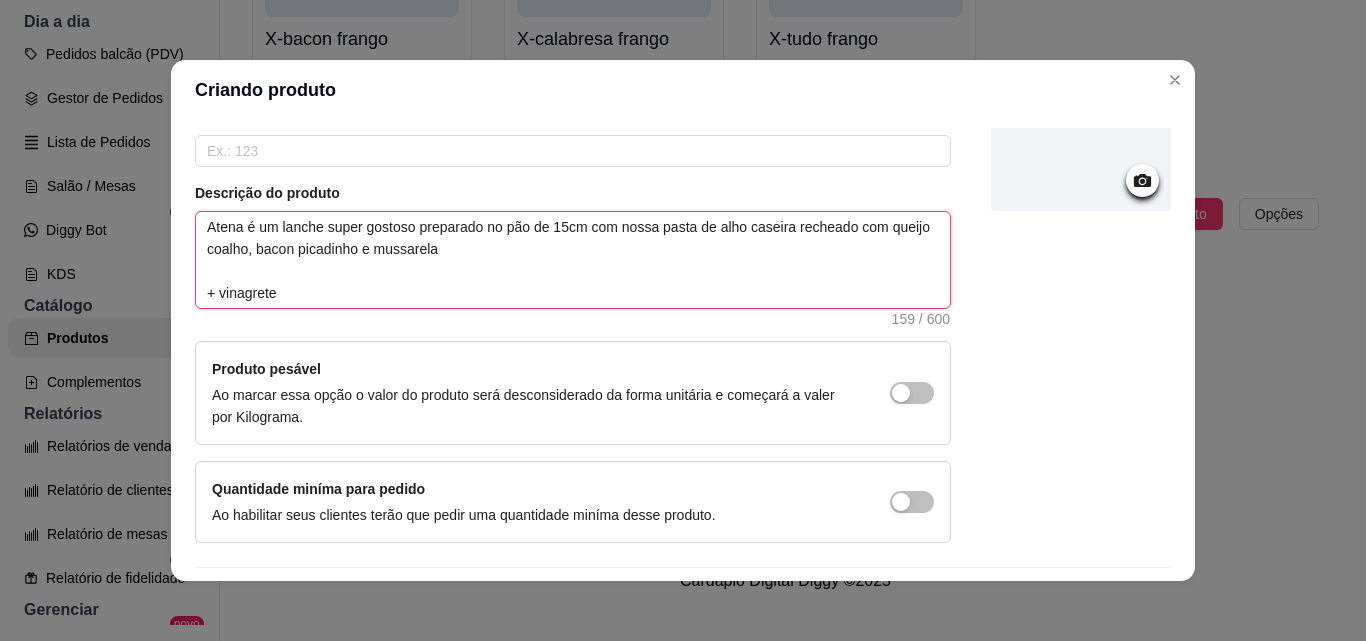 scroll, scrollTop: 229, scrollLeft: 0, axis: vertical 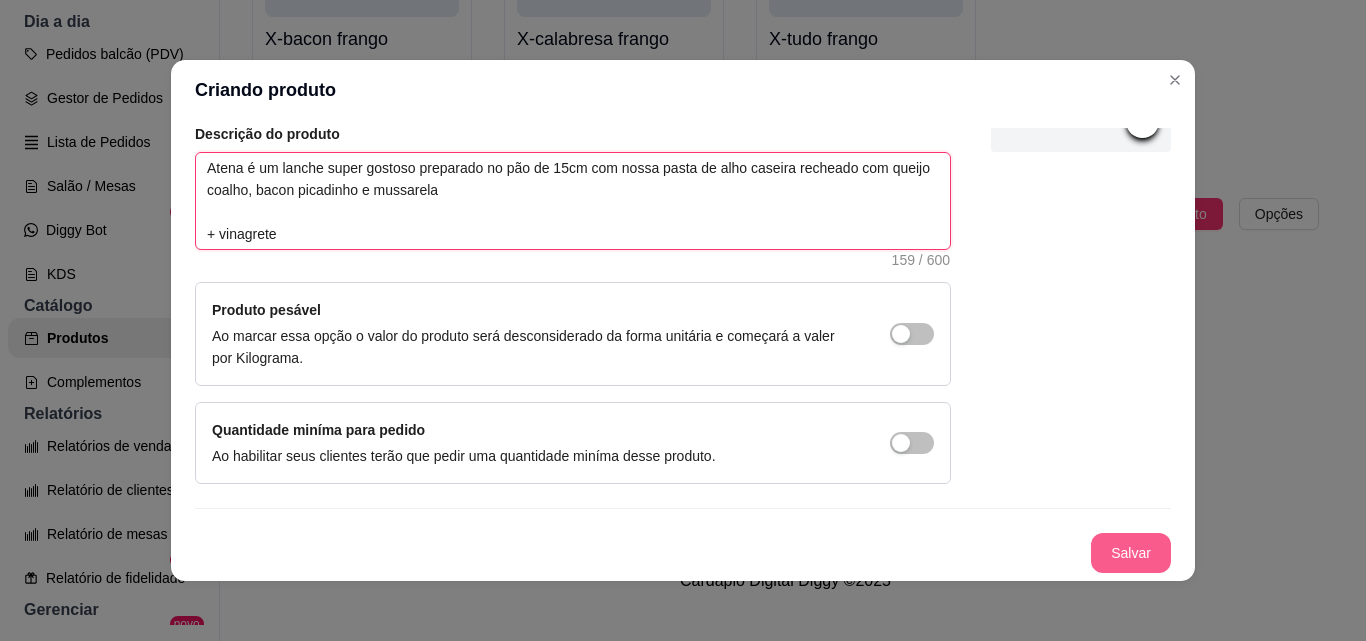 type on "Atena é um lanche super gostoso preparado no pão de 15cm com nossa pasta de alho caseira recheado com queijo coalho, bacon picadinho e mussarela
+ vinagrete" 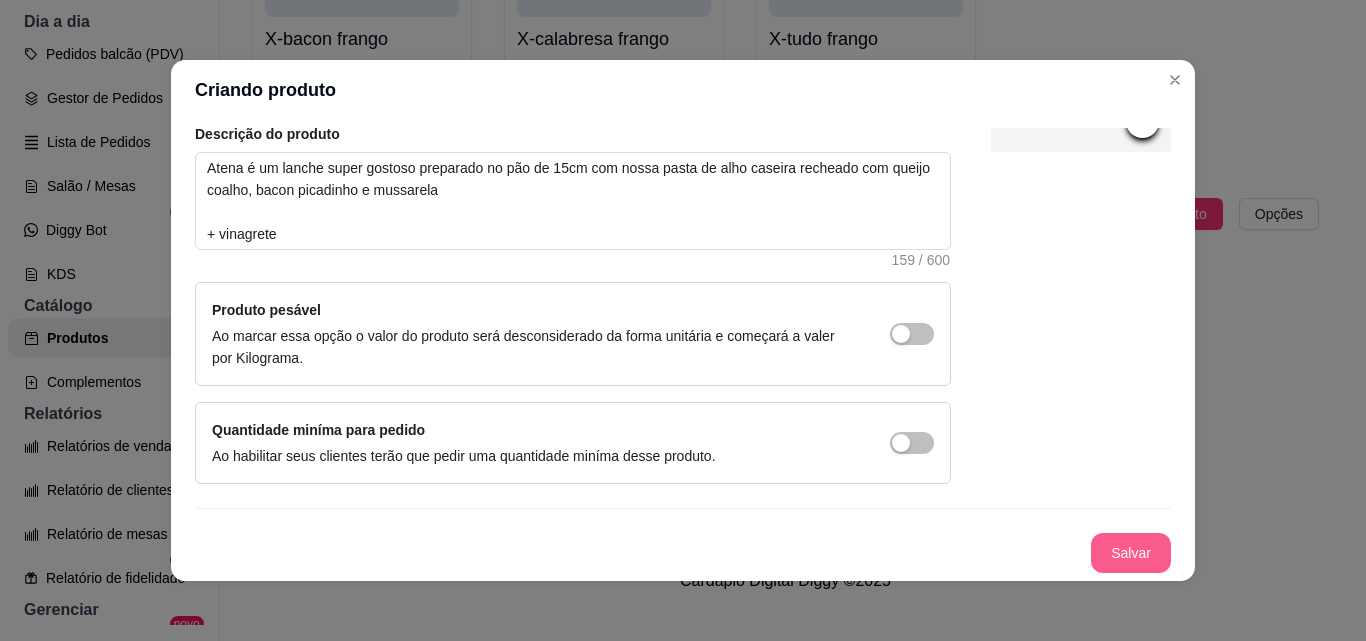 click on "Salvar" at bounding box center (1131, 553) 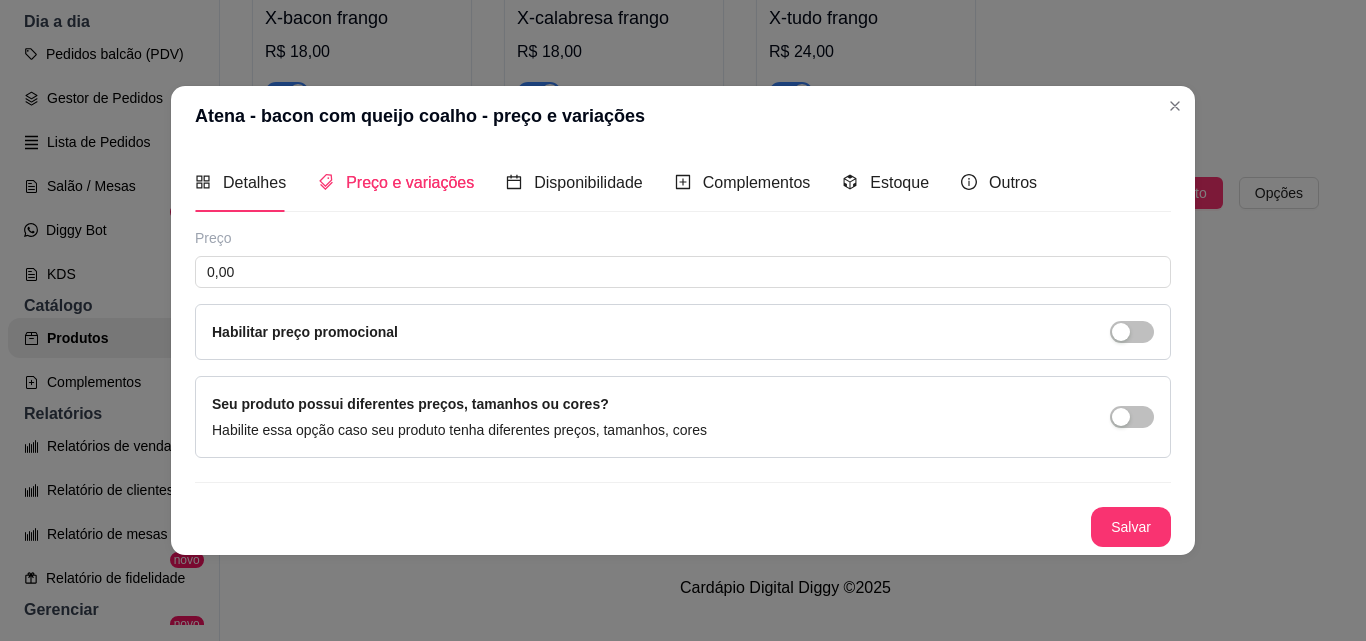 scroll, scrollTop: 0, scrollLeft: 0, axis: both 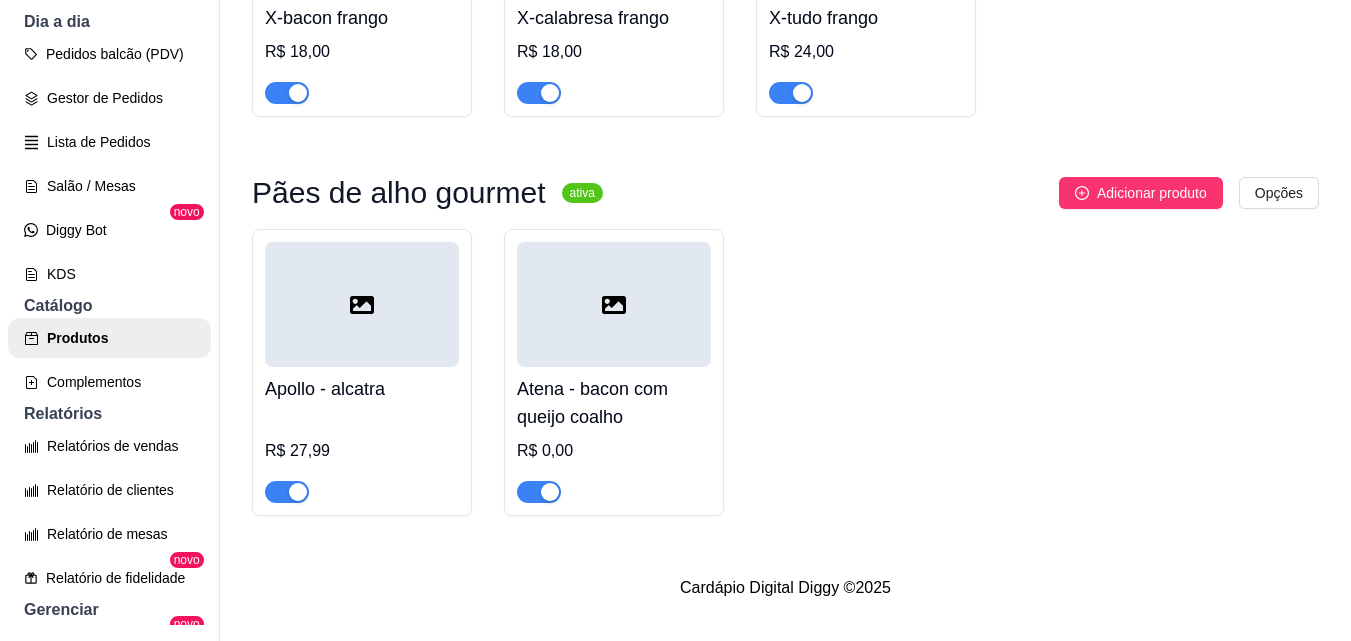 click on "R$ 0,00" at bounding box center (614, 451) 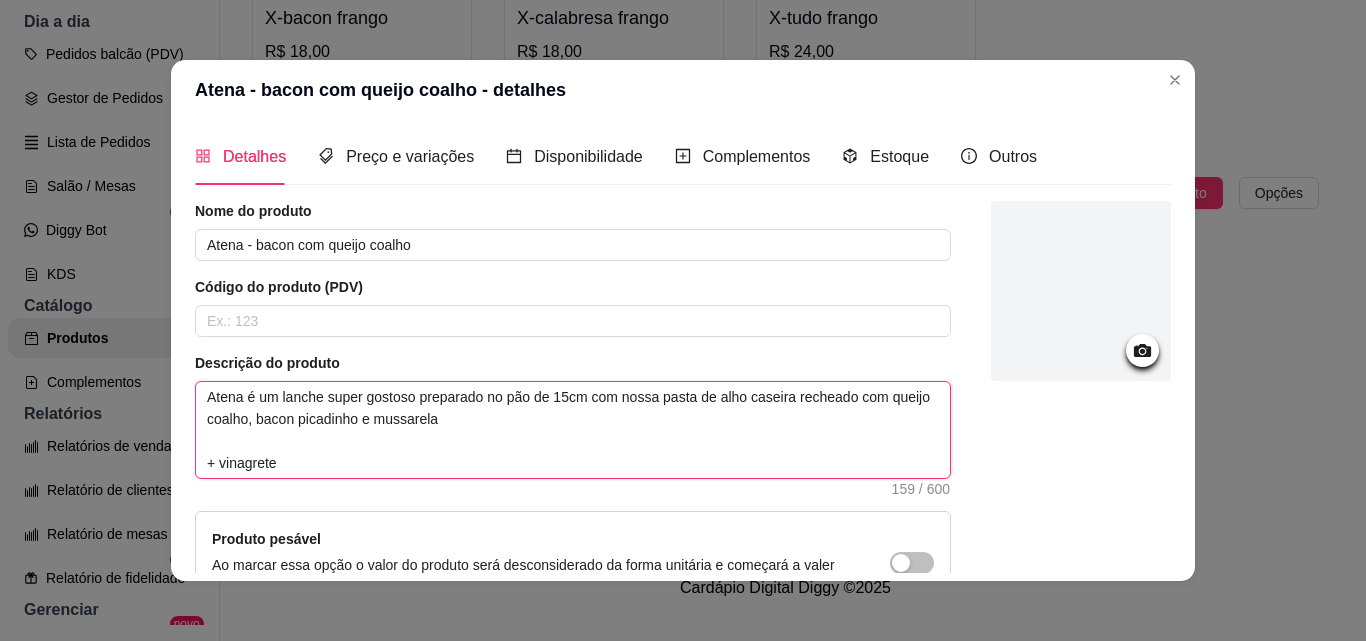 click on "Atena é um lanche super gostoso preparado no pão de 15cm com nossa pasta de alho caseira recheado com queijo coalho, bacon picadinho e mussarela
+ vinagrete" at bounding box center (573, 430) 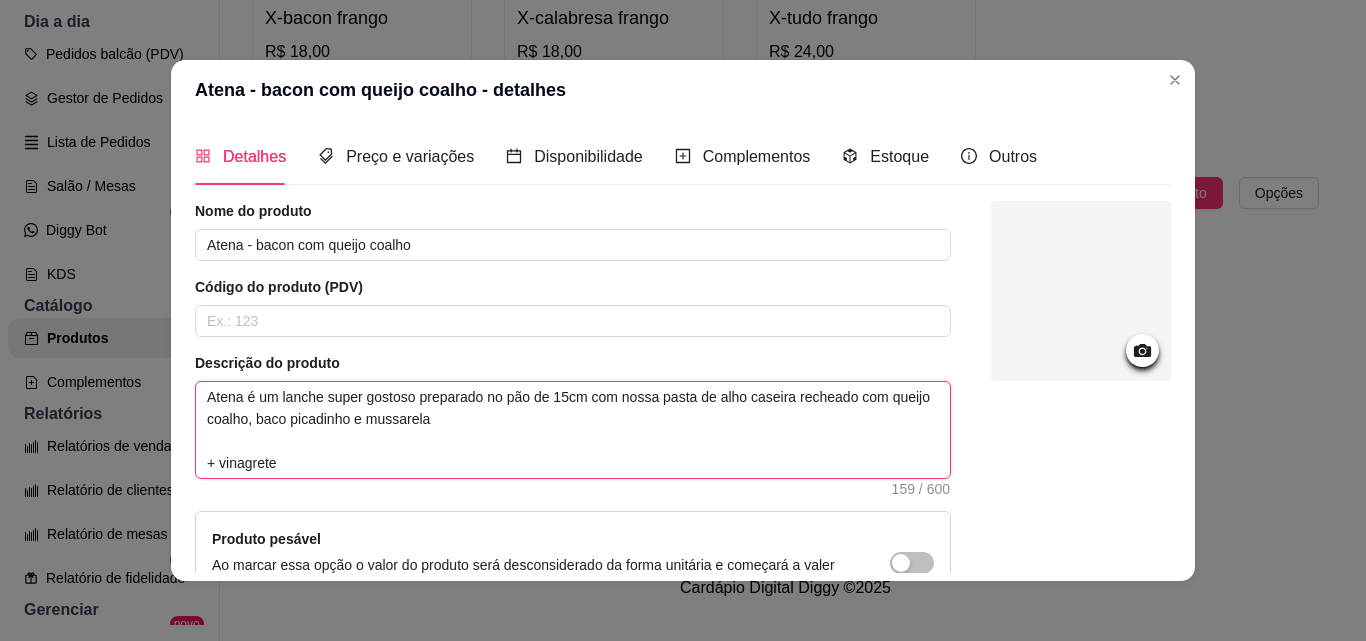 type 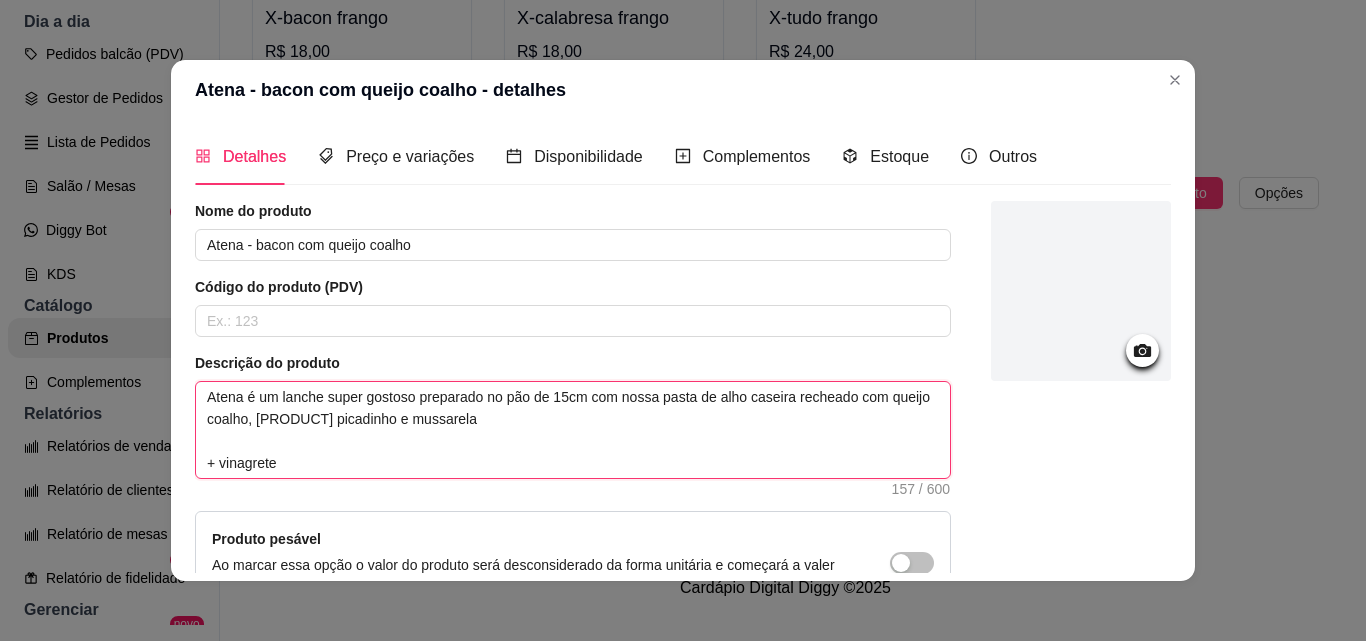 type 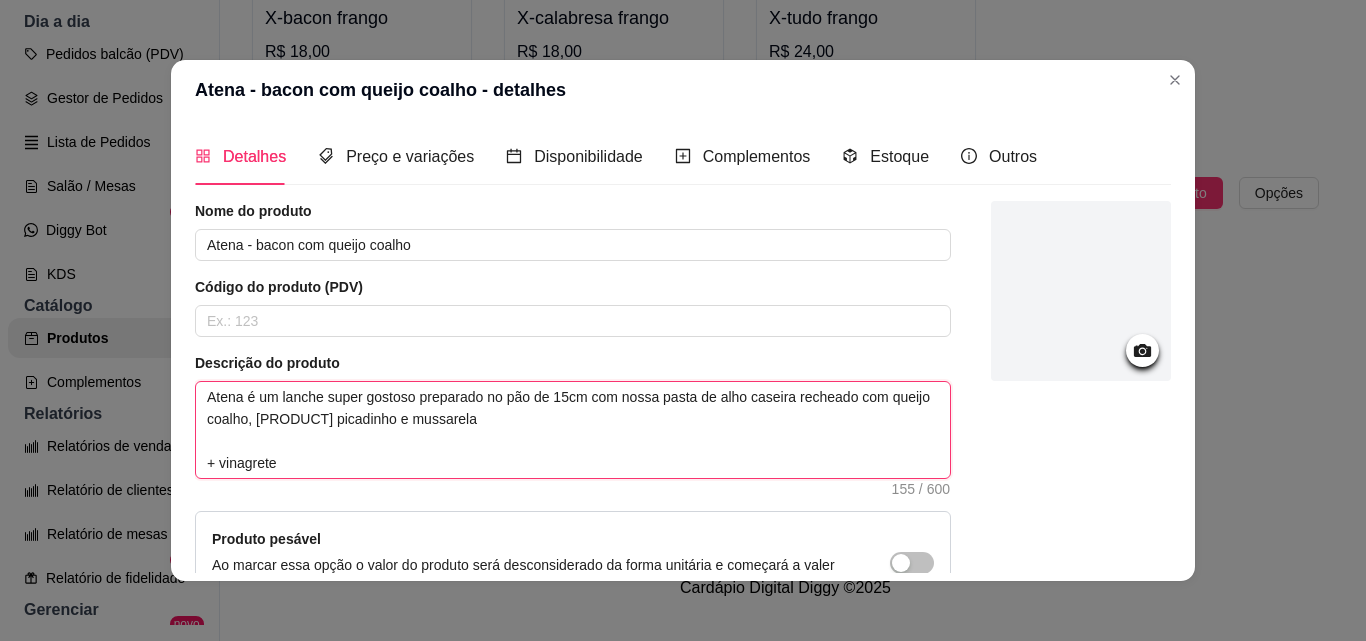type 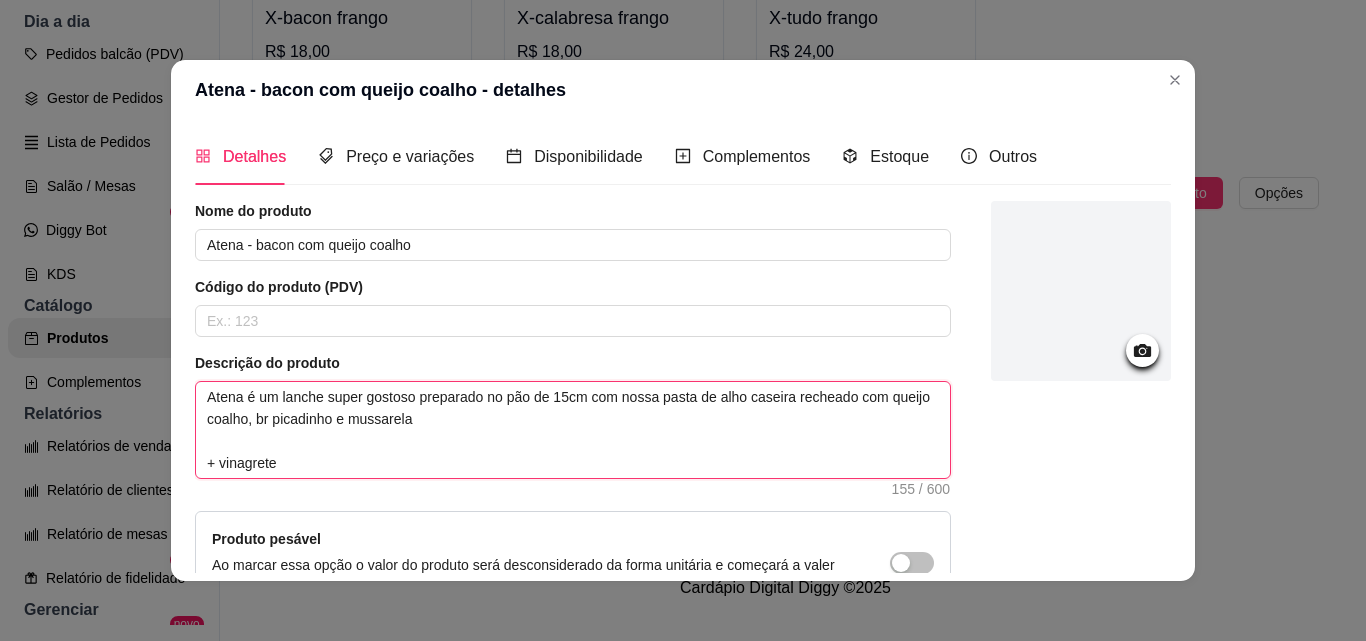 type 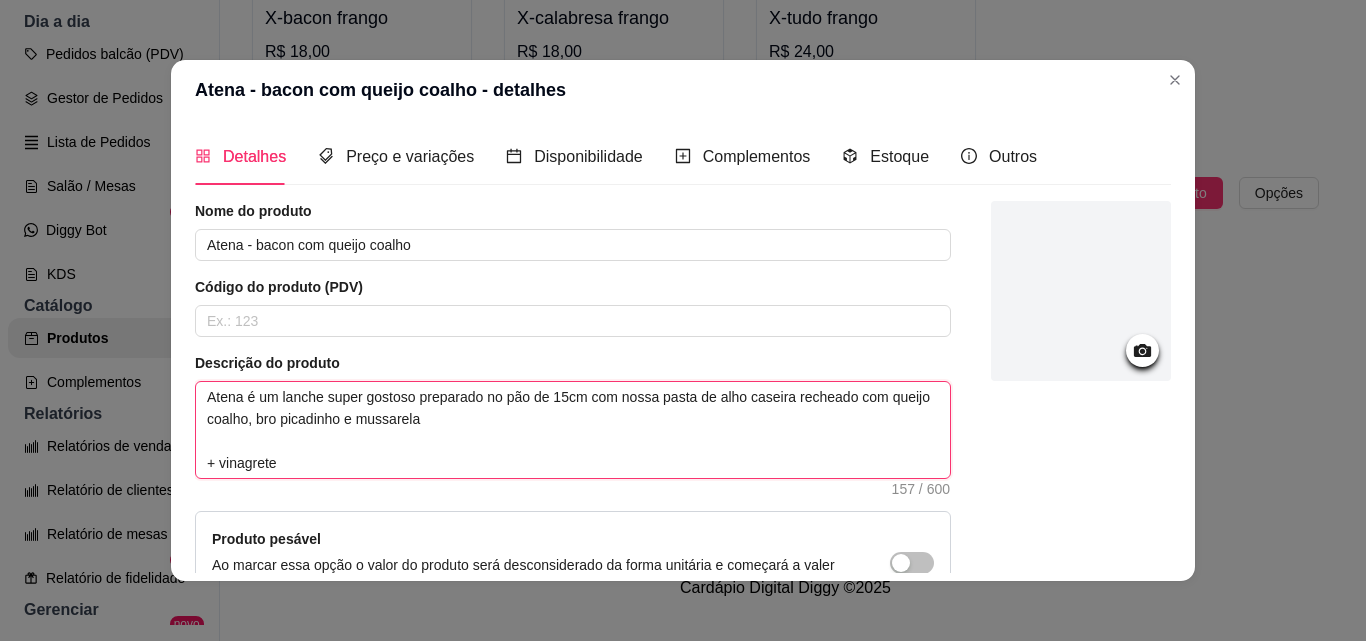 type 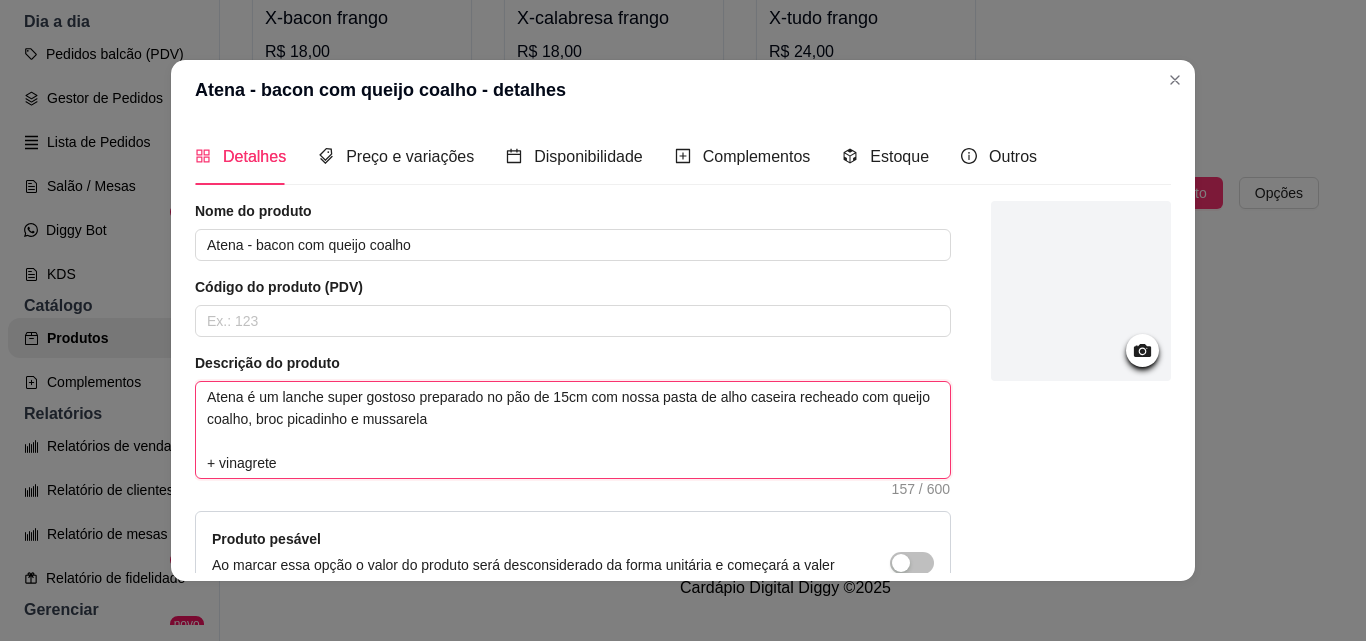 type 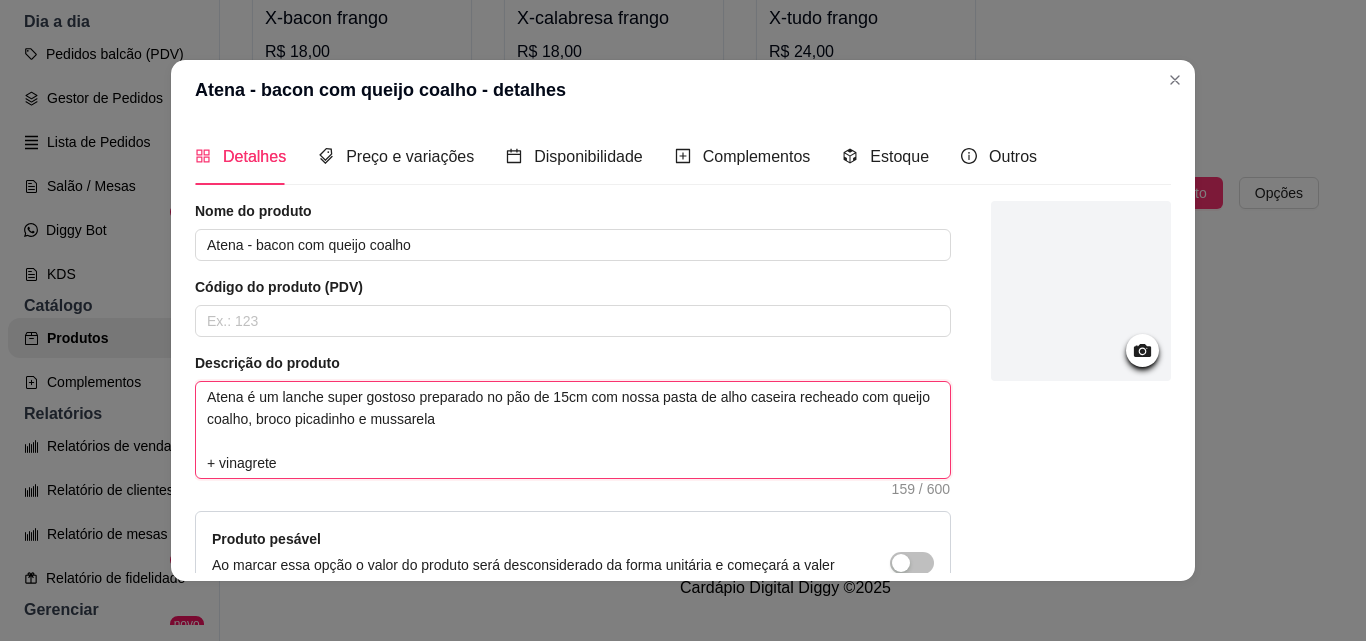 type 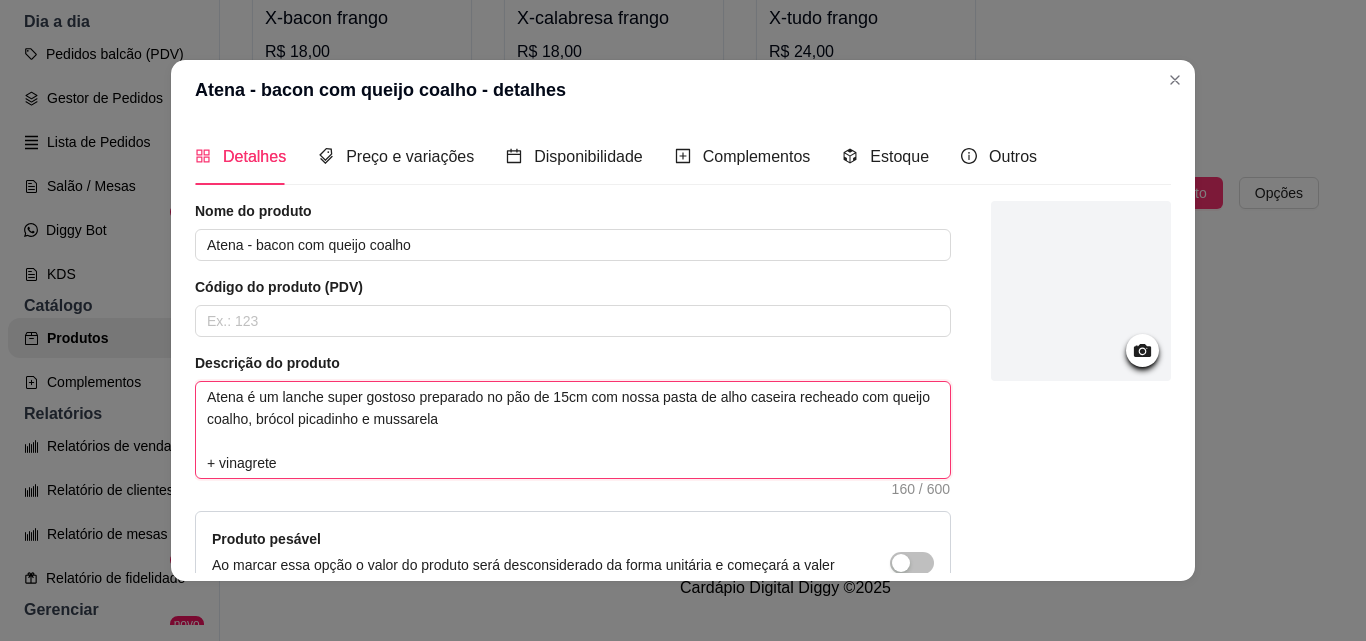 type 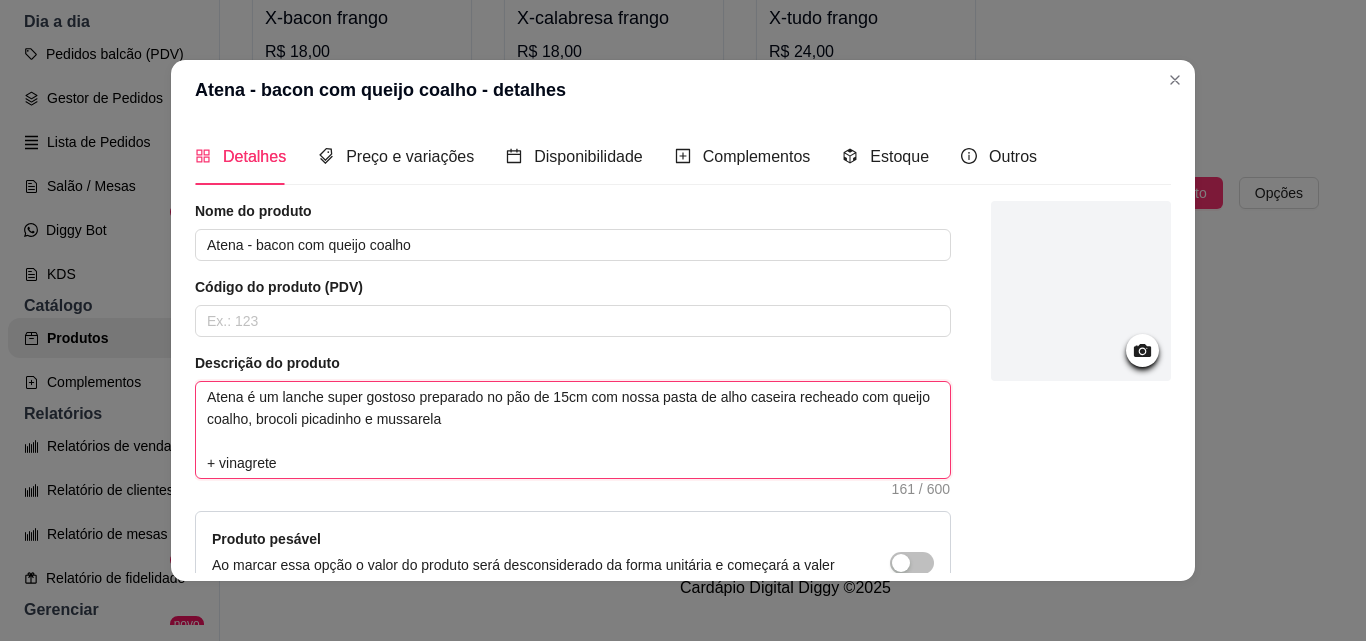type 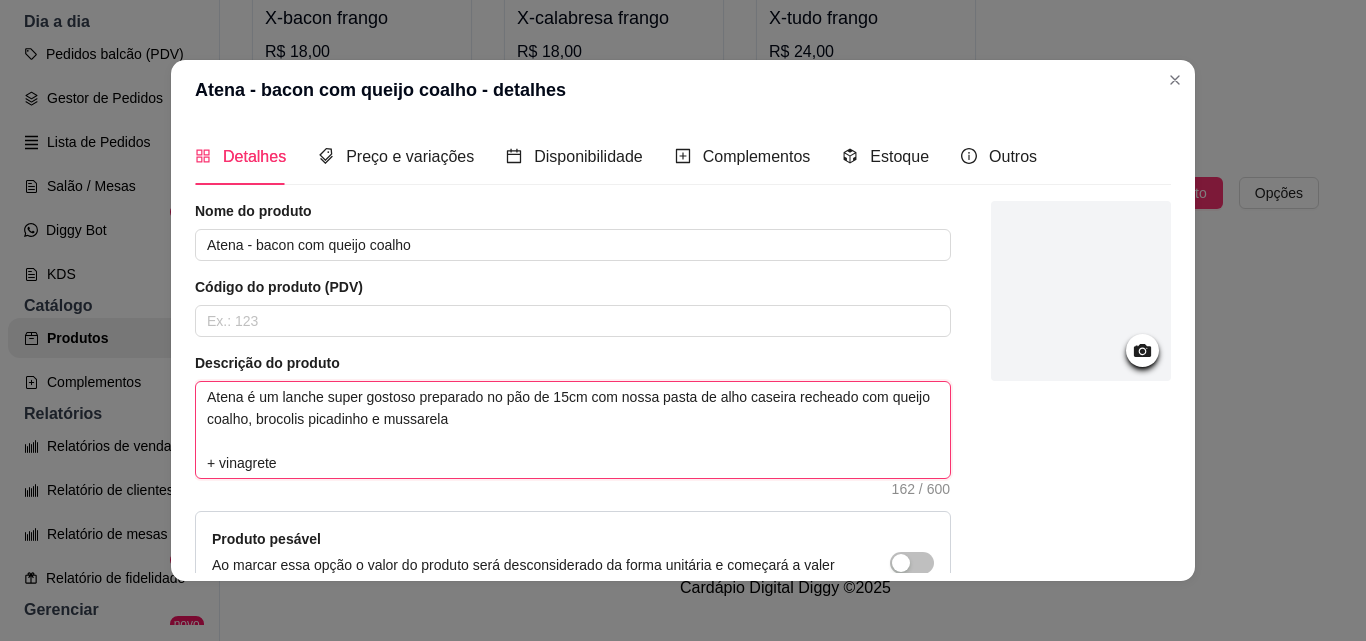 type 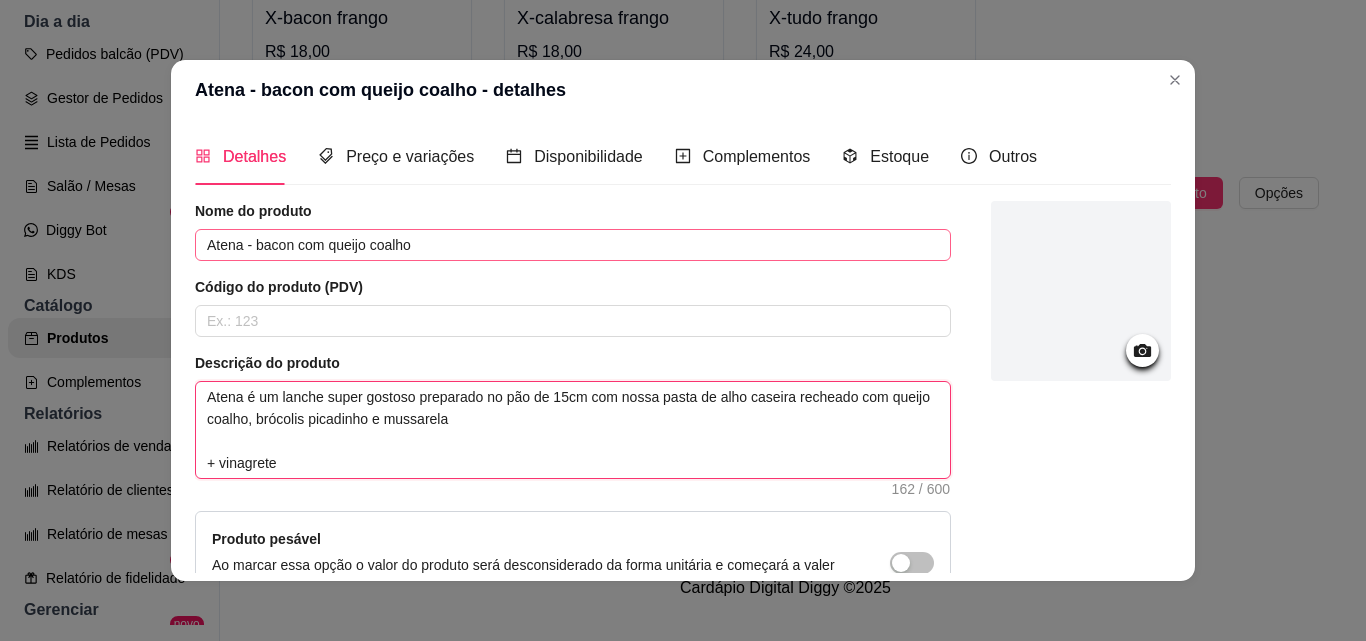 type on "Atena é um lanche super gostoso preparado no pão de 15cm com nossa pasta de alho caseira recheado com queijo coalho, brócolis picadinho e mussarela
+ vinagrete" 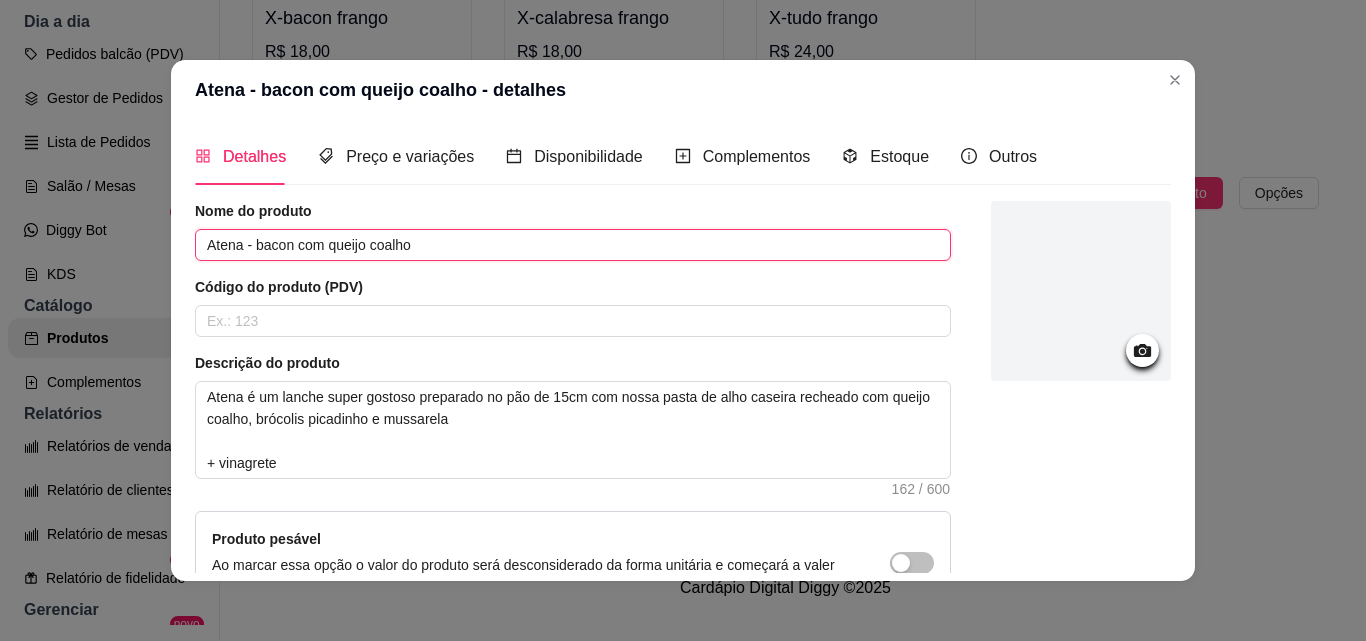 click on "Atena - bacon com queijo coalho" at bounding box center (573, 245) 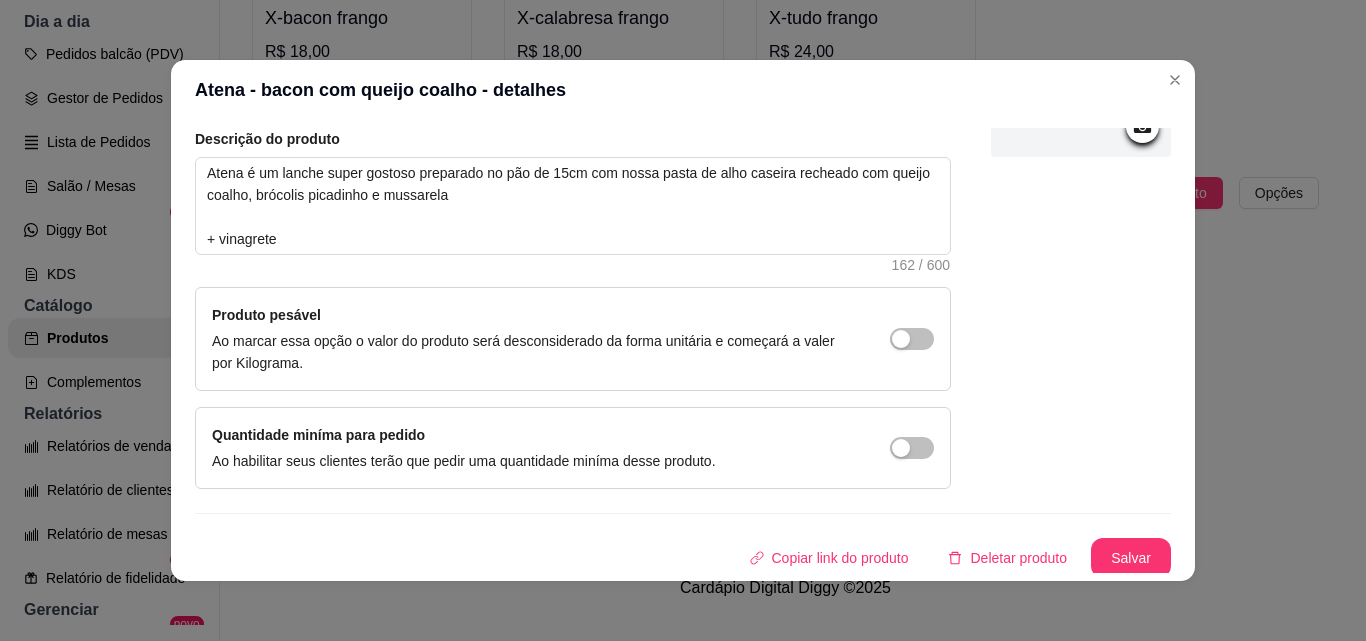 scroll, scrollTop: 229, scrollLeft: 0, axis: vertical 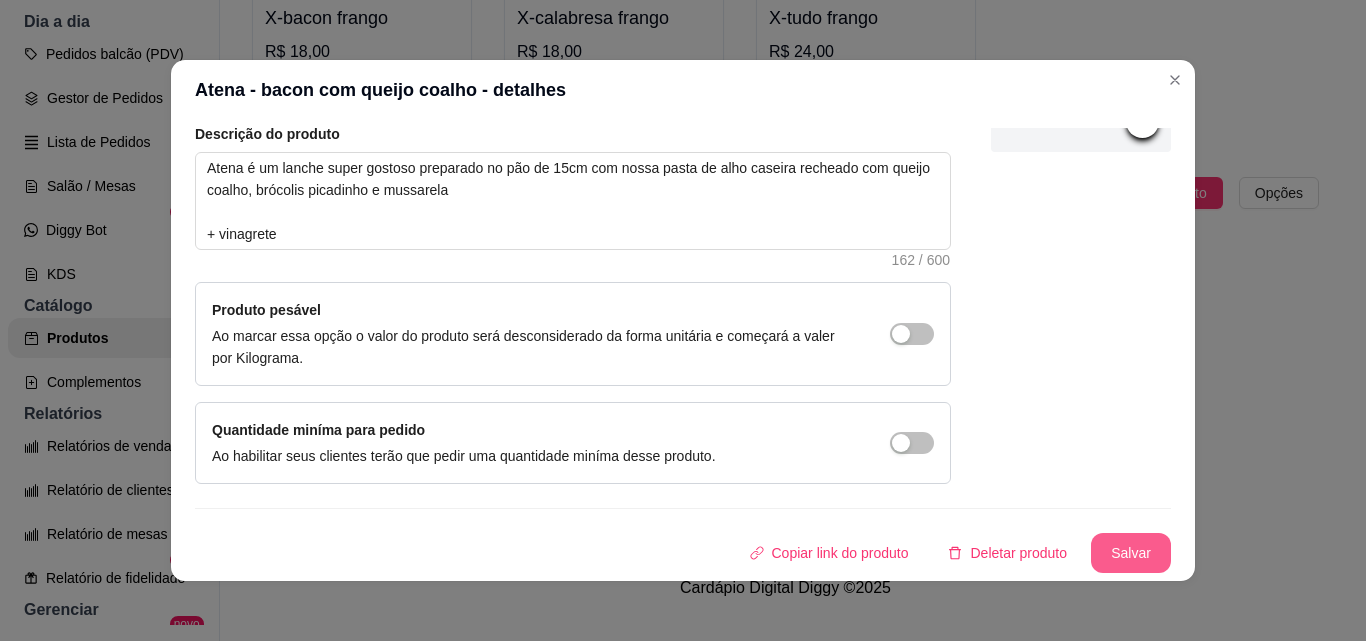type on "Atena - queijo coalho e brócolis" 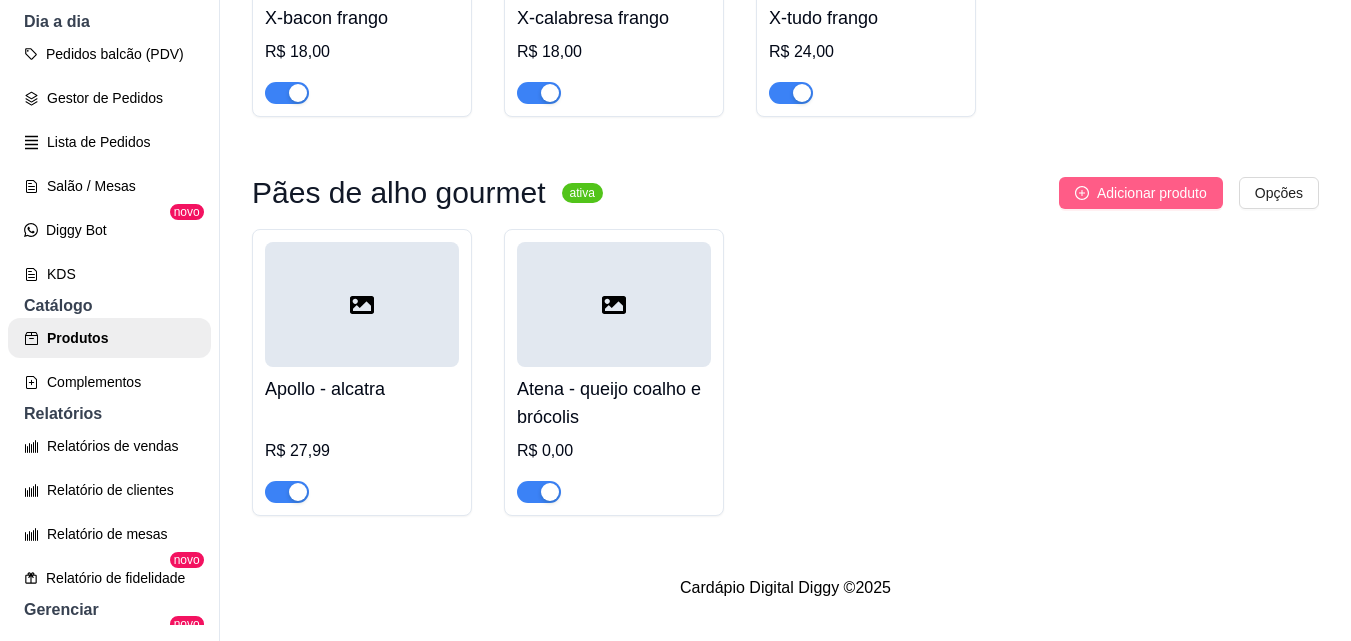 click on "Adicionar produto" at bounding box center [1152, 193] 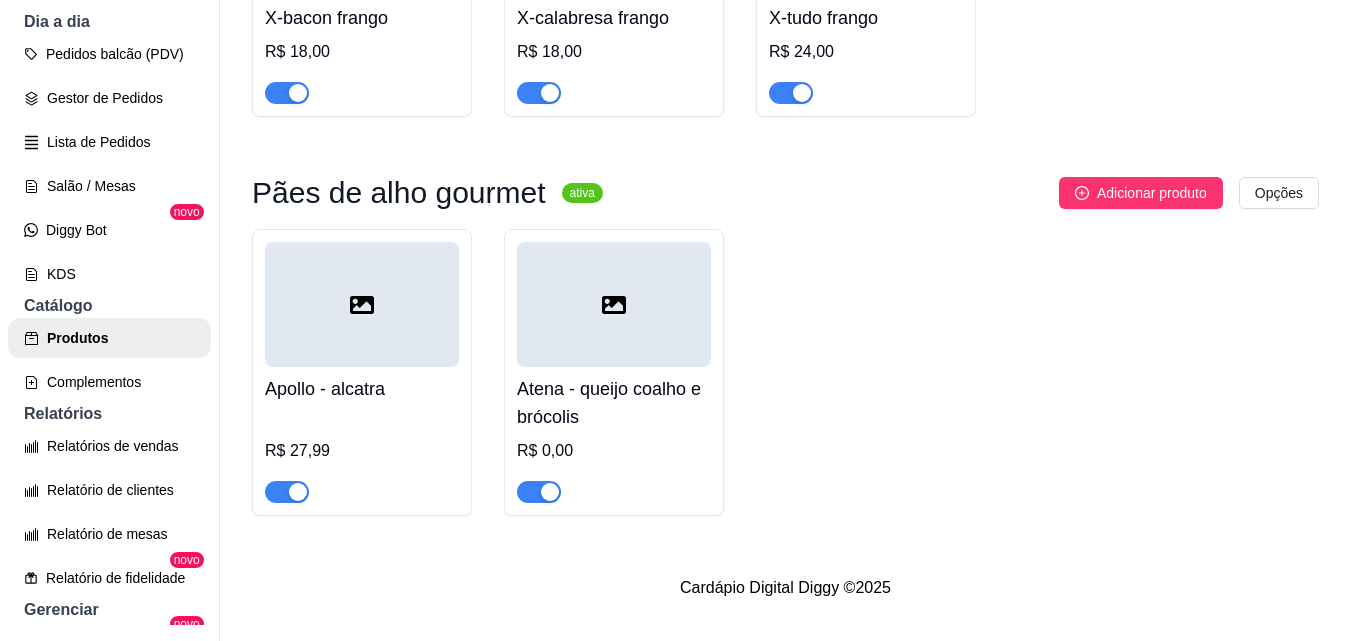 click on "Atena - queijo coalho e brócolis" at bounding box center [614, 403] 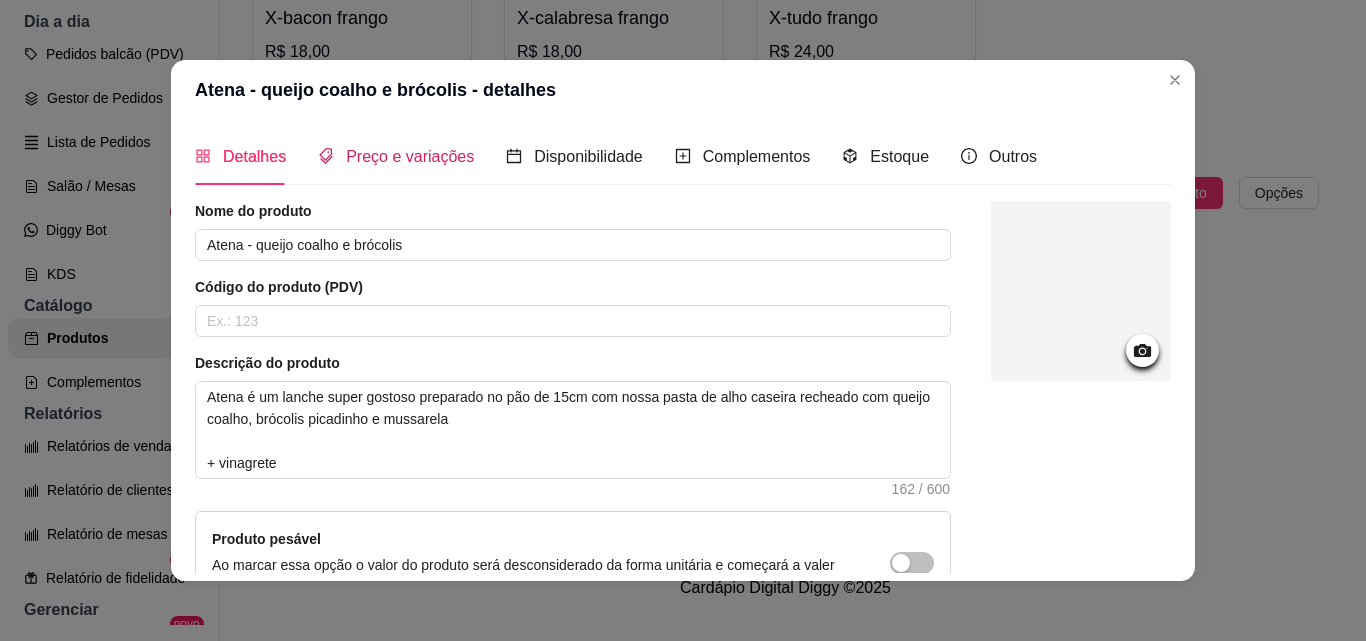 click on "Preço e variações" at bounding box center [410, 156] 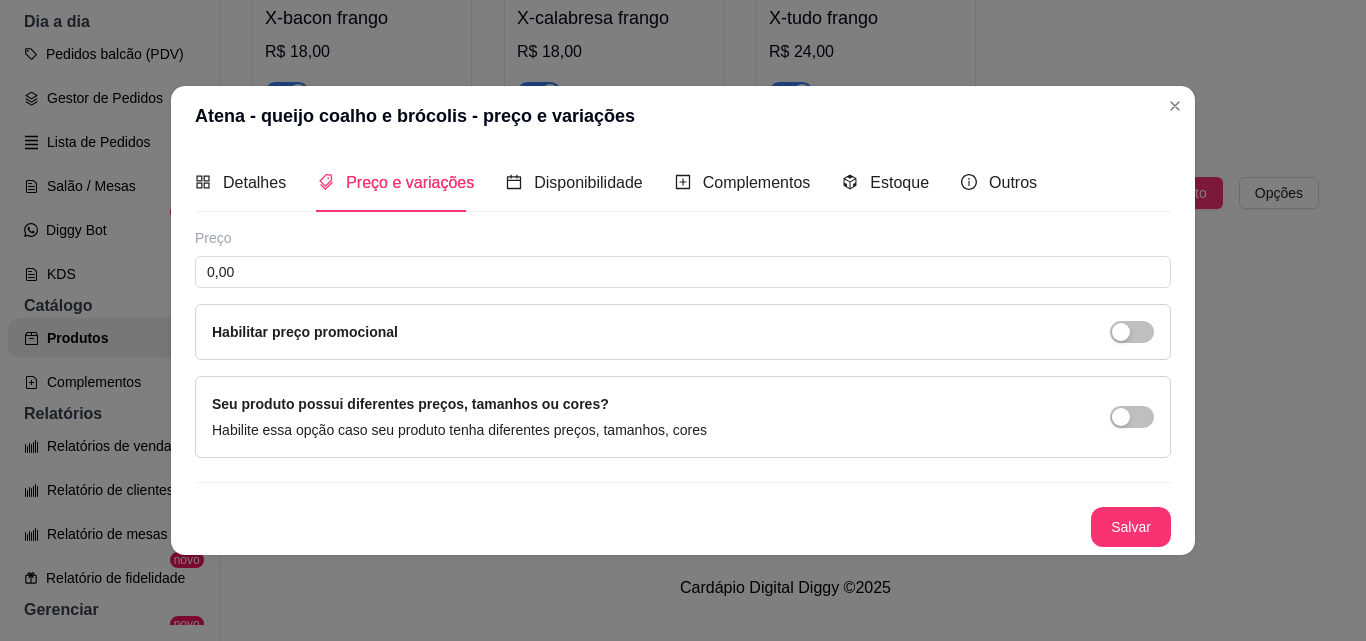 type 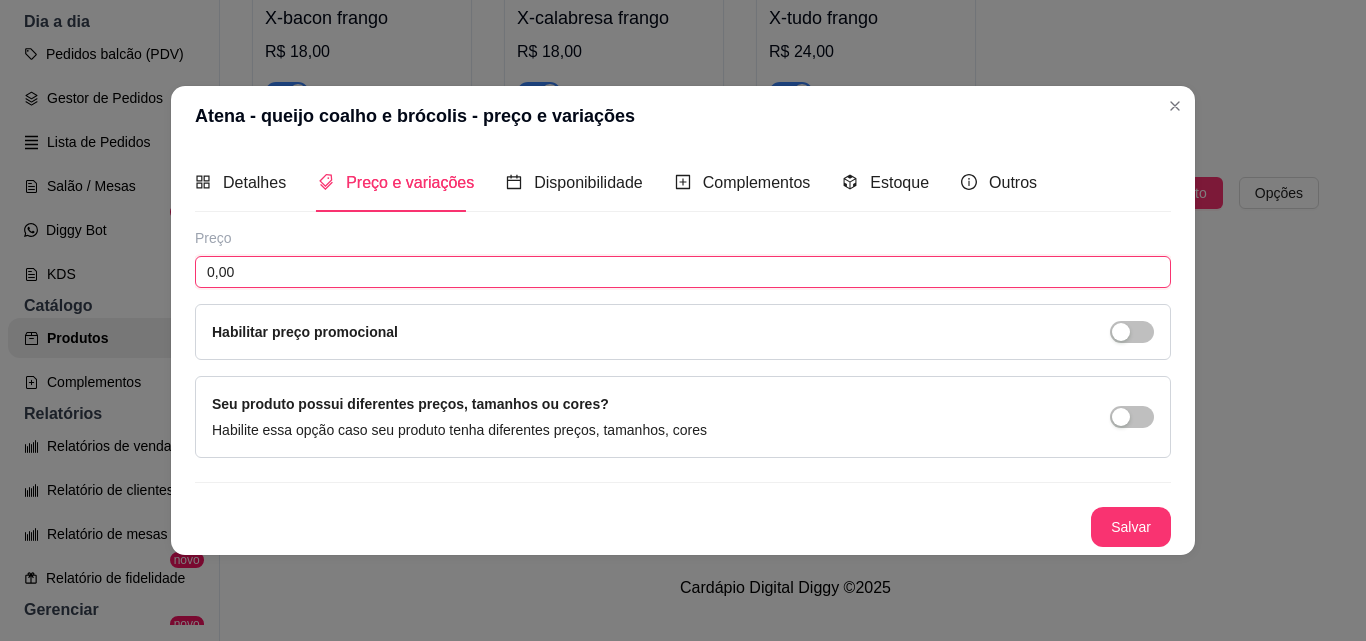 click on "0,00" at bounding box center [683, 272] 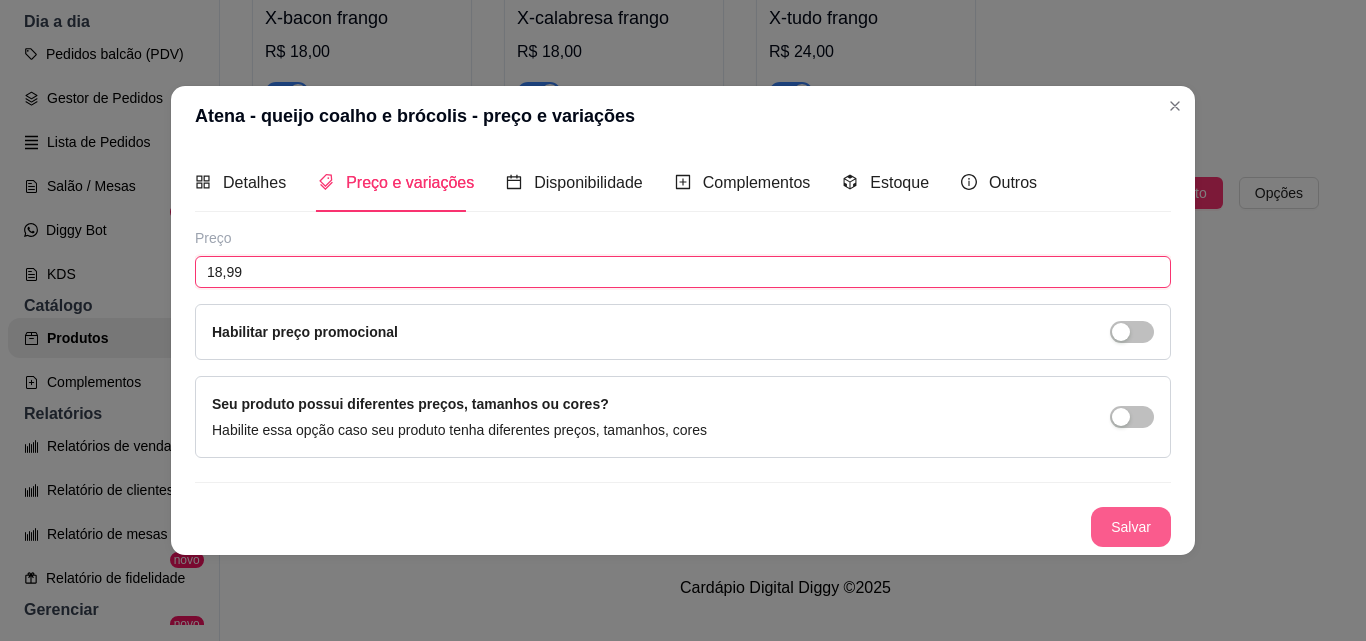 type on "18,99" 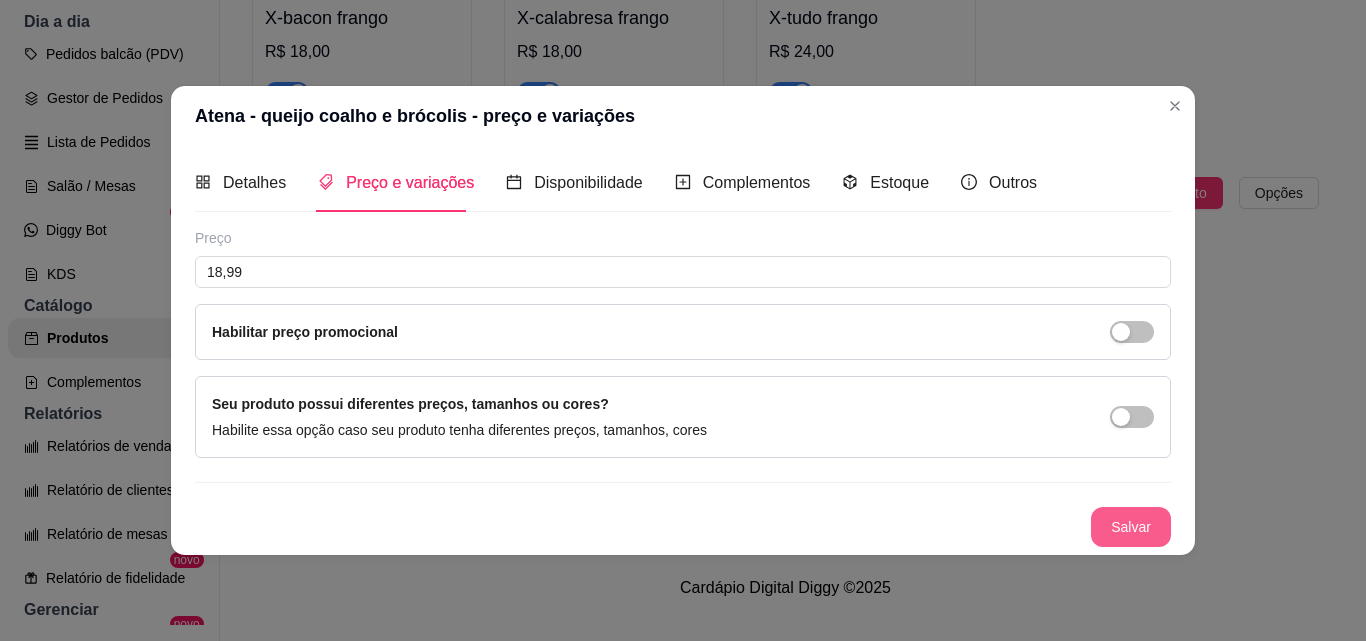 click on "Salvar" at bounding box center (1131, 527) 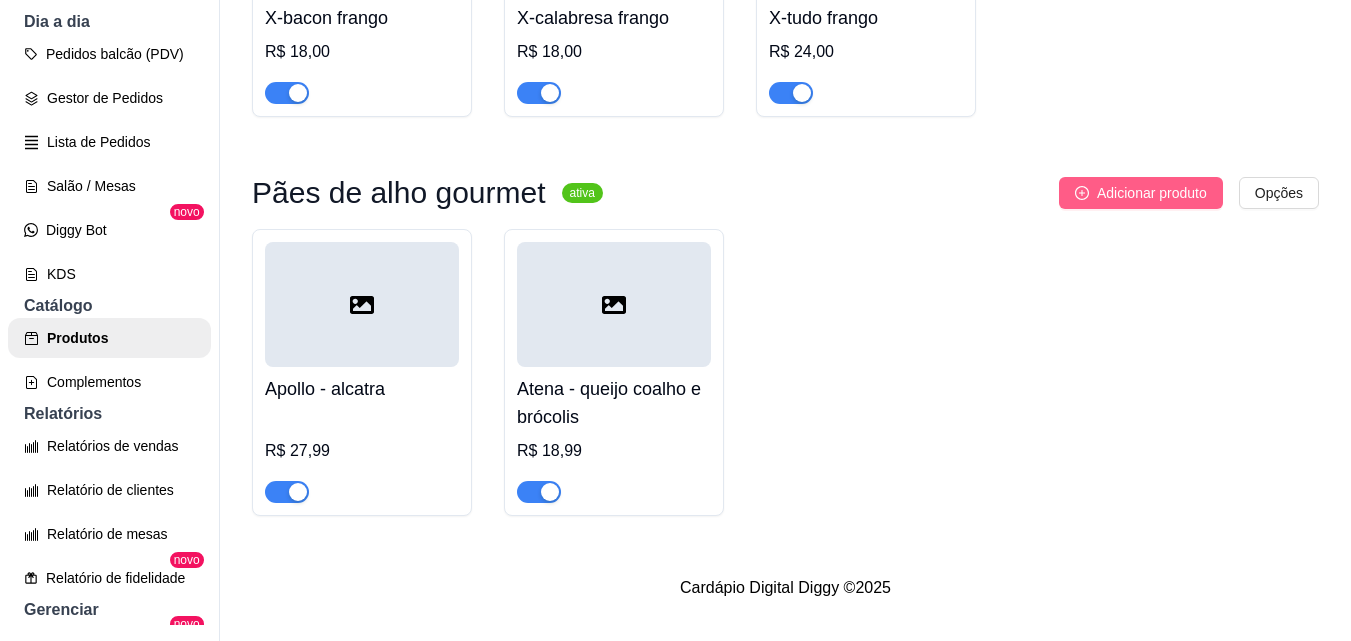 click on "Adicionar produto" at bounding box center (1141, 193) 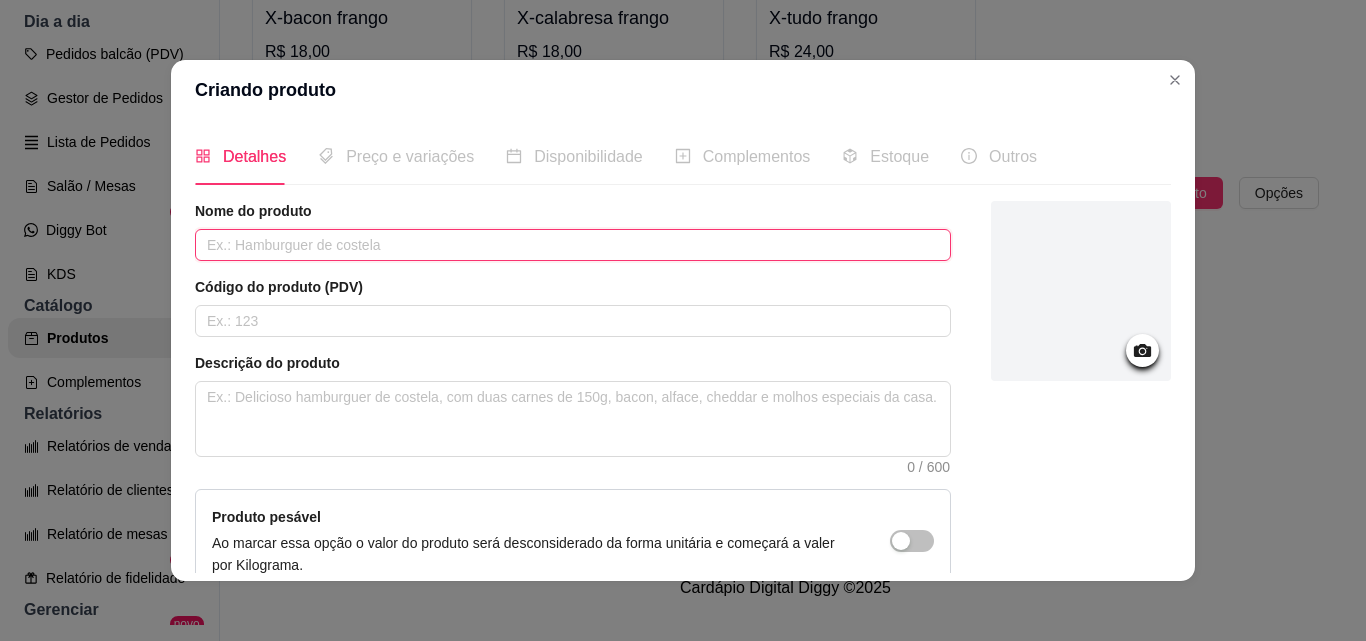 click at bounding box center [573, 245] 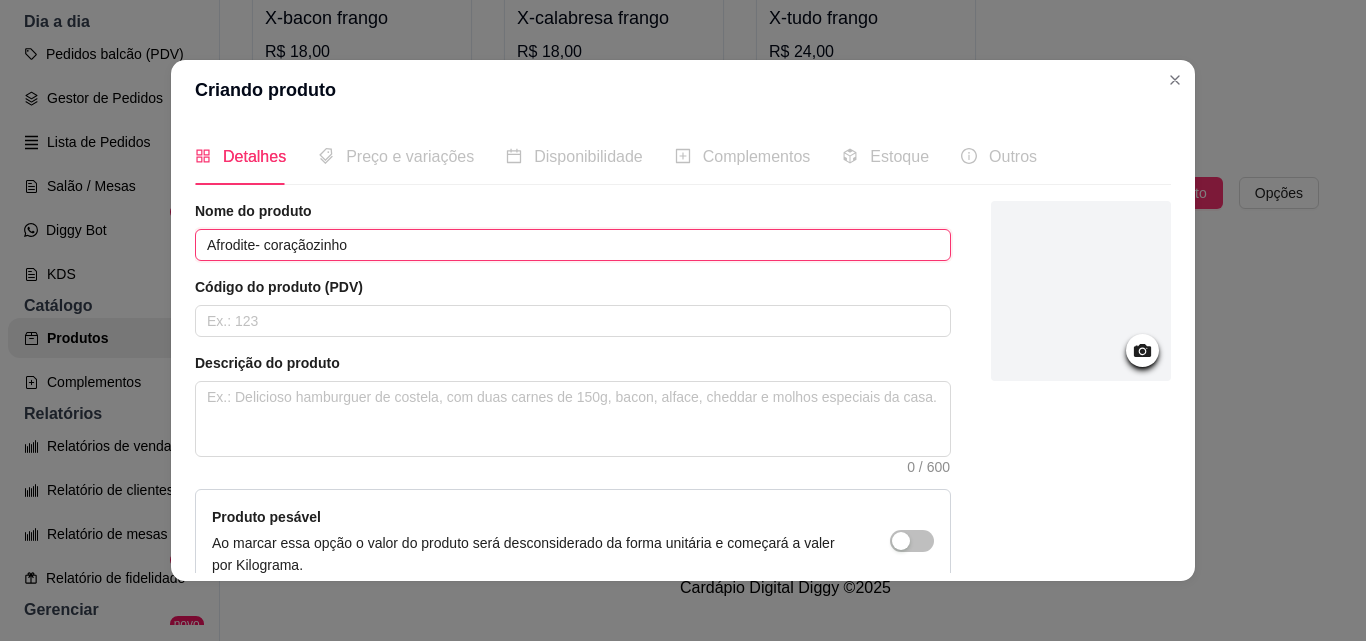 click on "Afrodite- coraçãozinho" at bounding box center (573, 245) 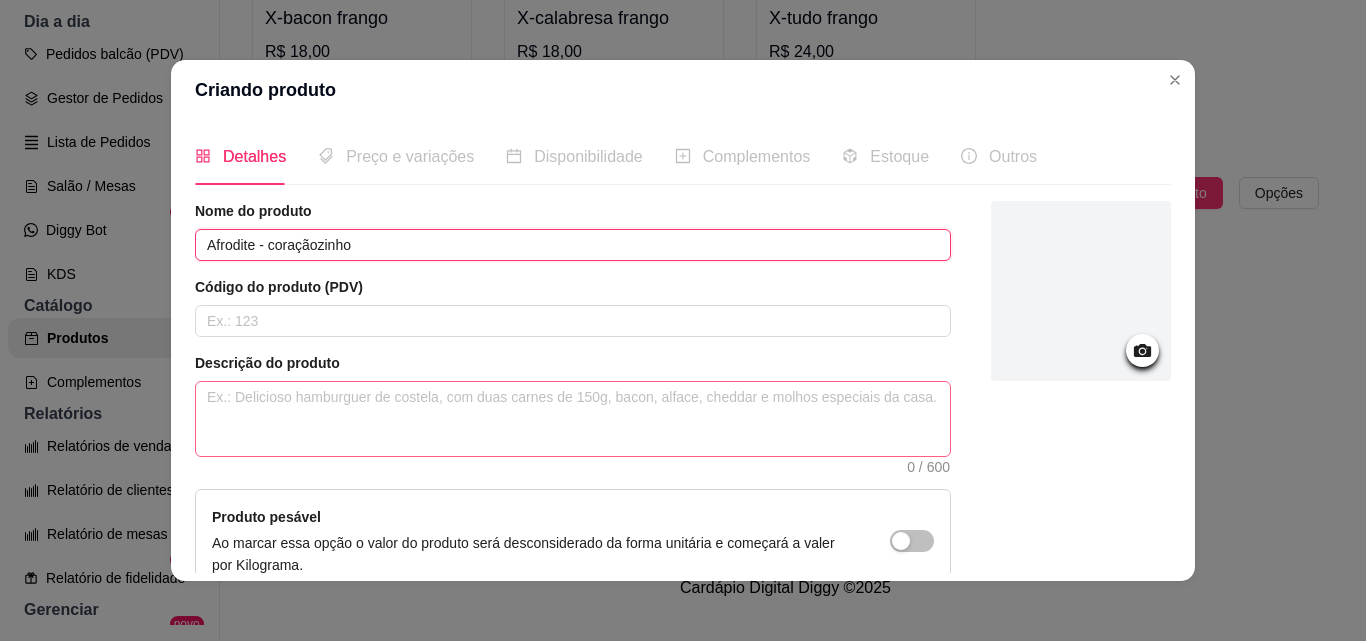 type on "Afrodite - coraçãozinho" 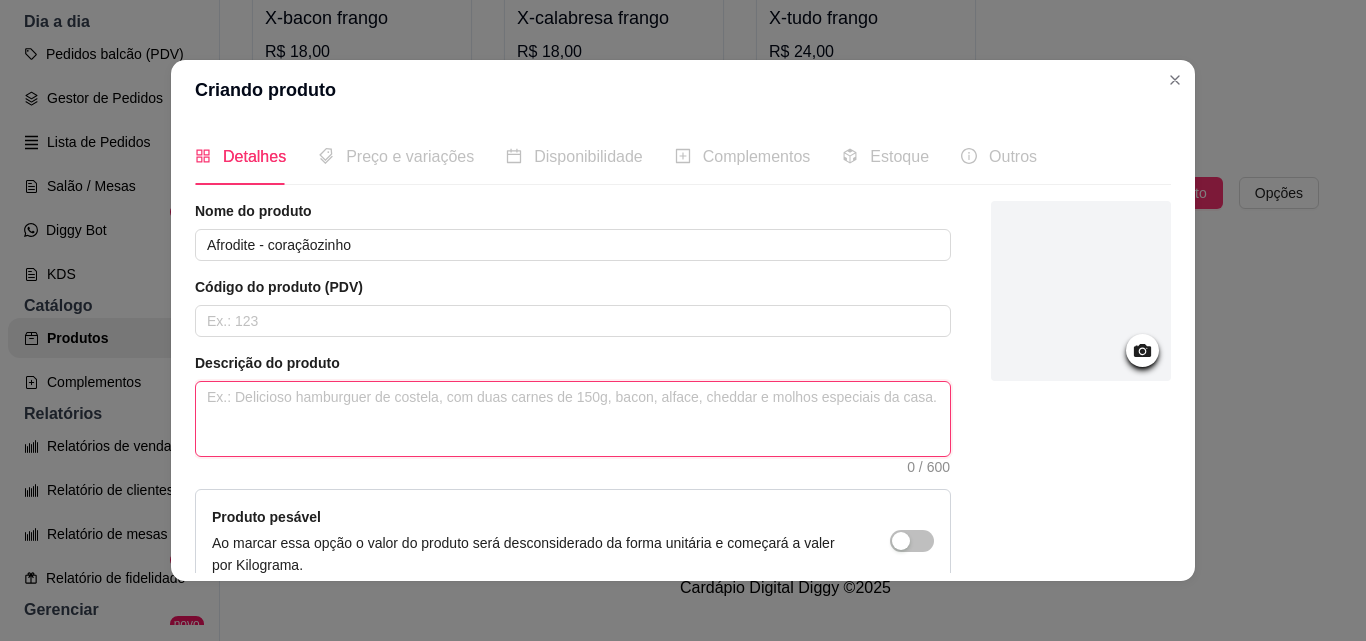 paste on "Afrodite é um lanche simplesmente maravilhoso , preparado no pão de 15cm com nossa pasta de alho caseira recheado de coraçãozinho selados na manteiga e coberto de mussarela
+ vinagrete" 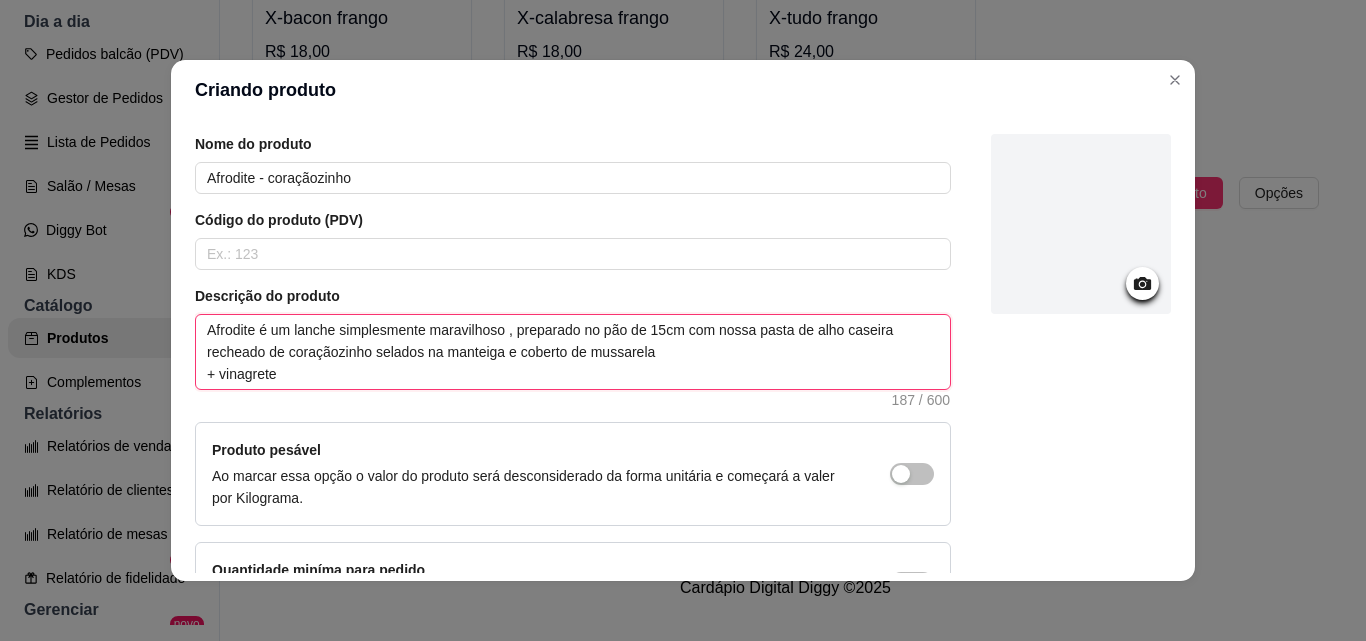 scroll, scrollTop: 207, scrollLeft: 0, axis: vertical 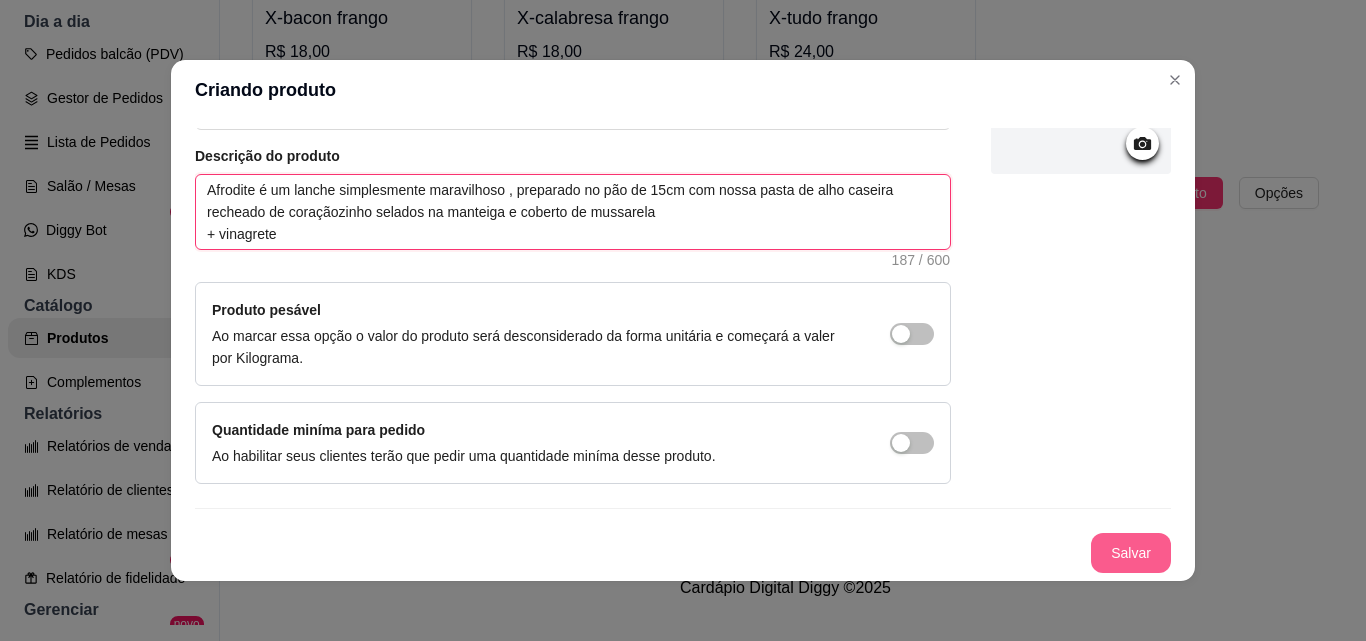 type on "Afrodite é um lanche simplesmente maravilhoso , preparado no pão de 15cm com nossa pasta de alho caseira recheado de coraçãozinho selados na manteiga e coberto de mussarela
+ vinagrete" 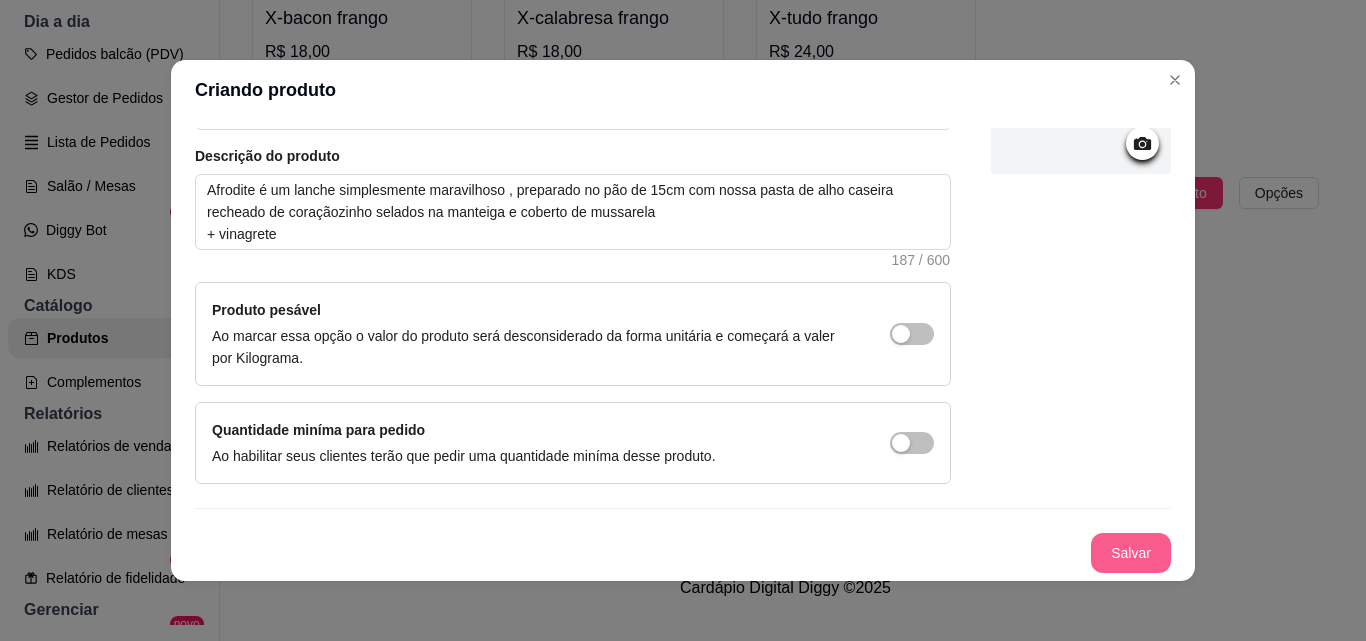 click on "Salvar" at bounding box center (1131, 553) 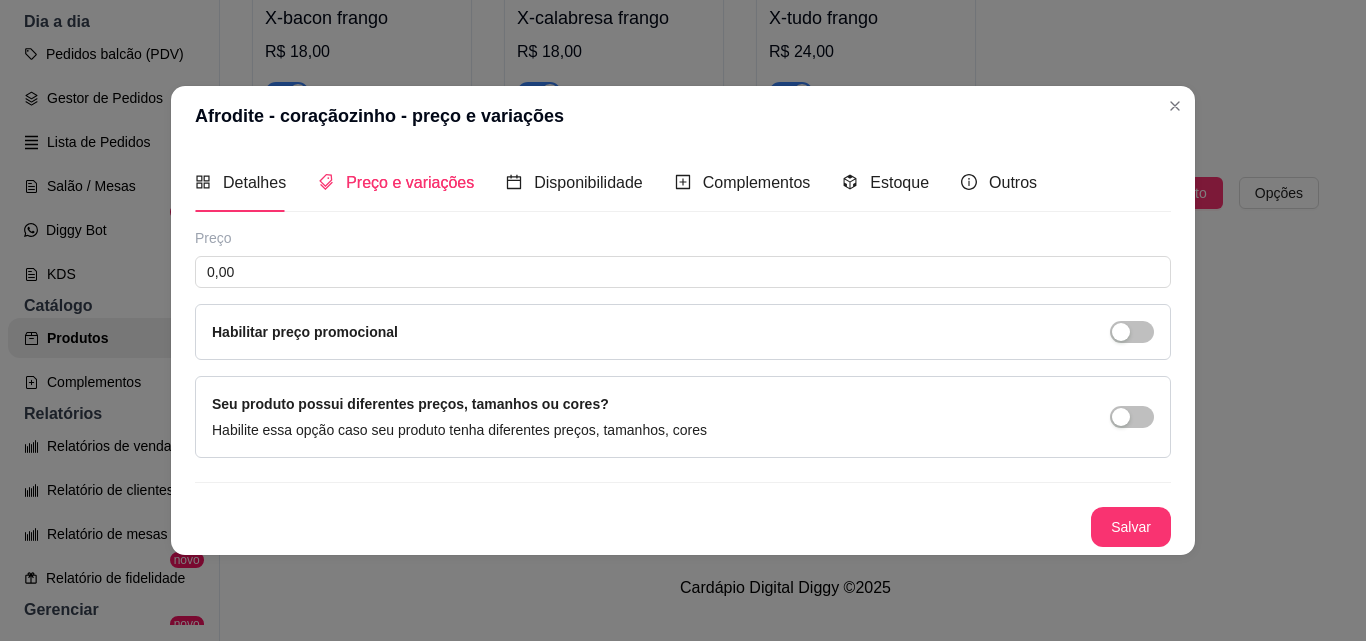 type 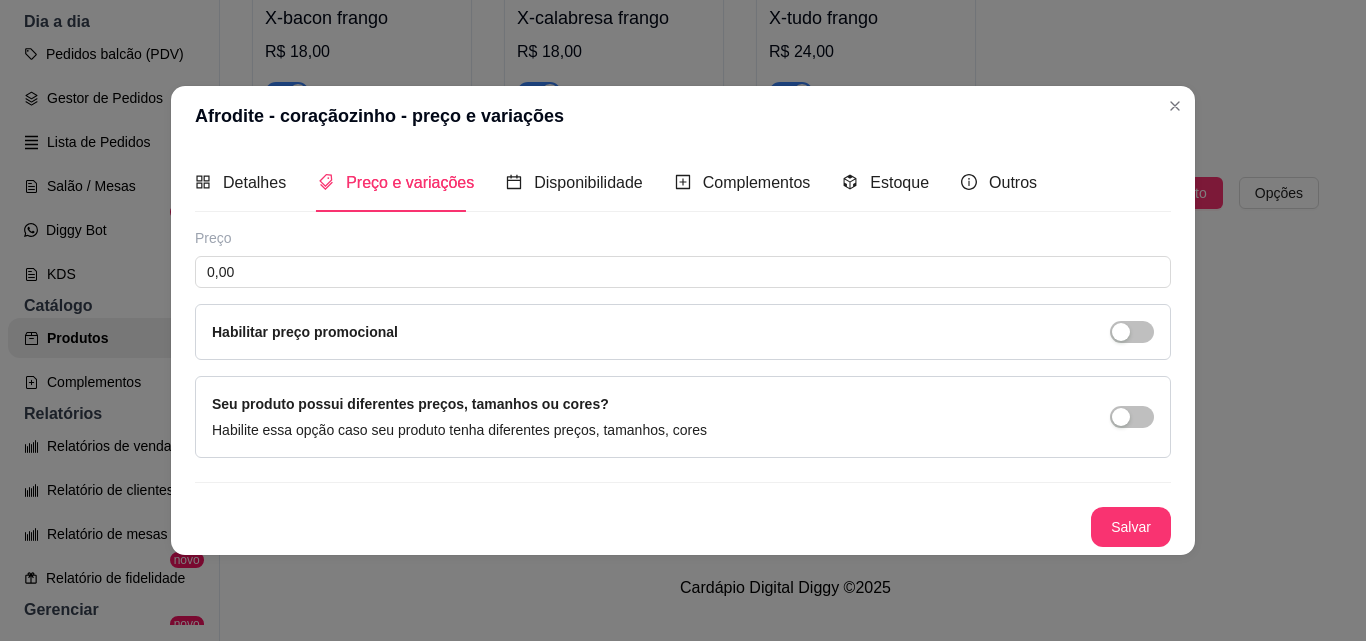 scroll, scrollTop: 0, scrollLeft: 0, axis: both 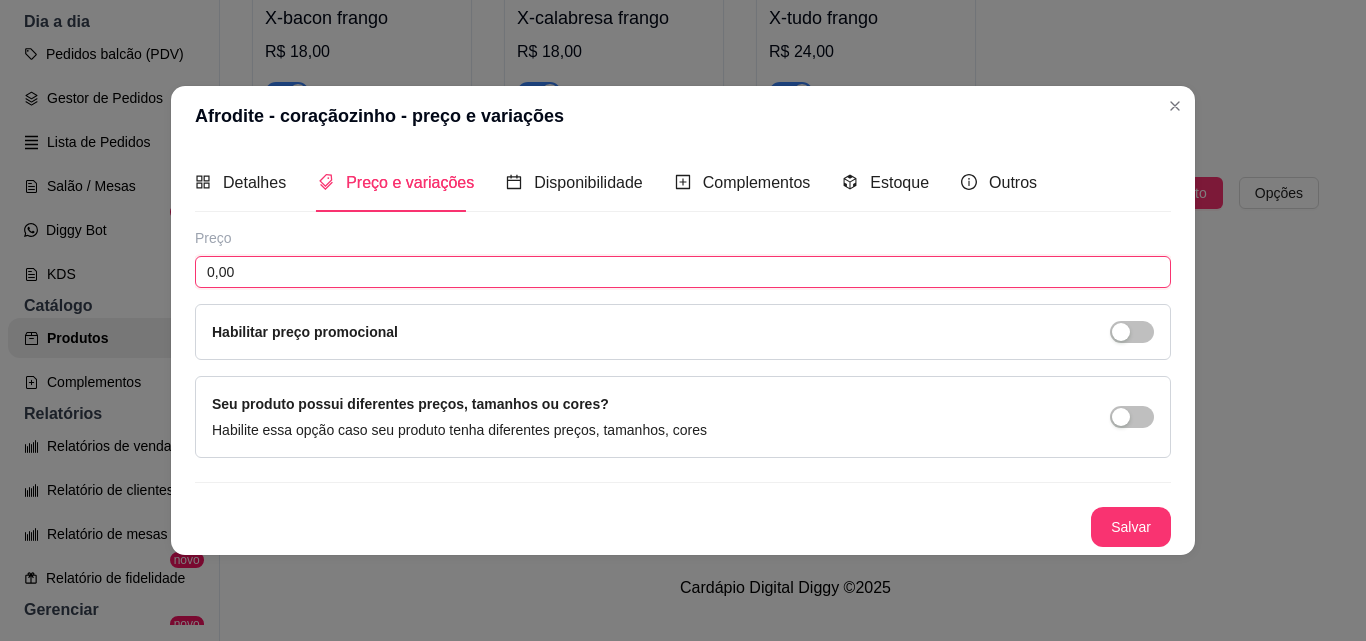 click on "0,00" at bounding box center (683, 272) 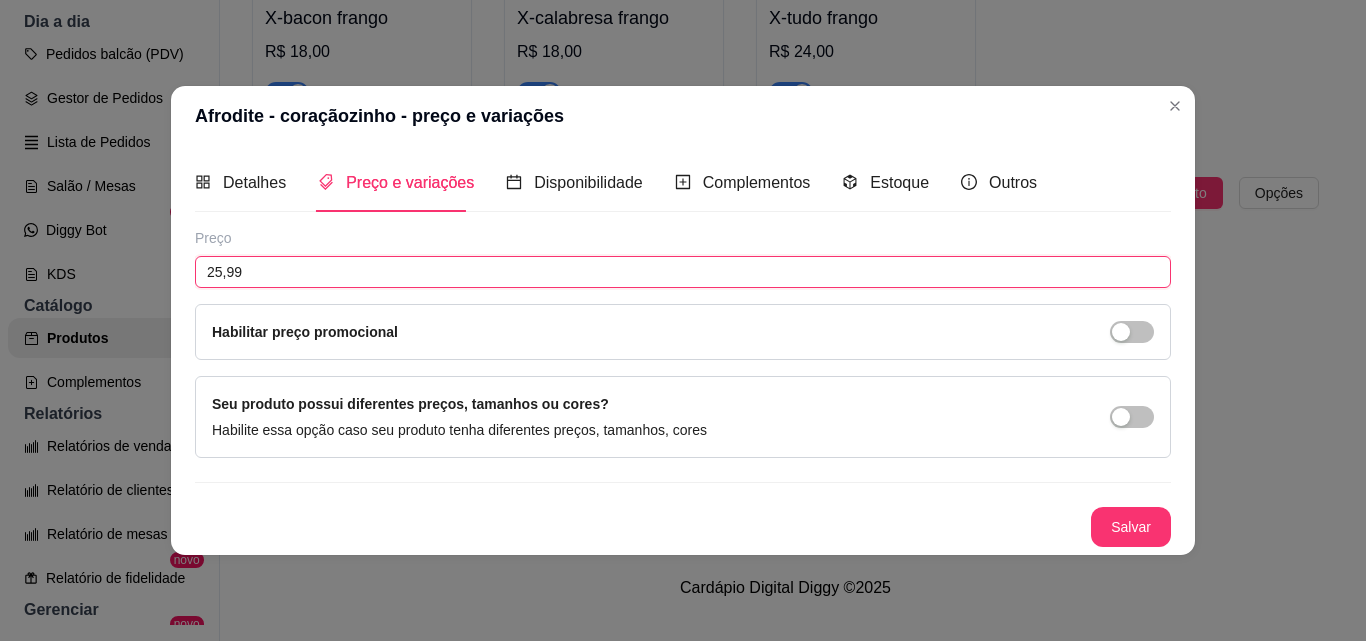 type on "25,99" 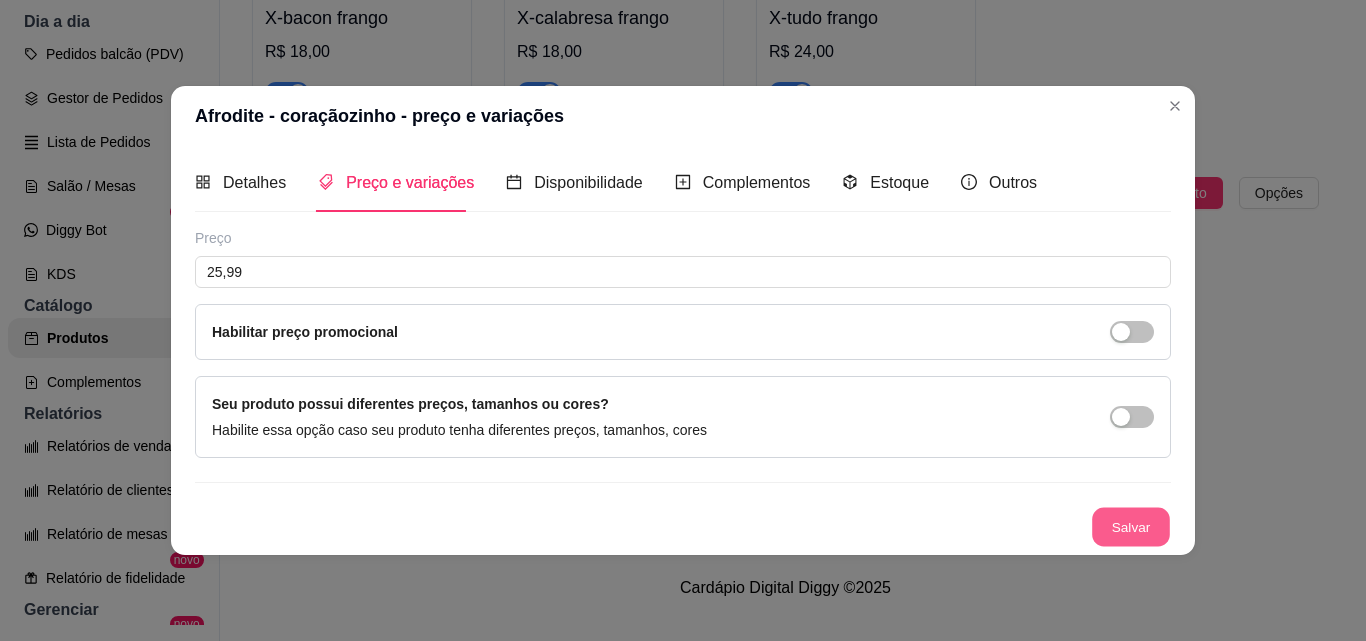 click on "Salvar" at bounding box center [1131, 526] 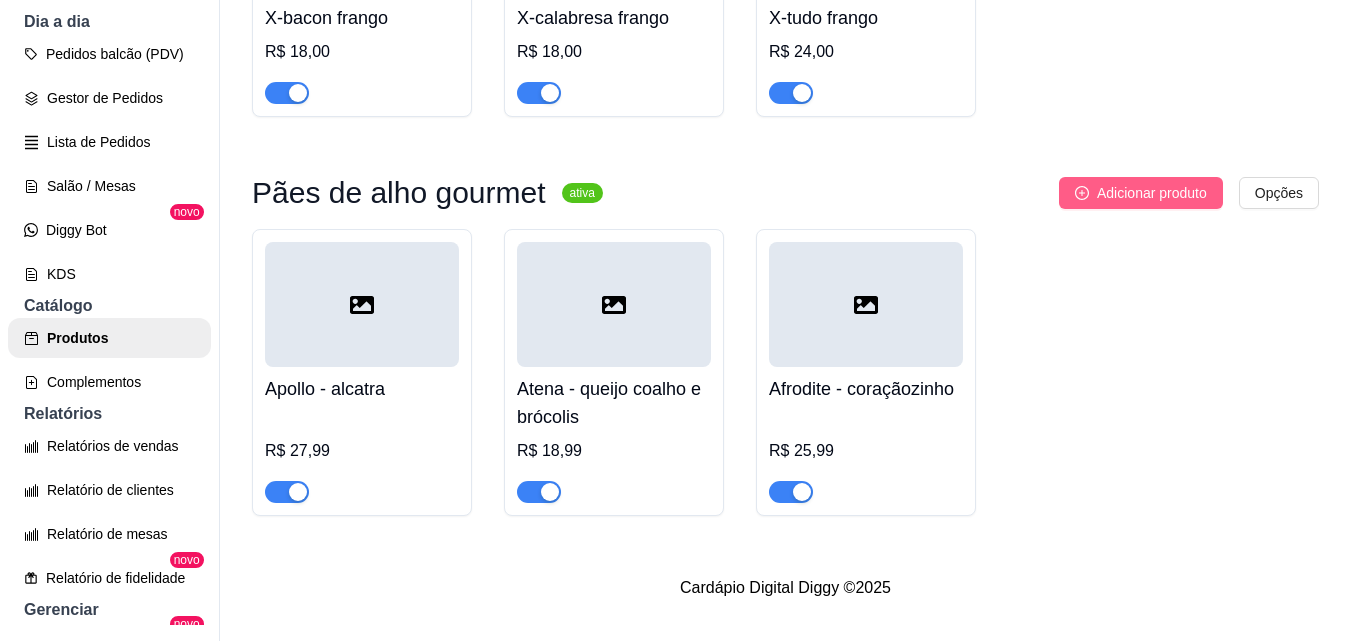 click on "Adicionar produto" at bounding box center (1152, 193) 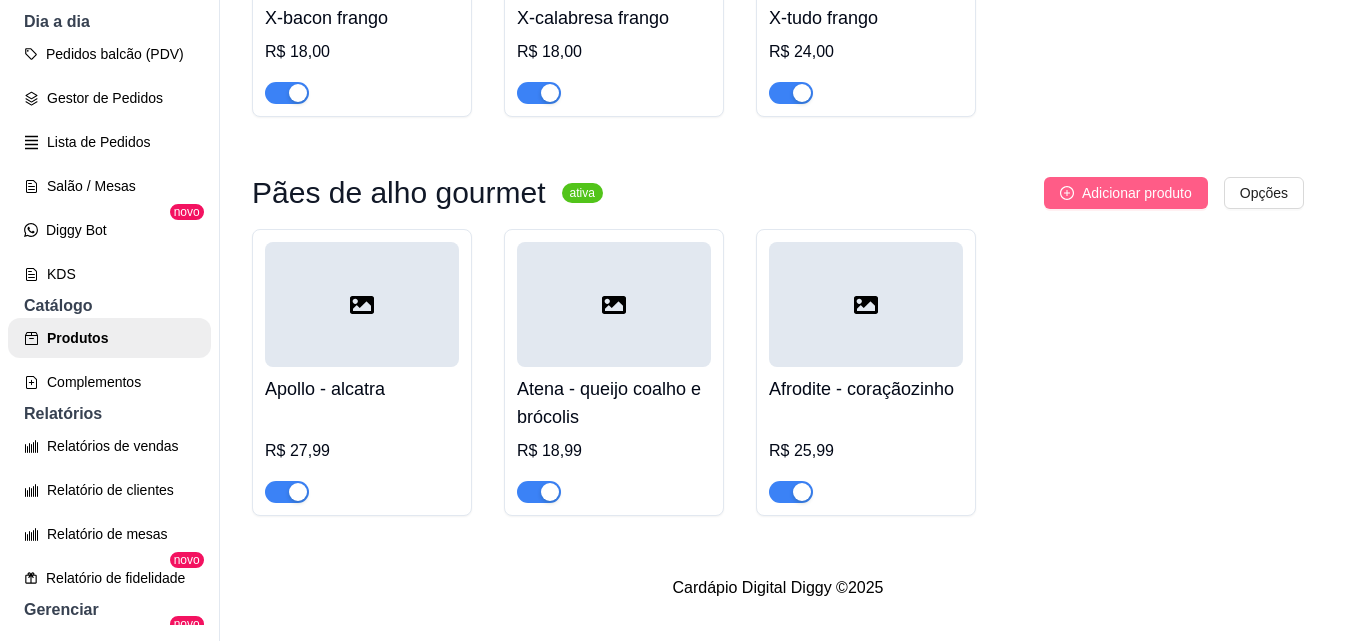 type 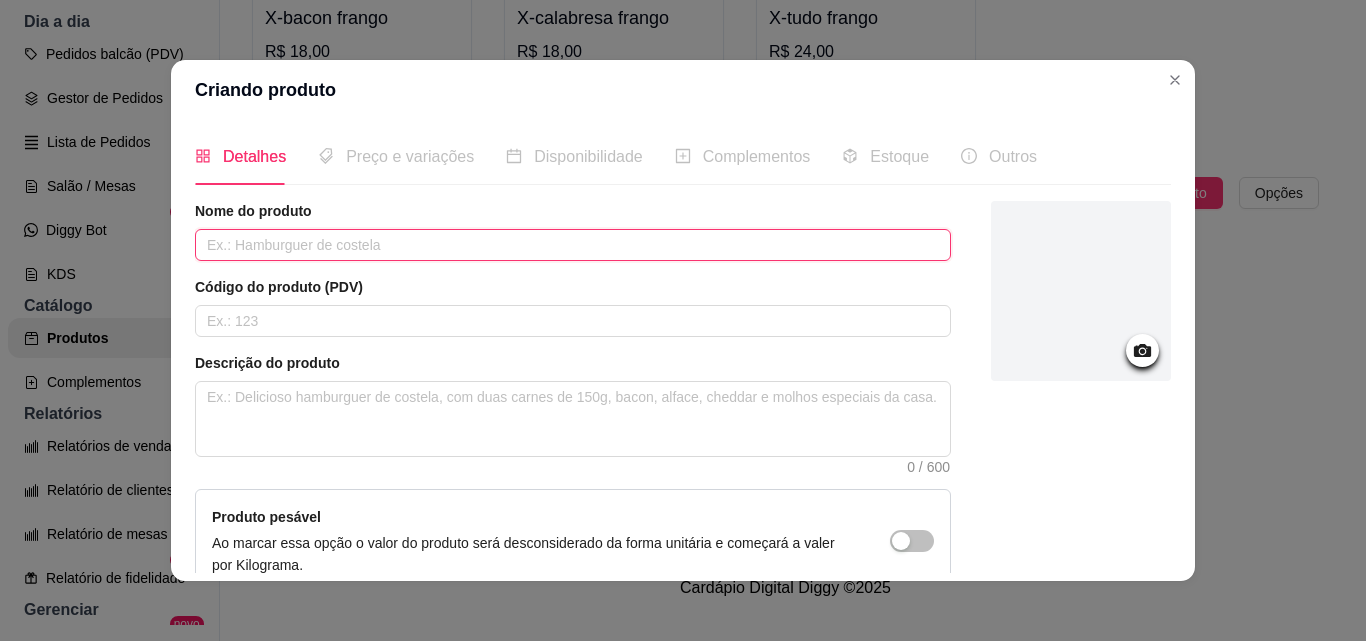 click at bounding box center [573, 245] 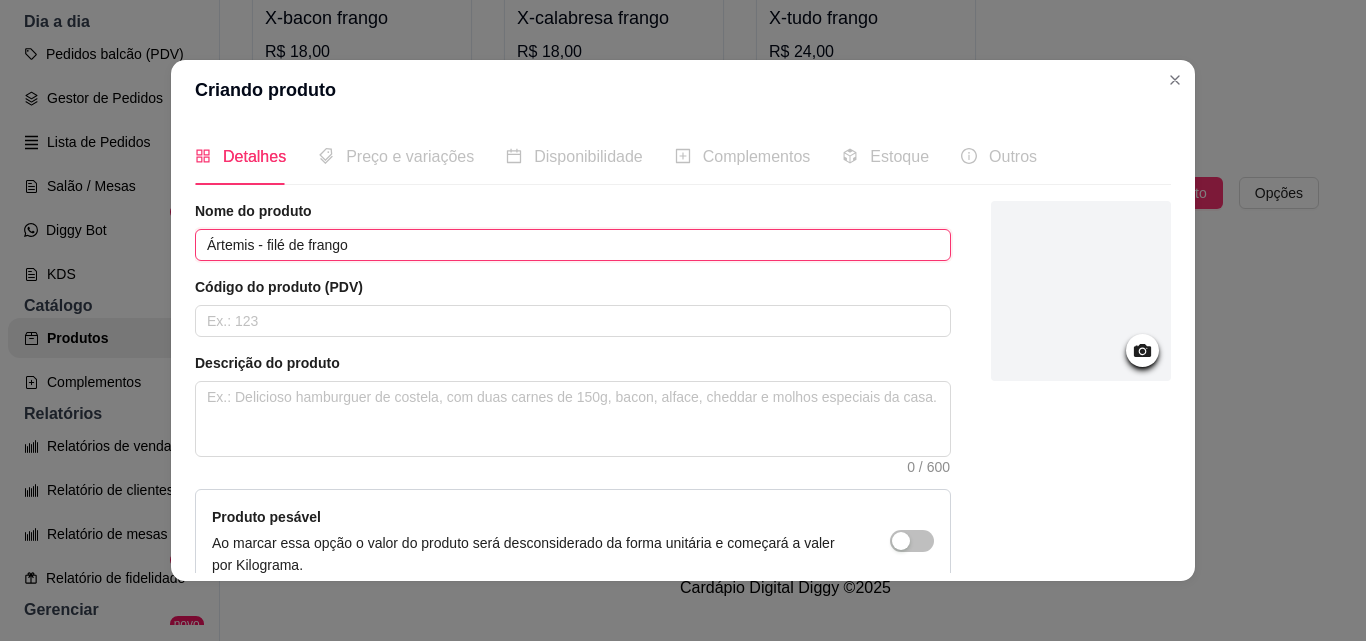 type on "Ártemis - filé de frango" 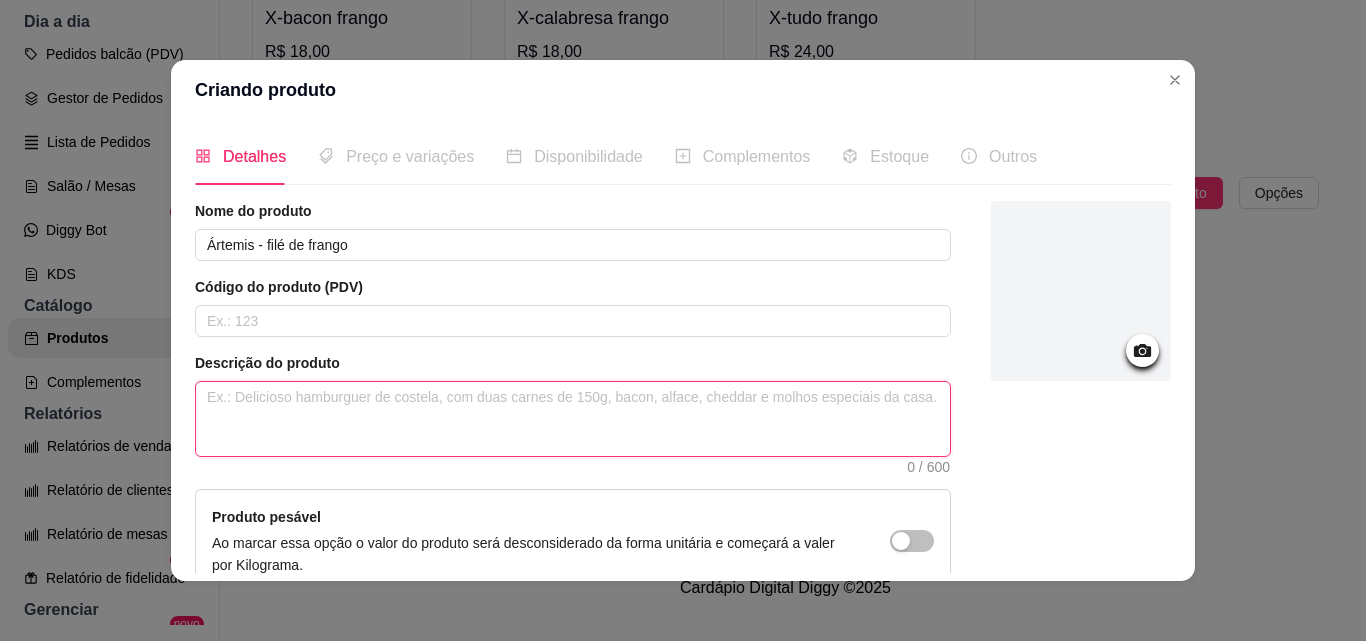 paste on "Ártemis é um lanche de excelência, preparado no pão de 15cm com nossa pasta de alho caseira recheado com filé de frango suculento selado na manteiga e coberto de mussarela
+ vinagrete" 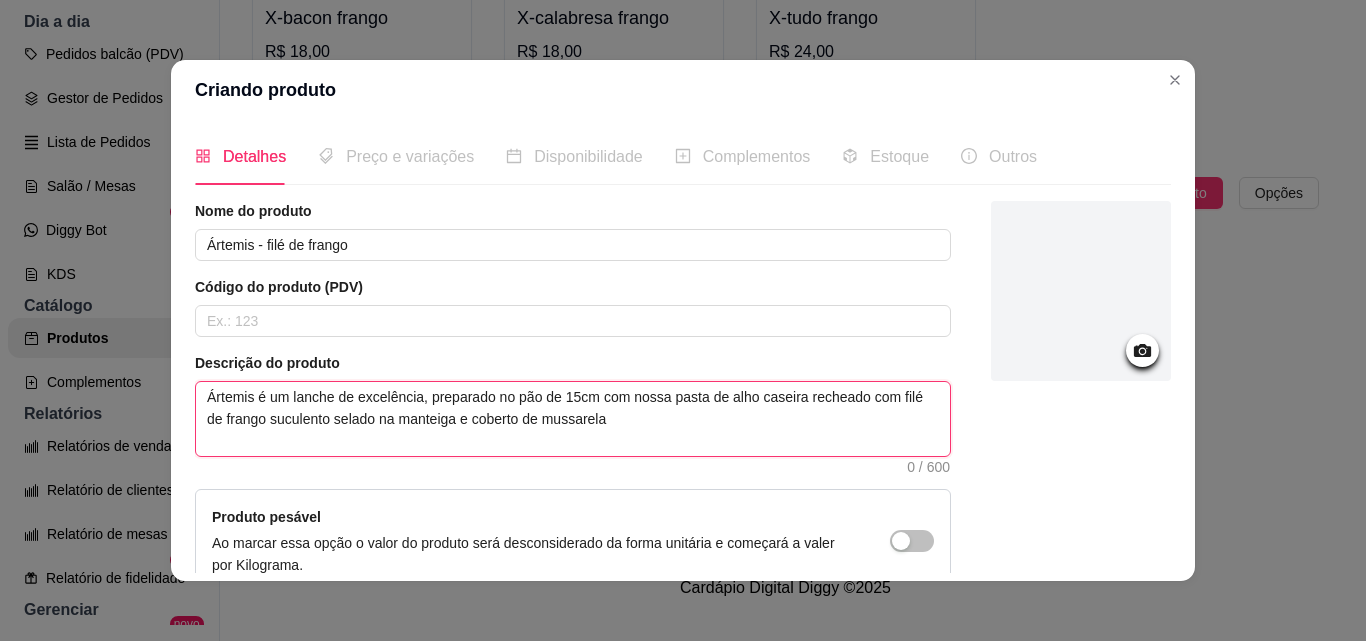 type 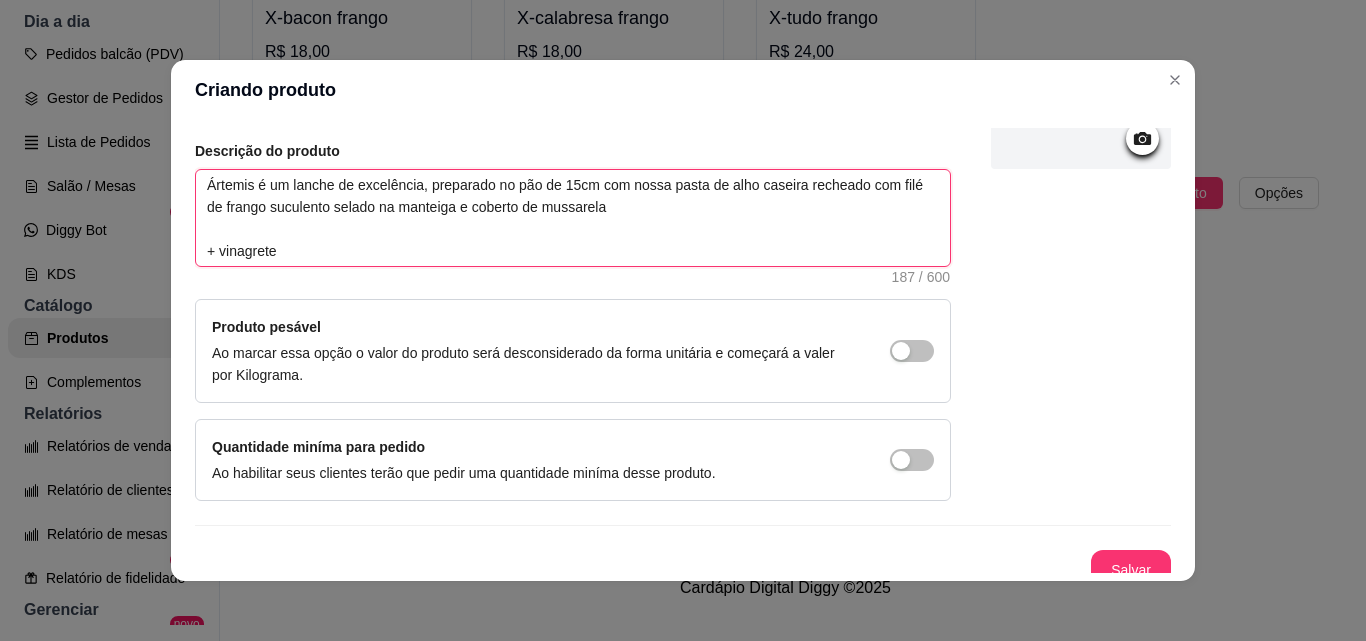 scroll, scrollTop: 229, scrollLeft: 0, axis: vertical 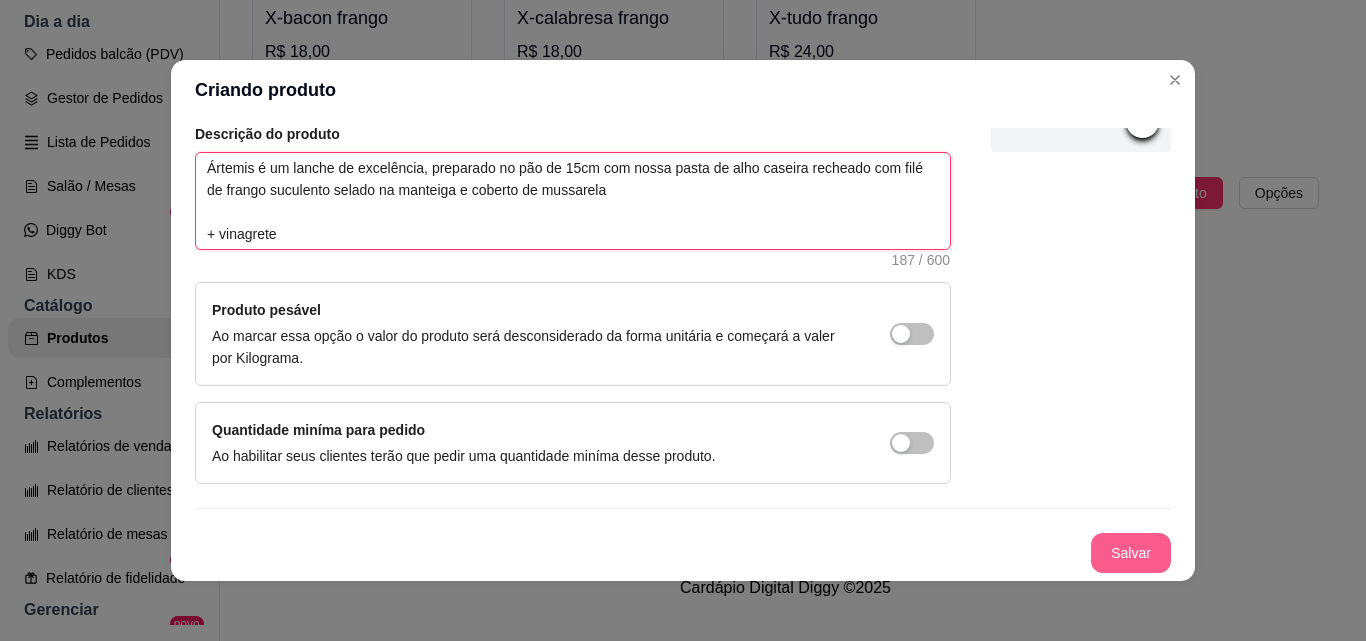 type on "Ártemis é um lanche de excelência, preparado no pão de 15cm com nossa pasta de alho caseira recheado com filé de frango suculento selado na manteiga e coberto de mussarela
+ vinagrete" 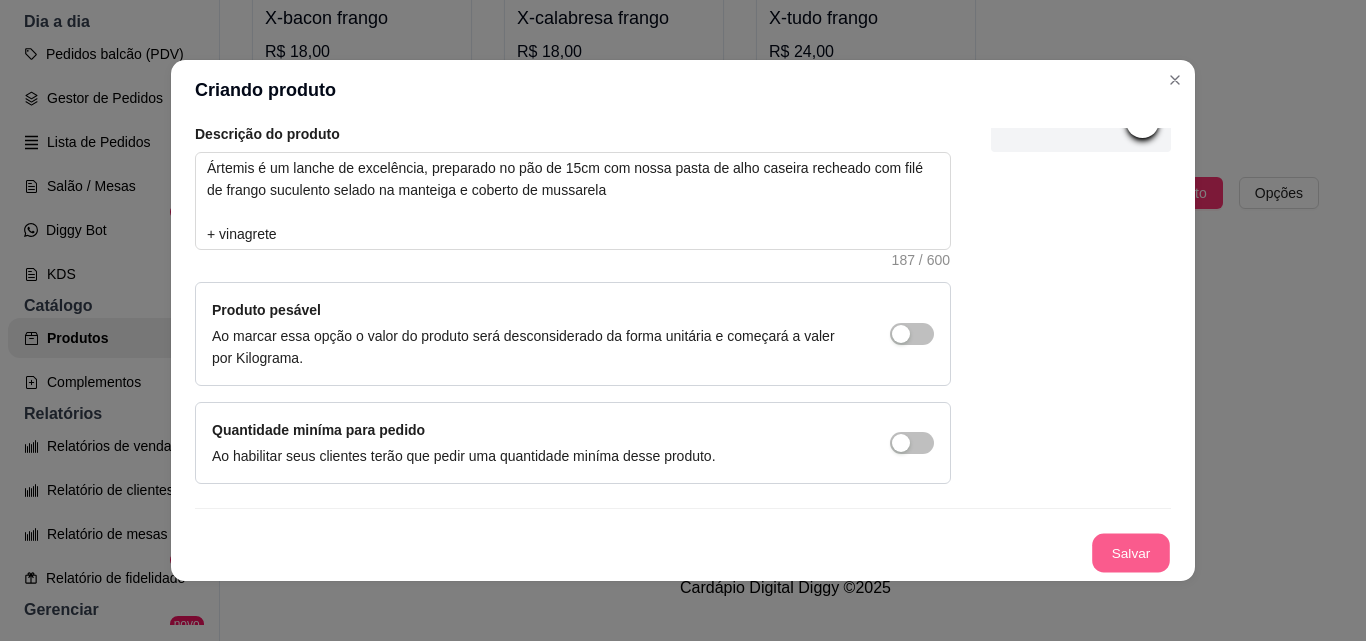 click on "Salvar" at bounding box center (1131, 553) 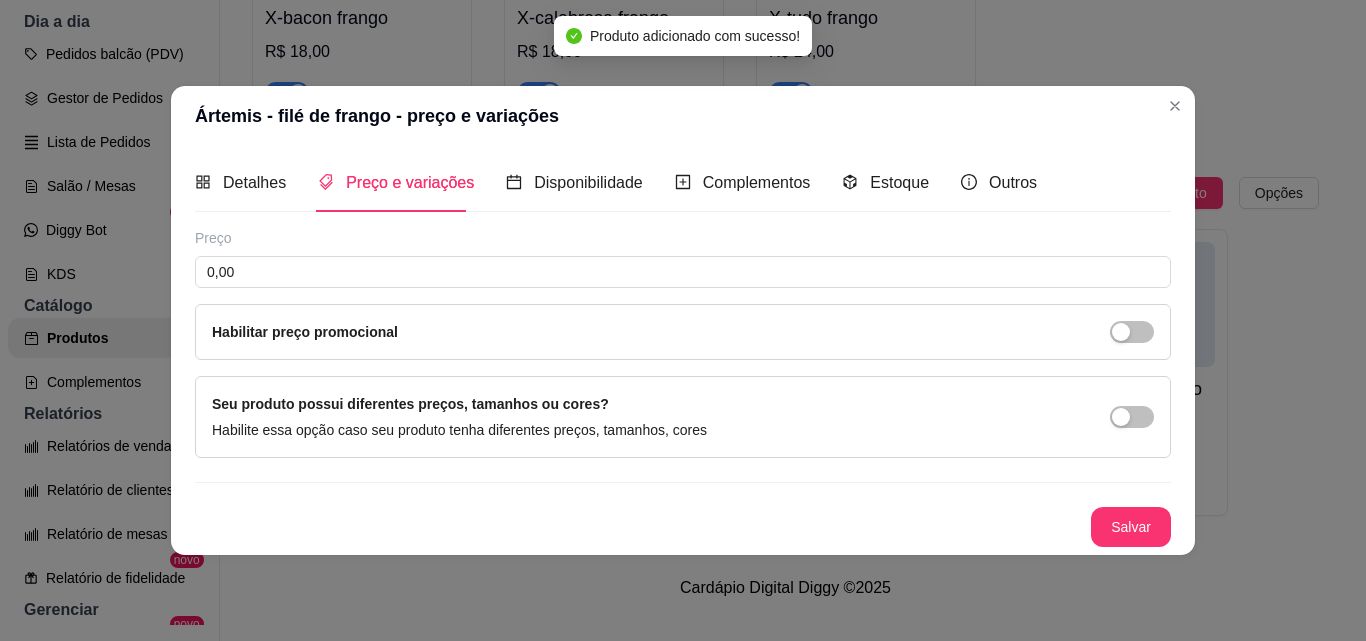 type 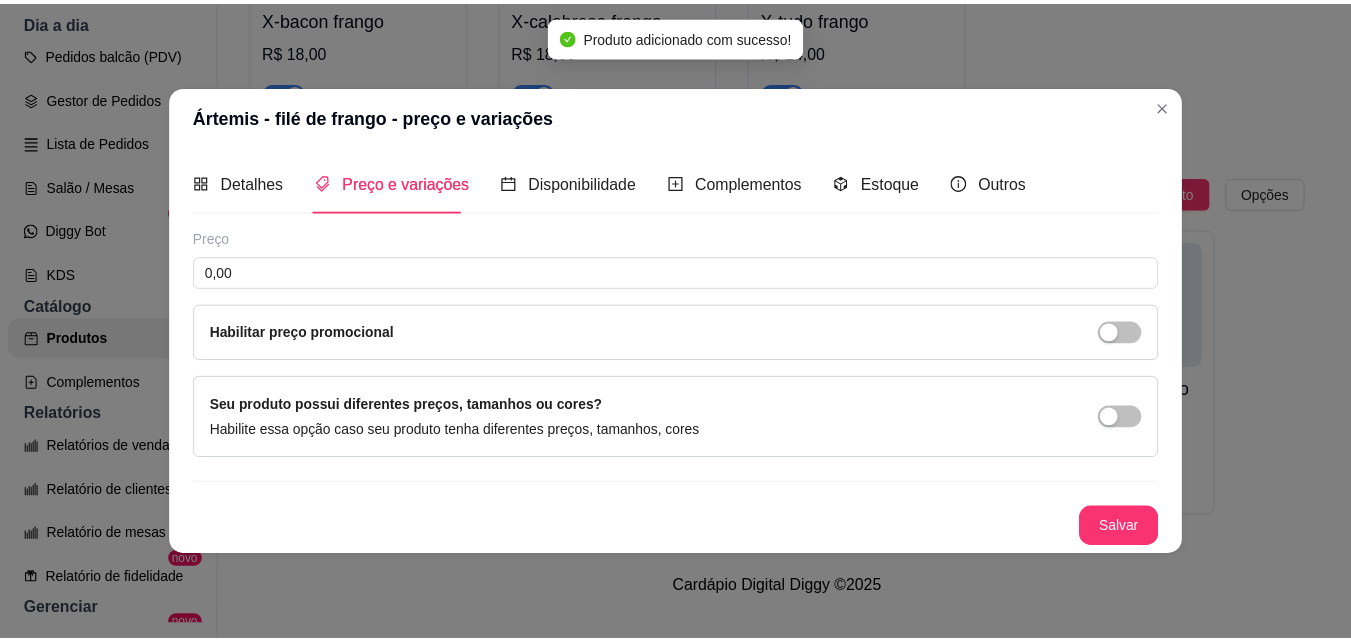 scroll, scrollTop: 0, scrollLeft: 0, axis: both 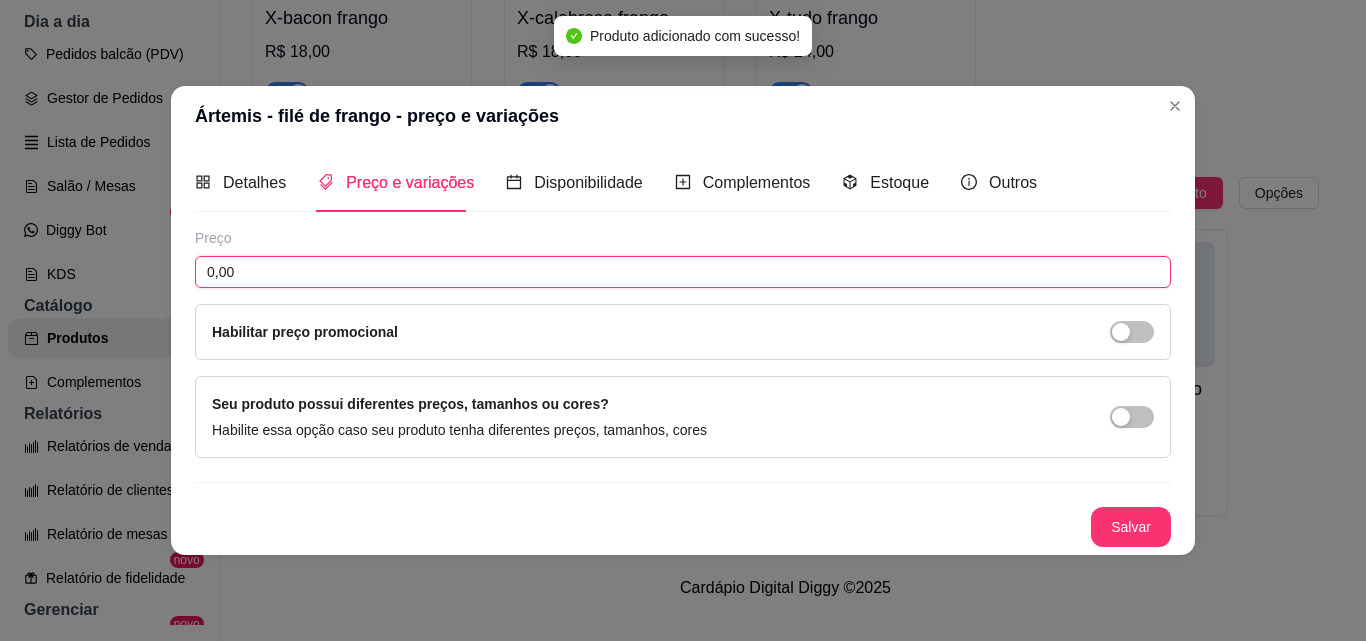click on "0,00" at bounding box center (683, 272) 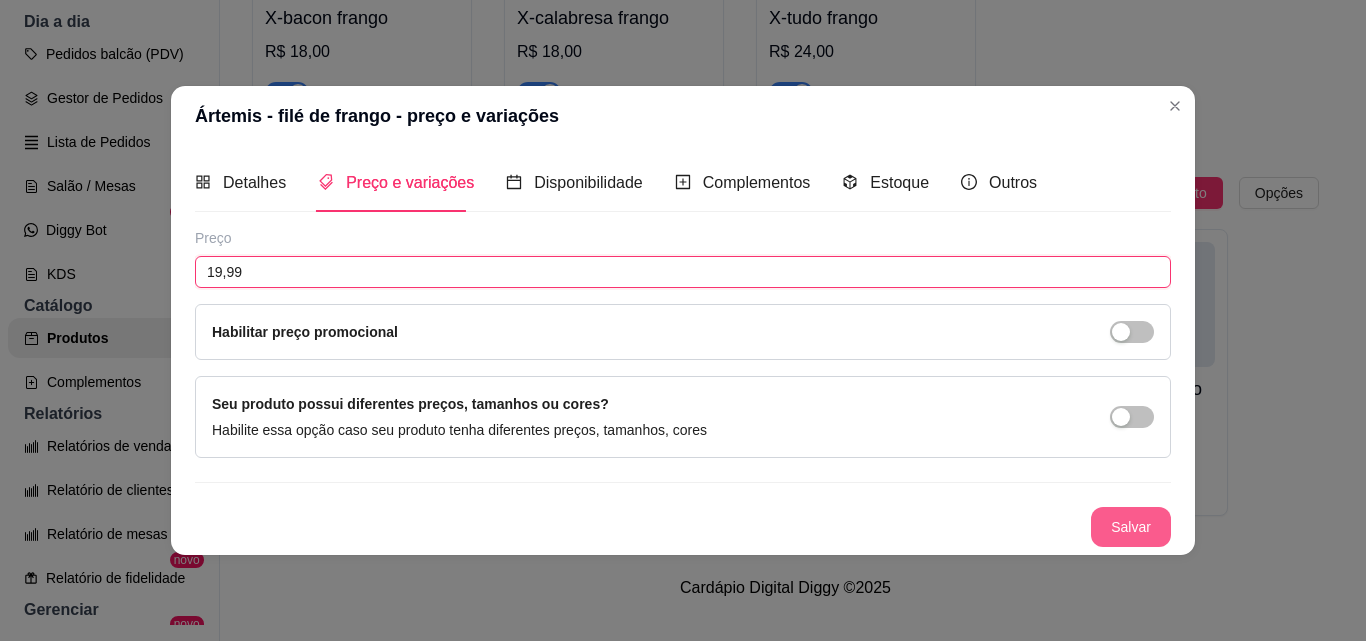 type on "19,99" 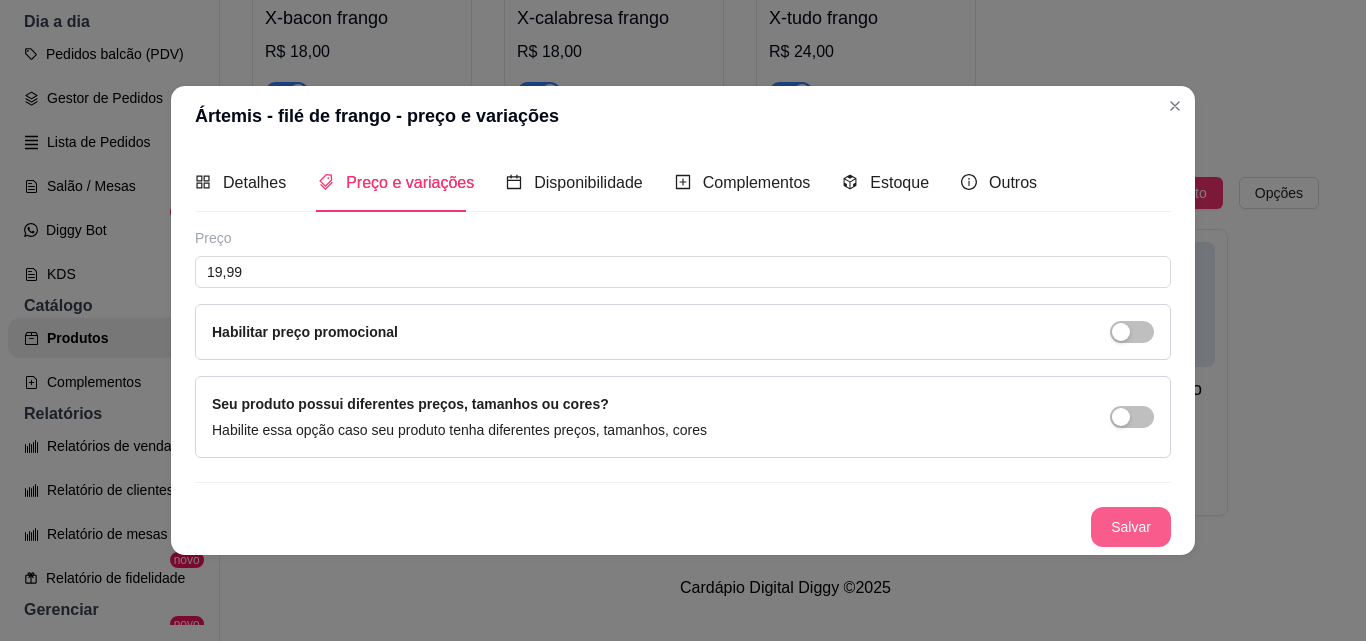 click on "Salvar" at bounding box center (1131, 527) 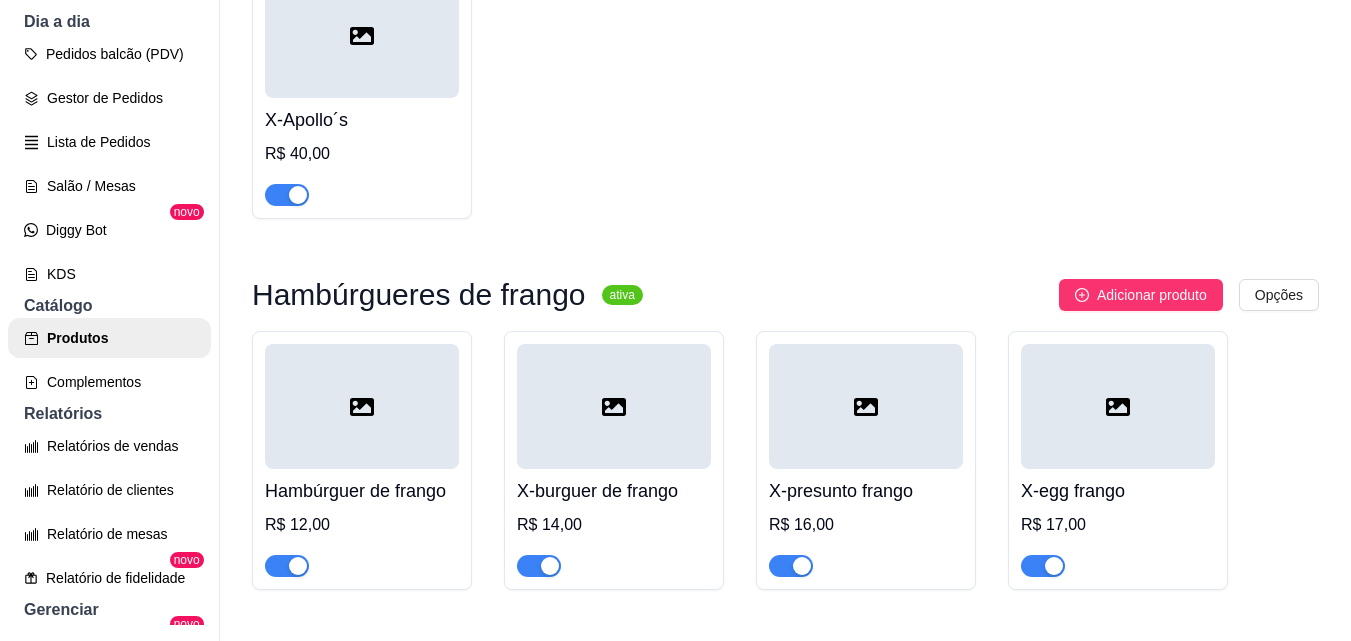 scroll, scrollTop: 1100, scrollLeft: 0, axis: vertical 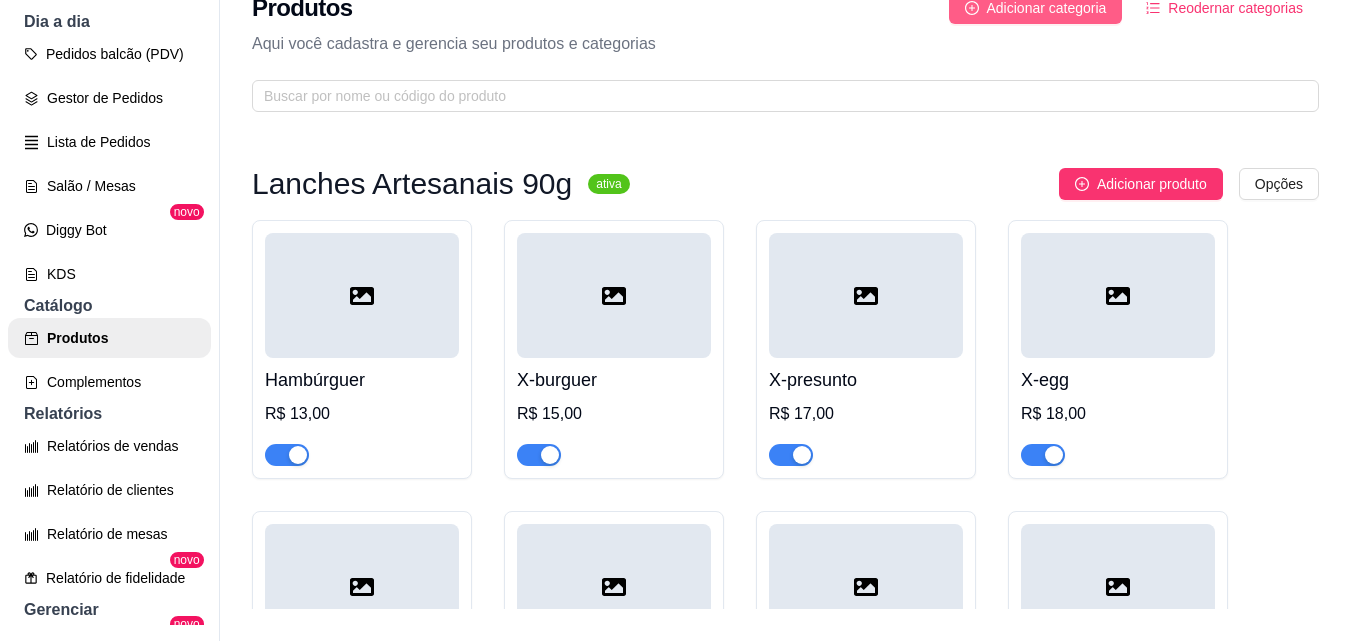 click on "Adicionar categoria" at bounding box center (1047, 8) 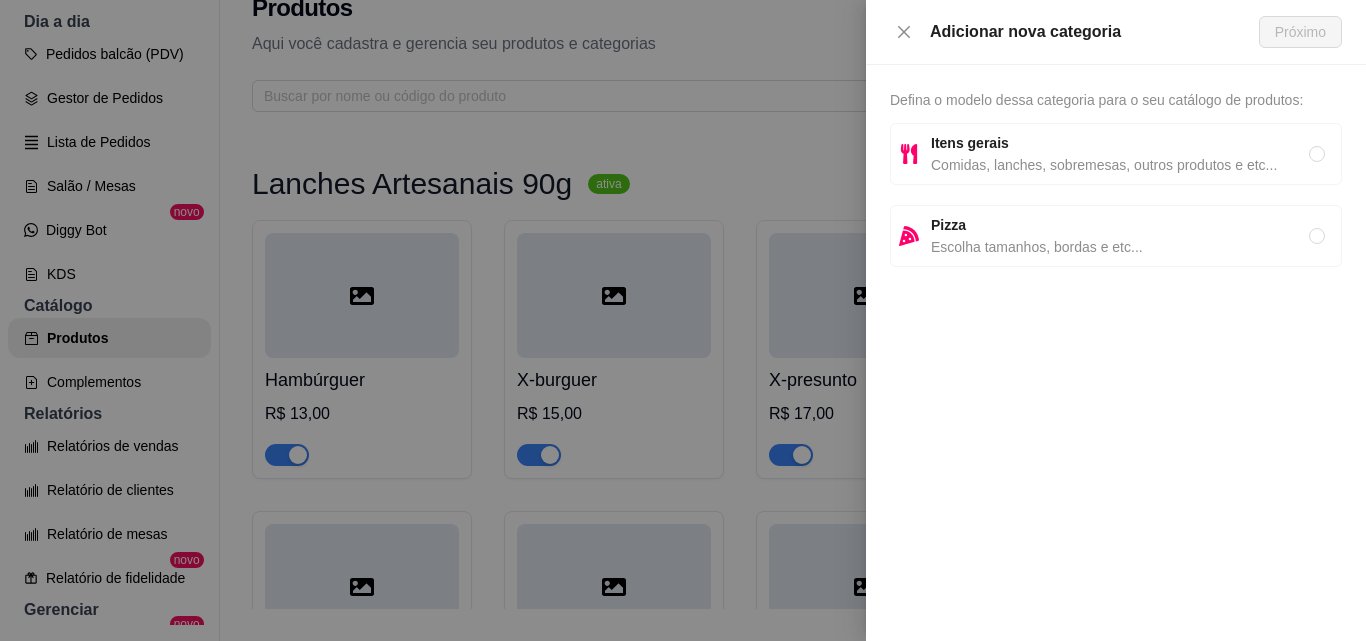 click on "Comidas, lanches, sobremesas, outros produtos e etc..." at bounding box center [1120, 165] 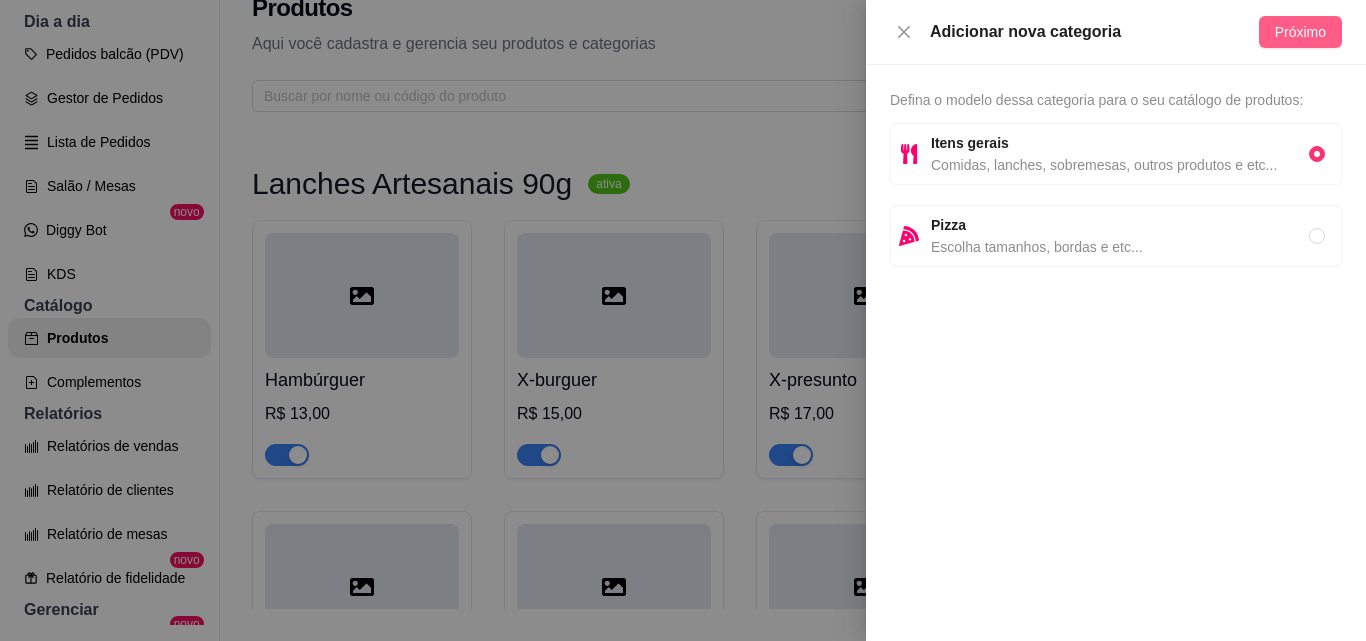 click on "Próximo" at bounding box center [1300, 32] 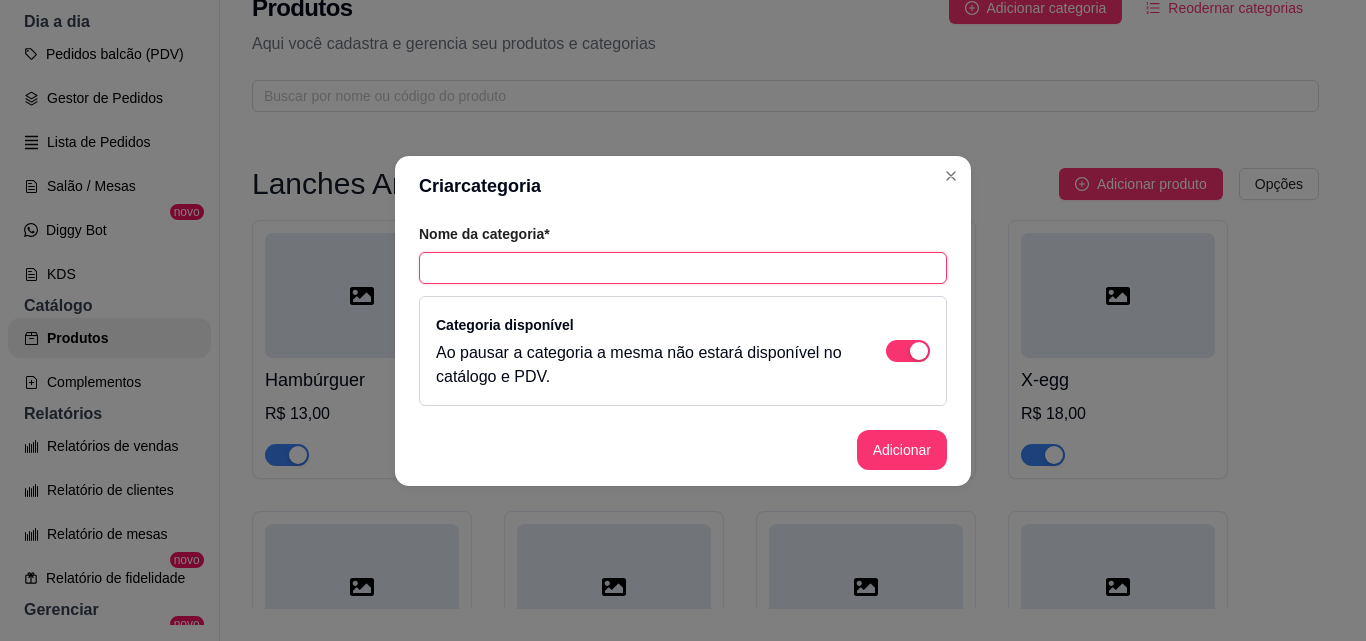 click at bounding box center [683, 268] 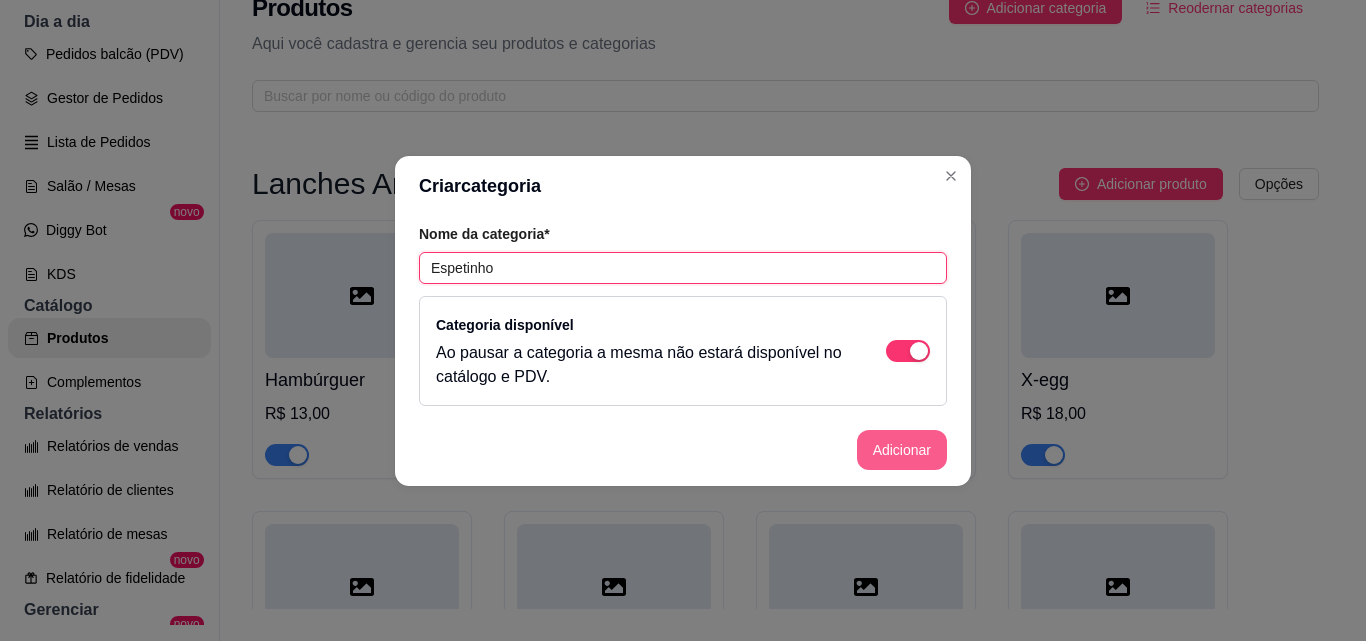 type on "Espetinho" 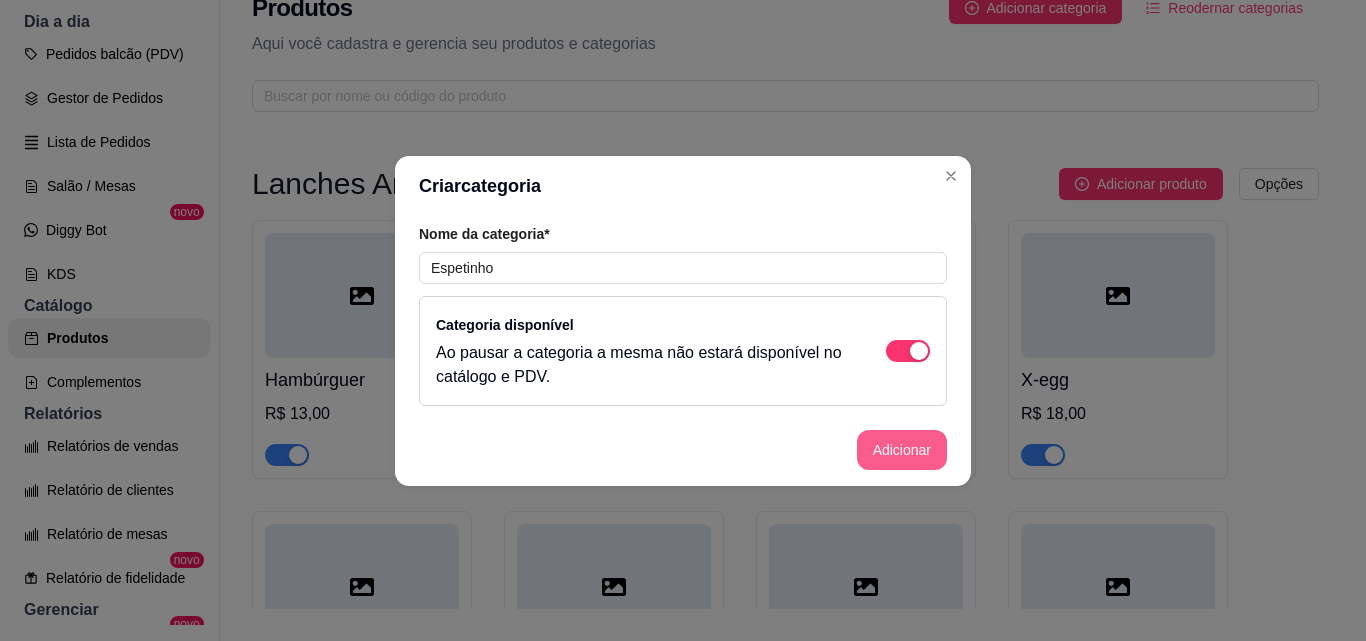 click on "Adicionar" at bounding box center (902, 450) 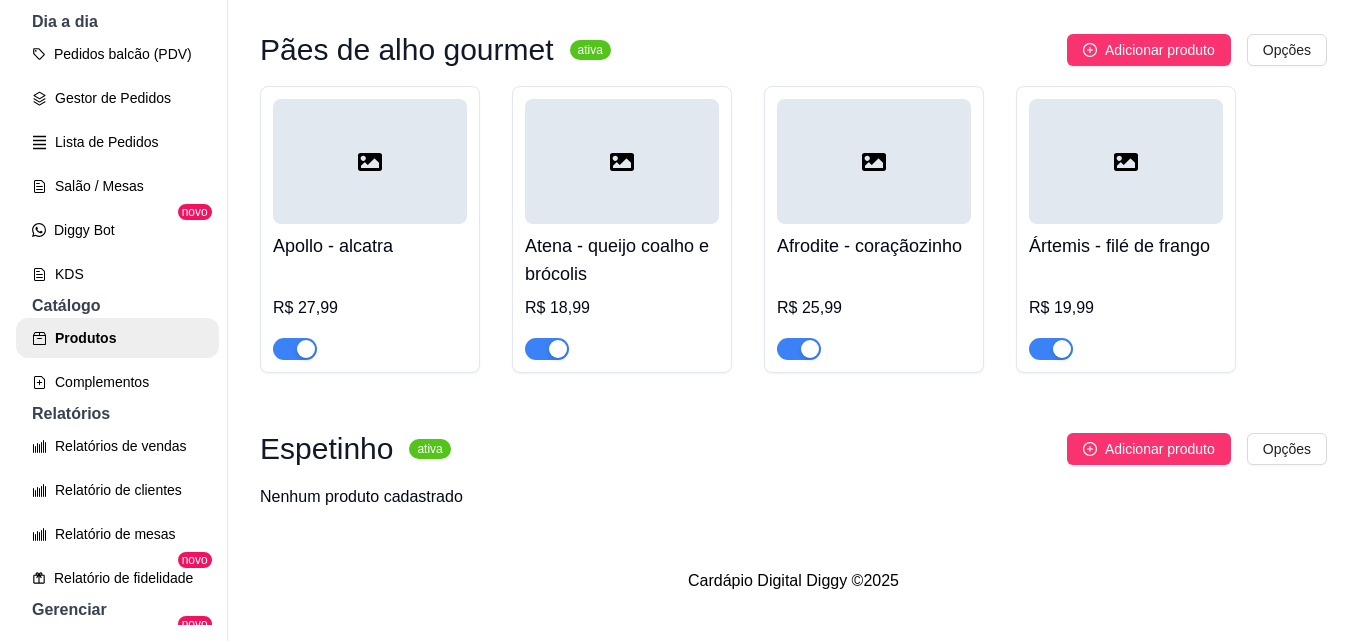 scroll, scrollTop: 1770, scrollLeft: 0, axis: vertical 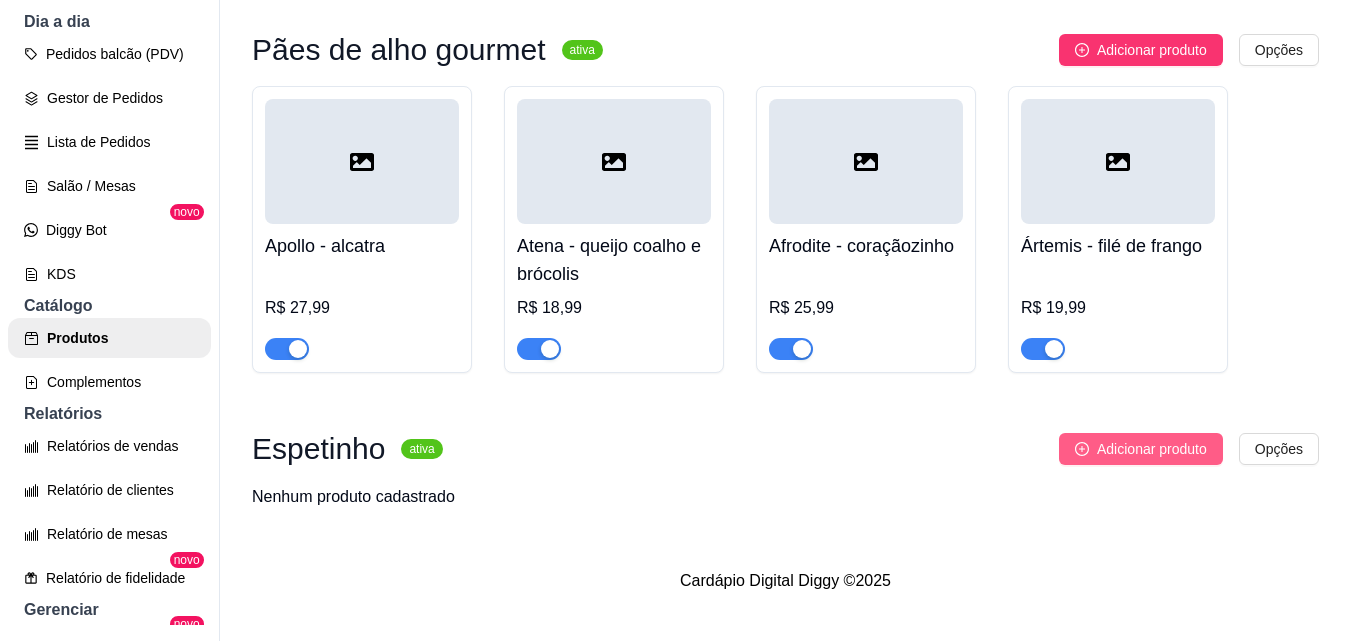 click on "Adicionar produto" at bounding box center (1141, 449) 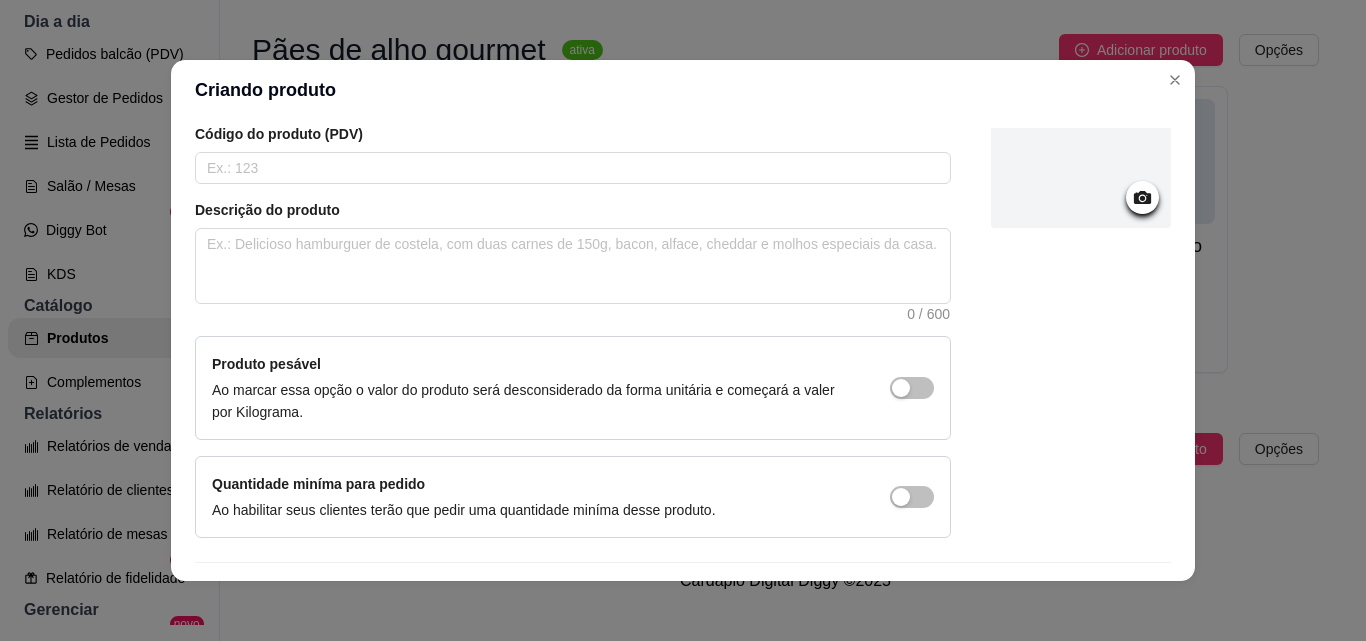 scroll, scrollTop: 207, scrollLeft: 0, axis: vertical 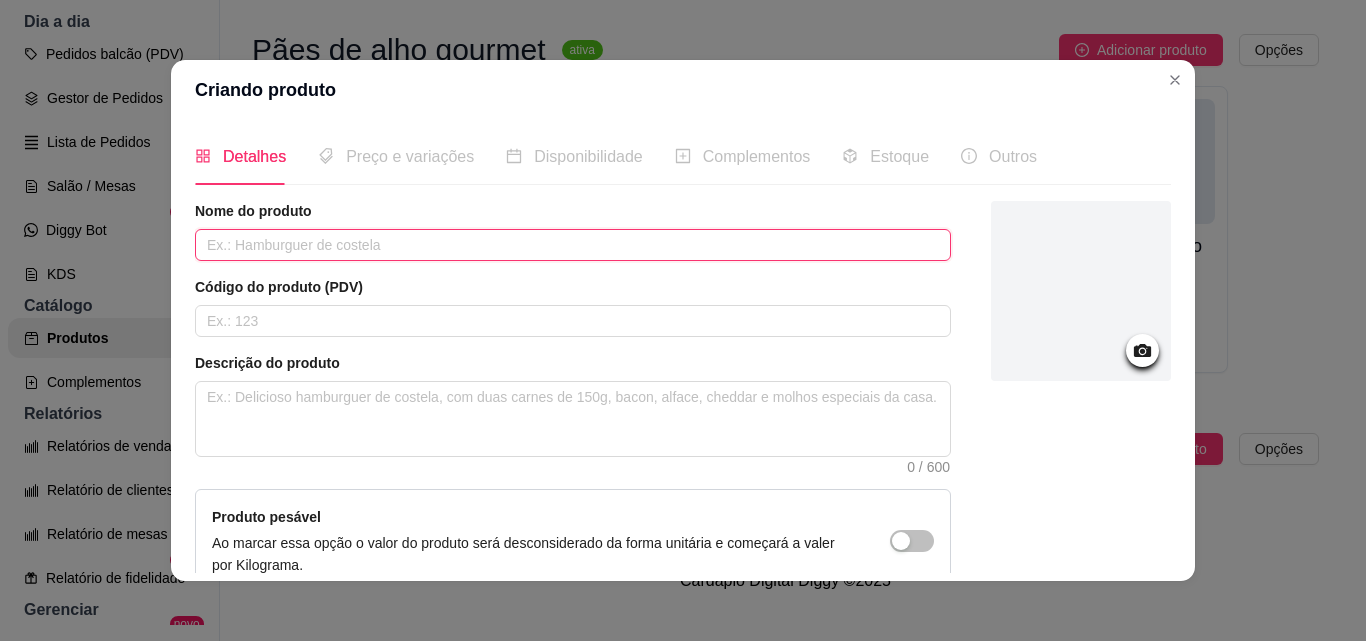 click at bounding box center (573, 245) 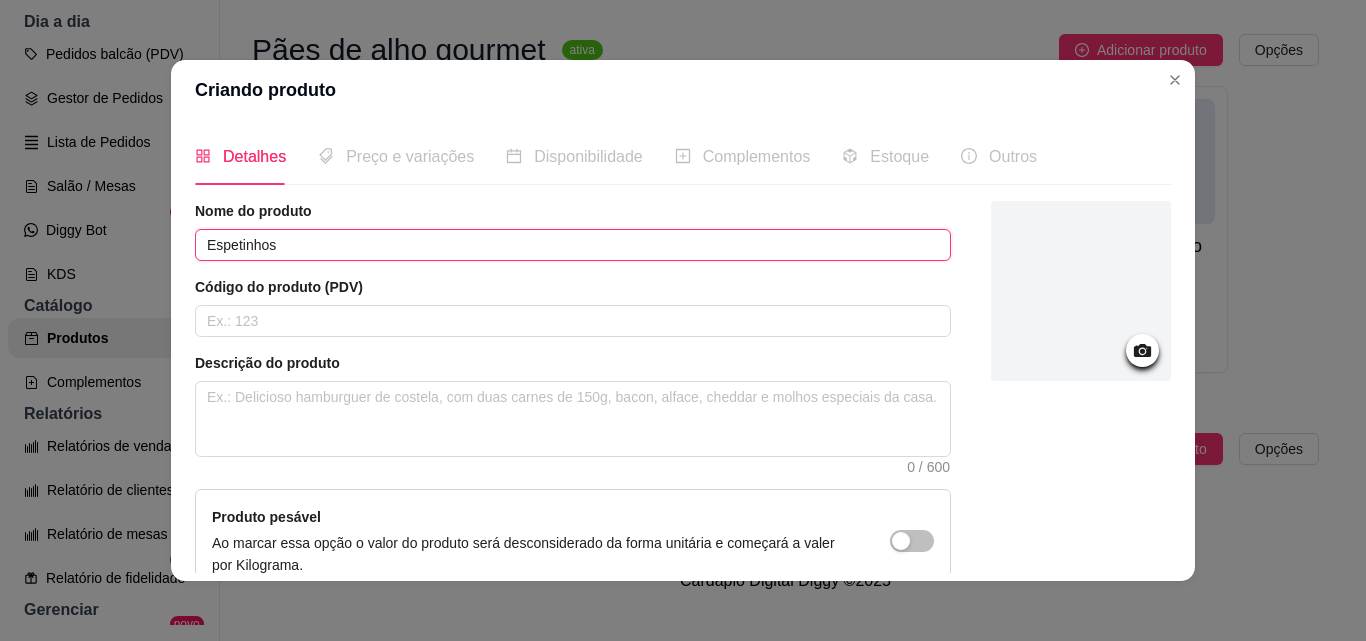 type on "Espetinhos" 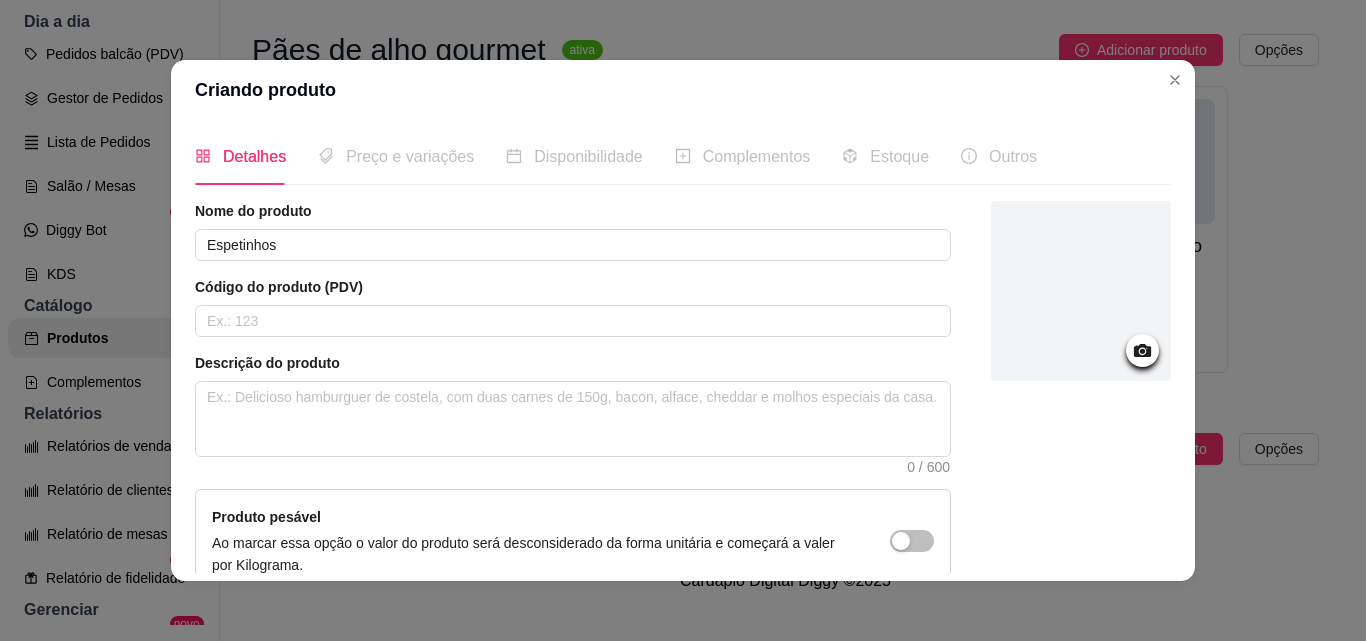 click on "Preço e variações" at bounding box center [396, 156] 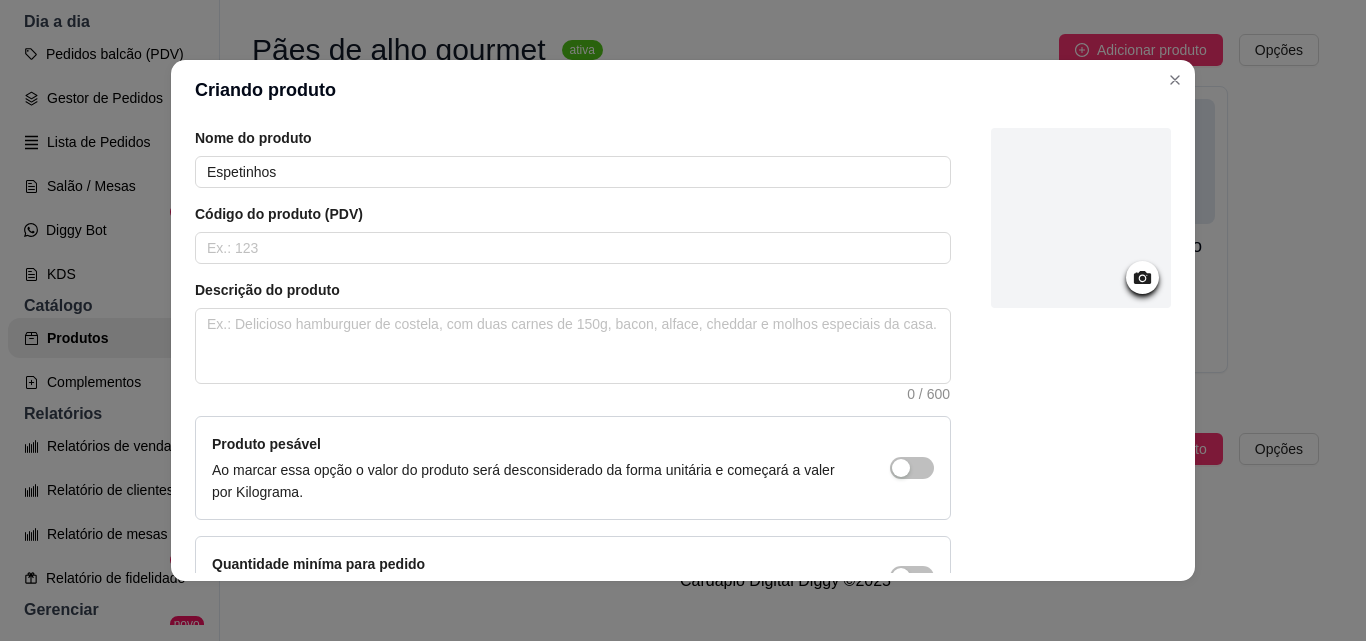scroll, scrollTop: 200, scrollLeft: 0, axis: vertical 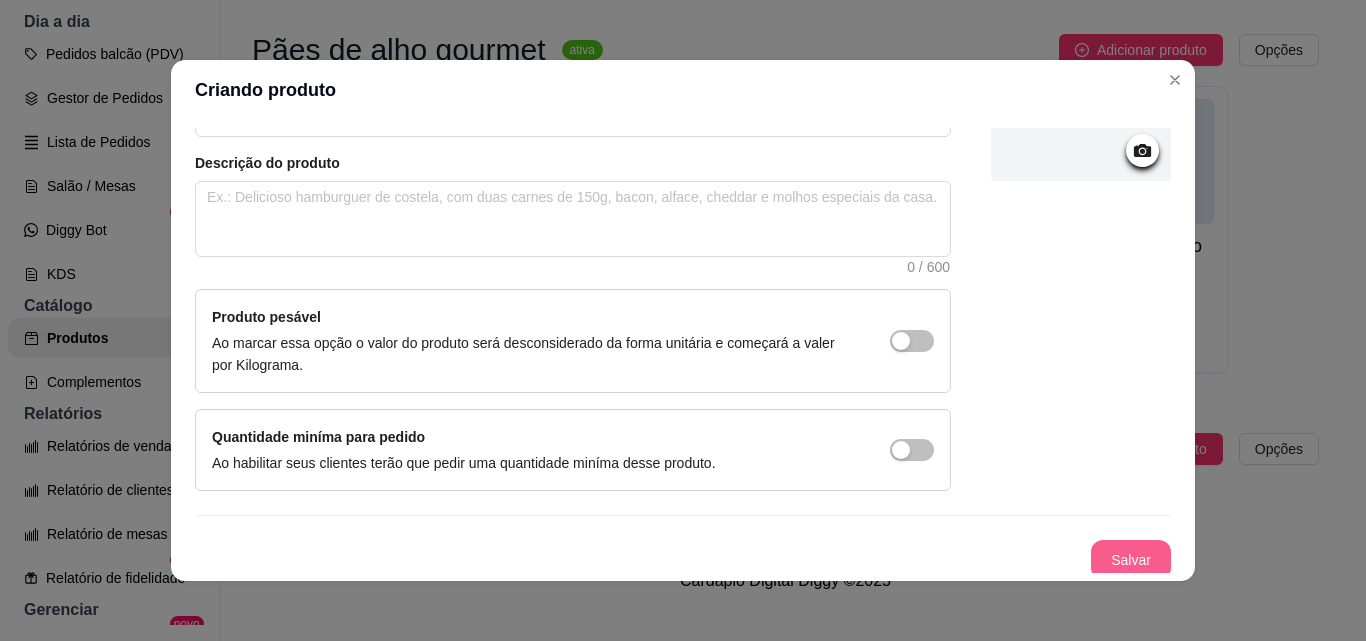 click on "Salvar" at bounding box center (1131, 560) 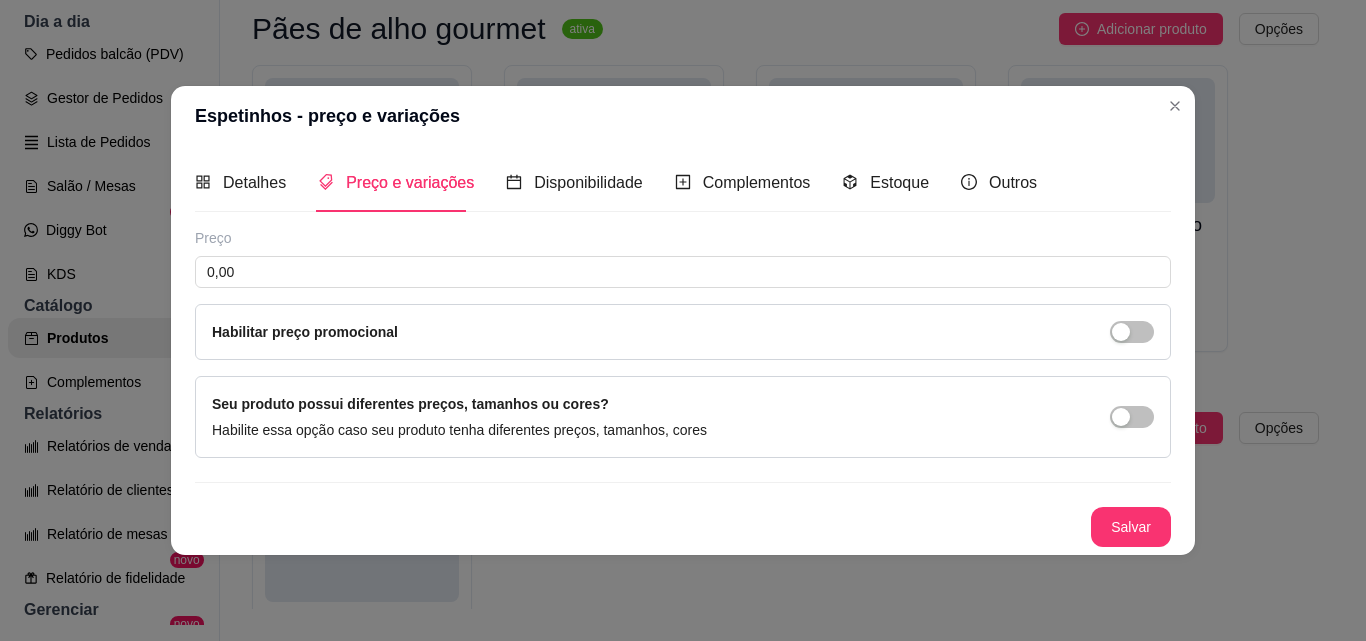 type 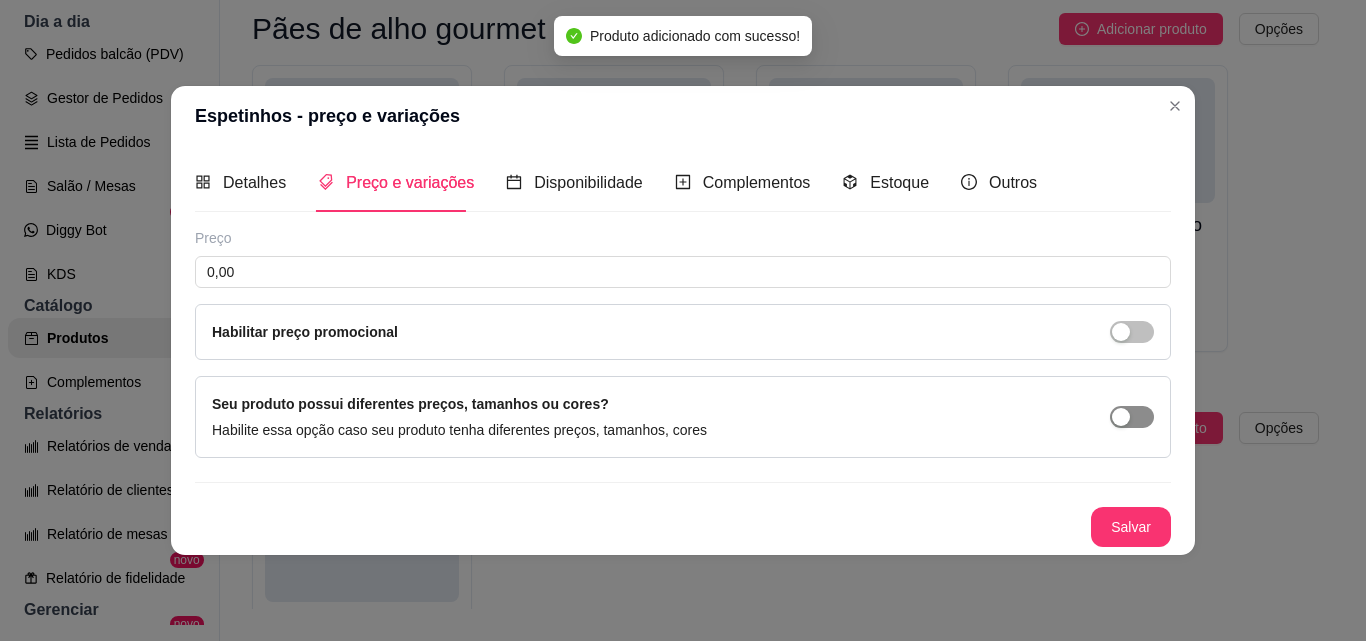 click at bounding box center (1121, 417) 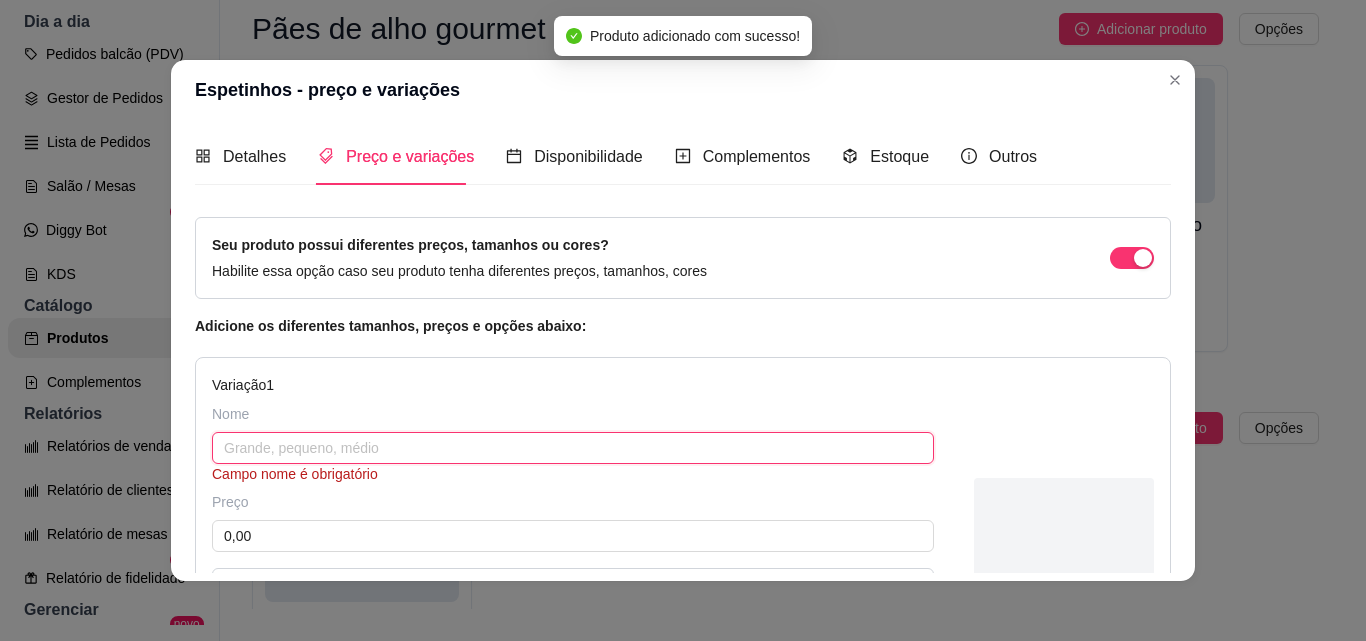 click at bounding box center (573, 448) 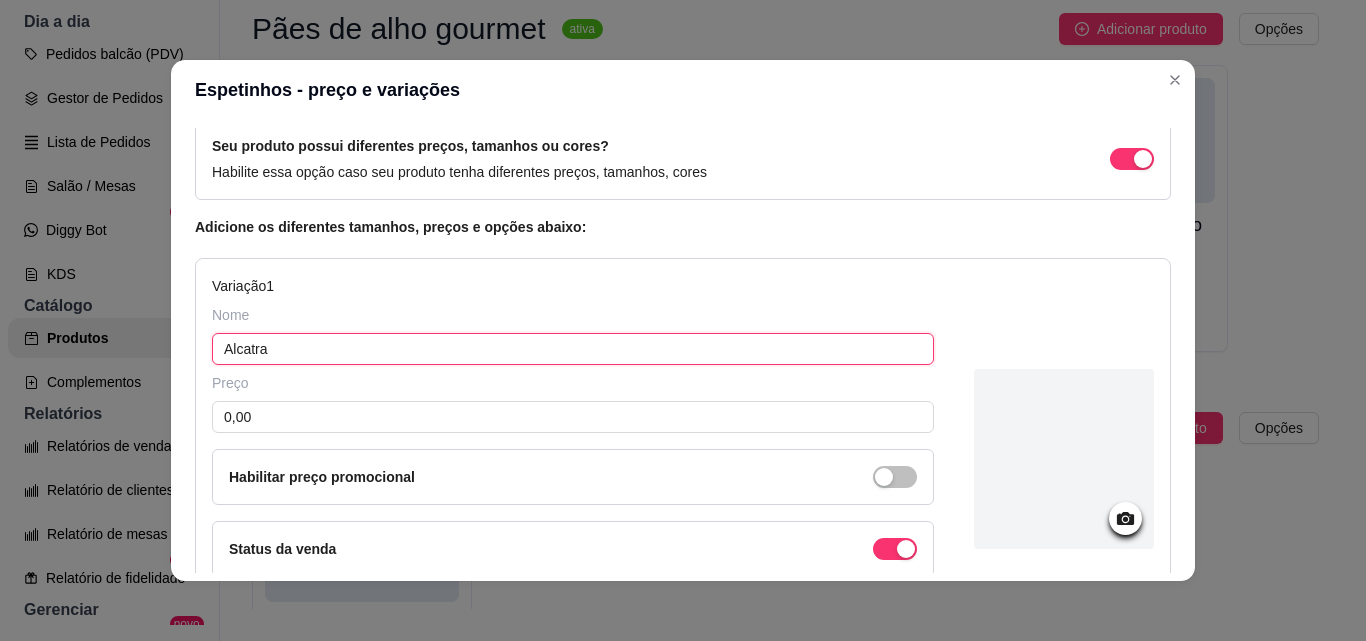 scroll, scrollTop: 100, scrollLeft: 0, axis: vertical 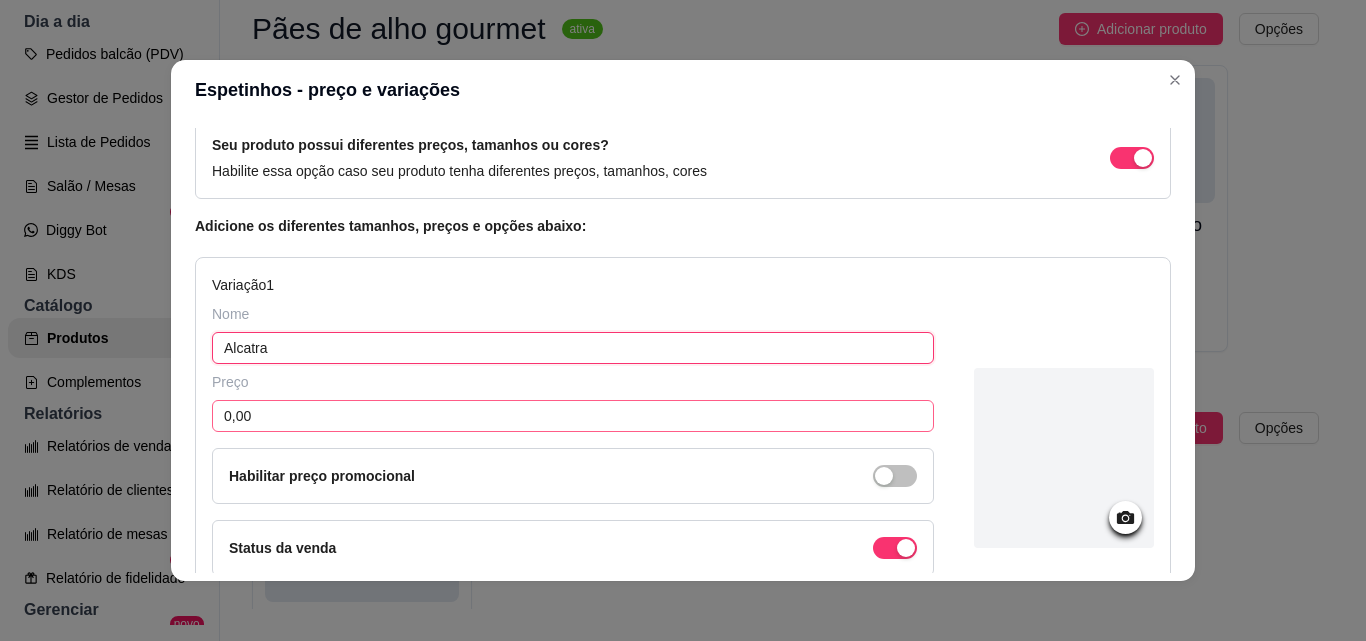 type on "Alcatra" 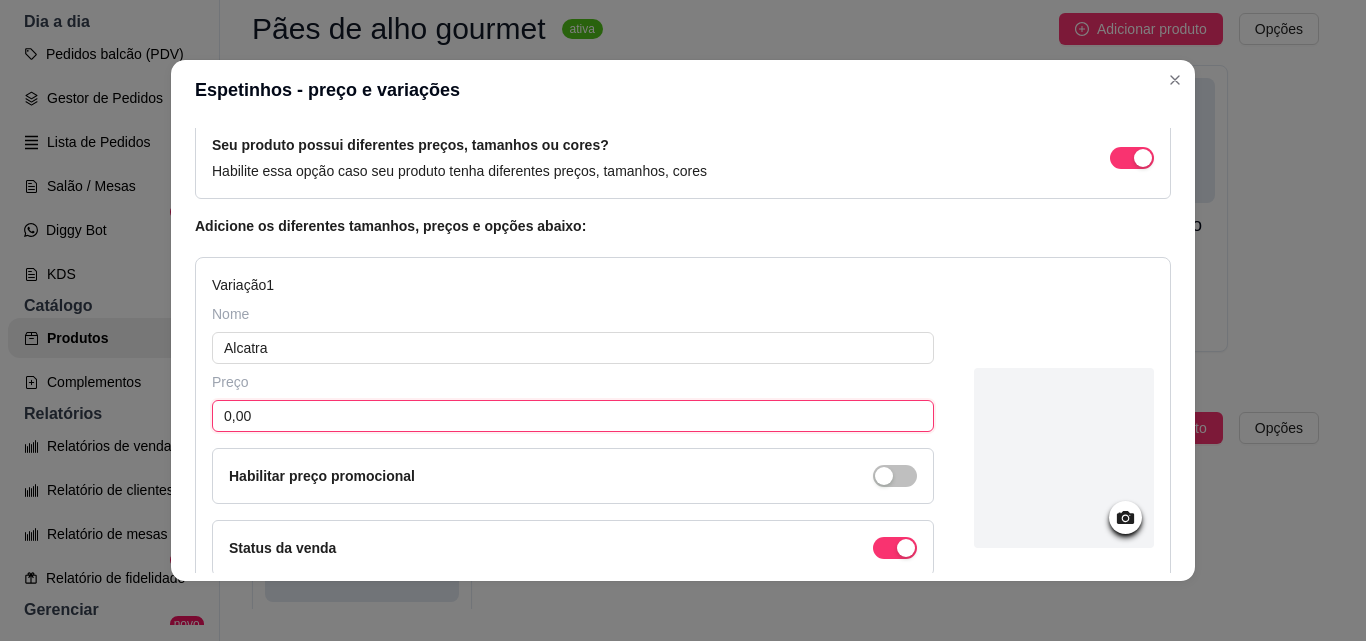 click on "0,00" at bounding box center (573, 416) 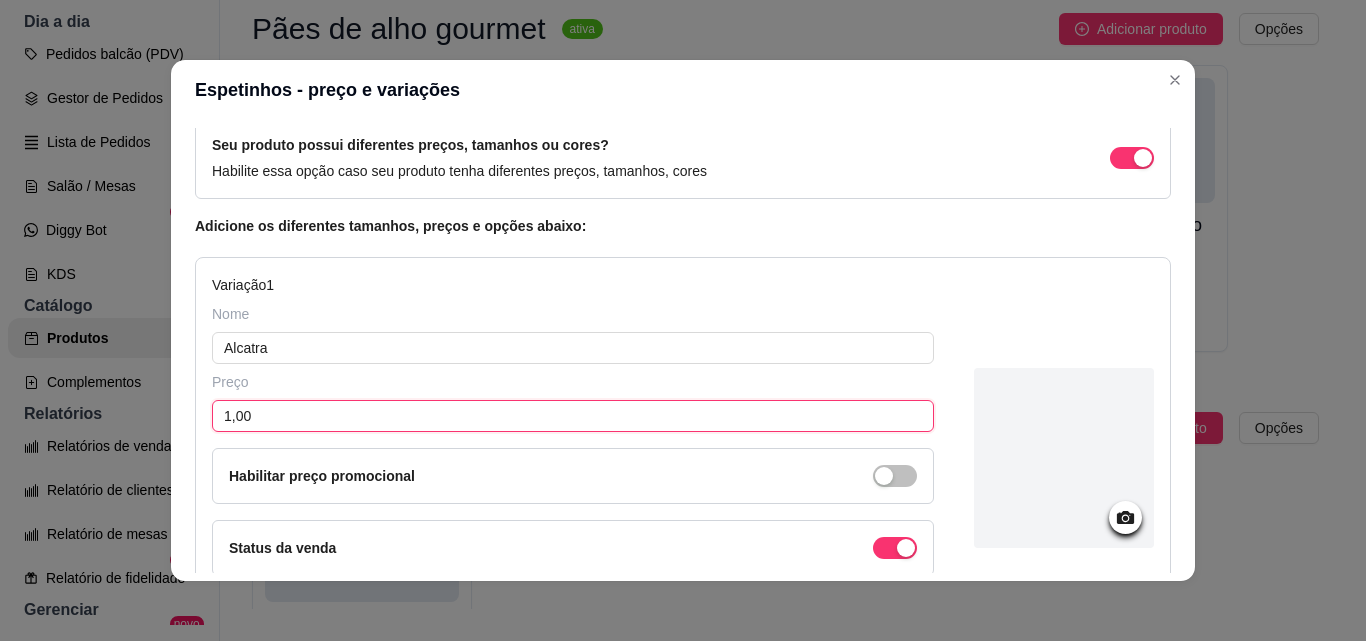 type 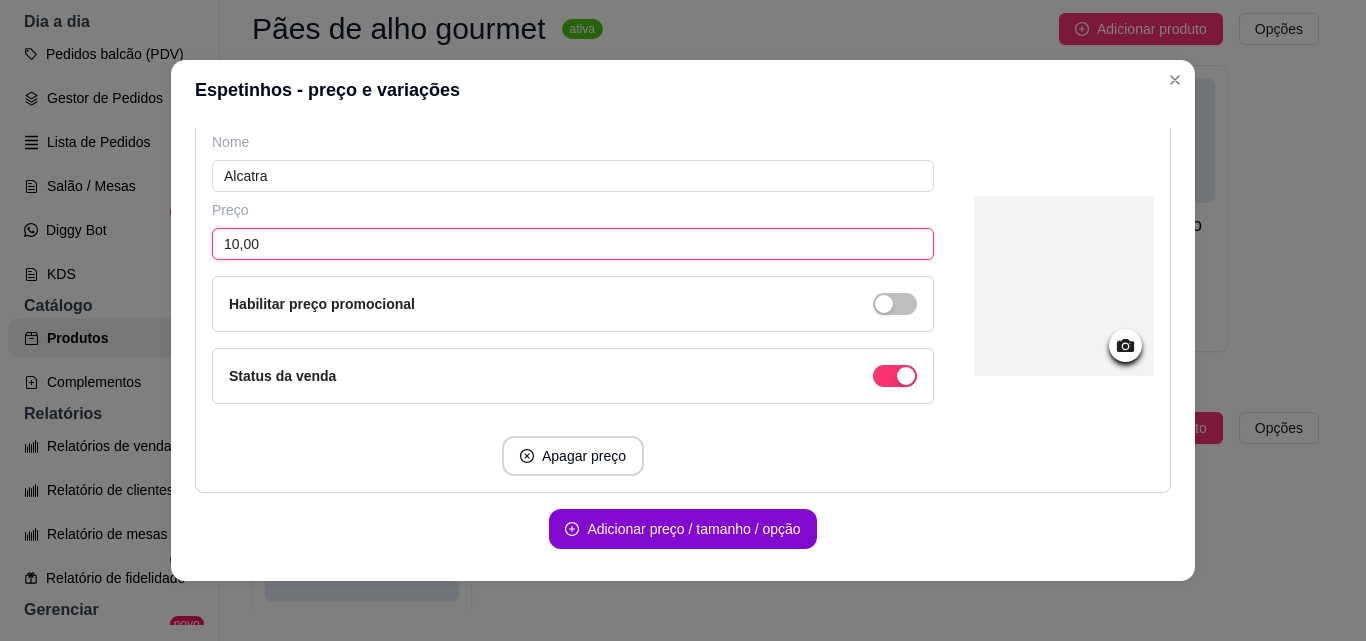 scroll, scrollTop: 337, scrollLeft: 0, axis: vertical 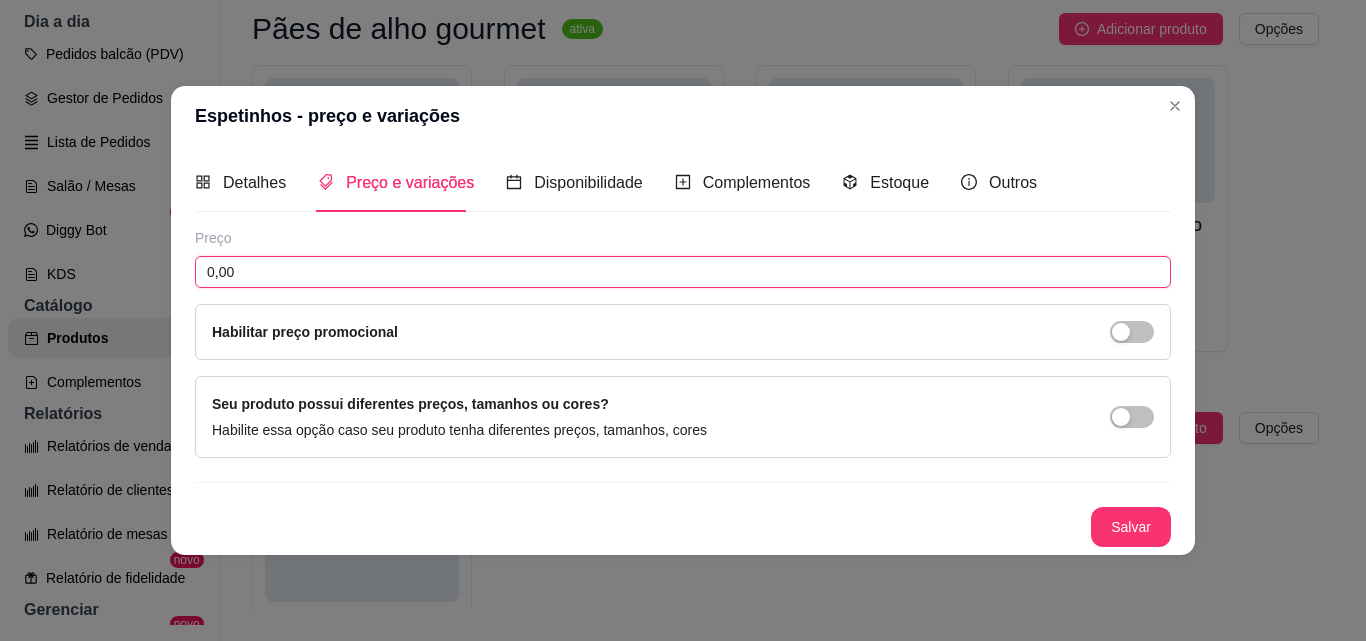 click on "0,00" at bounding box center [683, 272] 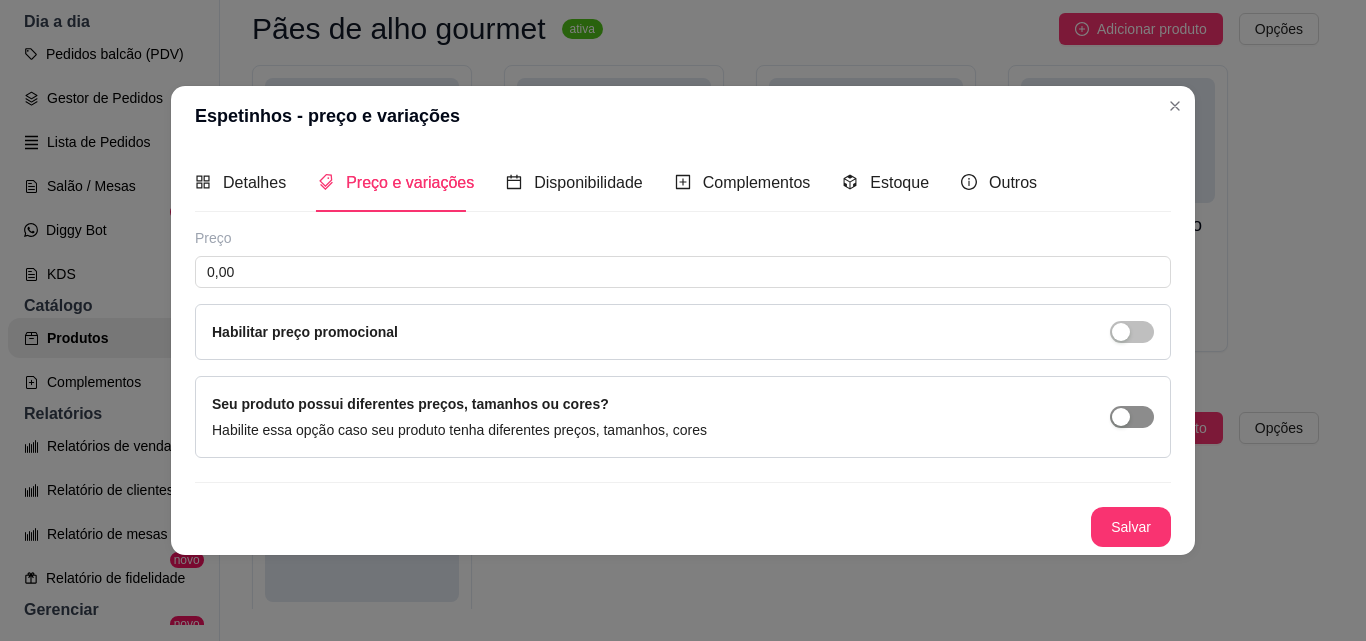 click at bounding box center (1132, 417) 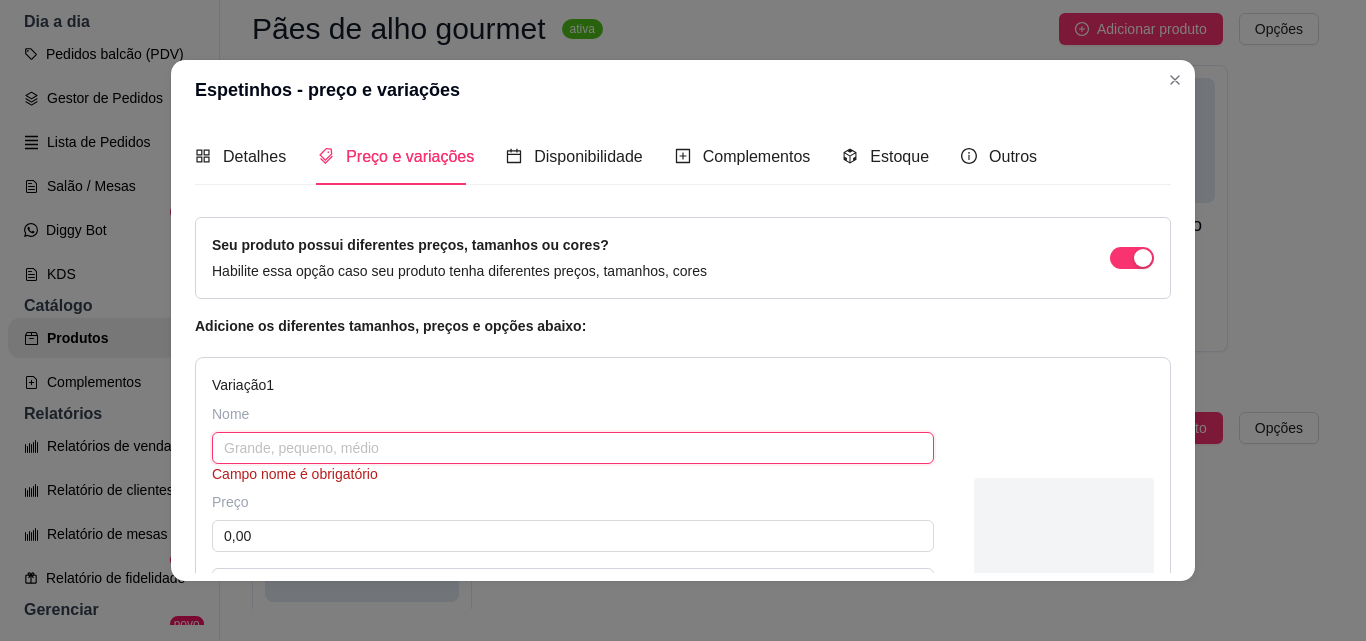 click at bounding box center (573, 448) 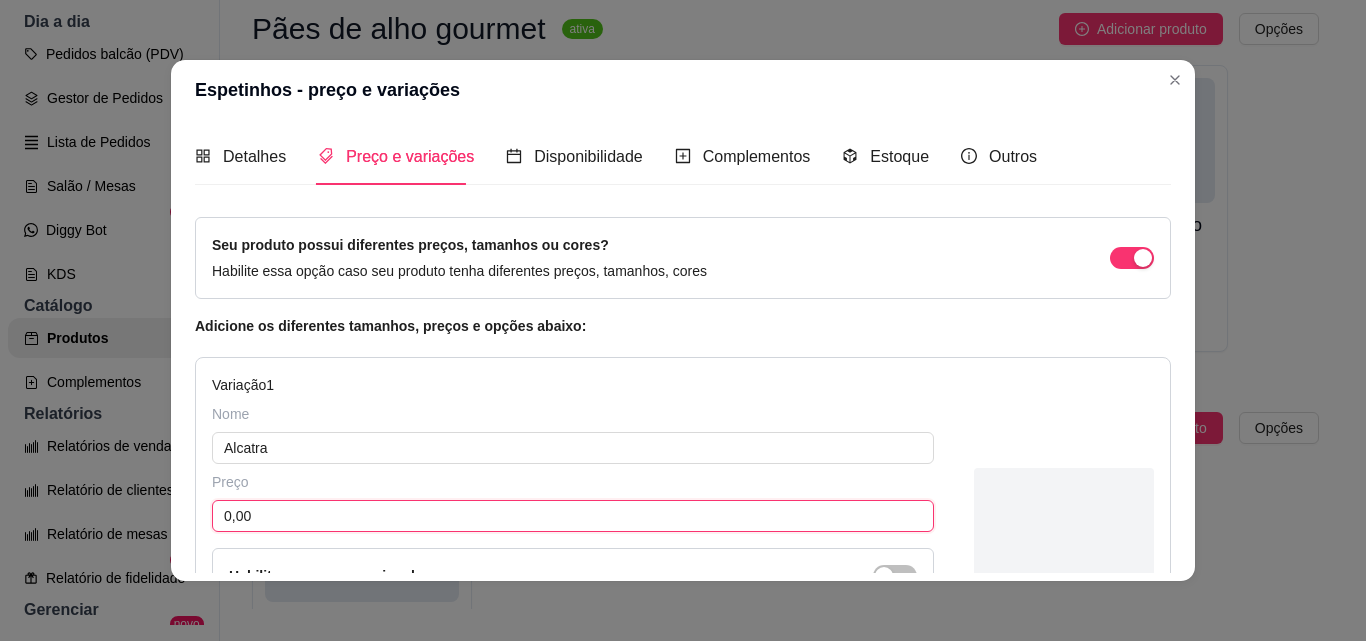 click on "0,00" at bounding box center [573, 516] 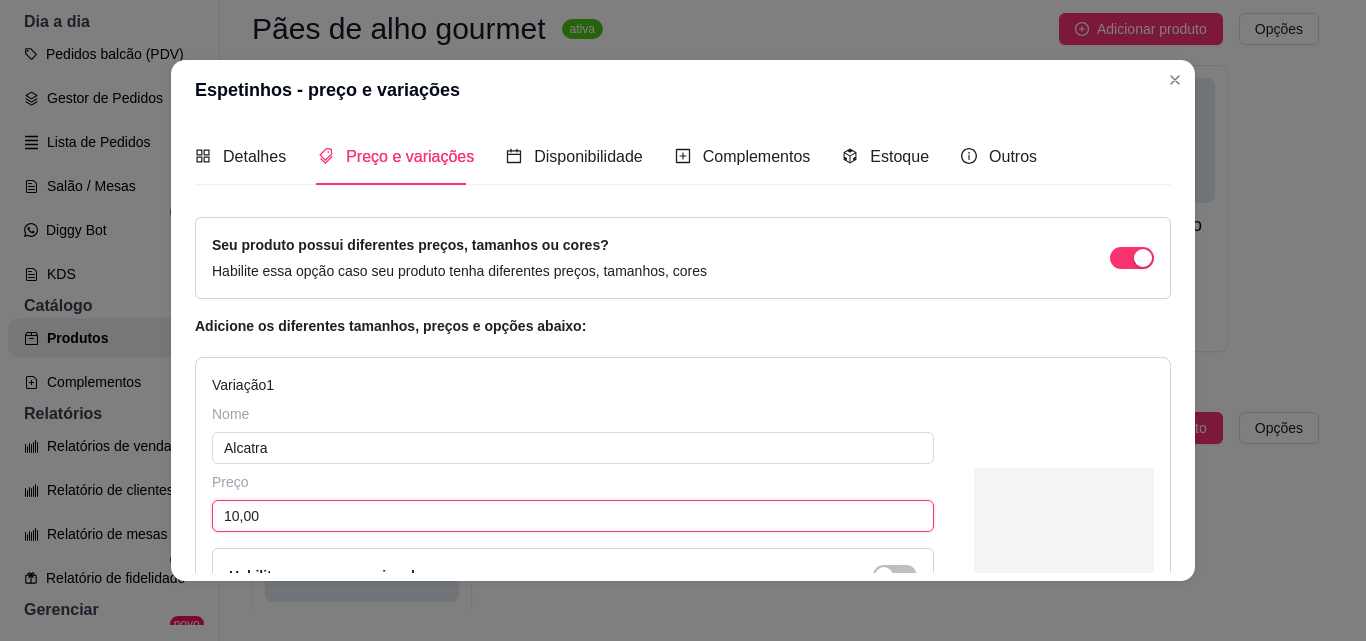 scroll, scrollTop: 337, scrollLeft: 0, axis: vertical 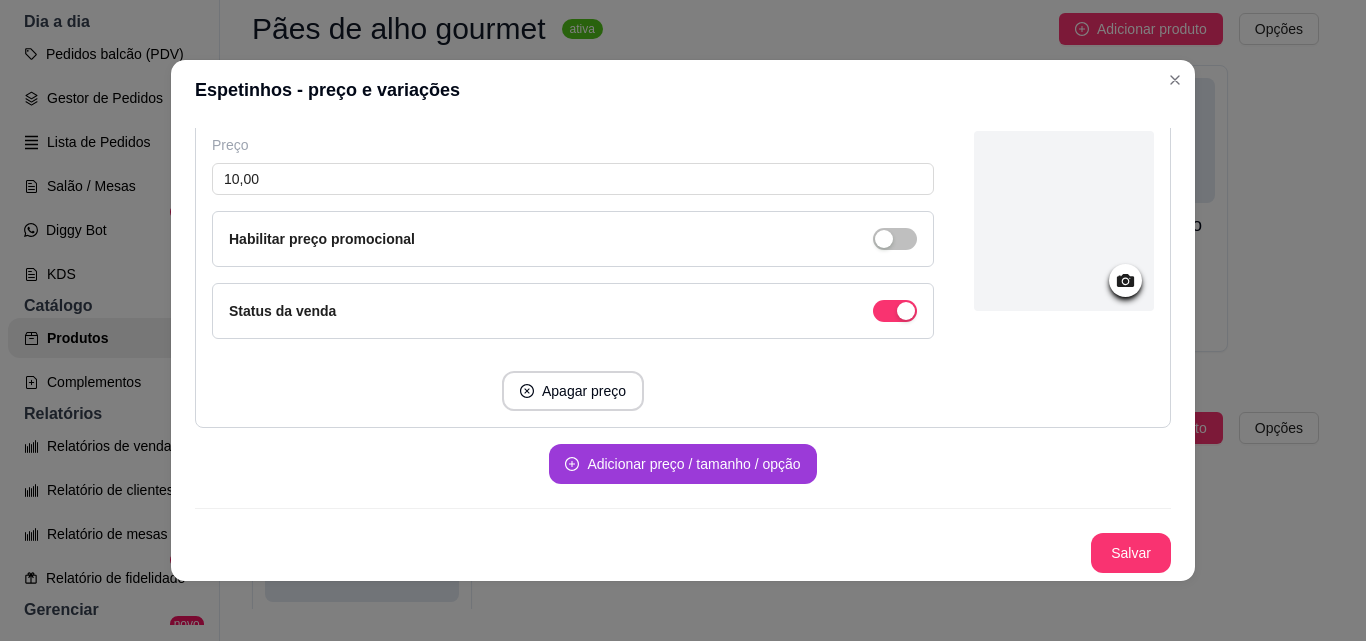click on "Adicionar preço / tamanho / opção" at bounding box center [682, 464] 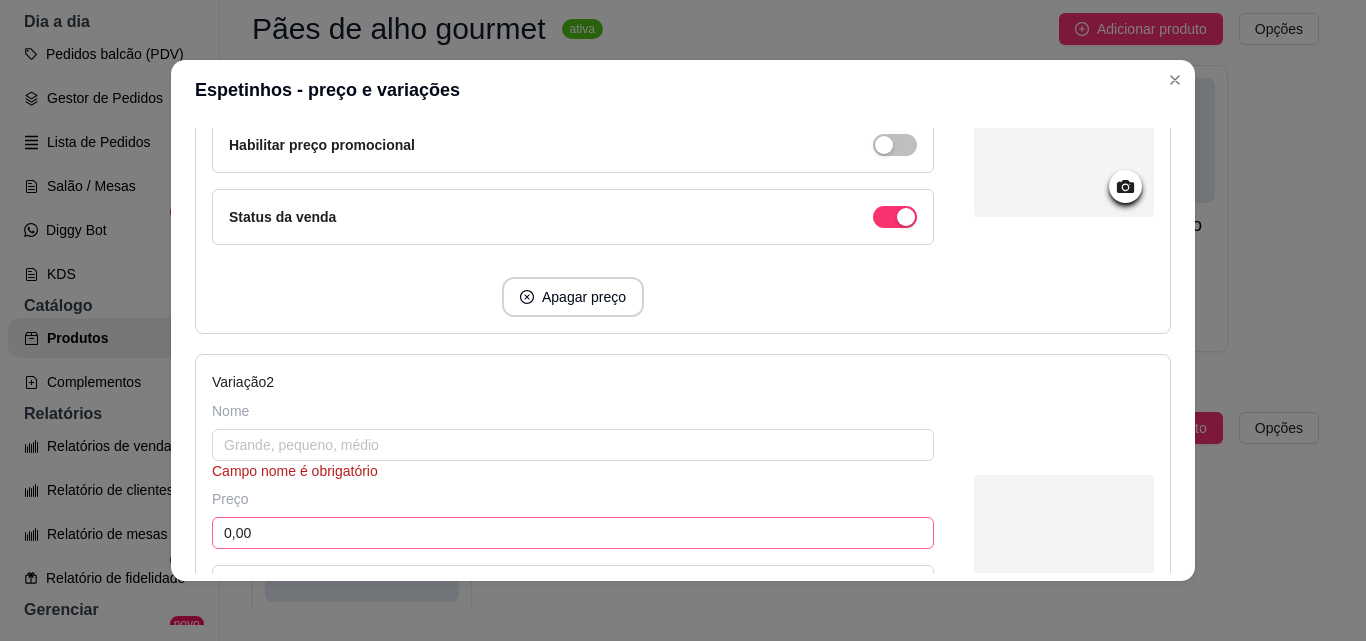 scroll, scrollTop: 437, scrollLeft: 0, axis: vertical 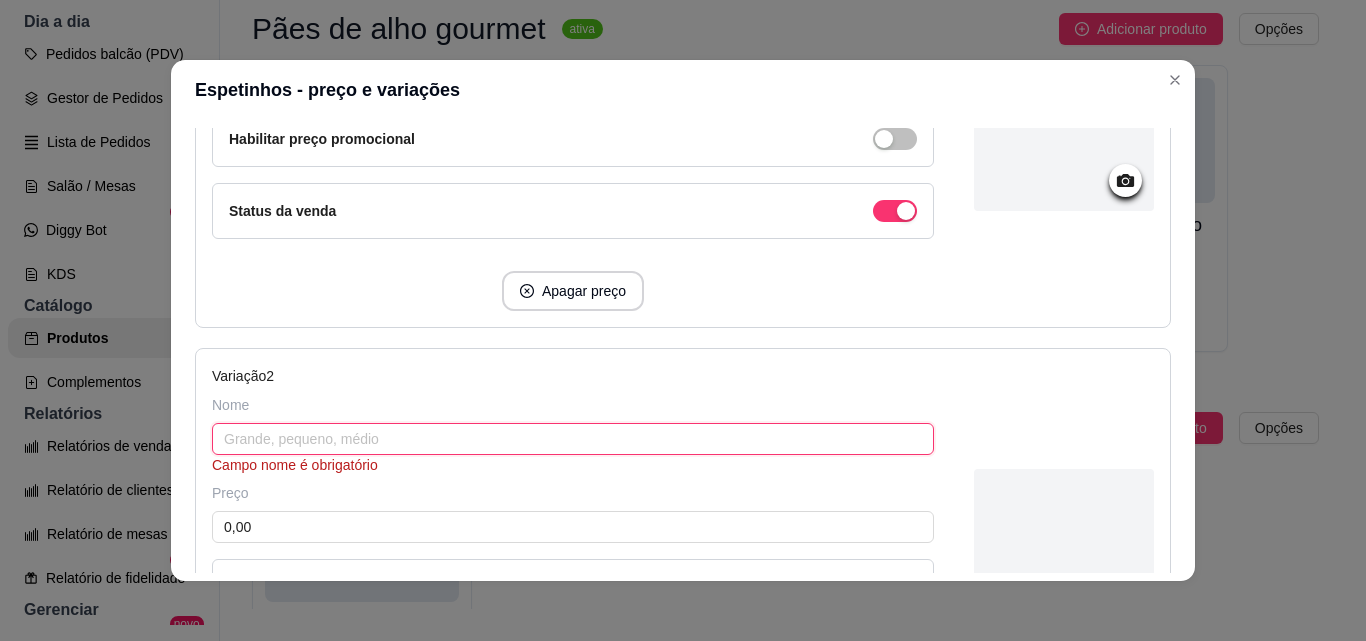 click at bounding box center (573, 439) 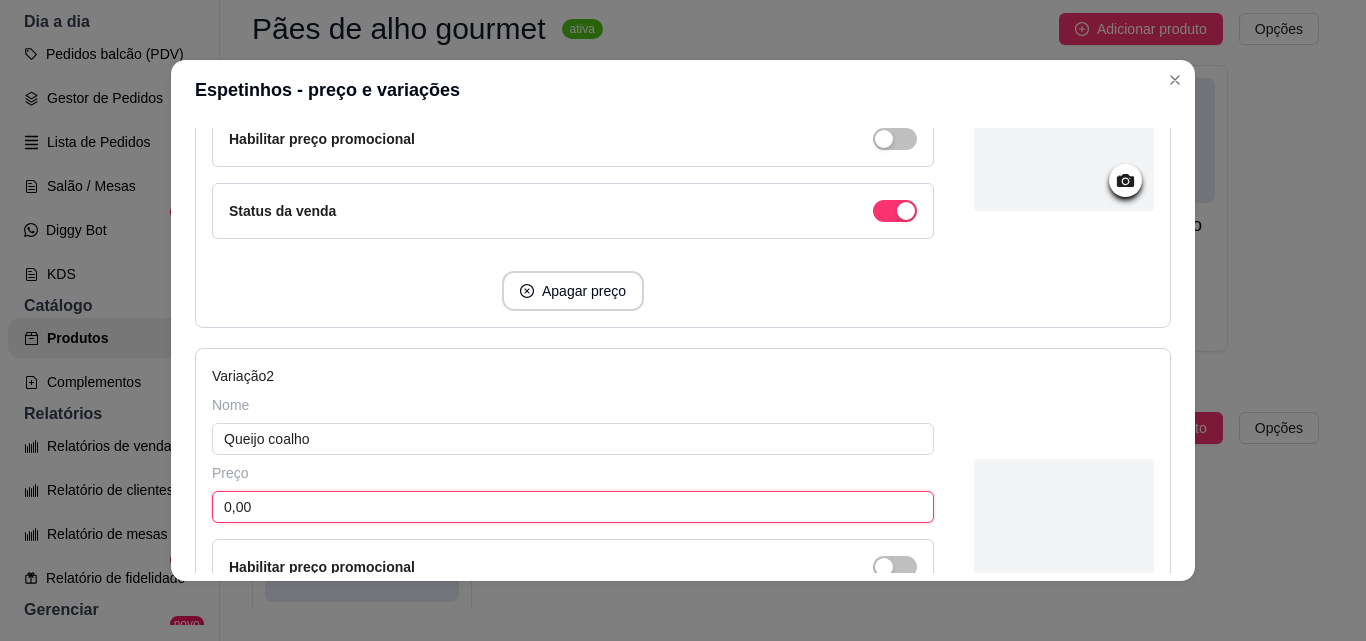 click on "0,00" at bounding box center [573, 507] 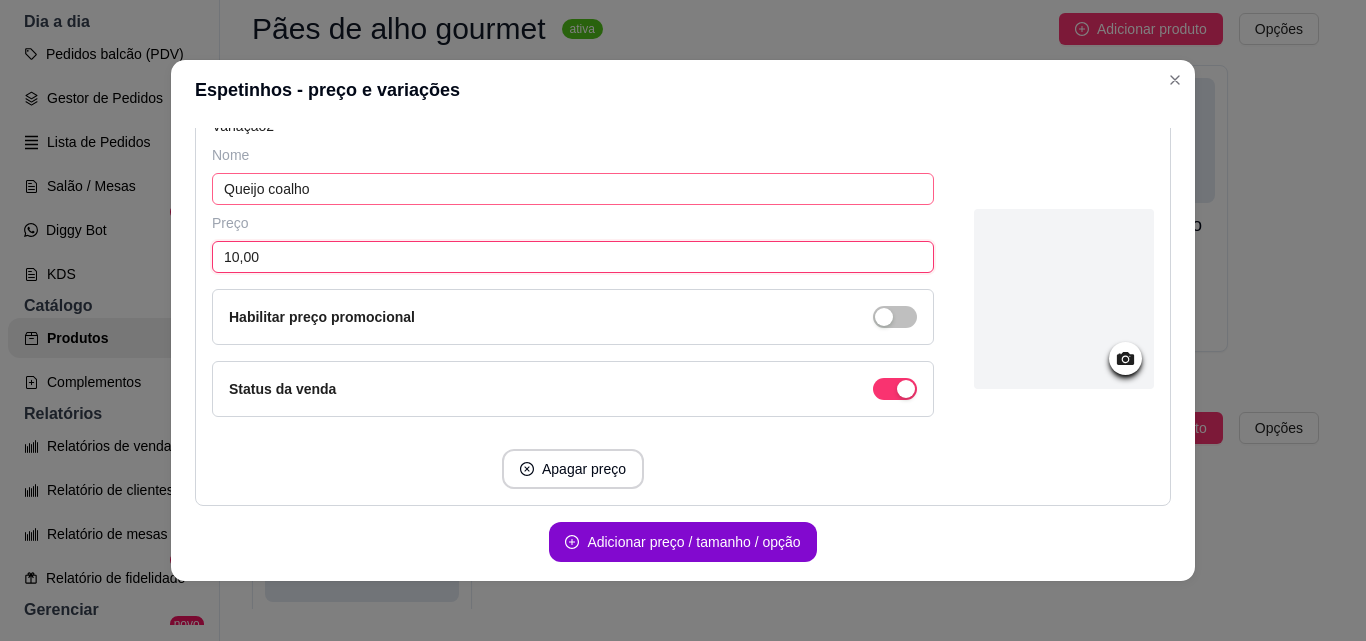 scroll, scrollTop: 765, scrollLeft: 0, axis: vertical 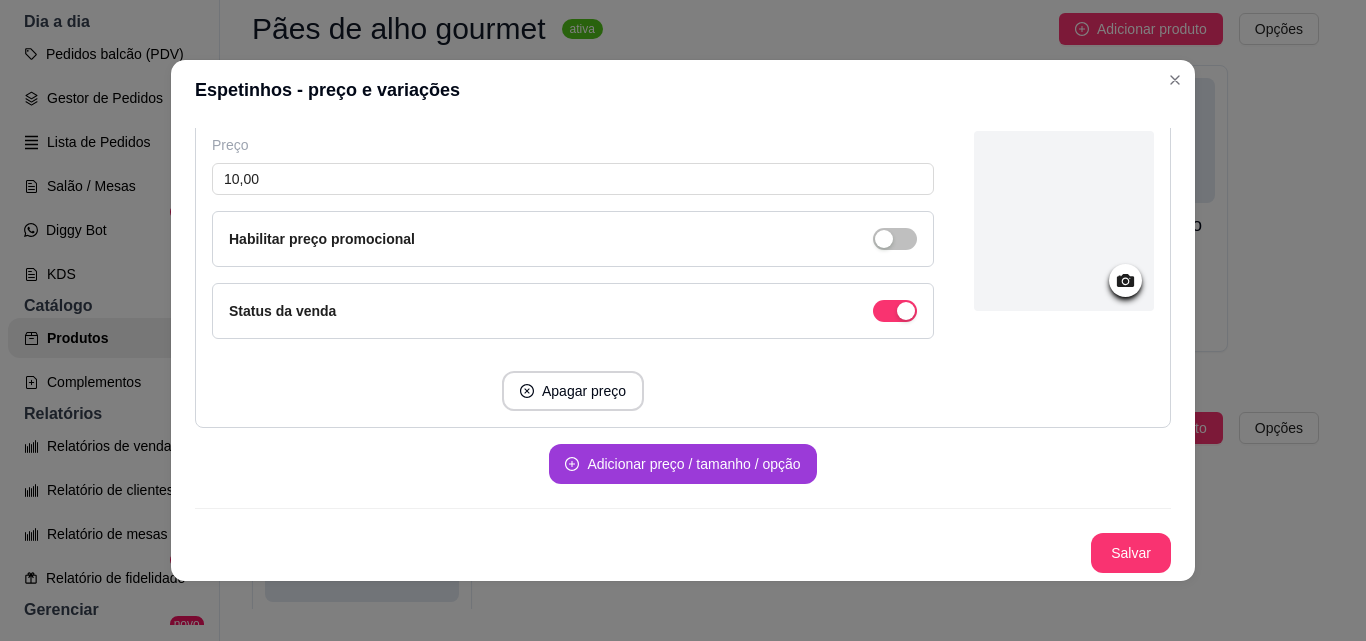 click on "Adicionar preço / tamanho / opção" at bounding box center (682, 464) 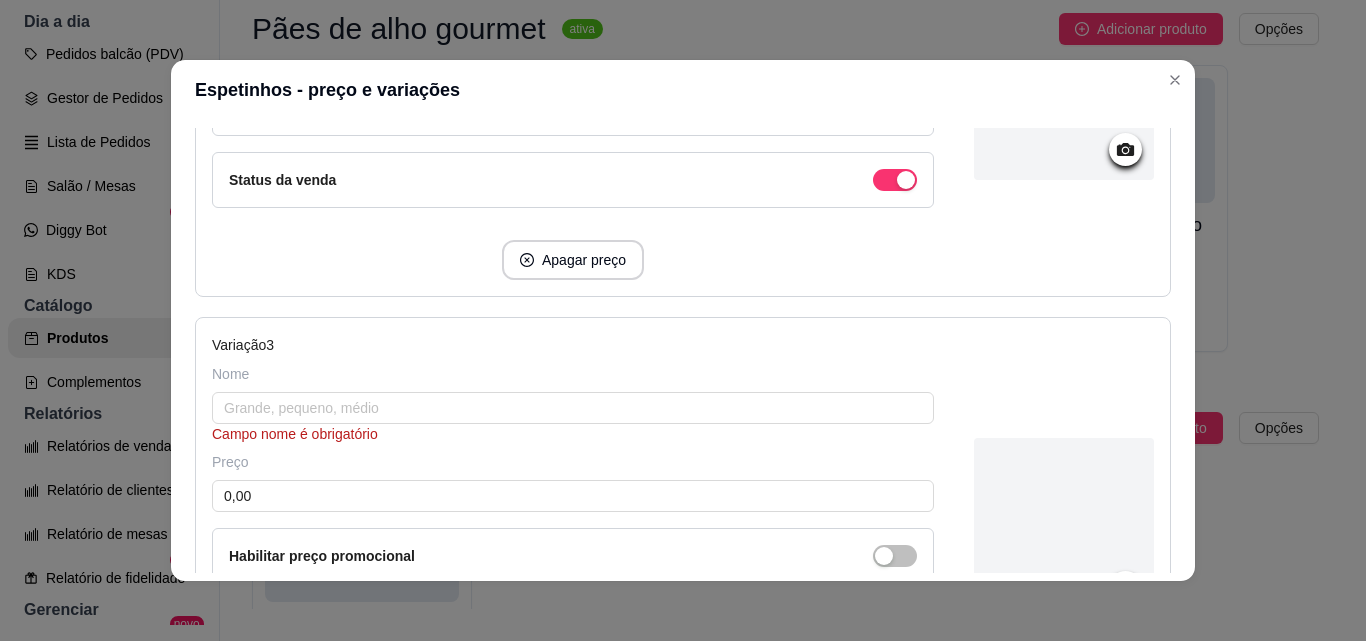 scroll, scrollTop: 965, scrollLeft: 0, axis: vertical 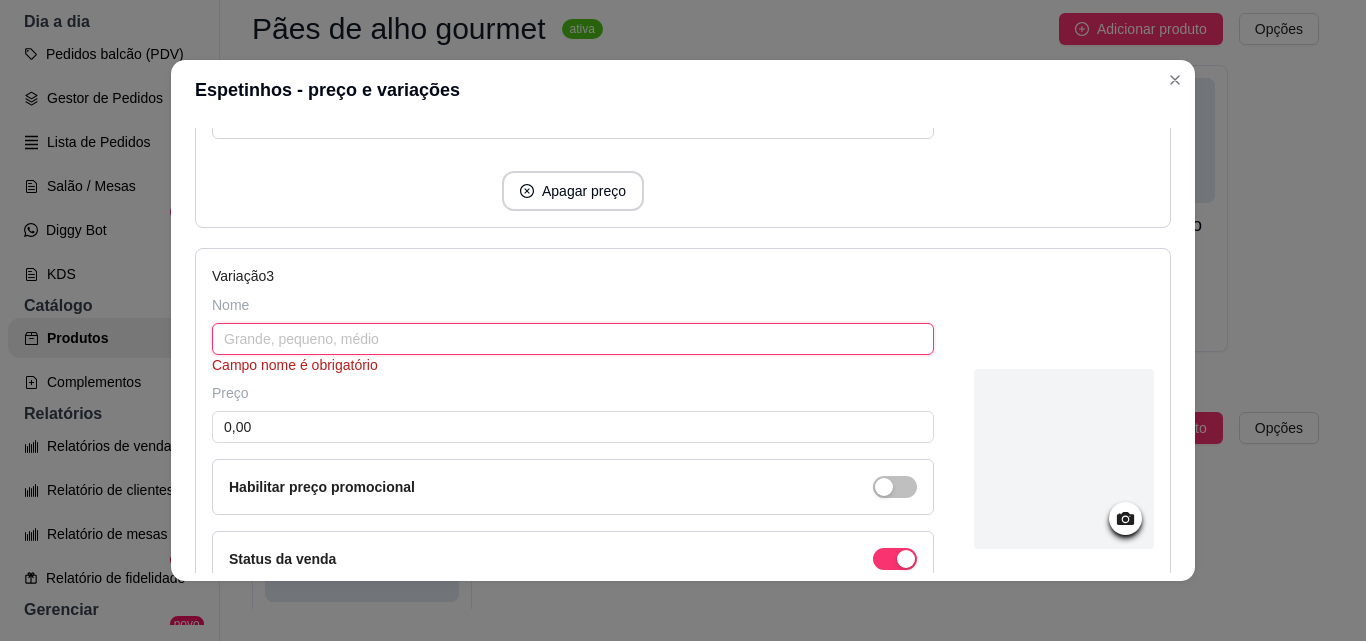 click at bounding box center [573, 339] 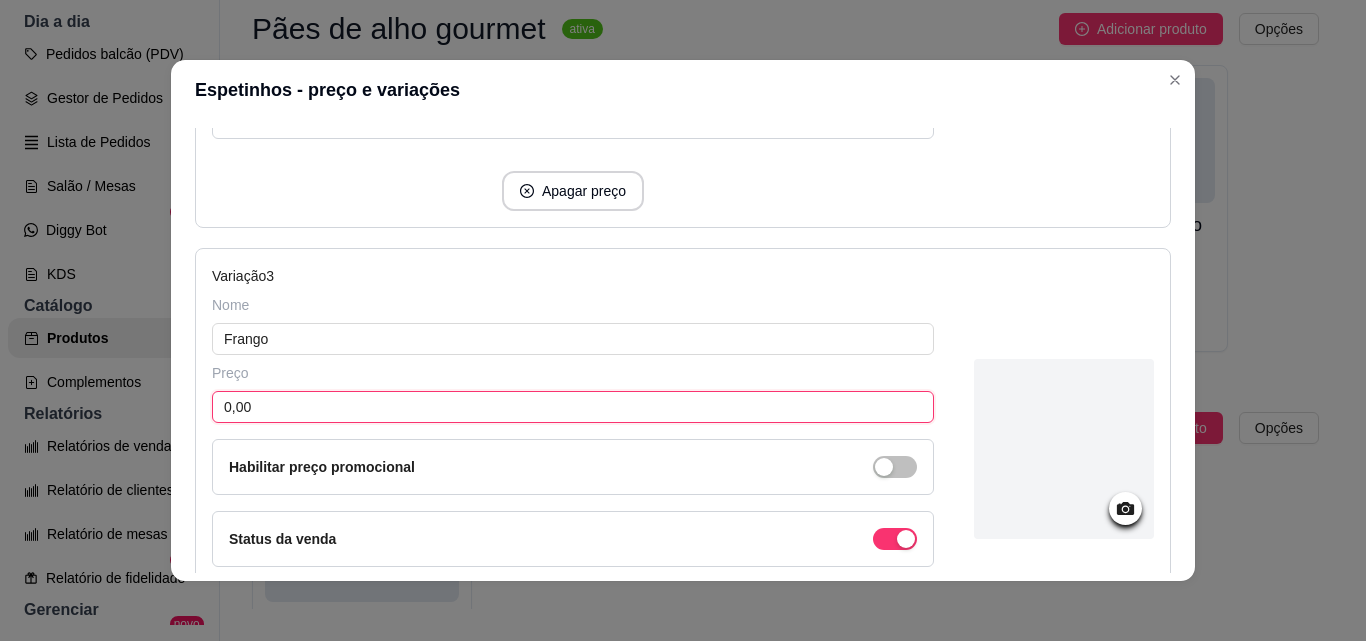 click on "0,00" at bounding box center (573, 407) 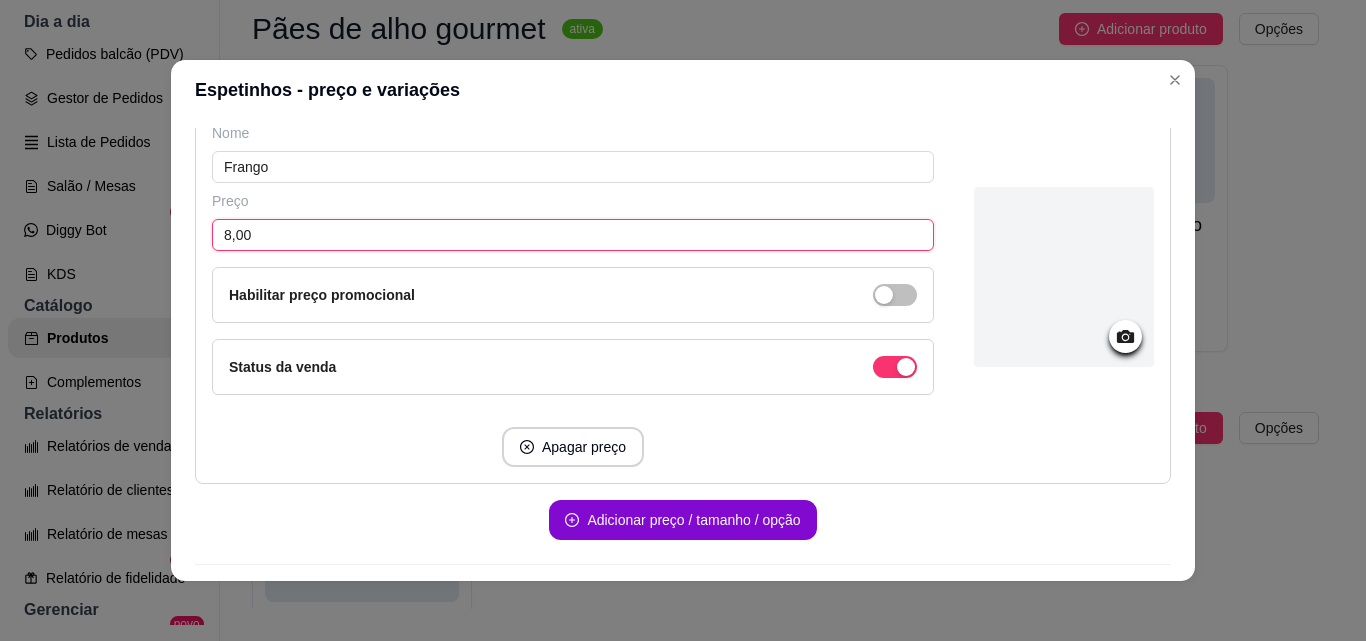 scroll, scrollTop: 1193, scrollLeft: 0, axis: vertical 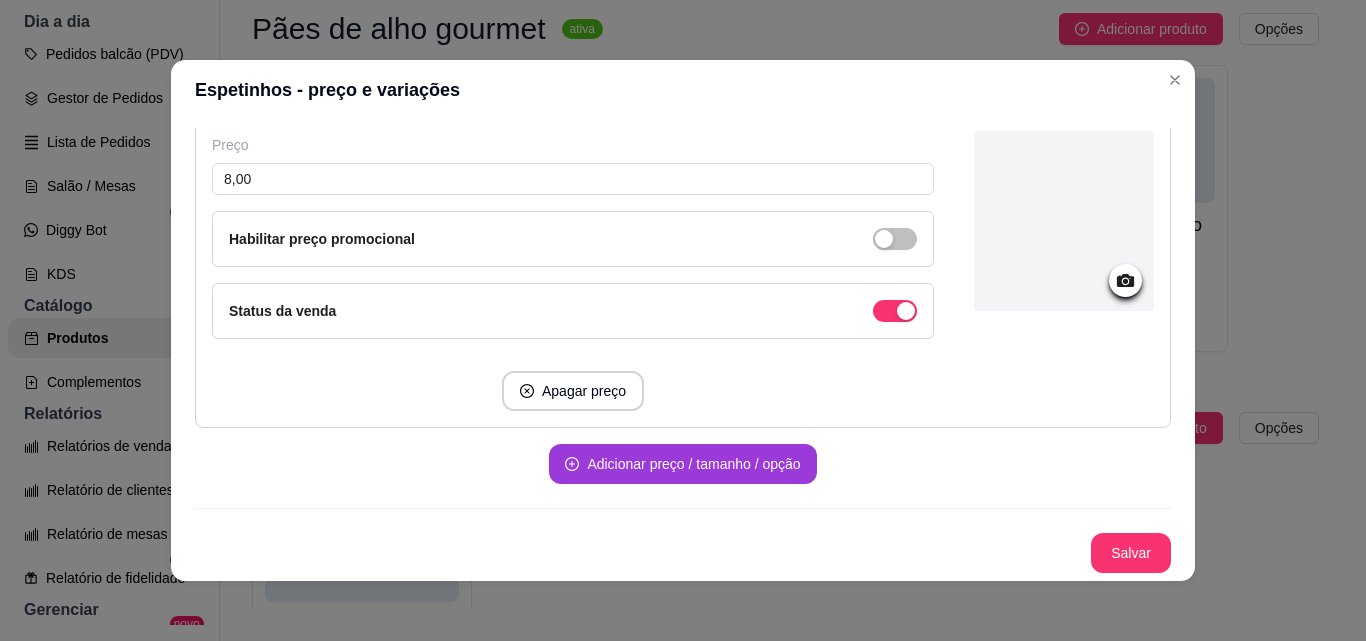 click on "Adicionar preço / tamanho / opção" at bounding box center (682, 464) 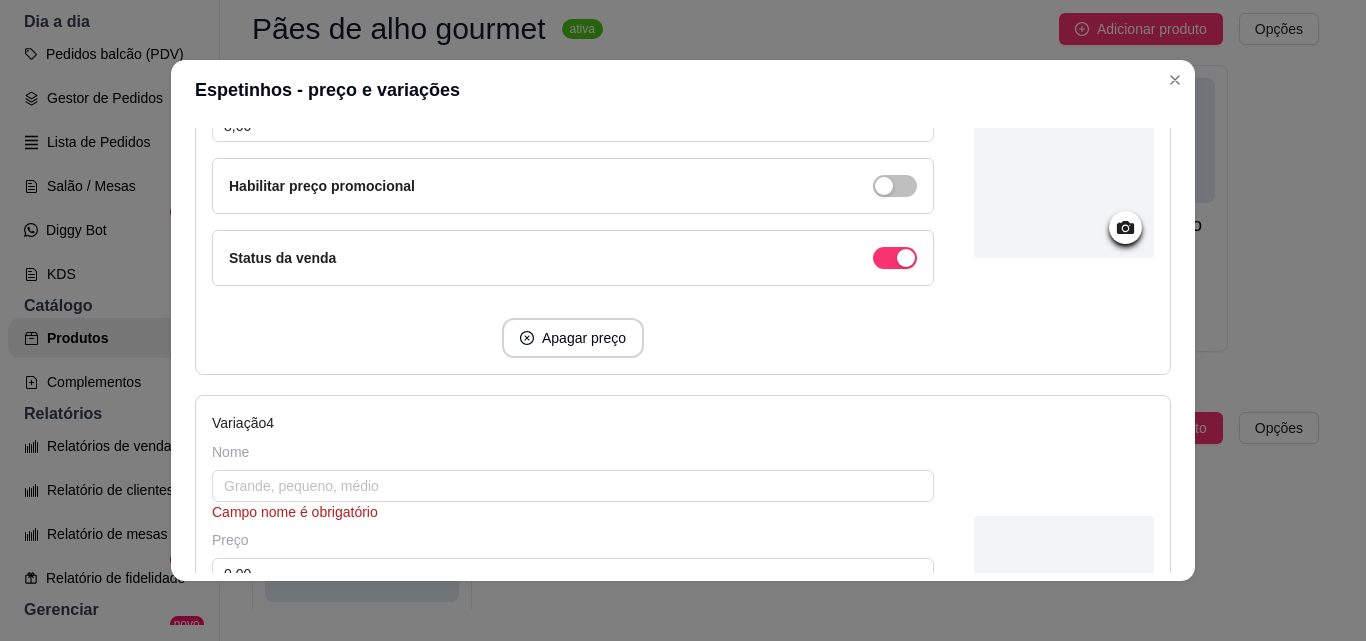 scroll, scrollTop: 1493, scrollLeft: 0, axis: vertical 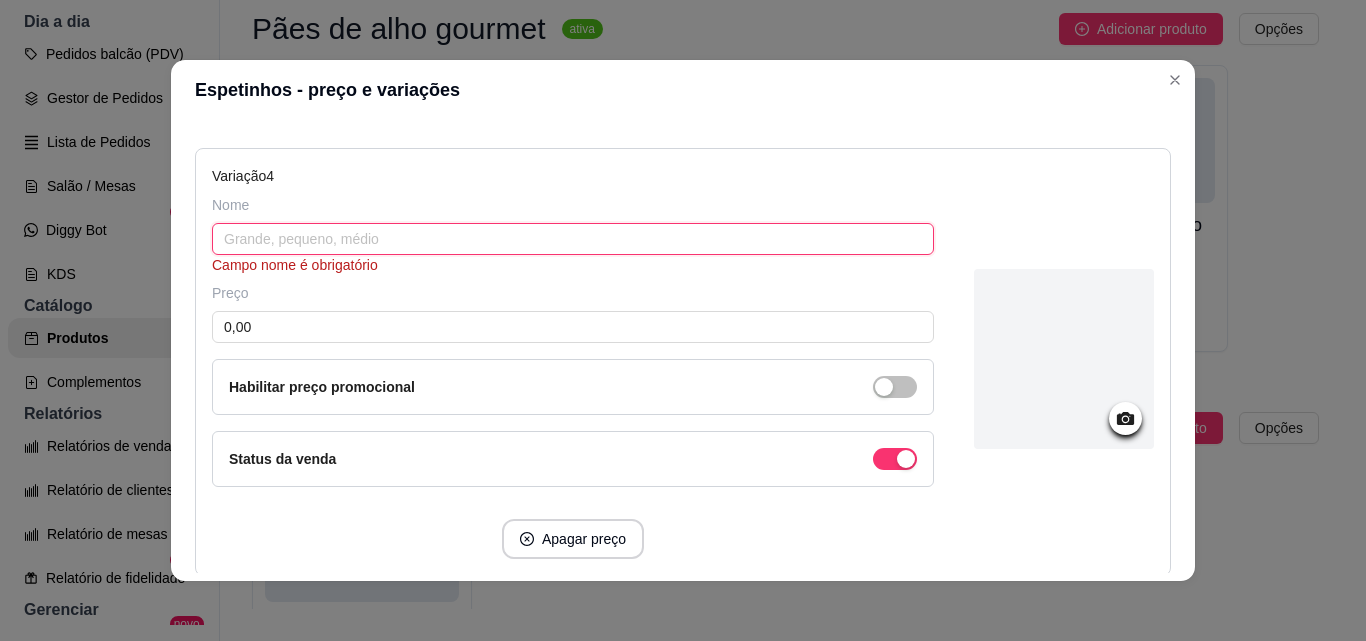 click at bounding box center (573, 239) 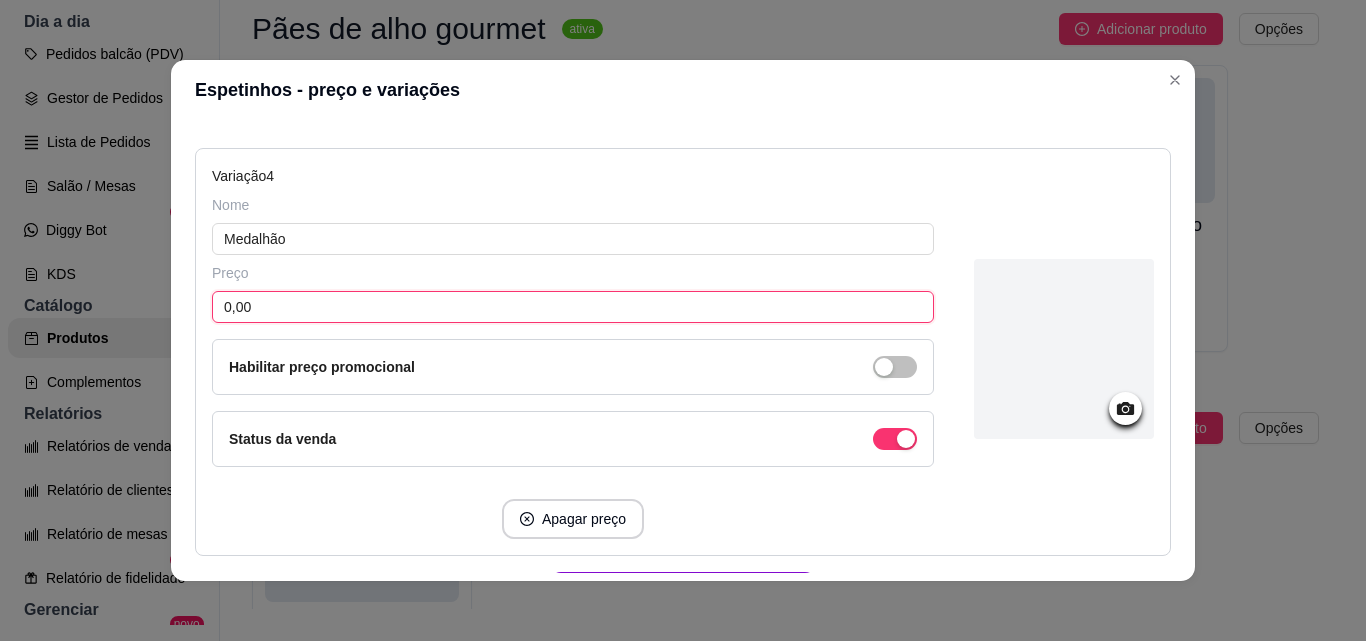 click on "0,00" at bounding box center (573, 307) 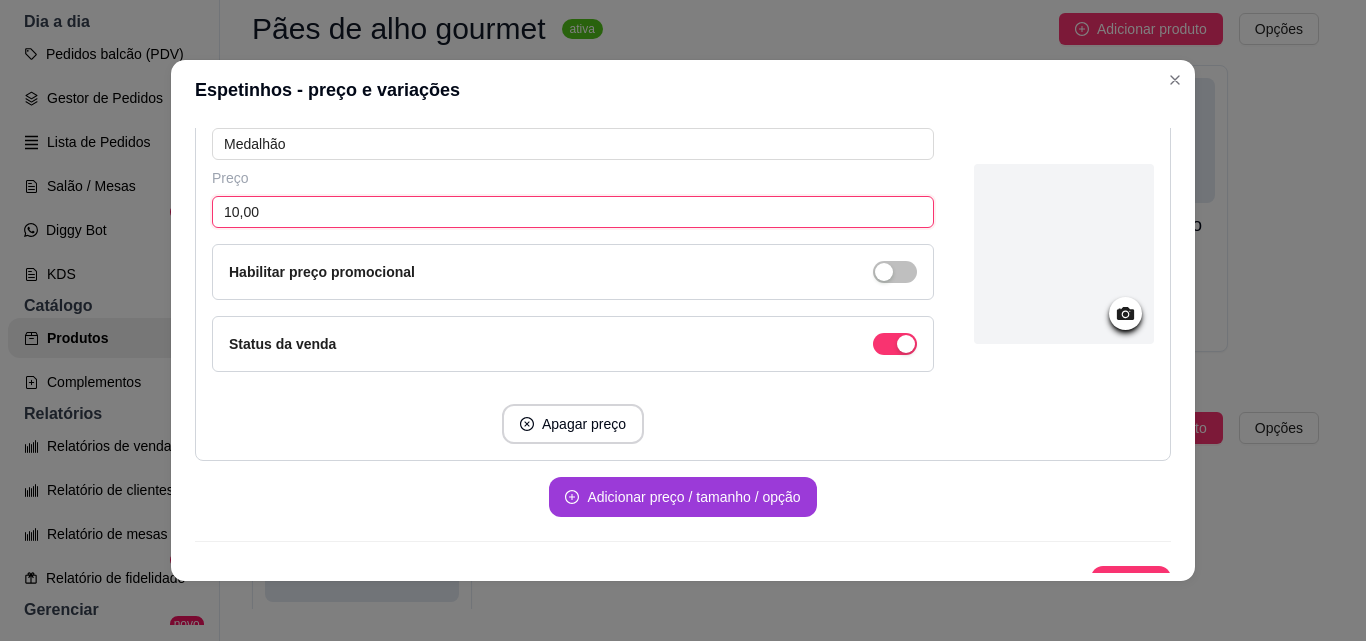 scroll, scrollTop: 1621, scrollLeft: 0, axis: vertical 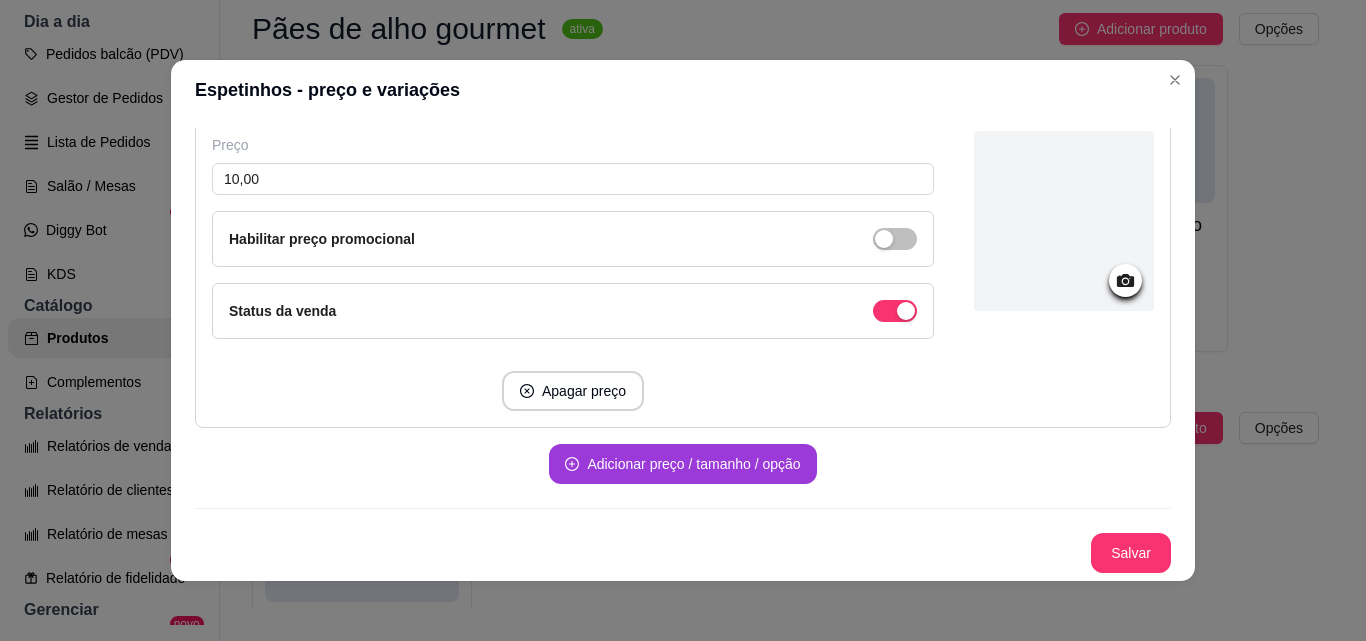 click on "Adicionar preço / tamanho / opção" at bounding box center (682, 464) 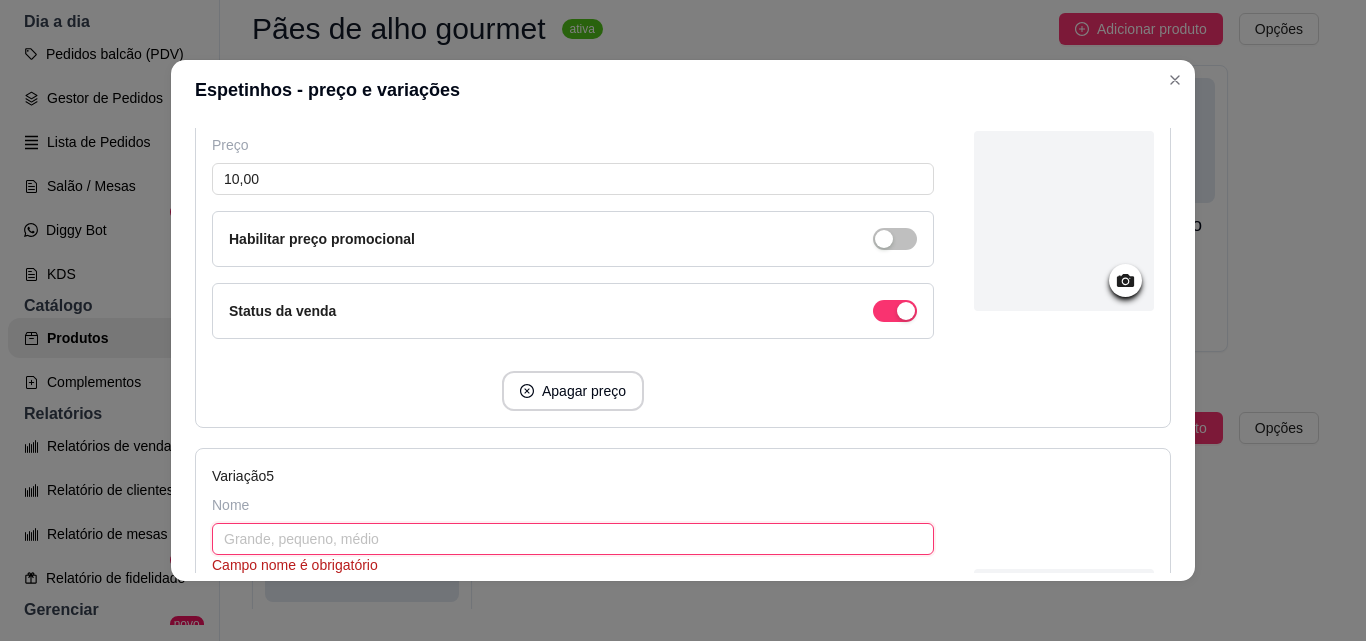 click at bounding box center (573, 539) 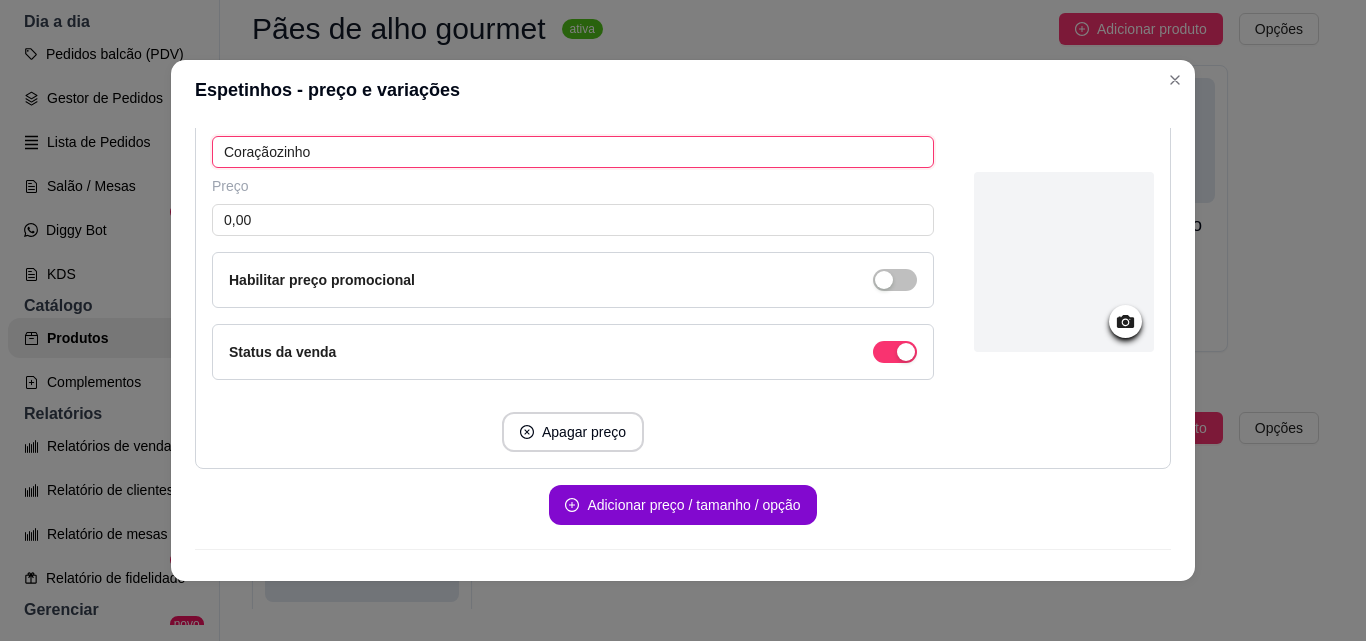 scroll, scrollTop: 2021, scrollLeft: 0, axis: vertical 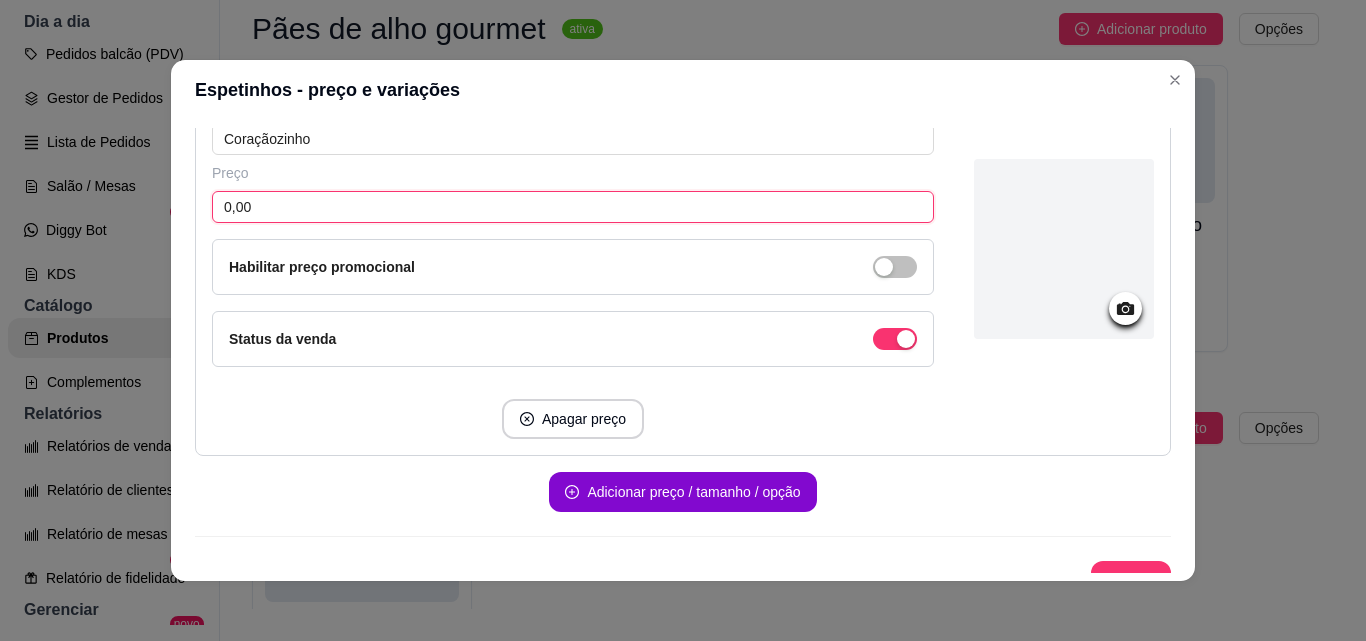 click on "0,00" at bounding box center (573, 207) 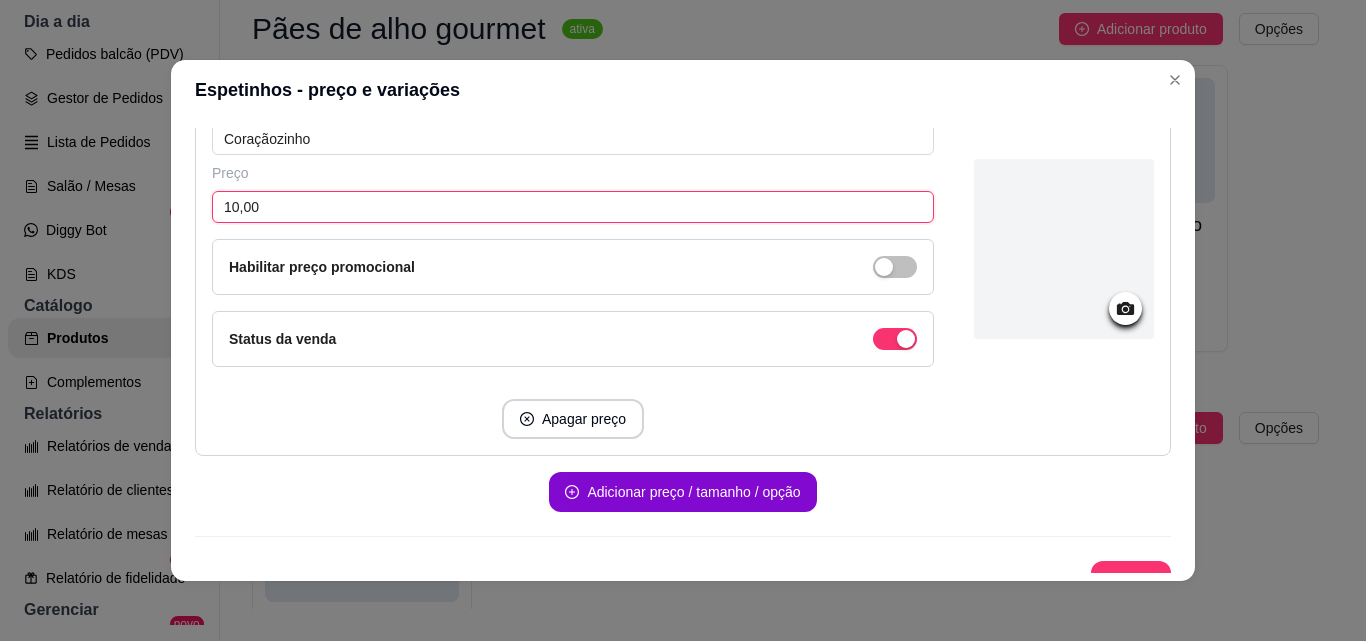 scroll, scrollTop: 2049, scrollLeft: 0, axis: vertical 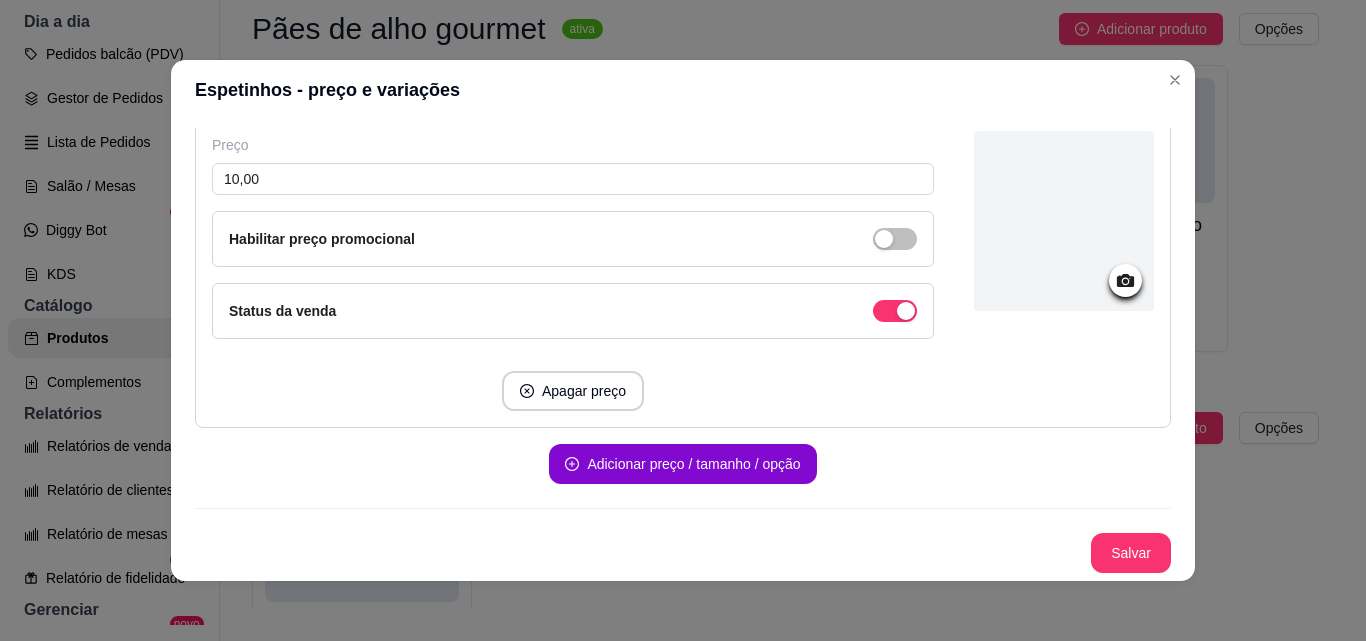 click on "Salvar" at bounding box center (1131, 553) 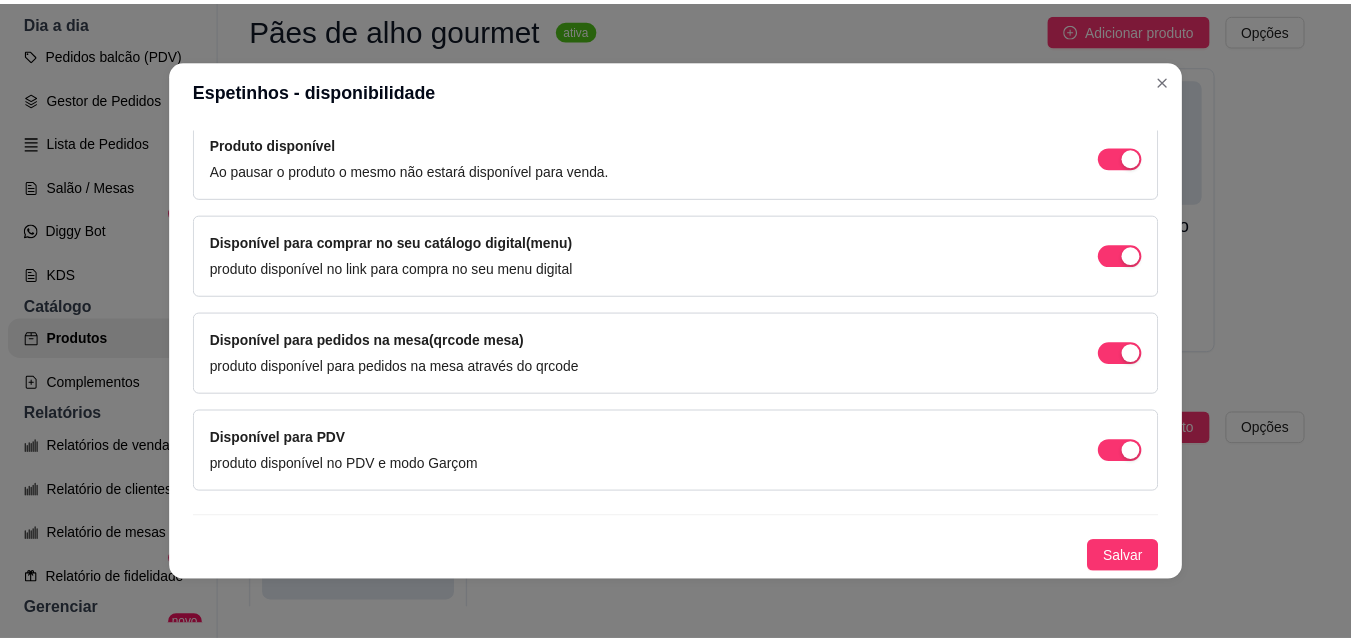 scroll, scrollTop: 205, scrollLeft: 0, axis: vertical 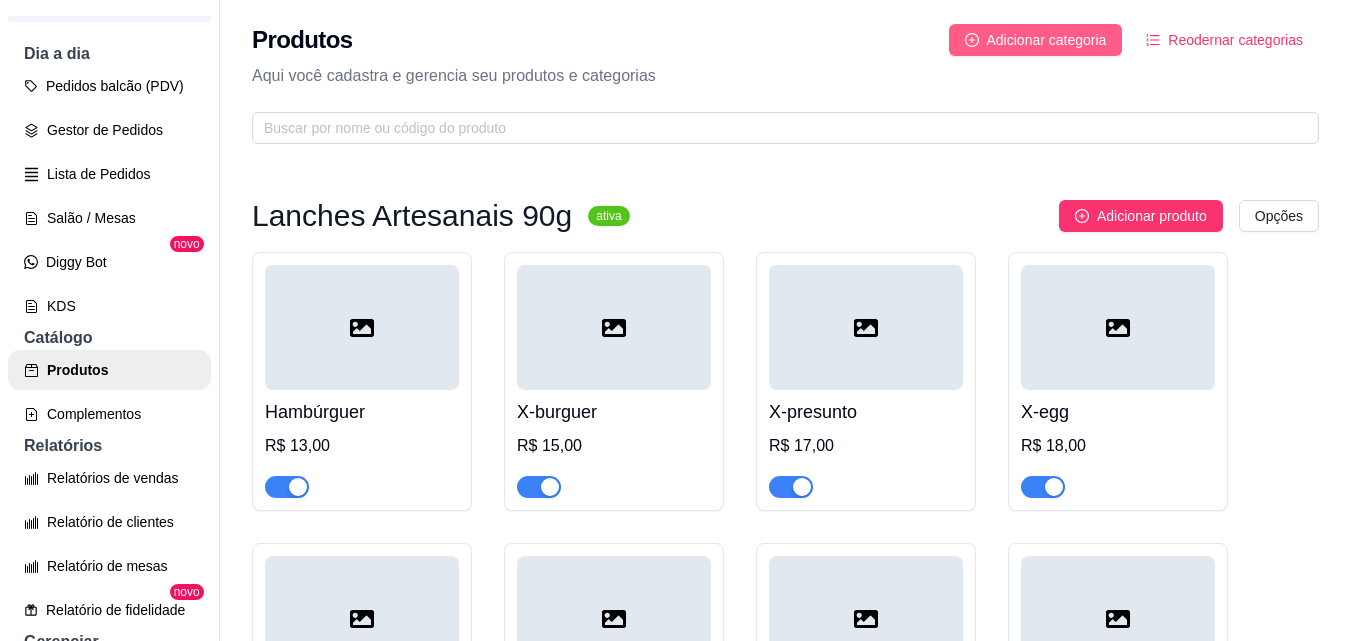 click on "Adicionar categoria" at bounding box center (1047, 40) 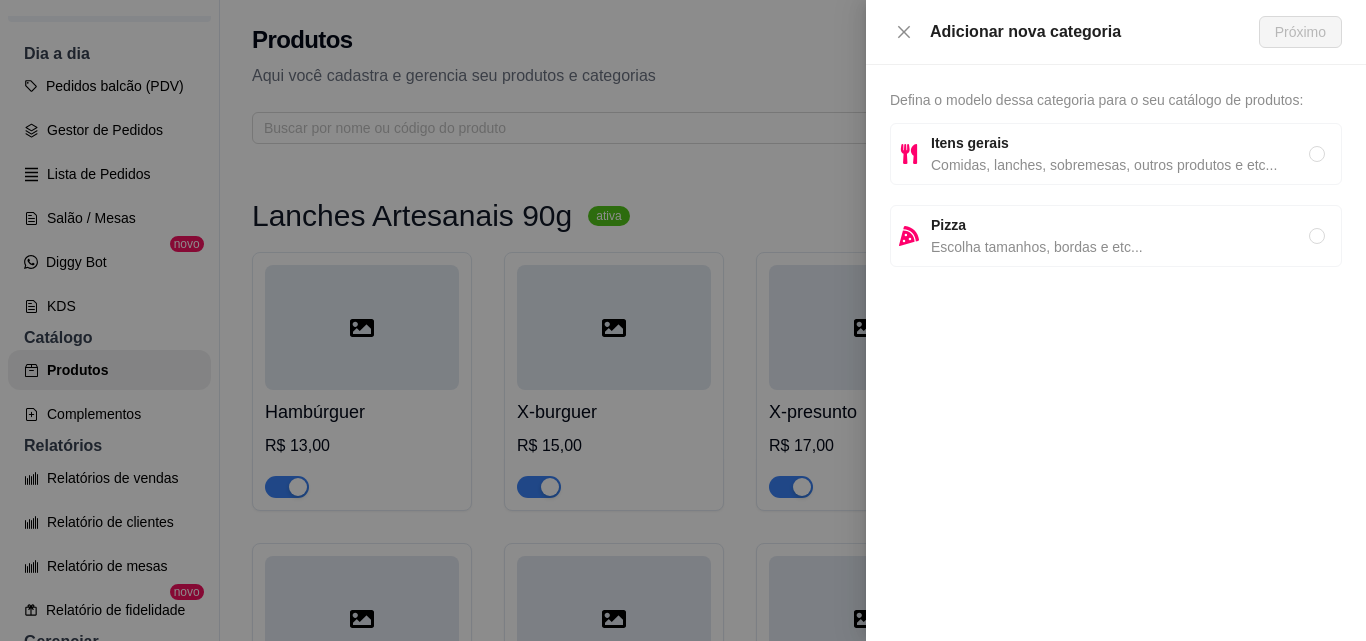 click on "Itens gerais" at bounding box center [1120, 143] 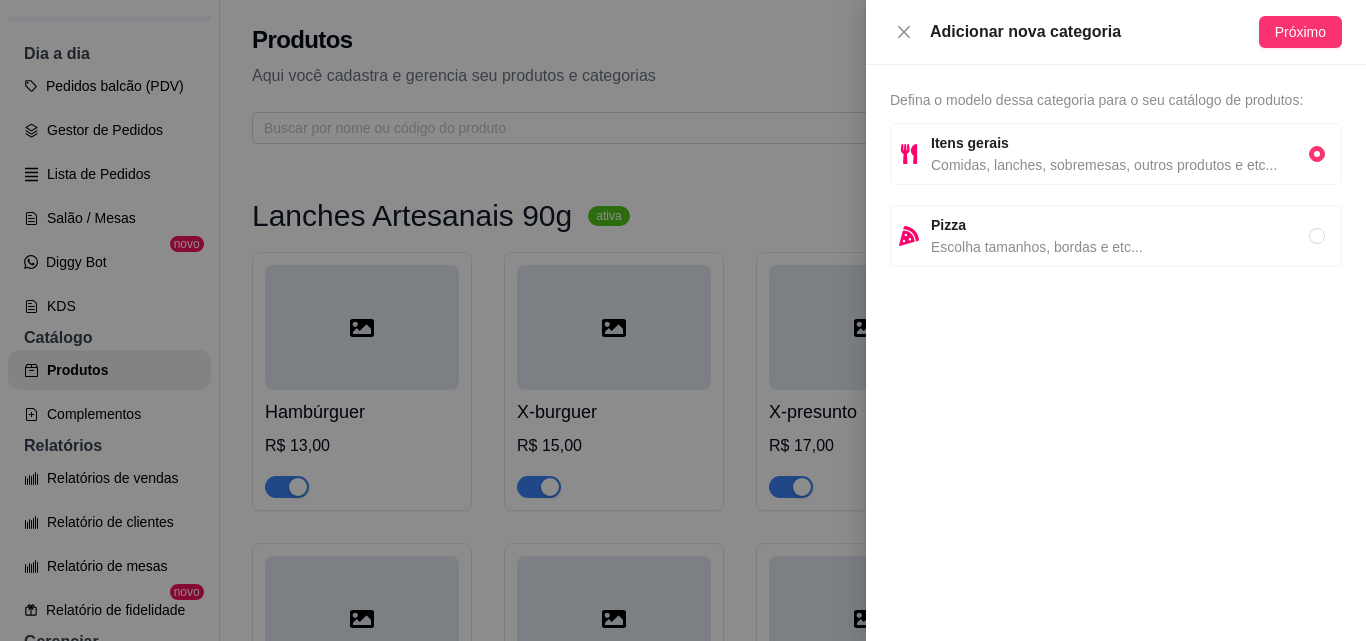 click on "Adicionar nova categoria Próximo" at bounding box center [1116, 32] 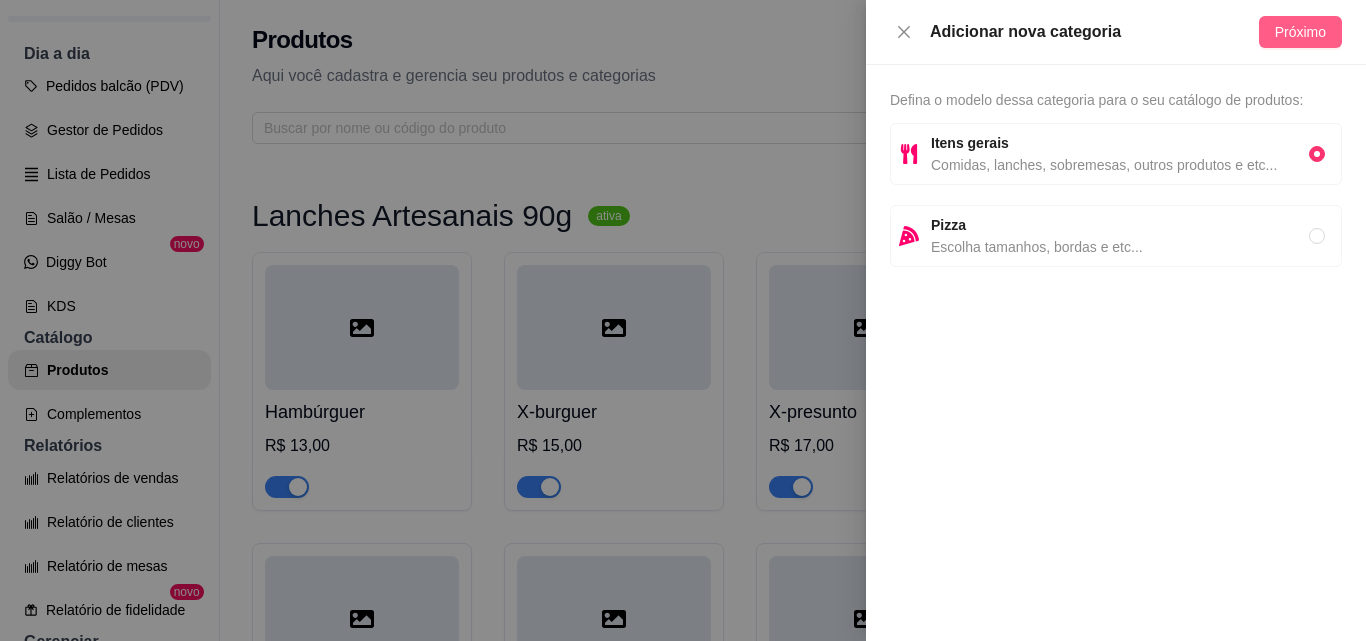 click on "Próximo" at bounding box center (1300, 32) 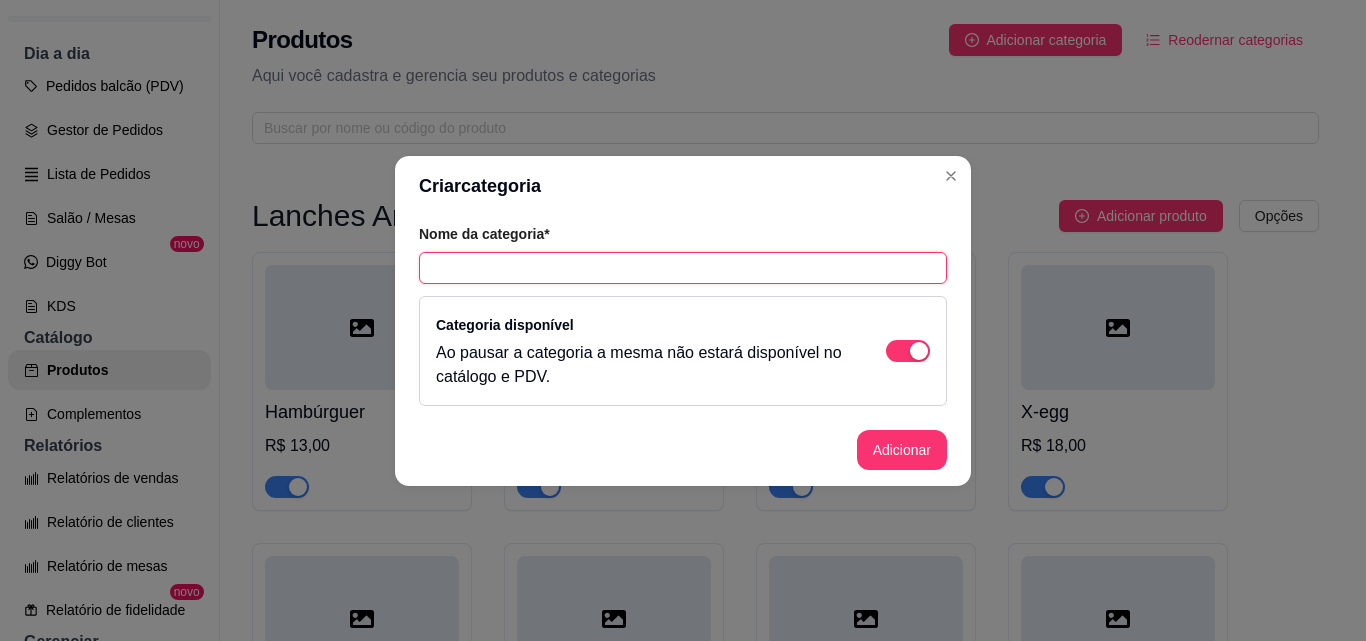 click at bounding box center [683, 268] 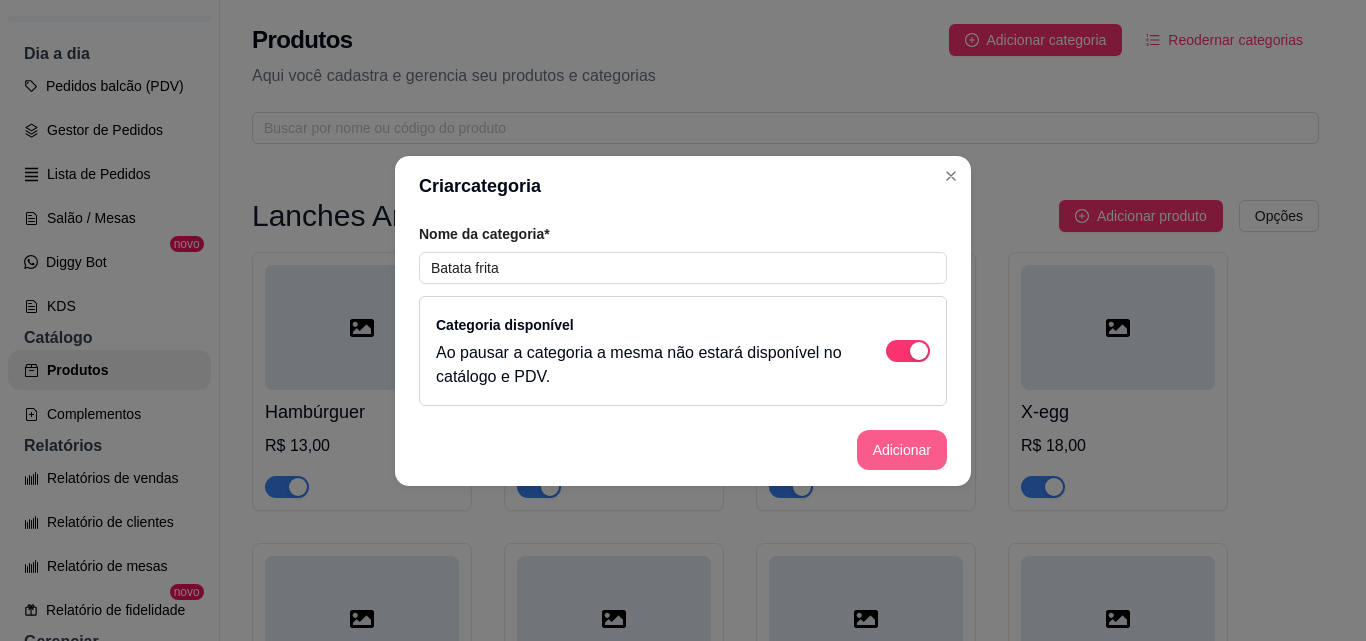 click on "Adicionar" at bounding box center [902, 450] 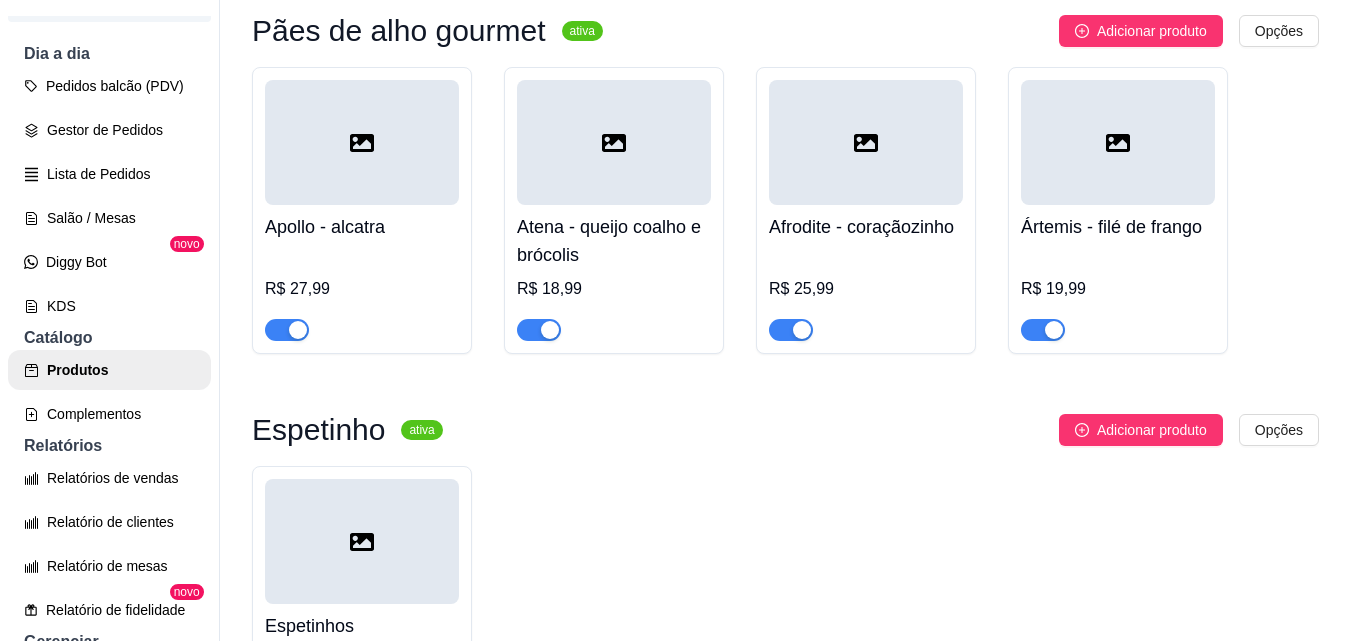 scroll, scrollTop: 2238, scrollLeft: 0, axis: vertical 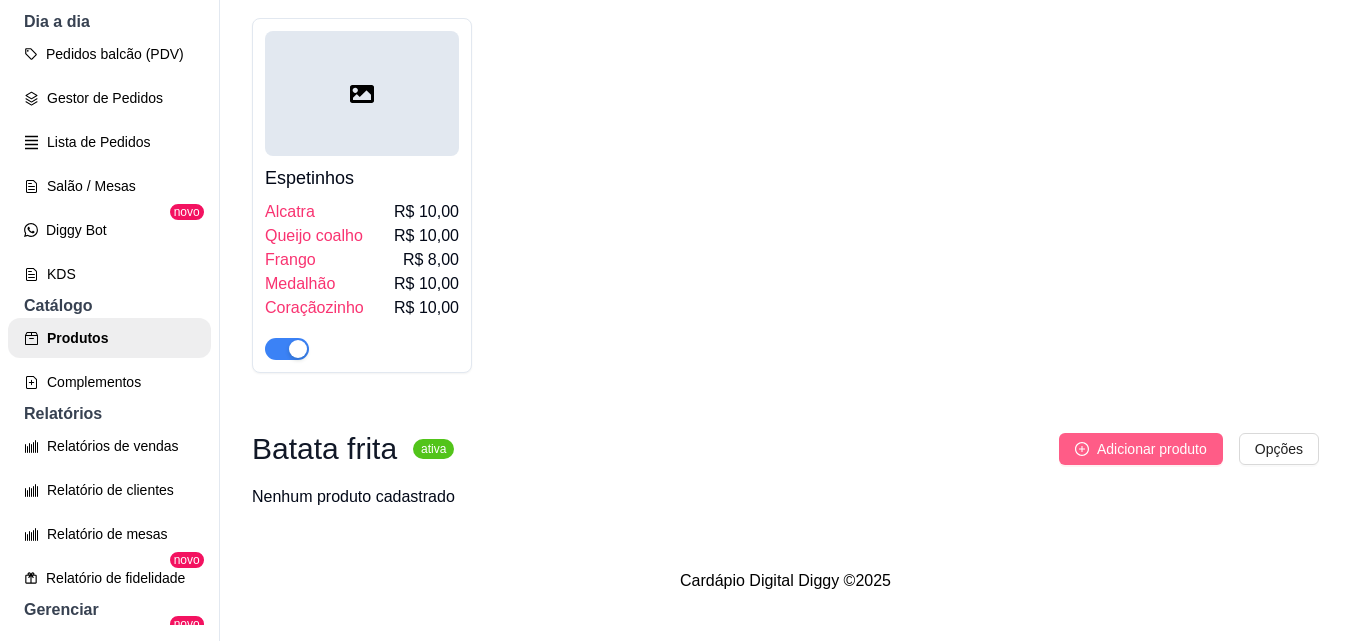click on "Adicionar produto" at bounding box center (1141, 449) 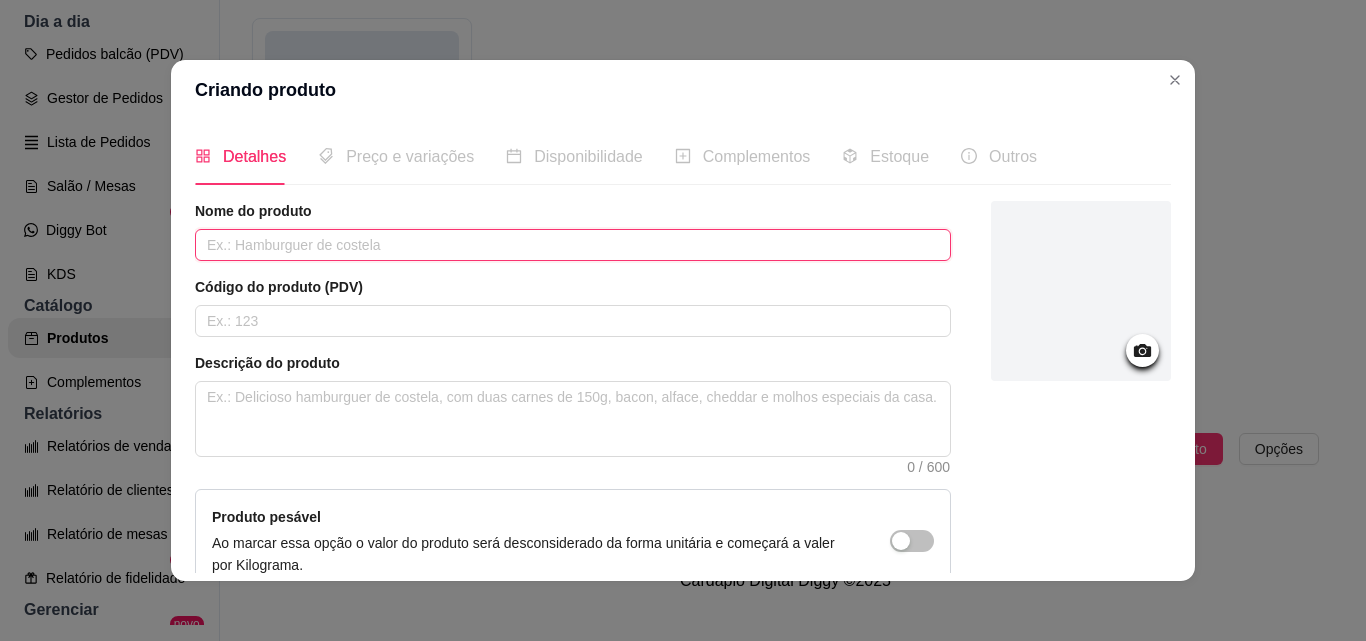 click at bounding box center [573, 245] 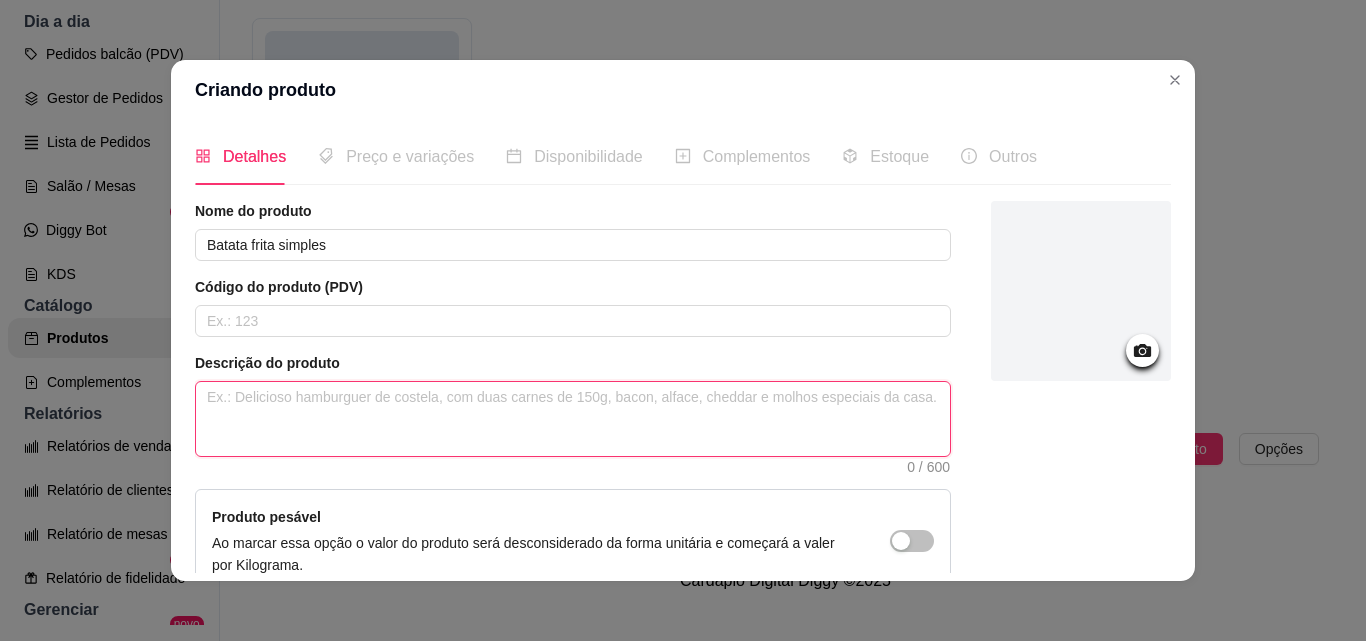 paste on "Batata frita macia por dentro e crocante por fora
Todos os tamanhos são pesadas in natura" 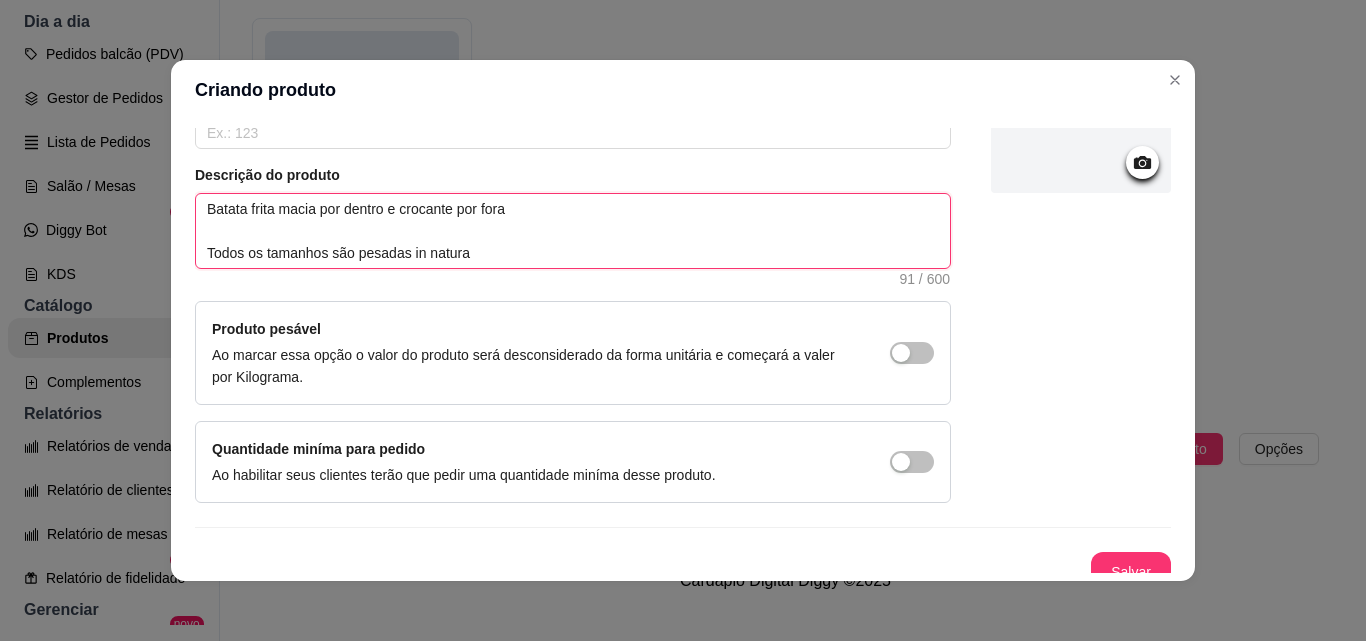 scroll, scrollTop: 207, scrollLeft: 0, axis: vertical 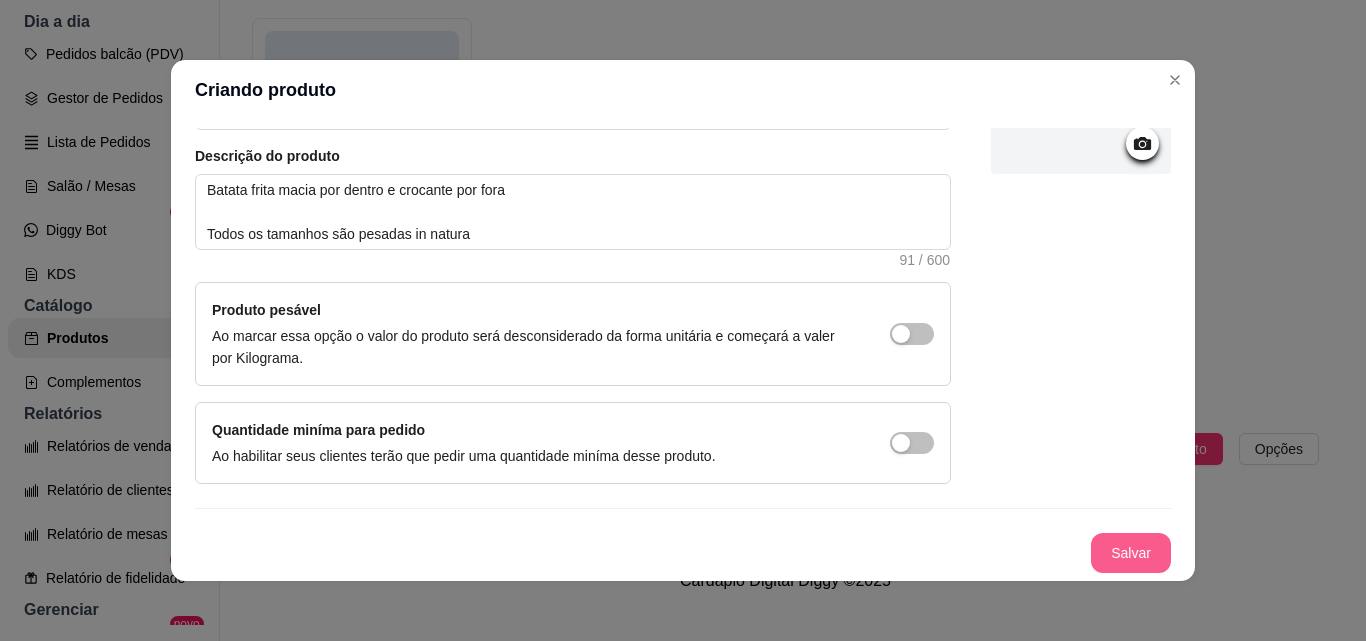 click on "Salvar" at bounding box center [1131, 553] 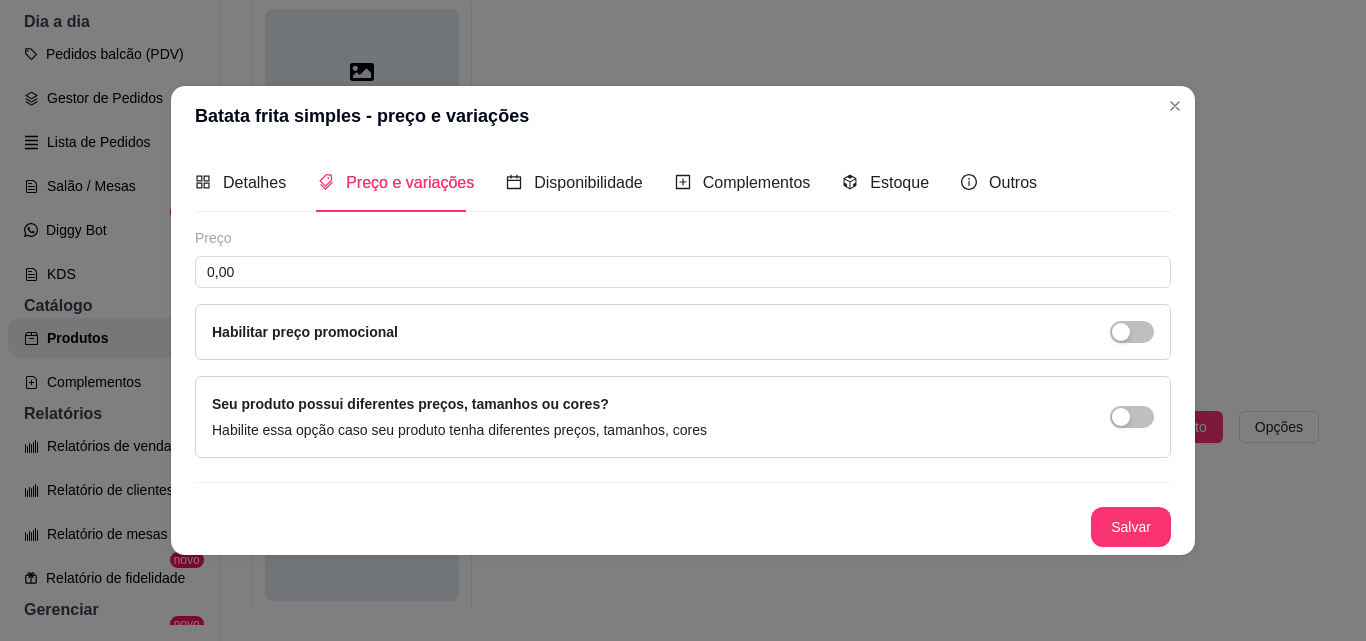scroll, scrollTop: 0, scrollLeft: 0, axis: both 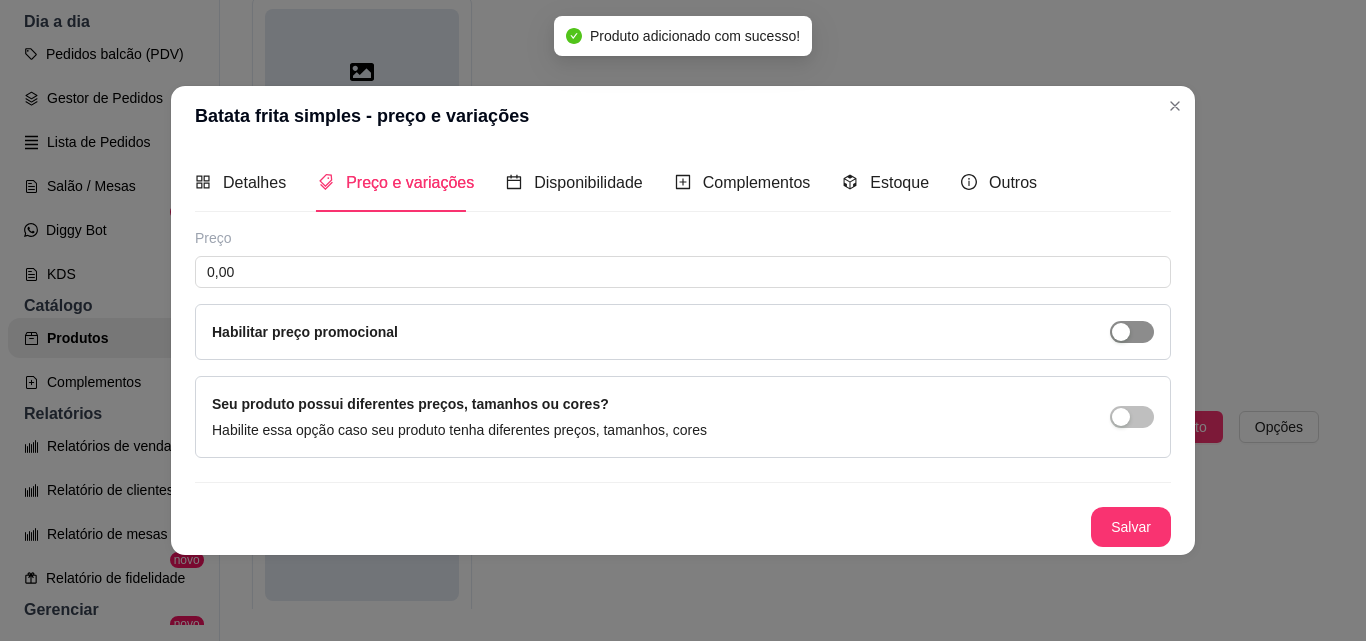 click at bounding box center [1132, 332] 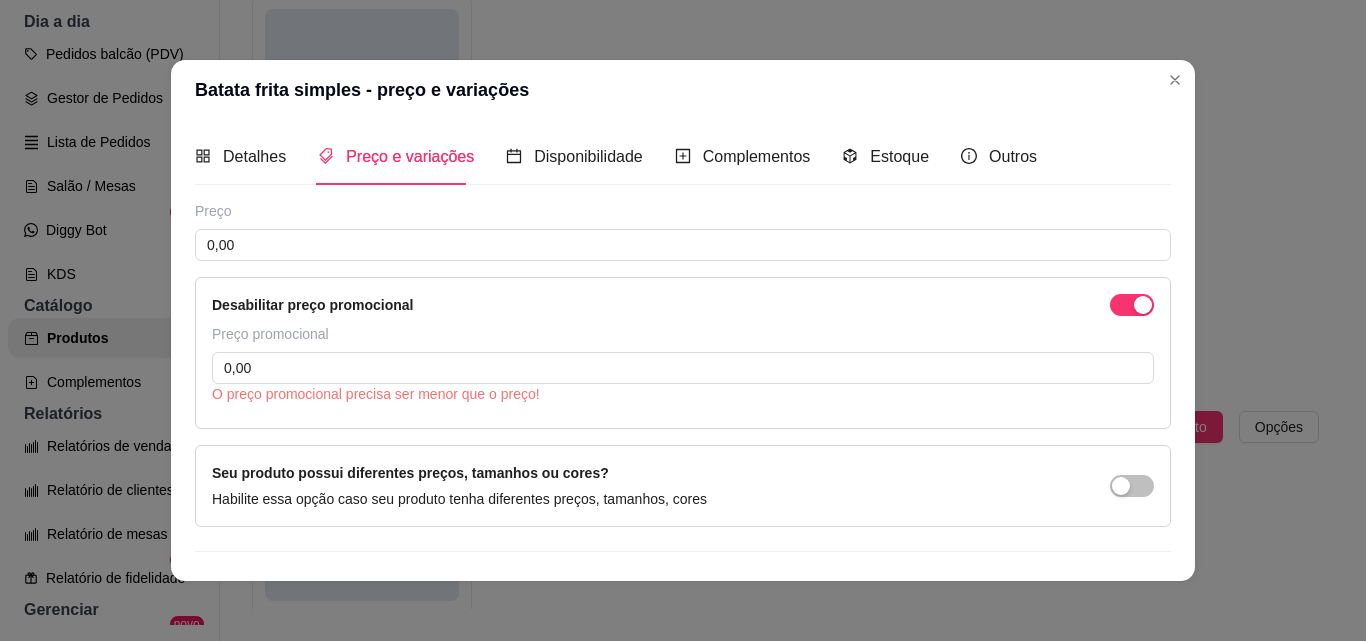 click at bounding box center (1143, 305) 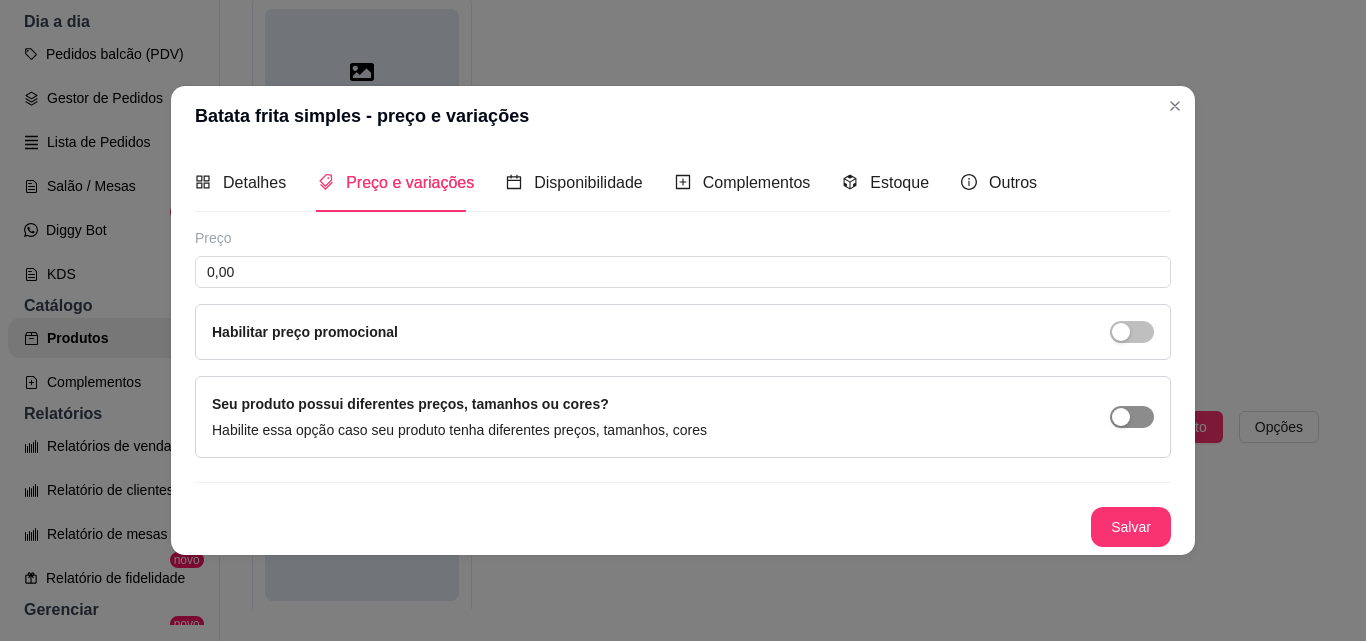 click on "Seu produto possui diferentes preços, tamanhos ou cores? Habilite essa opção caso seu produto tenha diferentes preços, tamanhos, cores" at bounding box center (683, 417) 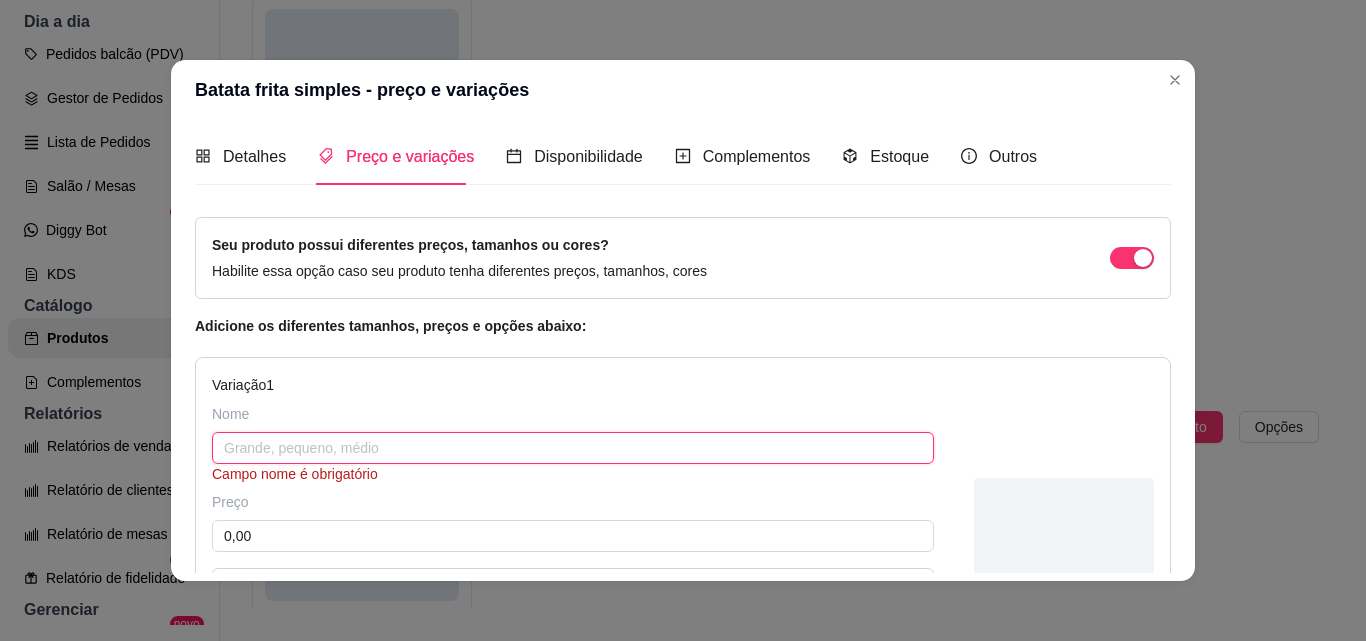 click at bounding box center (573, 448) 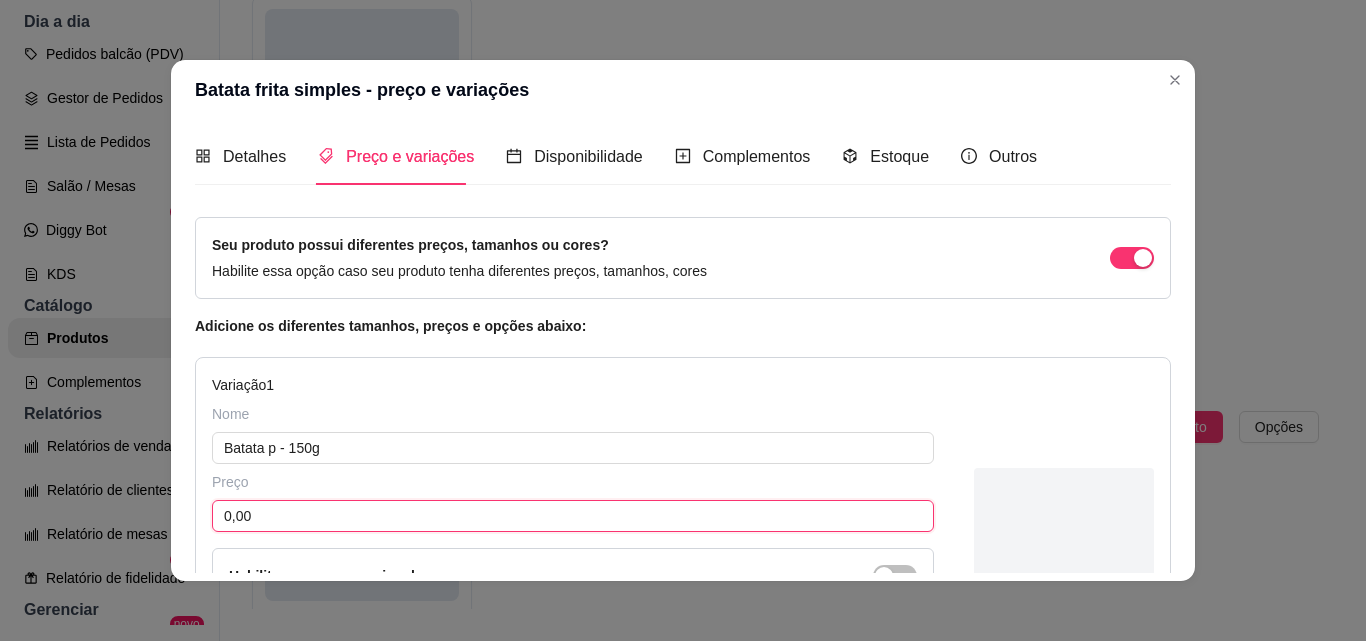 click on "0,00" at bounding box center [573, 516] 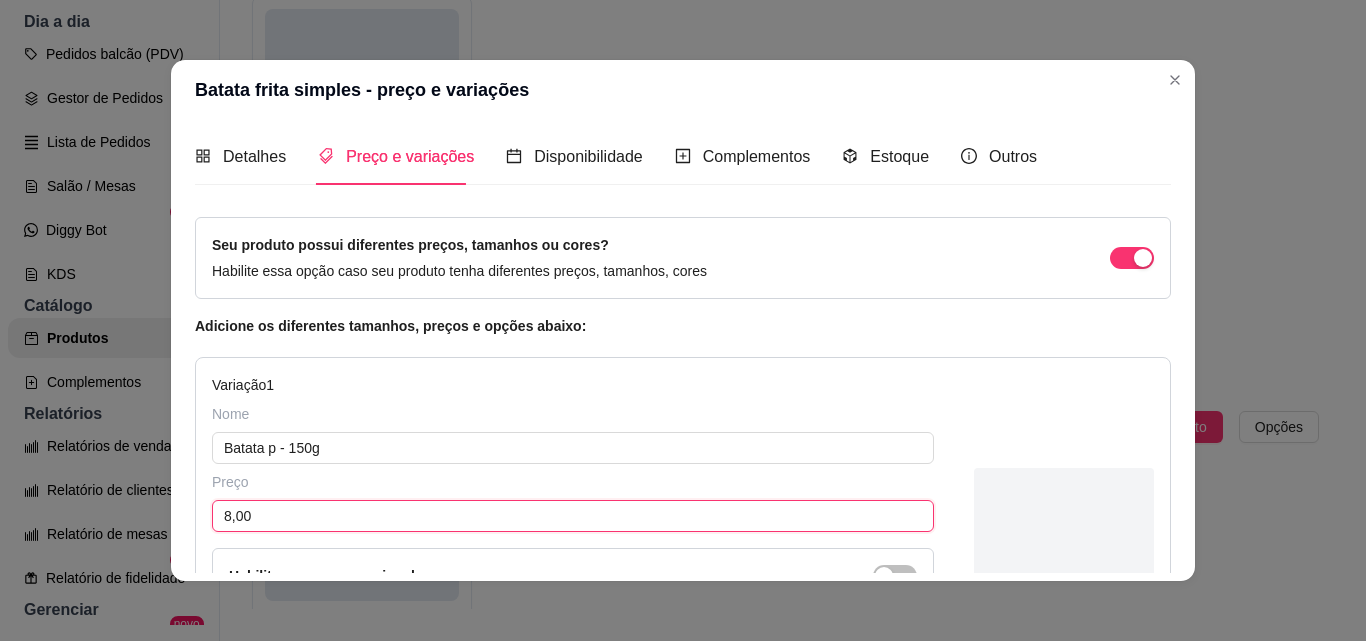 scroll, scrollTop: 4, scrollLeft: 0, axis: vertical 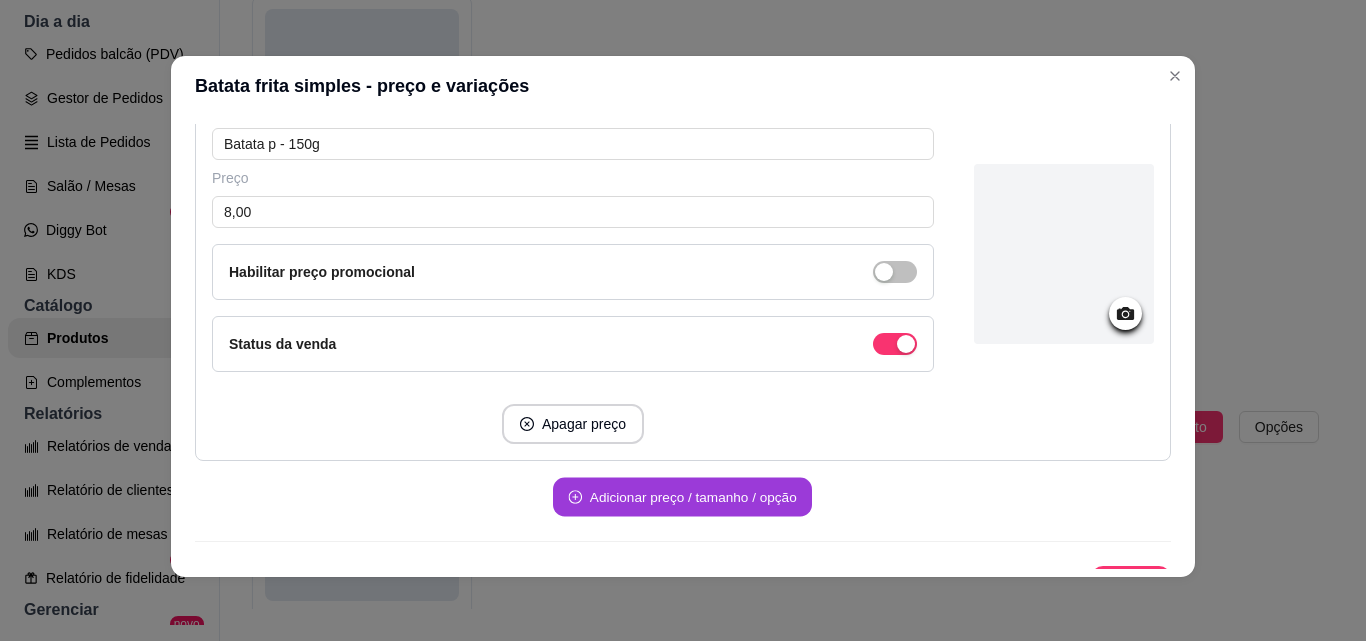 click on "Adicionar preço / tamanho / opção" at bounding box center (682, 497) 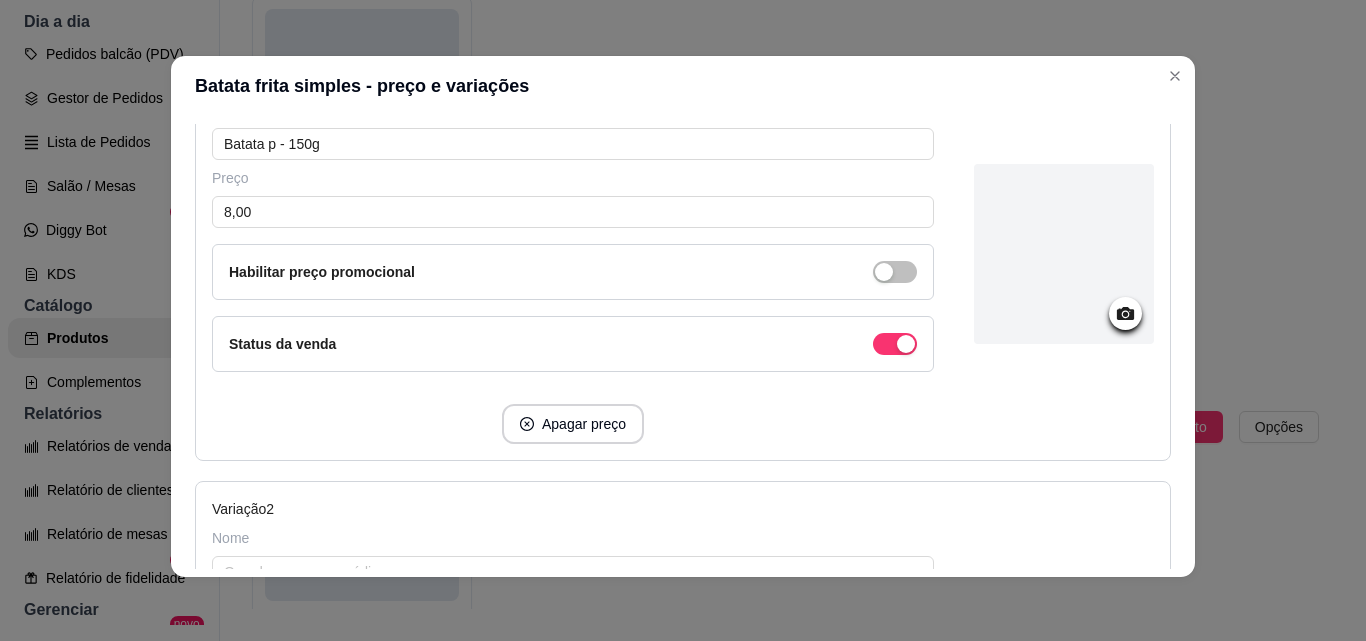 scroll, scrollTop: 500, scrollLeft: 0, axis: vertical 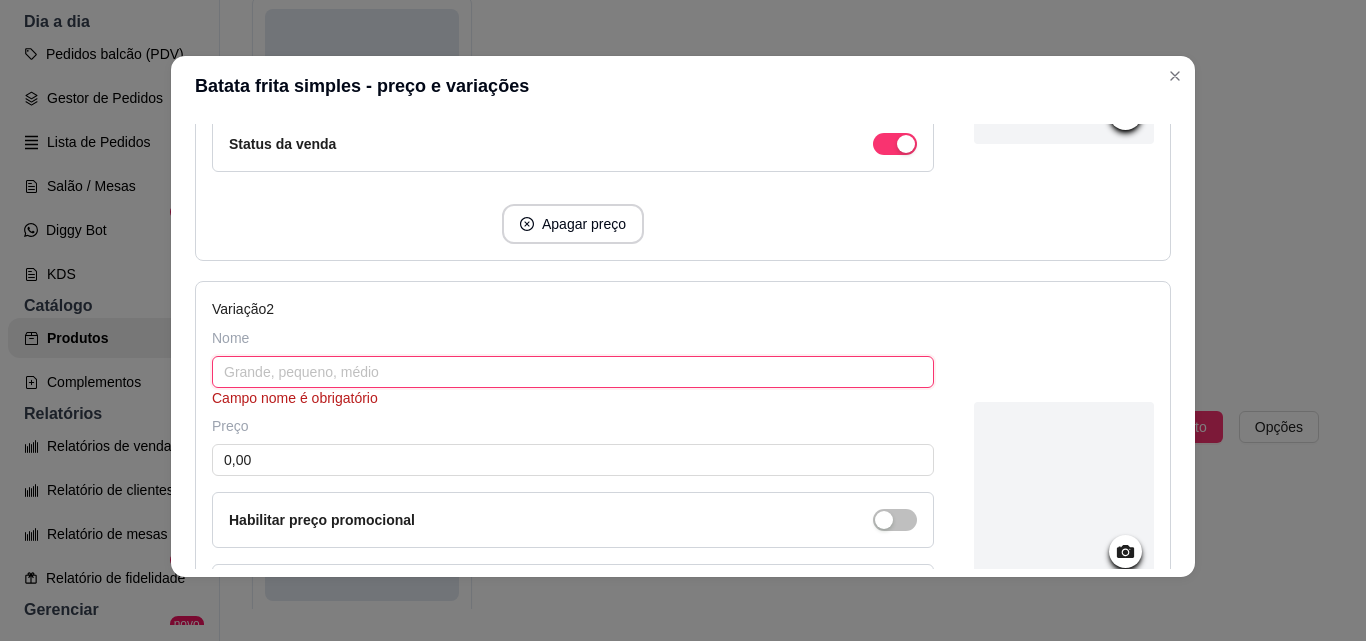 click at bounding box center (573, 372) 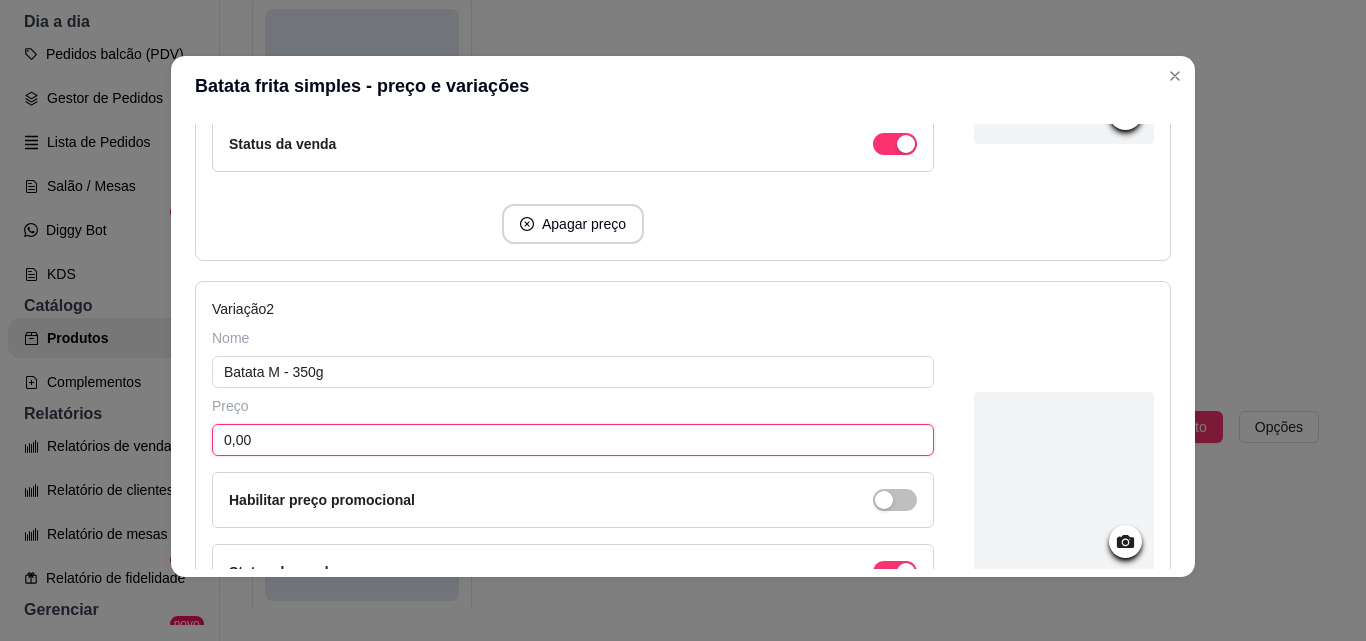 click on "0,00" at bounding box center (573, 440) 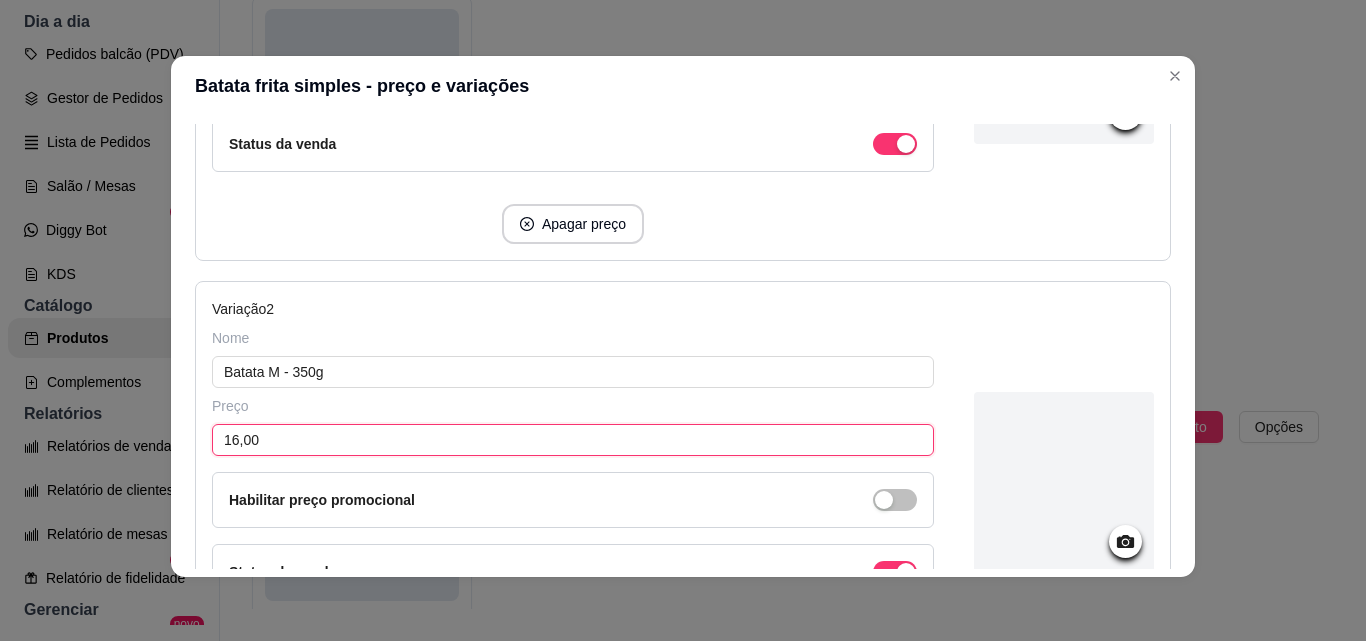 scroll, scrollTop: 765, scrollLeft: 0, axis: vertical 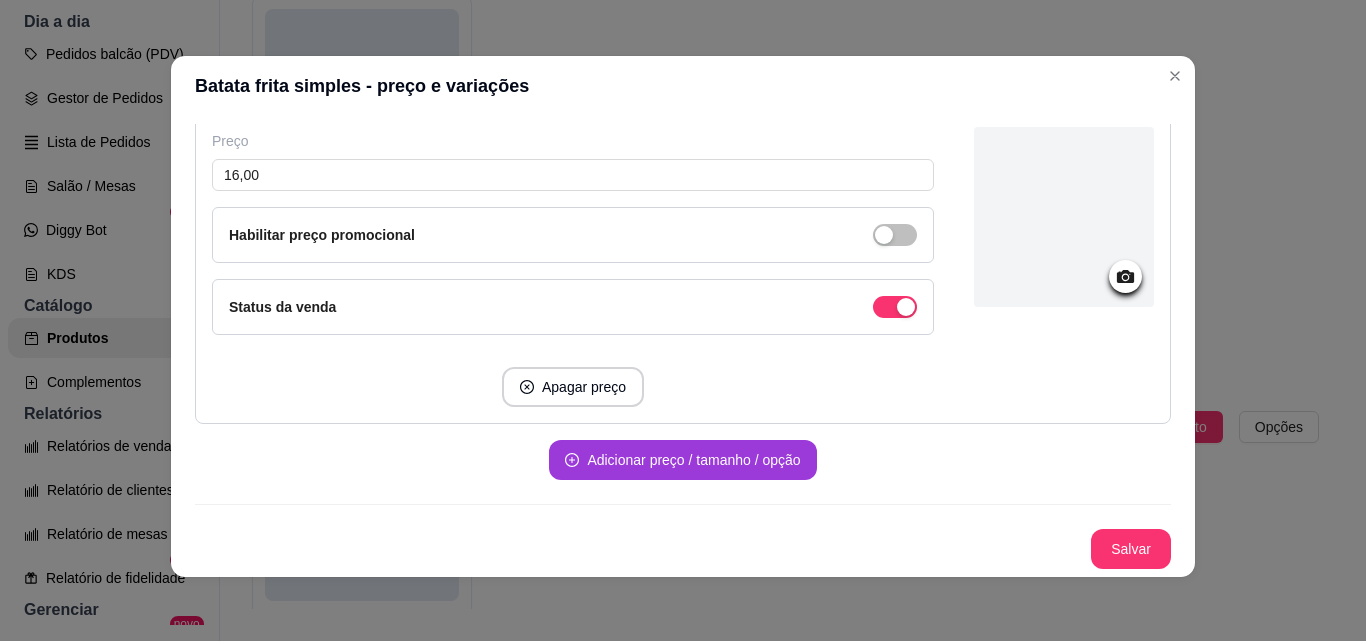 click on "Adicionar preço / tamanho / opção" at bounding box center [682, 460] 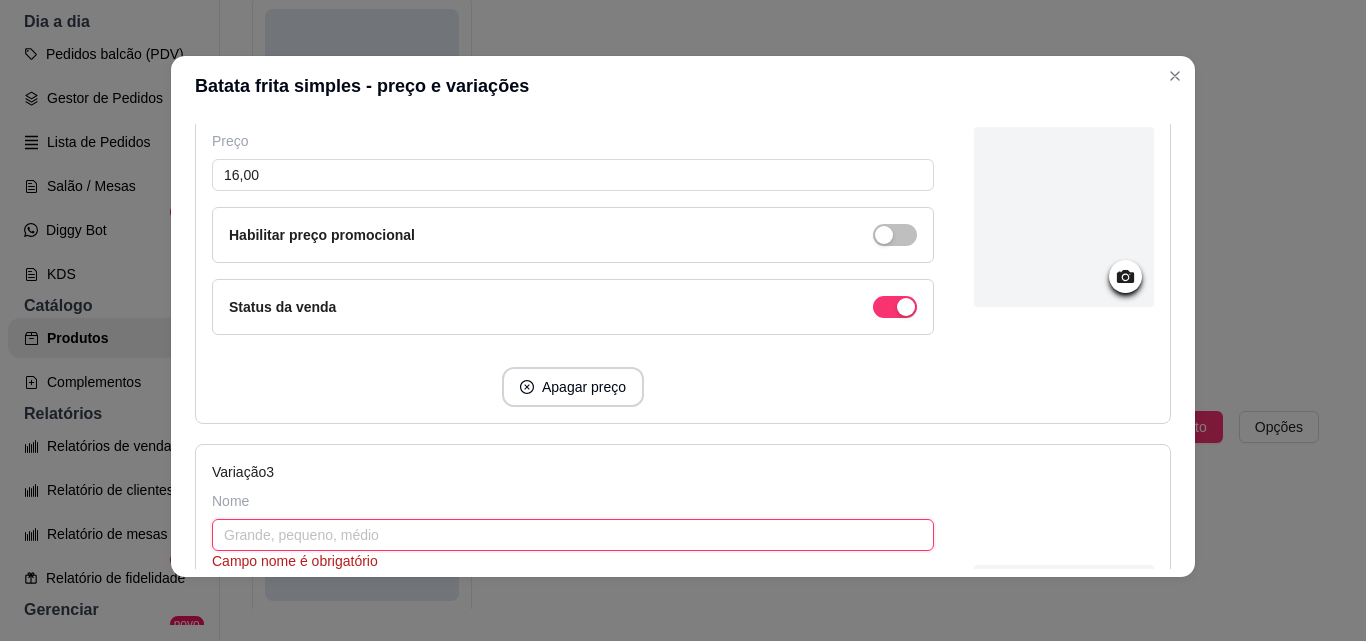 click at bounding box center (573, 535) 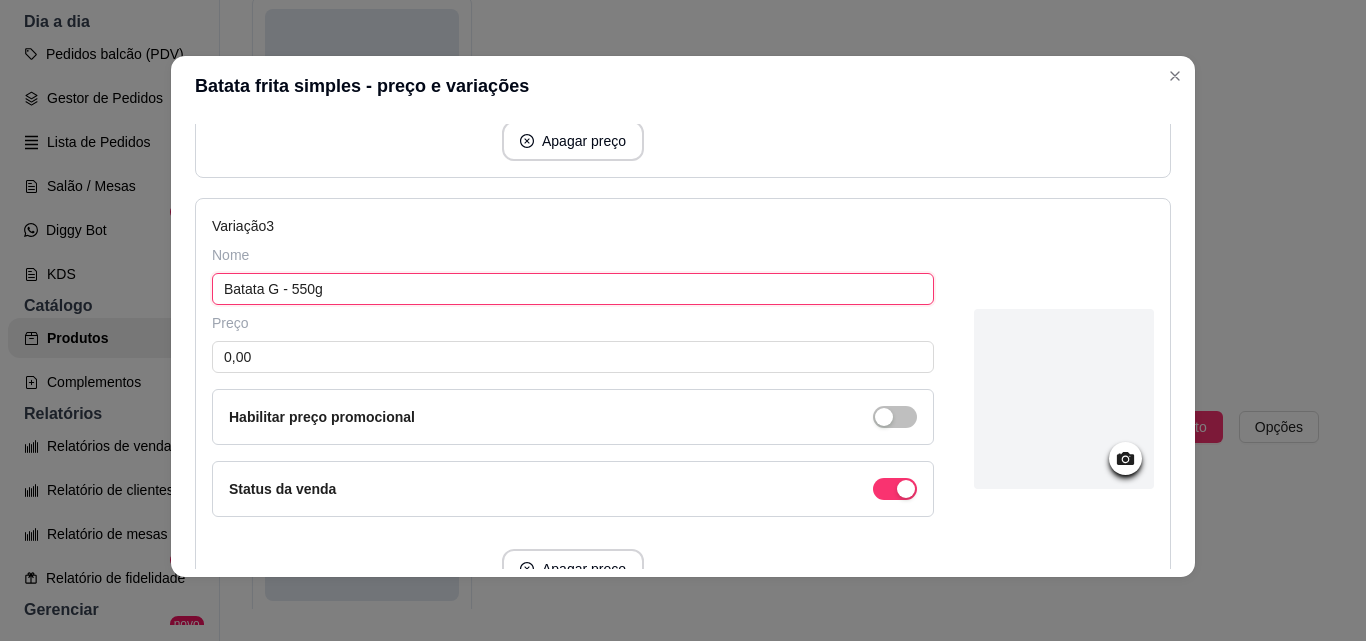 scroll, scrollTop: 1065, scrollLeft: 0, axis: vertical 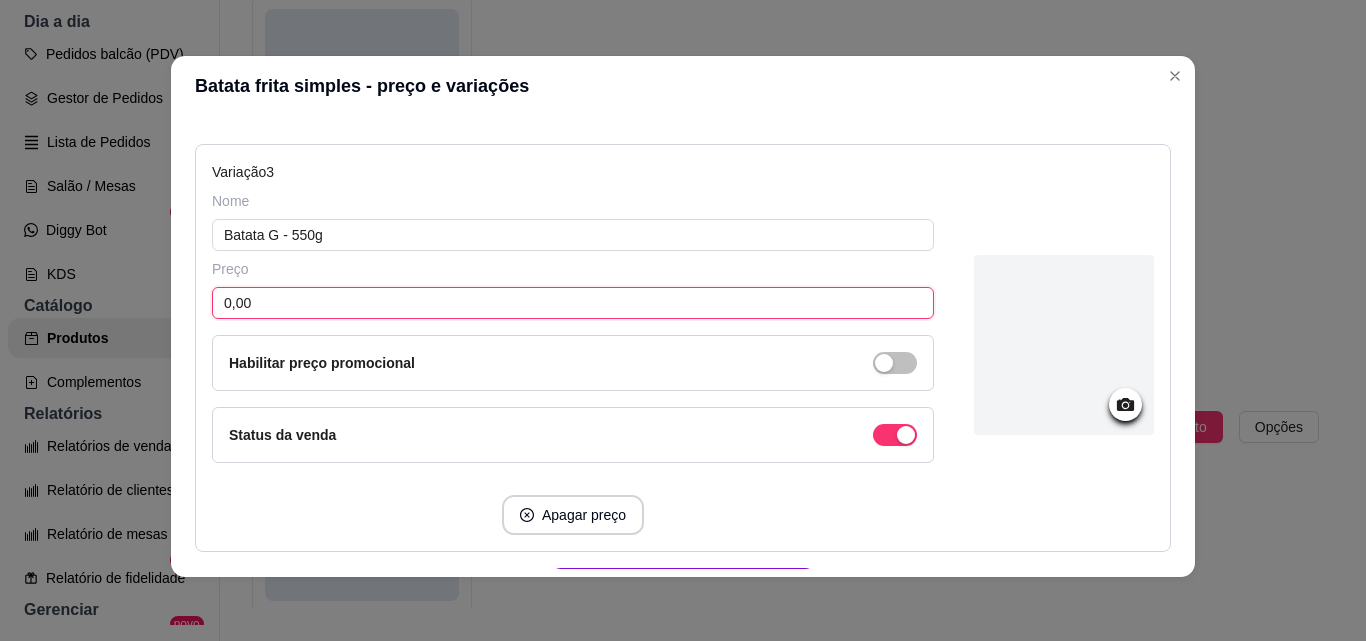 click on "0,00" at bounding box center [573, 303] 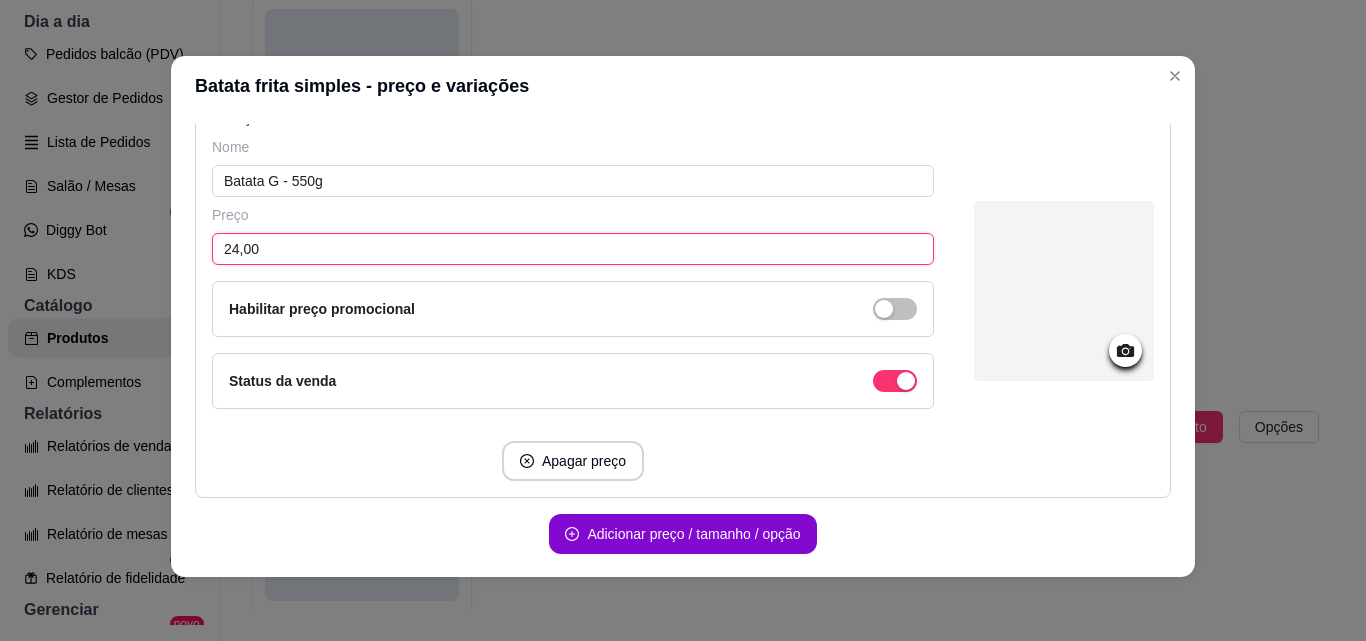 scroll, scrollTop: 993, scrollLeft: 0, axis: vertical 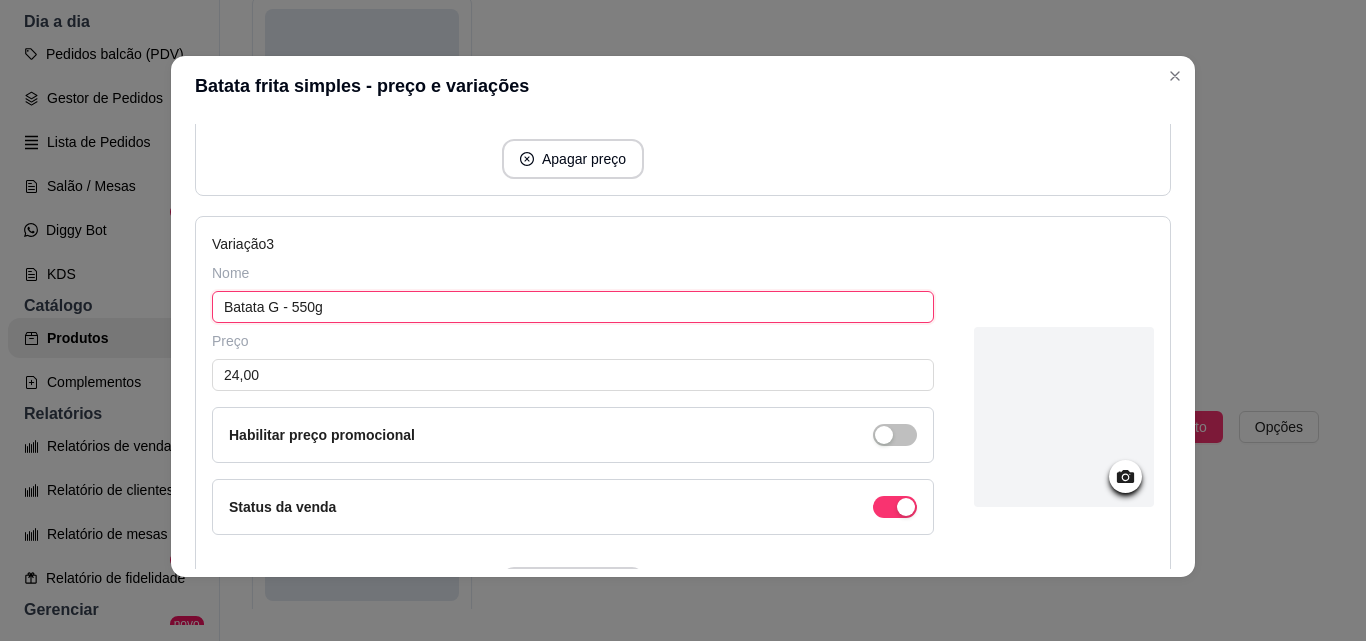click on "Batata G - 550g" at bounding box center [573, 307] 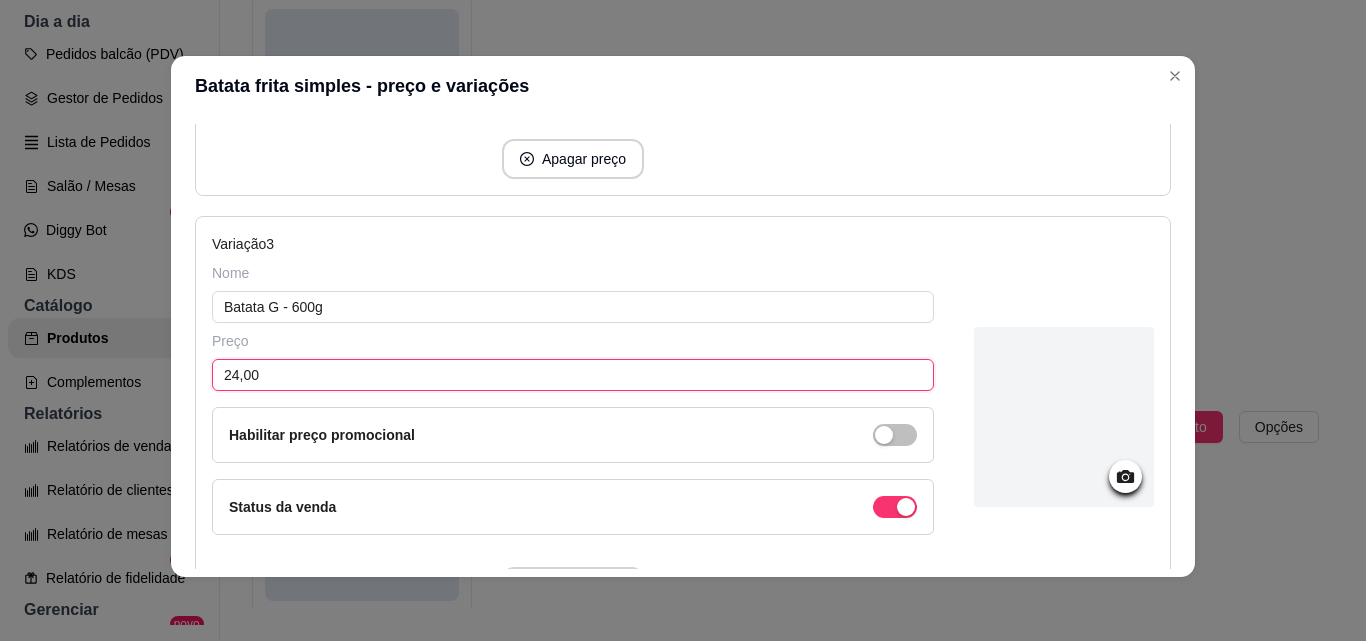 click on "24,00" at bounding box center (573, 375) 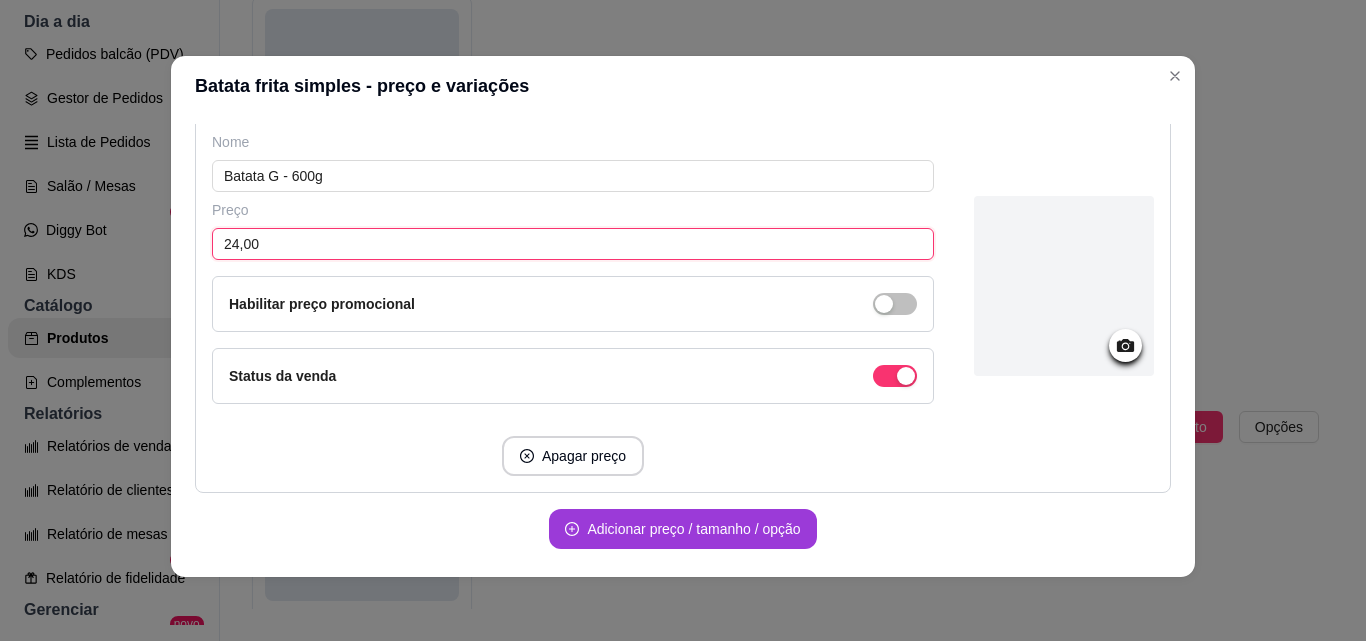 scroll, scrollTop: 1193, scrollLeft: 0, axis: vertical 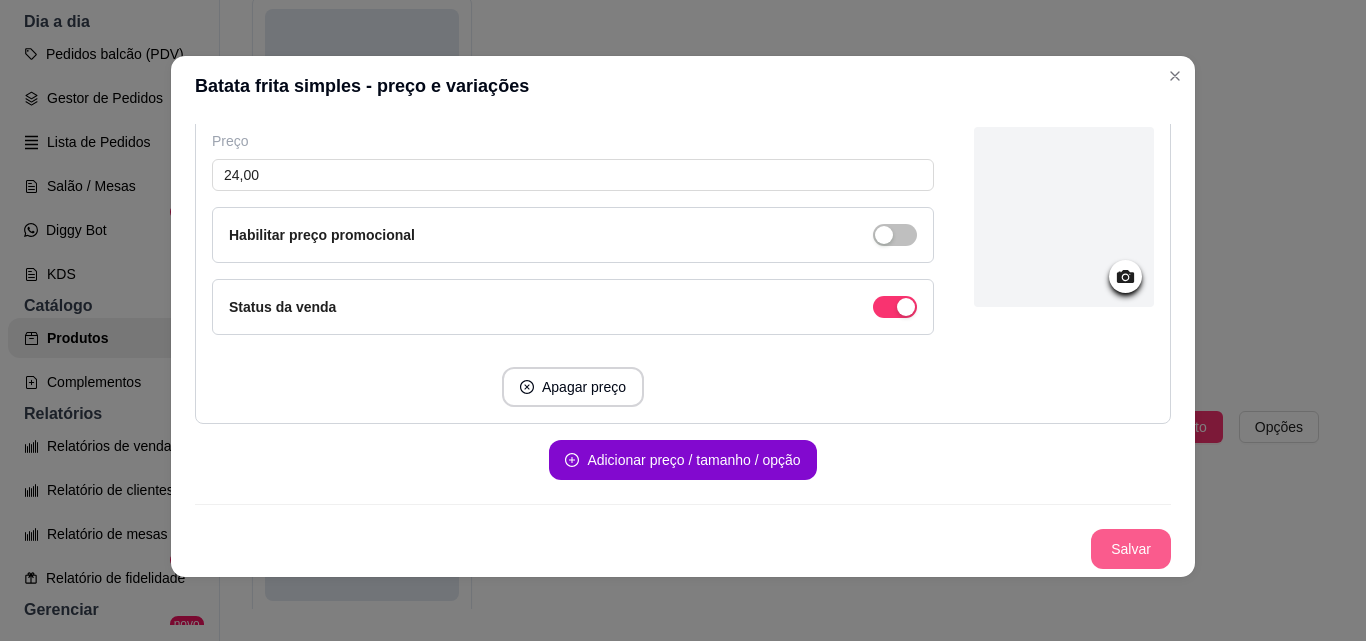 click on "Salvar" at bounding box center [1131, 549] 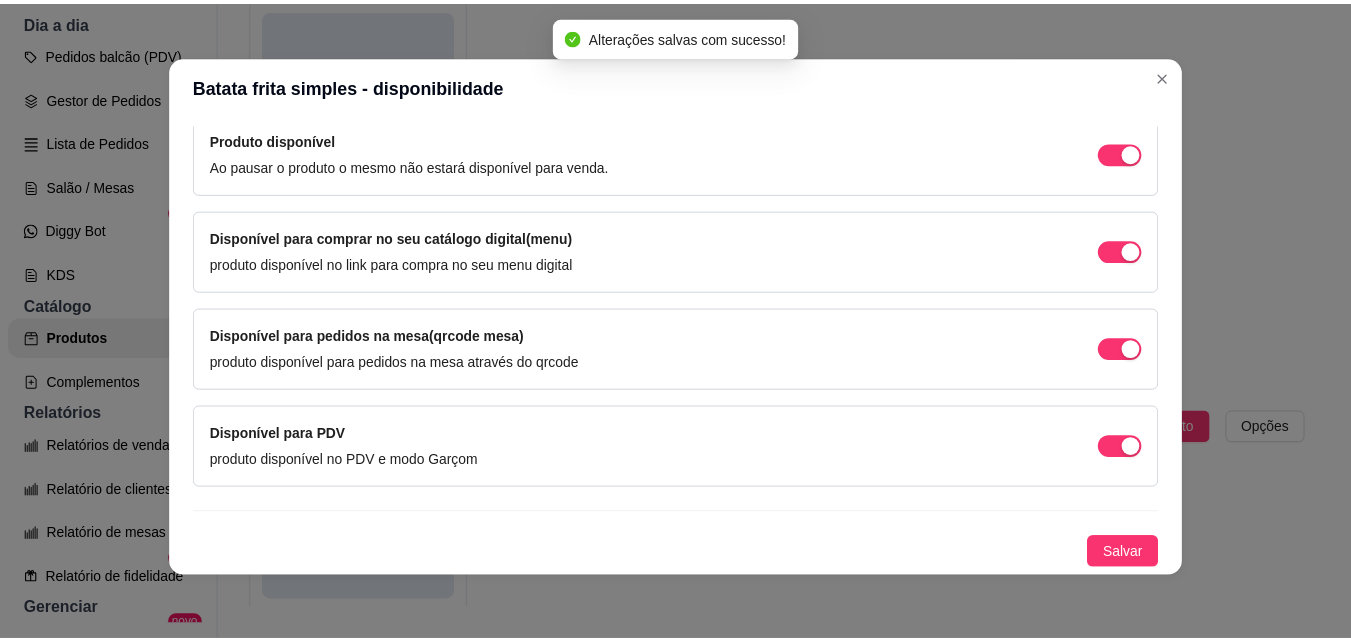 scroll, scrollTop: 205, scrollLeft: 0, axis: vertical 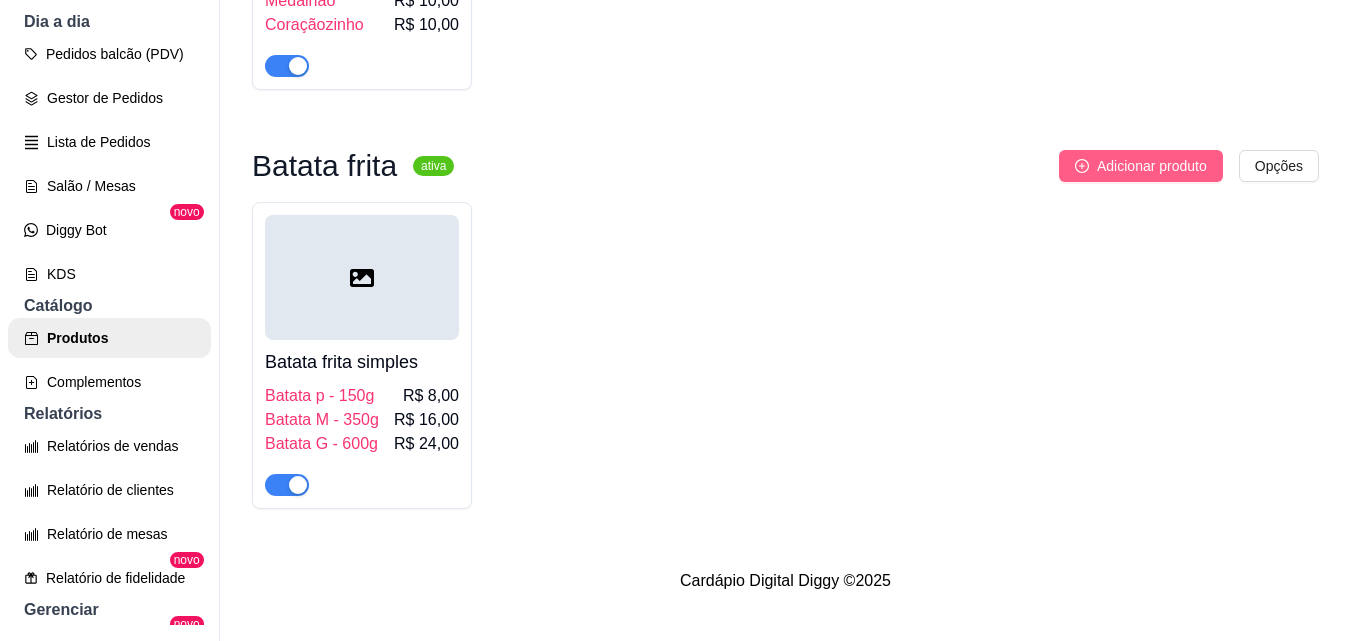 click on "Adicionar produto" at bounding box center [1152, 166] 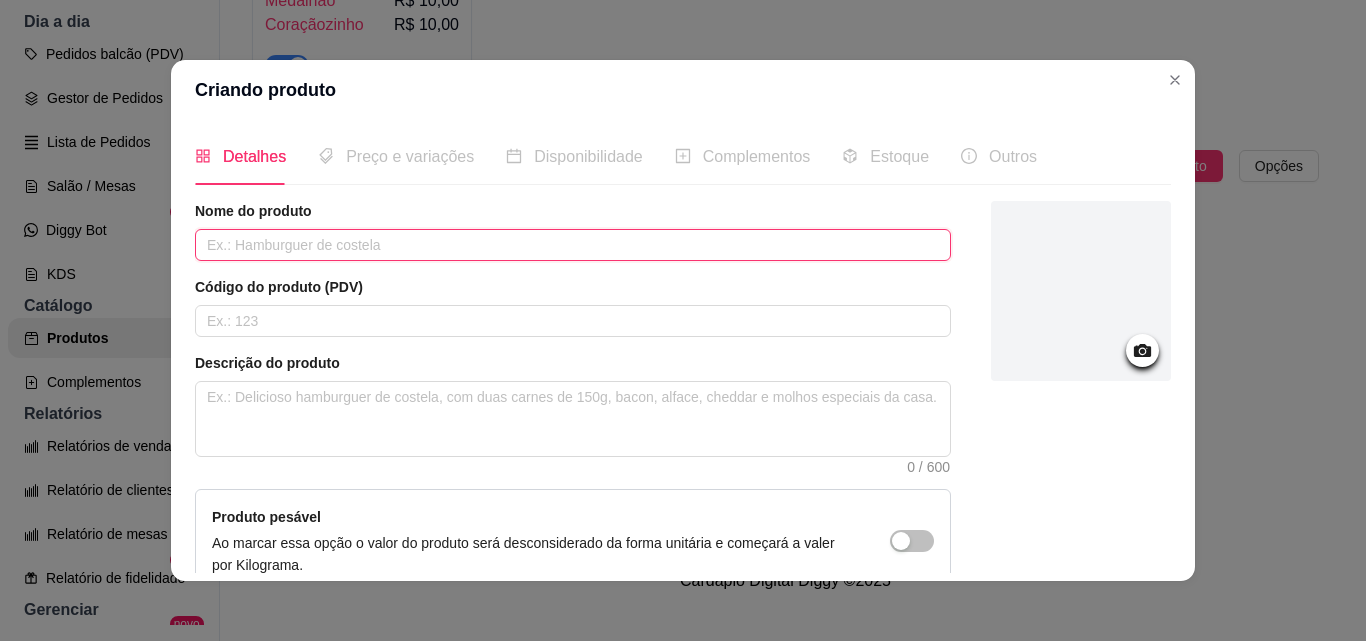 click at bounding box center [573, 245] 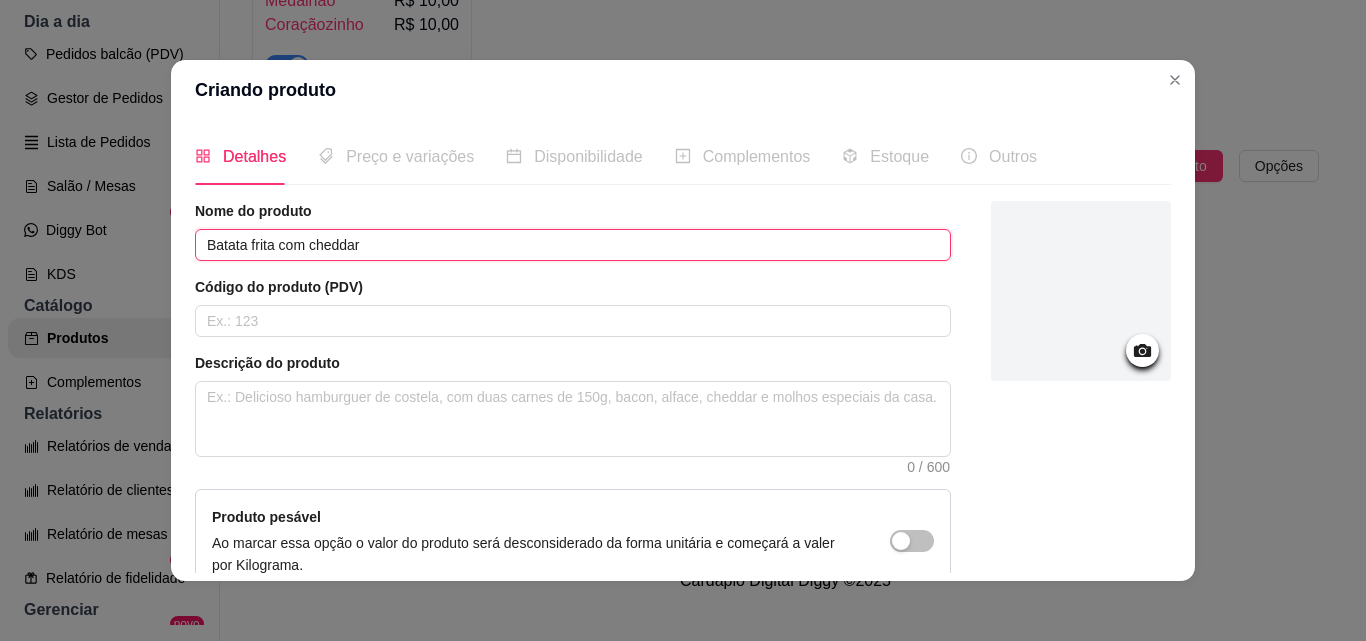click on "Batata frita com cheddar" at bounding box center (573, 245) 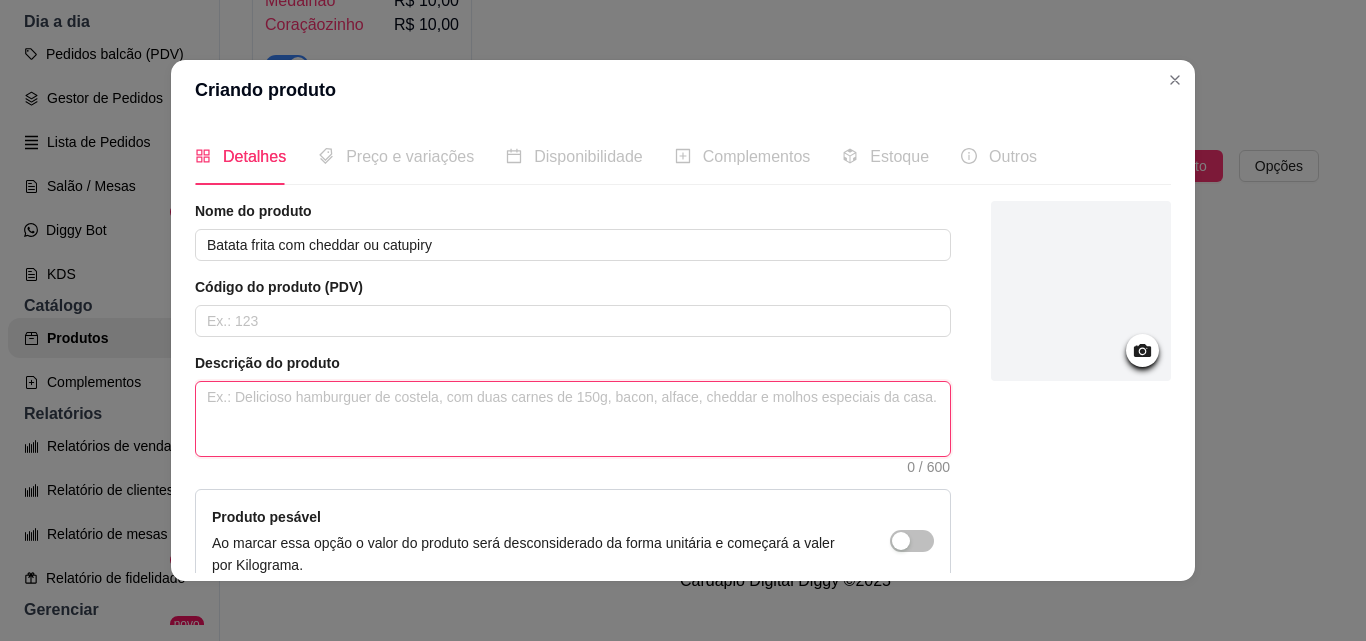 paste on "Batata frita com cheddar Polenguinho ou catupiry original e bacon
batata pesada in natura" 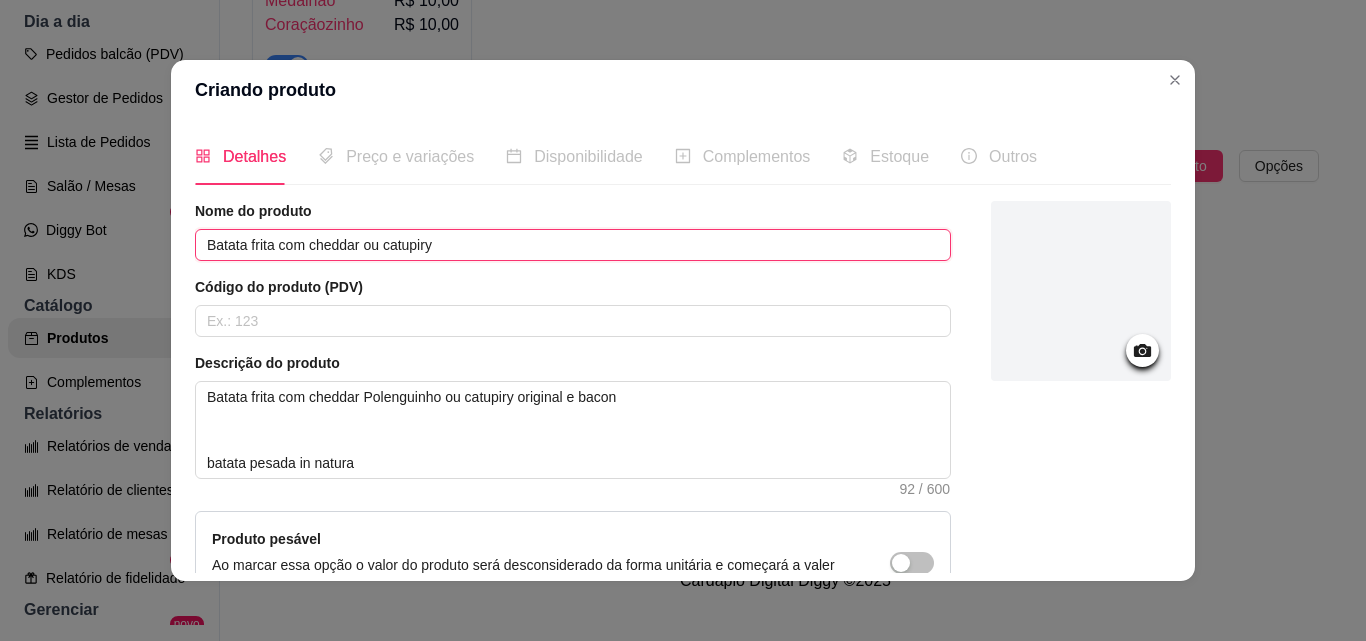 click on "Batata frita com cheddar ou catupiry" at bounding box center [573, 245] 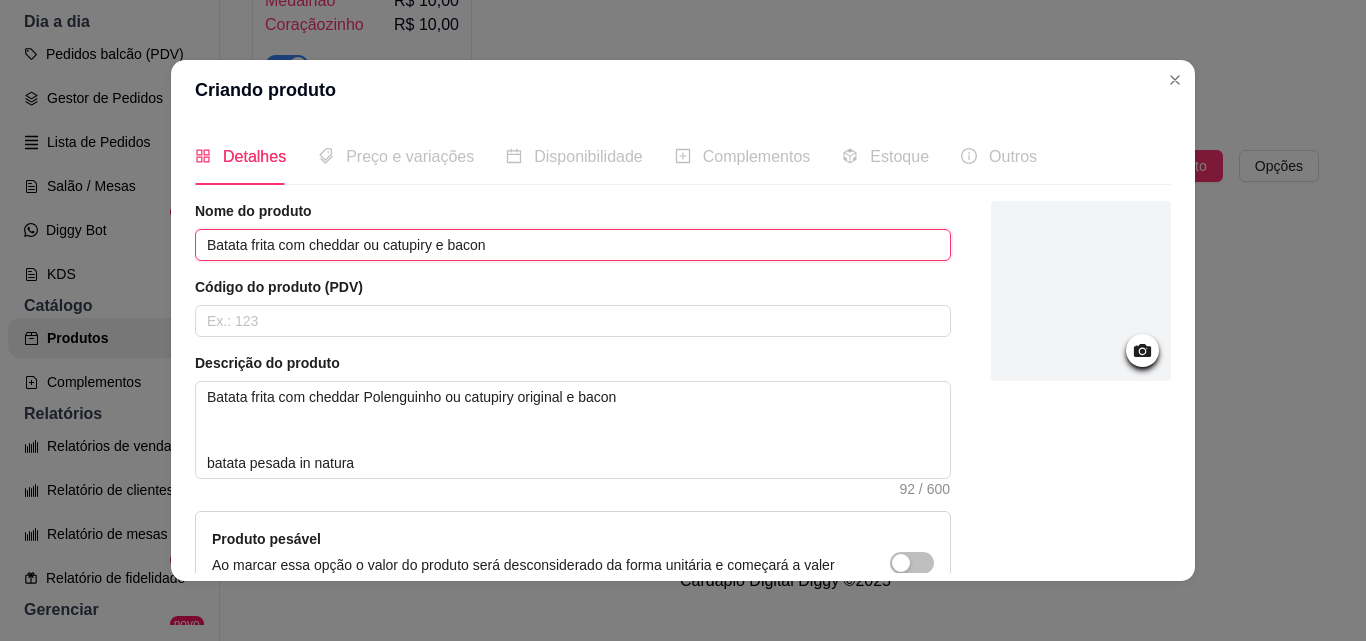scroll, scrollTop: 200, scrollLeft: 0, axis: vertical 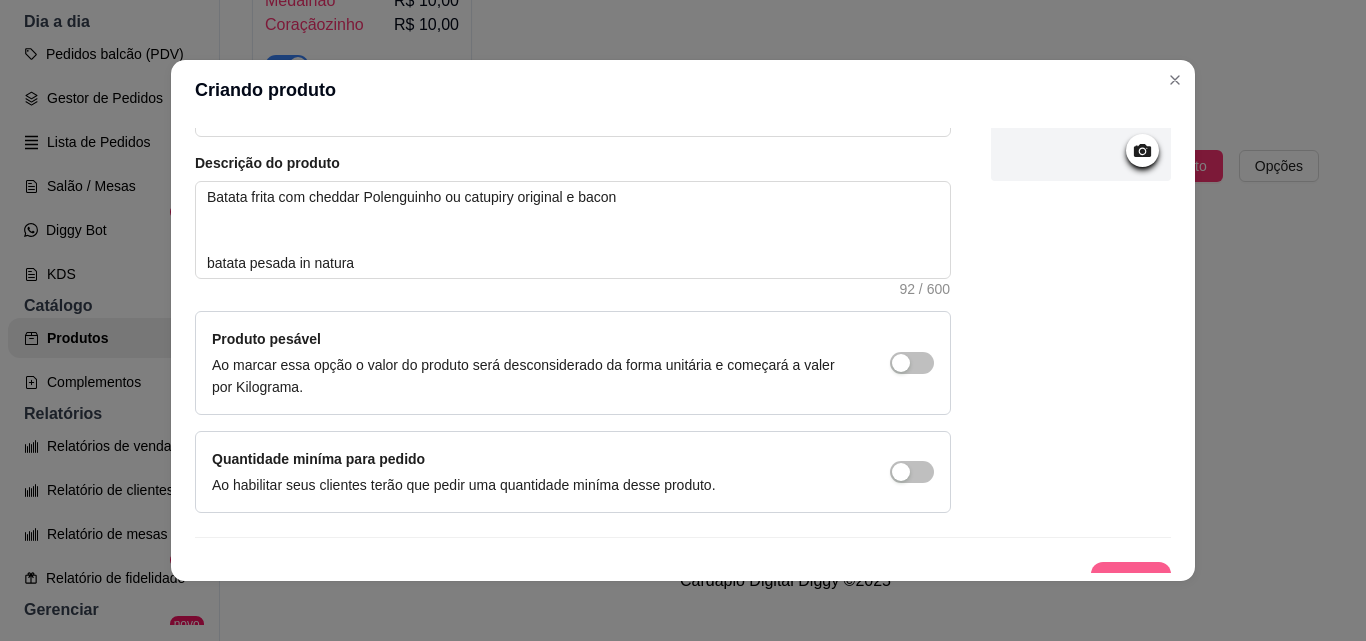 click on "Salvar" at bounding box center (1131, 582) 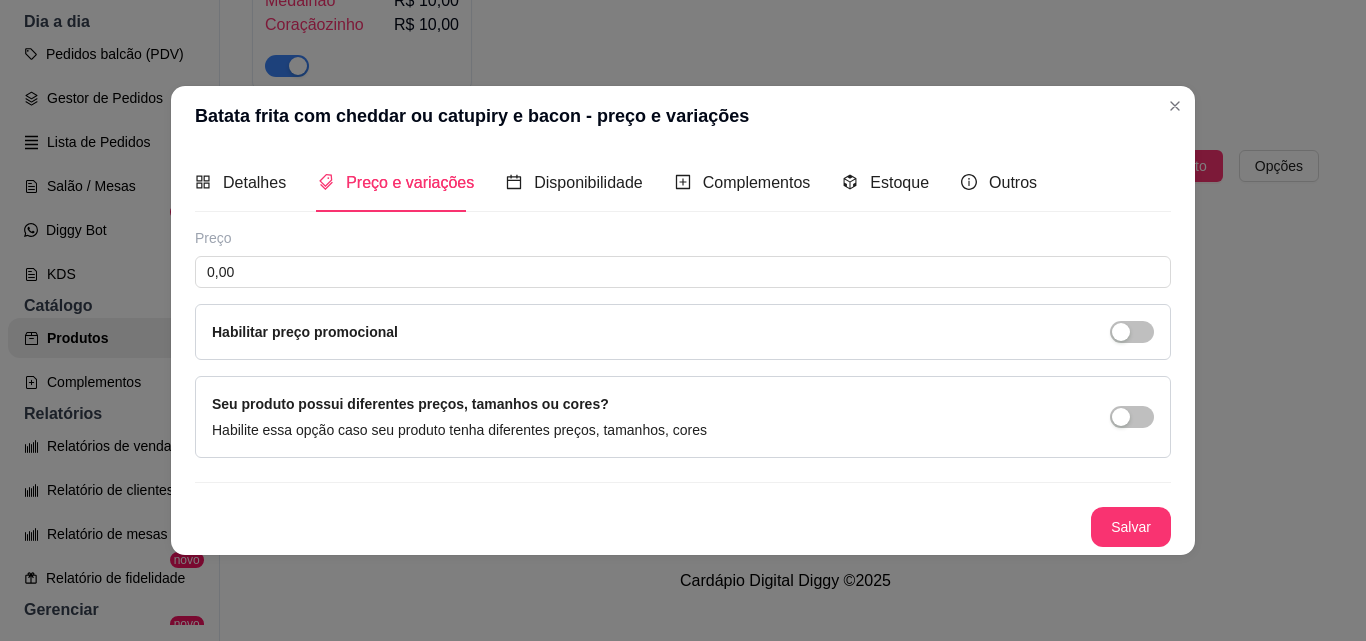 scroll, scrollTop: 0, scrollLeft: 0, axis: both 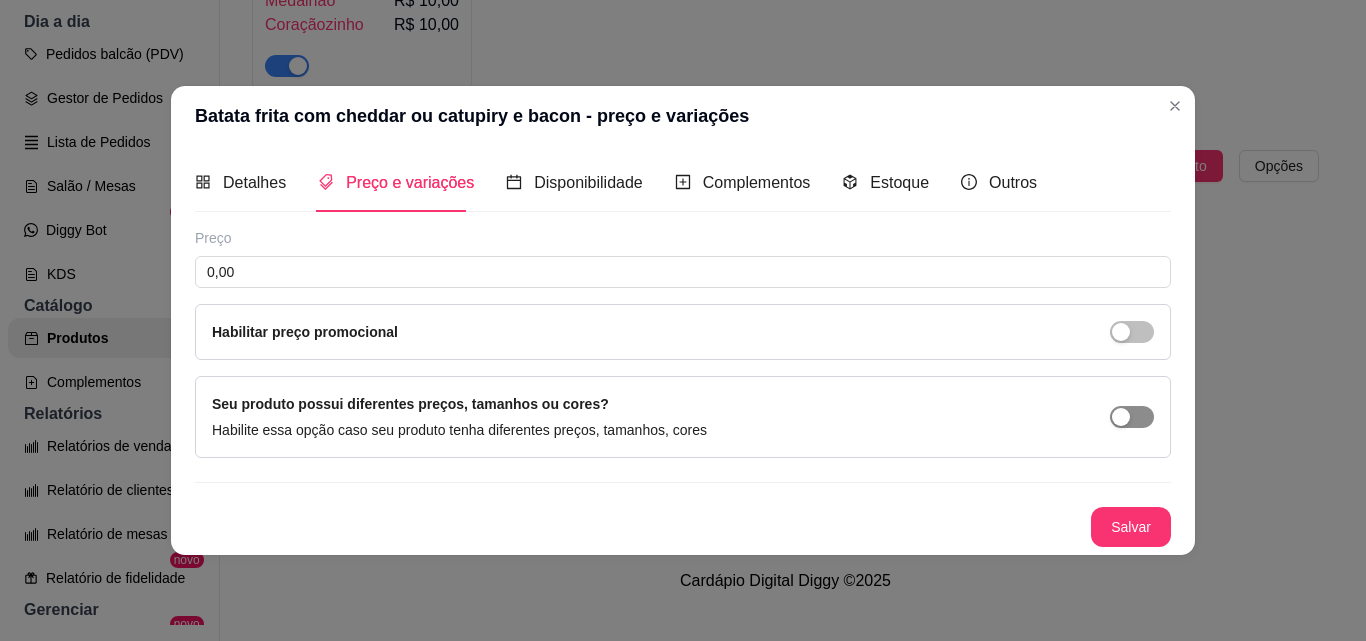 click at bounding box center [1121, 417] 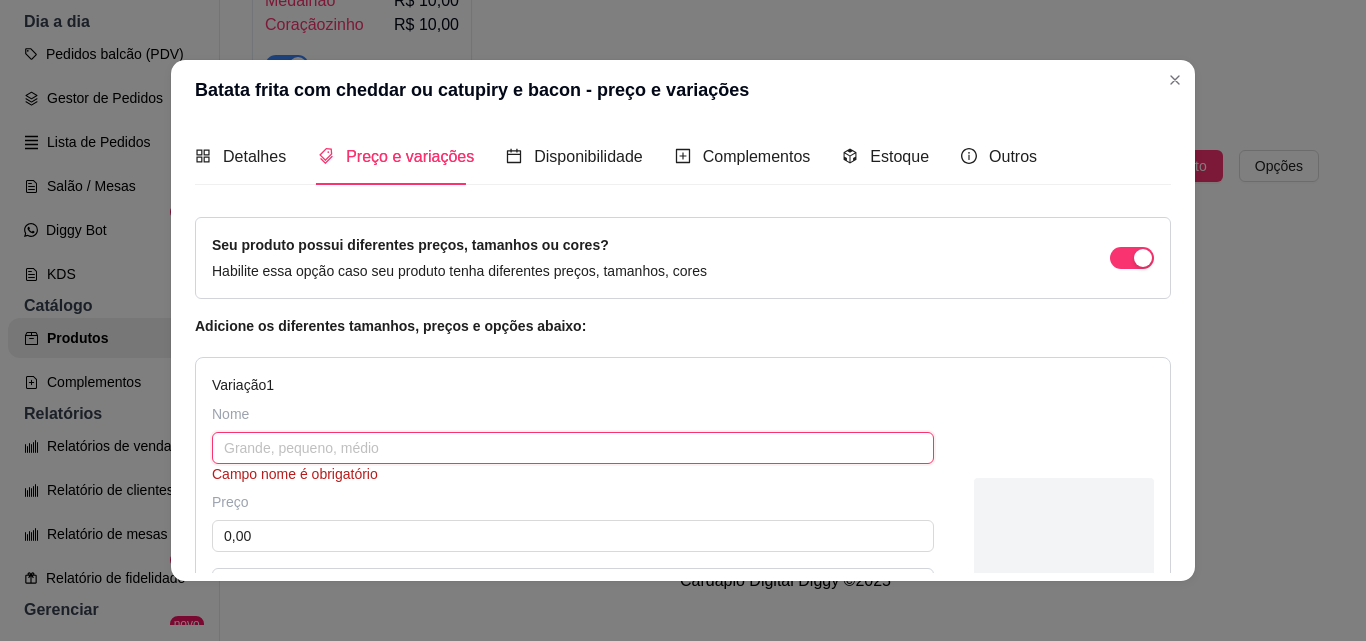 click at bounding box center (573, 448) 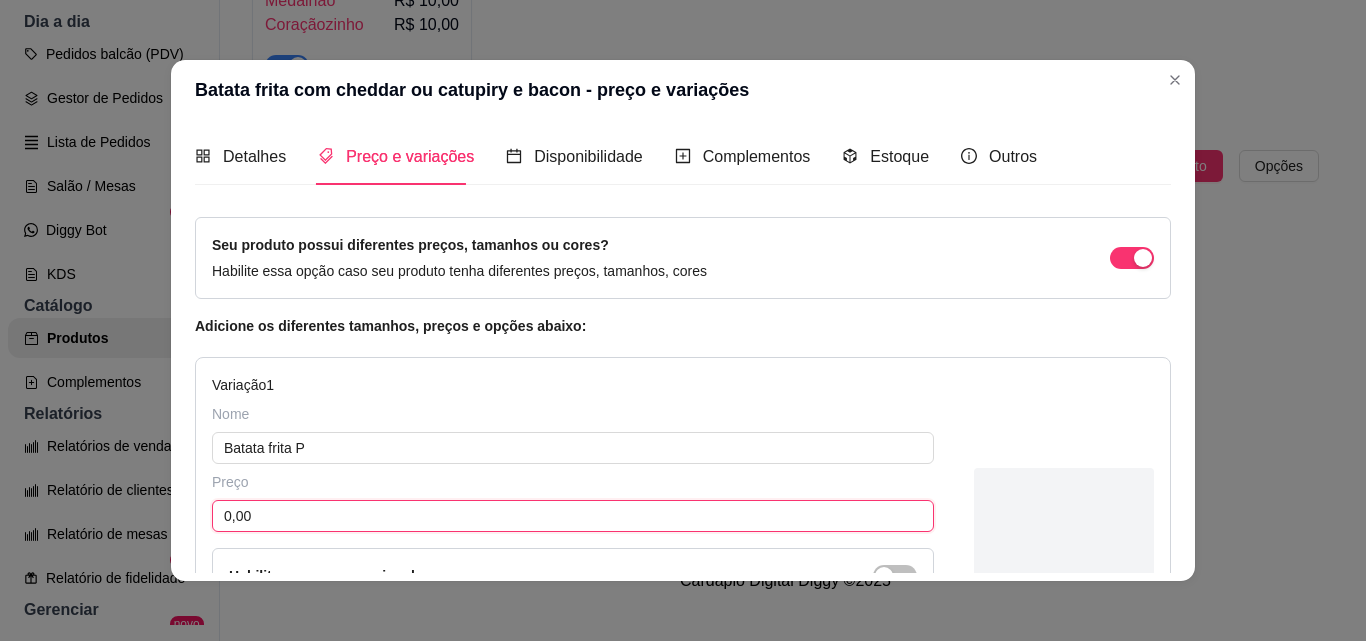 click on "0,00" at bounding box center [573, 516] 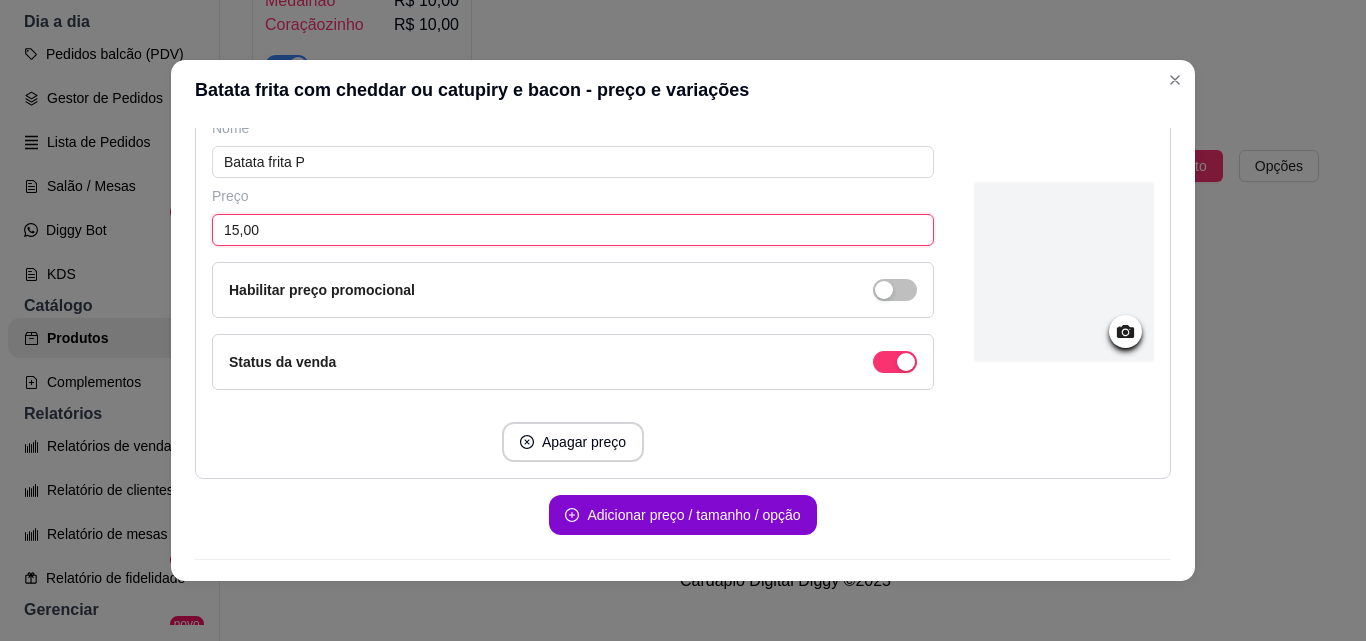 scroll, scrollTop: 337, scrollLeft: 0, axis: vertical 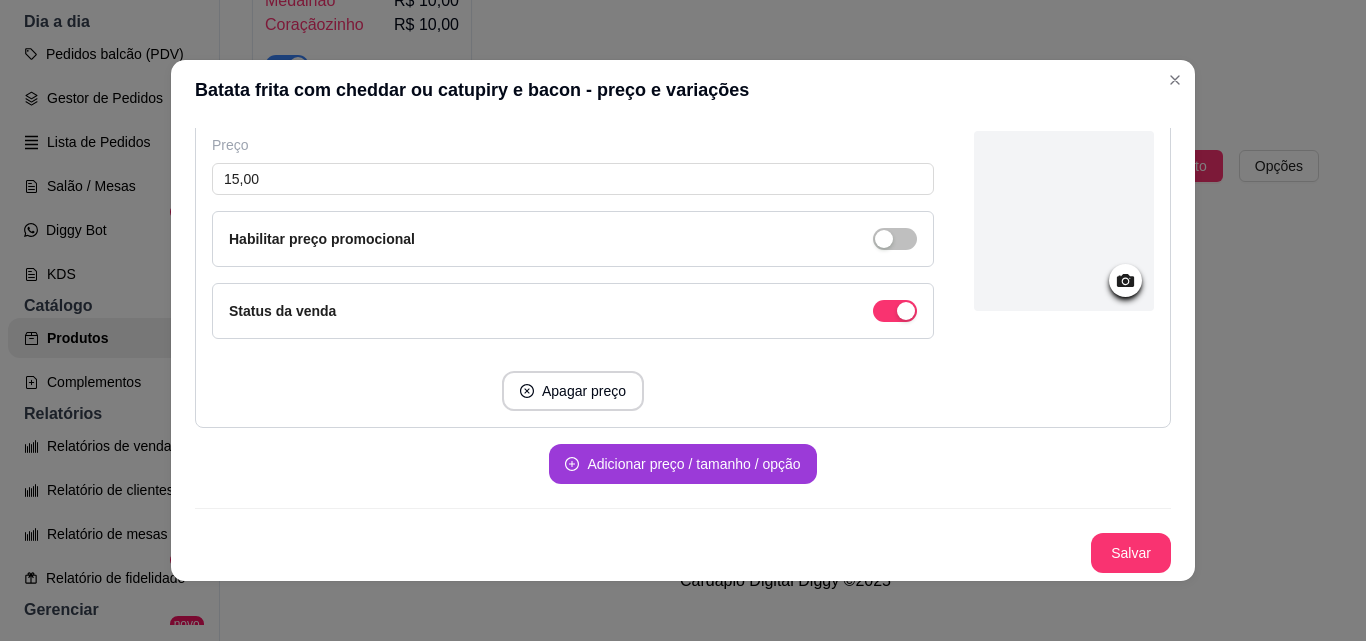 click on "Adicionar preço / tamanho / opção" at bounding box center [682, 464] 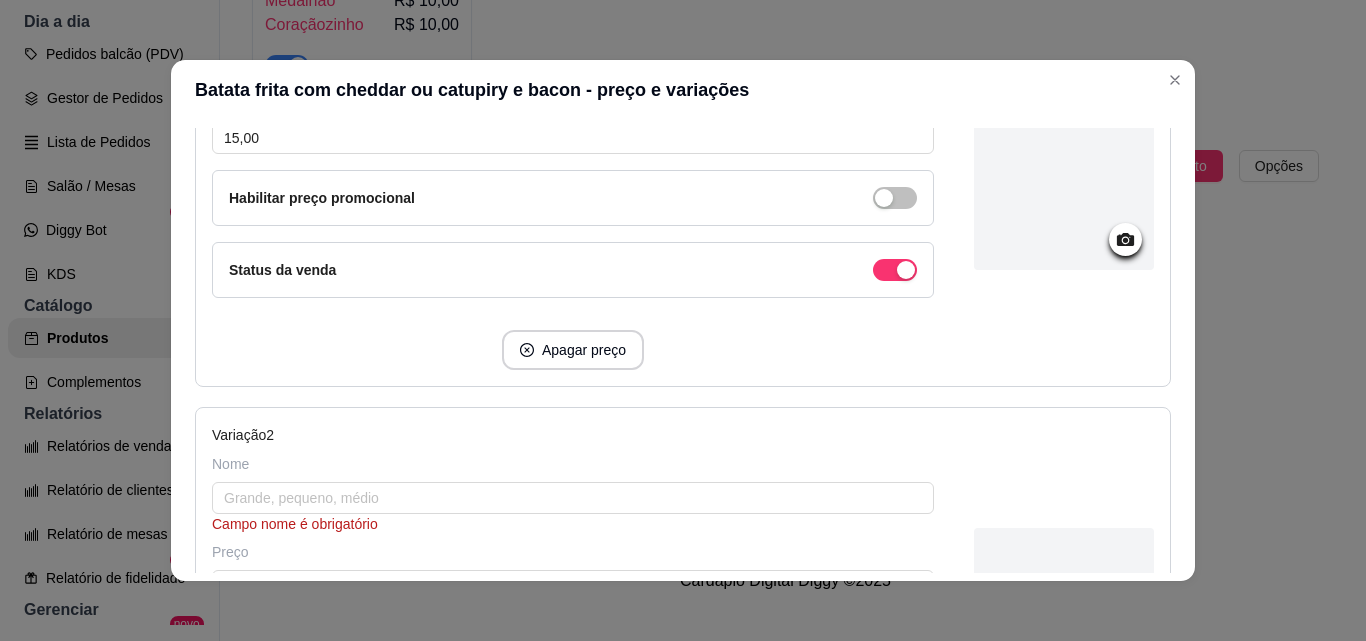 scroll, scrollTop: 537, scrollLeft: 0, axis: vertical 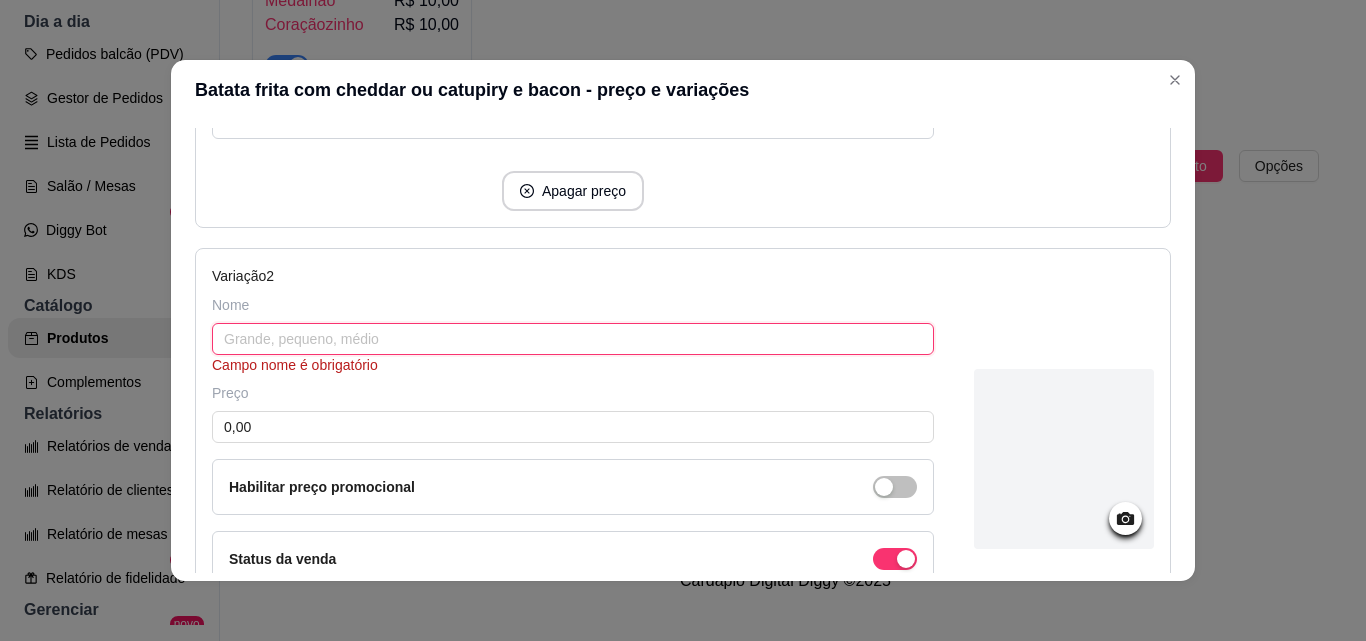 click at bounding box center [573, 339] 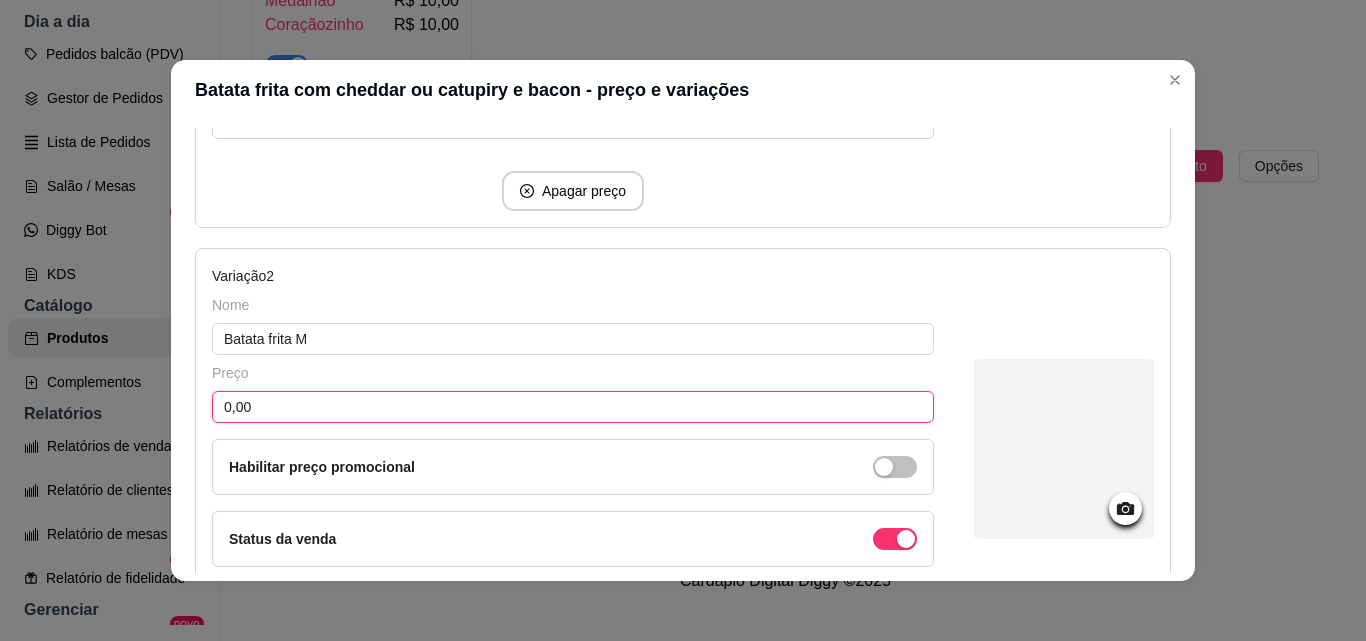 click on "0,00" at bounding box center [573, 407] 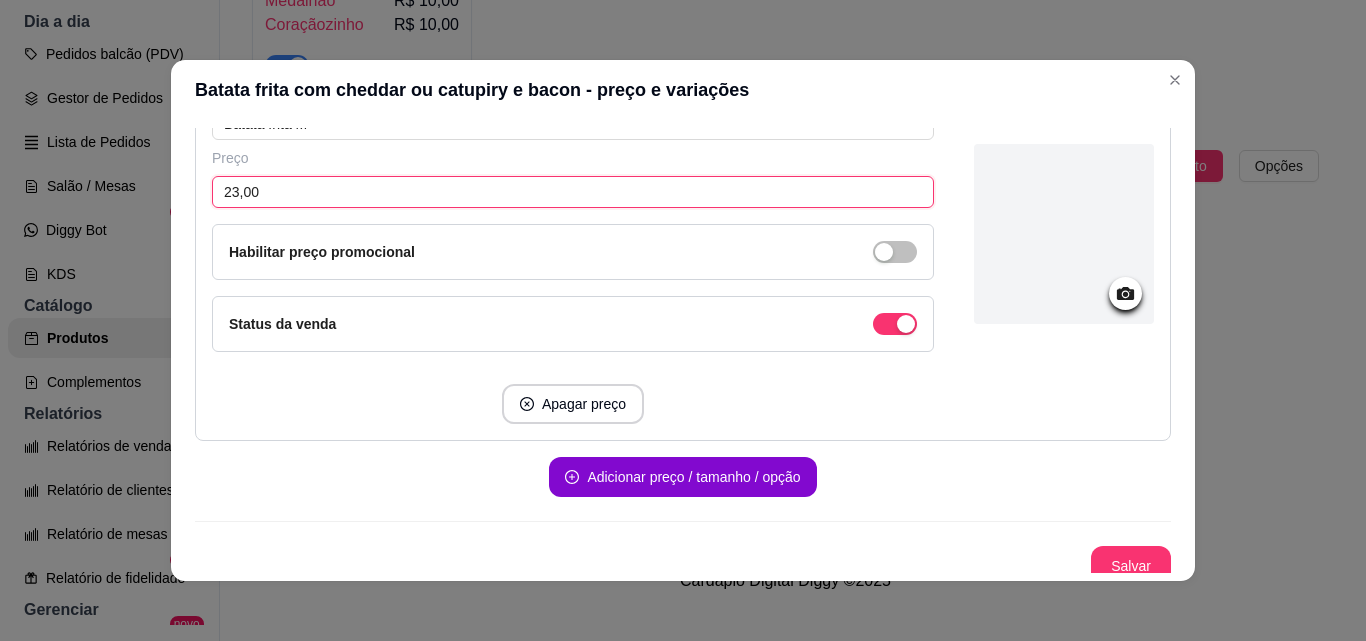 scroll, scrollTop: 765, scrollLeft: 0, axis: vertical 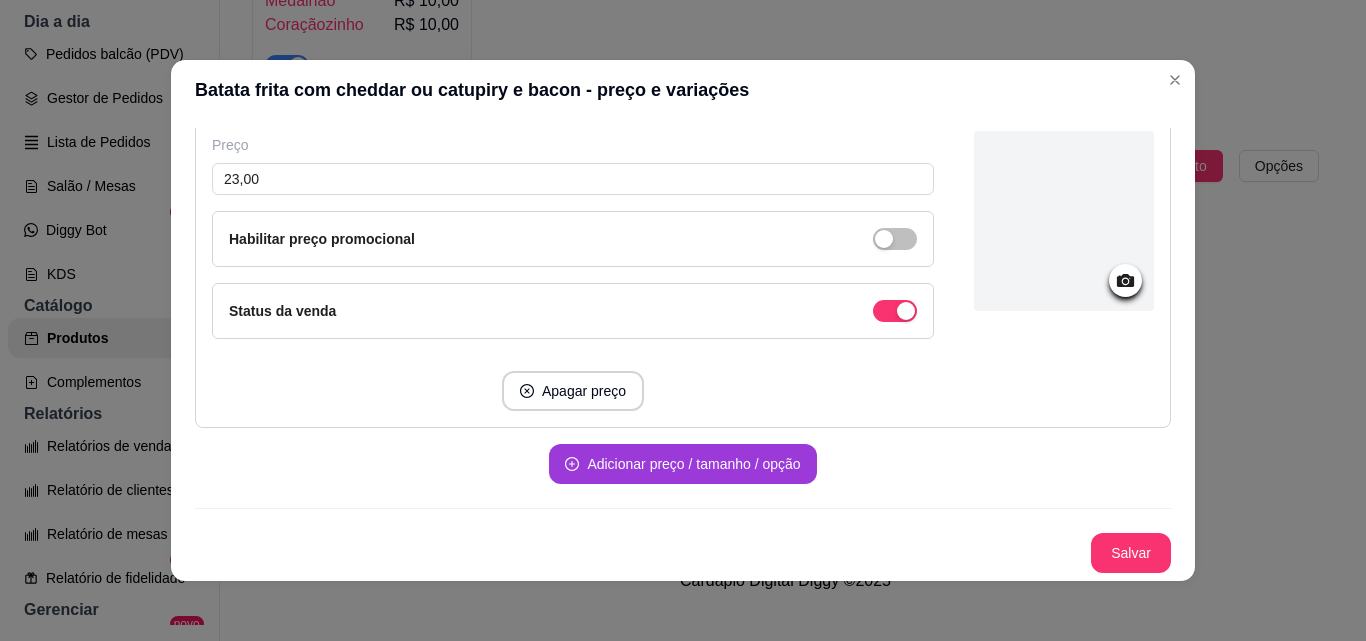 click on "Adicionar preço / tamanho / opção" at bounding box center (682, 464) 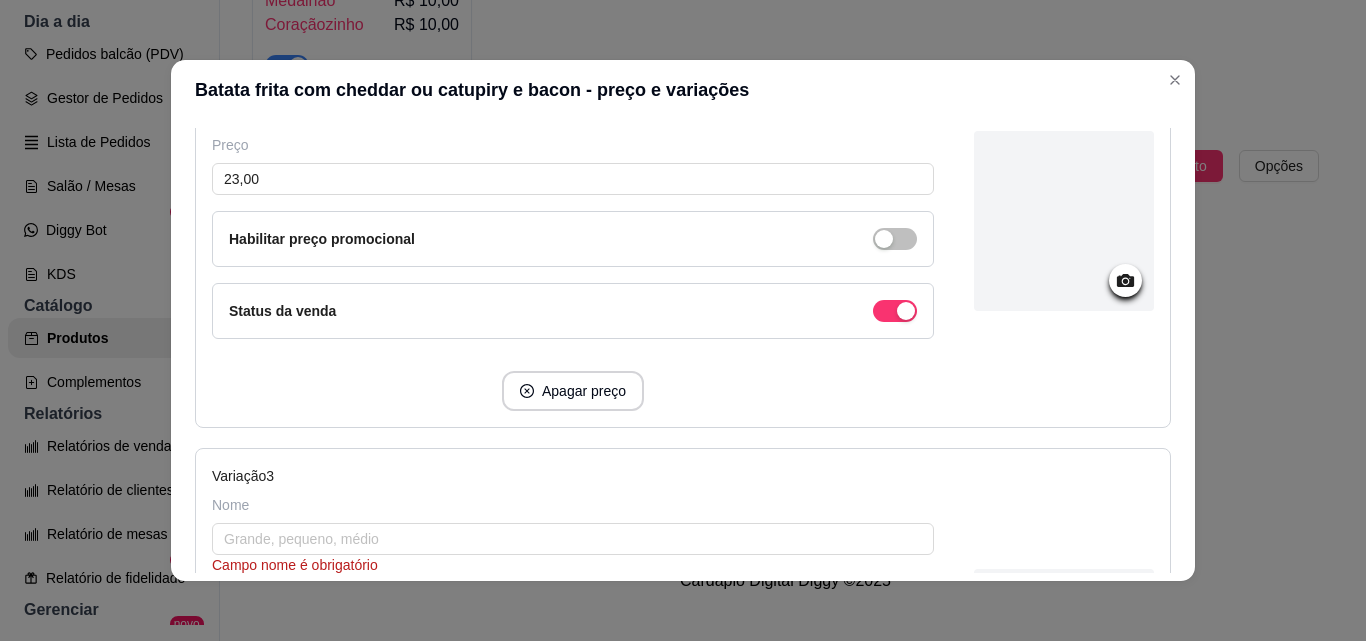 click on "Nome Campo nome é obrigatório" at bounding box center [573, 535] 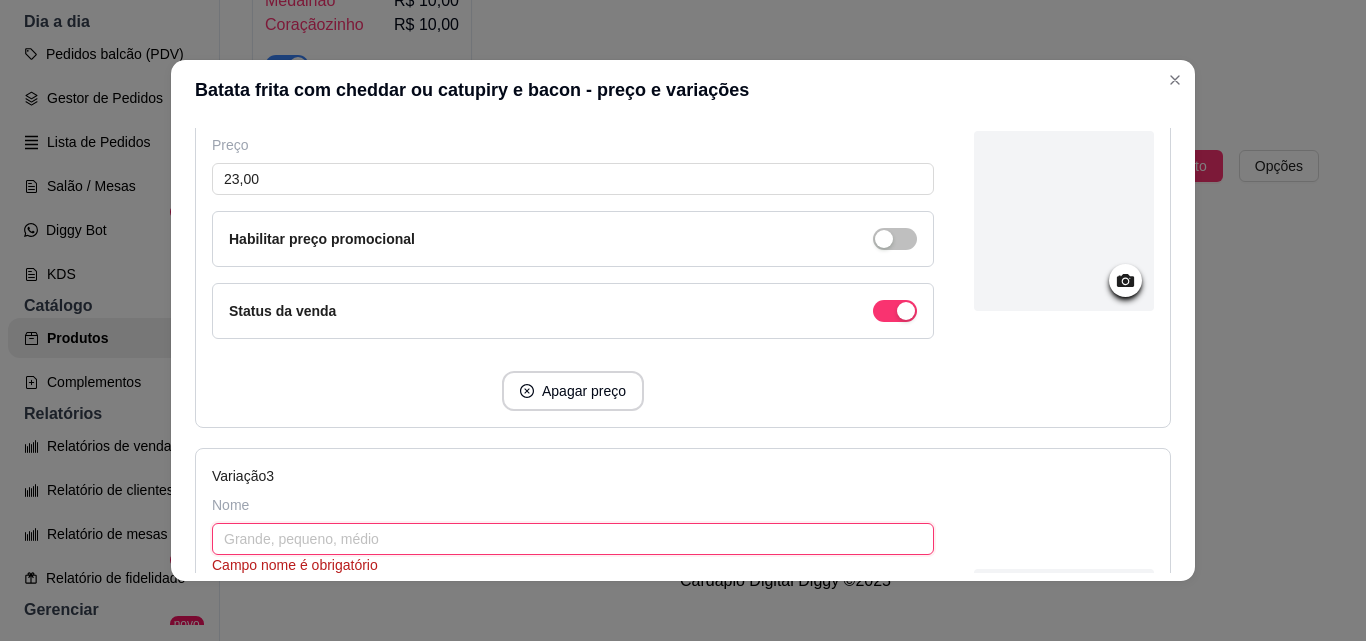 click at bounding box center [573, 539] 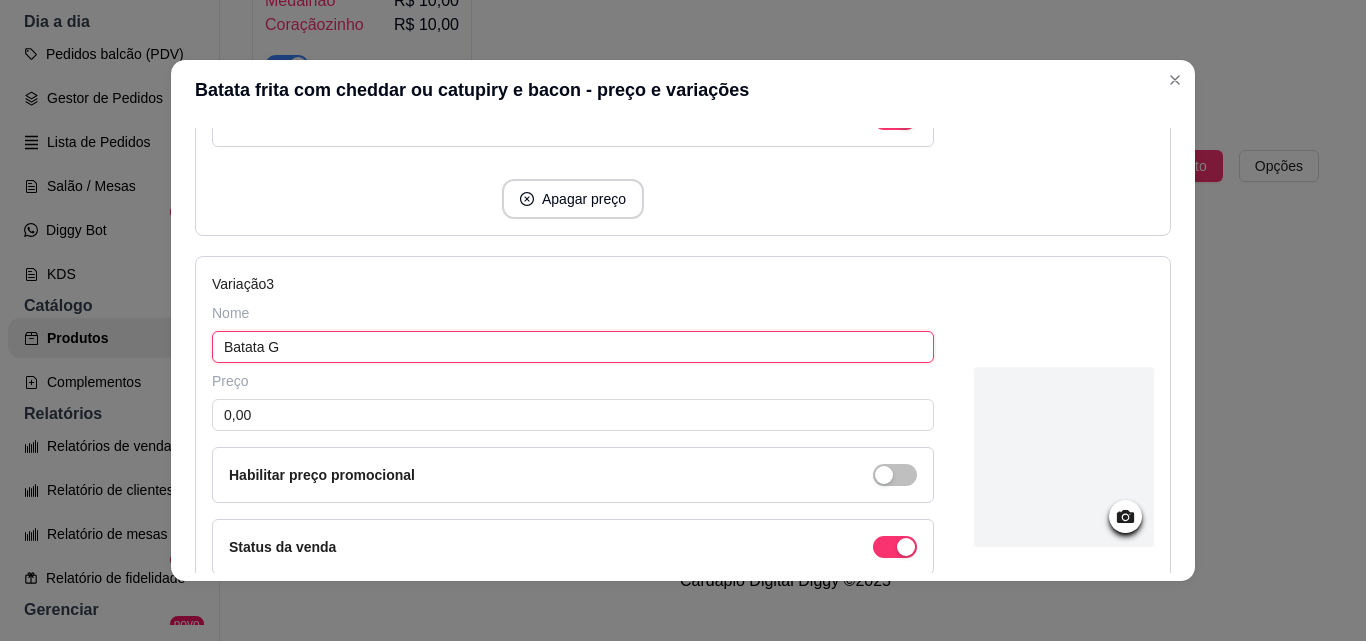 scroll, scrollTop: 1065, scrollLeft: 0, axis: vertical 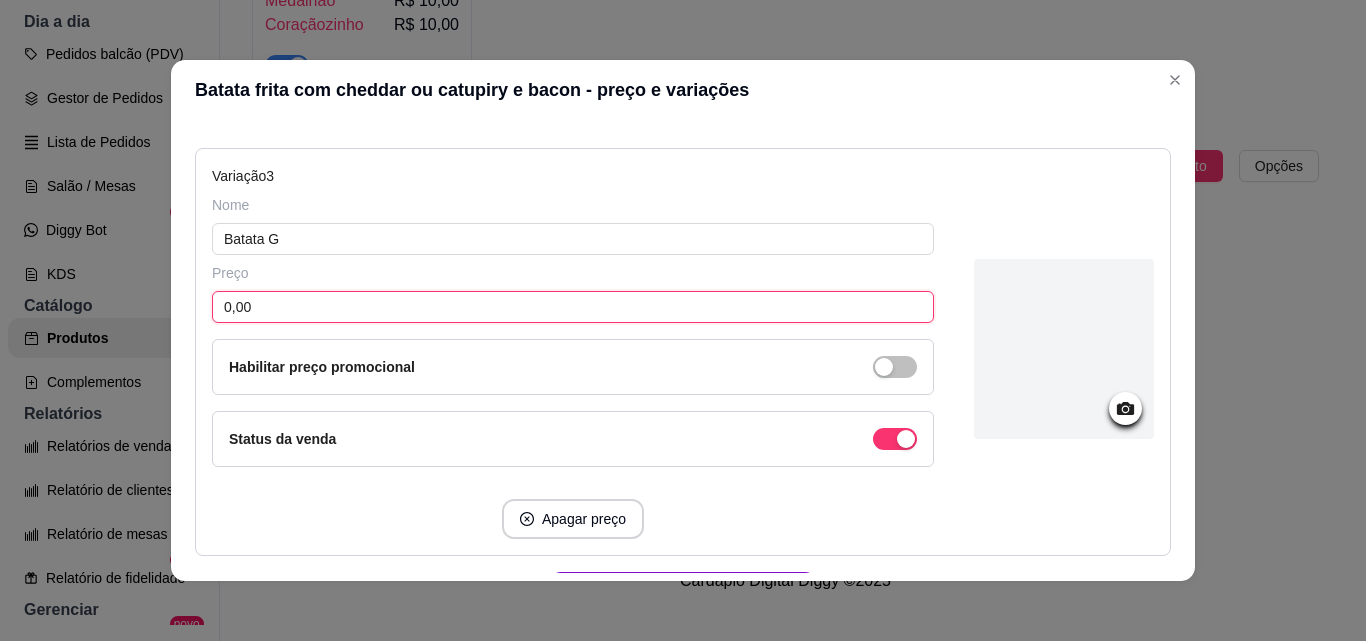click on "0,00" at bounding box center (573, 307) 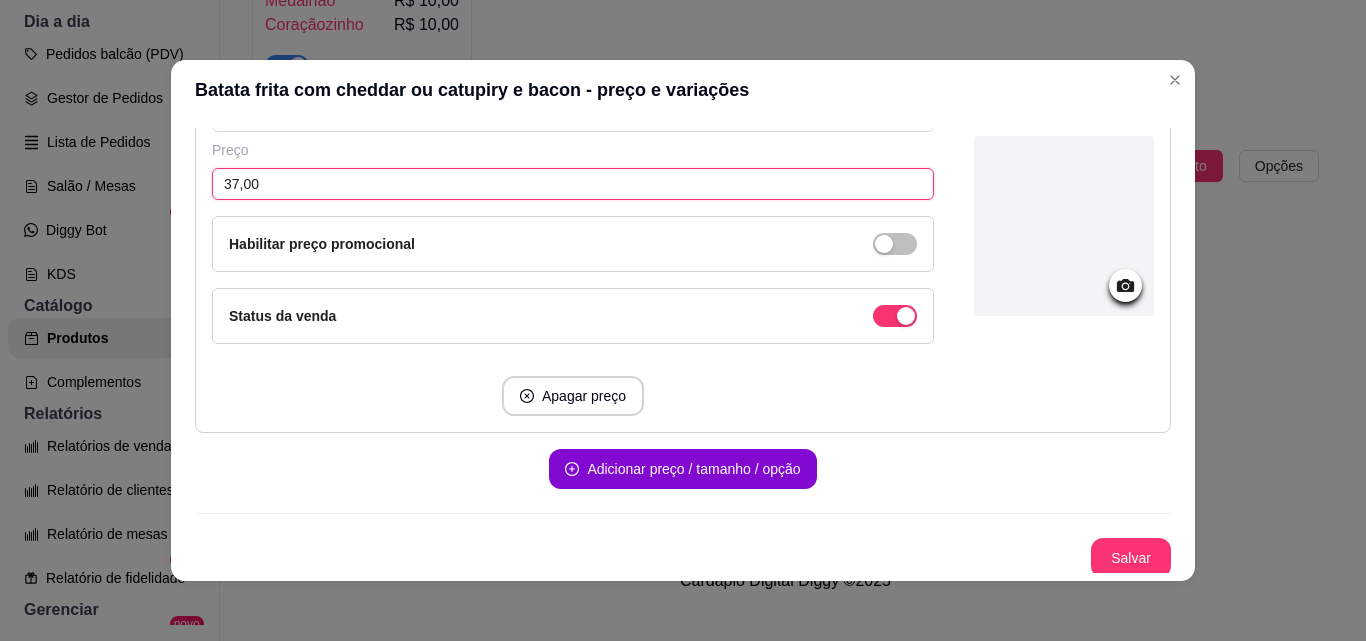 scroll, scrollTop: 1193, scrollLeft: 0, axis: vertical 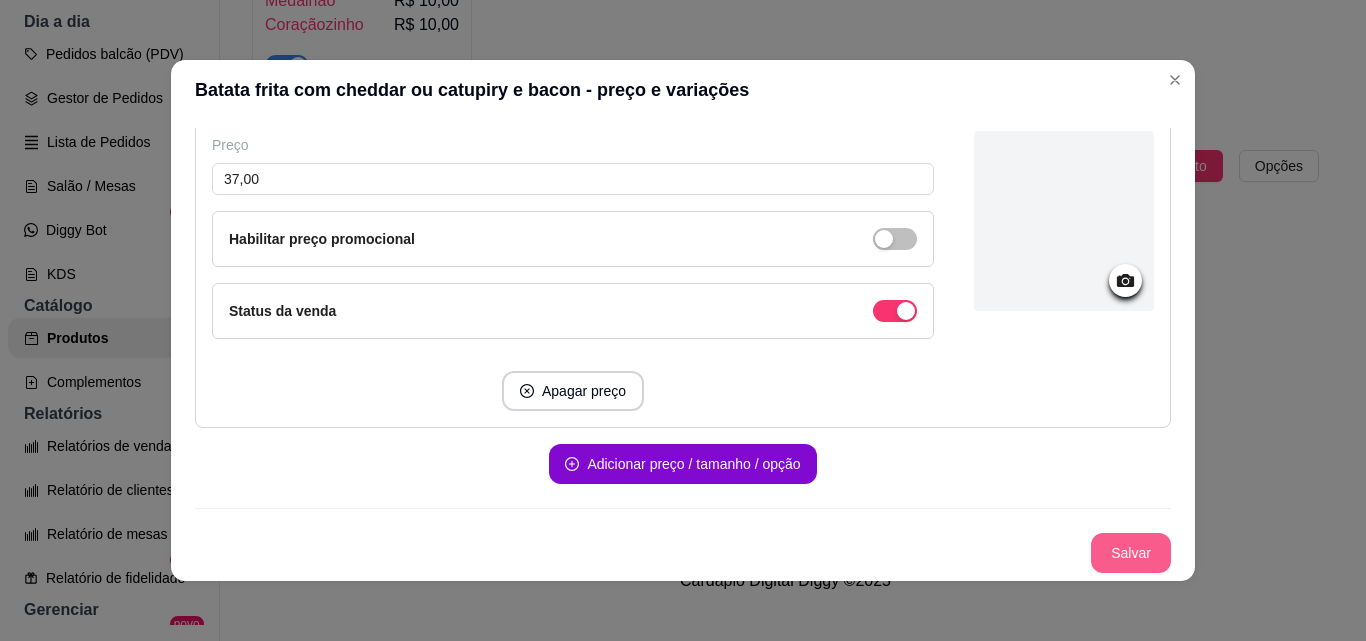 click on "Salvar" at bounding box center (1131, 553) 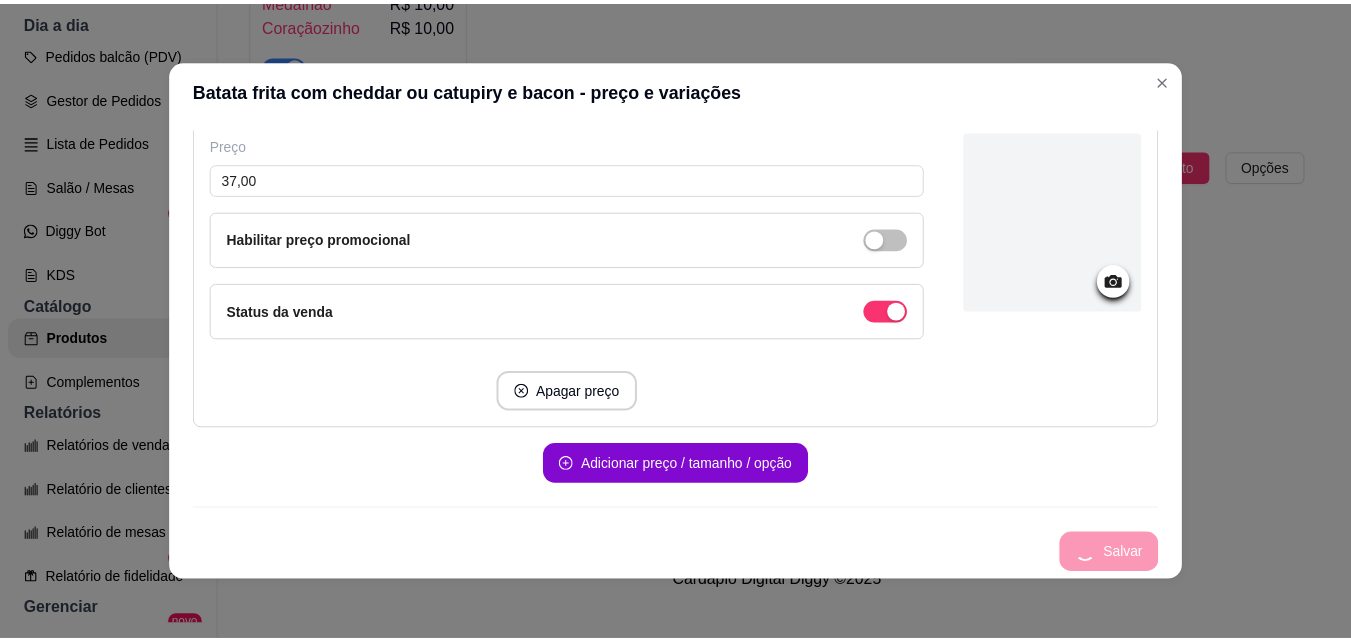scroll, scrollTop: 205, scrollLeft: 0, axis: vertical 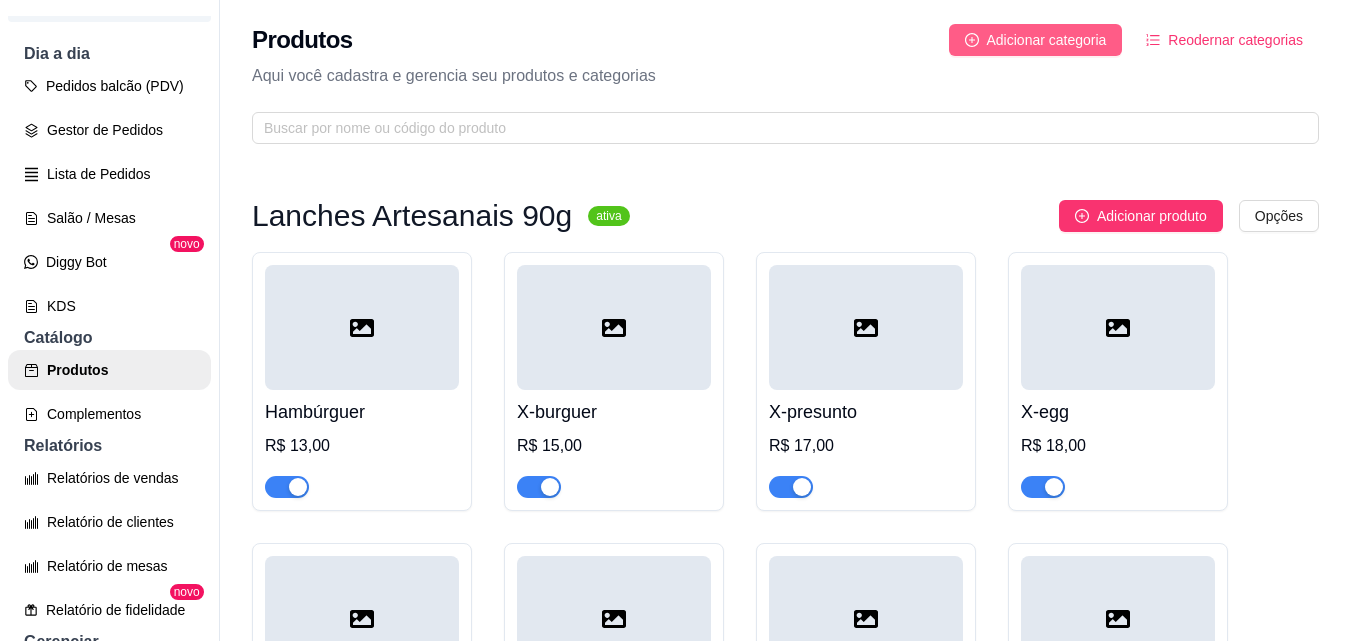 click on "Adicionar categoria" at bounding box center (1047, 40) 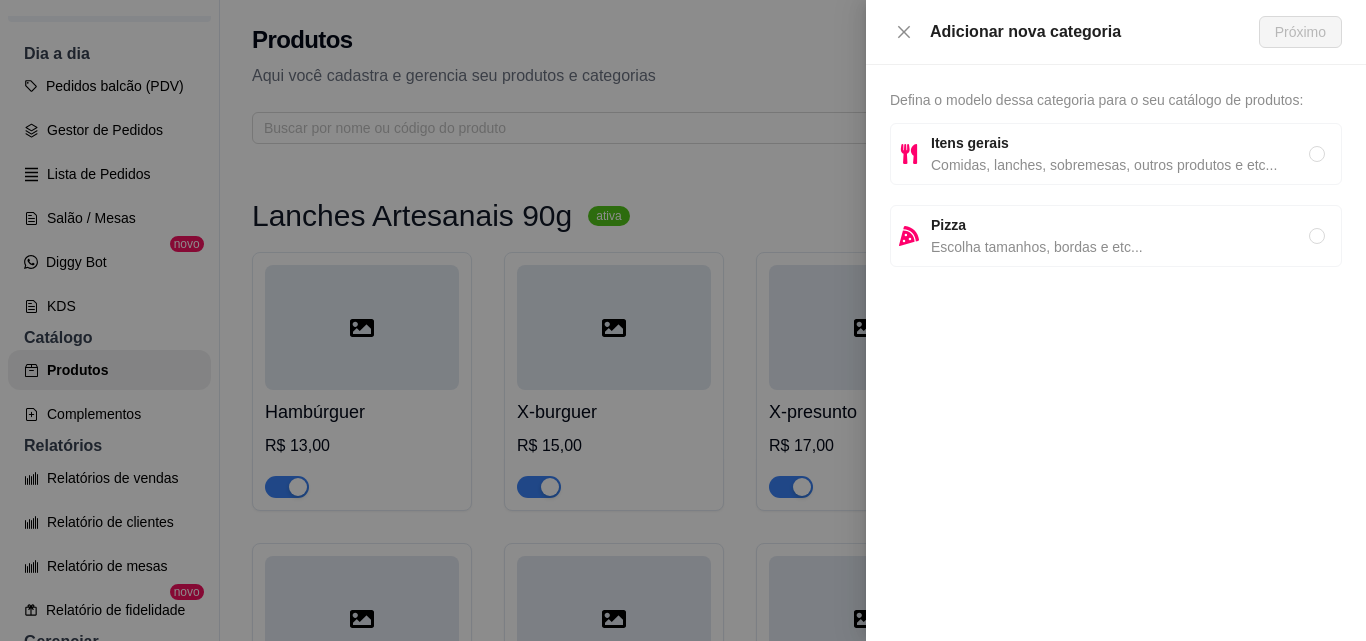click on "Comidas, lanches, sobremesas, outros produtos e etc..." at bounding box center (1120, 165) 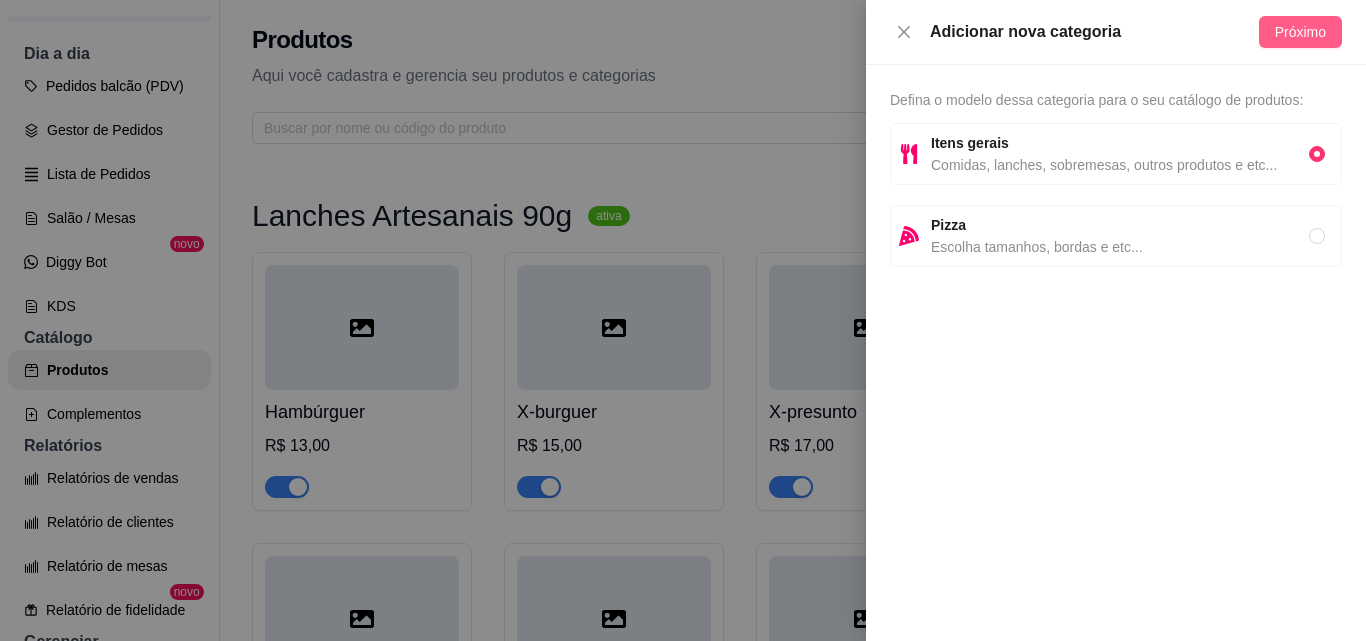 click on "Próximo" at bounding box center [1300, 32] 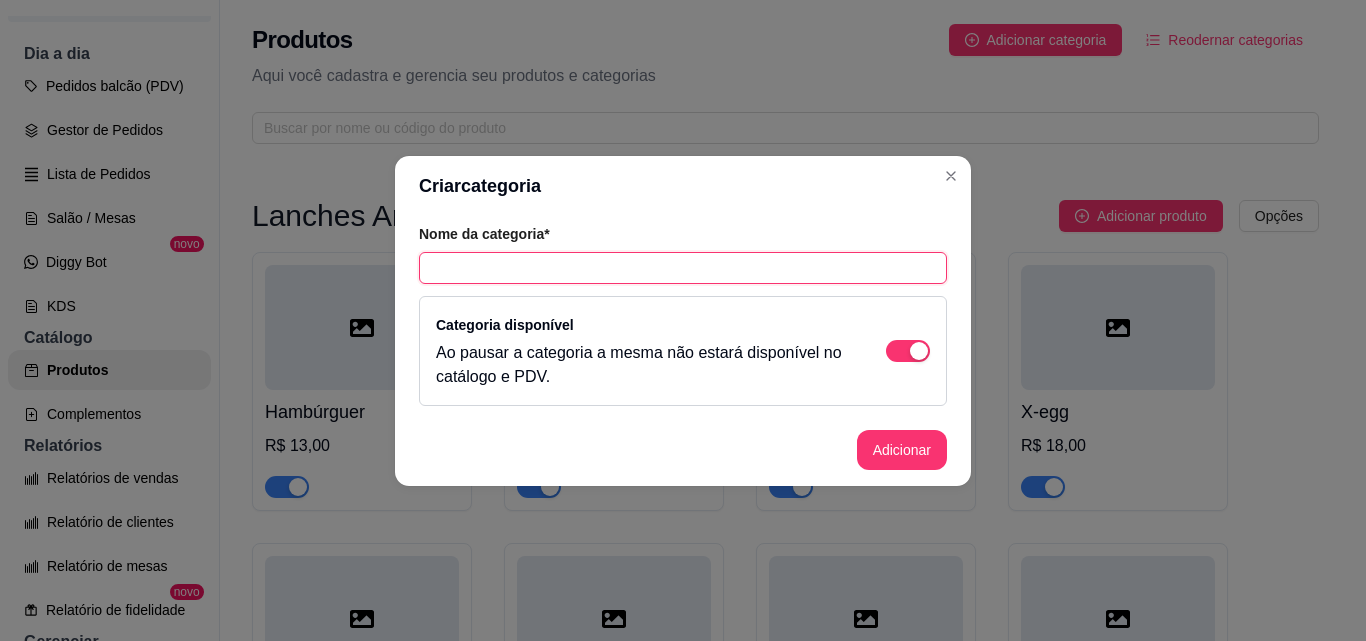 click at bounding box center (683, 268) 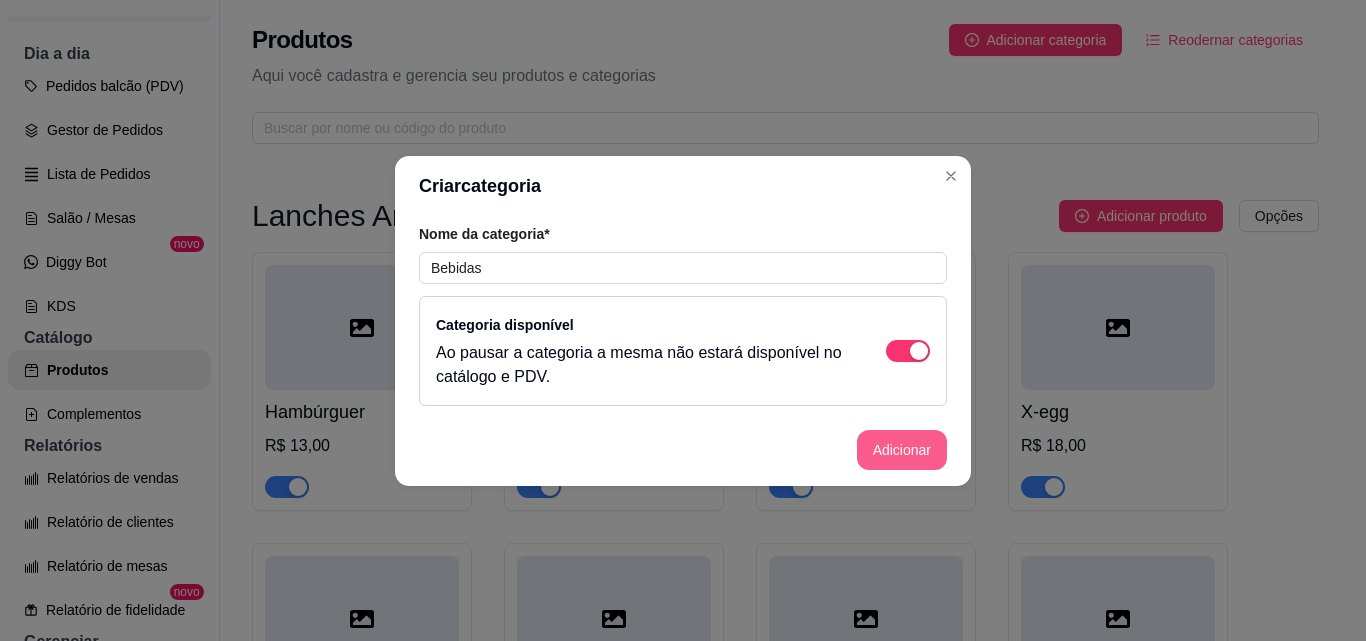 click on "Adicionar" at bounding box center (902, 450) 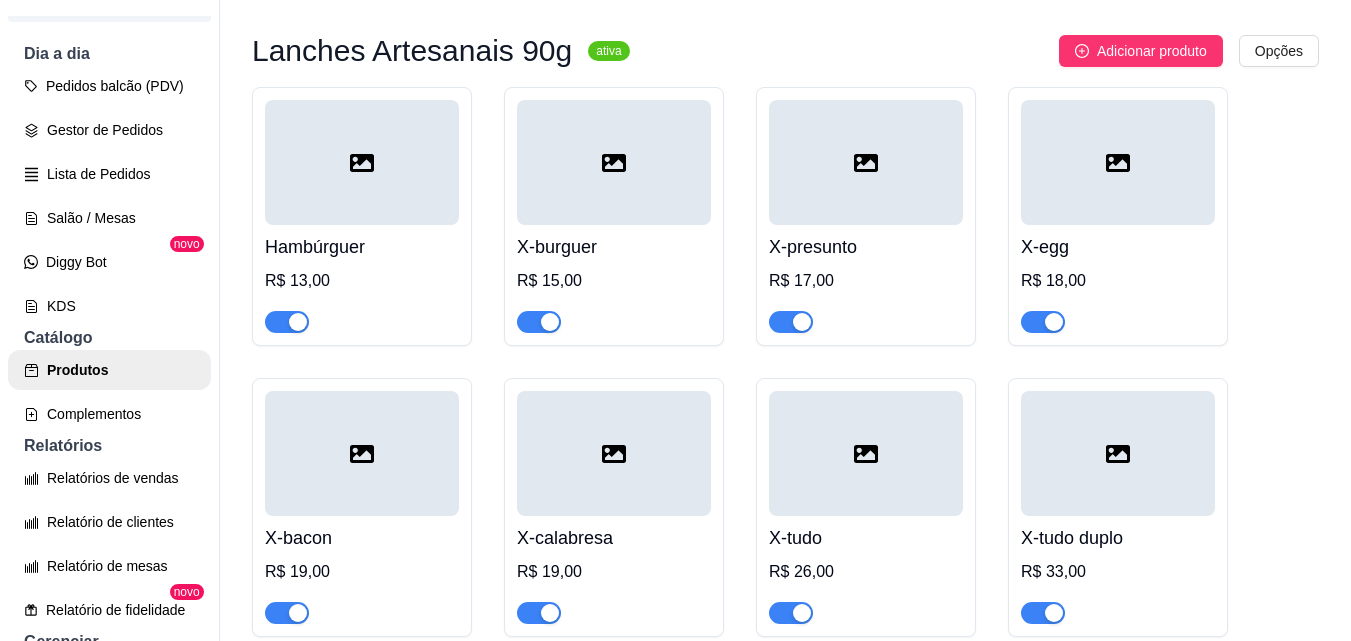 scroll, scrollTop: 200, scrollLeft: 0, axis: vertical 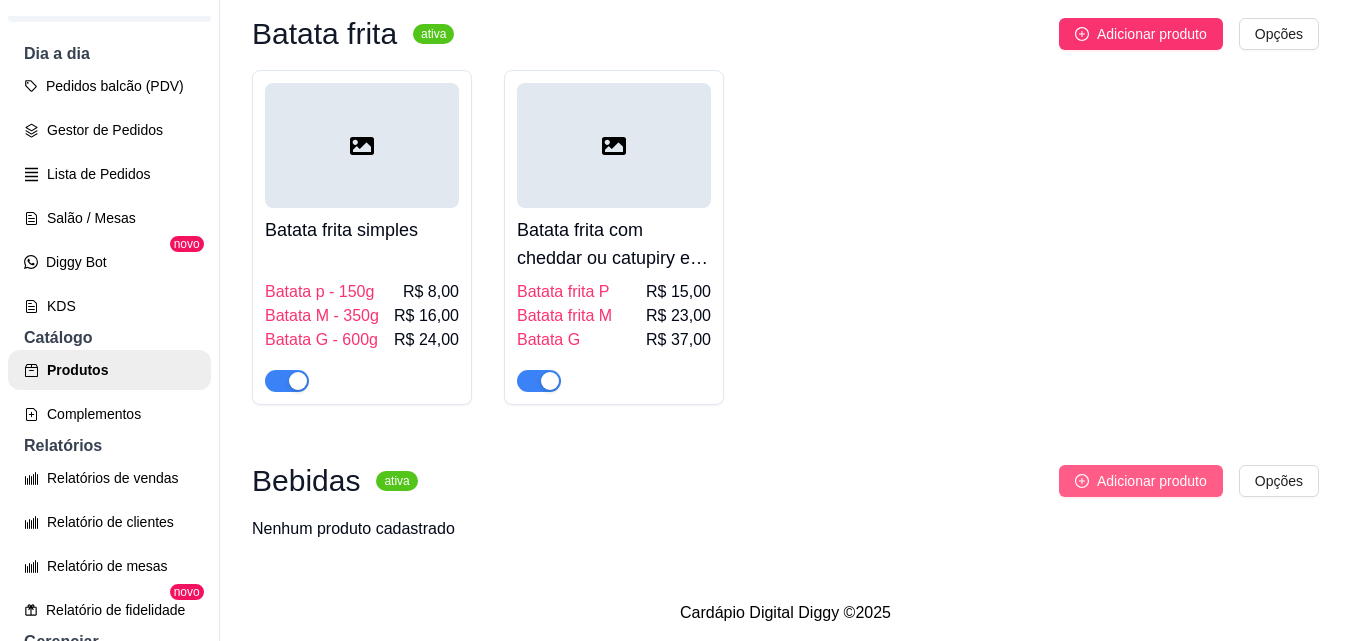 click on "Adicionar produto" at bounding box center [1152, 481] 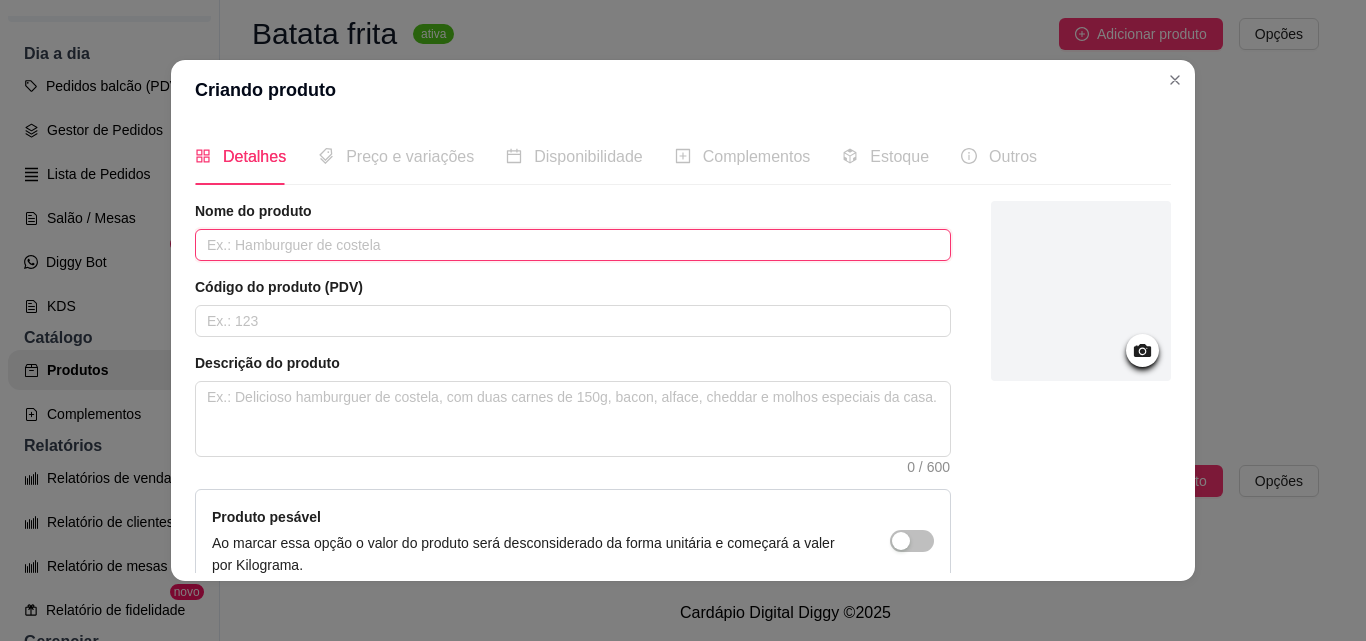 click at bounding box center [573, 245] 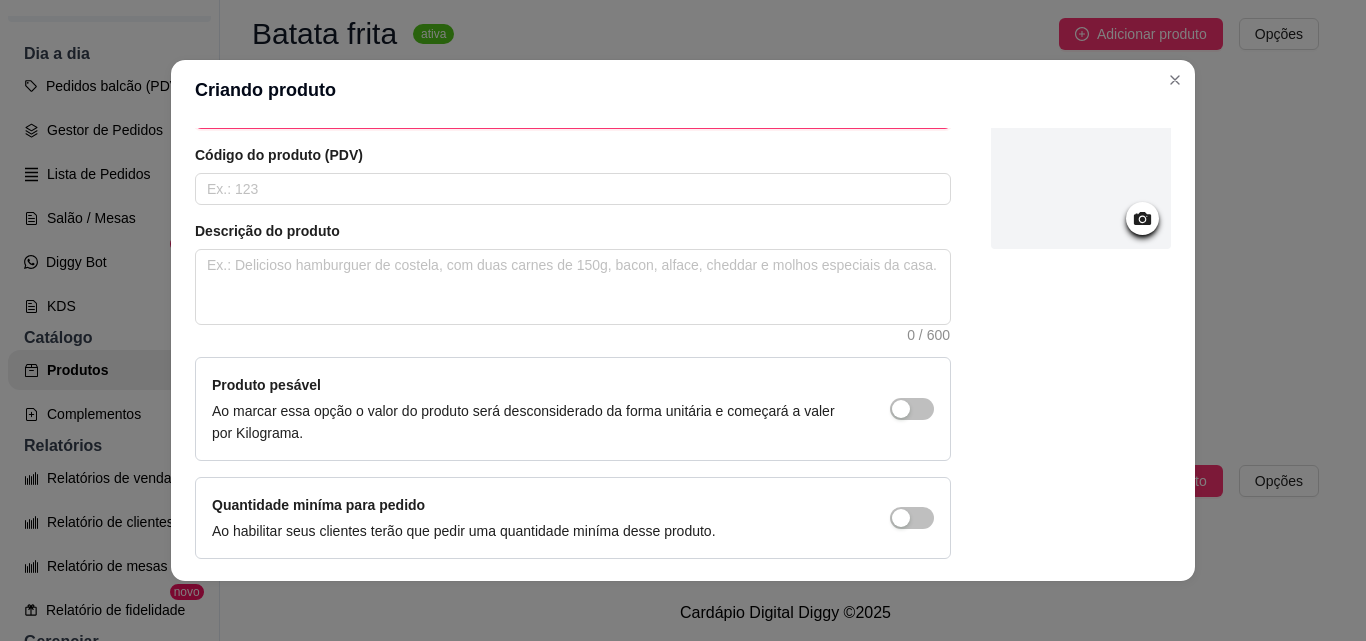 scroll, scrollTop: 0, scrollLeft: 0, axis: both 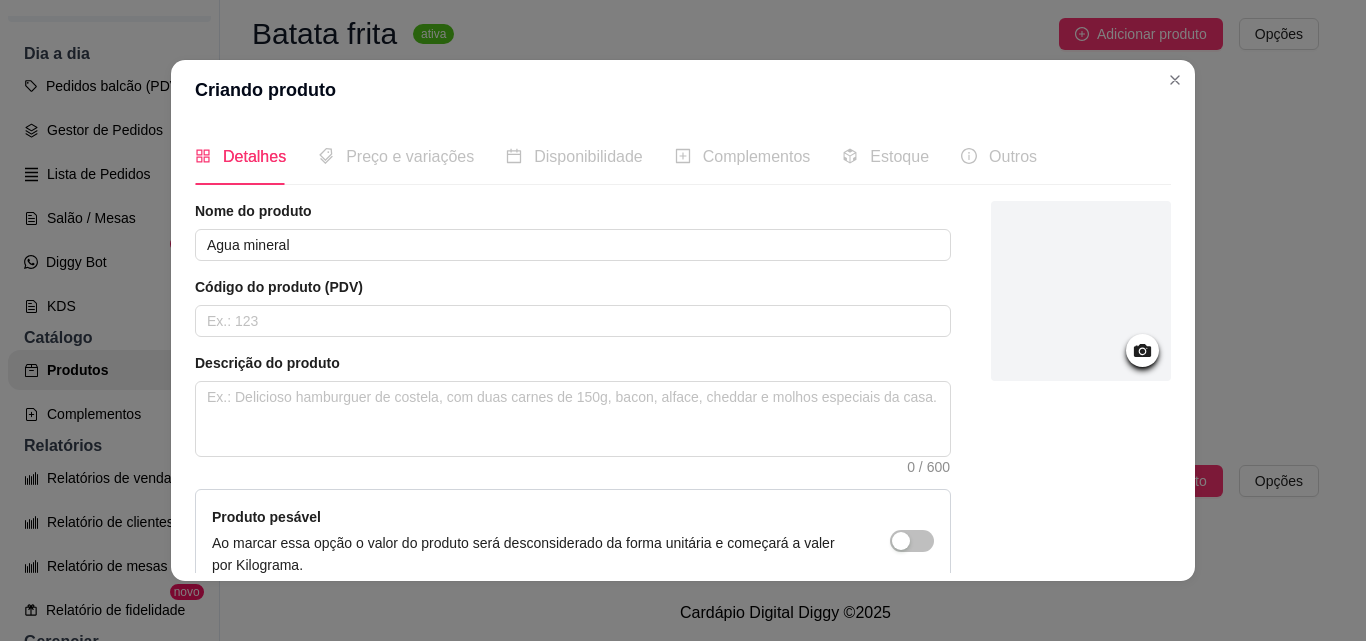 click on "Preço e variações" at bounding box center (410, 156) 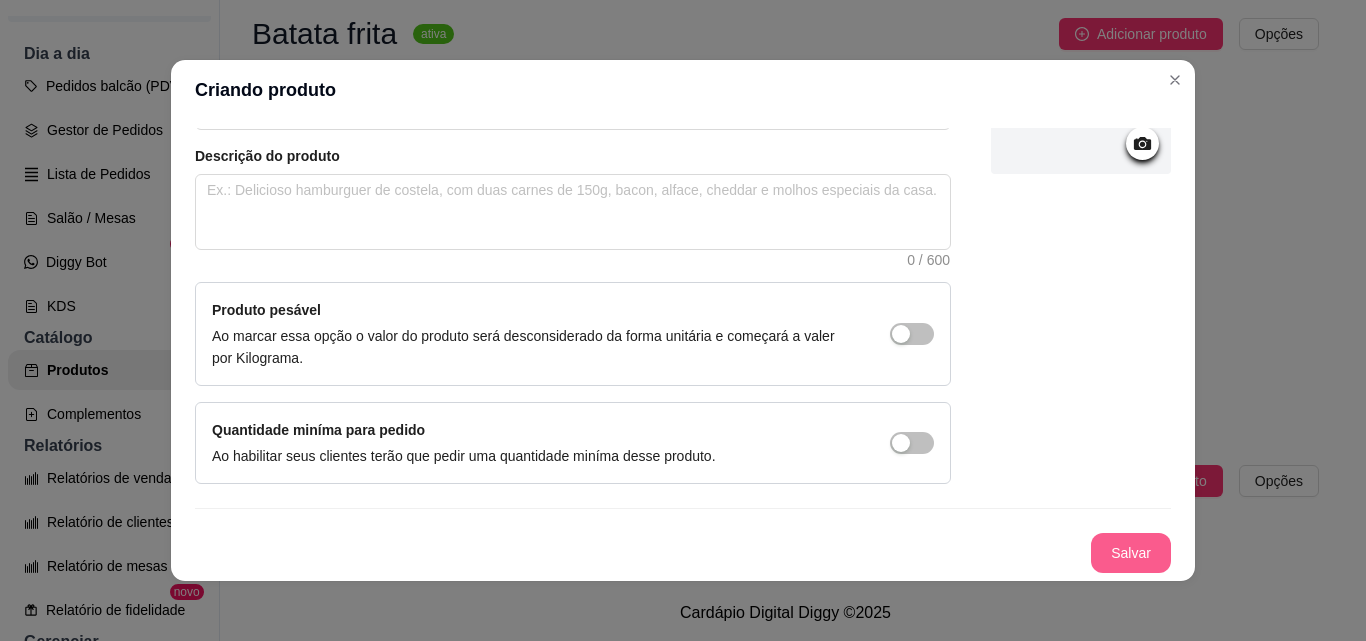 click on "Salvar" at bounding box center [1131, 553] 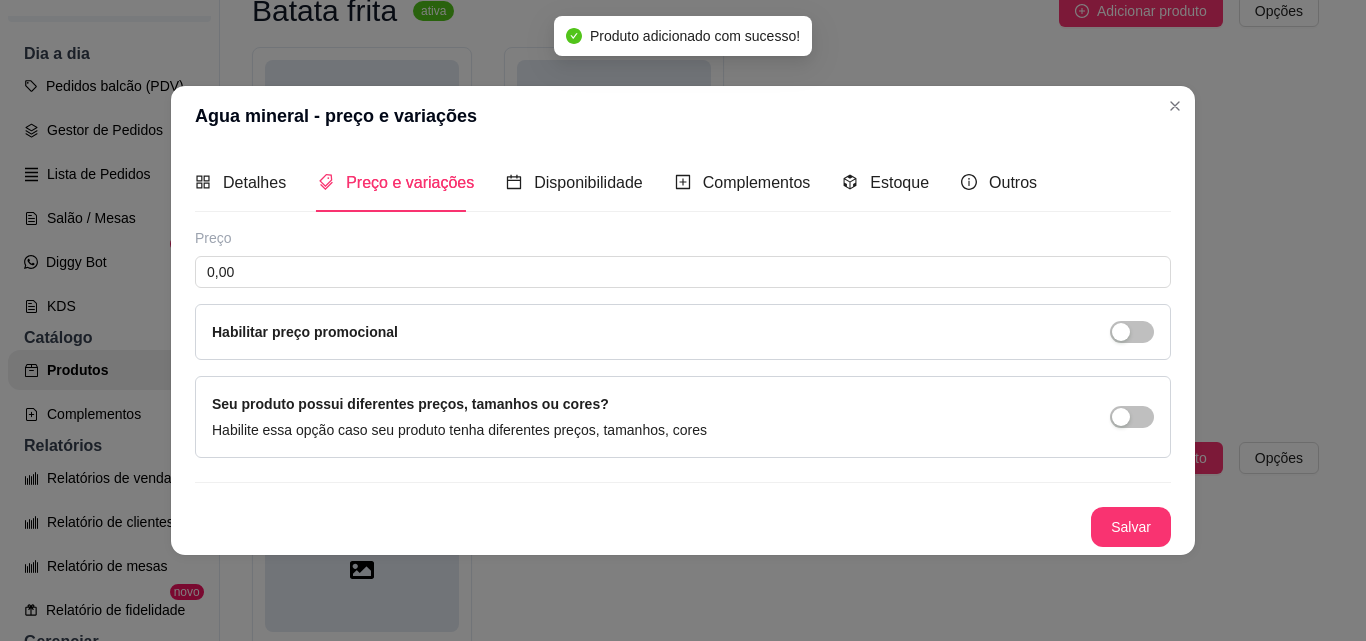 scroll, scrollTop: 0, scrollLeft: 0, axis: both 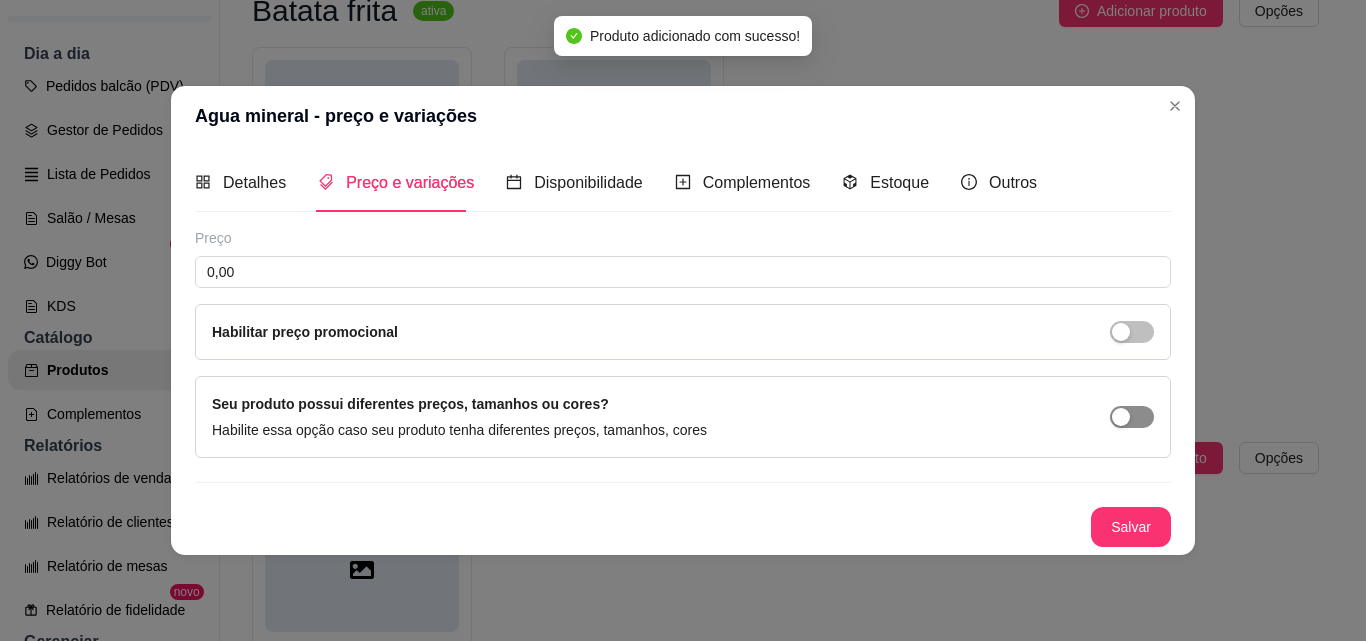 click at bounding box center (1132, 417) 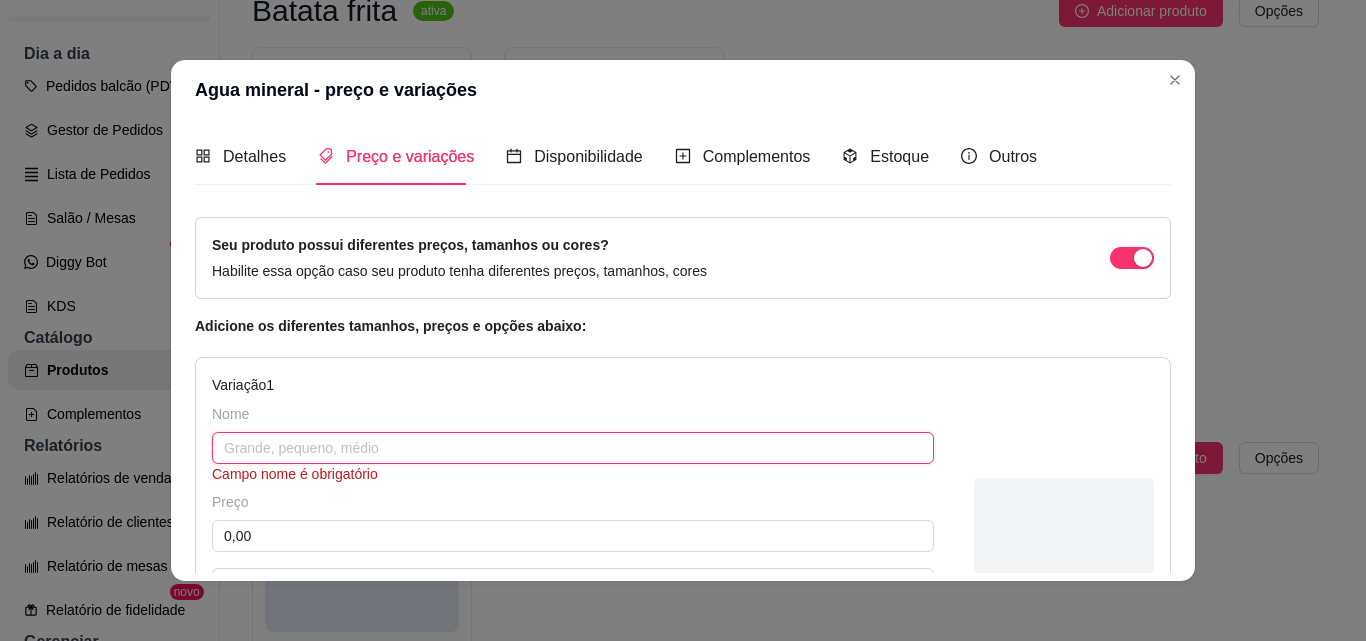 click at bounding box center (573, 448) 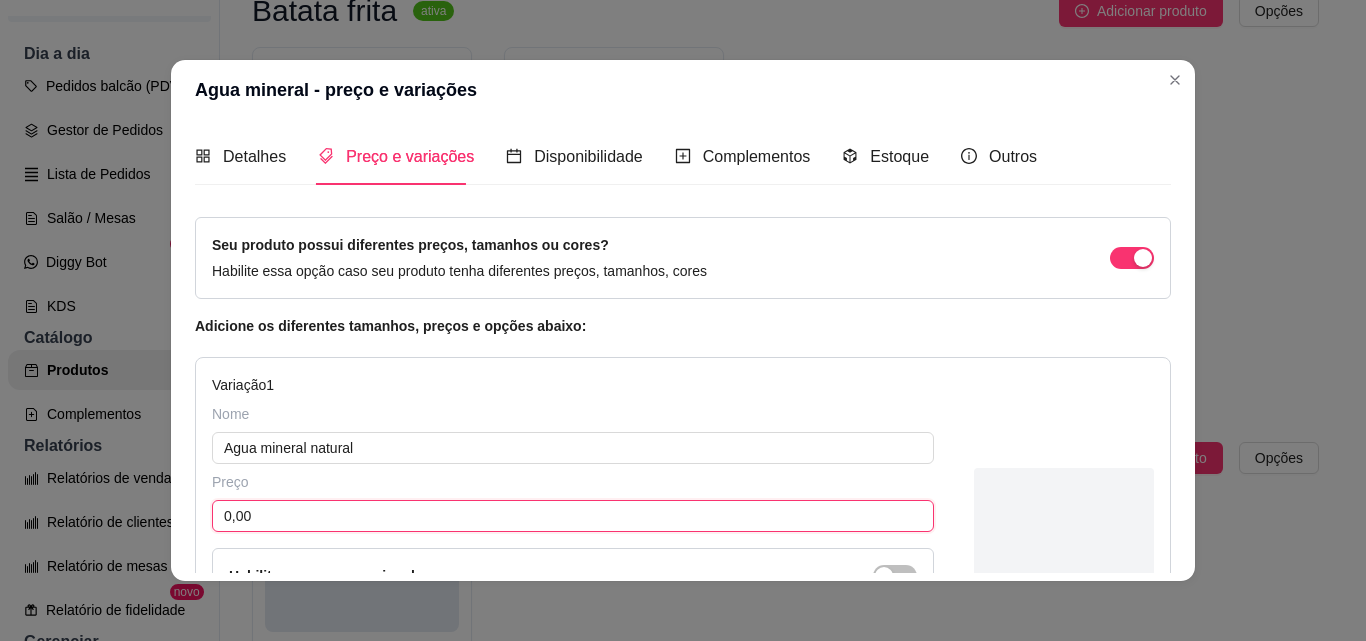 click on "0,00" at bounding box center (573, 516) 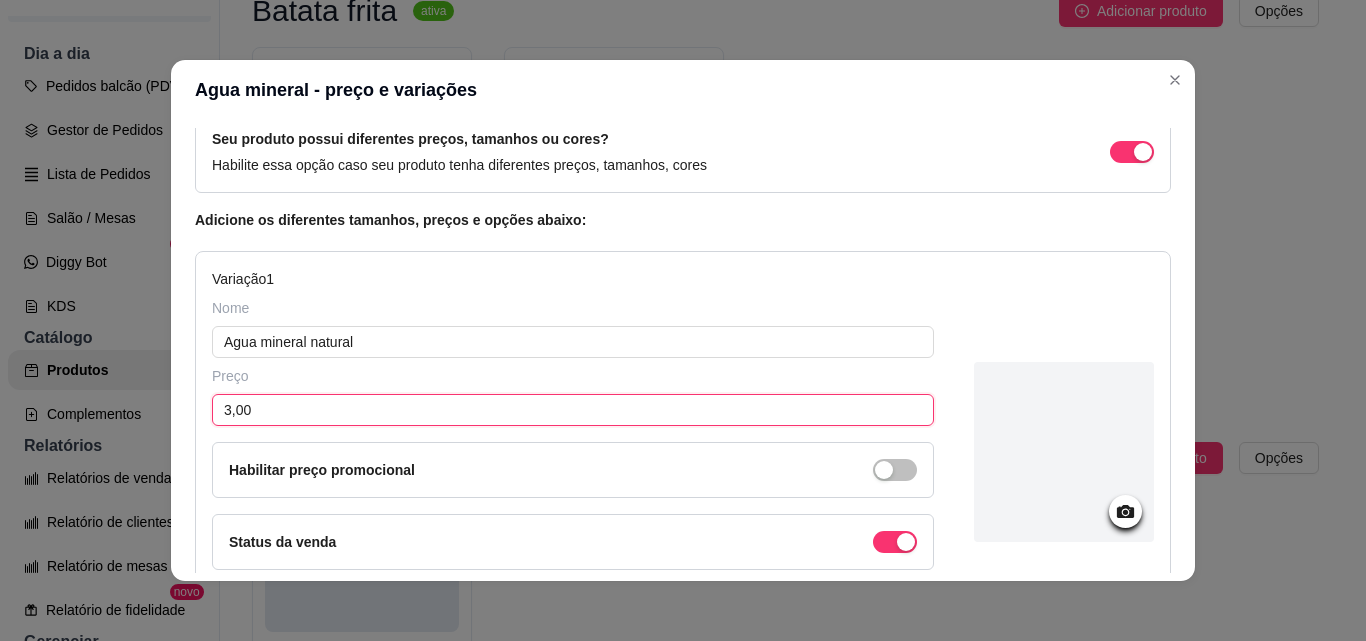 scroll, scrollTop: 337, scrollLeft: 0, axis: vertical 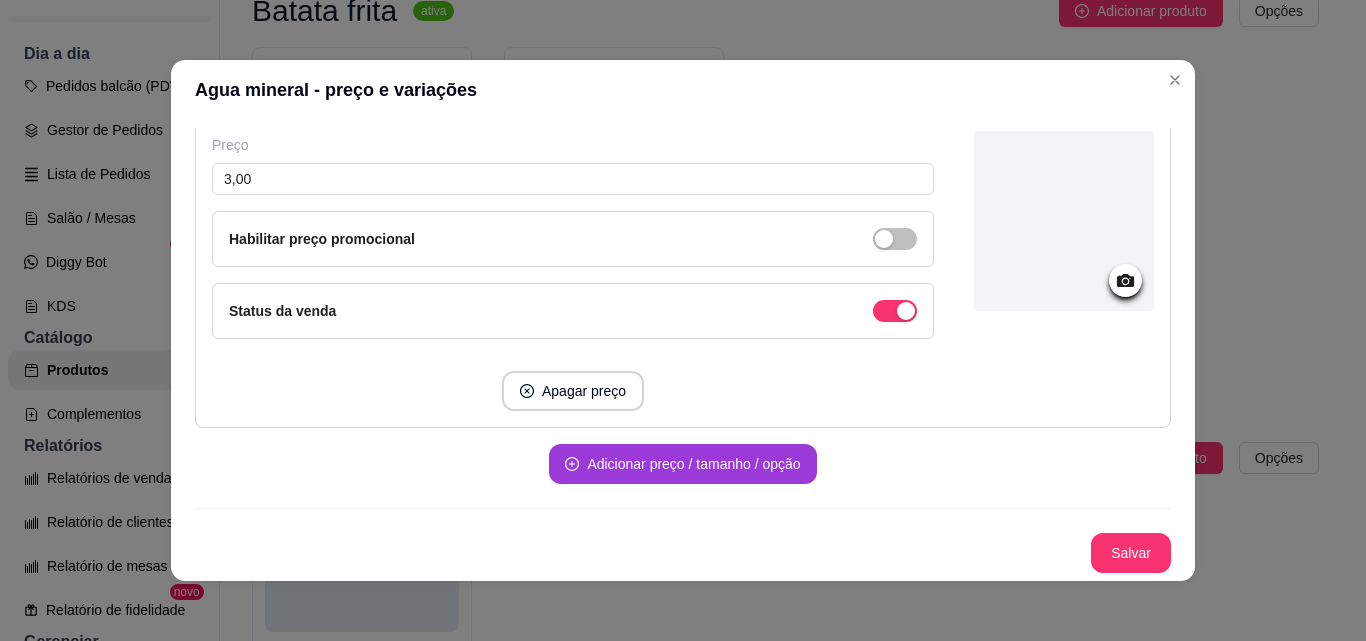 click on "Adicionar preço / tamanho / opção" at bounding box center [682, 464] 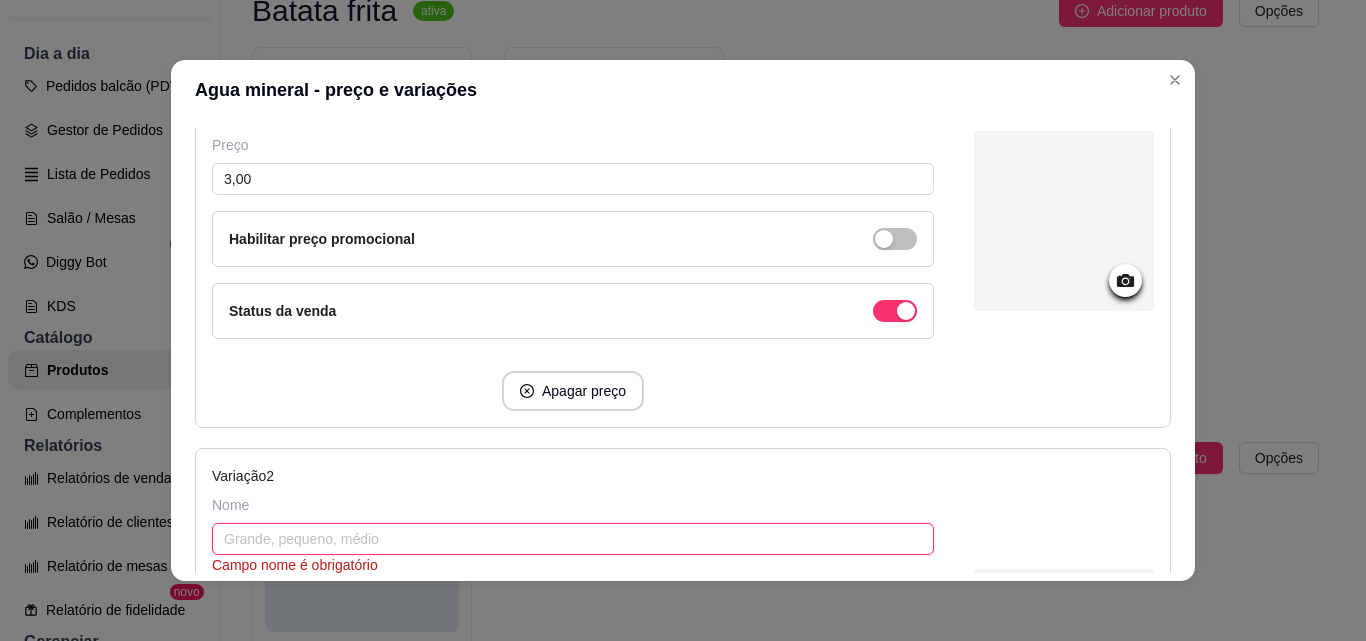 click at bounding box center (573, 539) 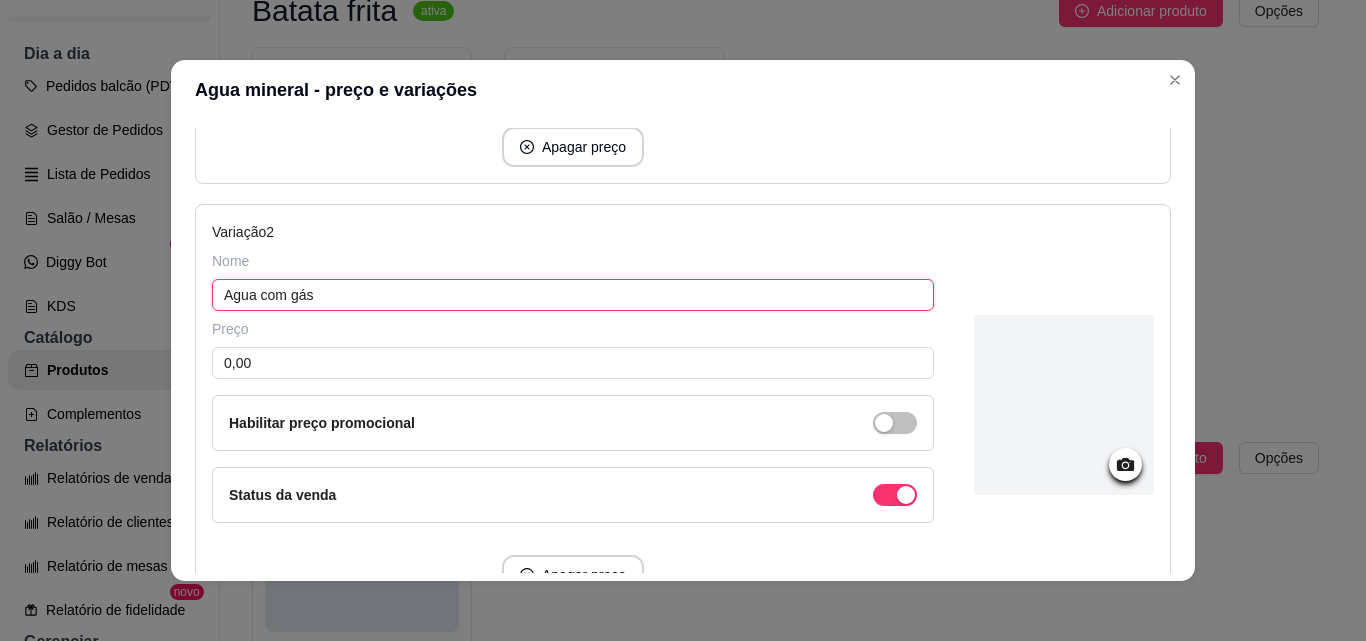 scroll, scrollTop: 637, scrollLeft: 0, axis: vertical 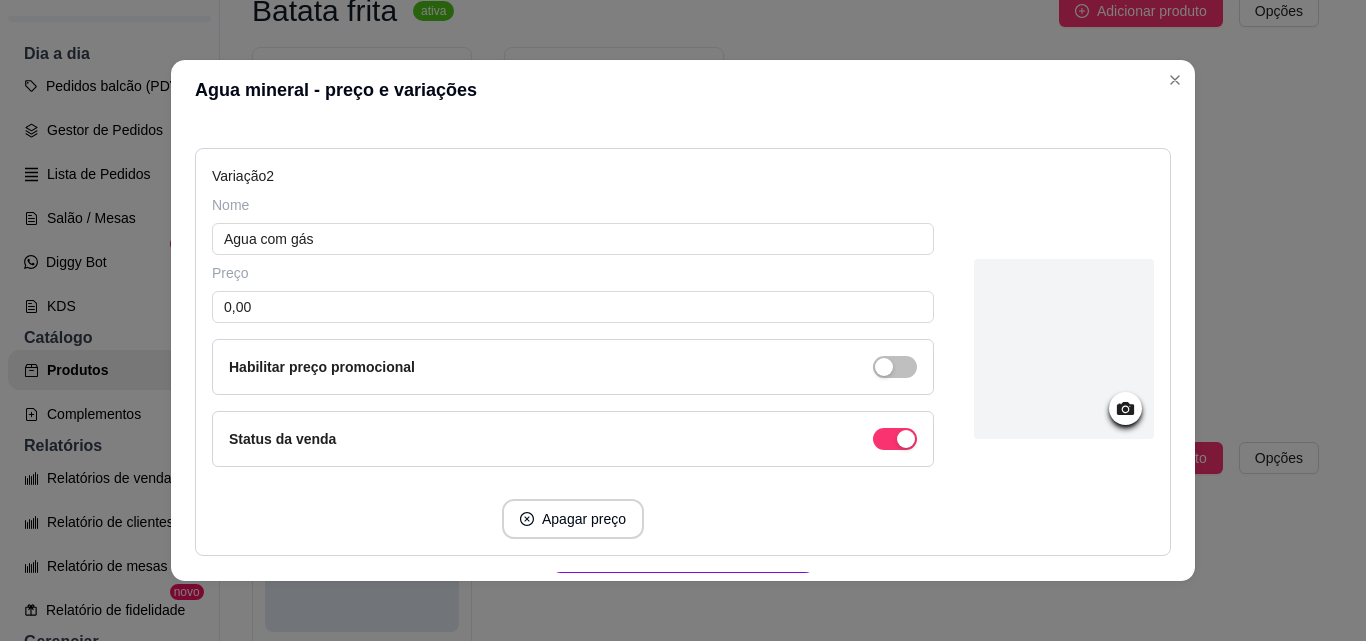 click on "Preço  0,00 Habilitar preço promocional" at bounding box center (573, 329) 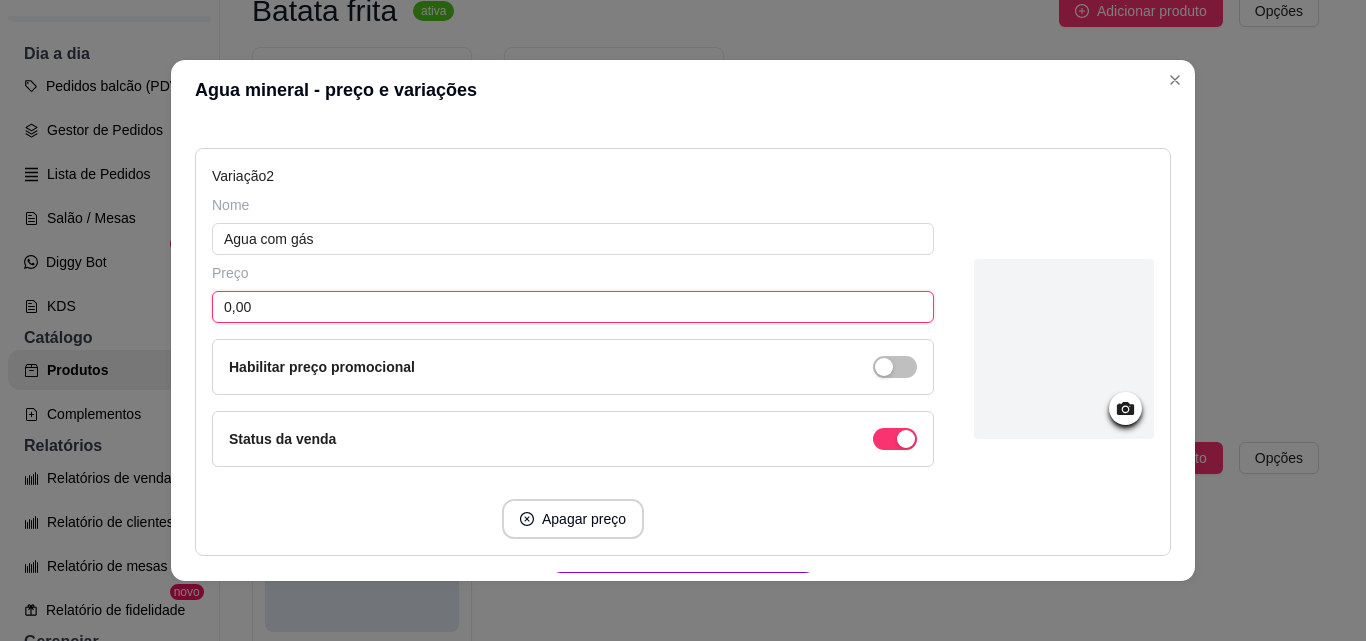 click on "0,00" at bounding box center (573, 307) 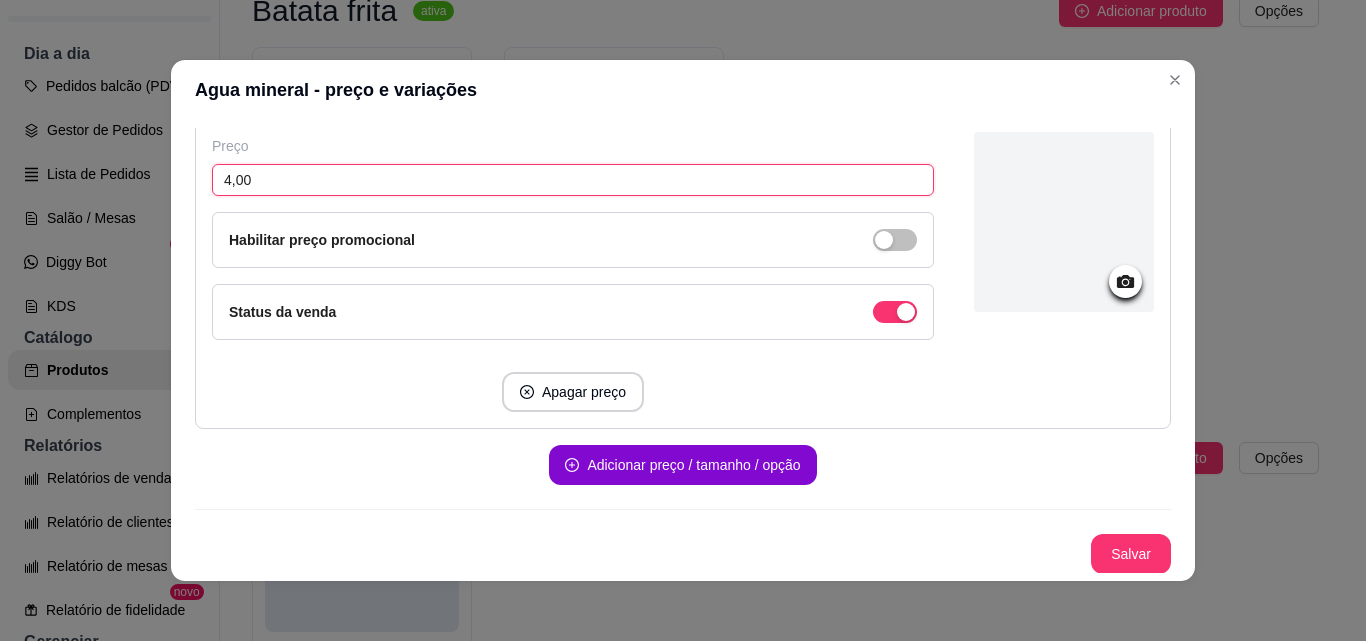 scroll, scrollTop: 765, scrollLeft: 0, axis: vertical 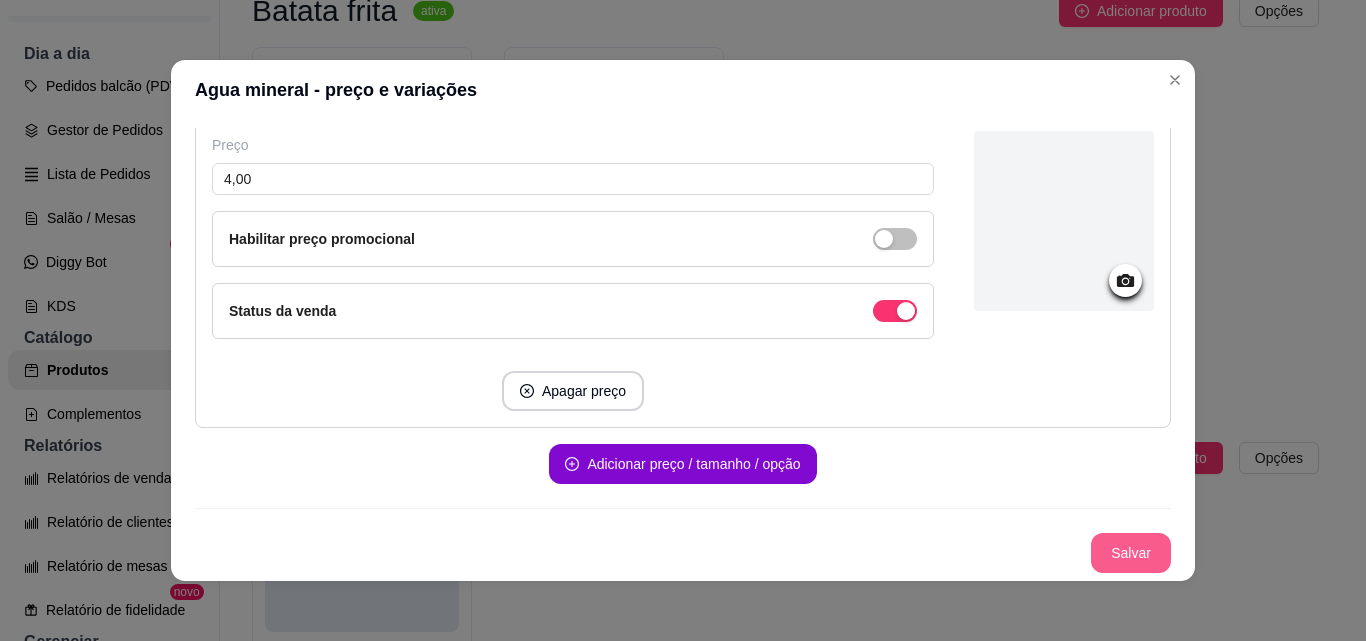 click on "Salvar" at bounding box center [1131, 553] 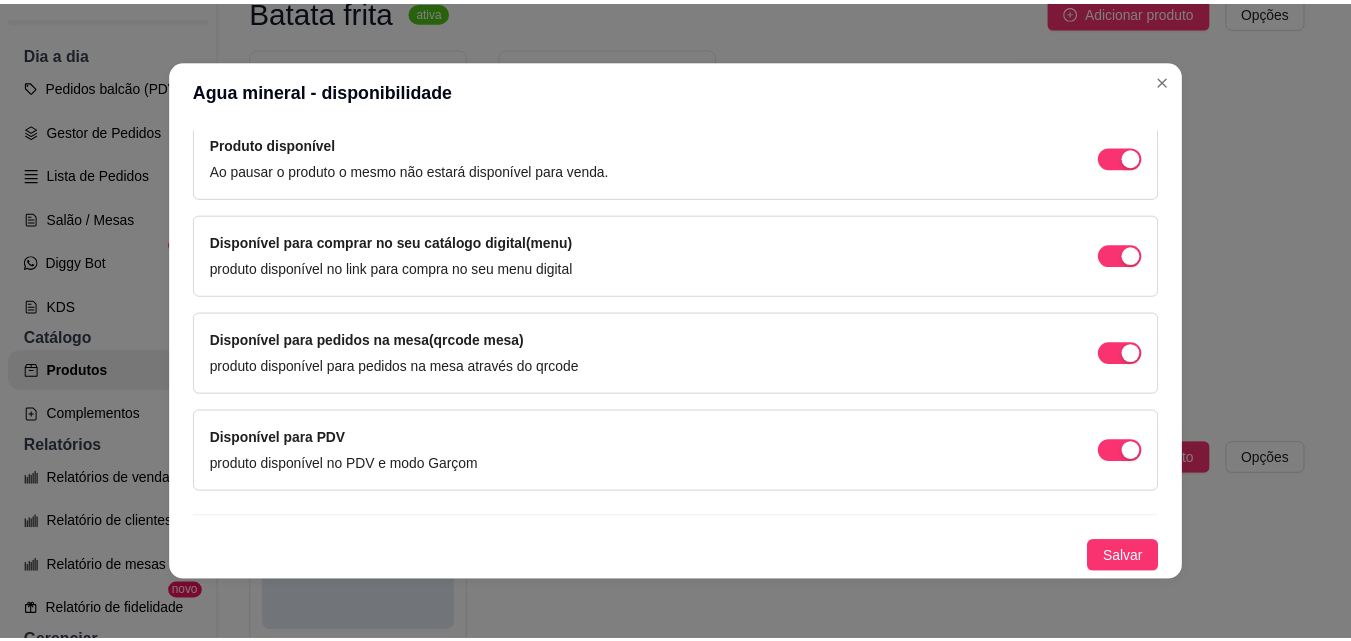 scroll, scrollTop: 205, scrollLeft: 0, axis: vertical 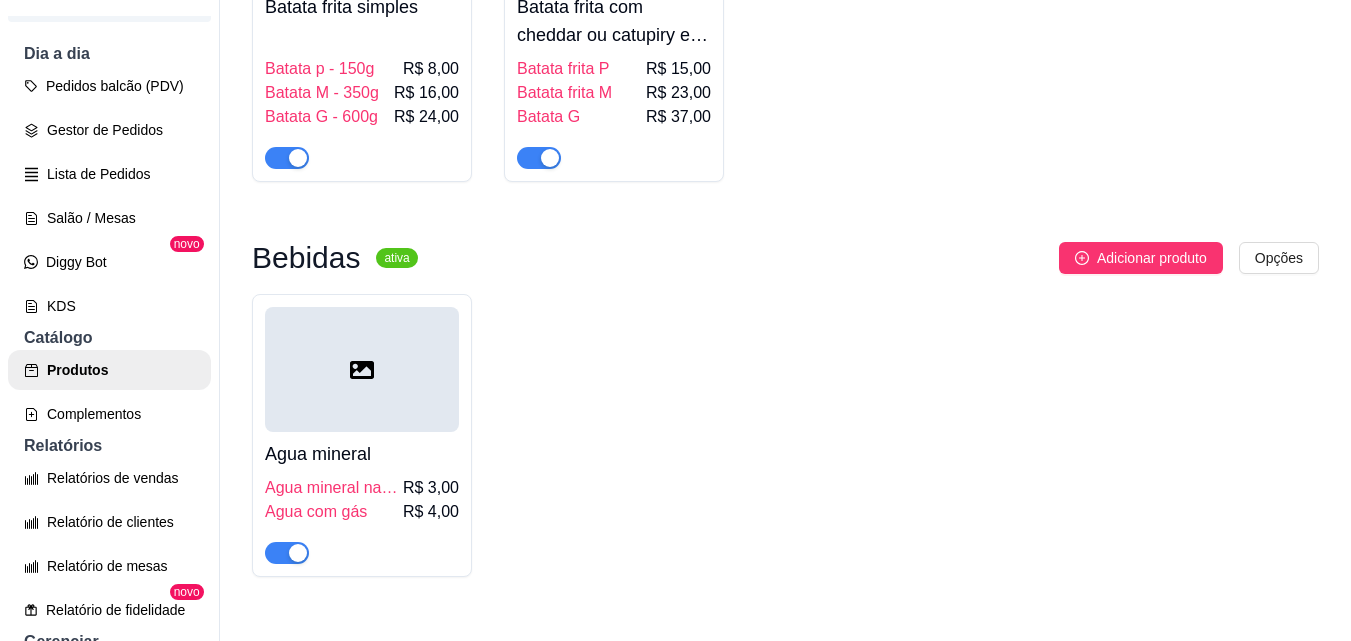 click on "Agua com gás" at bounding box center [316, 512] 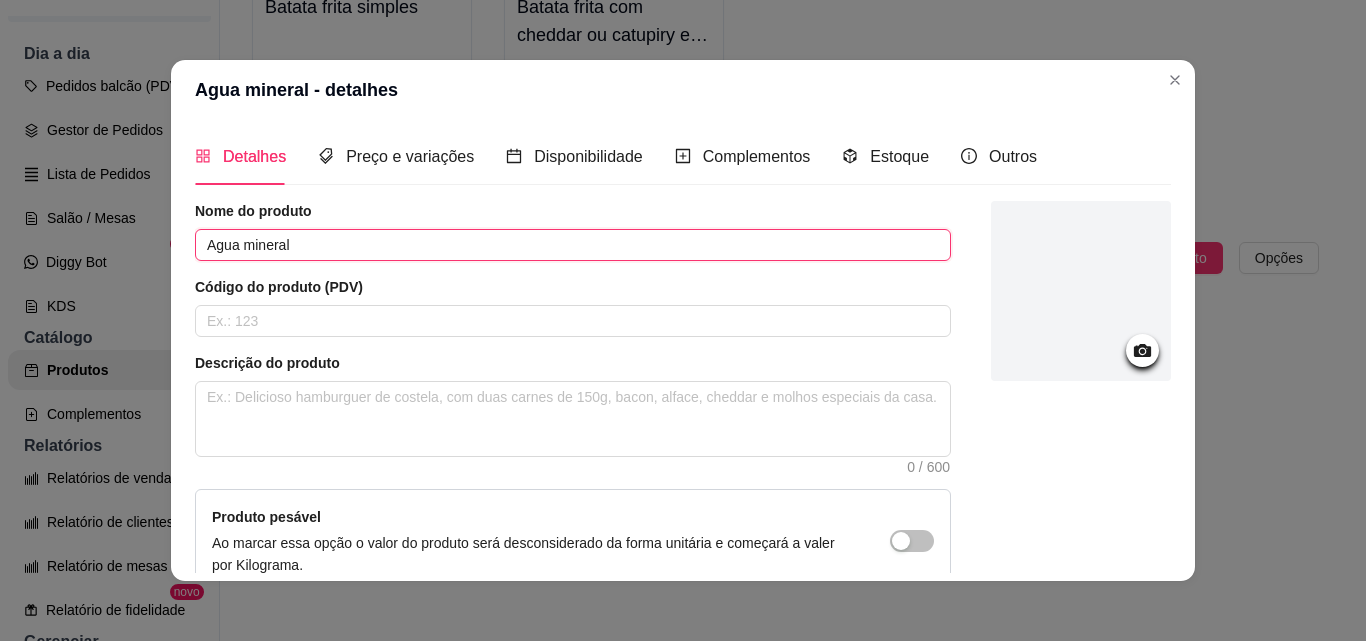 click on "Agua mineral" at bounding box center (573, 245) 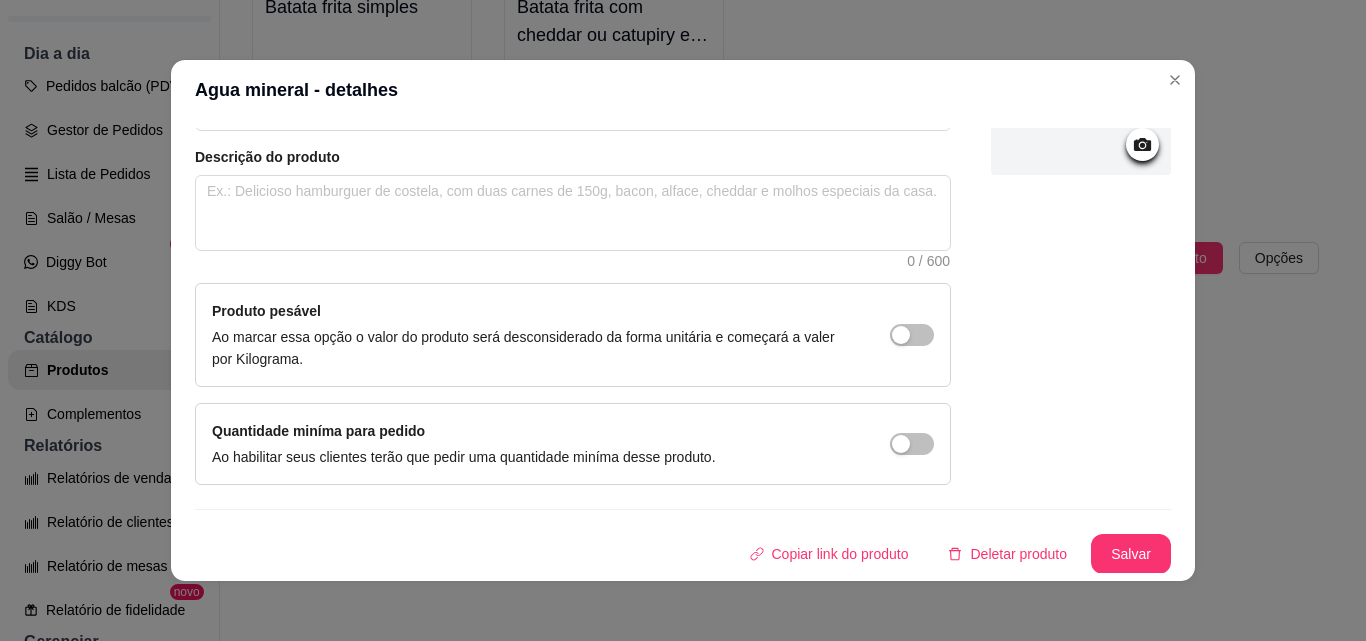 scroll, scrollTop: 207, scrollLeft: 0, axis: vertical 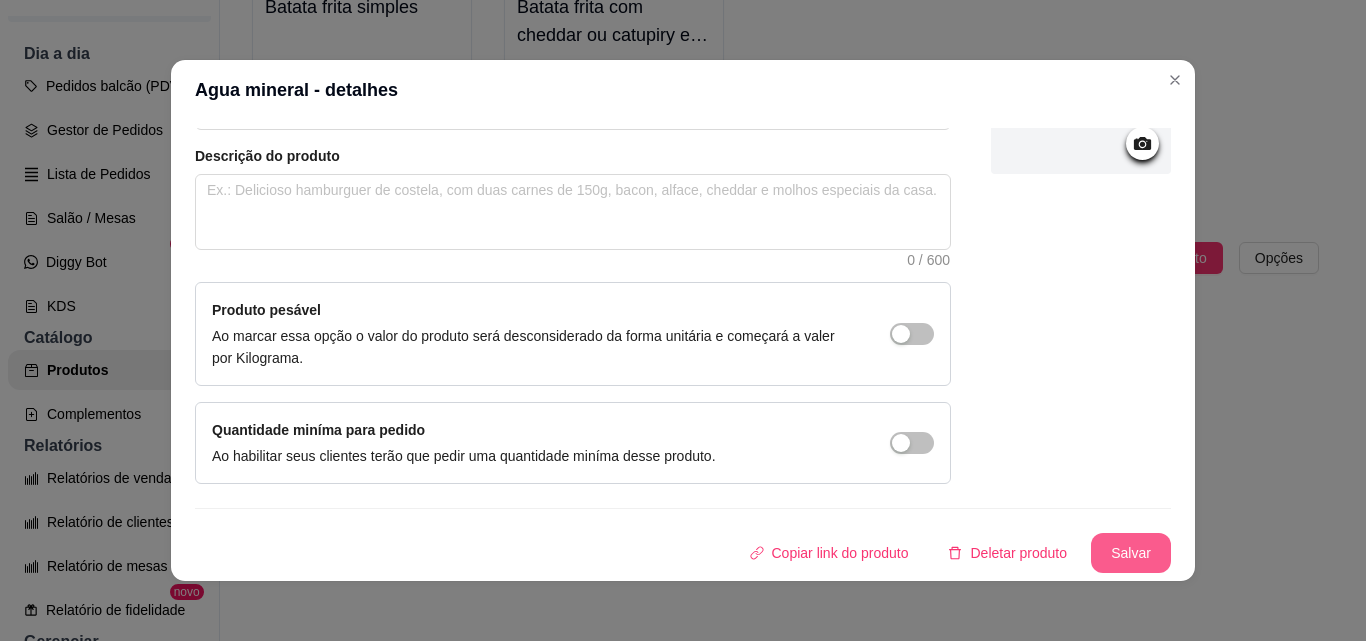click on "Salvar" at bounding box center (1131, 553) 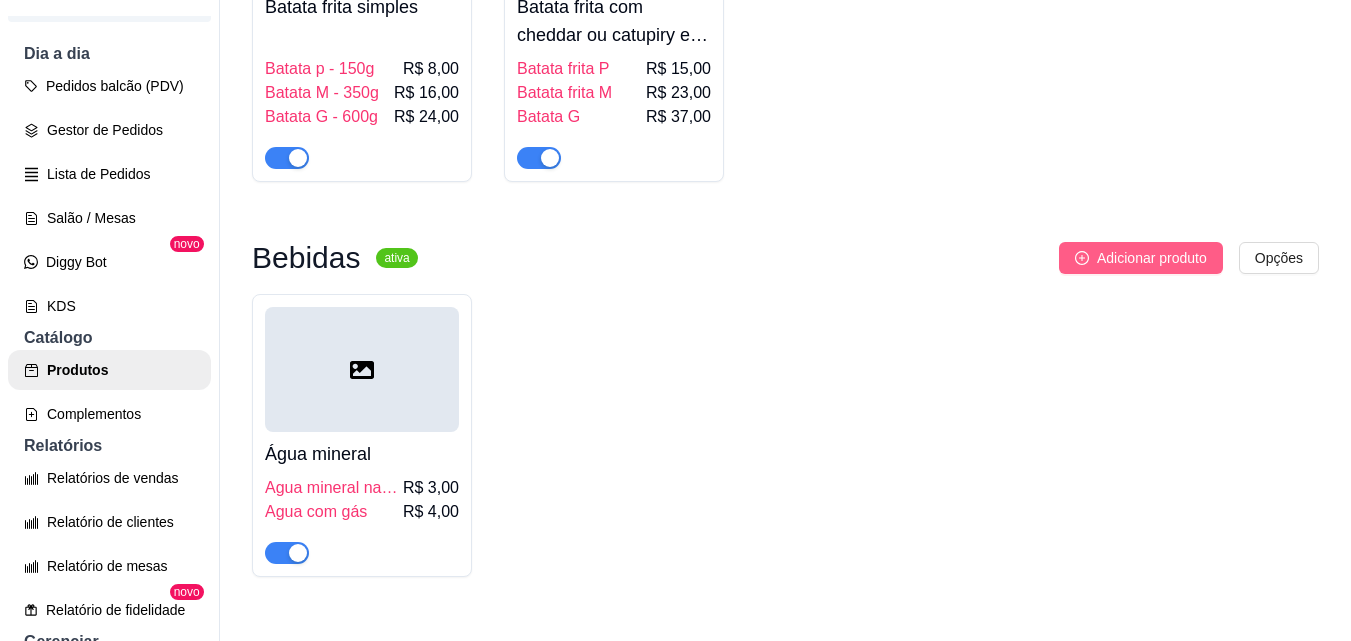 click on "Adicionar produto" at bounding box center [1152, 258] 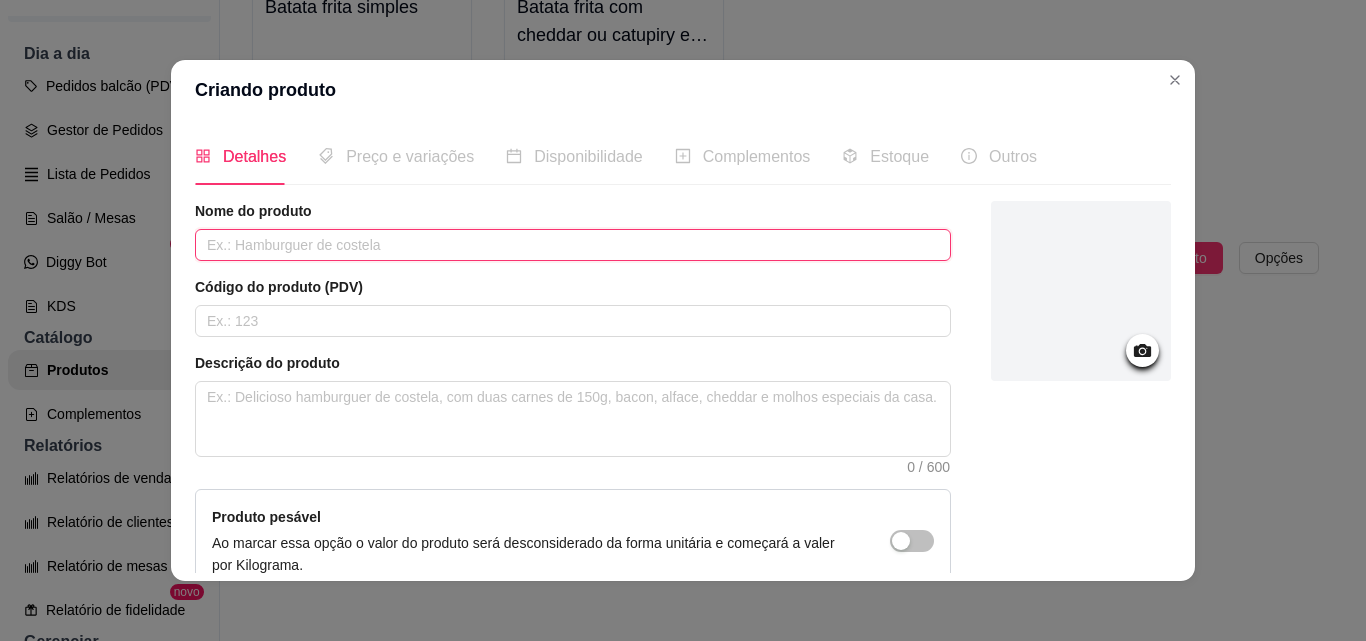click at bounding box center [573, 245] 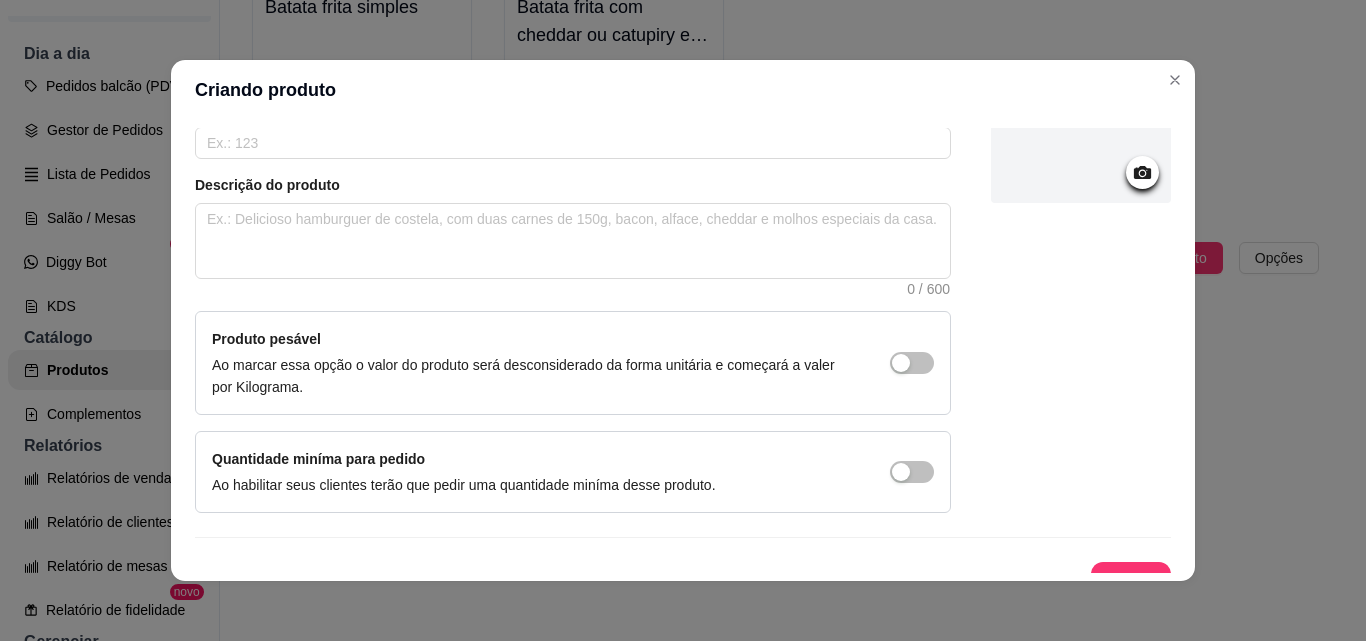 scroll, scrollTop: 200, scrollLeft: 0, axis: vertical 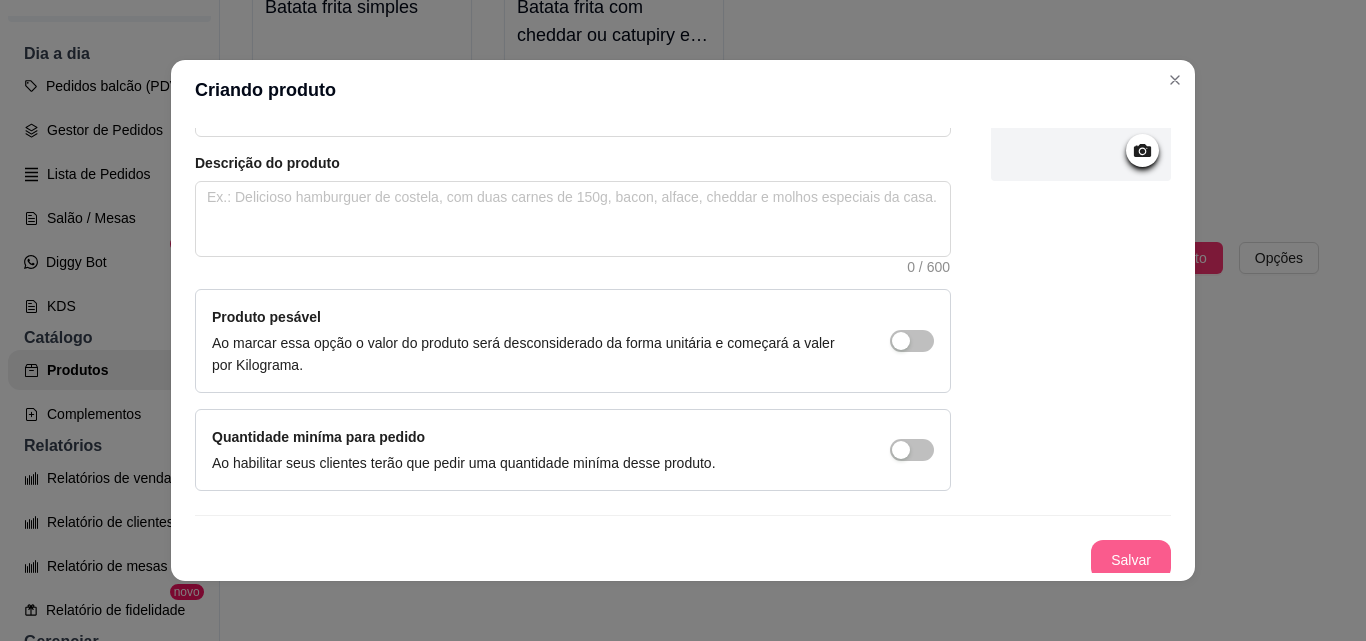 click on "Salvar" at bounding box center (1131, 560) 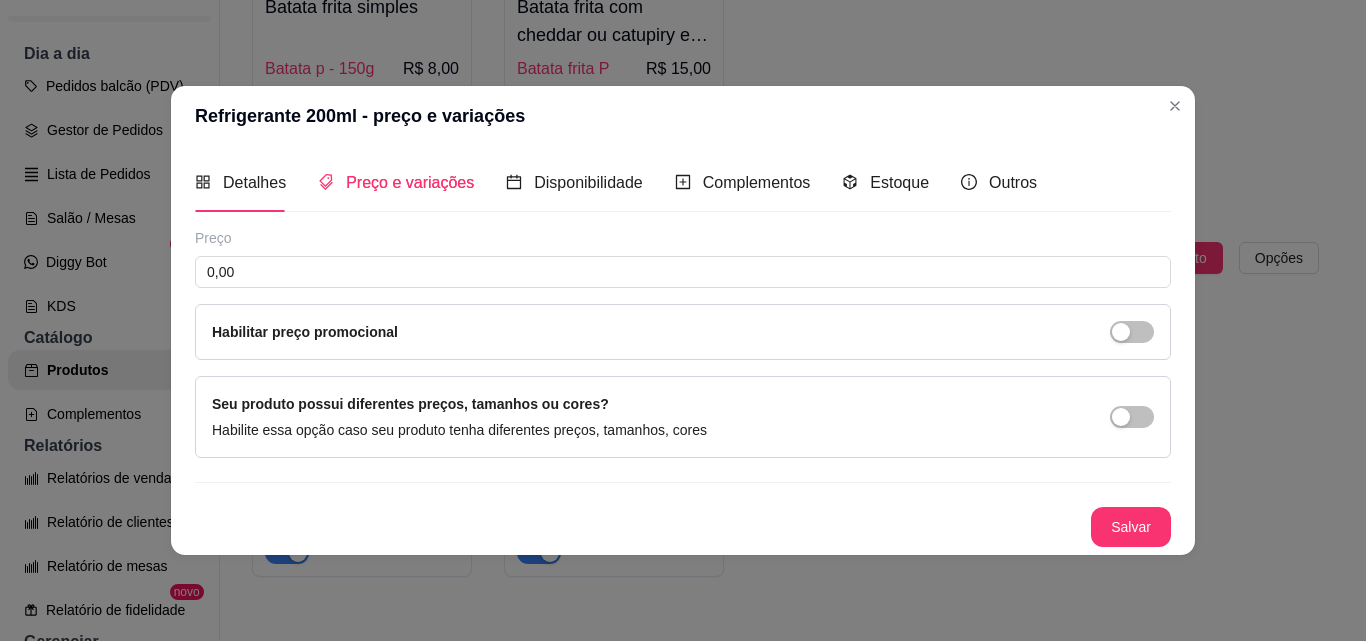 scroll, scrollTop: 0, scrollLeft: 0, axis: both 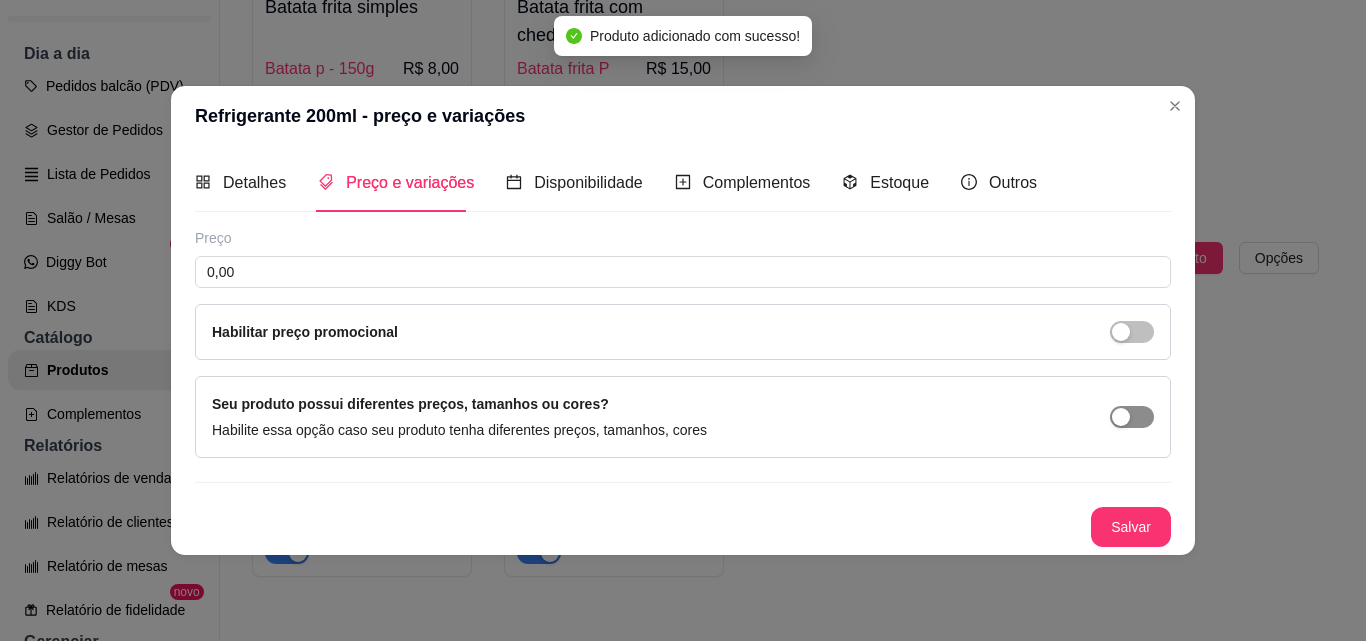 click at bounding box center [1121, 417] 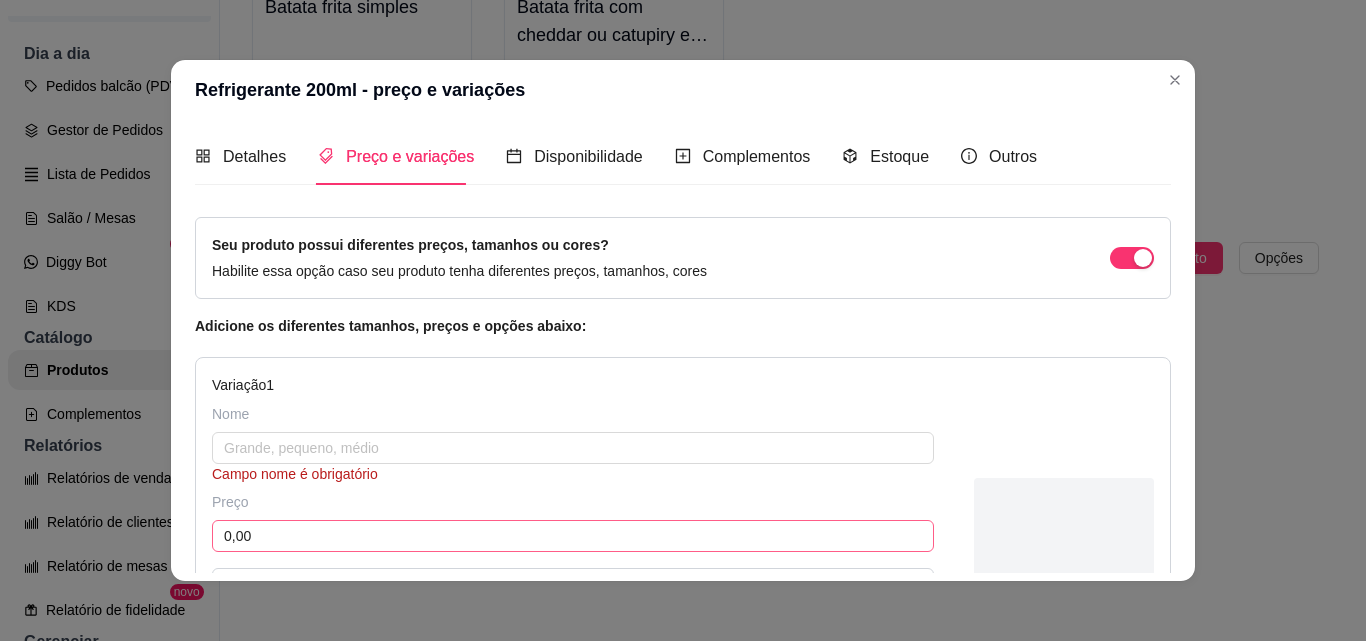 scroll, scrollTop: 100, scrollLeft: 0, axis: vertical 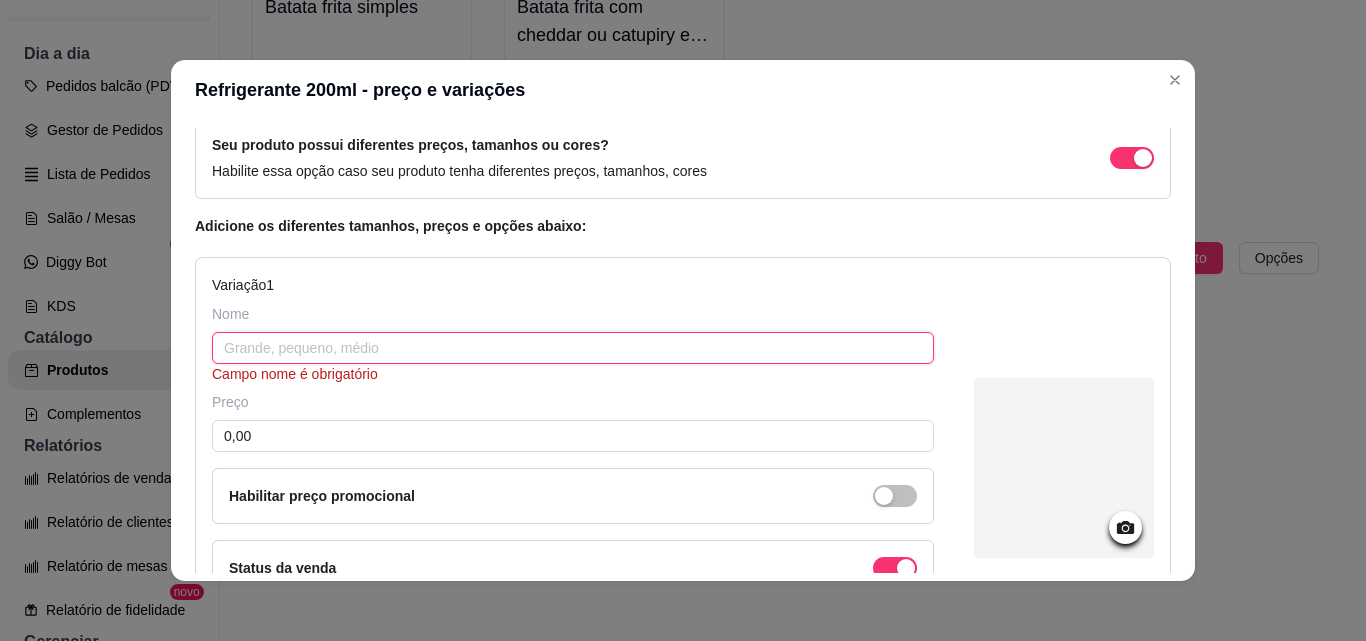 click at bounding box center (573, 348) 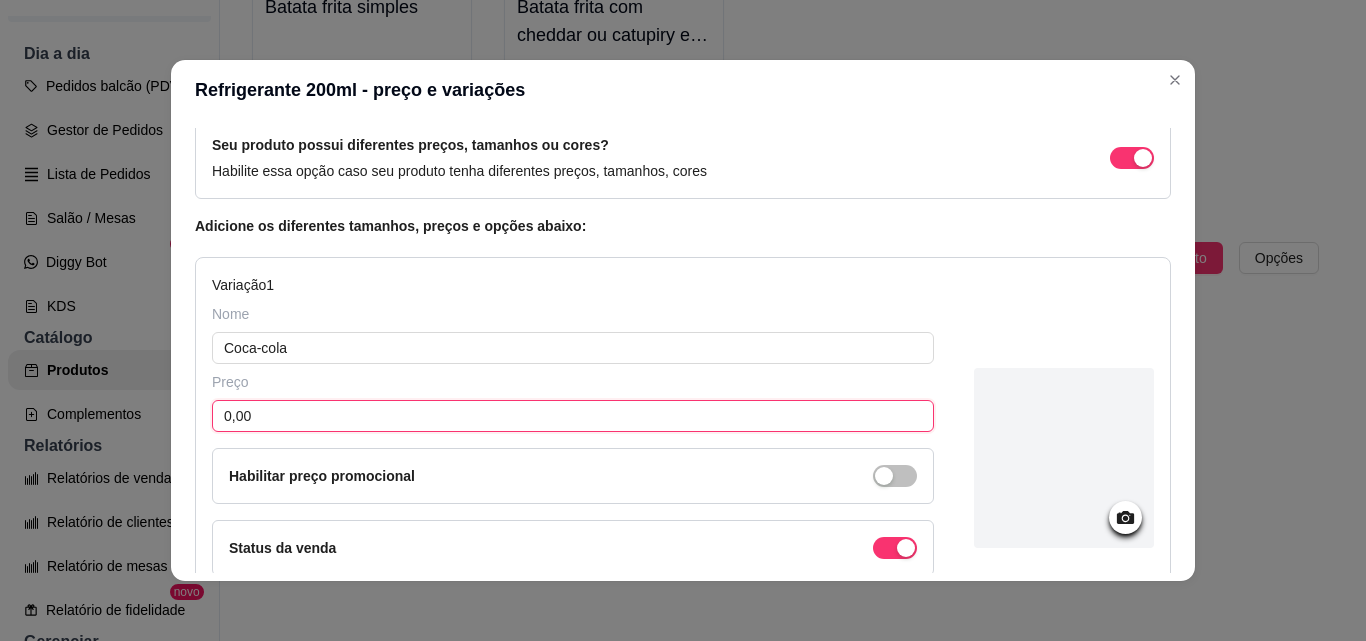 click on "0,00" at bounding box center (573, 416) 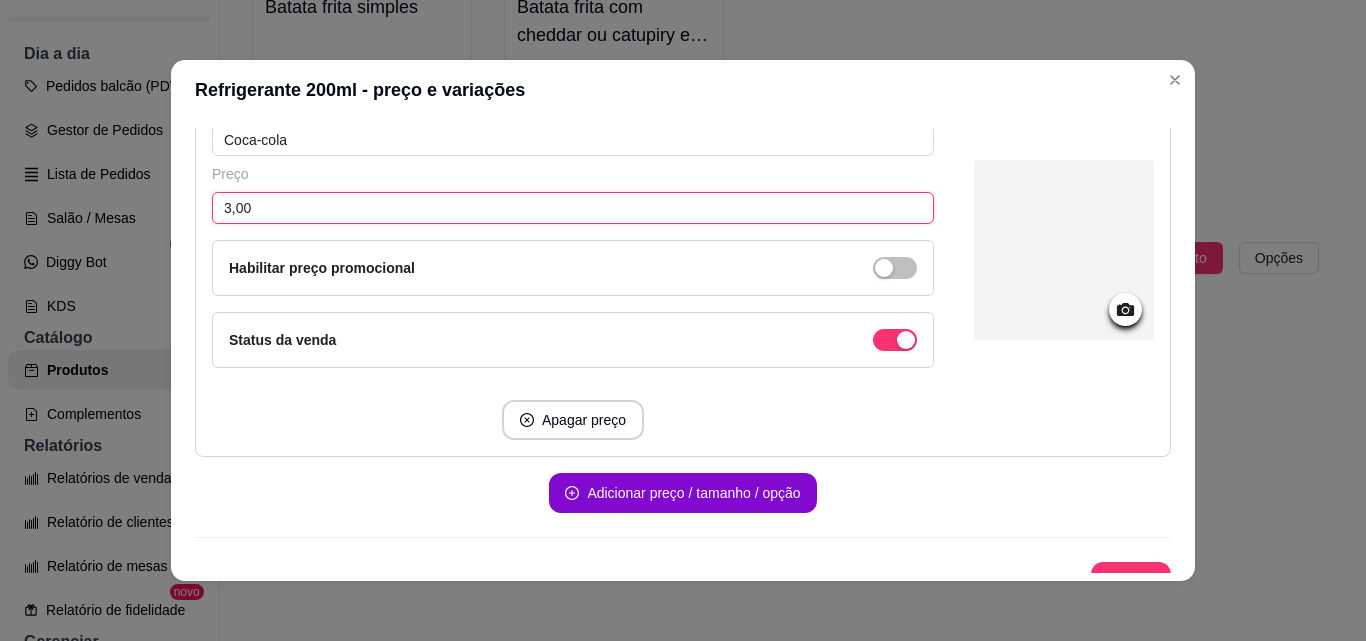 scroll, scrollTop: 337, scrollLeft: 0, axis: vertical 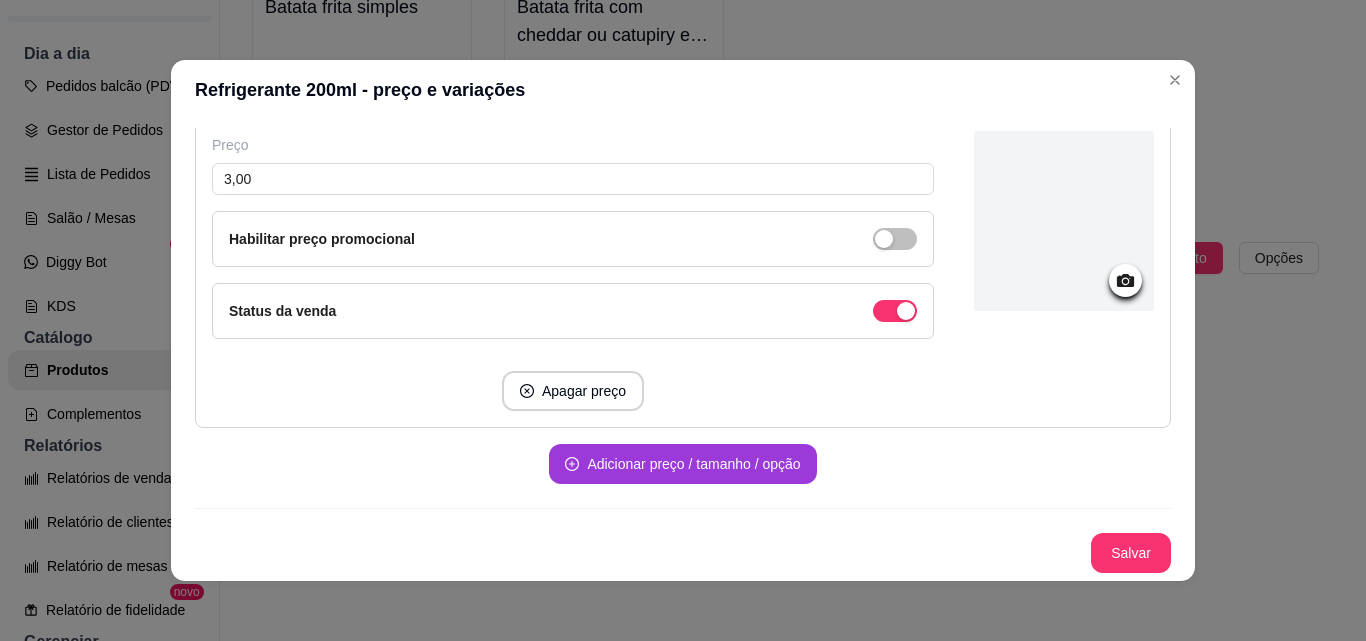 click on "Adicionar preço / tamanho / opção" at bounding box center [682, 464] 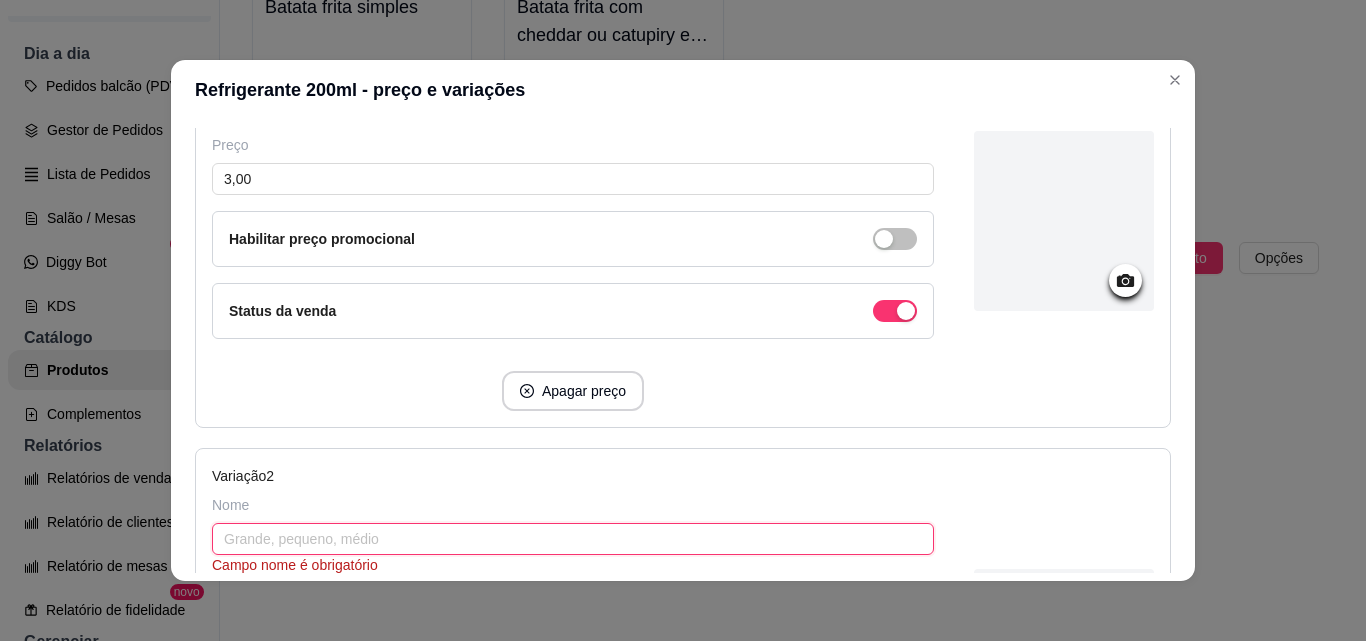 click at bounding box center (573, 539) 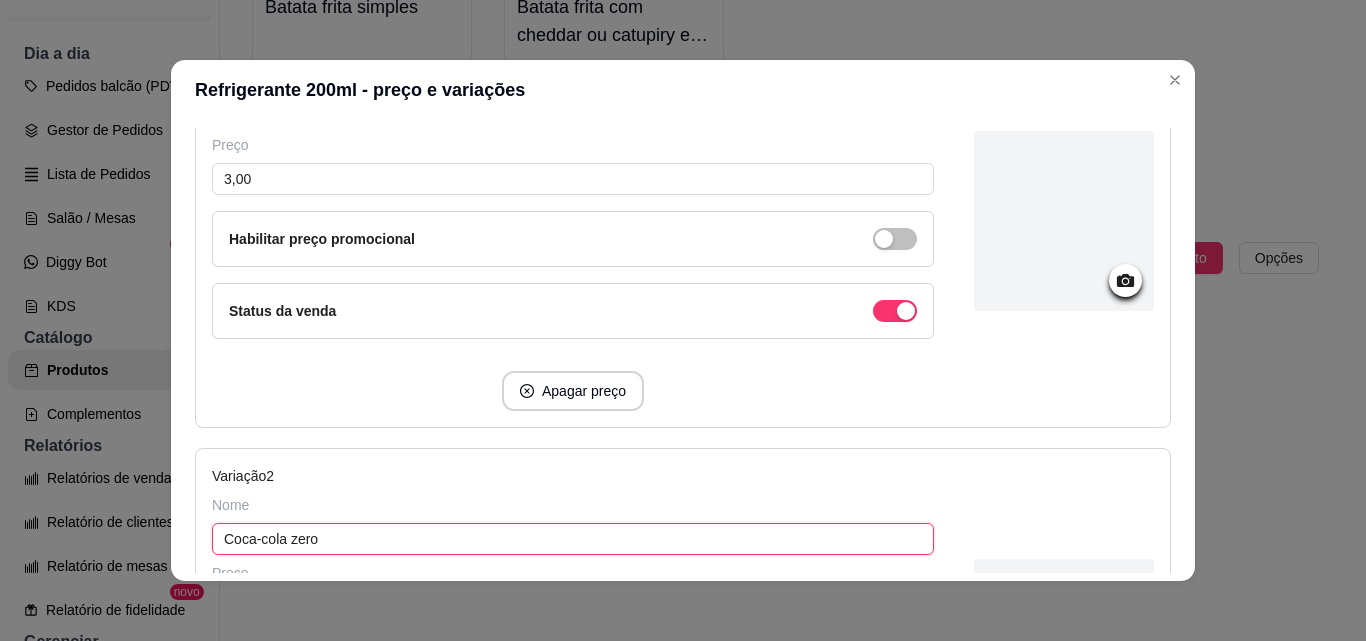 scroll, scrollTop: 537, scrollLeft: 0, axis: vertical 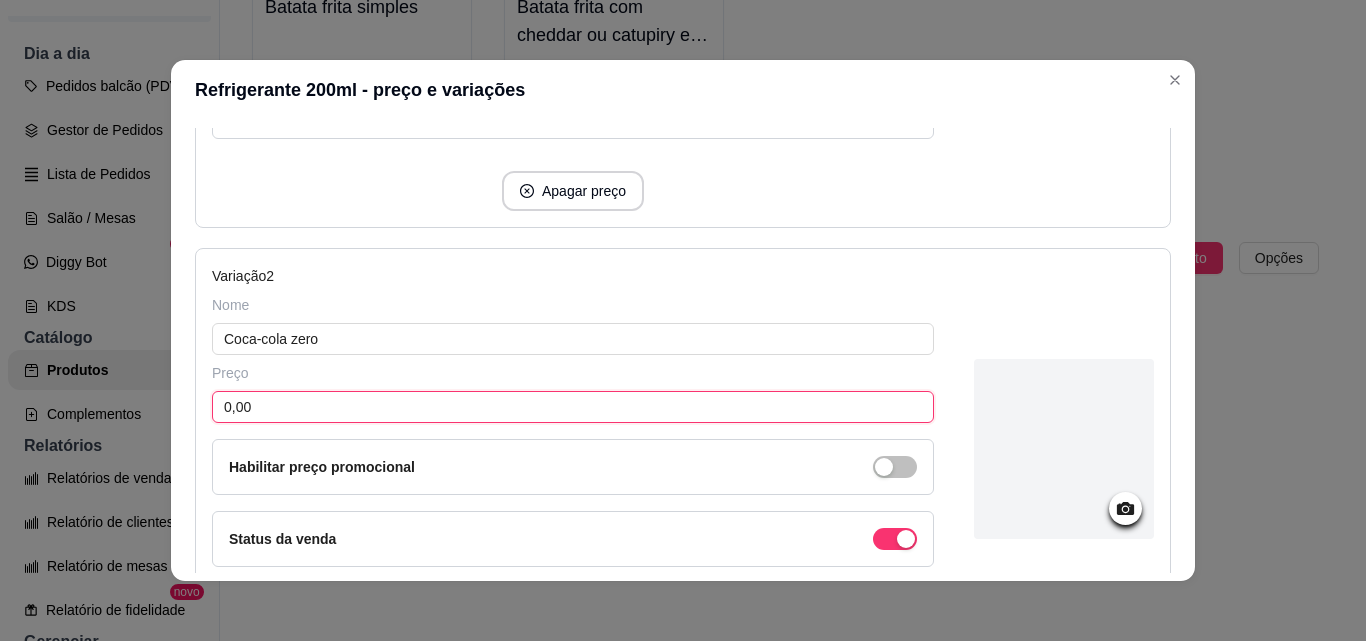 click on "0,00" at bounding box center [573, 407] 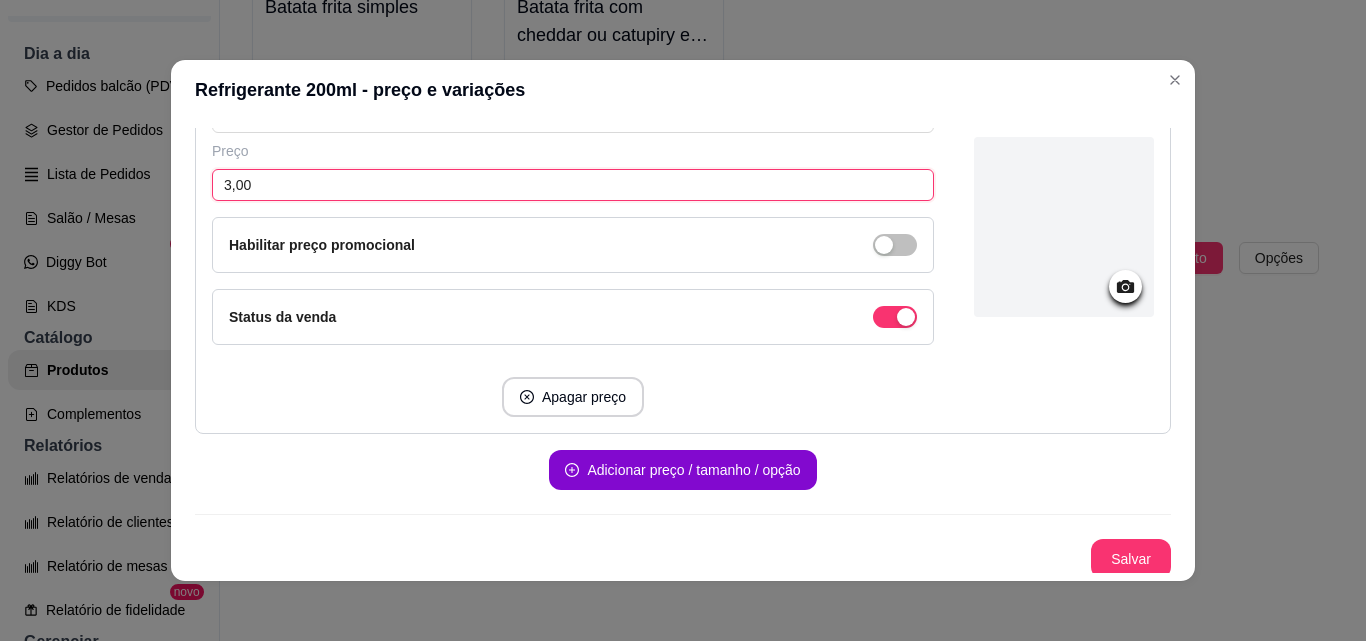scroll, scrollTop: 765, scrollLeft: 0, axis: vertical 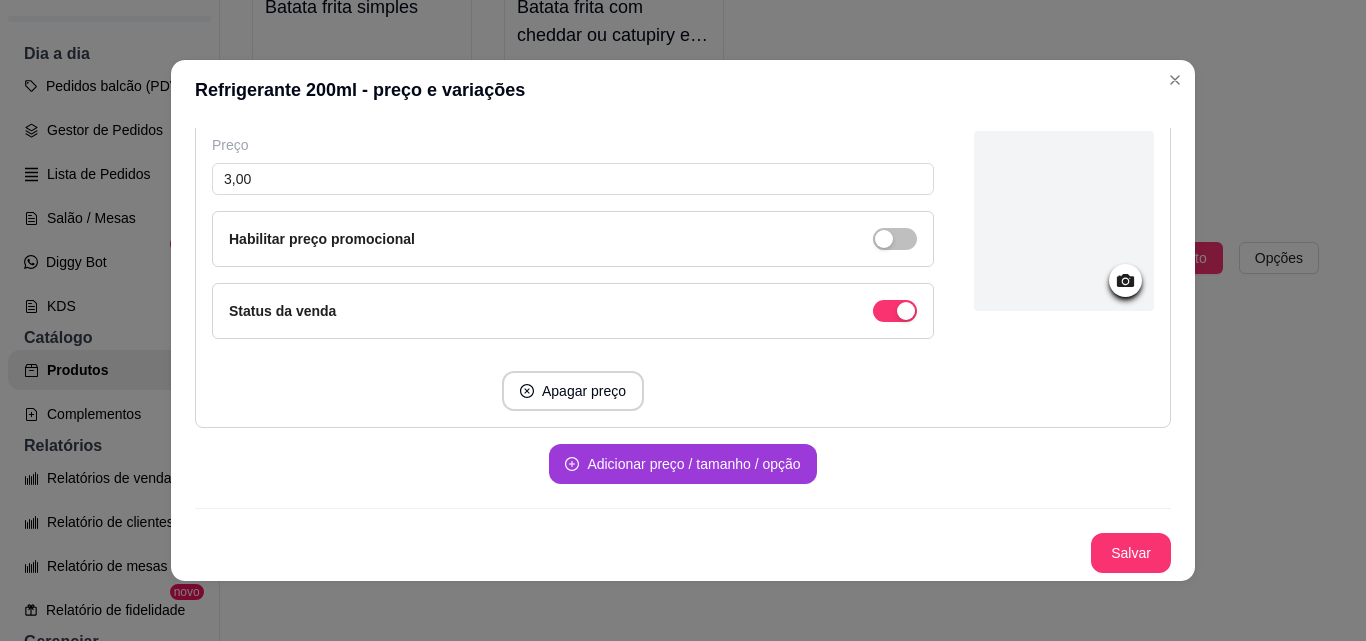 click on "Adicionar preço / tamanho / opção" at bounding box center [682, 464] 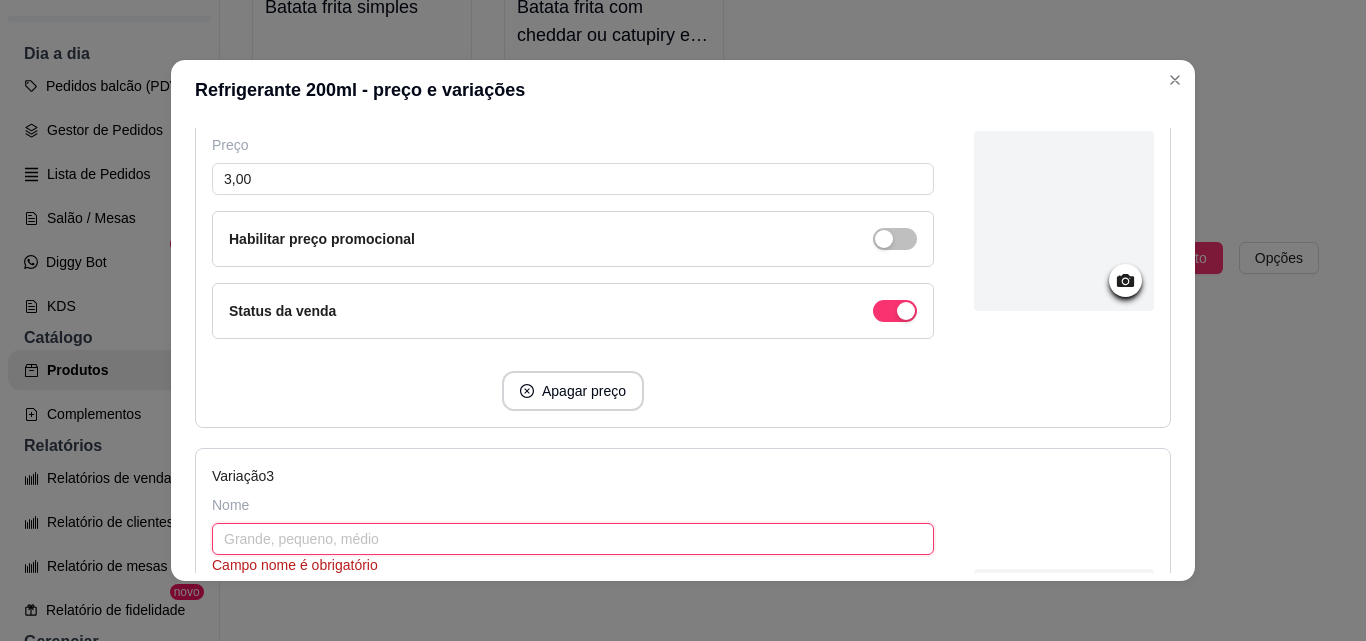 click at bounding box center [573, 539] 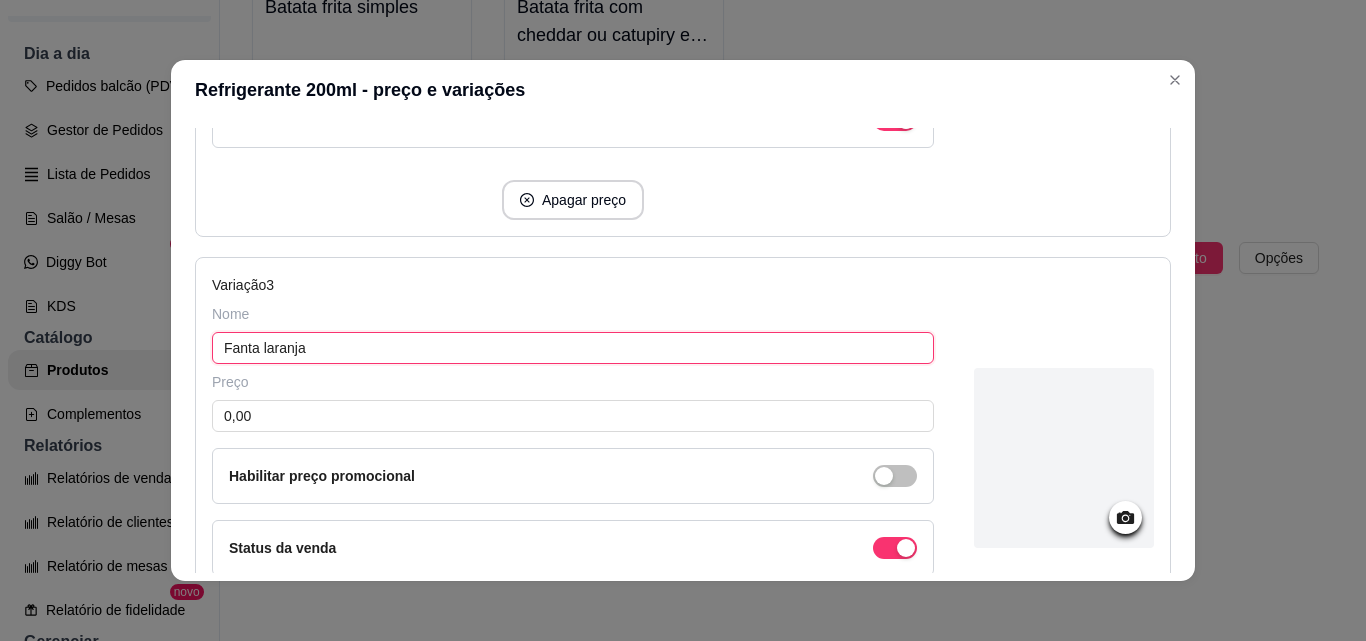 scroll, scrollTop: 965, scrollLeft: 0, axis: vertical 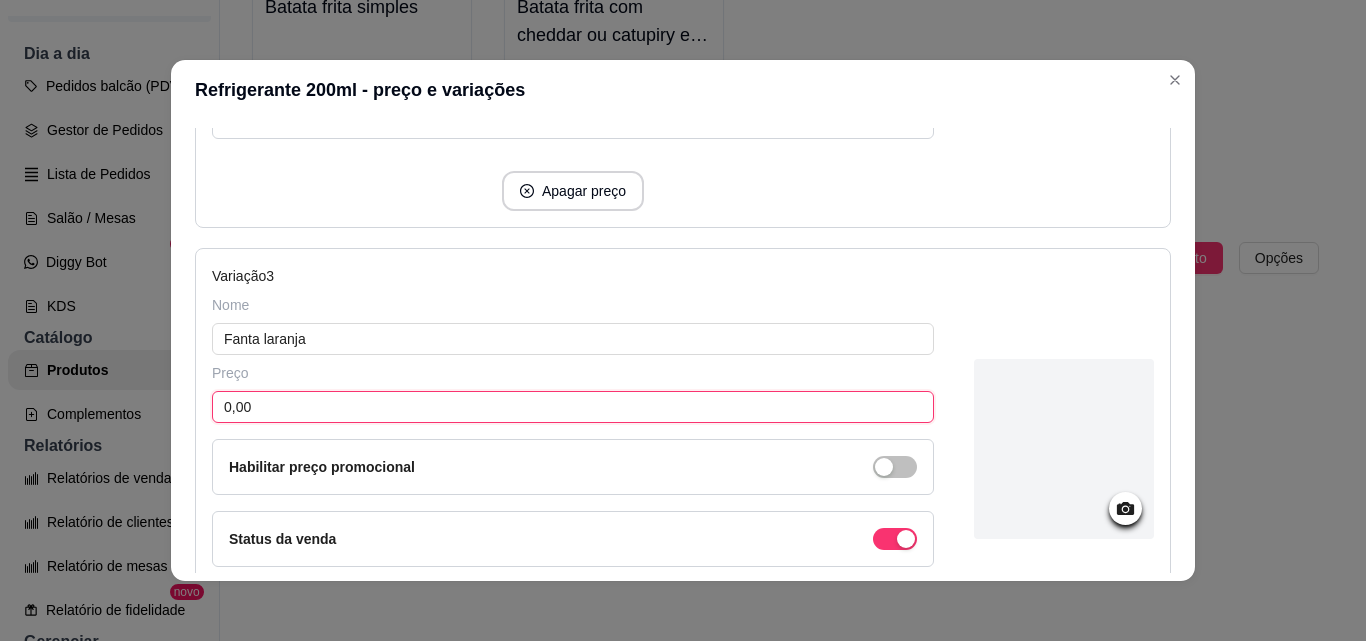 click on "0,00" at bounding box center (573, 407) 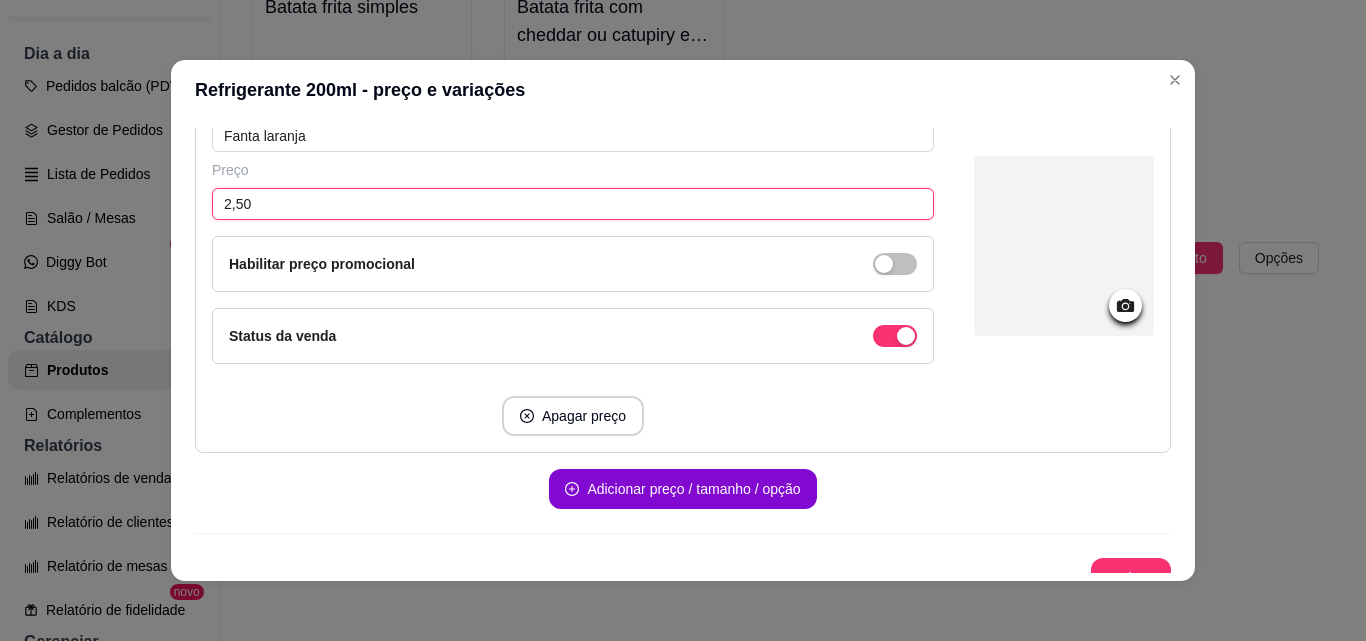 scroll, scrollTop: 1193, scrollLeft: 0, axis: vertical 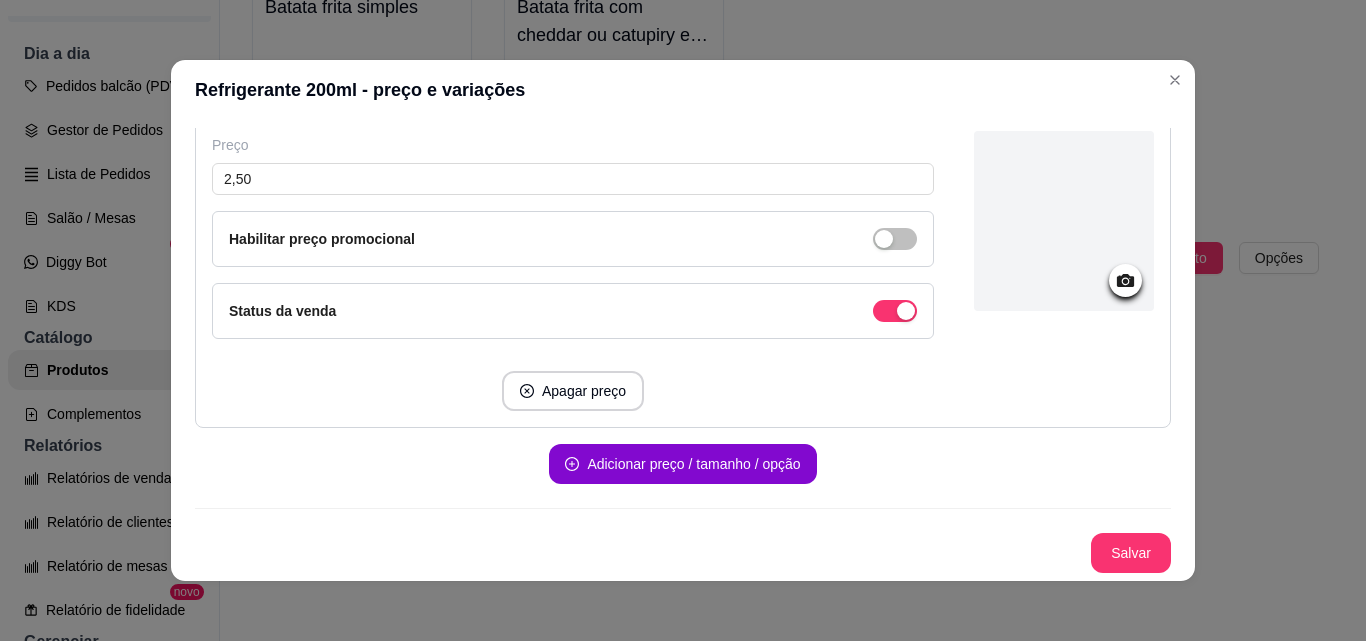 click on "Adicionar preço / tamanho / opção" at bounding box center [682, 464] 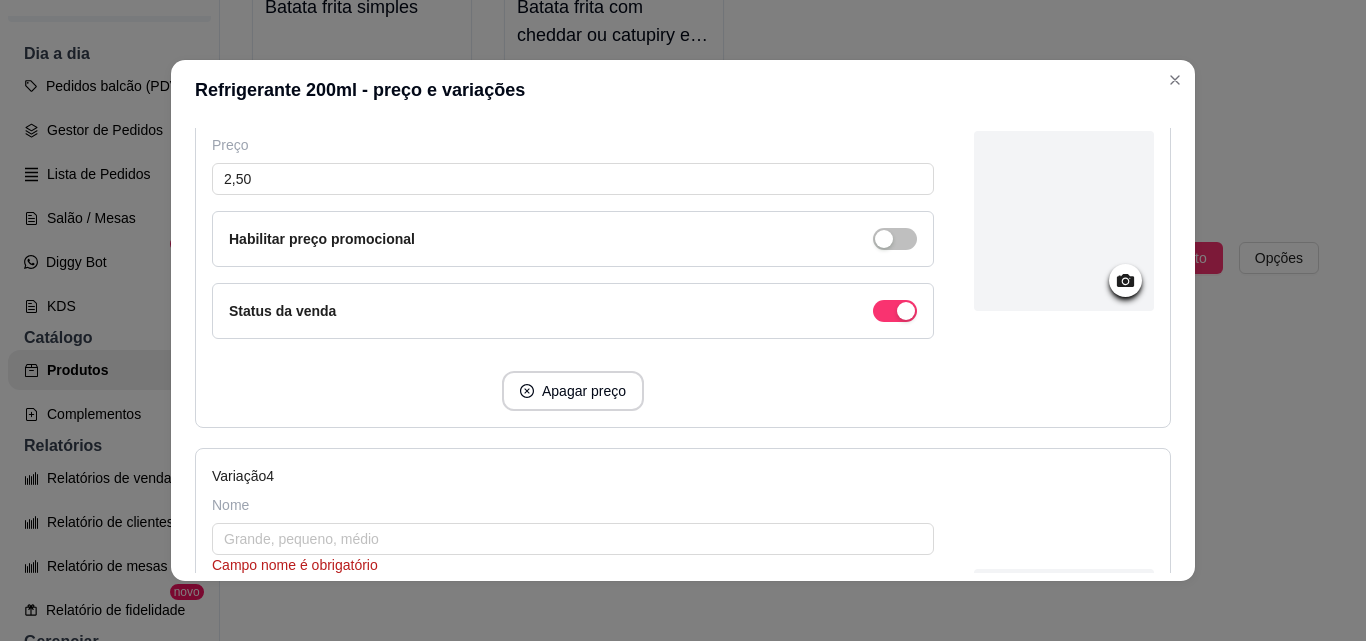 scroll, scrollTop: 1493, scrollLeft: 0, axis: vertical 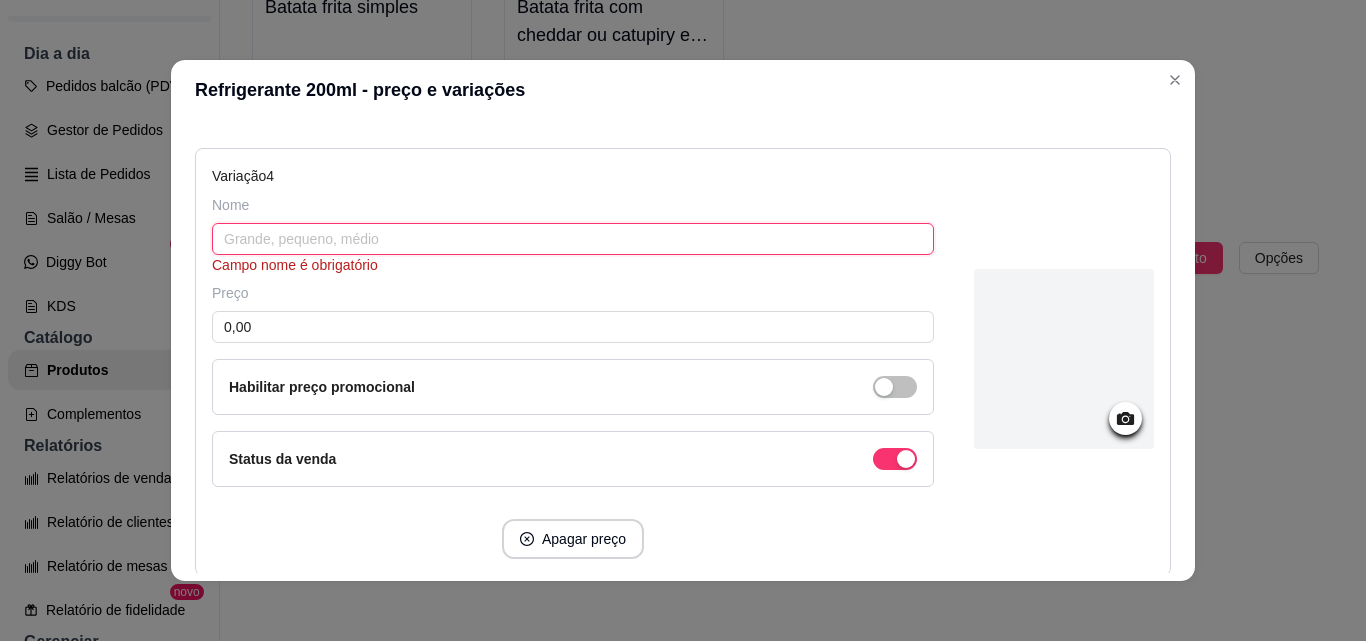 click at bounding box center [573, 239] 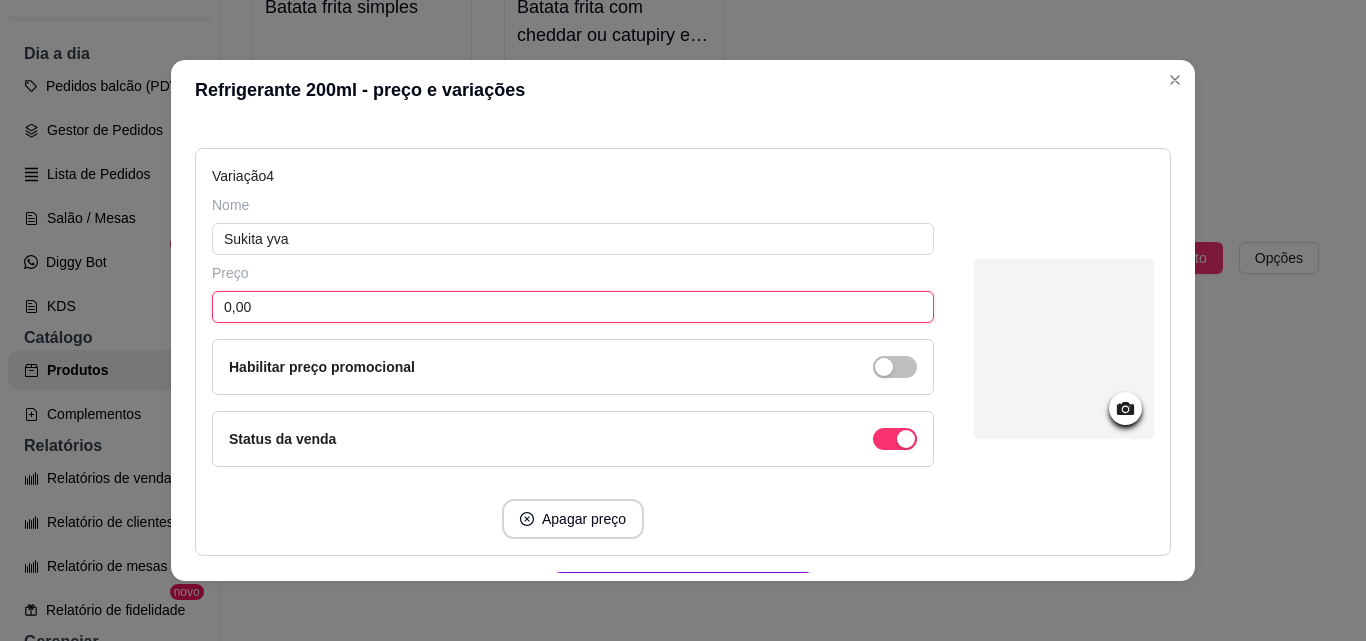 click on "0,00" at bounding box center [573, 307] 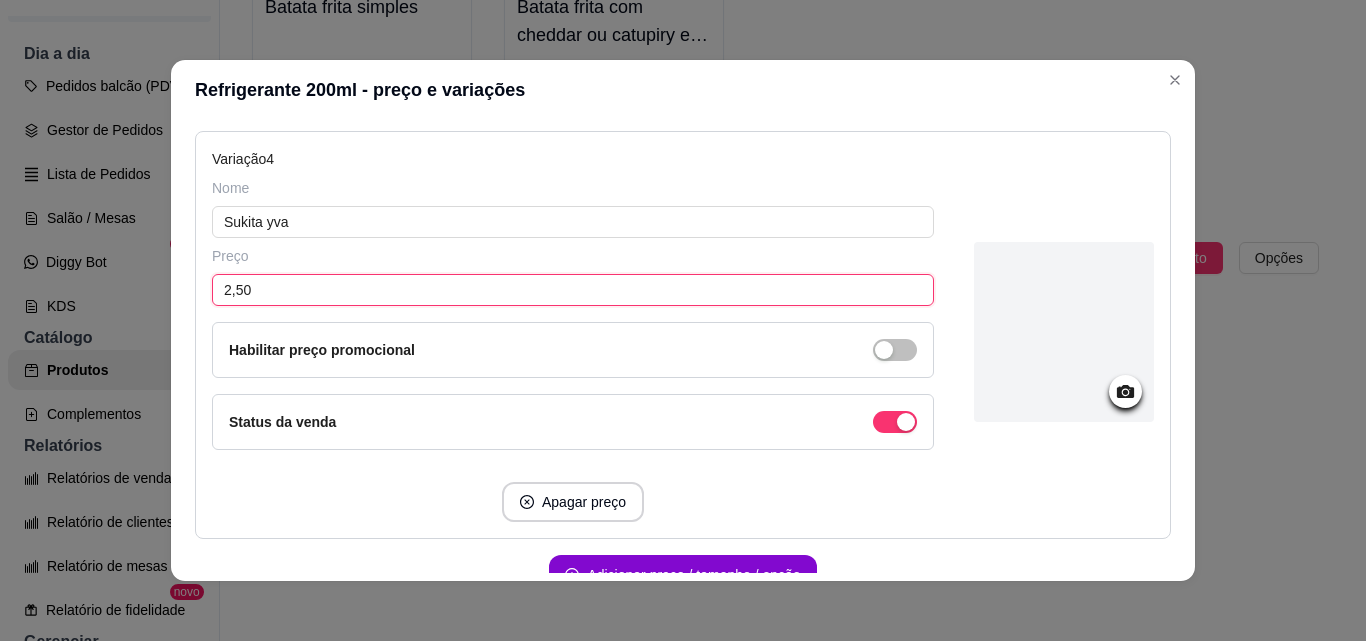 scroll, scrollTop: 1521, scrollLeft: 0, axis: vertical 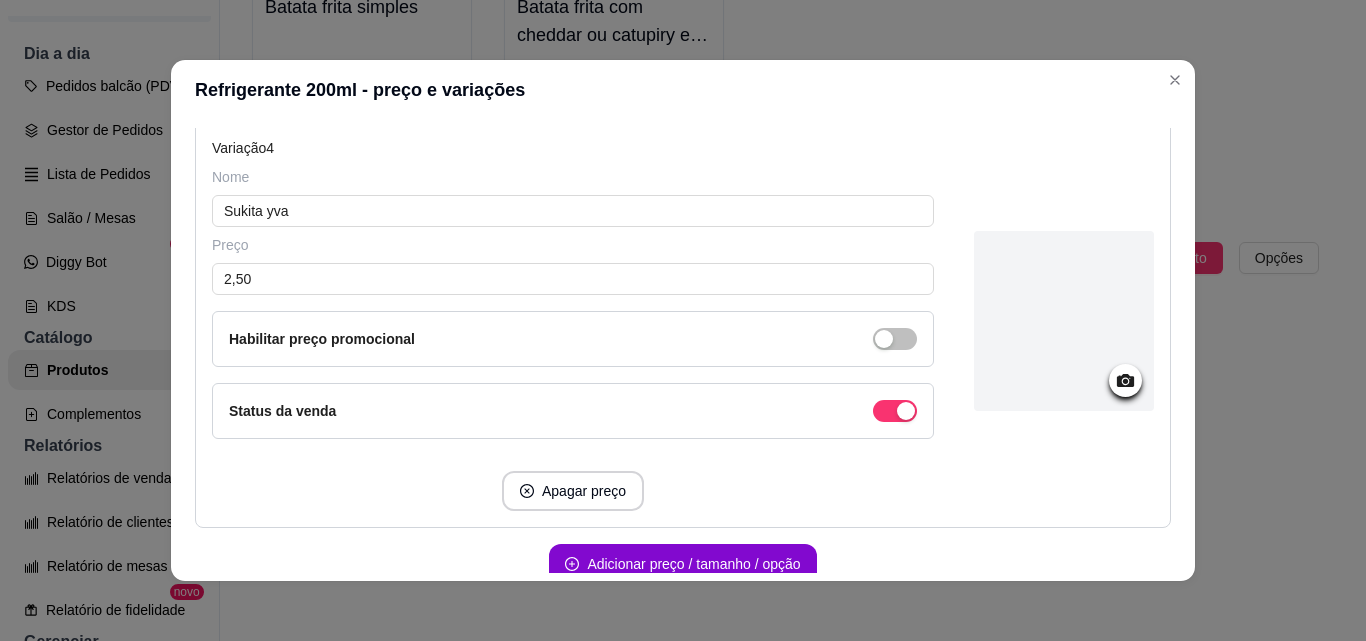 click on "Adicionar preço / tamanho / opção" at bounding box center [682, 564] 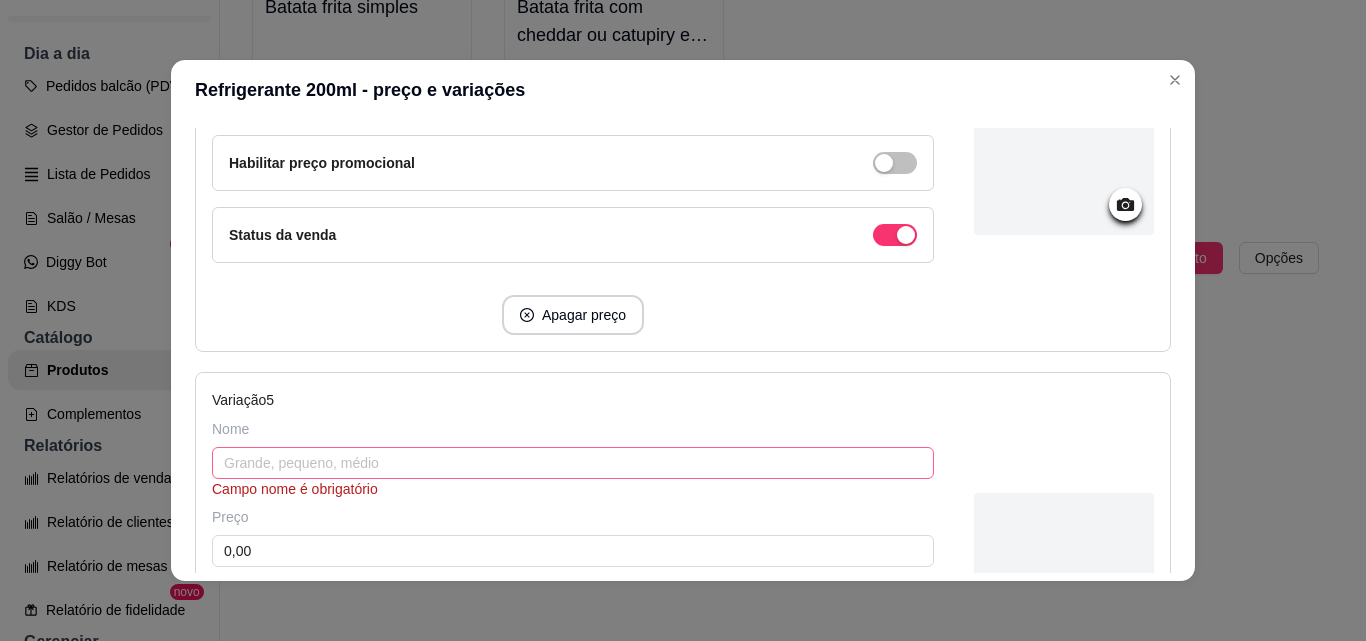 scroll, scrollTop: 1721, scrollLeft: 0, axis: vertical 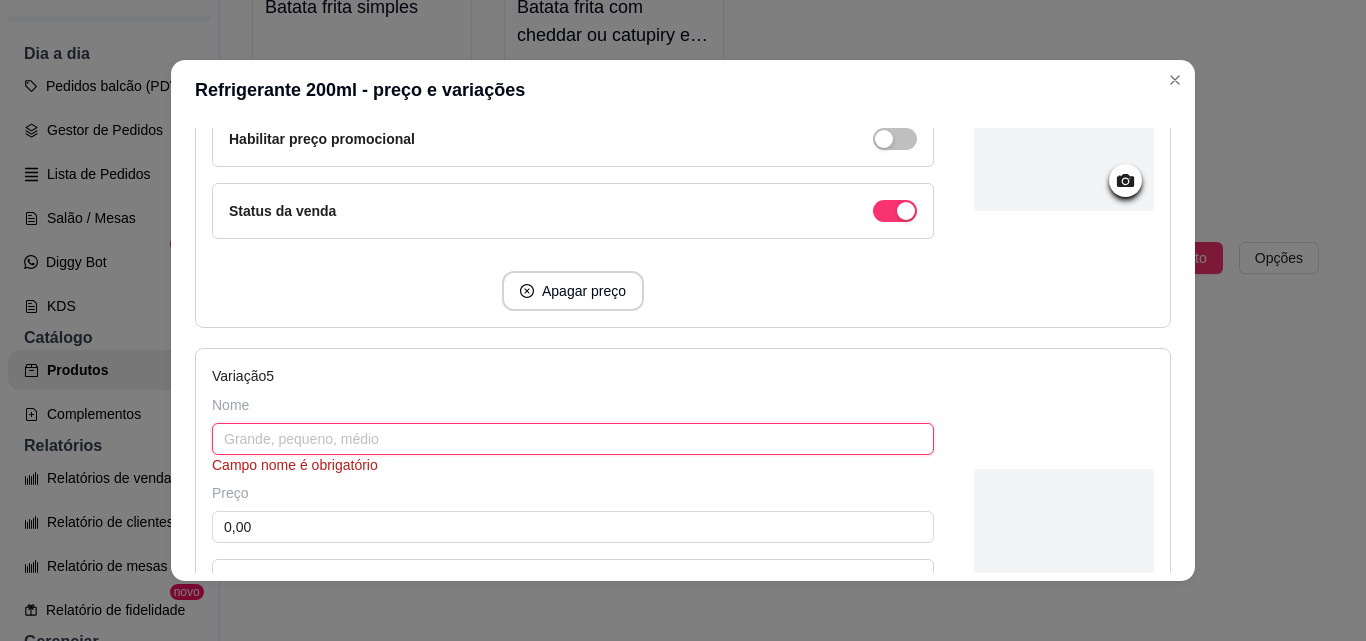 click at bounding box center (573, 439) 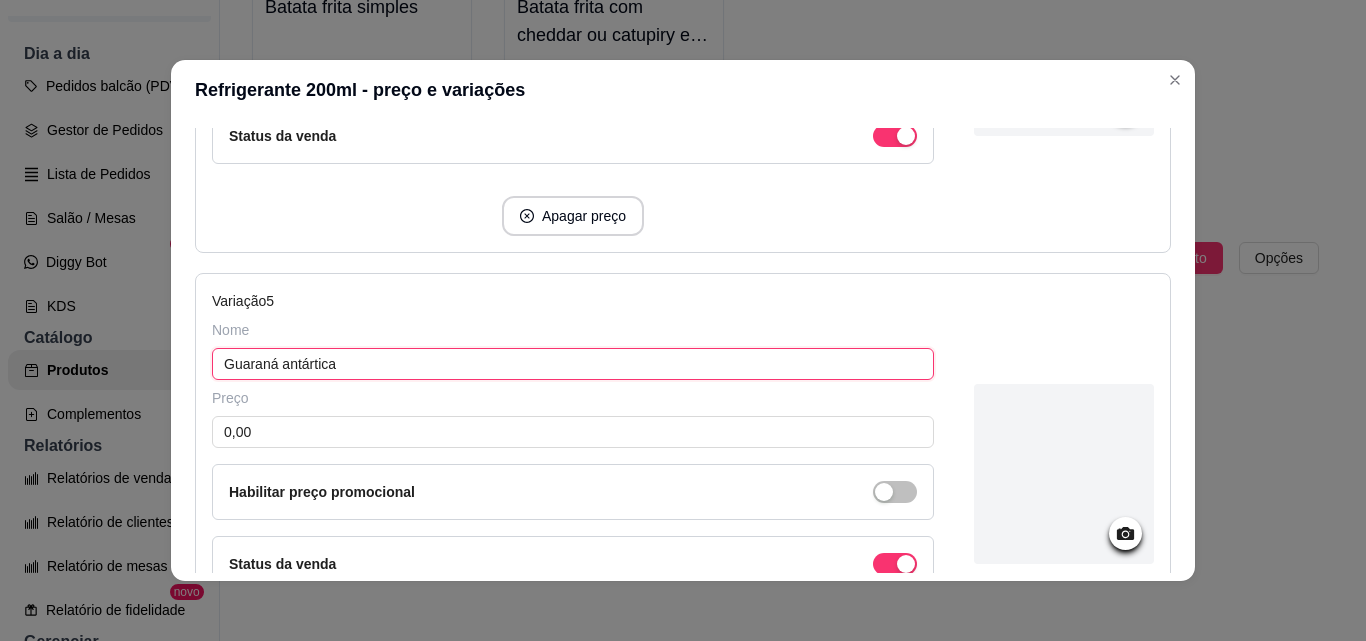scroll, scrollTop: 1921, scrollLeft: 0, axis: vertical 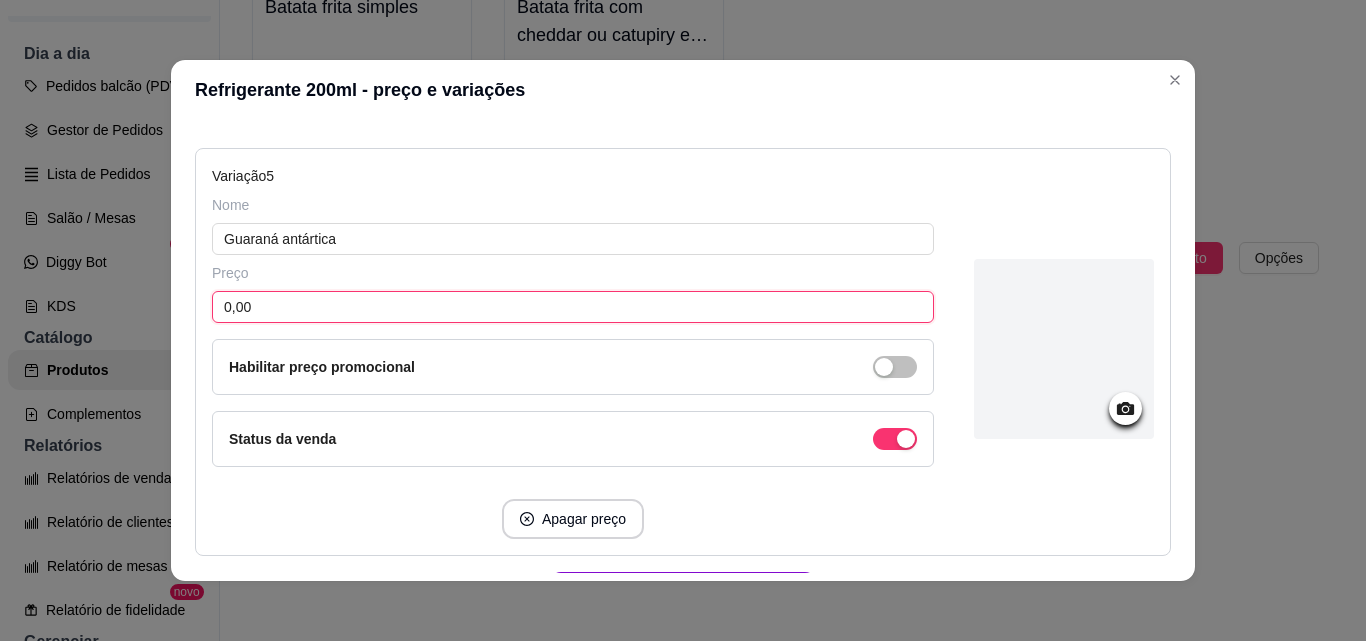 click on "0,00" at bounding box center (573, 307) 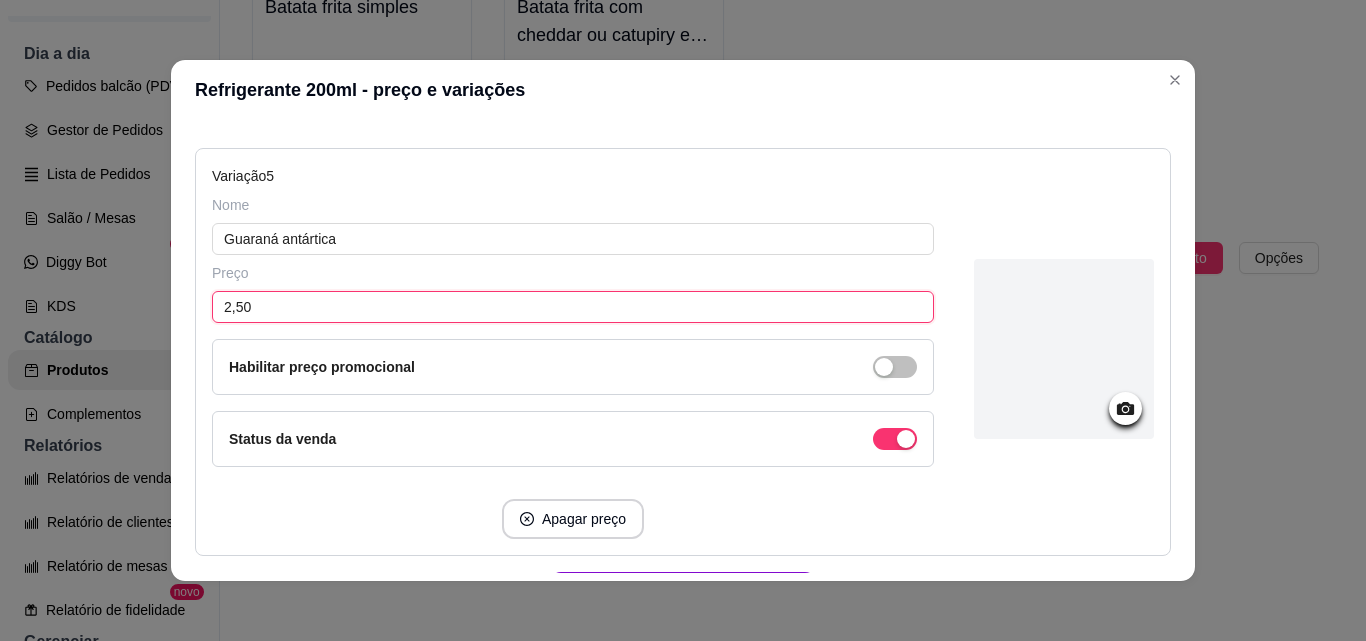scroll, scrollTop: 4, scrollLeft: 0, axis: vertical 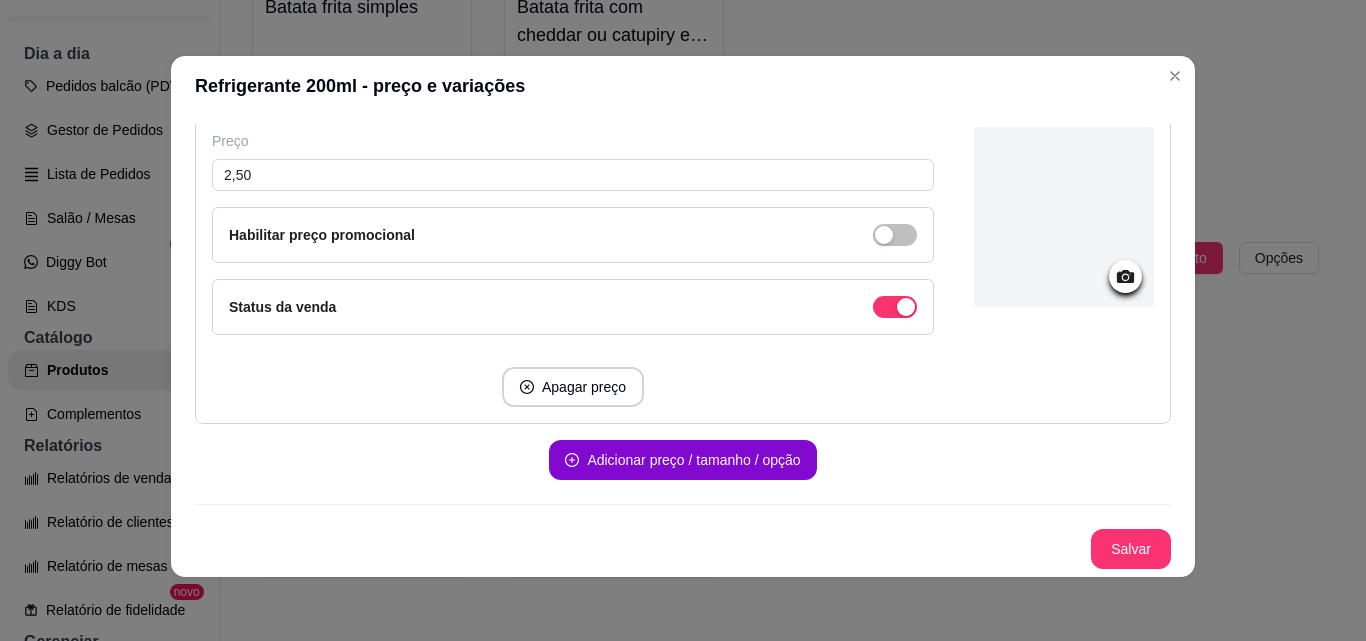 click on "Salvar" at bounding box center (1131, 549) 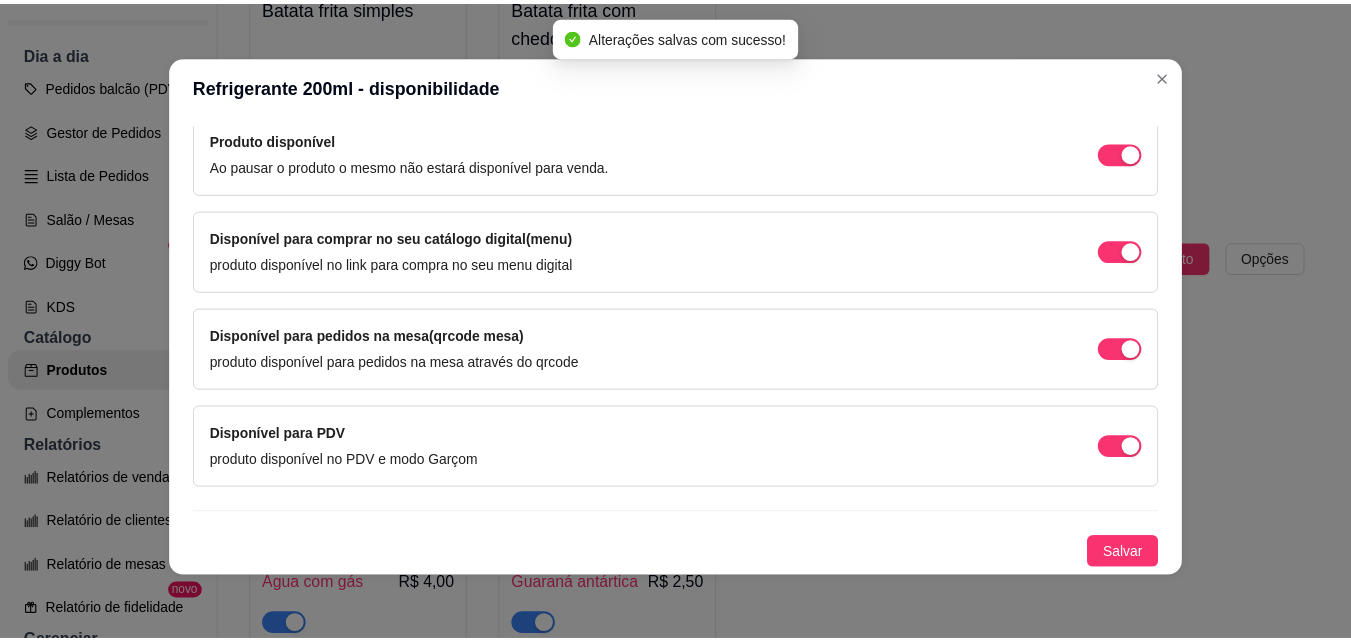 scroll, scrollTop: 205, scrollLeft: 0, axis: vertical 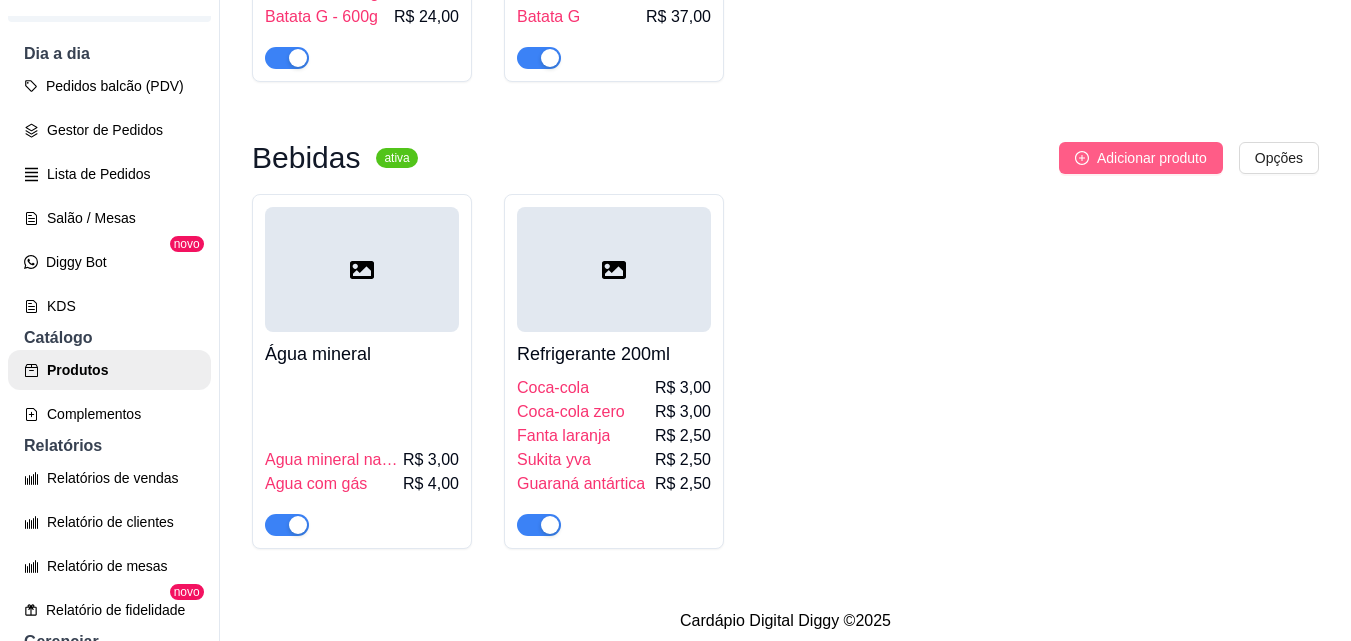 click on "Adicionar produto" at bounding box center [1141, 158] 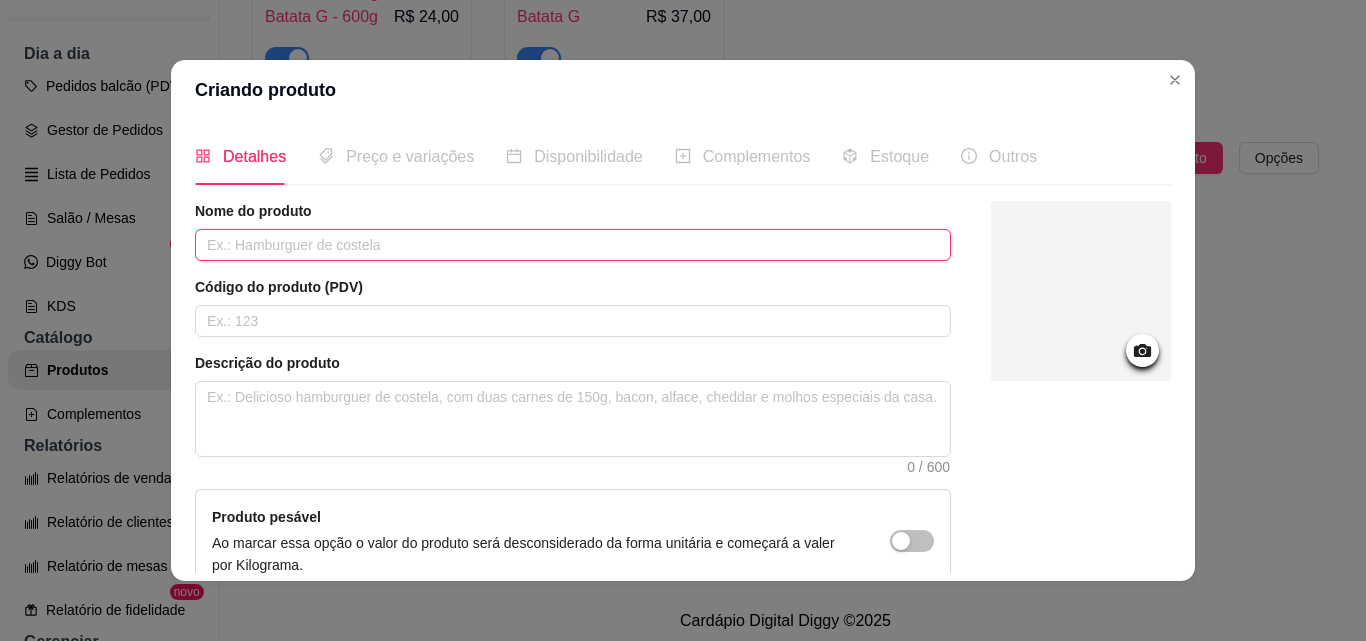 click at bounding box center (573, 245) 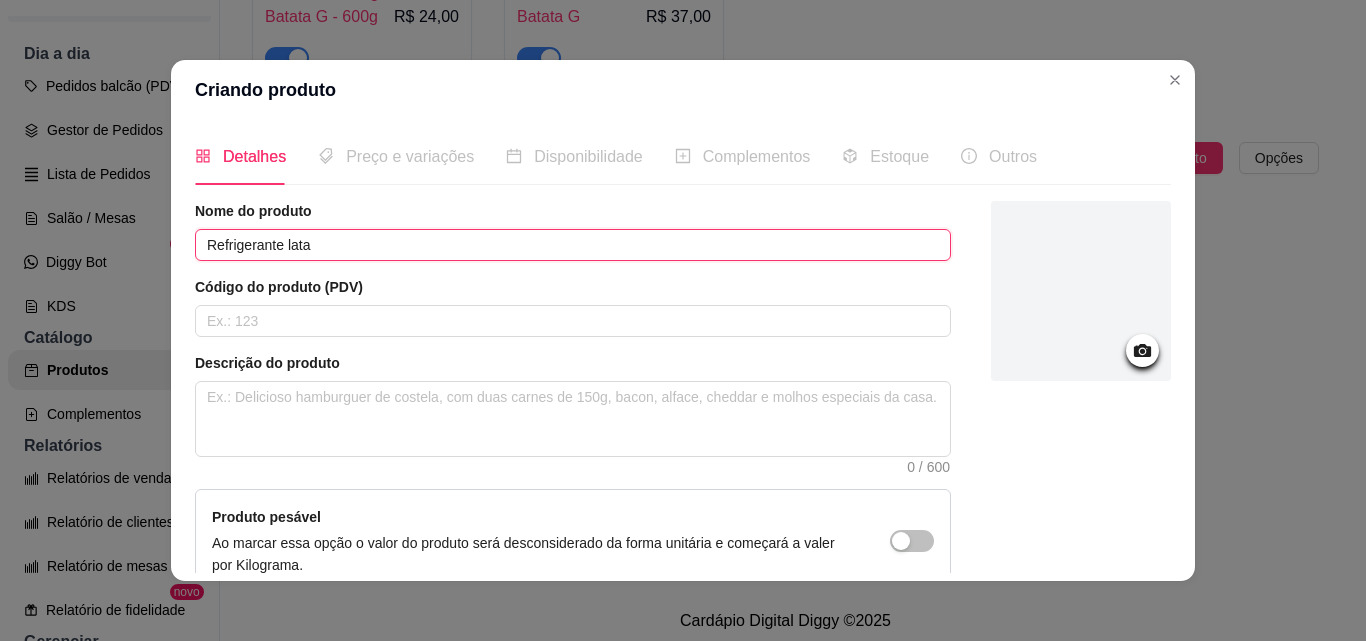scroll, scrollTop: 207, scrollLeft: 0, axis: vertical 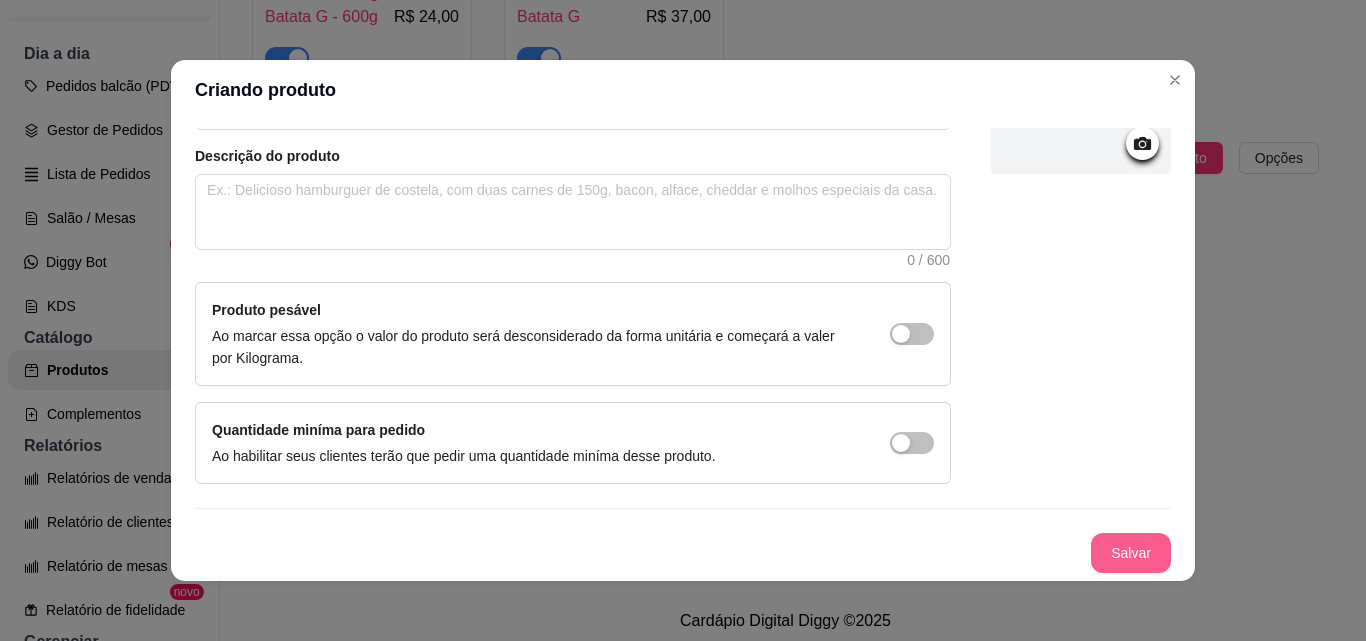 click on "Salvar" at bounding box center (1131, 553) 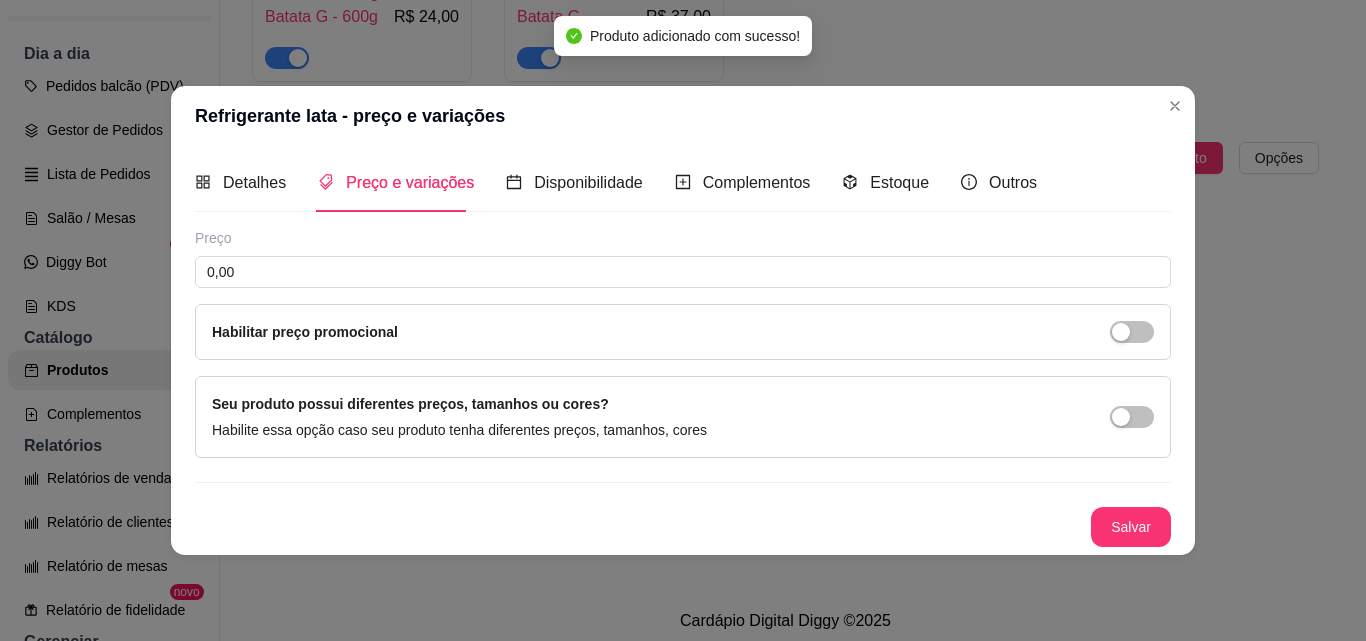 scroll, scrollTop: 0, scrollLeft: 0, axis: both 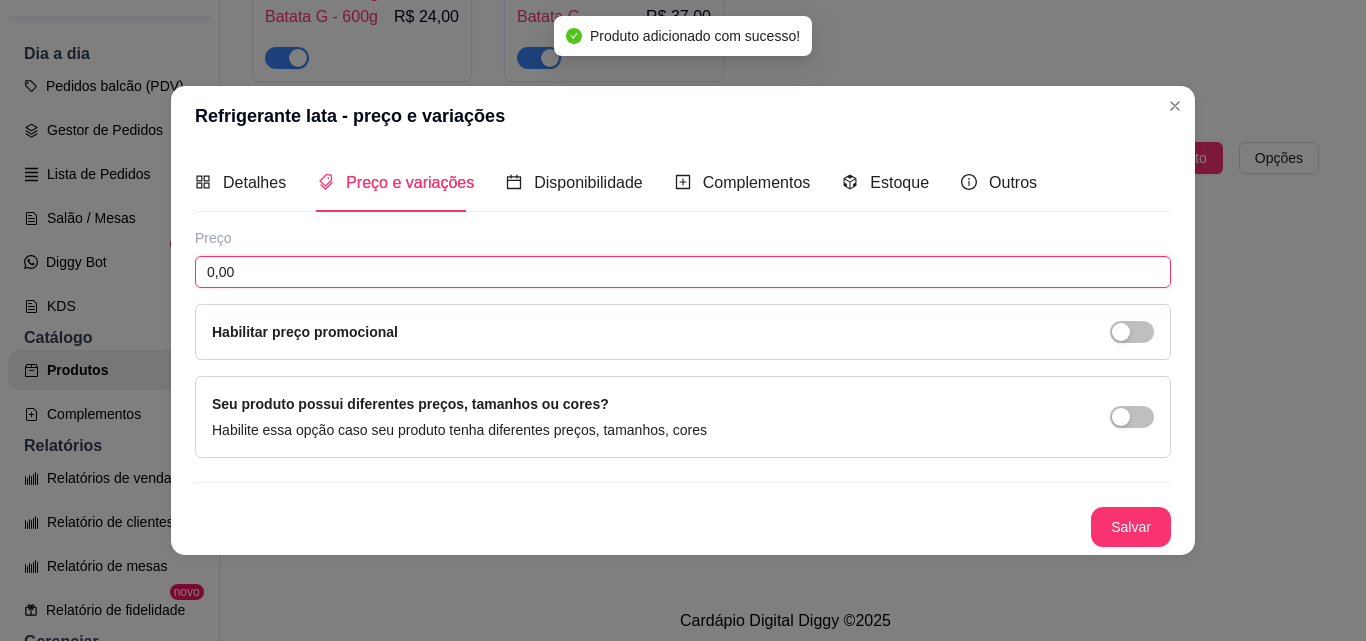 click on "0,00" at bounding box center (683, 272) 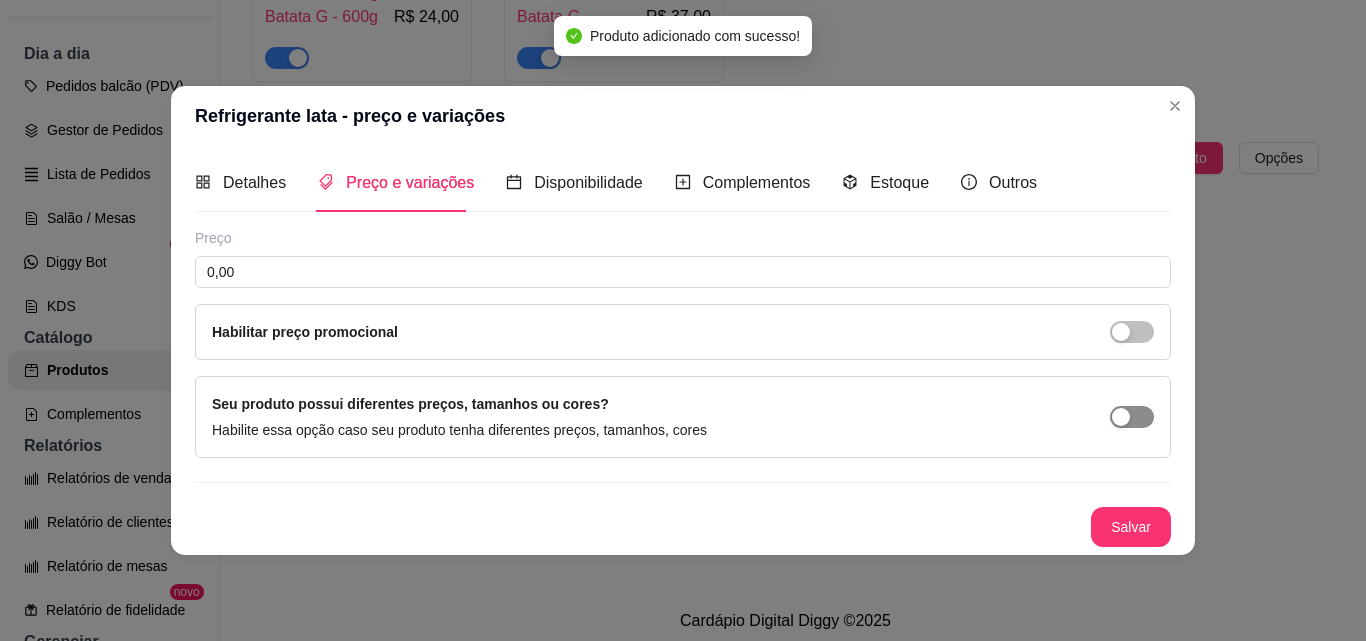 click at bounding box center (1132, 417) 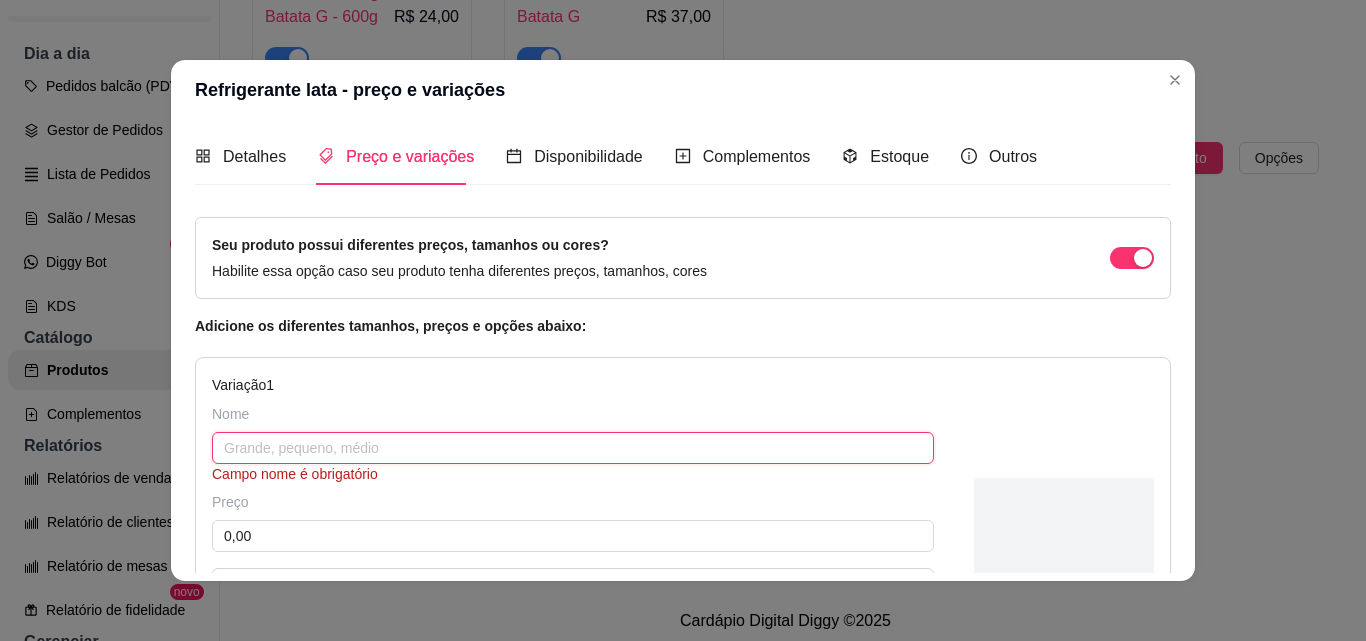 click at bounding box center [573, 448] 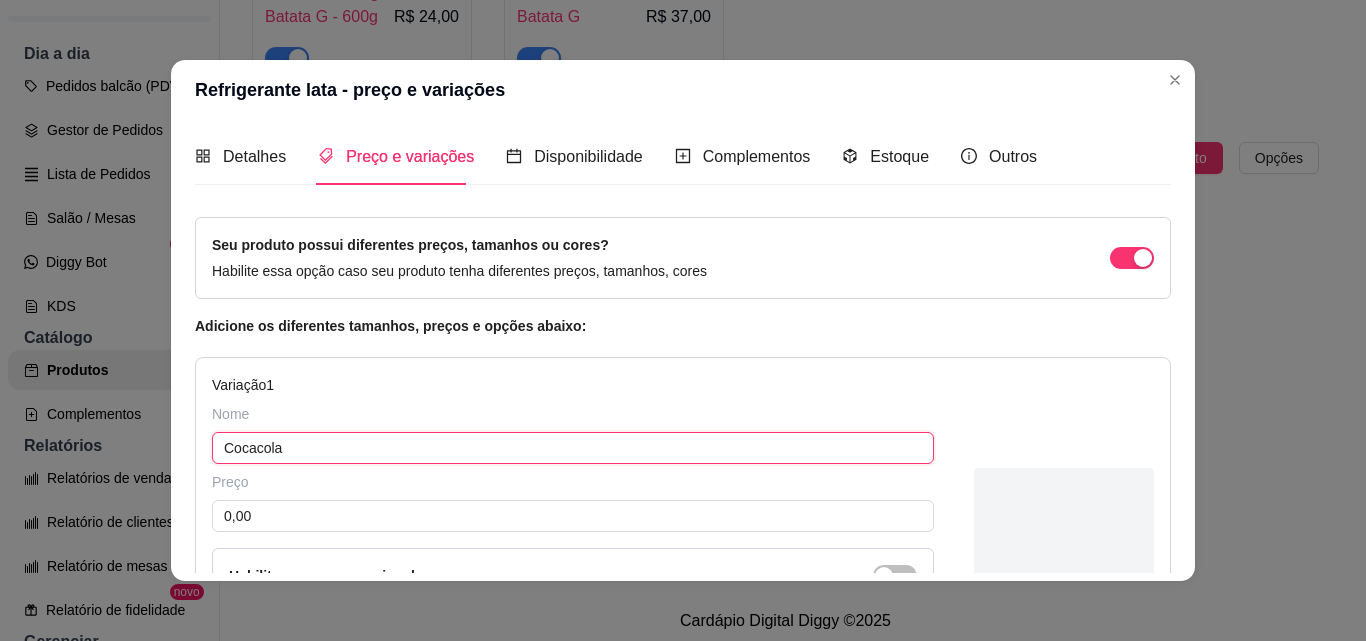 drag, startPoint x: 267, startPoint y: 453, endPoint x: 260, endPoint y: 437, distance: 17.464249 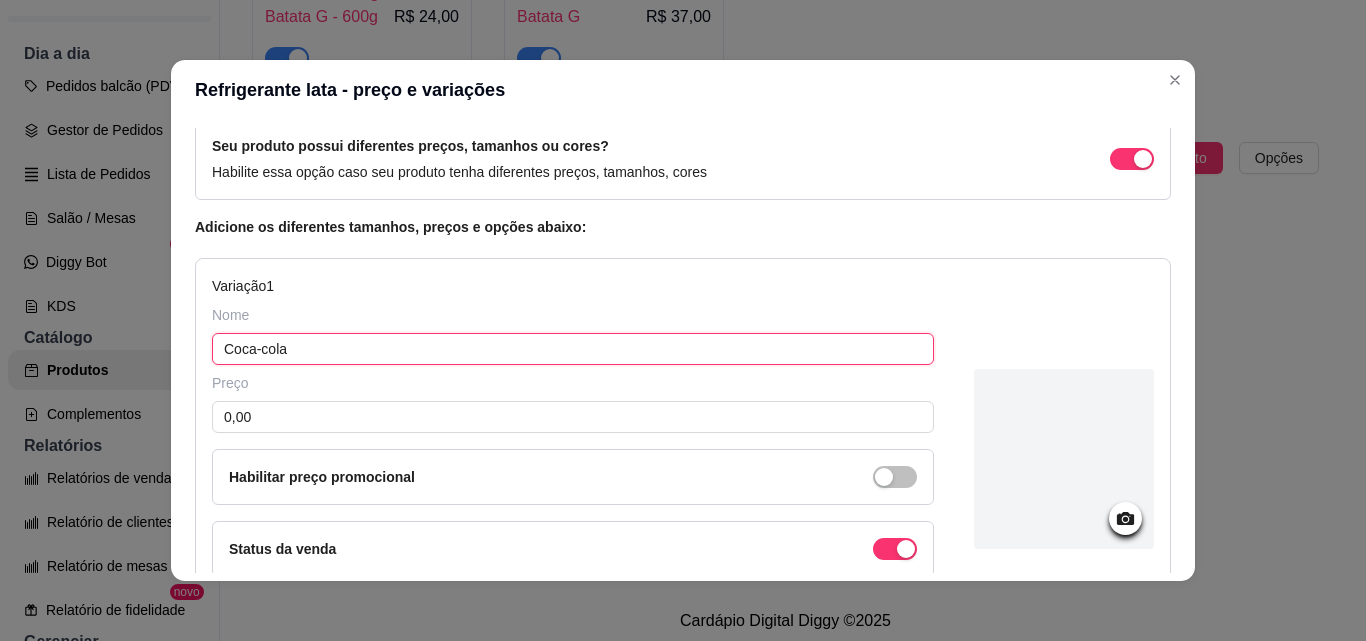 scroll, scrollTop: 100, scrollLeft: 0, axis: vertical 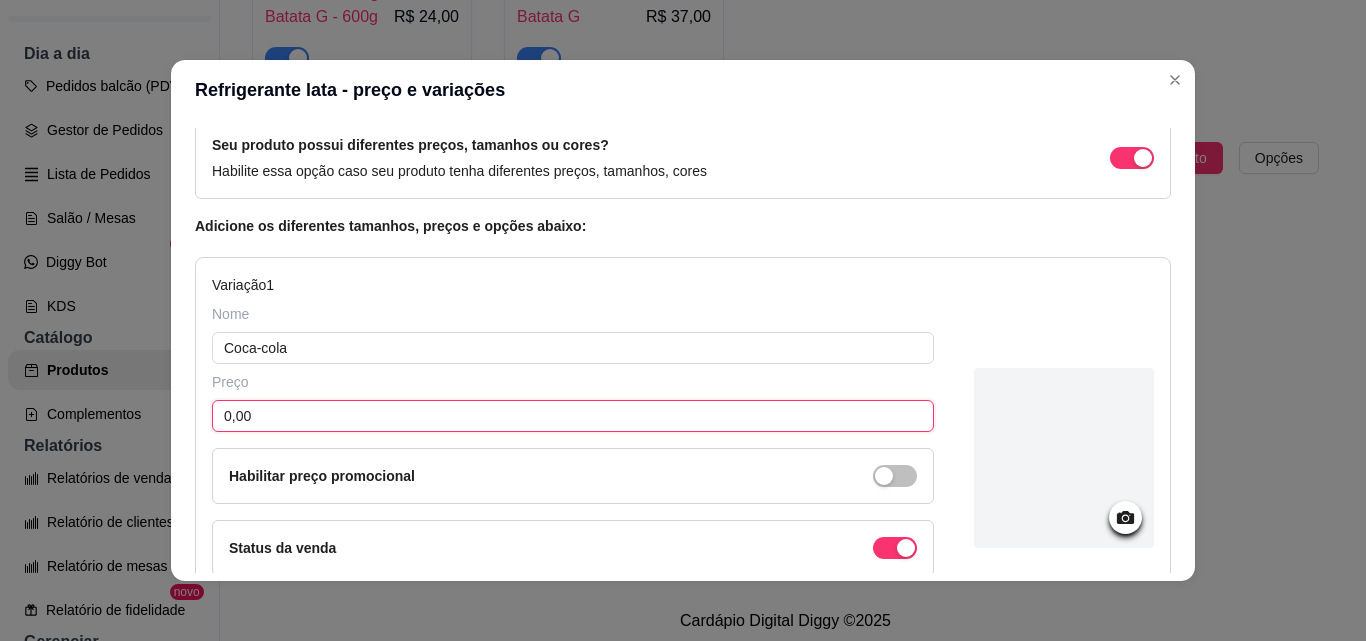 click on "0,00" at bounding box center (573, 416) 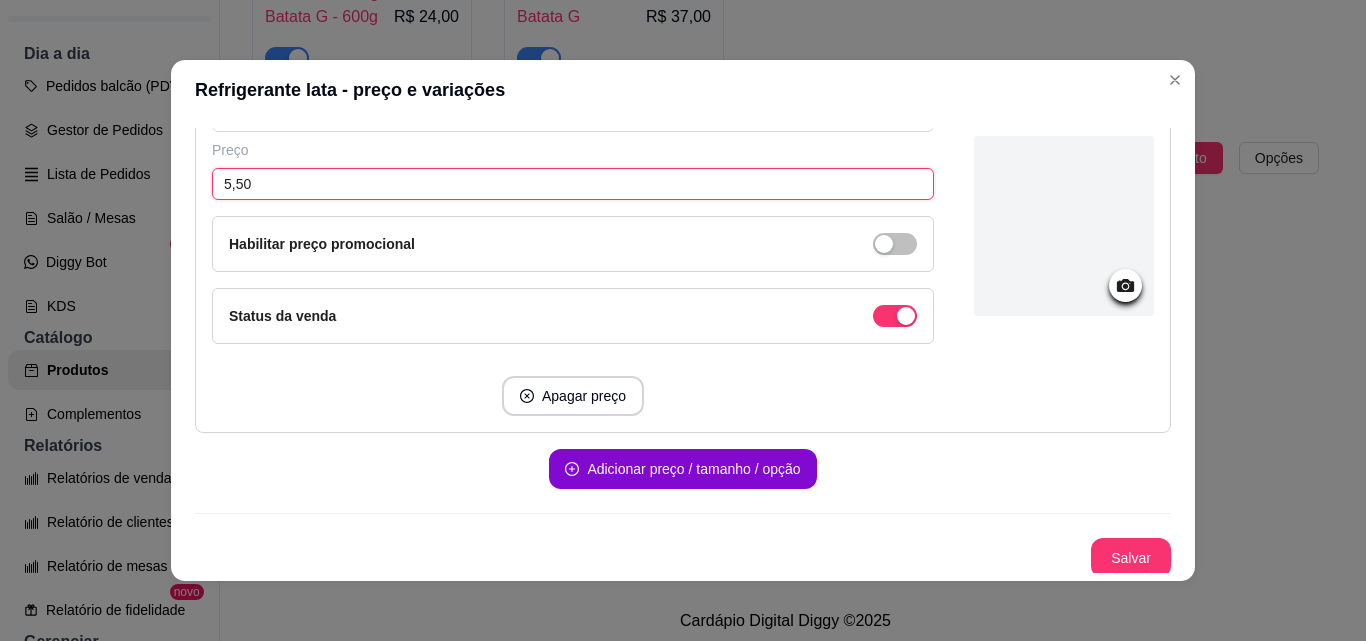 scroll, scrollTop: 337, scrollLeft: 0, axis: vertical 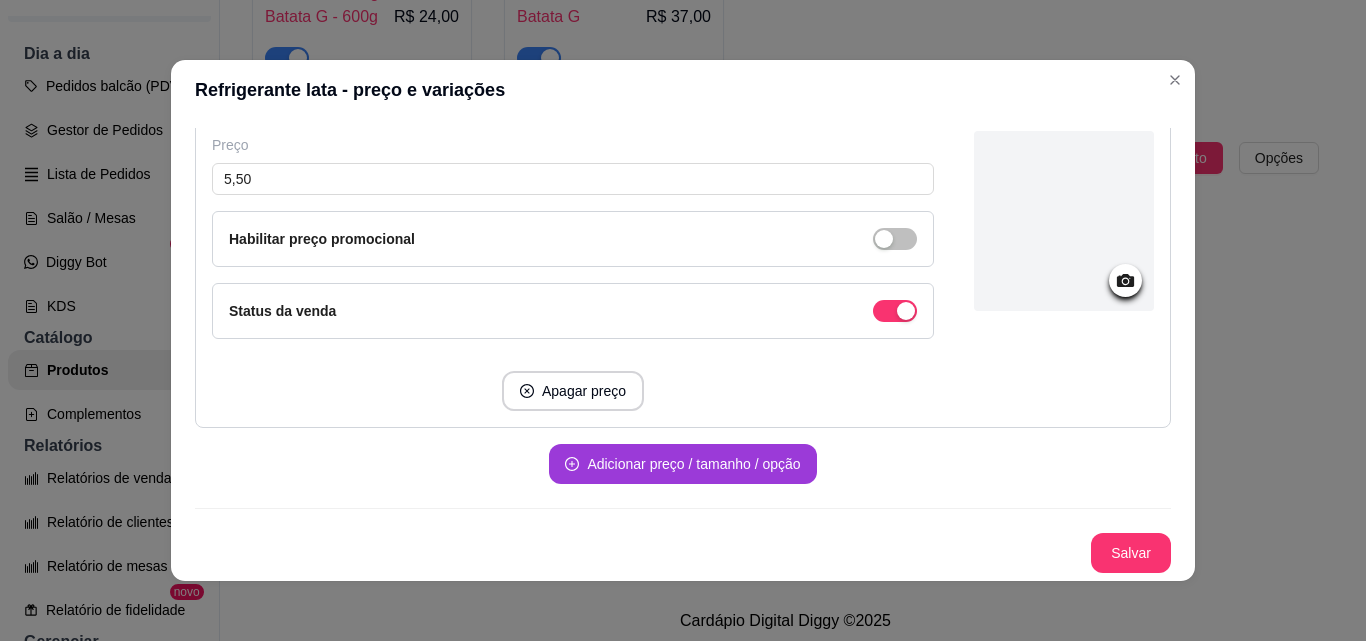 click on "Adicionar preço / tamanho / opção" at bounding box center (682, 464) 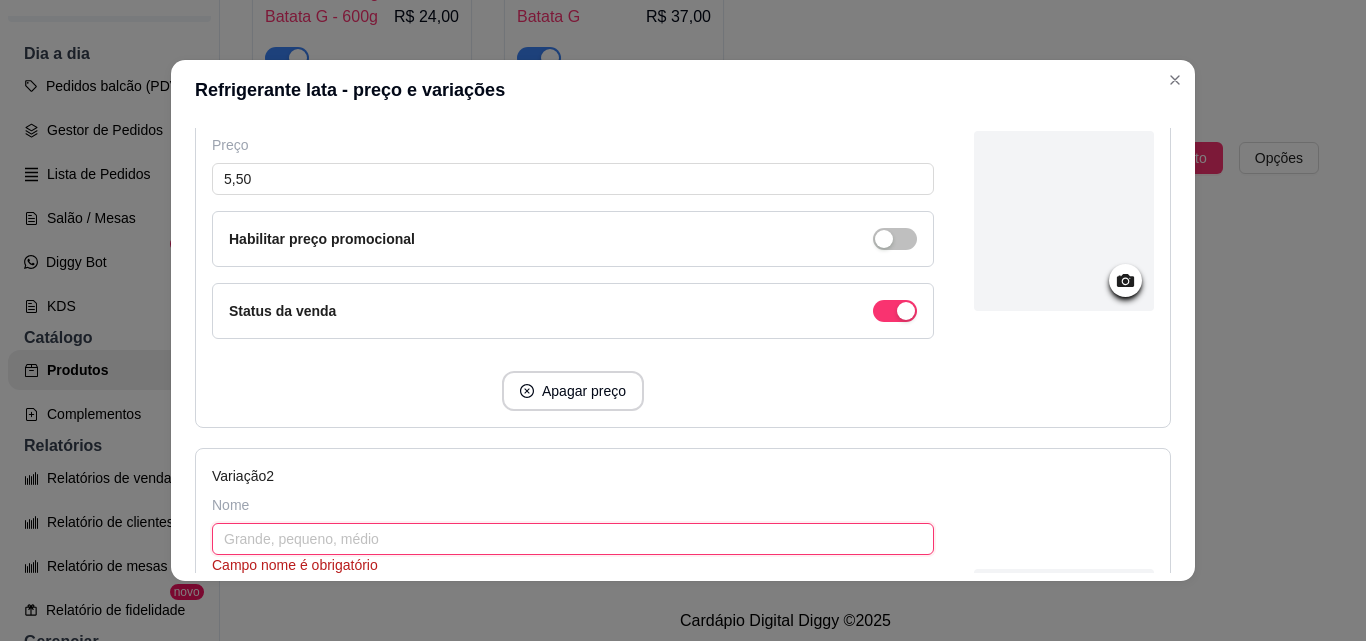 click at bounding box center [573, 539] 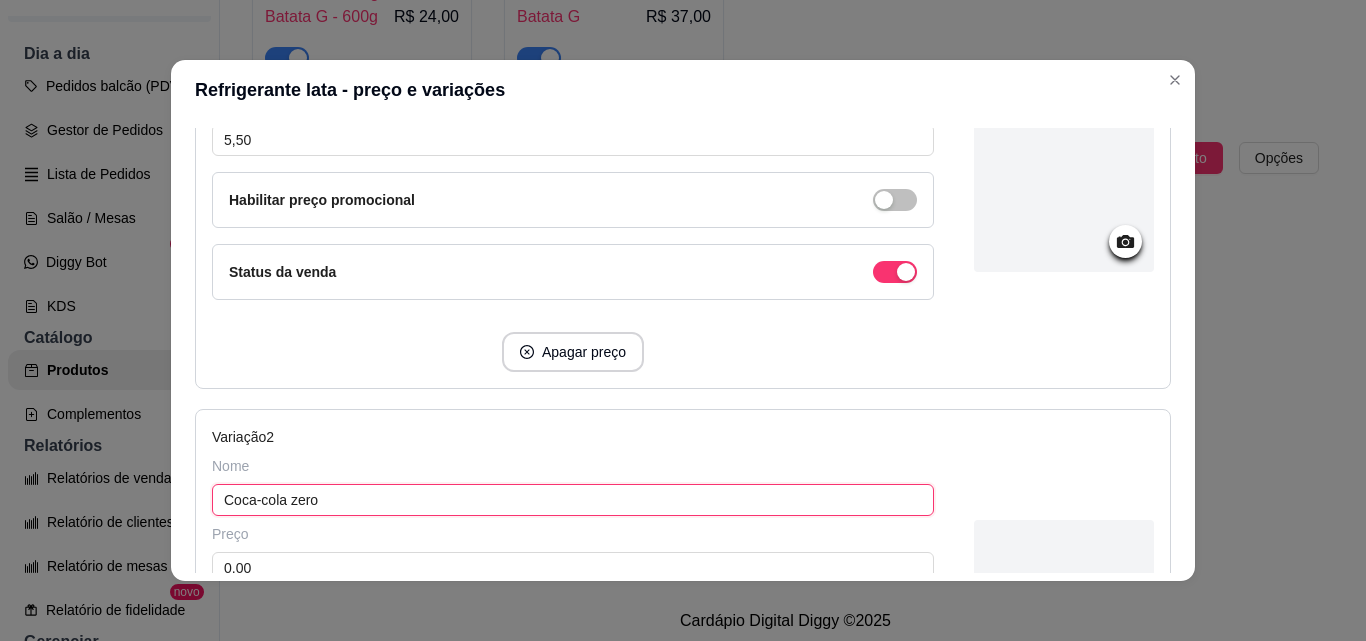 scroll, scrollTop: 637, scrollLeft: 0, axis: vertical 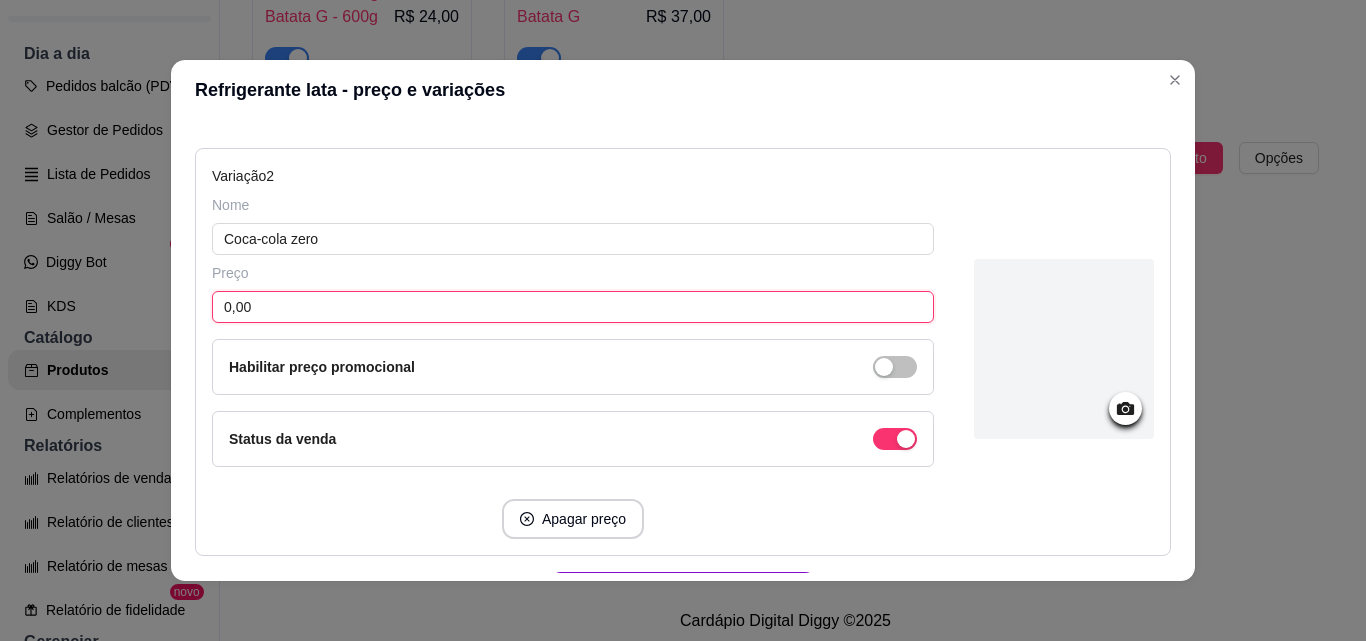 click on "0,00" at bounding box center [573, 307] 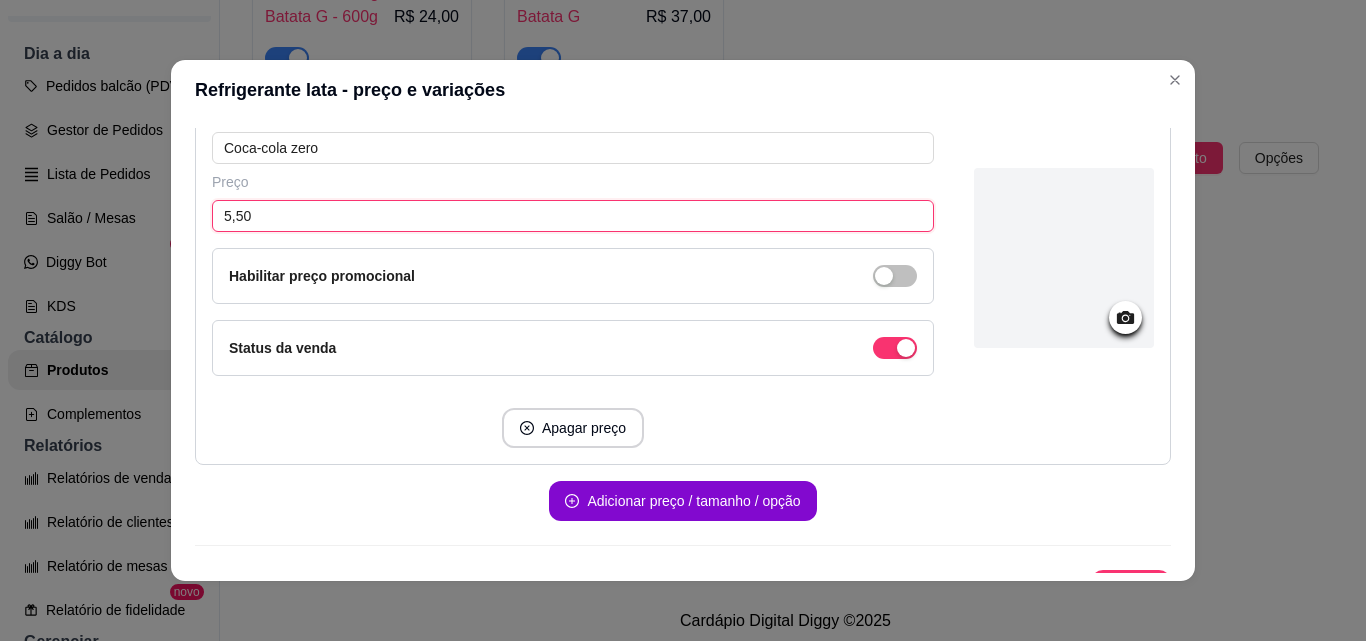 scroll, scrollTop: 765, scrollLeft: 0, axis: vertical 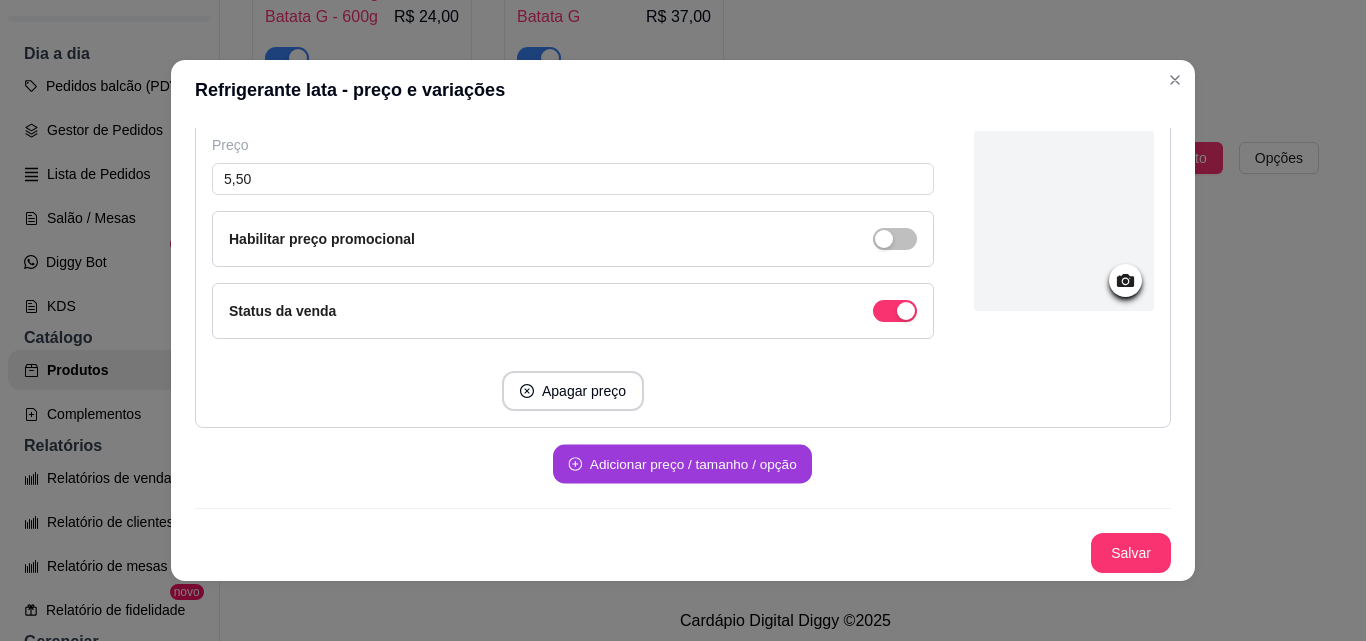 click on "Adicionar preço / tamanho / opção" at bounding box center (682, 464) 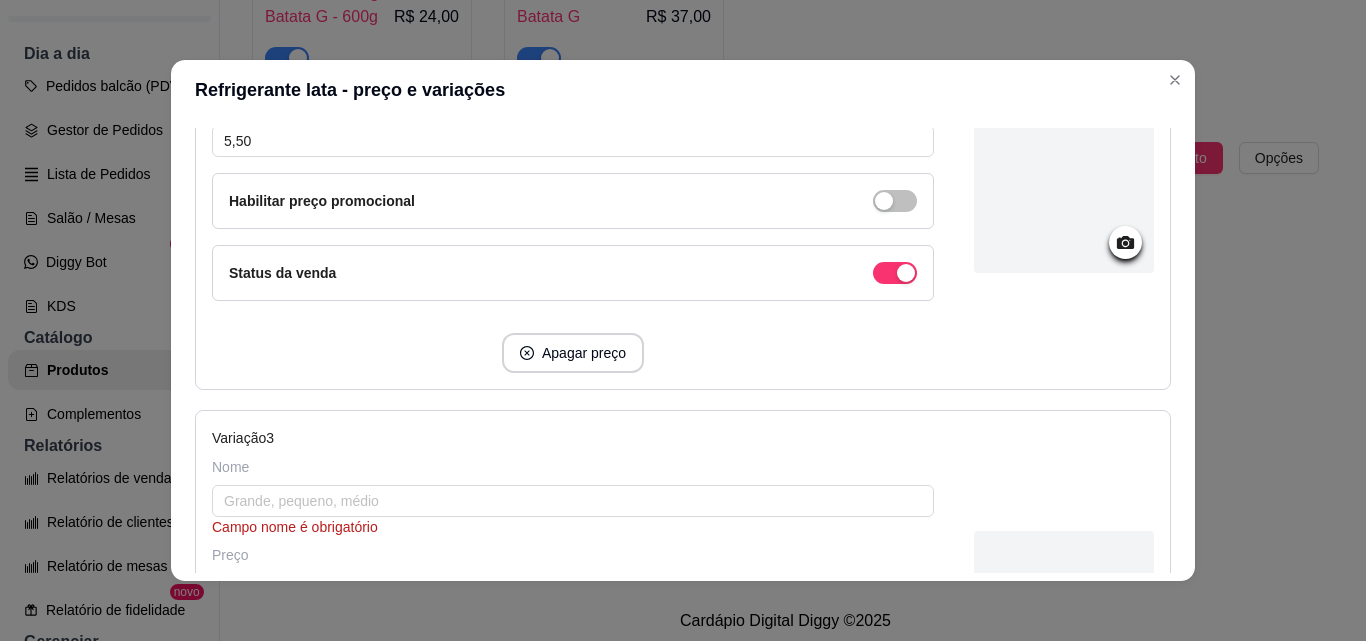 scroll, scrollTop: 965, scrollLeft: 0, axis: vertical 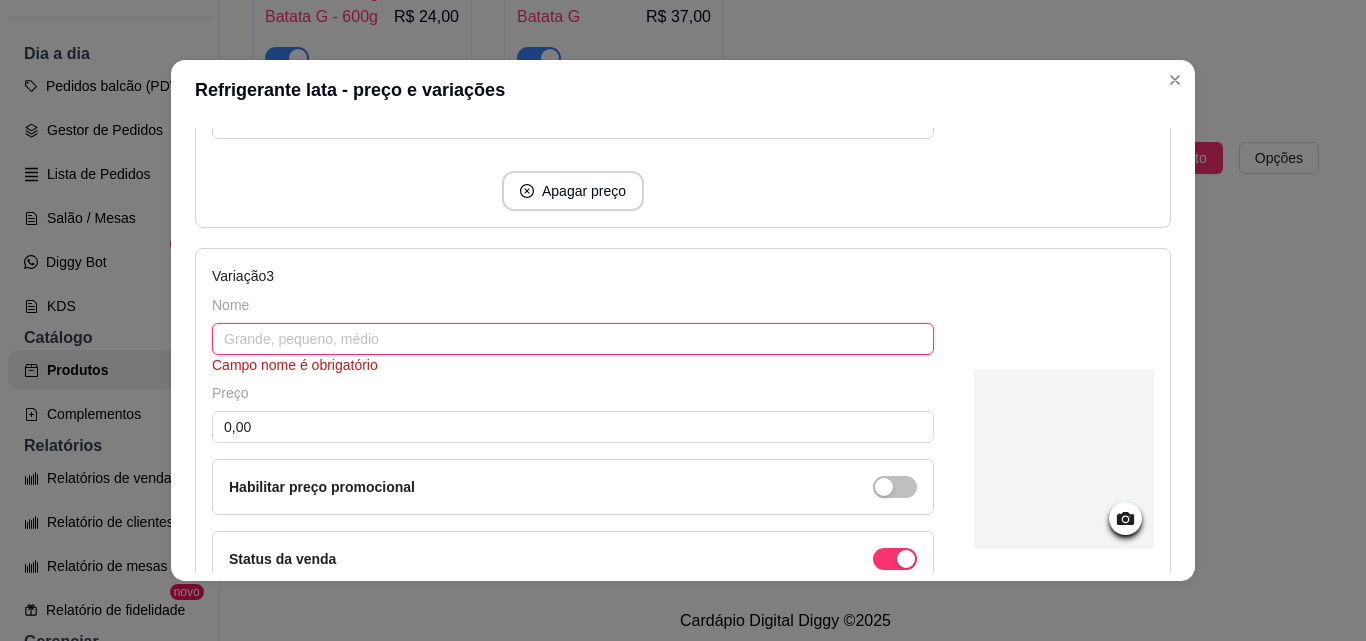 click at bounding box center (573, 339) 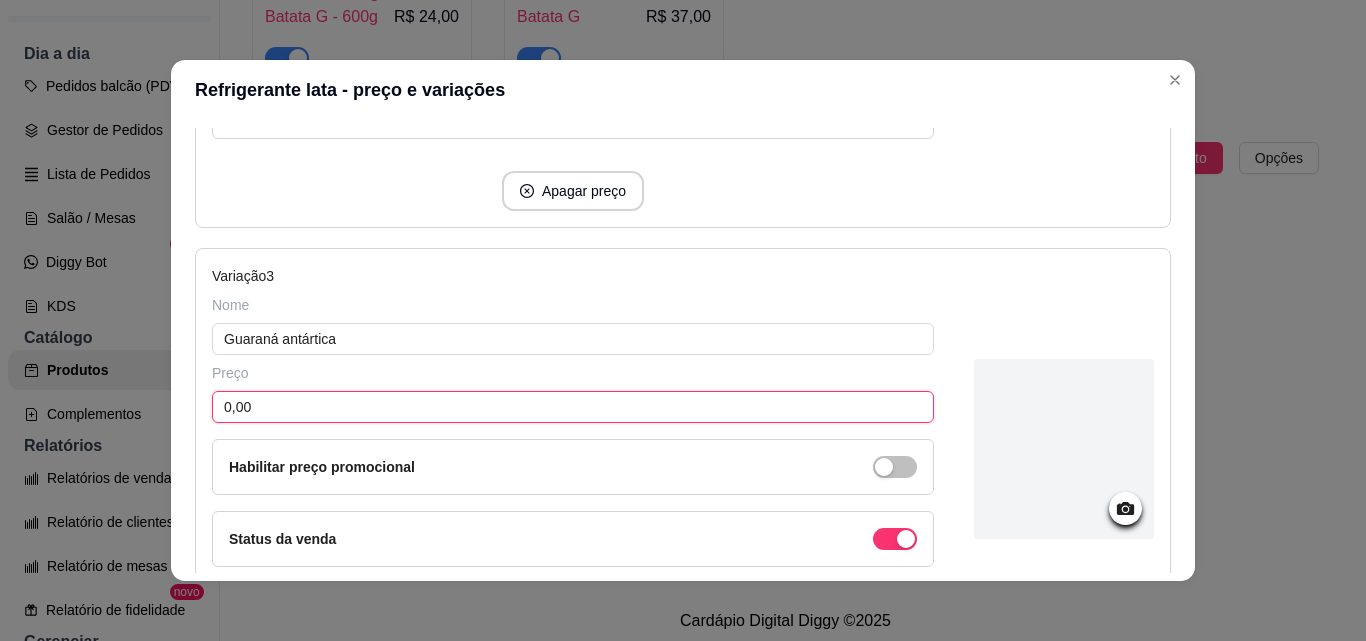 click on "0,00" at bounding box center [573, 407] 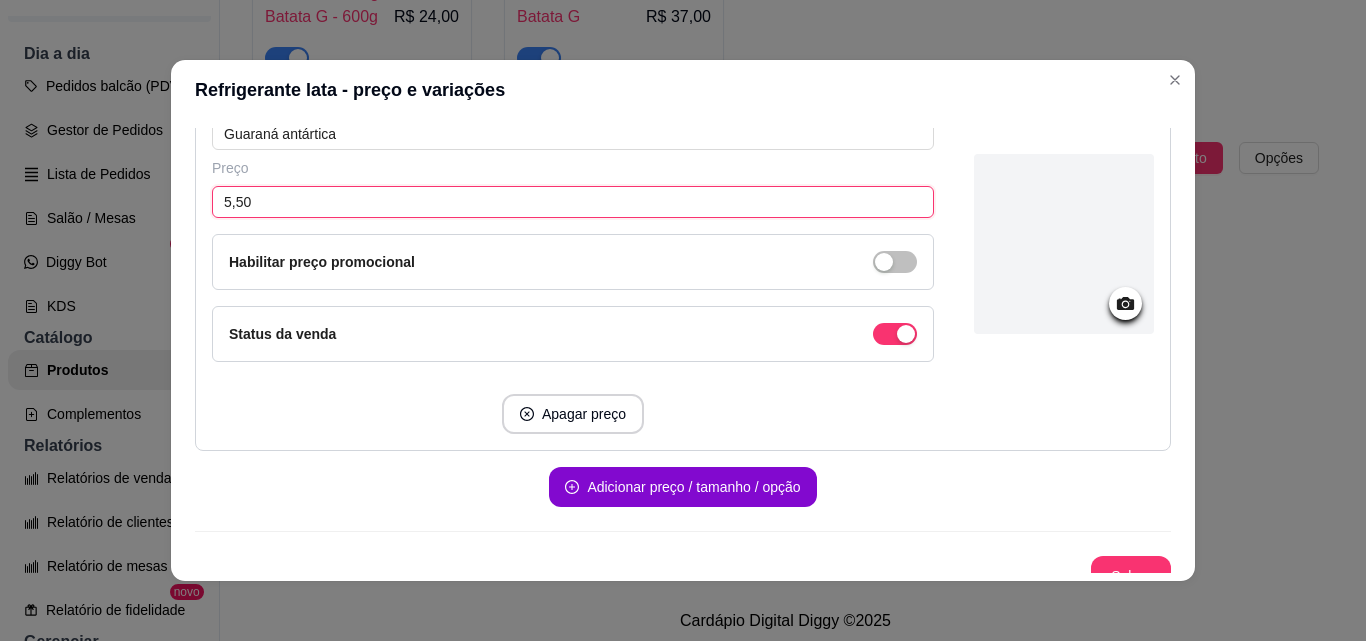 scroll, scrollTop: 1193, scrollLeft: 0, axis: vertical 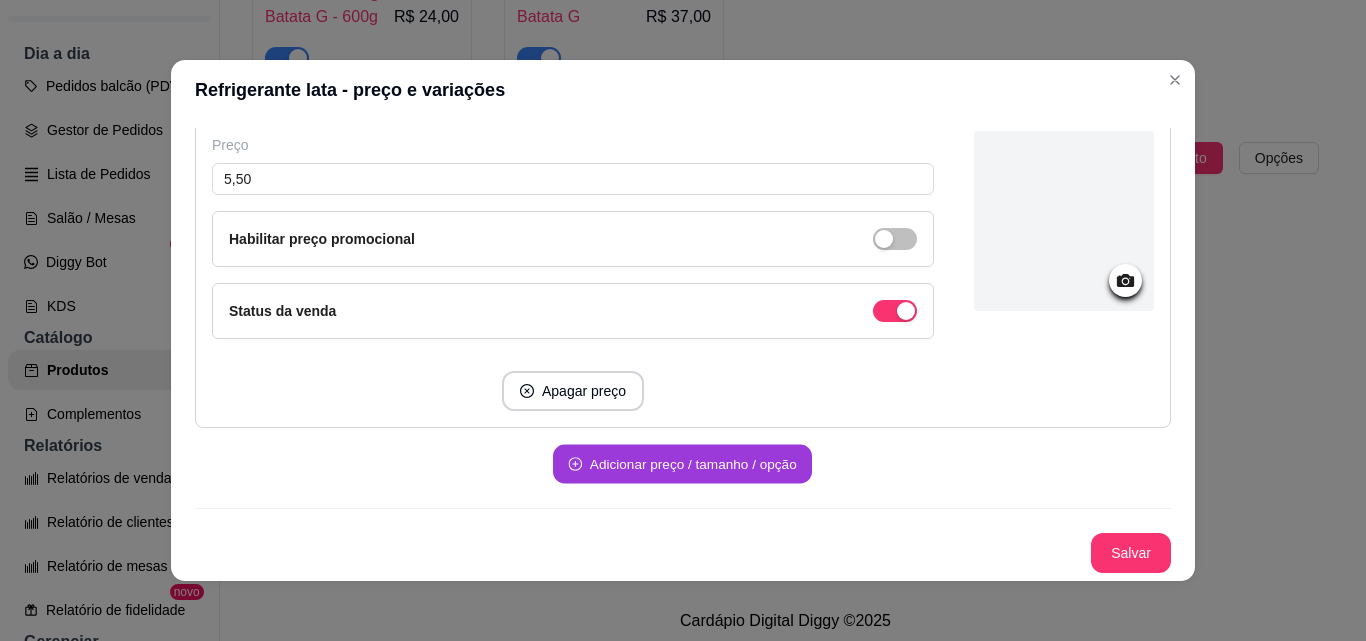 click on "Adicionar preço / tamanho / opção" at bounding box center (682, 464) 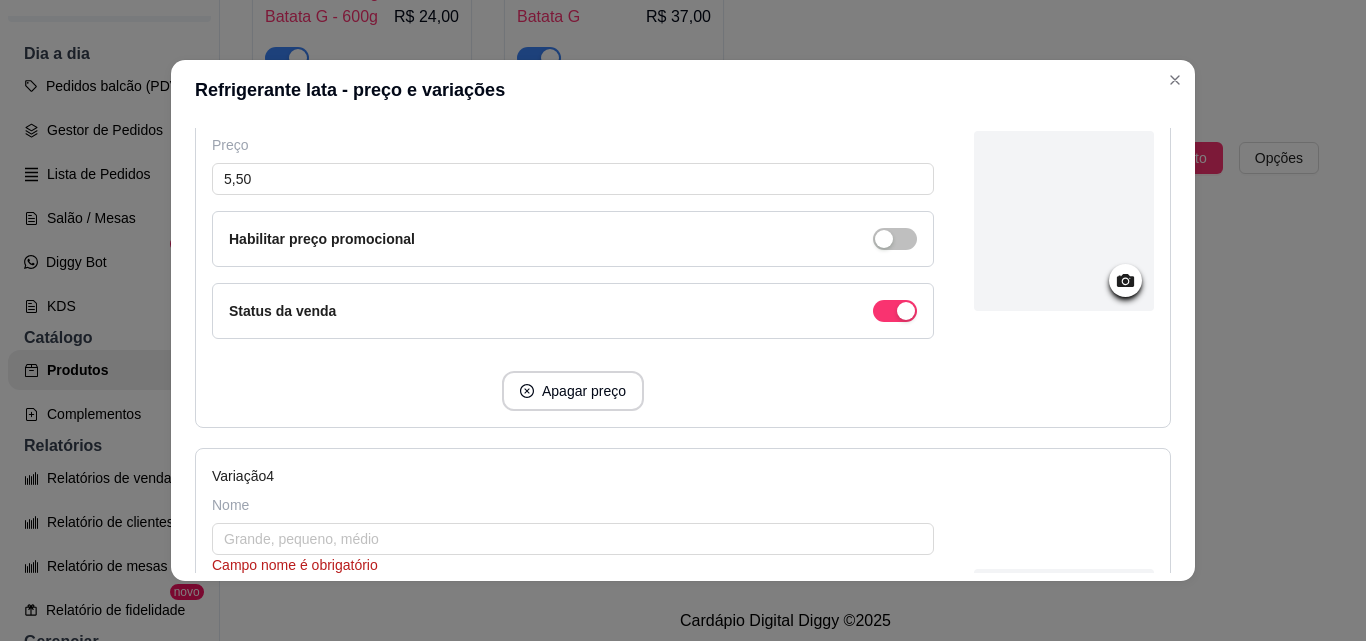click on "Nome Campo nome é obrigatório" at bounding box center [573, 535] 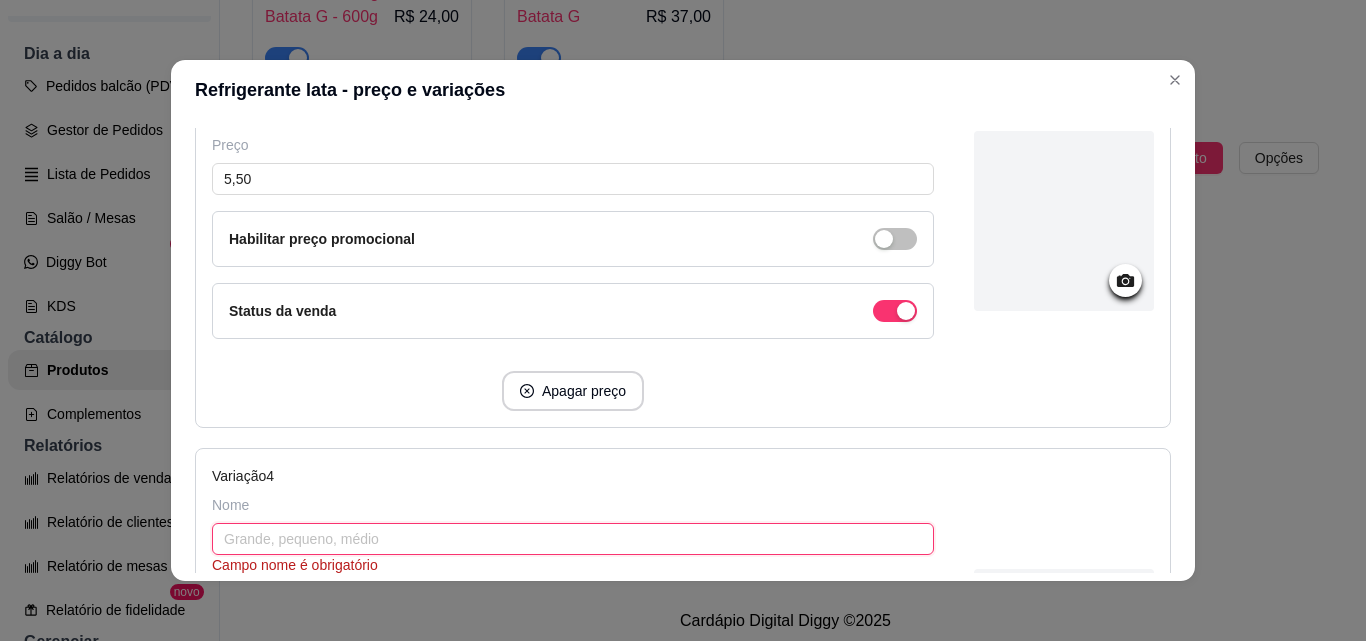 click at bounding box center (573, 539) 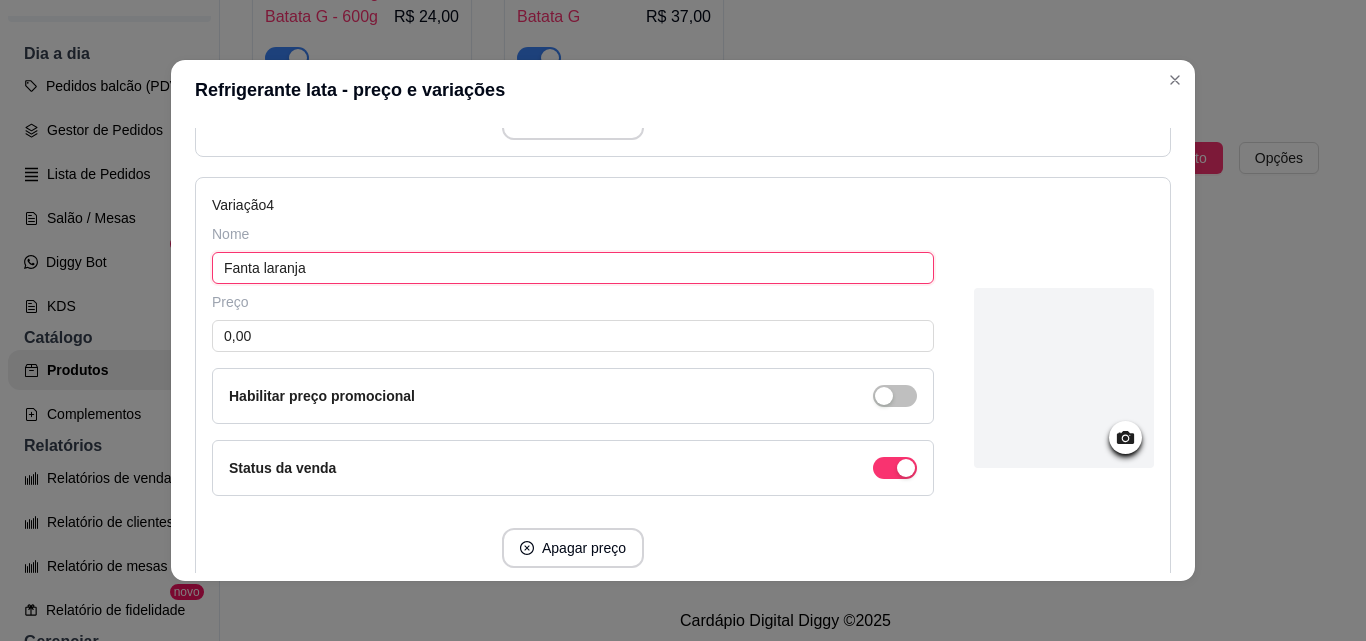 scroll, scrollTop: 1493, scrollLeft: 0, axis: vertical 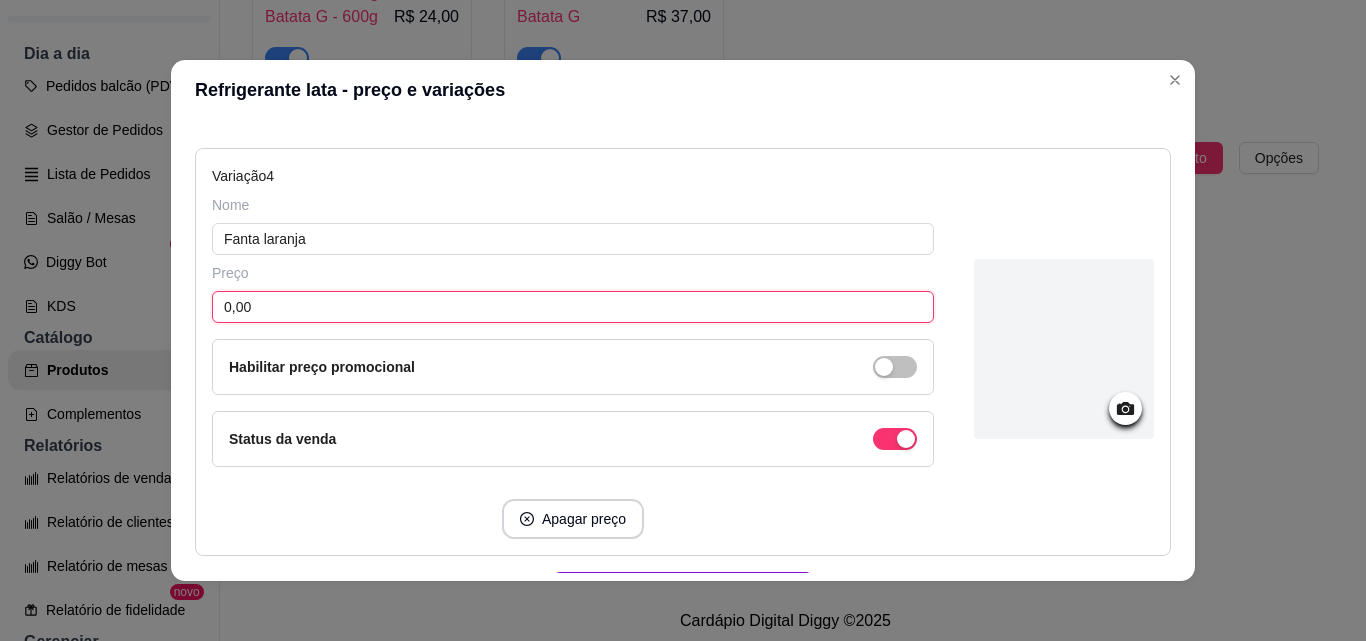 click on "0,00" at bounding box center (573, 307) 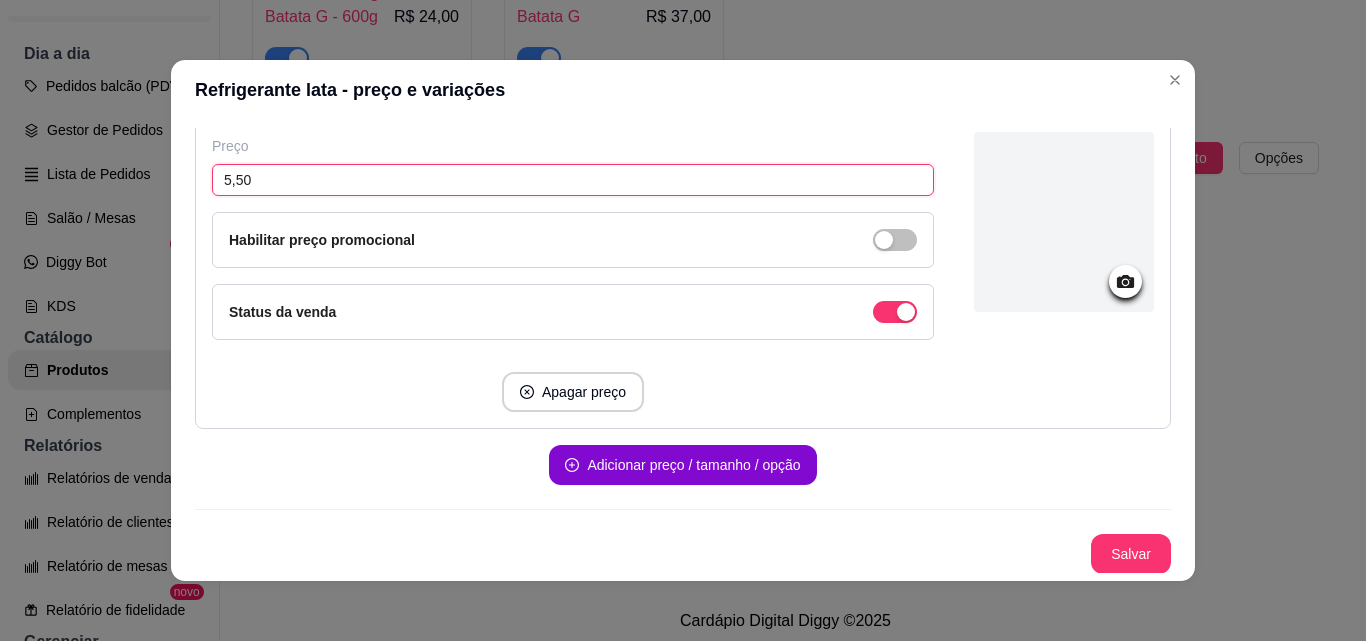 scroll, scrollTop: 1621, scrollLeft: 0, axis: vertical 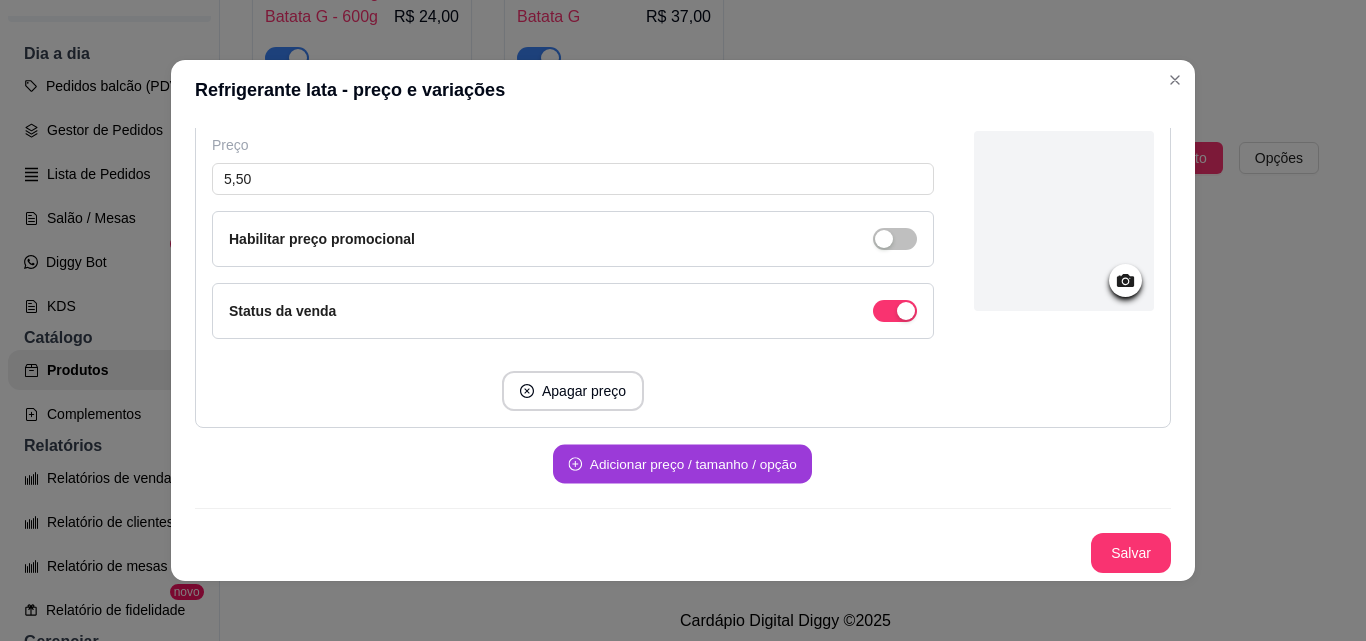 click on "Adicionar preço / tamanho / opção" at bounding box center [682, 464] 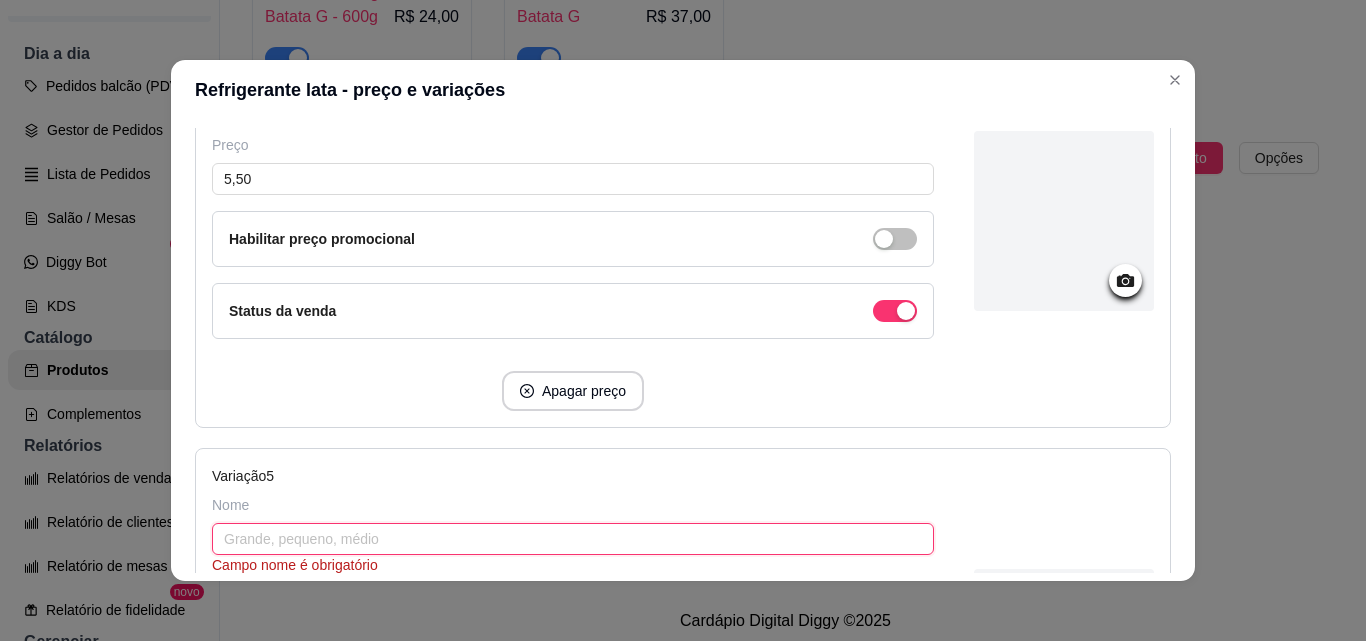 click at bounding box center [573, 539] 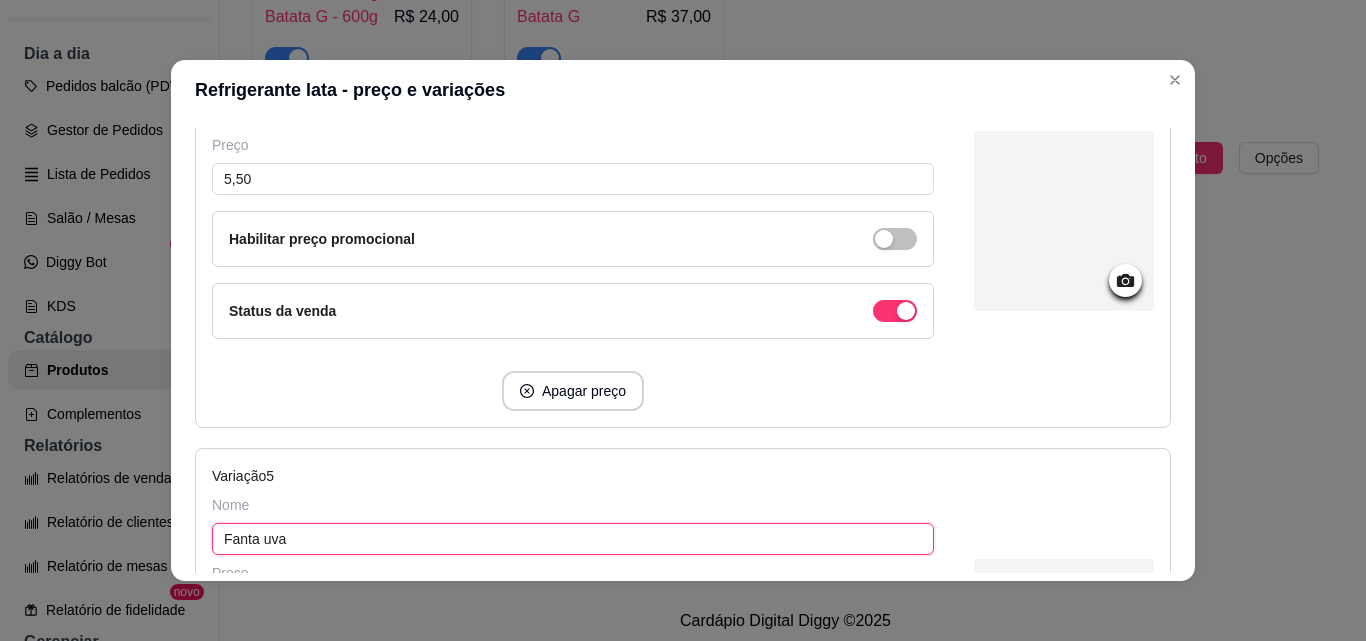 scroll, scrollTop: 1821, scrollLeft: 0, axis: vertical 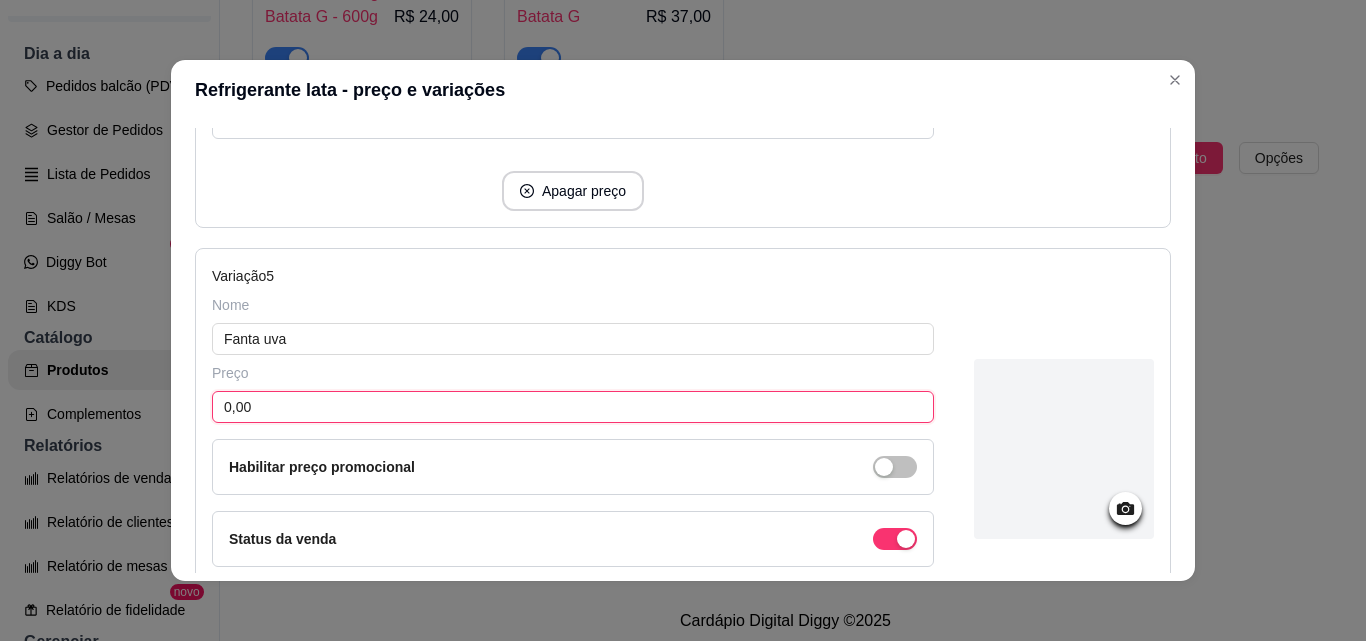 click on "0,00" at bounding box center (573, 407) 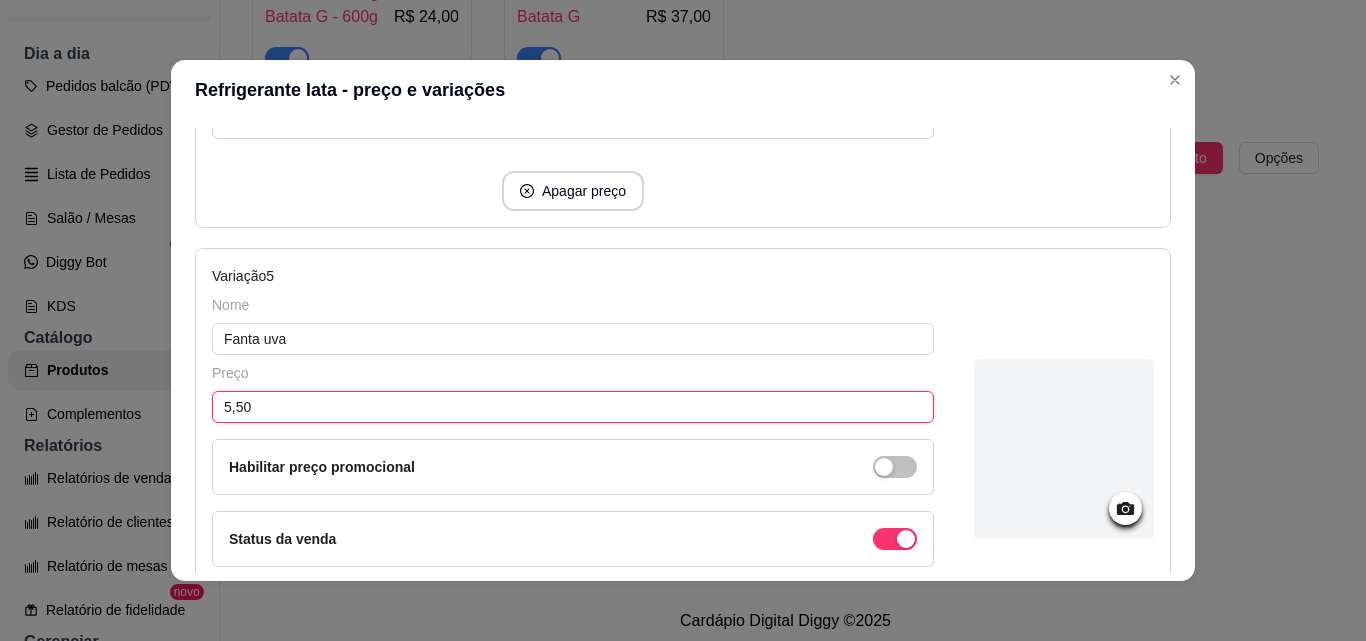 scroll, scrollTop: 2049, scrollLeft: 0, axis: vertical 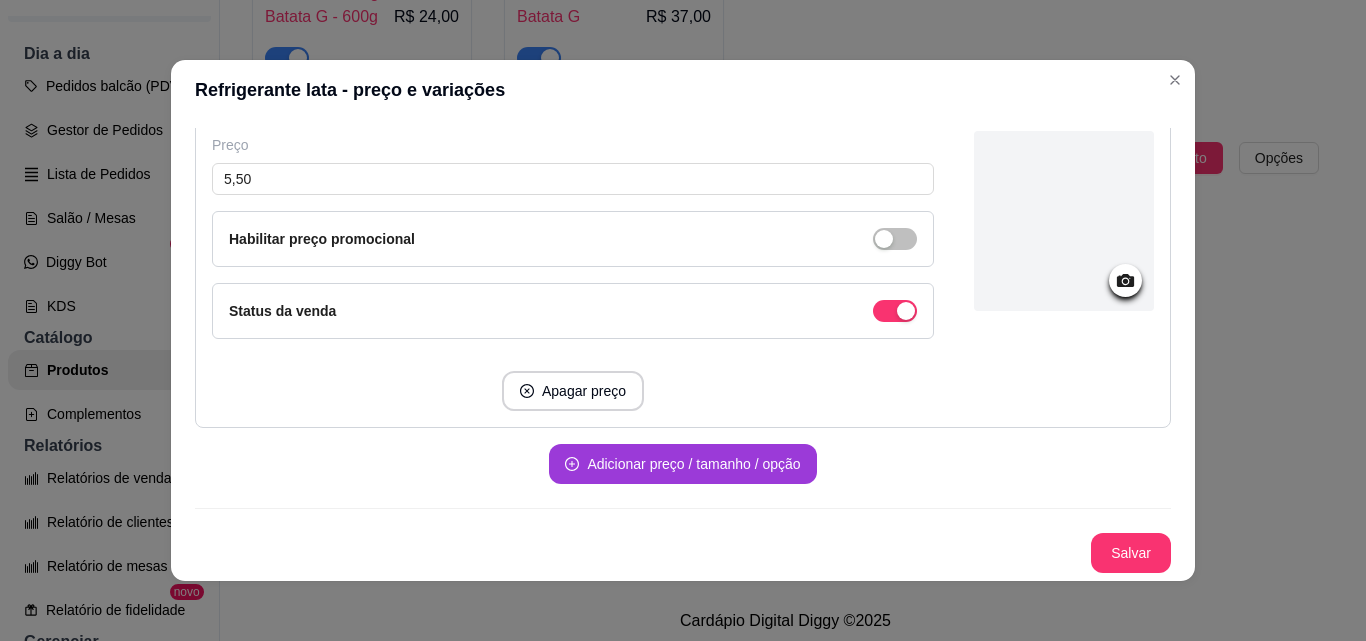 click on "Adicionar preço / tamanho / opção" at bounding box center (682, 464) 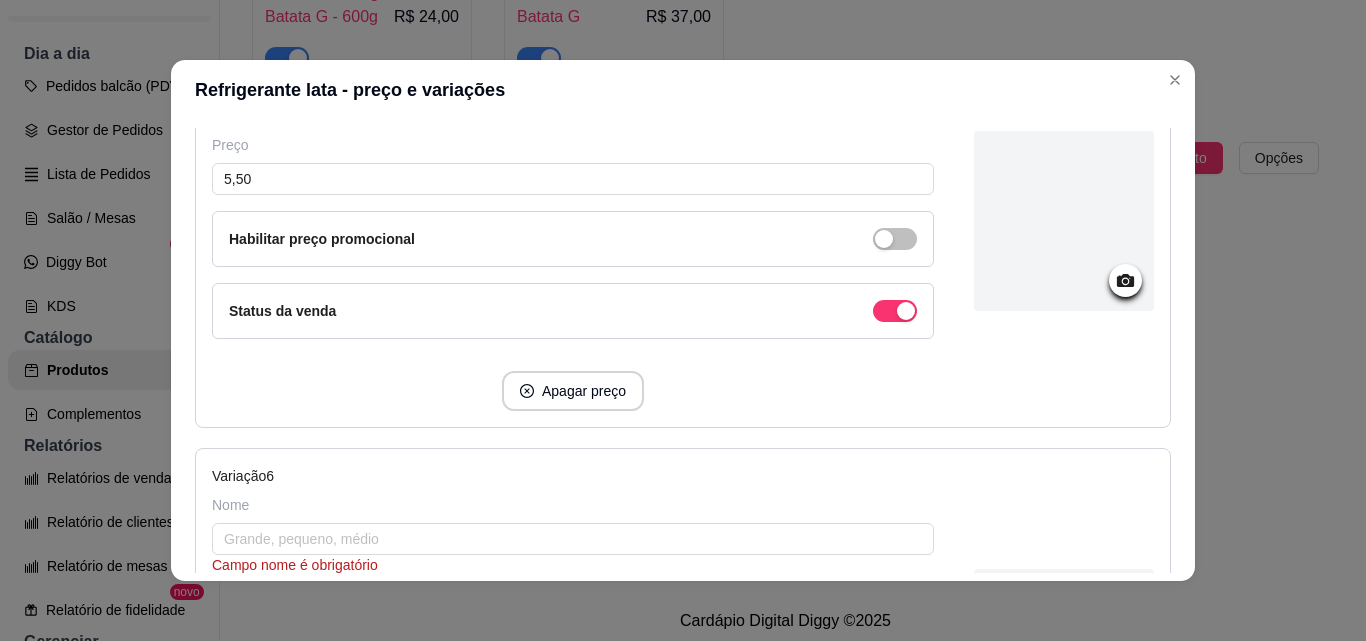 click on "Nome Campo nome é obrigatório" at bounding box center [573, 535] 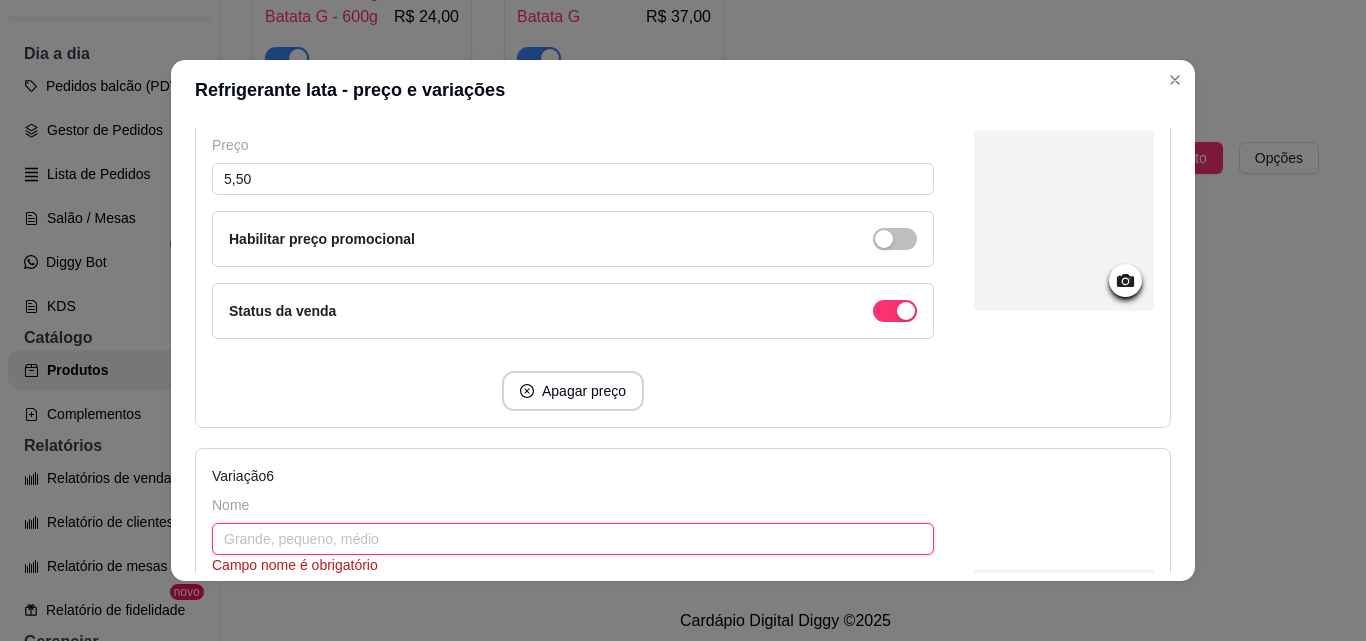 click at bounding box center (573, 539) 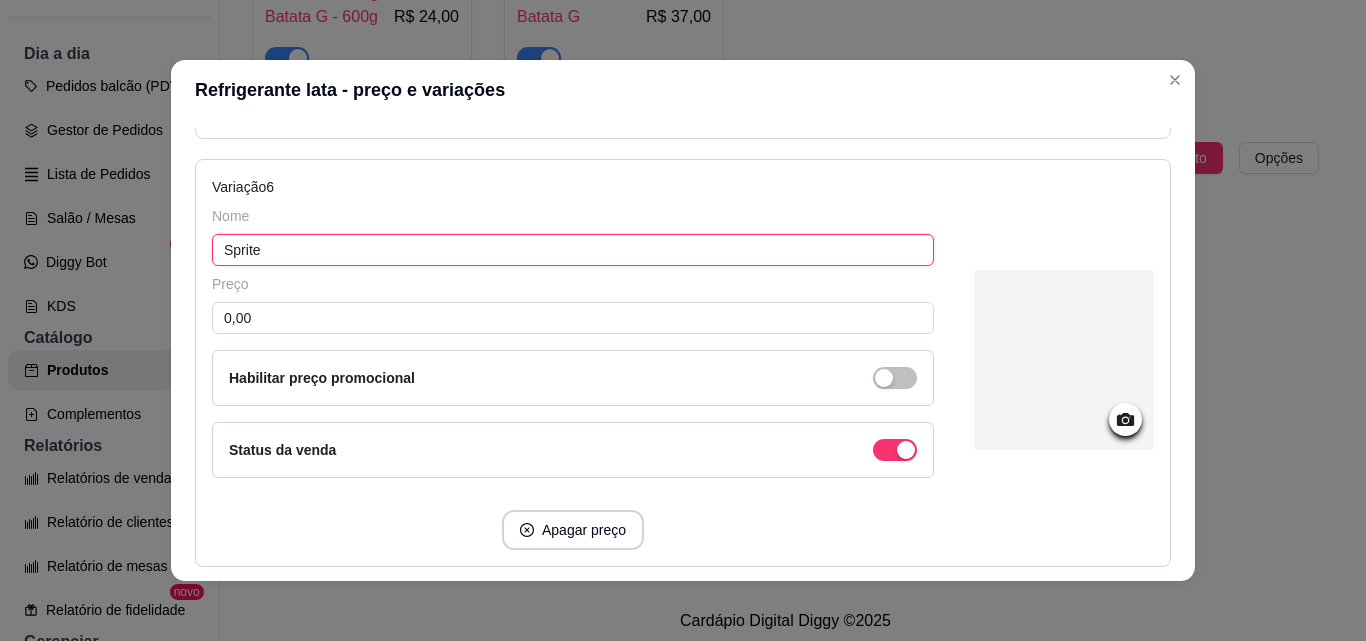 scroll, scrollTop: 2349, scrollLeft: 0, axis: vertical 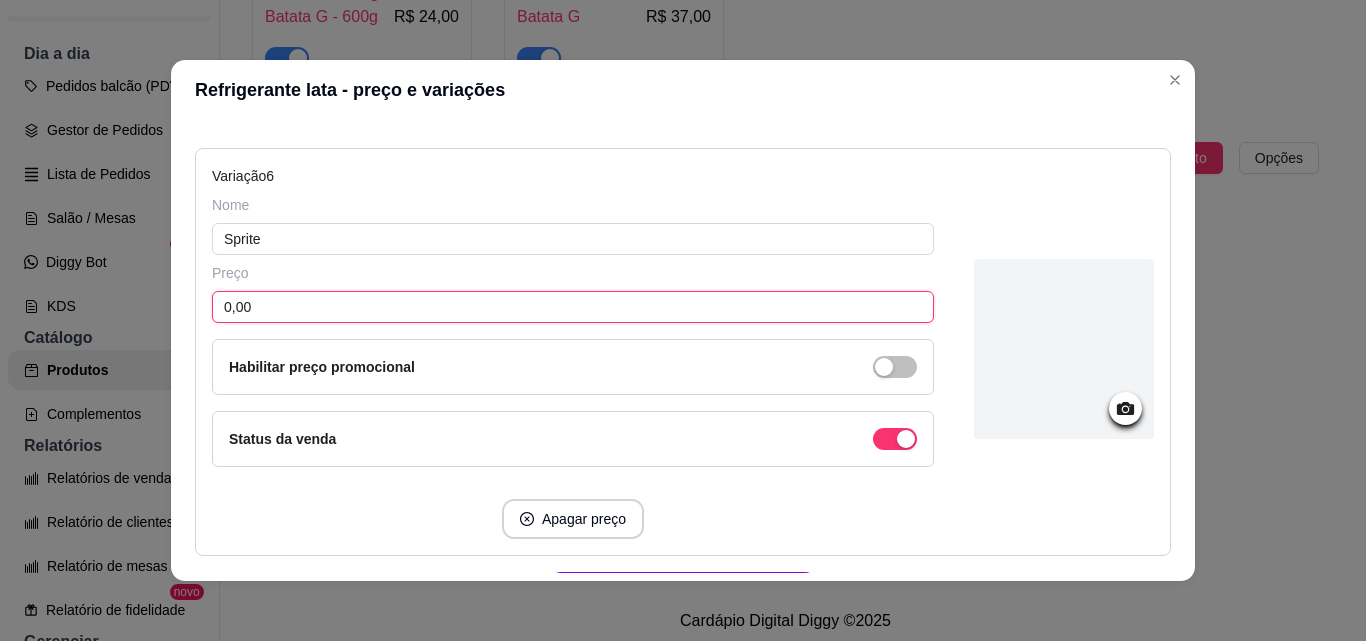 click on "0,00" at bounding box center [573, 307] 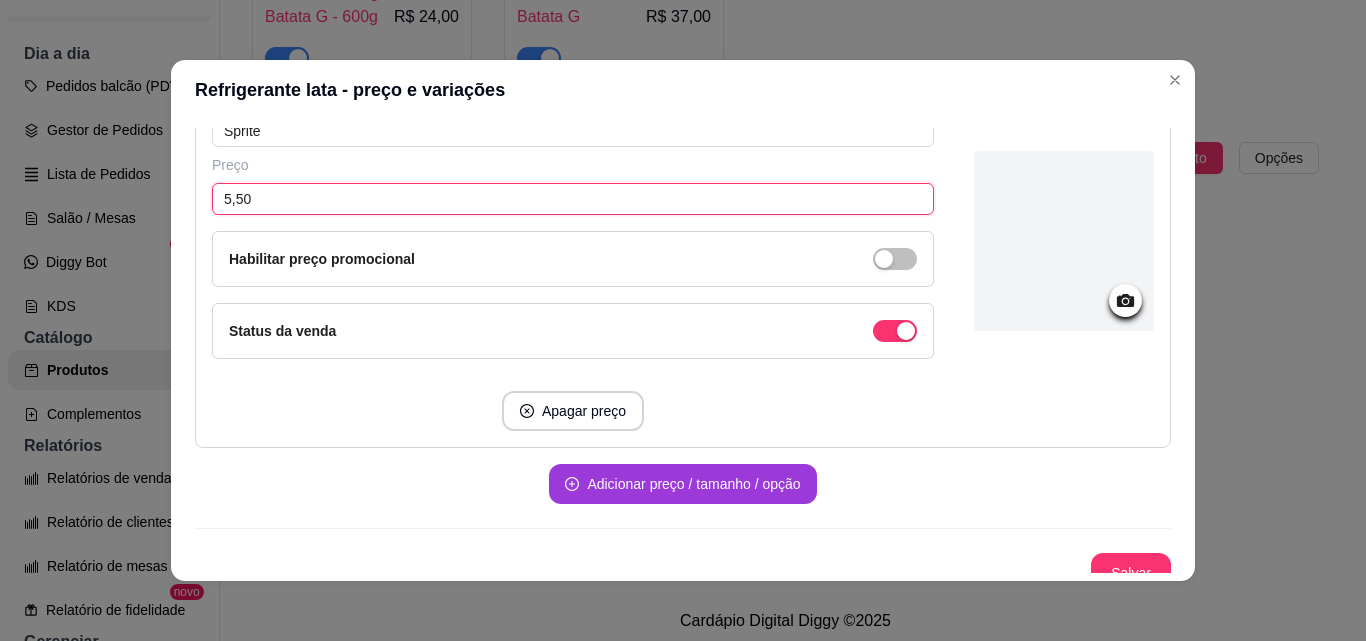 scroll, scrollTop: 2477, scrollLeft: 0, axis: vertical 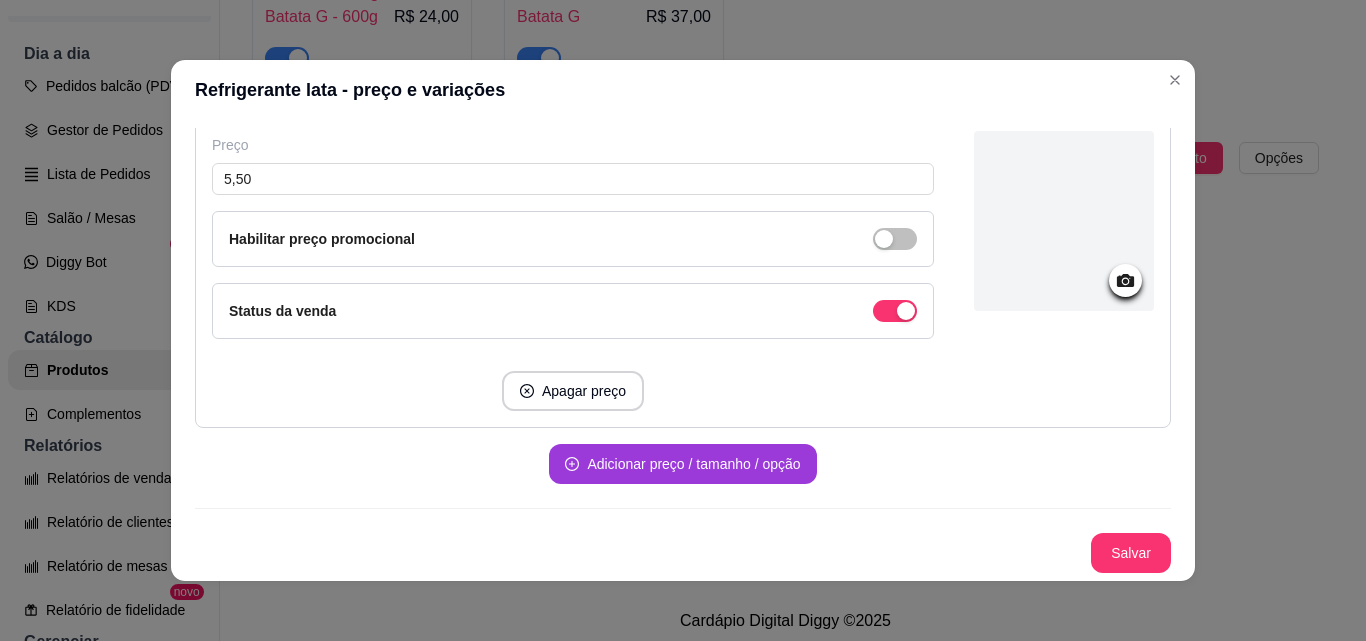 click on "Adicionar preço / tamanho / opção" at bounding box center (682, 464) 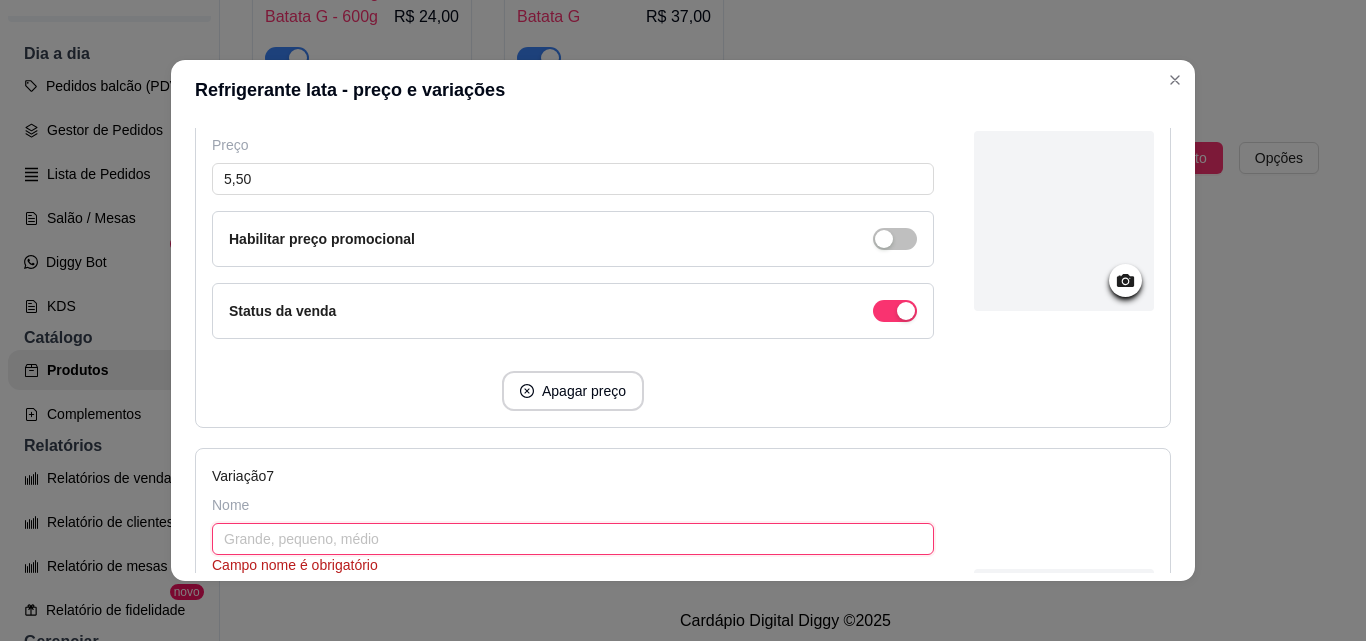 click at bounding box center (573, 539) 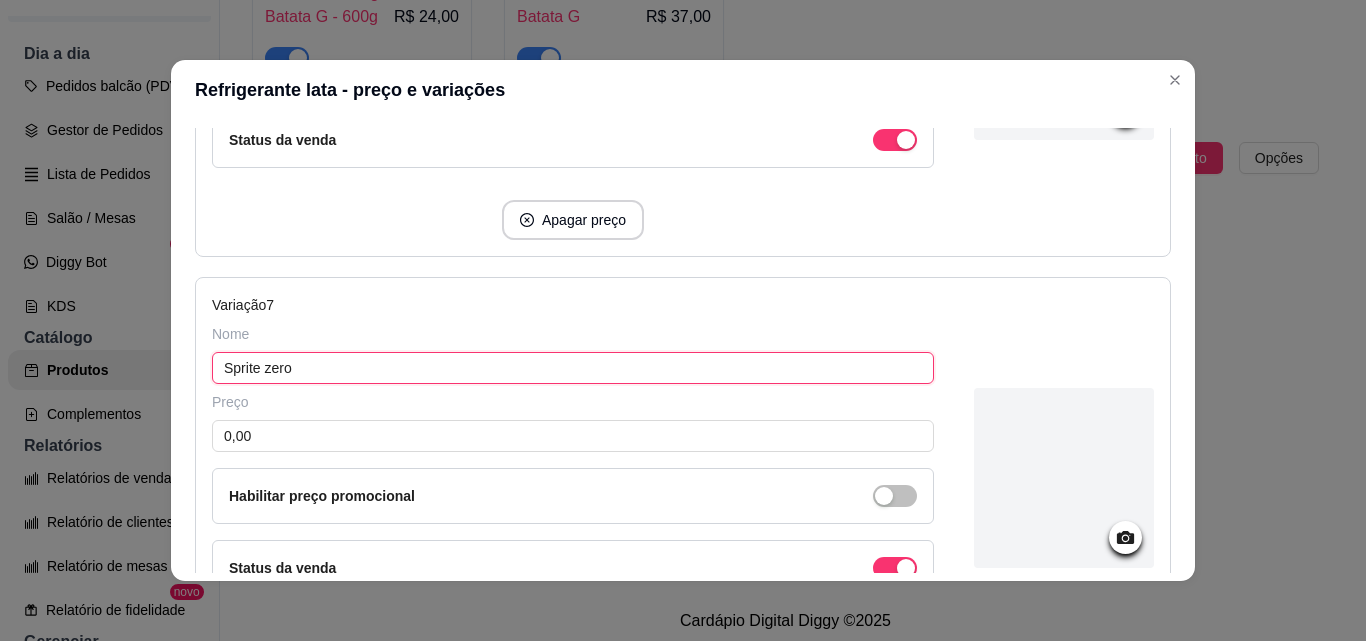 scroll, scrollTop: 2777, scrollLeft: 0, axis: vertical 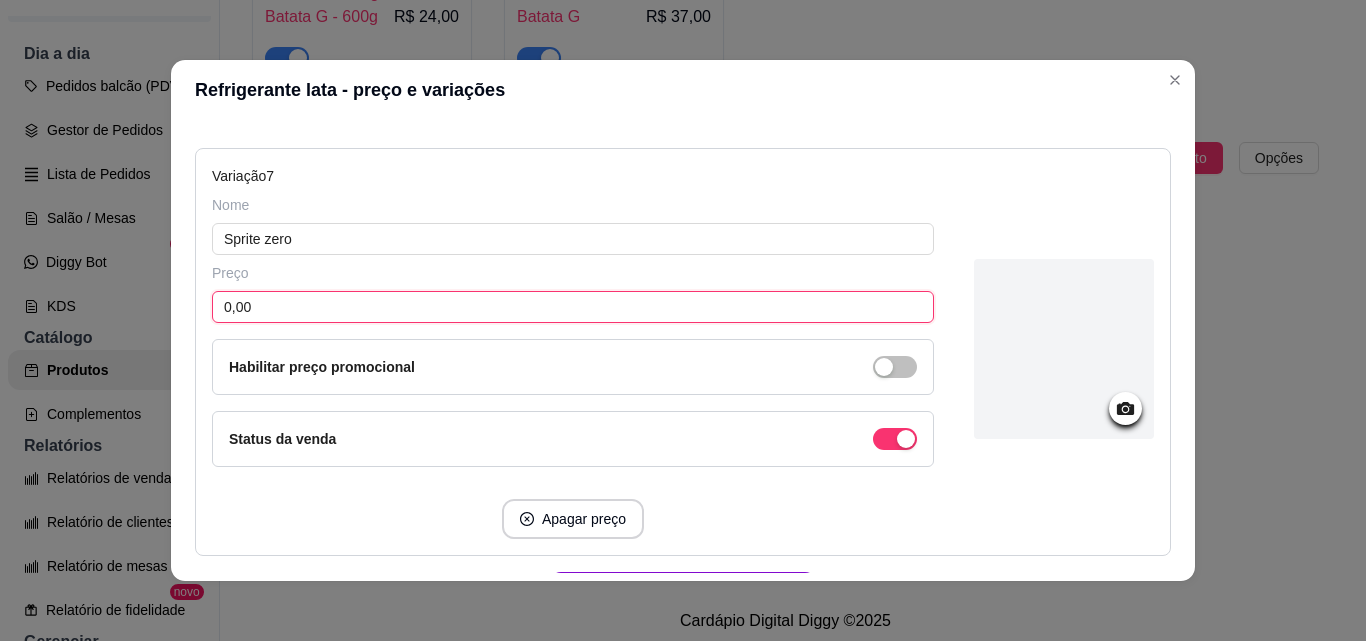 click on "0,00" at bounding box center [573, 307] 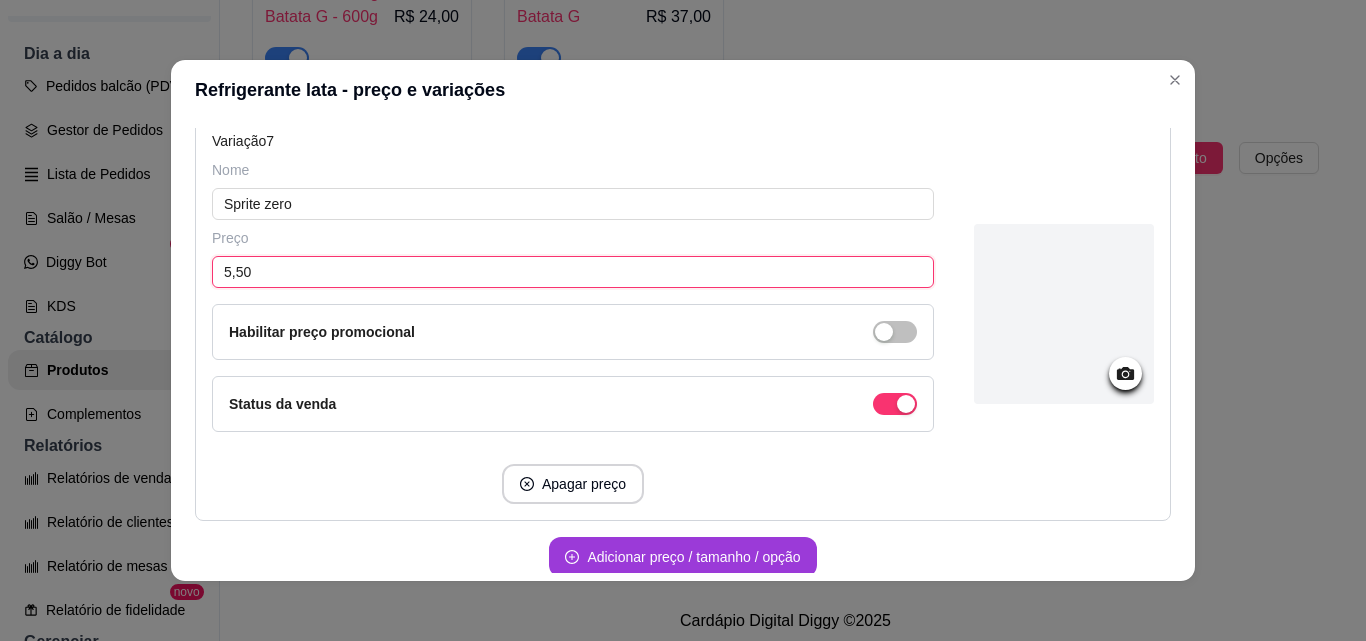 scroll, scrollTop: 2905, scrollLeft: 0, axis: vertical 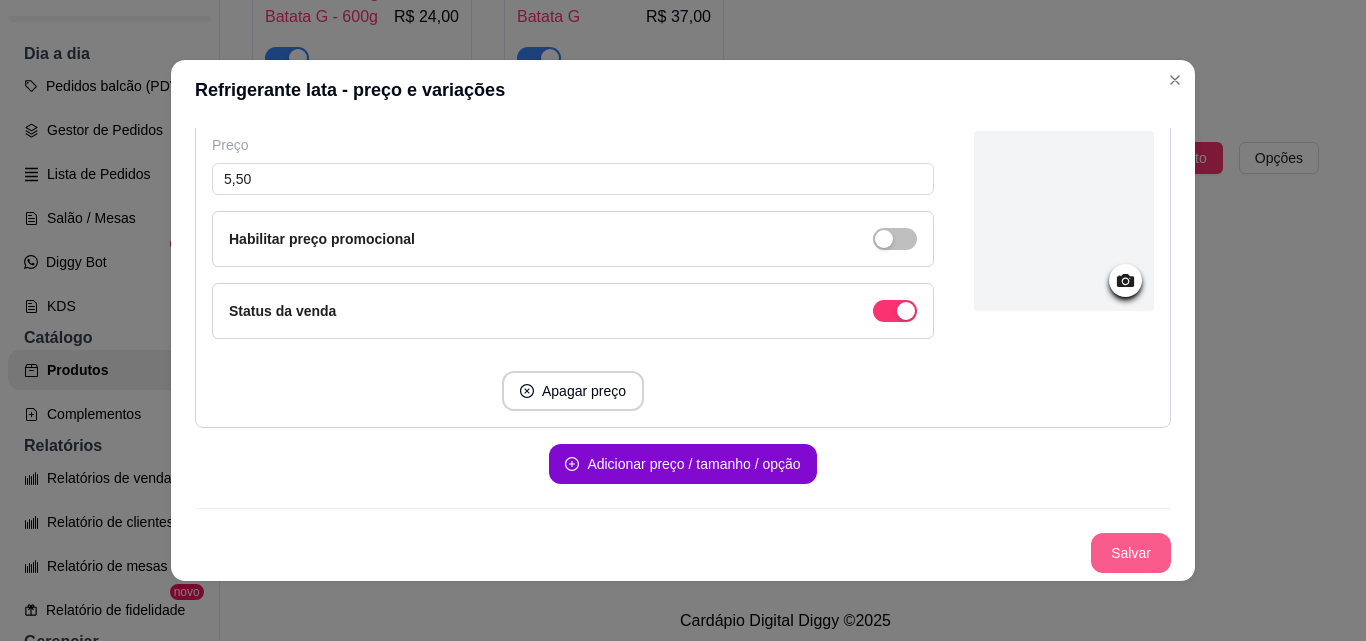 click on "Salvar" at bounding box center (1131, 553) 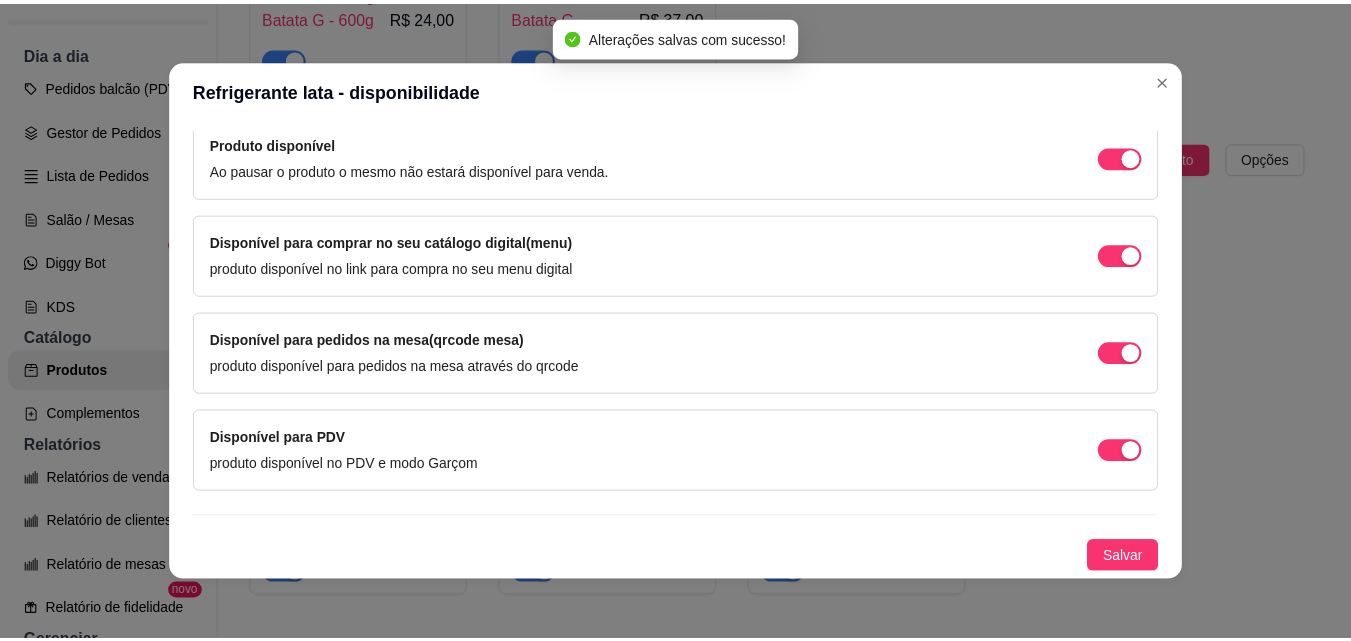 scroll, scrollTop: 205, scrollLeft: 0, axis: vertical 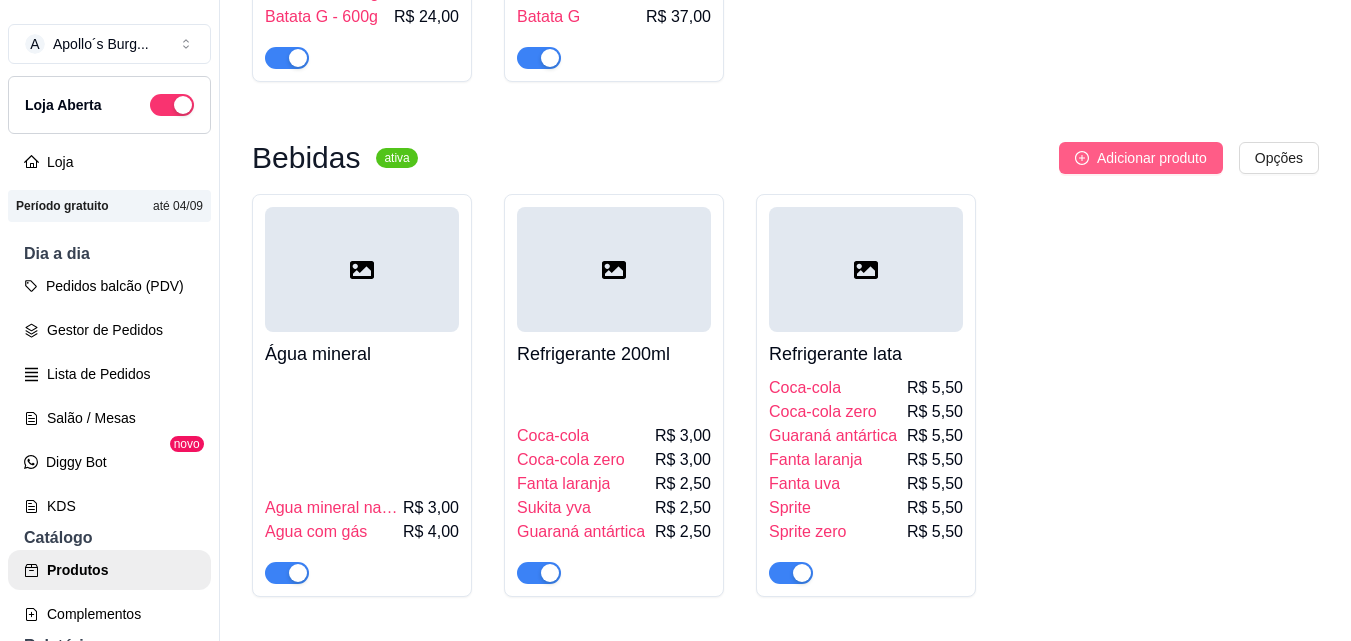 click on "Adicionar produto" at bounding box center (1141, 158) 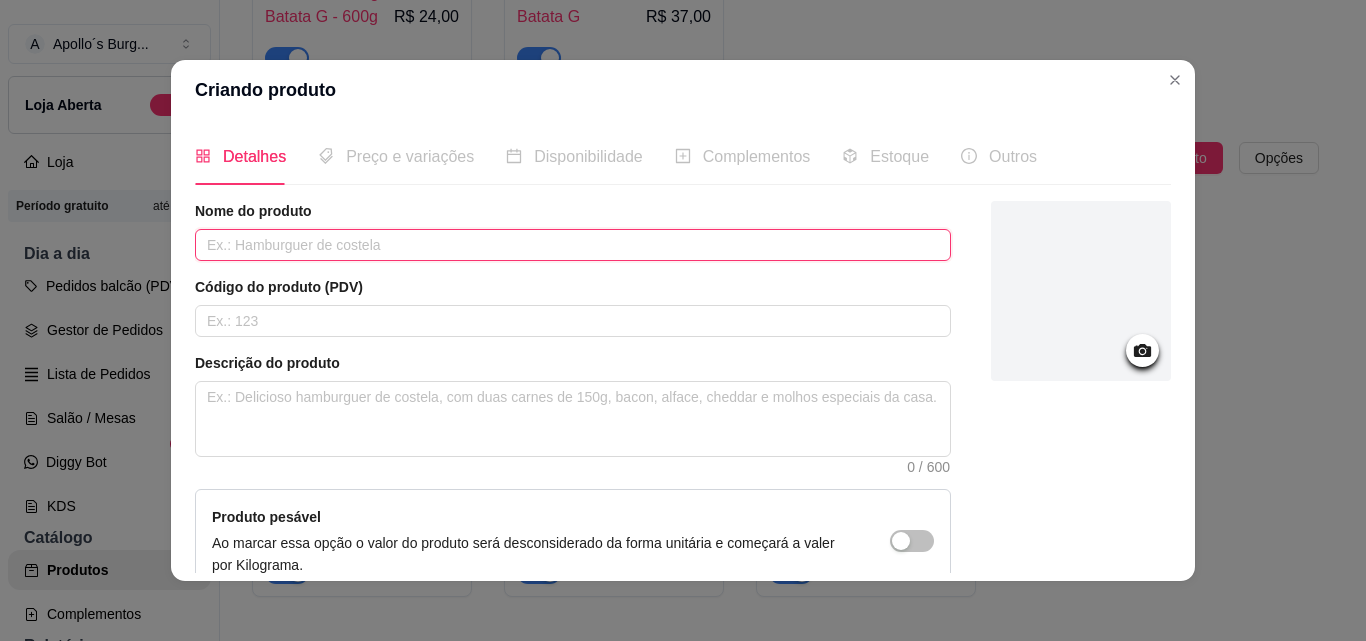 click at bounding box center [573, 245] 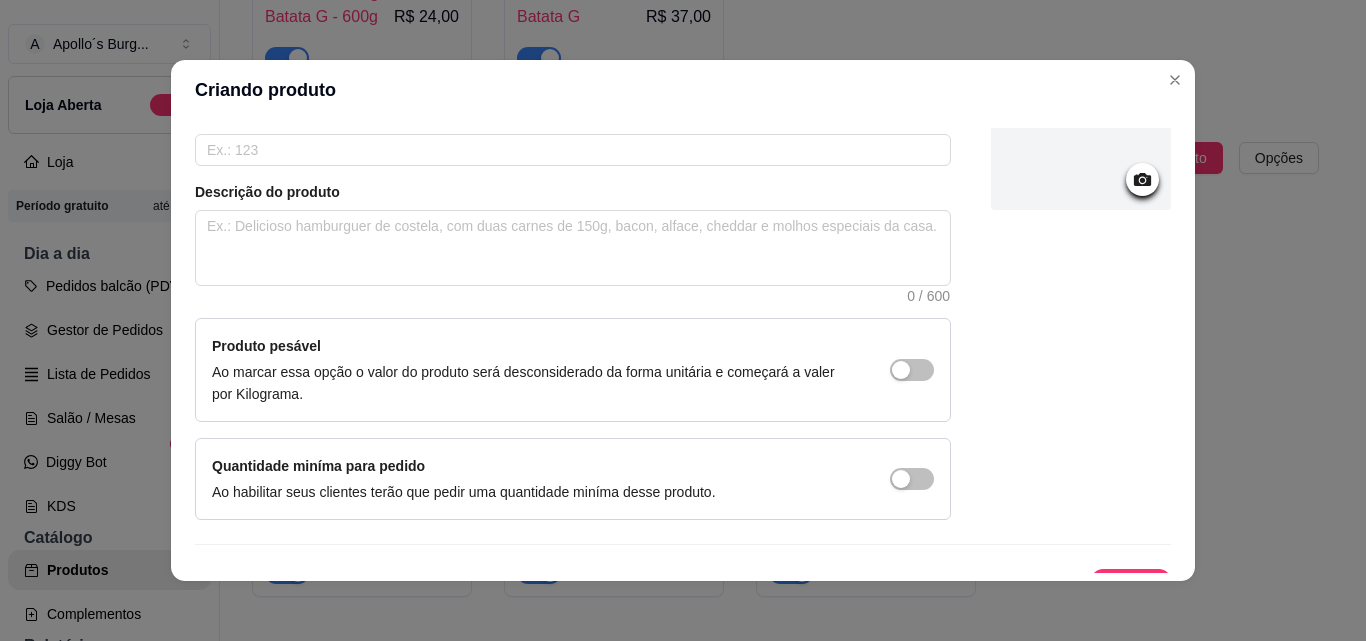 scroll, scrollTop: 207, scrollLeft: 0, axis: vertical 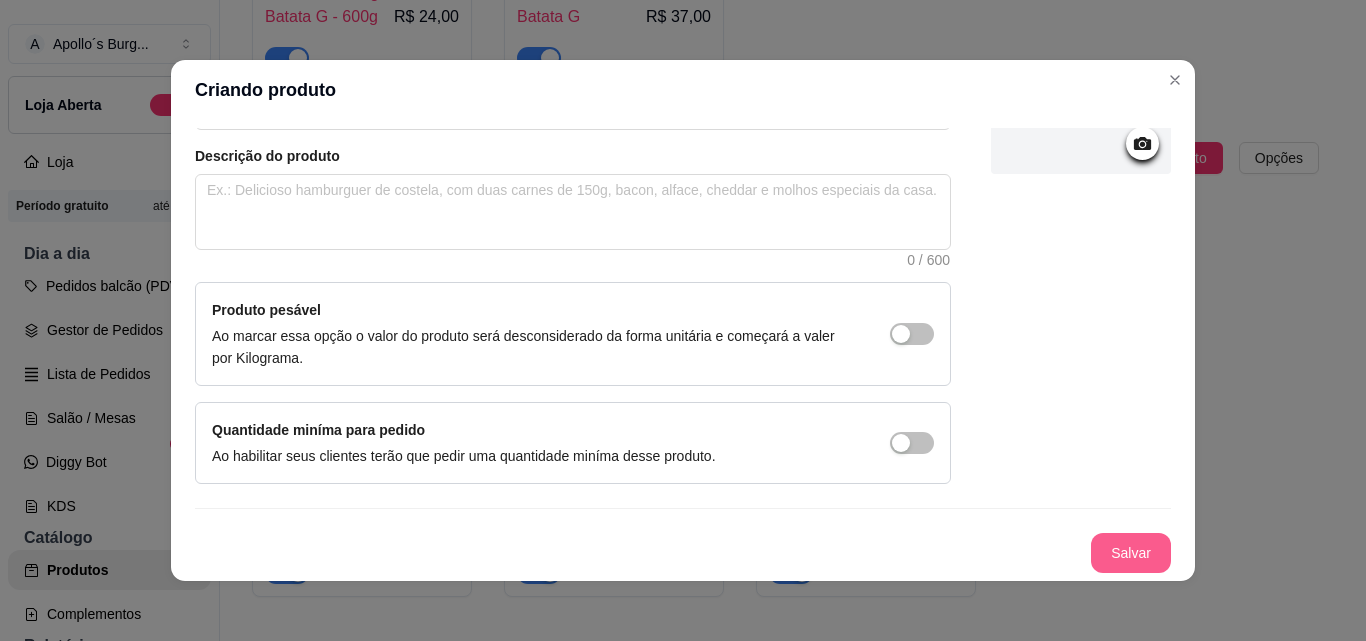click on "Salvar" at bounding box center [1131, 553] 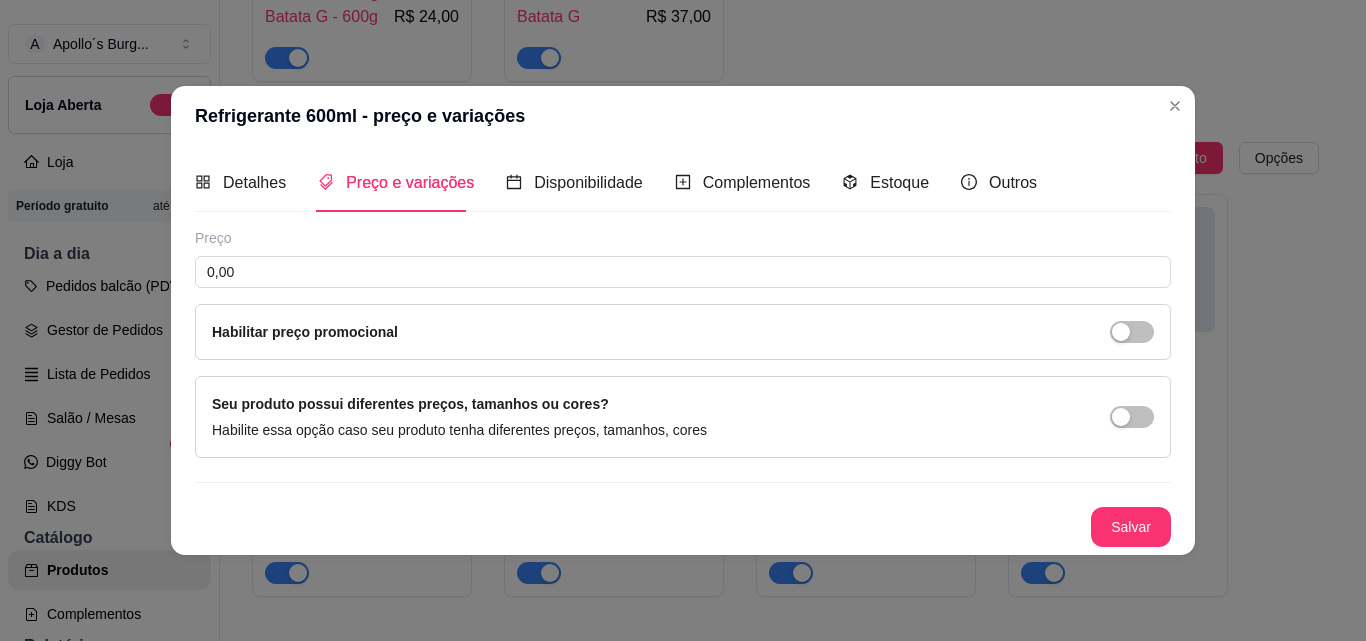 scroll, scrollTop: 0, scrollLeft: 0, axis: both 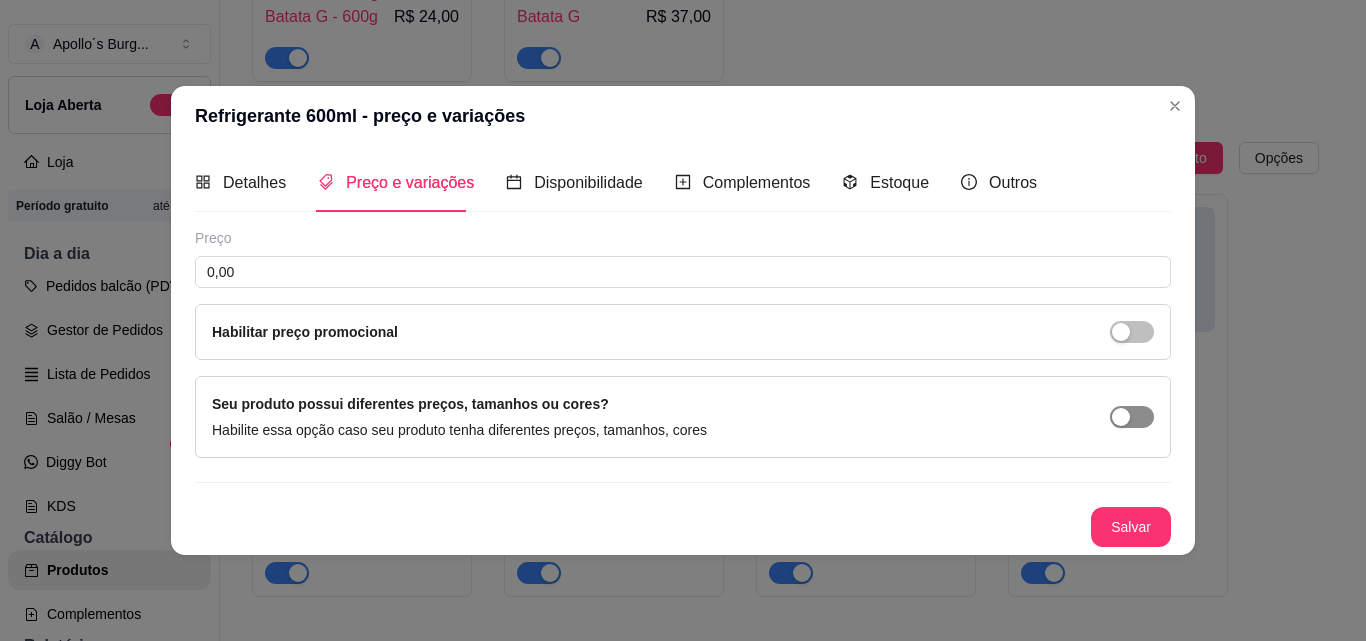 click at bounding box center [1132, 417] 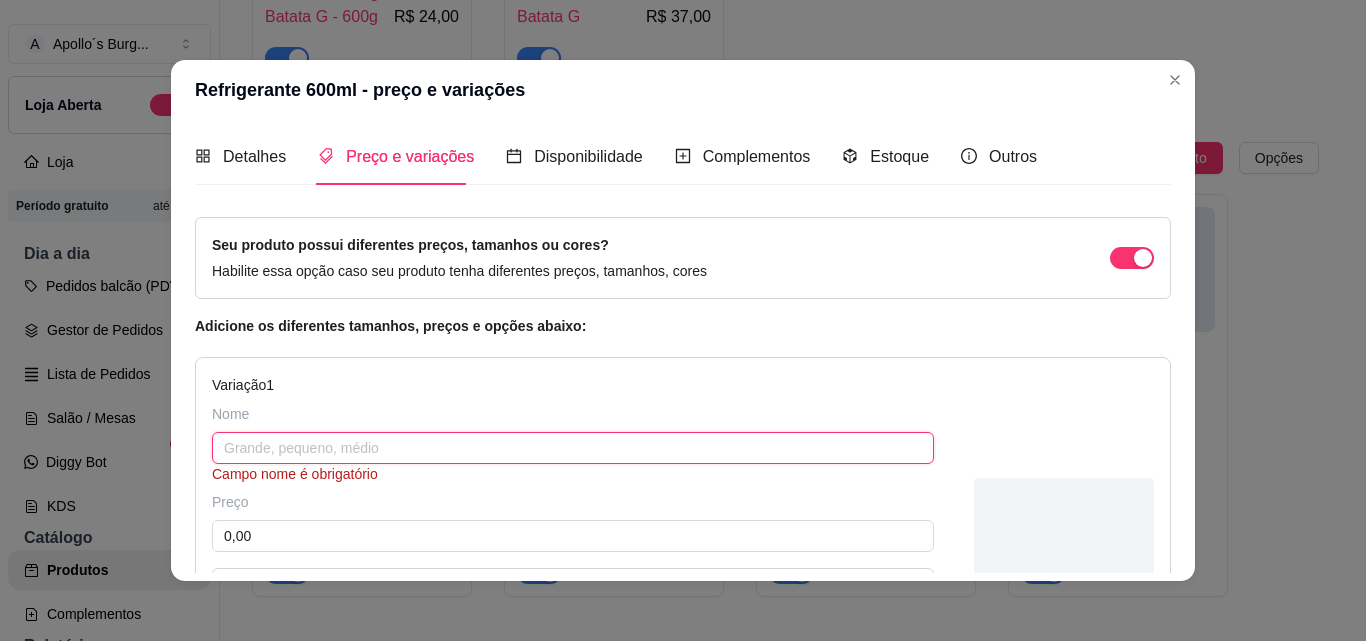 click at bounding box center [573, 448] 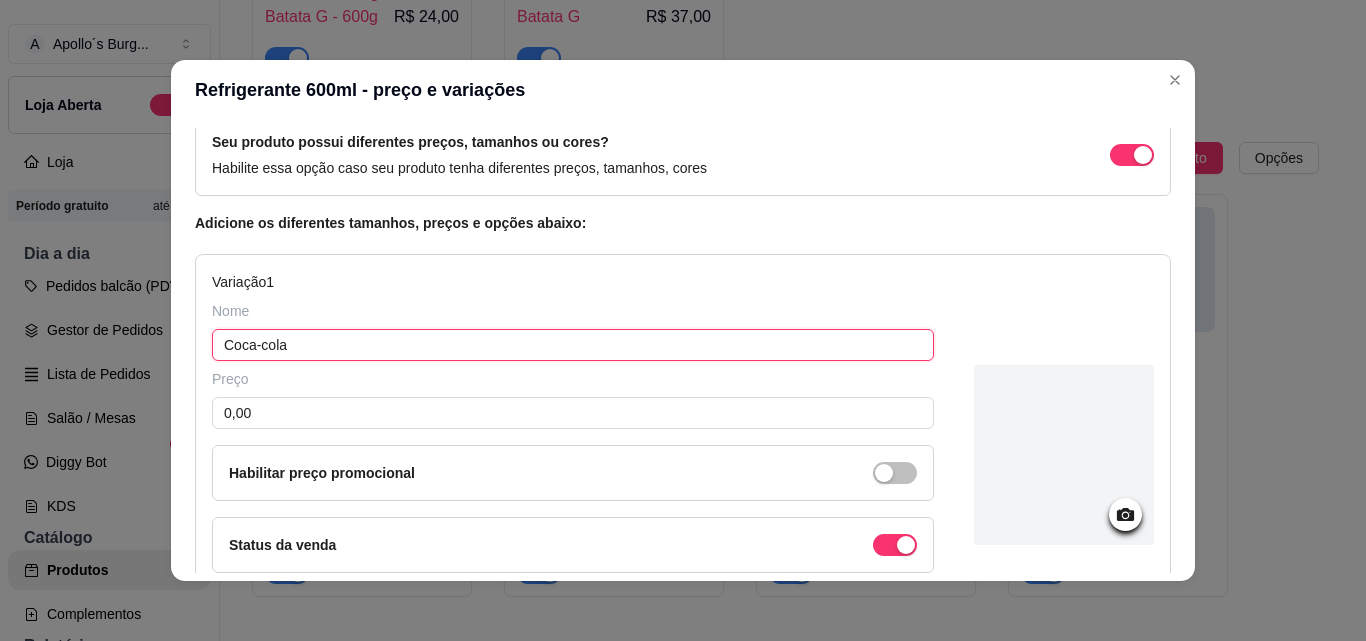 scroll, scrollTop: 300, scrollLeft: 0, axis: vertical 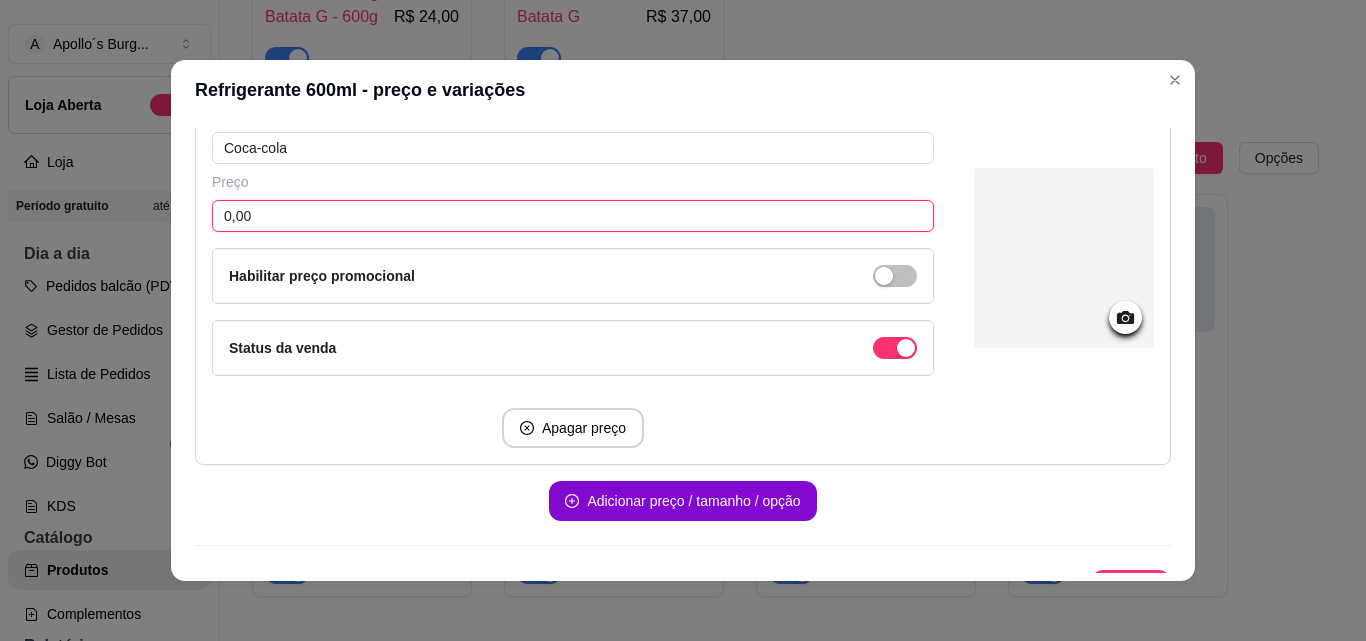 click on "0,00" at bounding box center (573, 216) 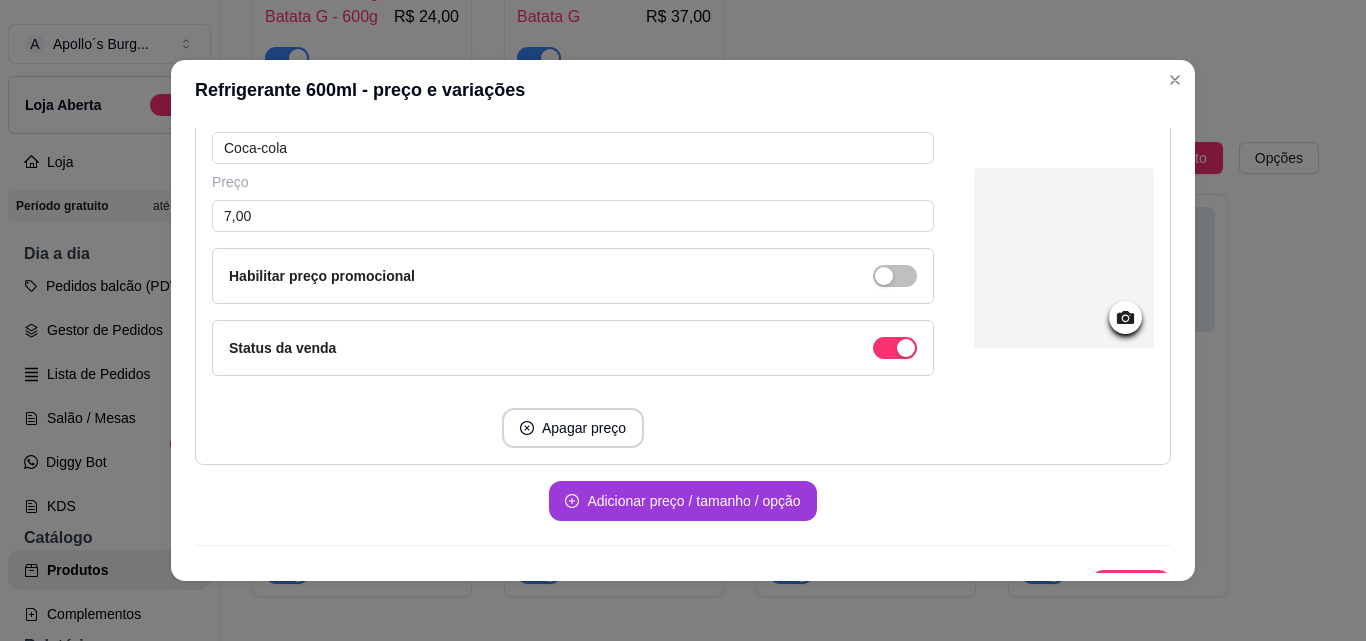 click on "Adicionar preço / tamanho / opção" at bounding box center (682, 501) 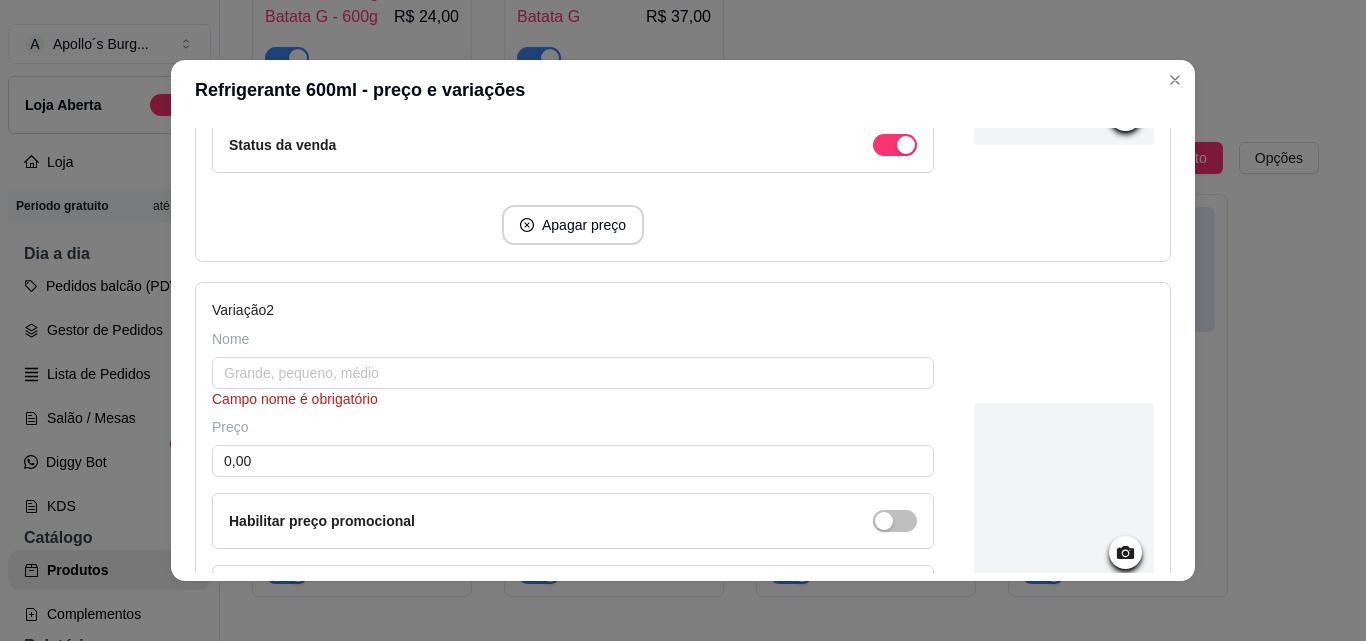 scroll, scrollTop: 600, scrollLeft: 0, axis: vertical 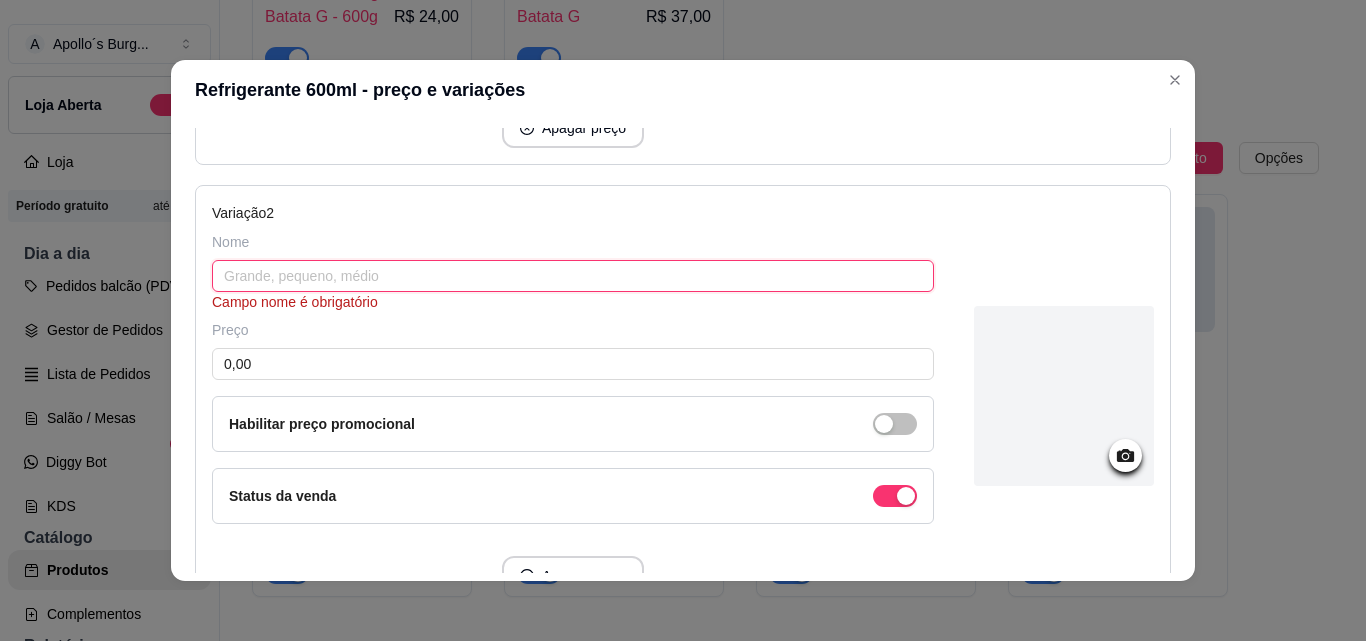 click at bounding box center [573, 276] 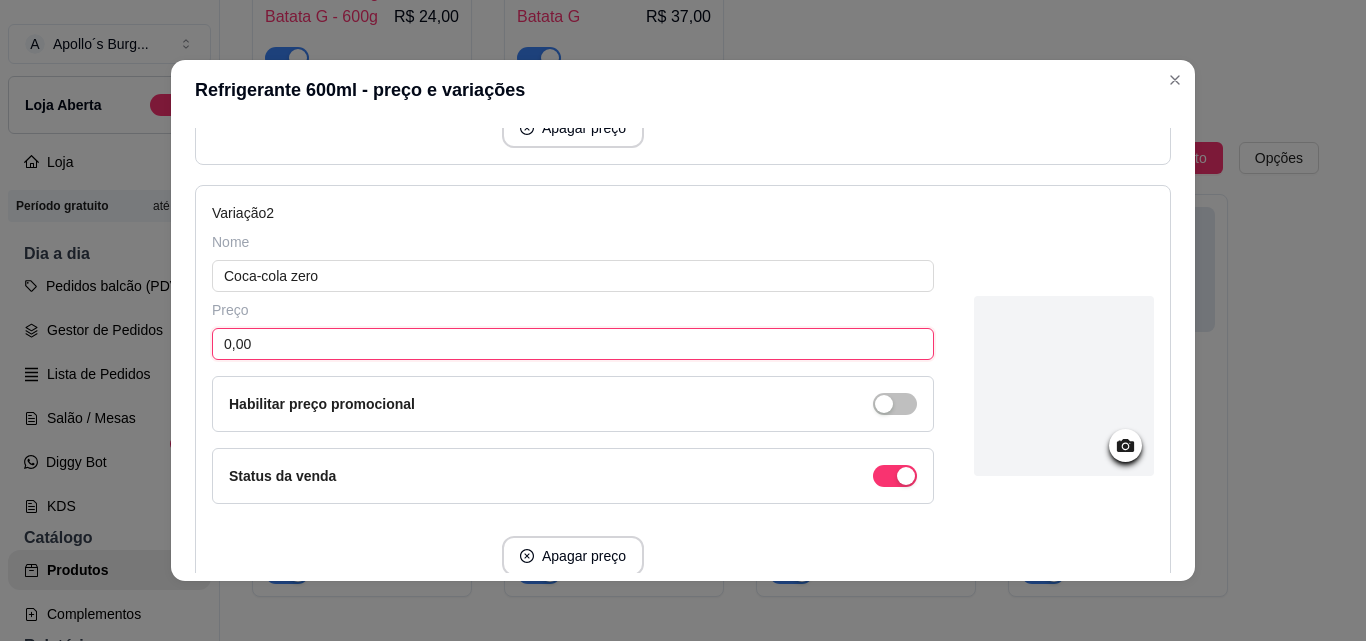 click on "0,00" at bounding box center (573, 344) 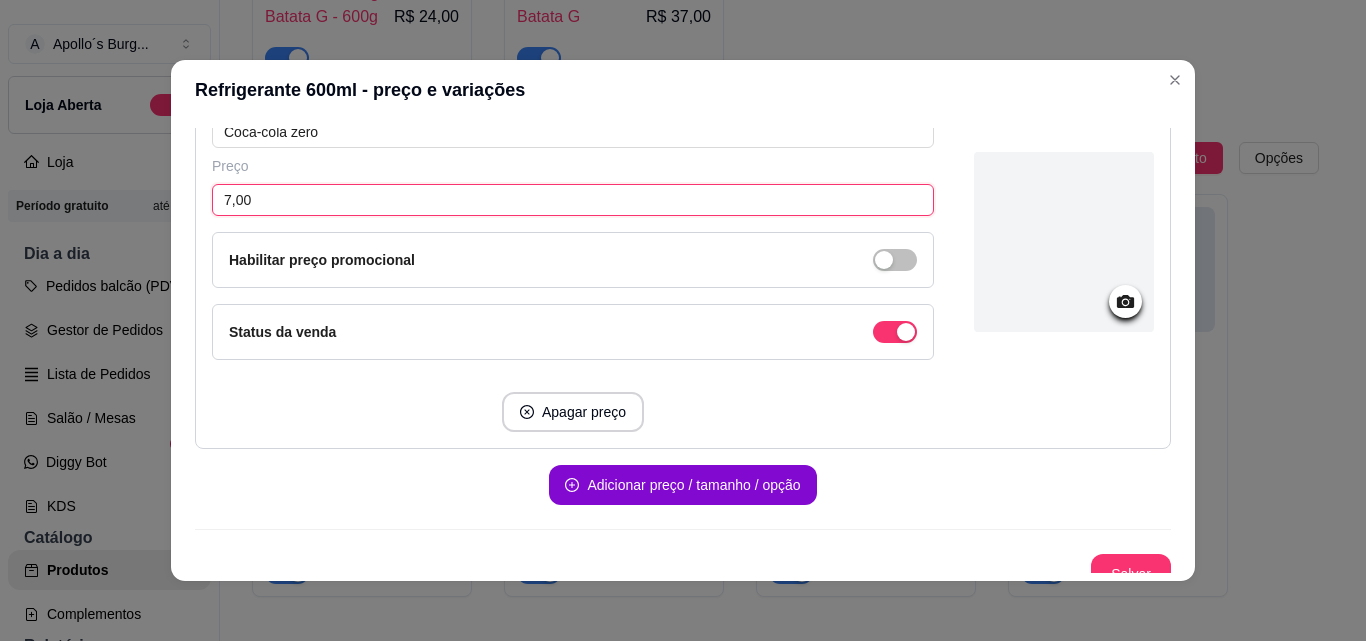 scroll, scrollTop: 765, scrollLeft: 0, axis: vertical 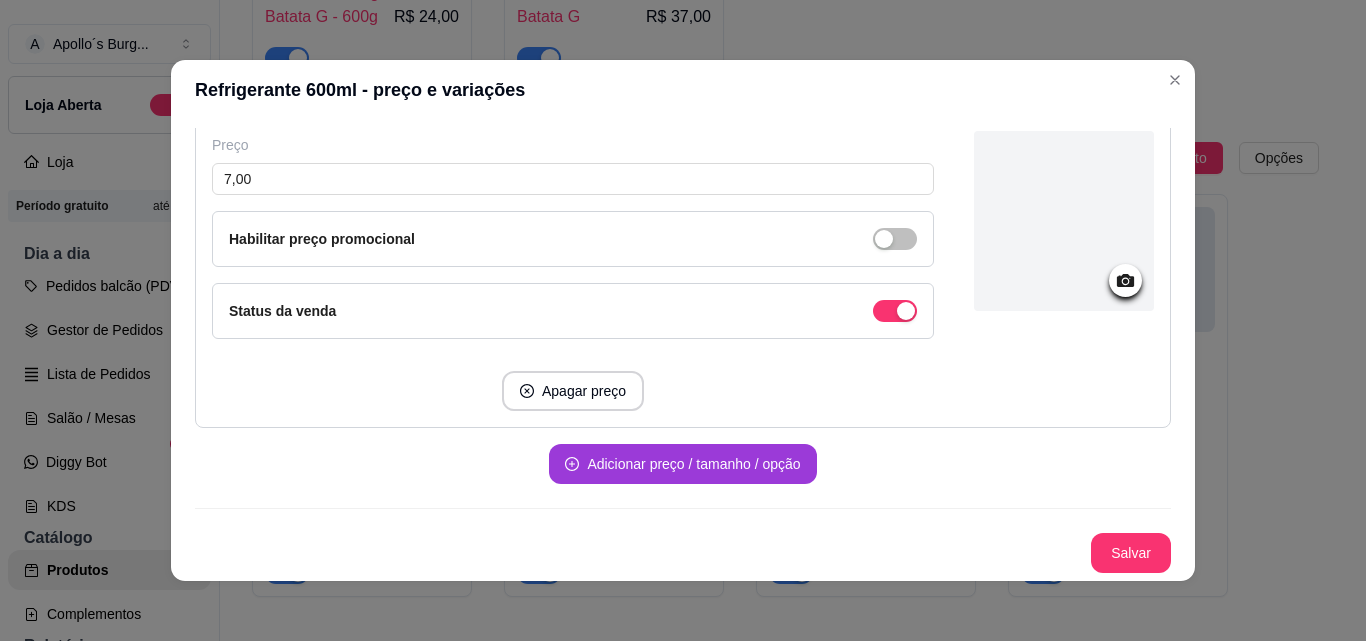 click on "Adicionar preço / tamanho / opção" at bounding box center (682, 464) 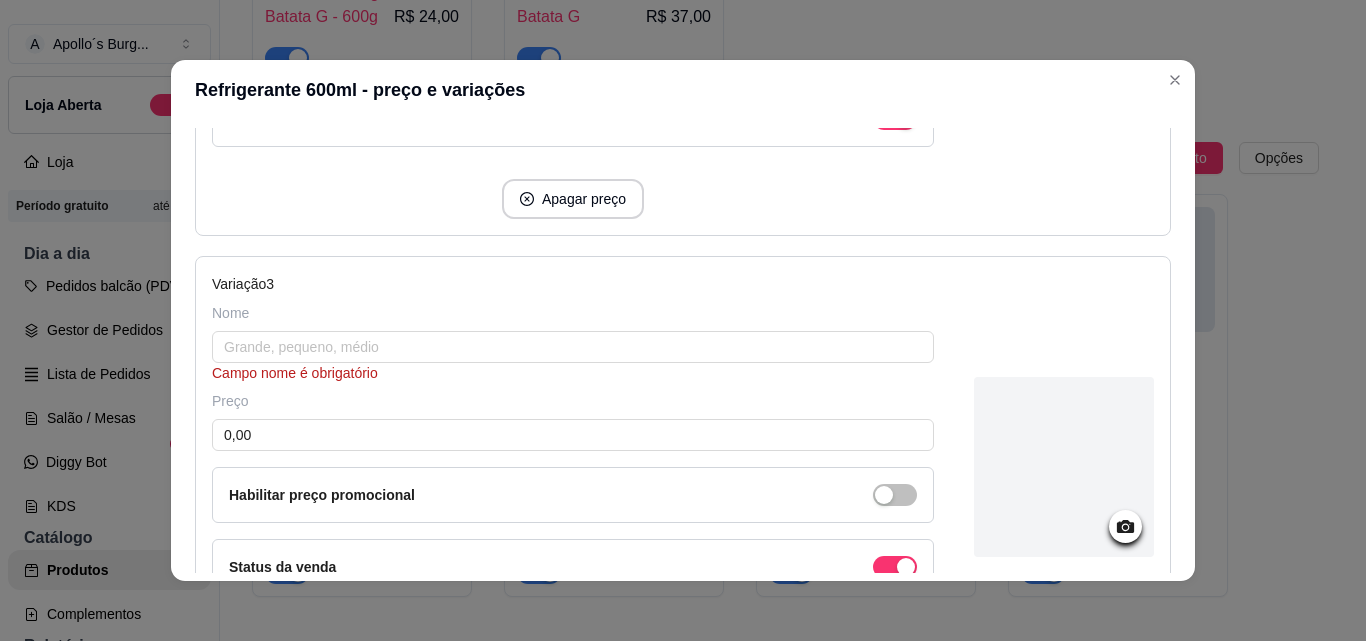 scroll, scrollTop: 965, scrollLeft: 0, axis: vertical 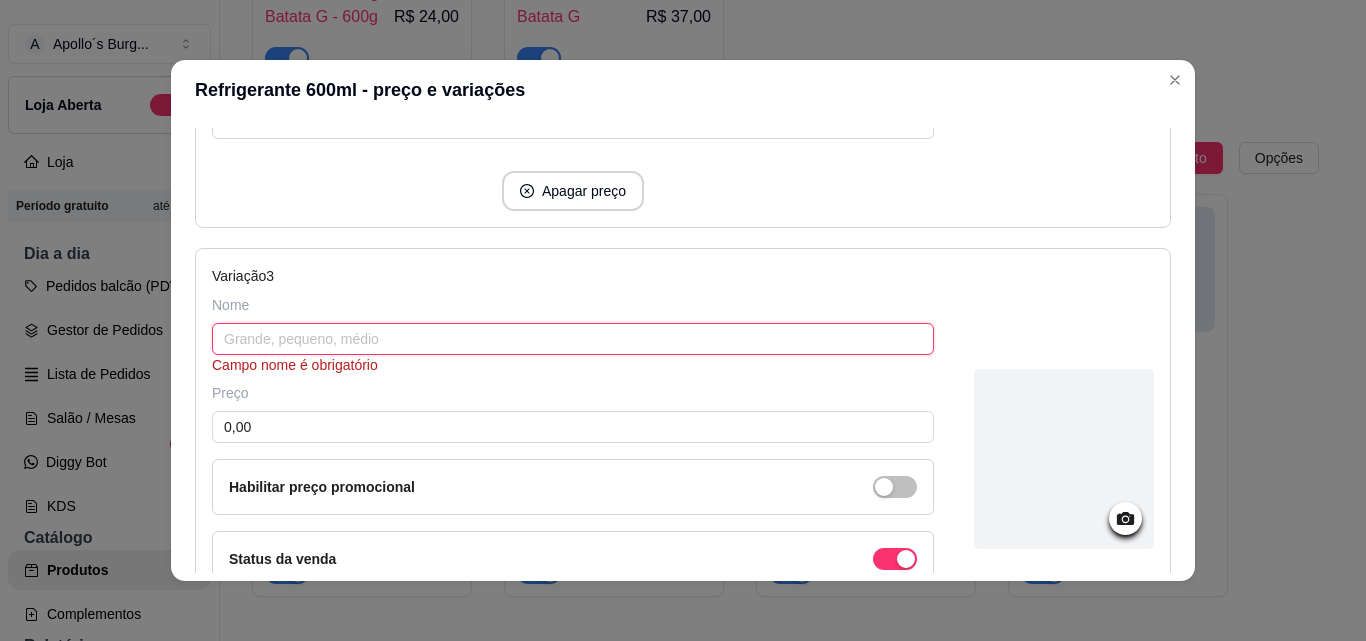click at bounding box center [573, 339] 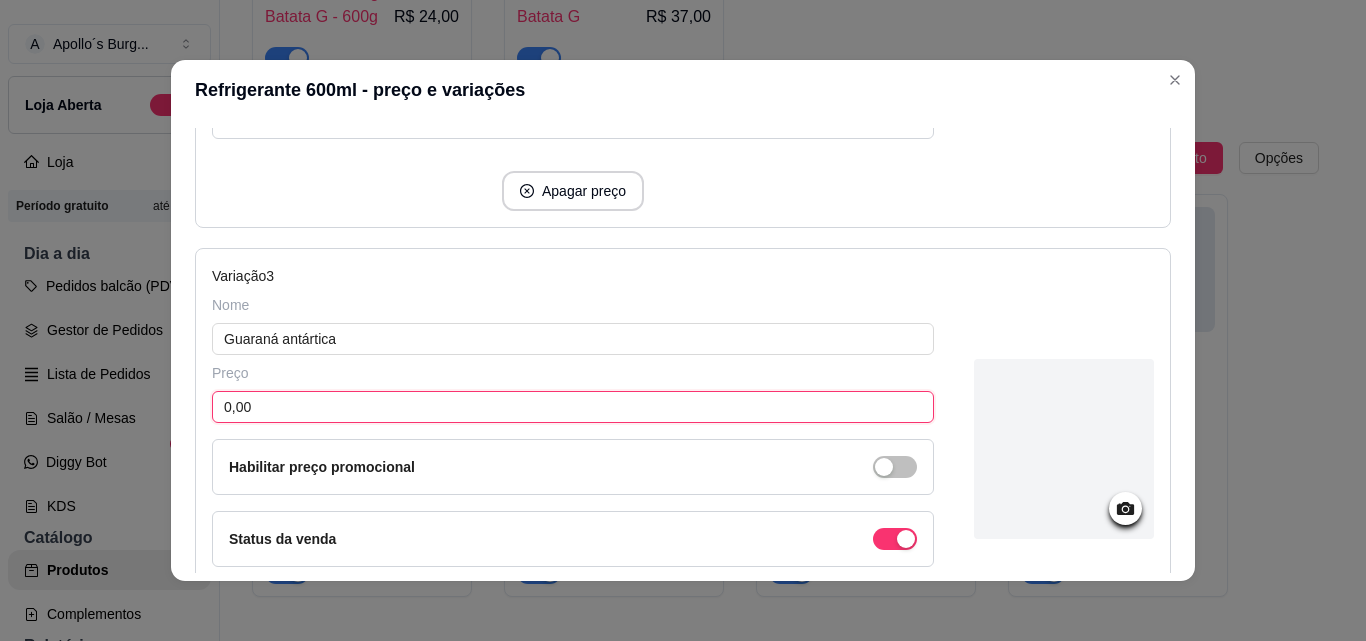 click on "0,00" at bounding box center (573, 407) 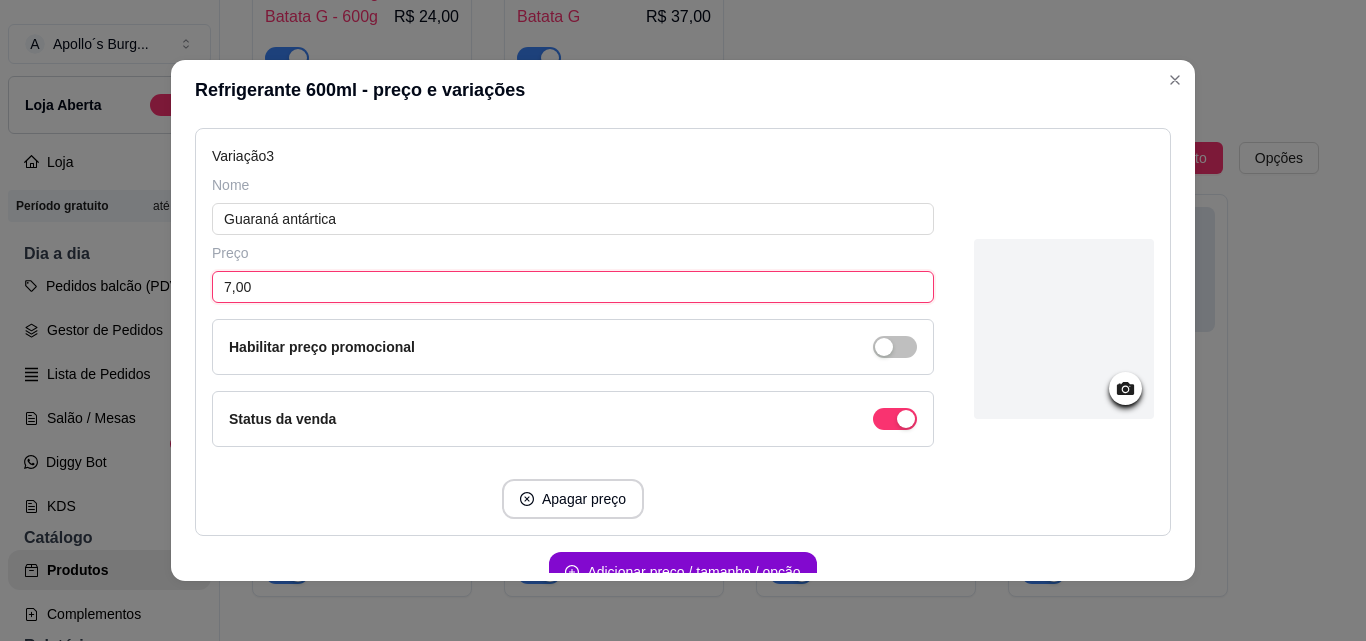 scroll, scrollTop: 1193, scrollLeft: 0, axis: vertical 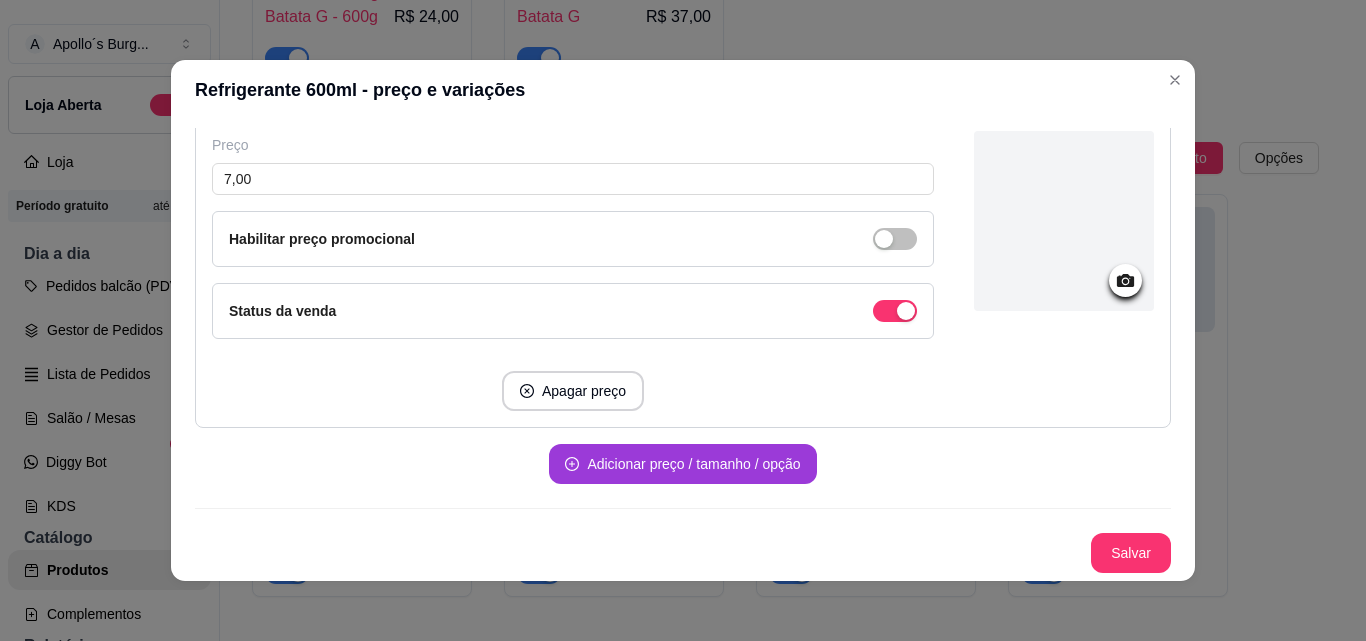 click on "Adicionar preço / tamanho / opção" at bounding box center [682, 464] 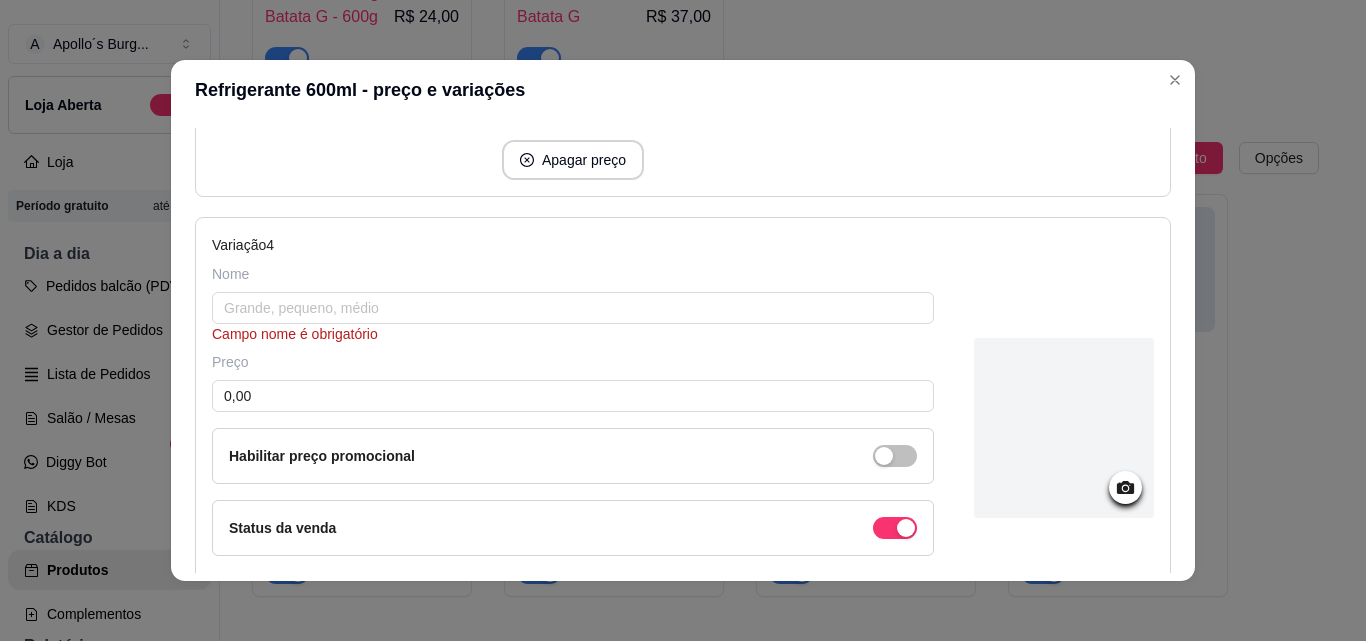 scroll, scrollTop: 1493, scrollLeft: 0, axis: vertical 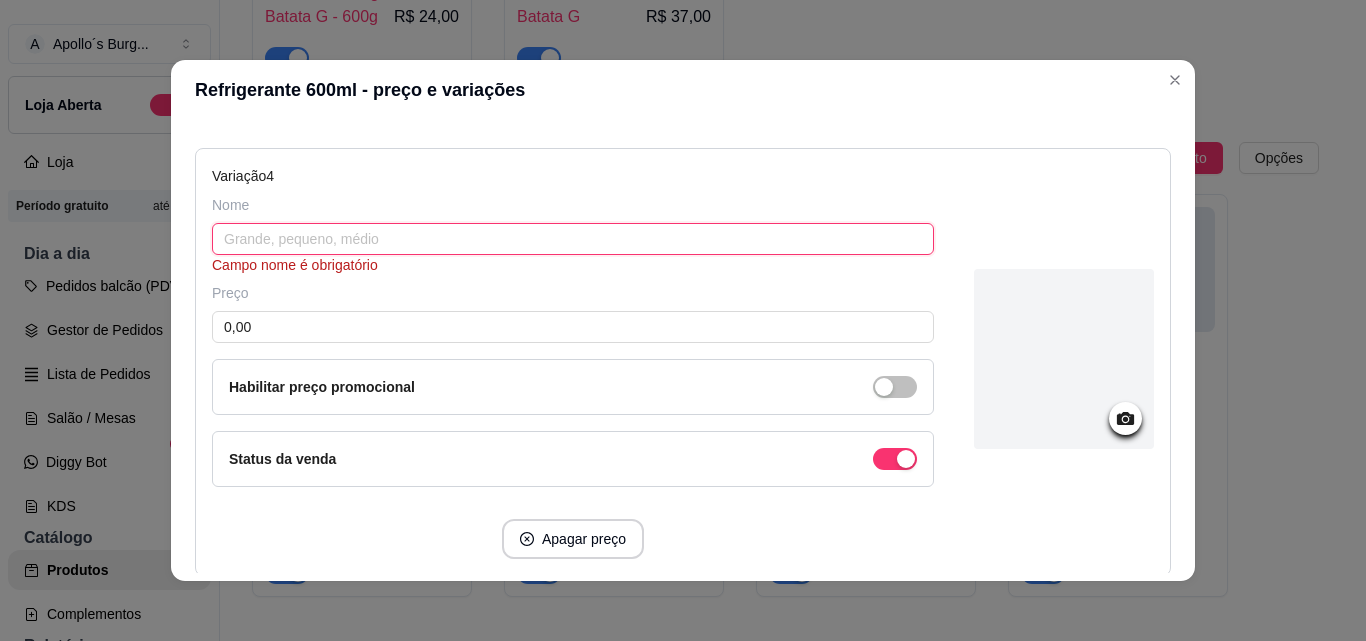 click at bounding box center [573, 239] 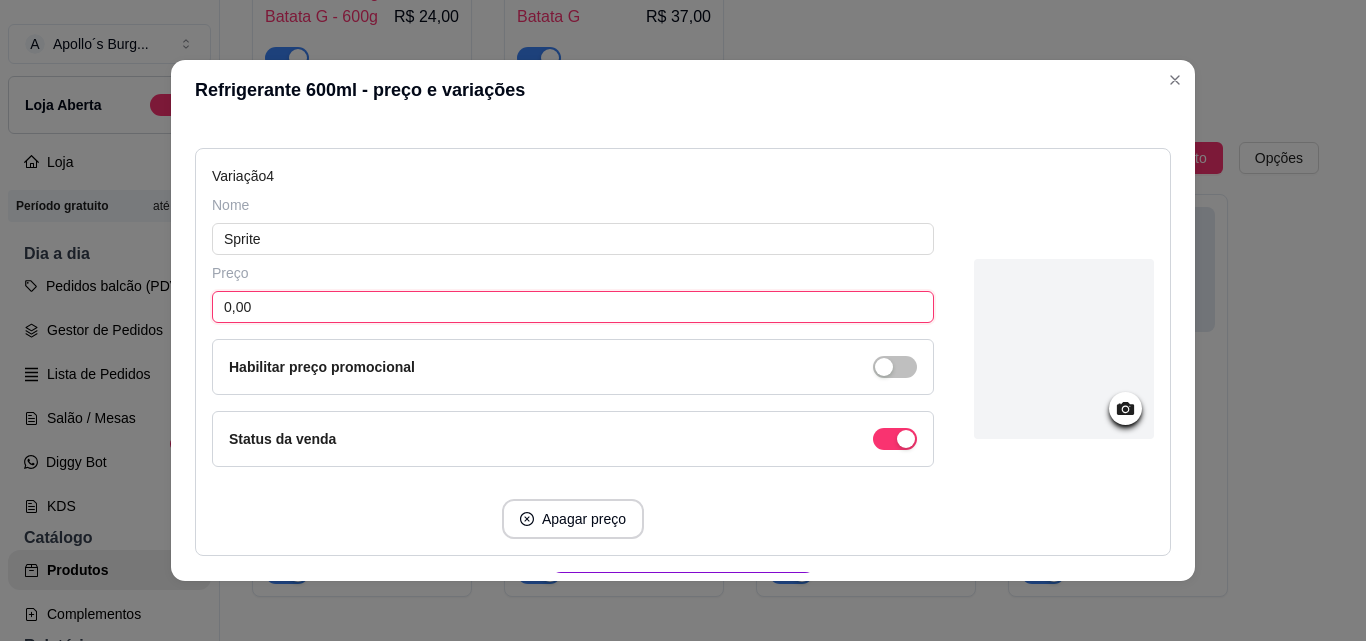 click on "0,00" at bounding box center [573, 307] 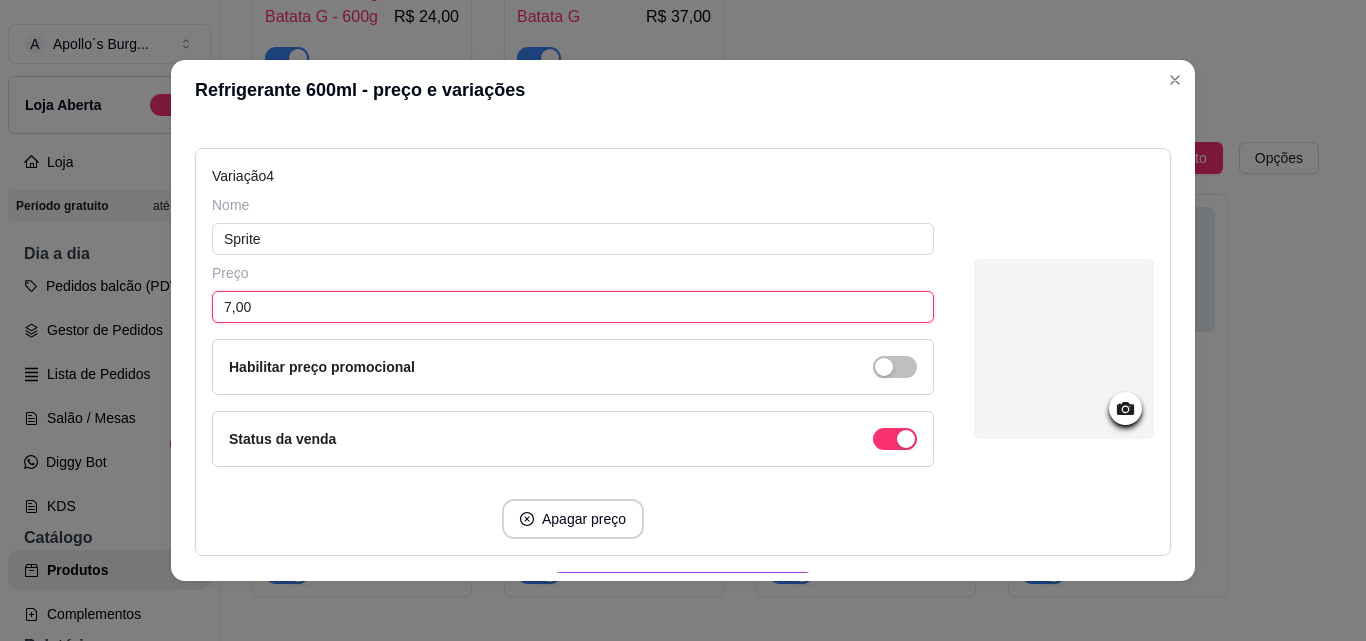 scroll, scrollTop: 1621, scrollLeft: 0, axis: vertical 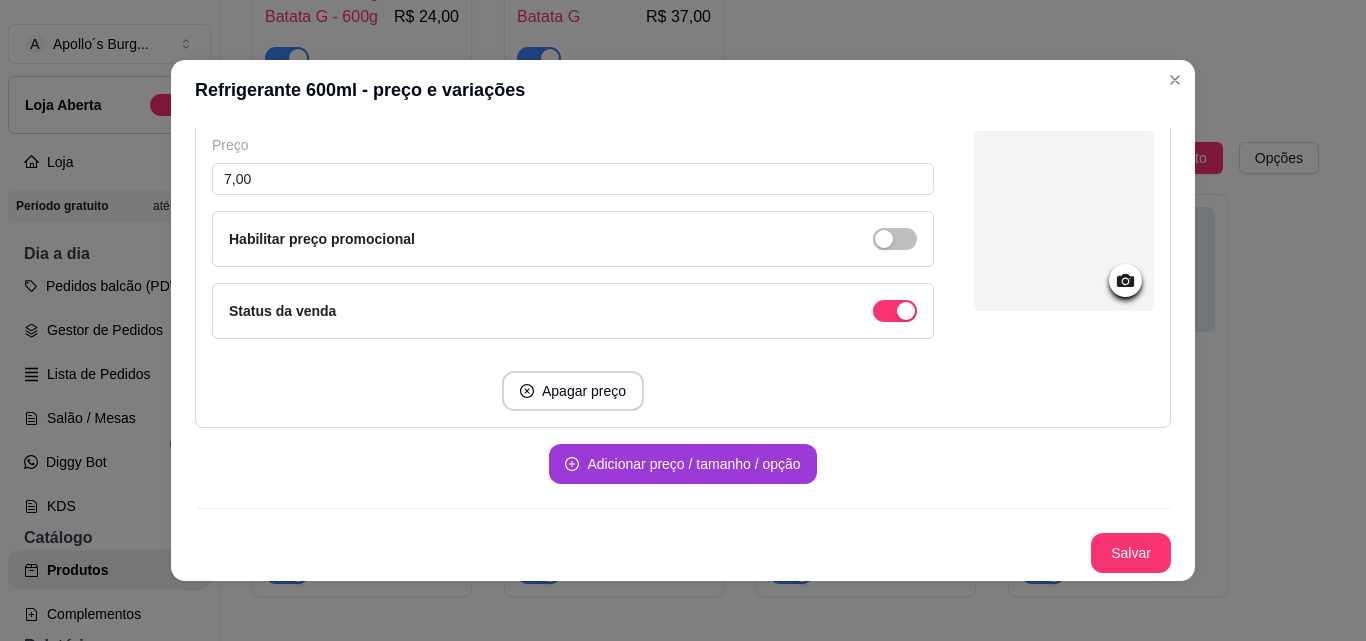 click on "Adicionar preço / tamanho / opção" at bounding box center [682, 464] 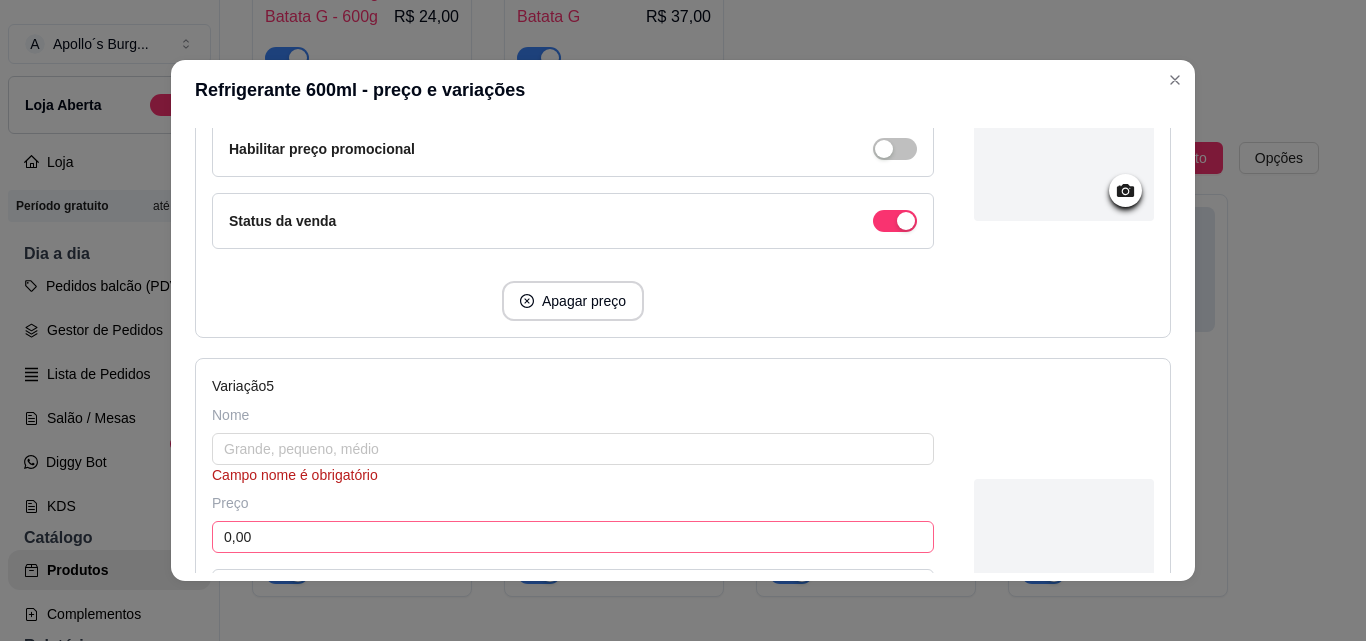 scroll, scrollTop: 1821, scrollLeft: 0, axis: vertical 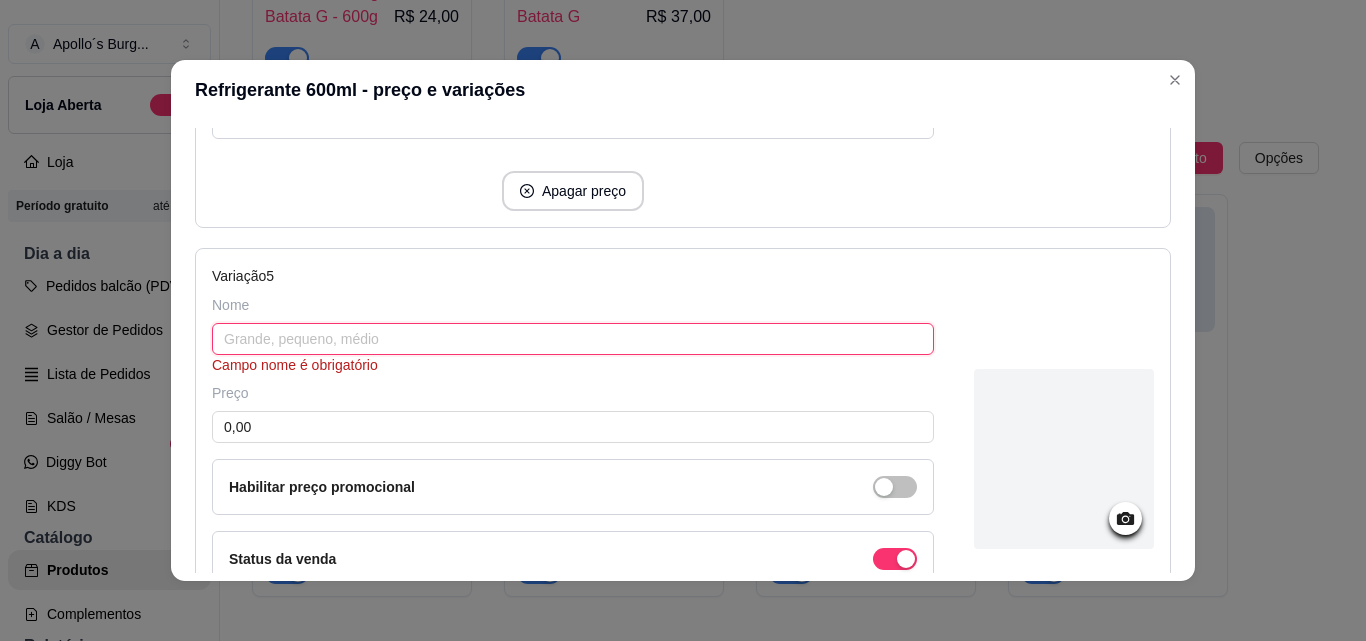 click at bounding box center [573, 339] 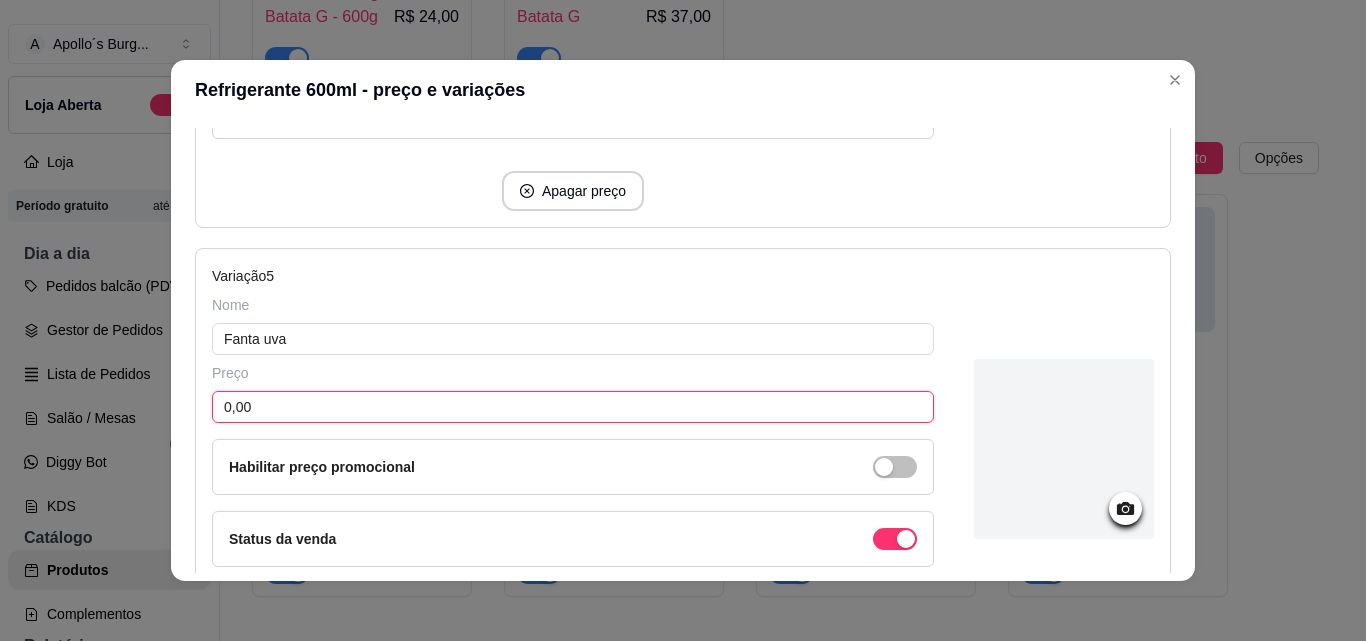 click on "0,00" at bounding box center (573, 407) 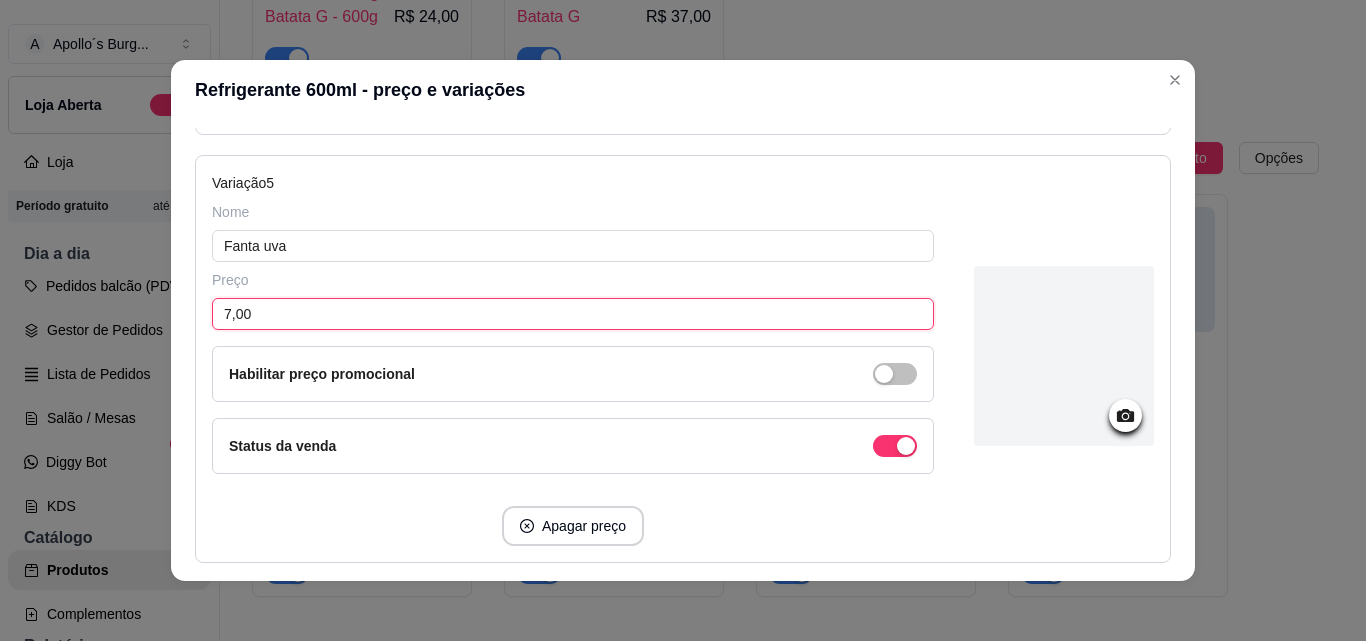 scroll, scrollTop: 2049, scrollLeft: 0, axis: vertical 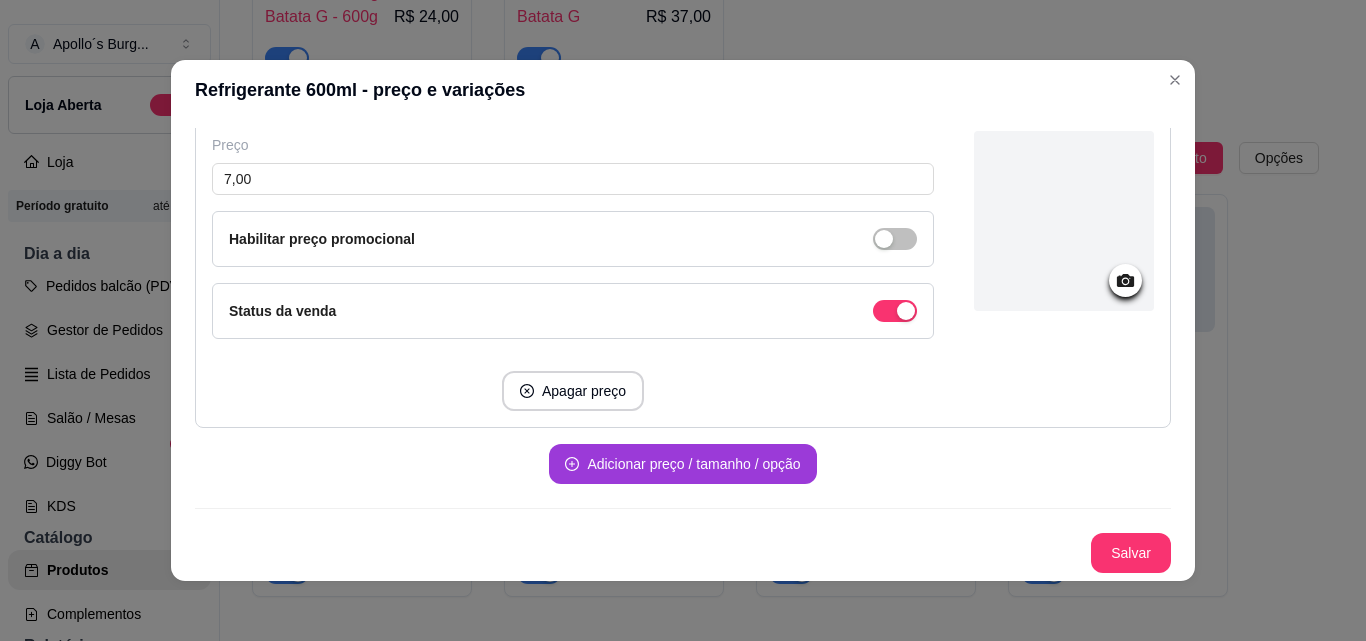 click on "Adicionar preço / tamanho / opção" at bounding box center [682, 464] 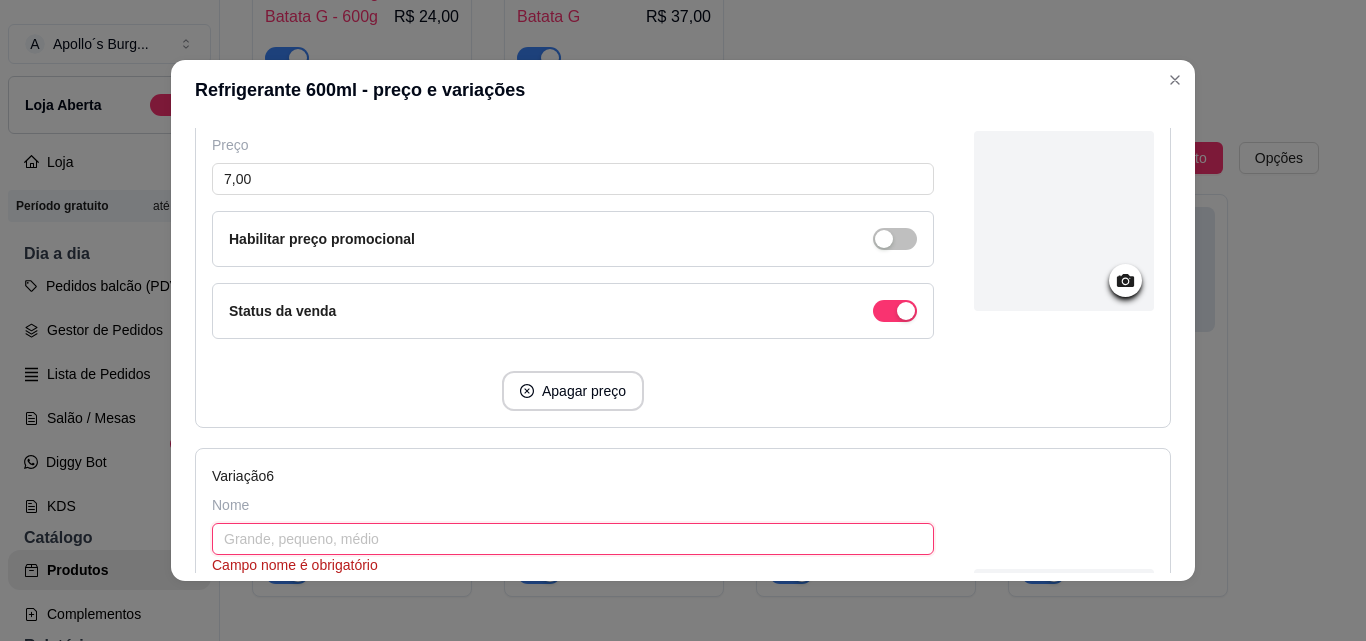 click at bounding box center [573, 539] 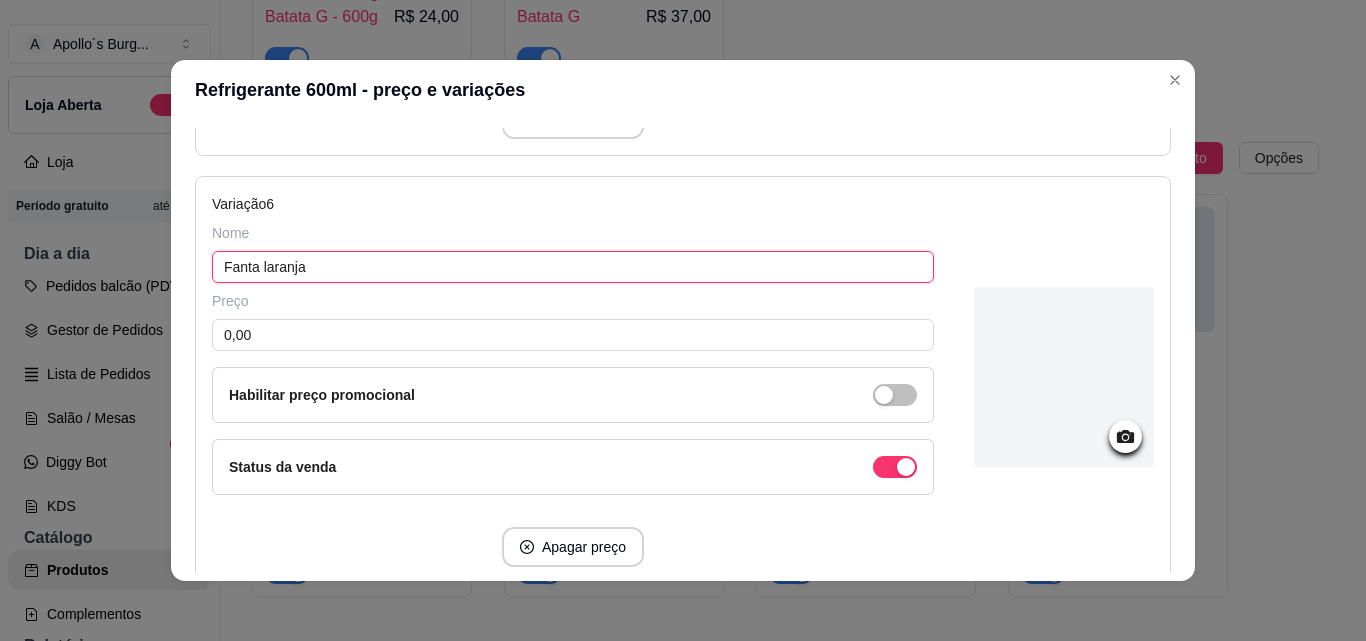 scroll, scrollTop: 2349, scrollLeft: 0, axis: vertical 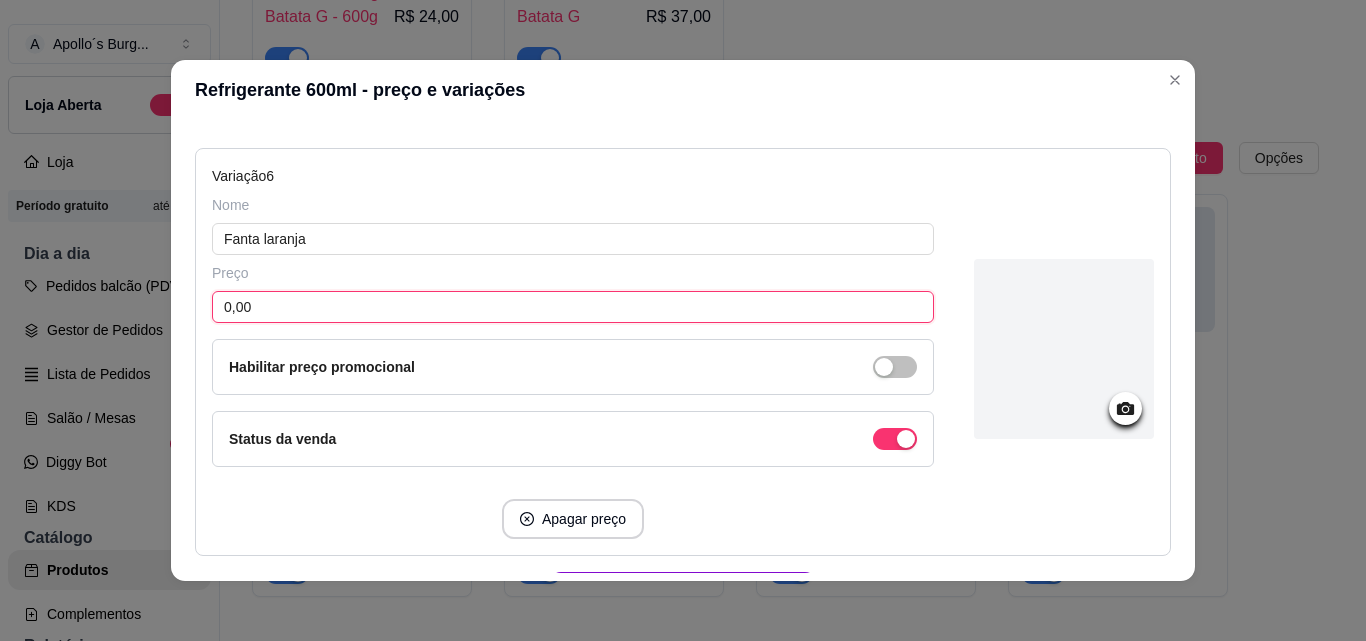 click on "0,00" at bounding box center [573, 307] 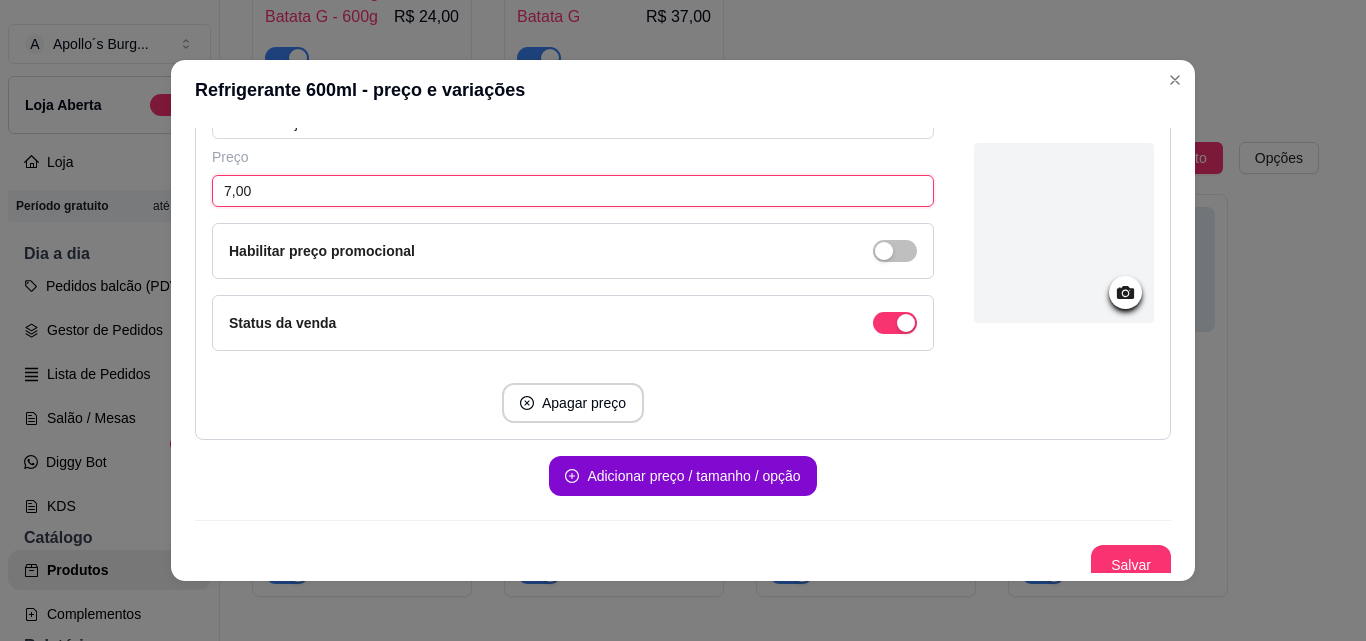 scroll, scrollTop: 2477, scrollLeft: 0, axis: vertical 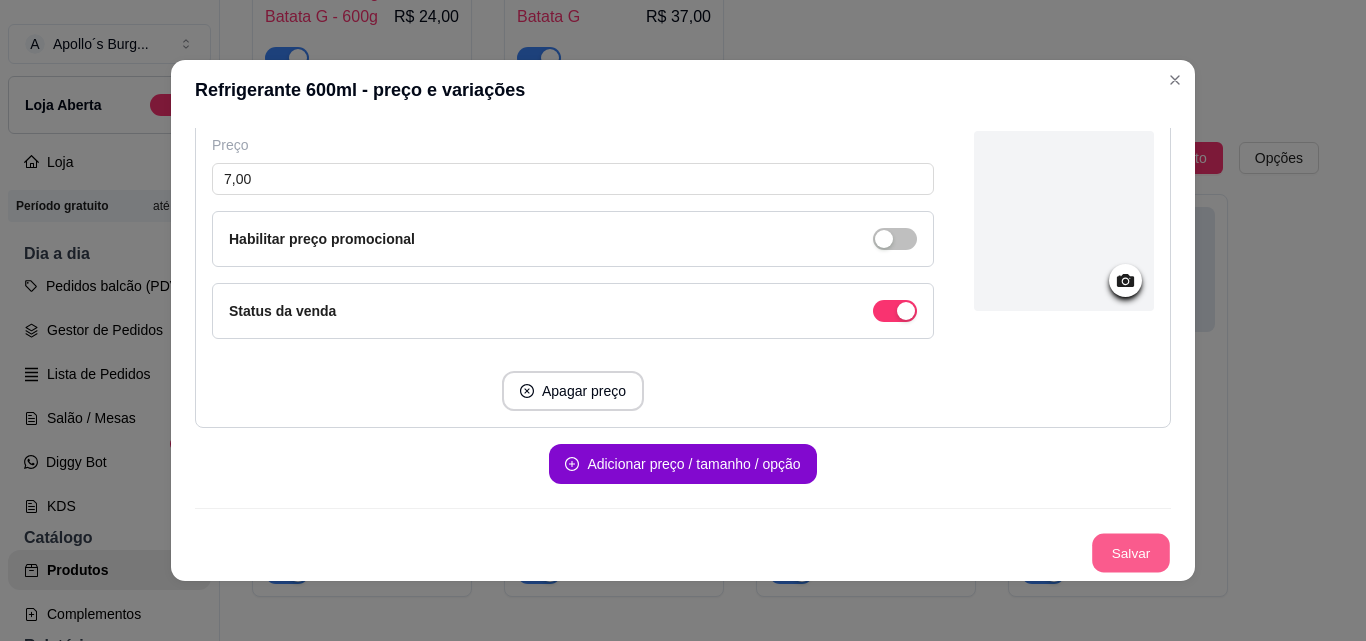 click on "Salvar" at bounding box center (1131, 553) 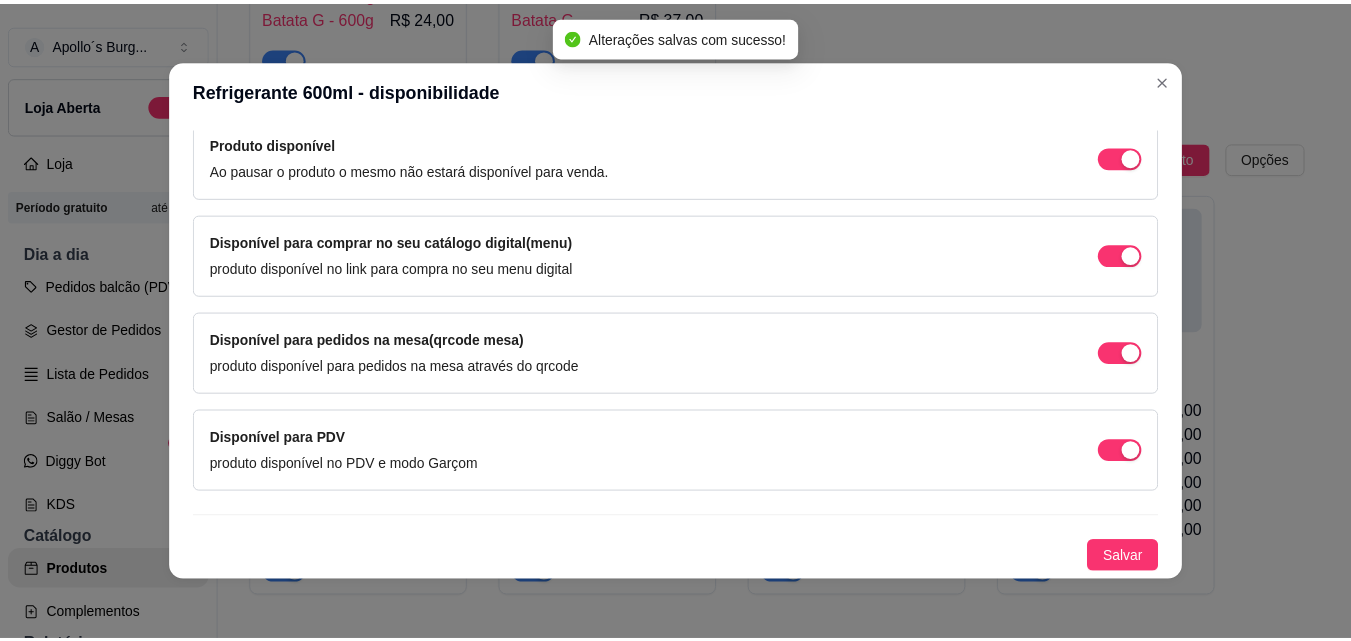 scroll, scrollTop: 205, scrollLeft: 0, axis: vertical 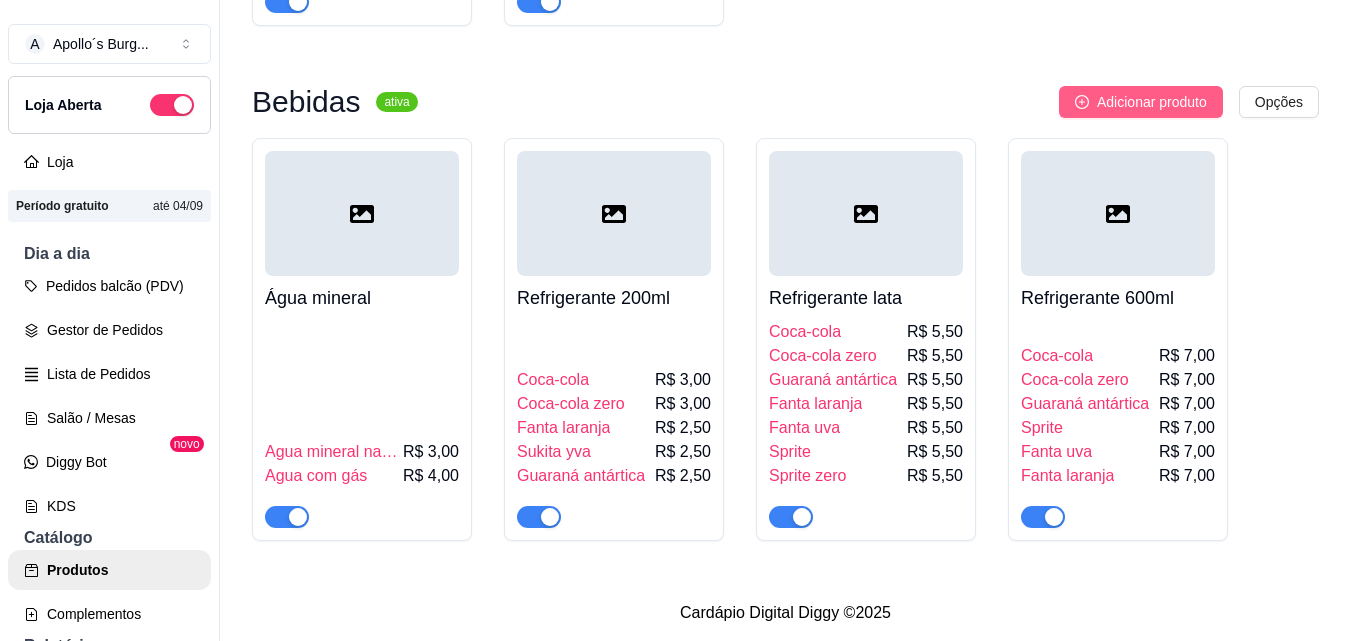 click on "Adicionar produto" at bounding box center (1152, 102) 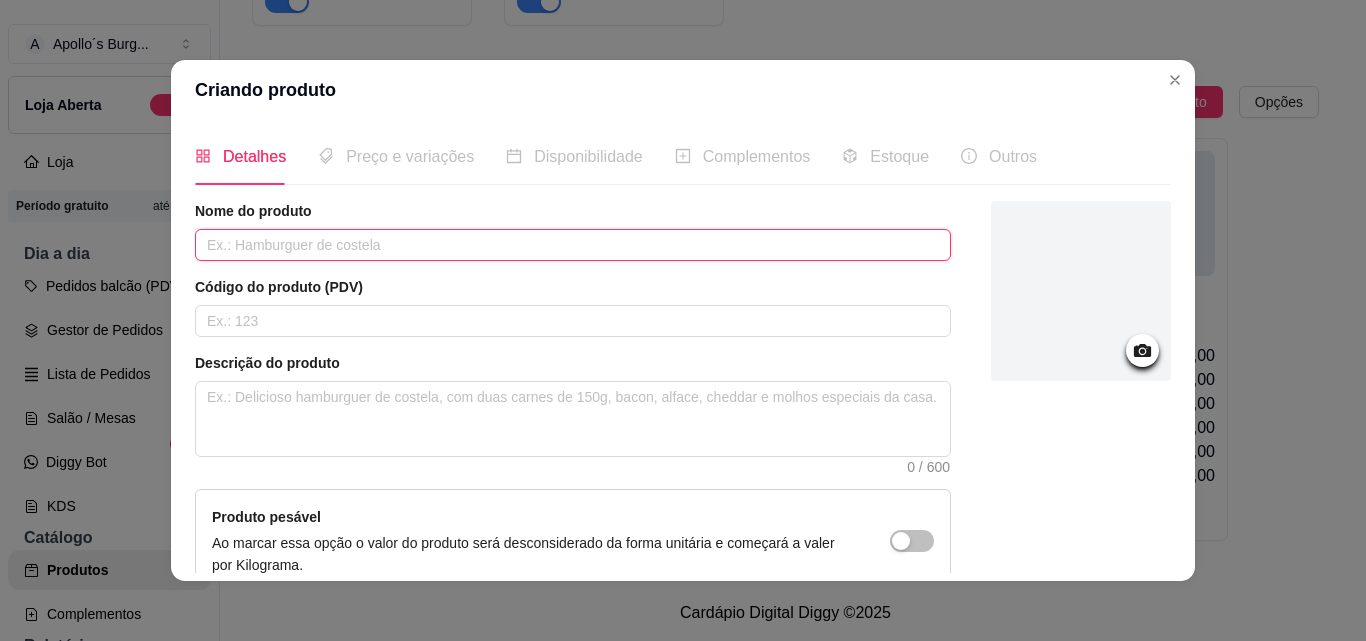 click at bounding box center (573, 245) 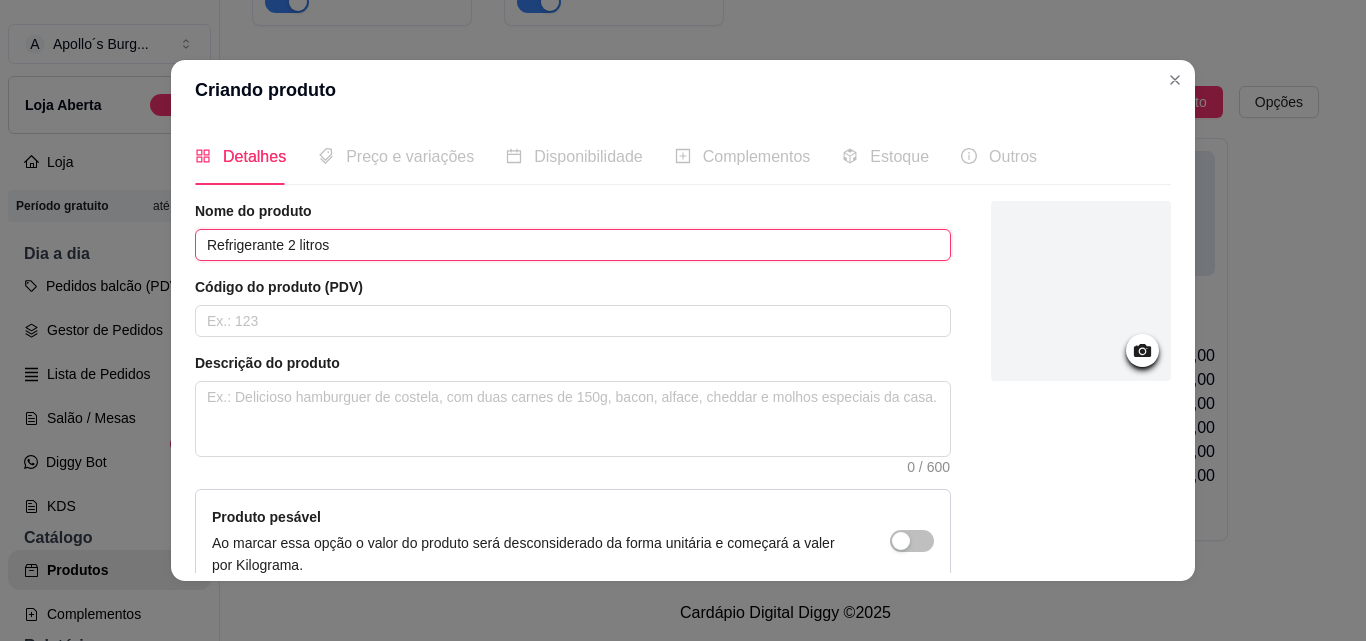 scroll, scrollTop: 4, scrollLeft: 0, axis: vertical 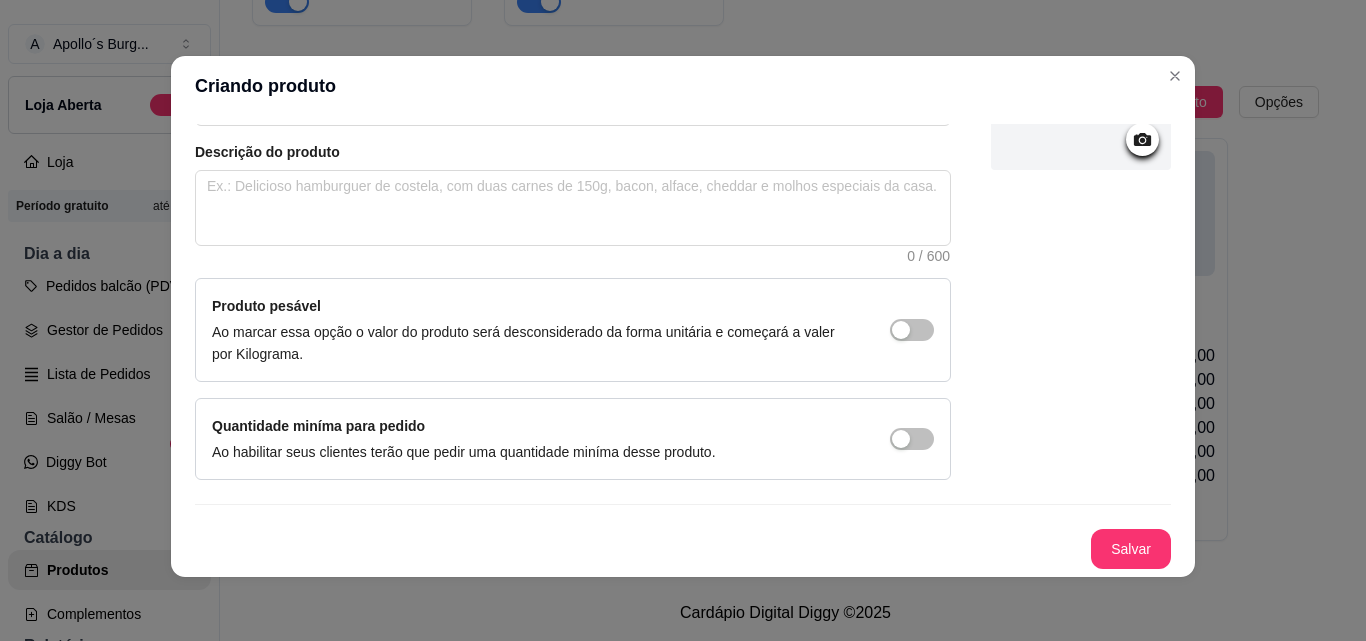 click on "Salvar" at bounding box center (1131, 549) 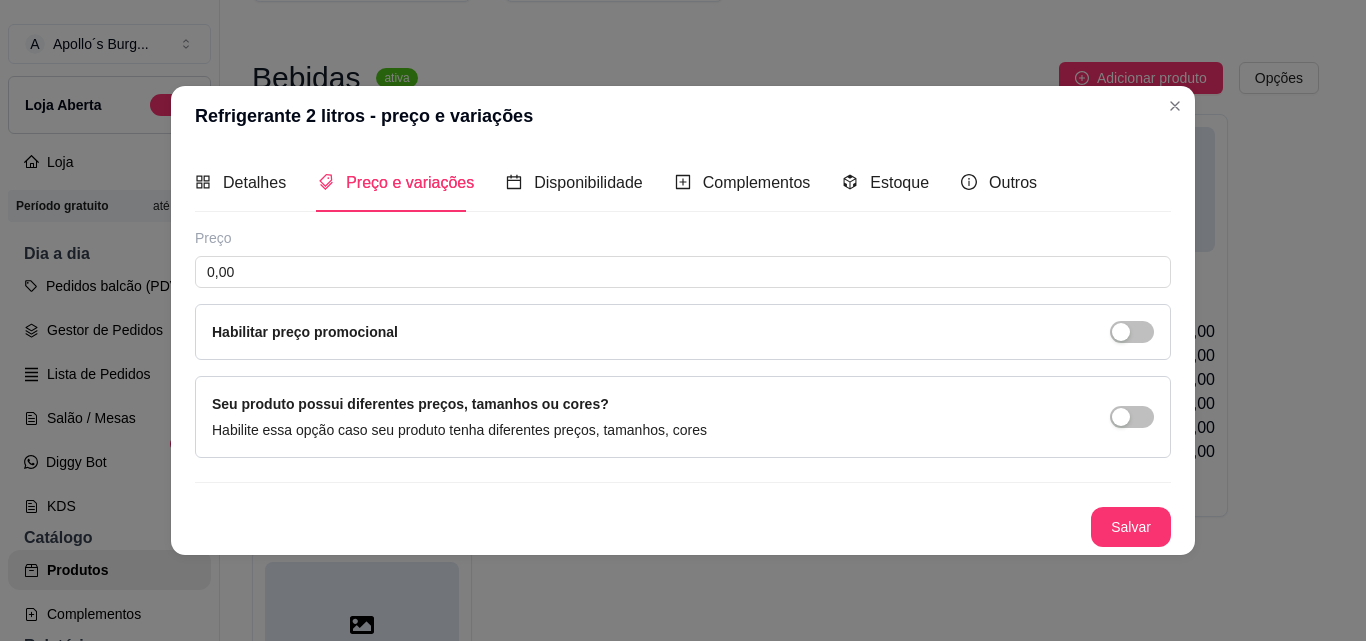 scroll, scrollTop: 0, scrollLeft: 0, axis: both 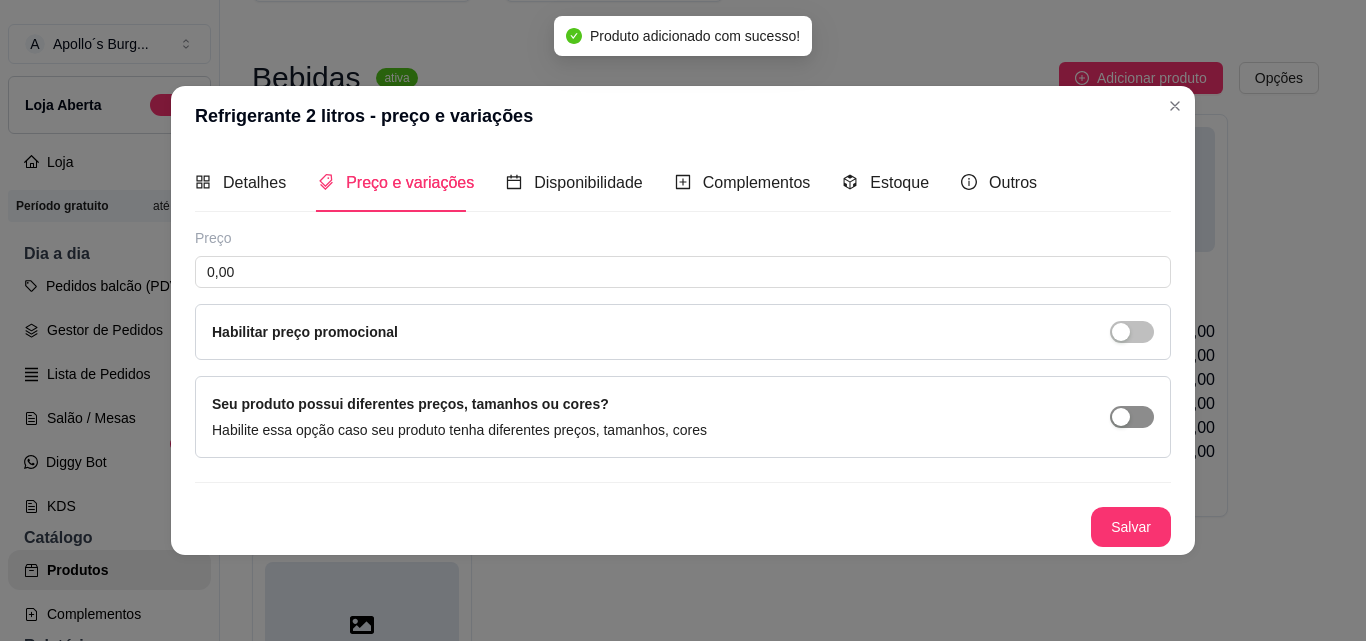 click at bounding box center (1132, 417) 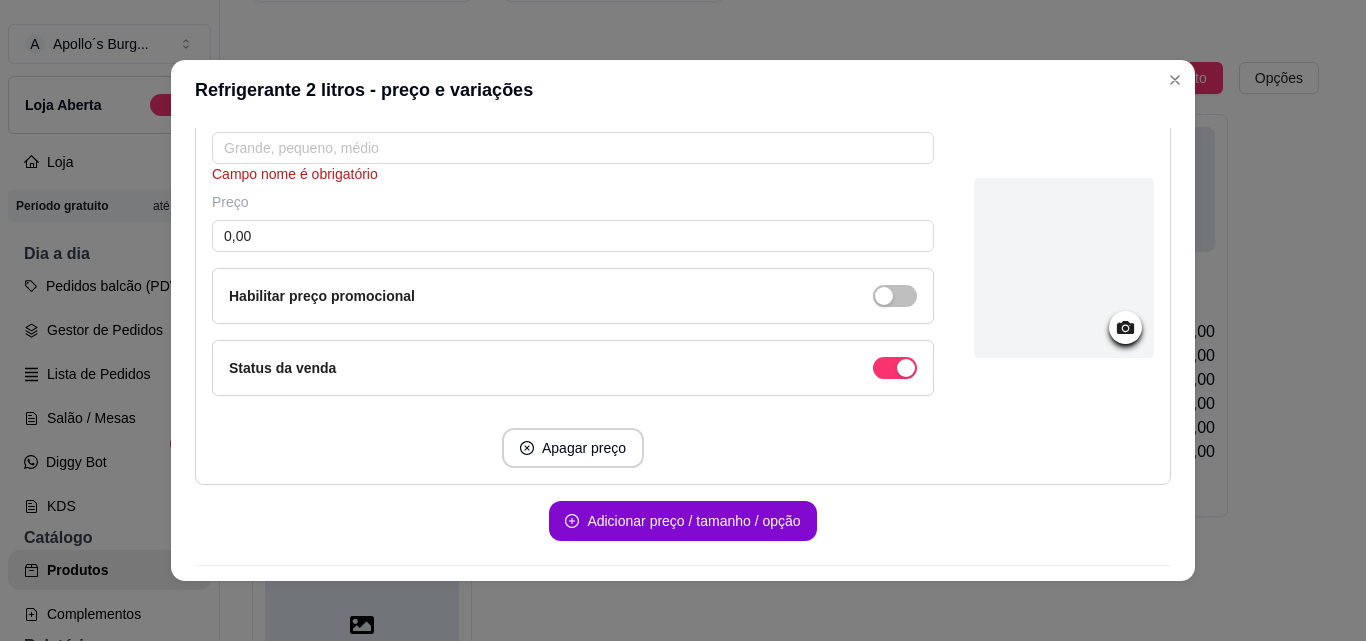 scroll, scrollTop: 200, scrollLeft: 0, axis: vertical 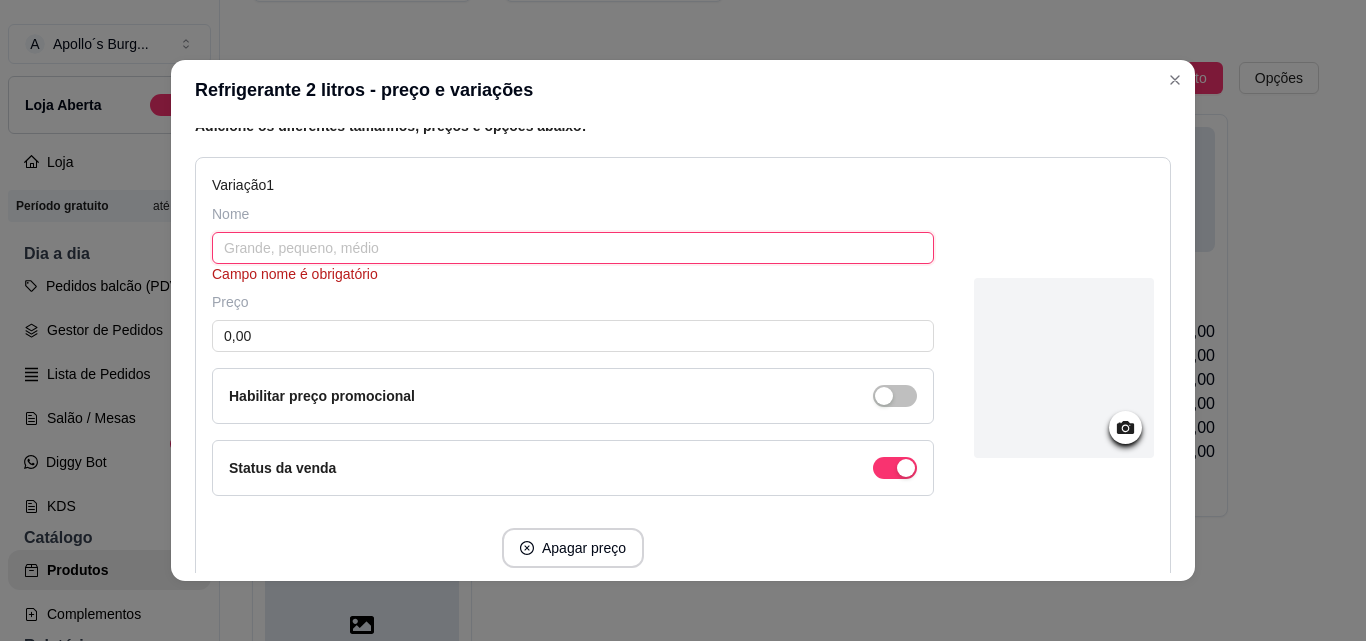 click at bounding box center (573, 248) 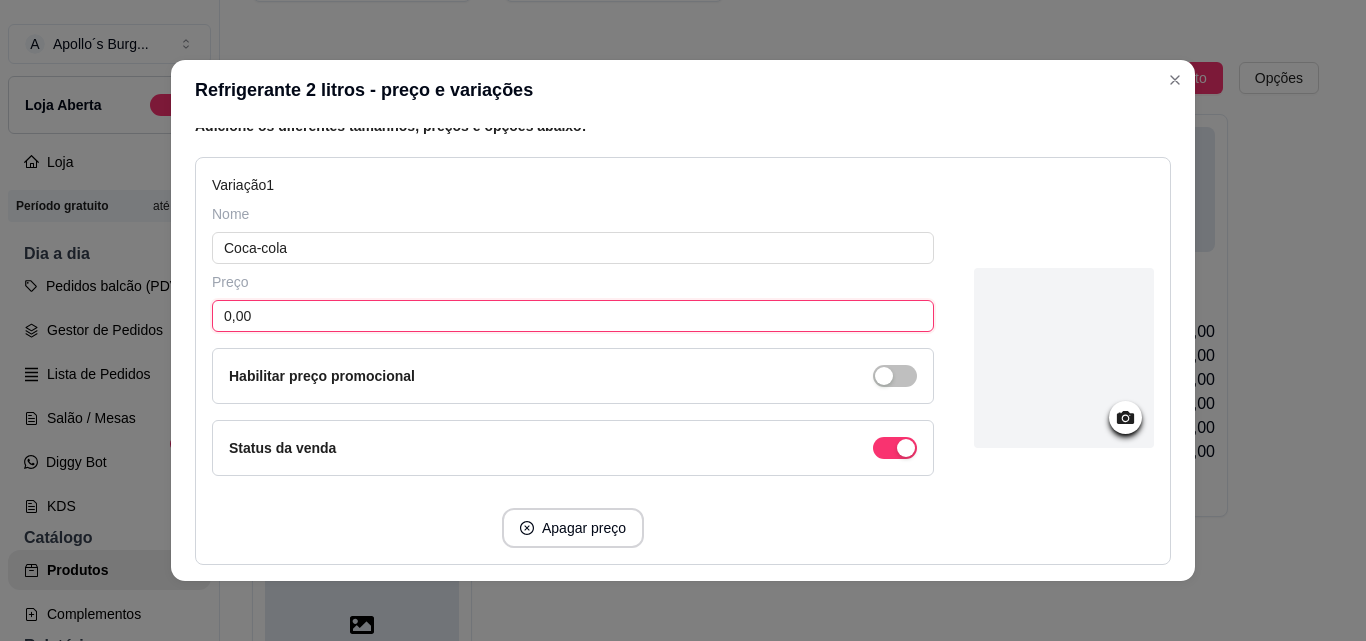 click on "0,00" at bounding box center [573, 316] 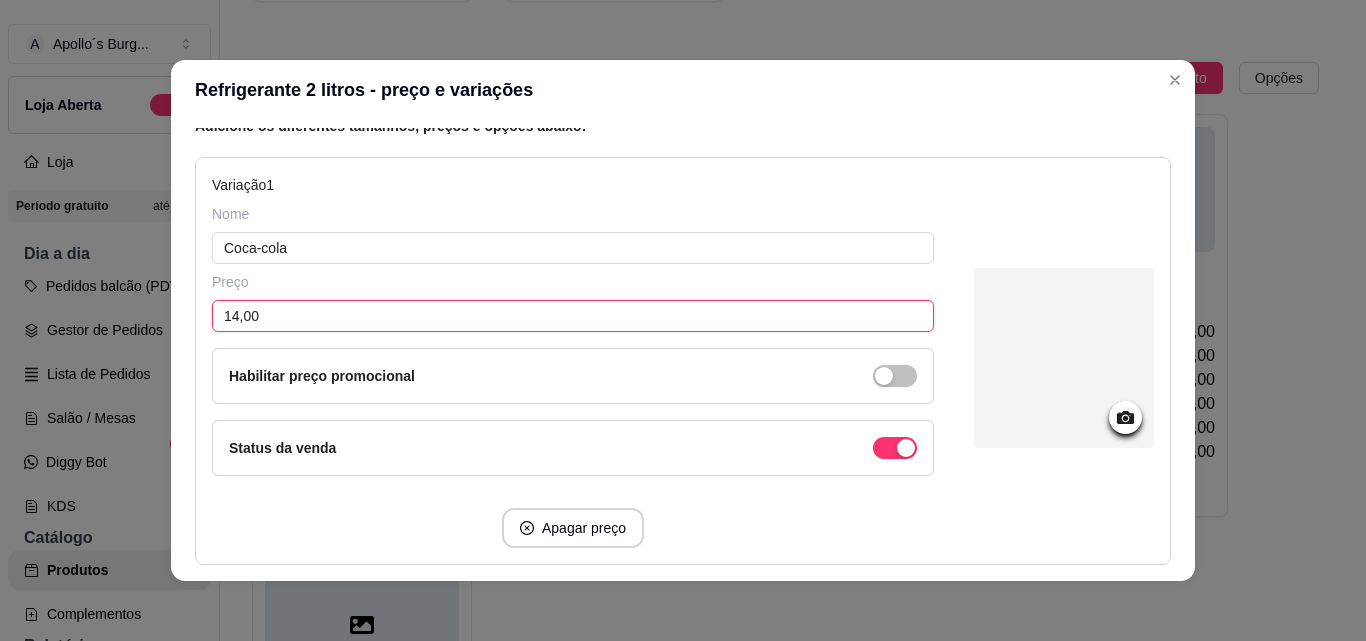scroll, scrollTop: 337, scrollLeft: 0, axis: vertical 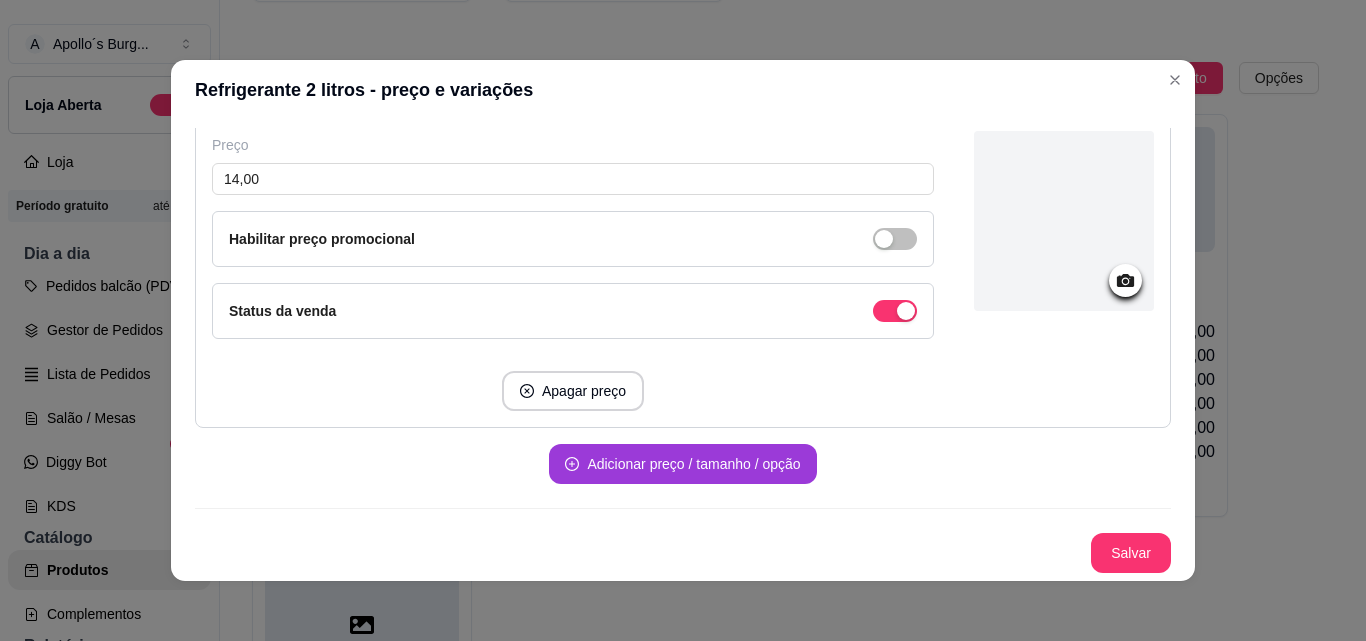 click on "Adicionar preço / tamanho / opção" at bounding box center [682, 464] 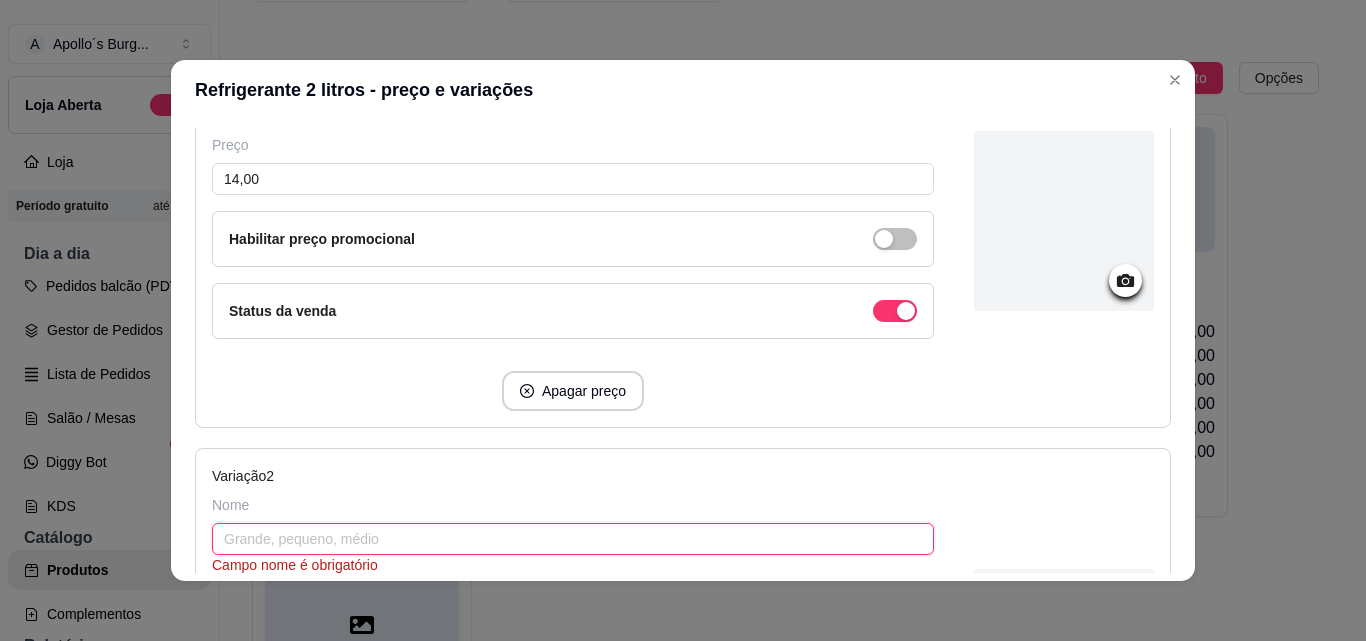 click at bounding box center [573, 539] 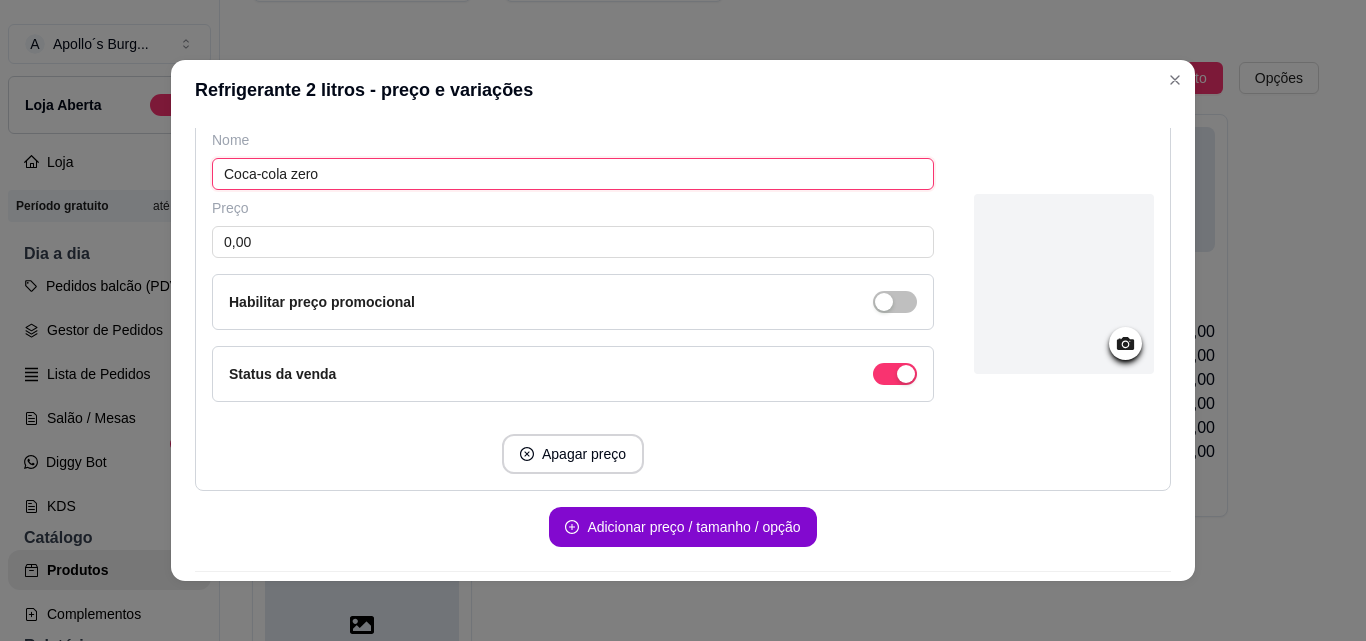 scroll, scrollTop: 765, scrollLeft: 0, axis: vertical 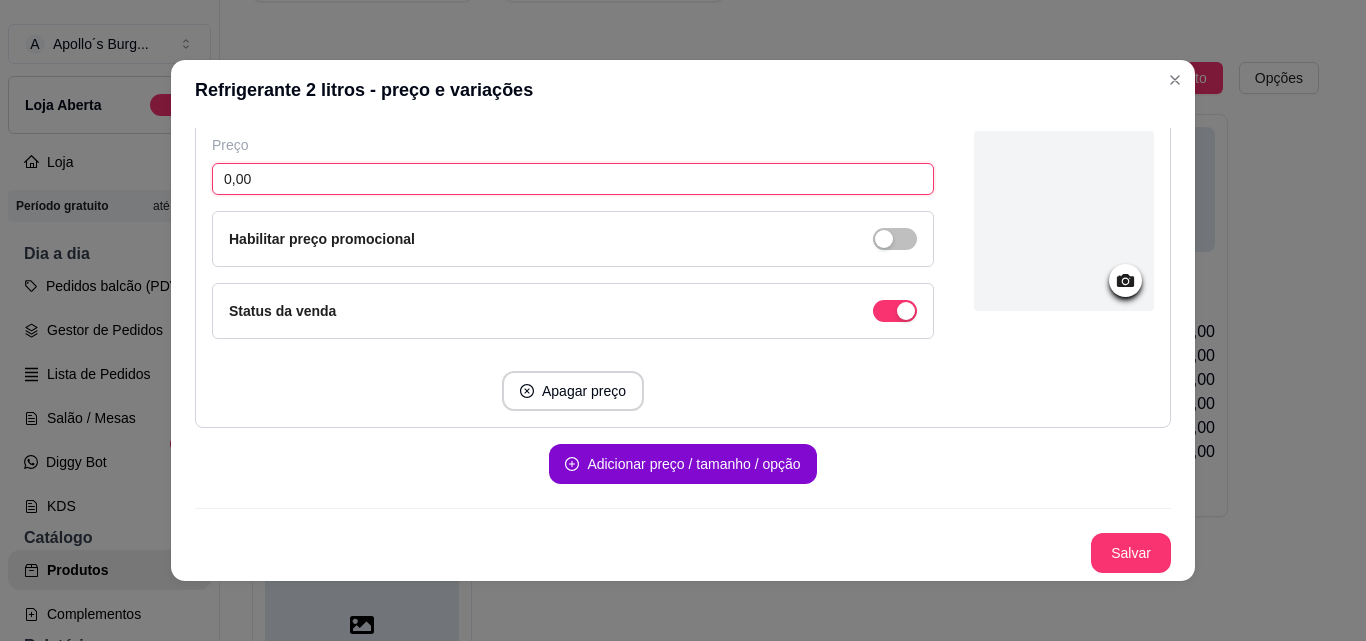 click on "0,00" at bounding box center (573, 179) 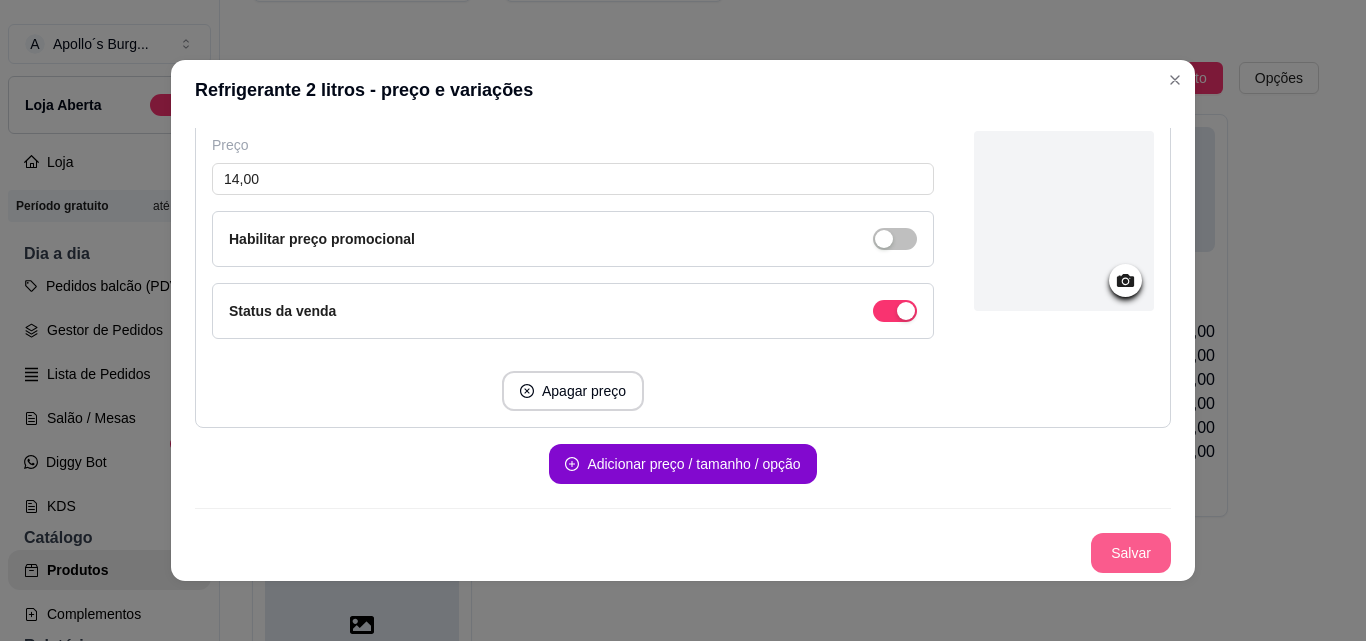 click on "Salvar" at bounding box center (1131, 553) 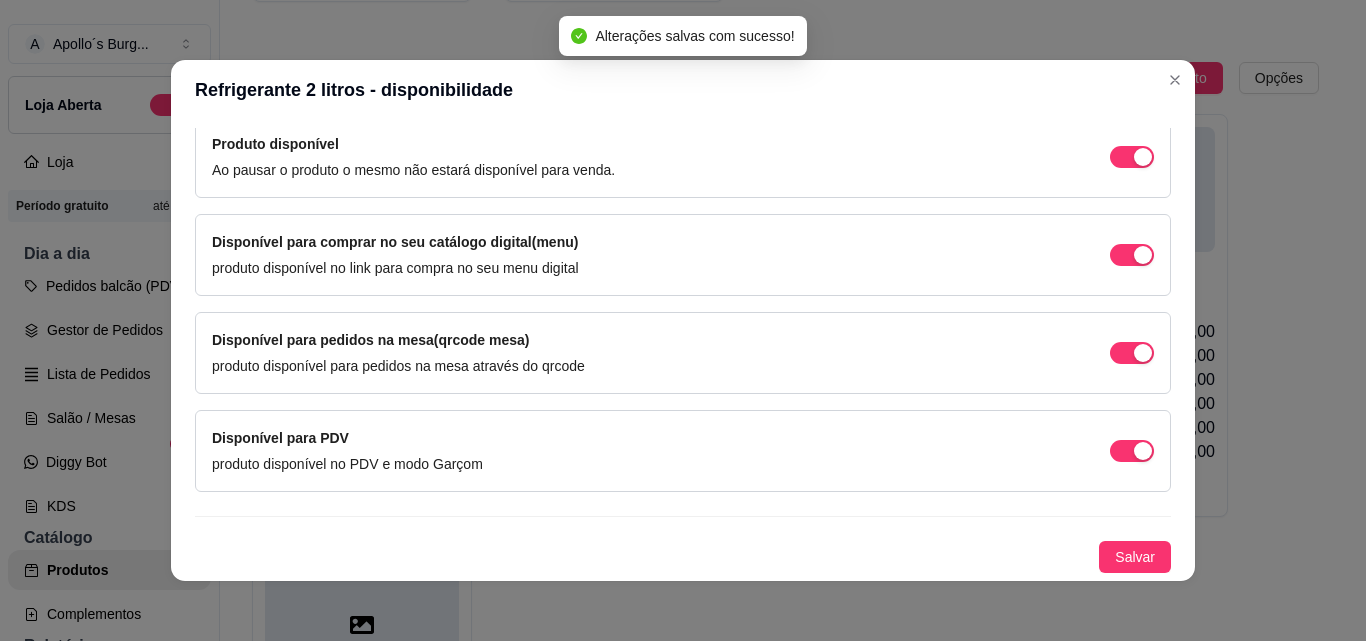 scroll, scrollTop: 0, scrollLeft: 0, axis: both 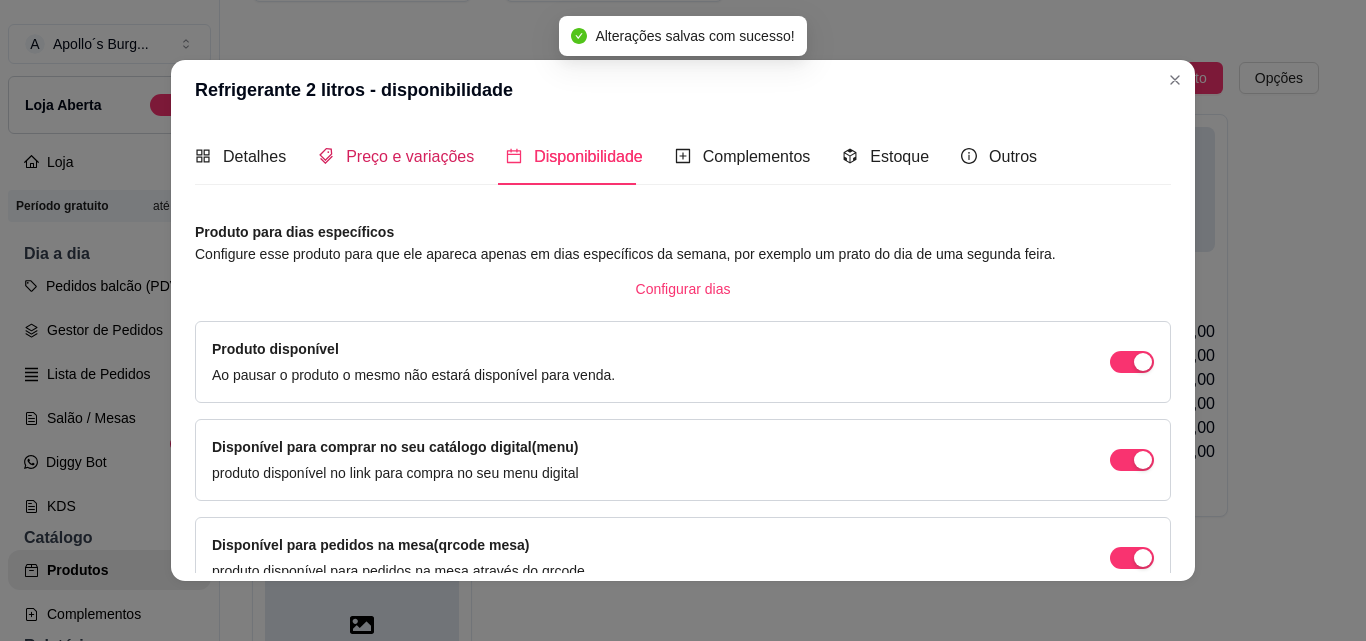 click on "Preço e variações" at bounding box center (410, 156) 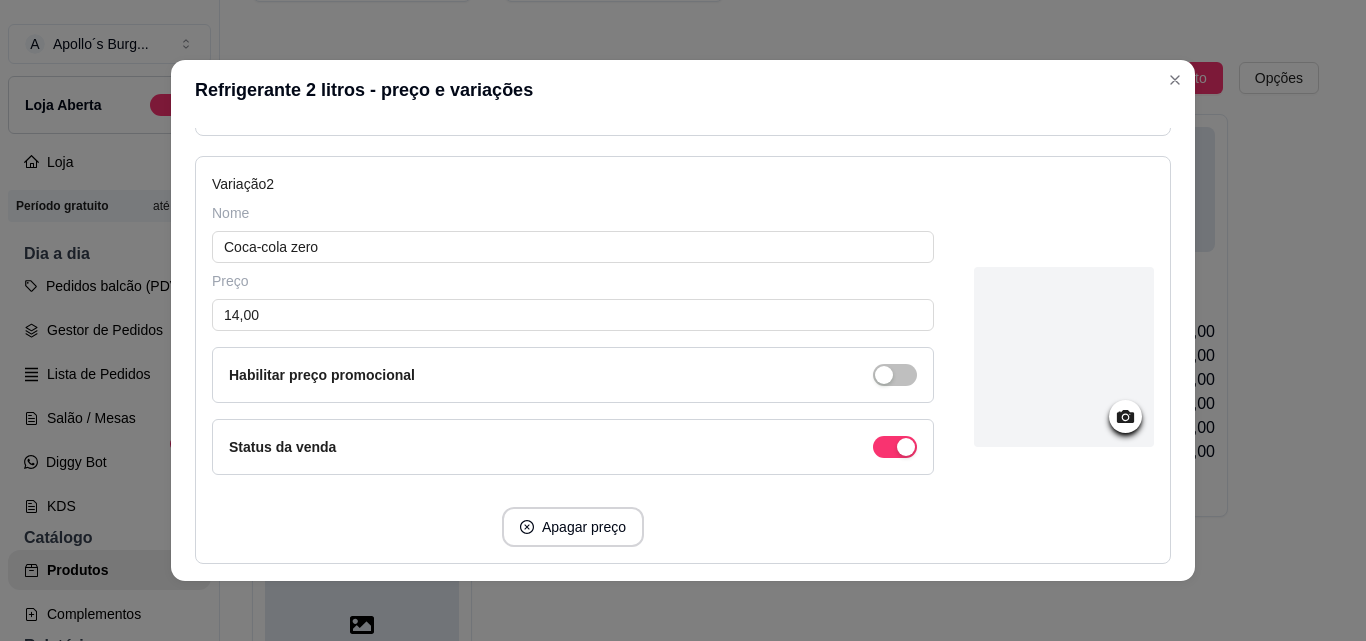 scroll, scrollTop: 765, scrollLeft: 0, axis: vertical 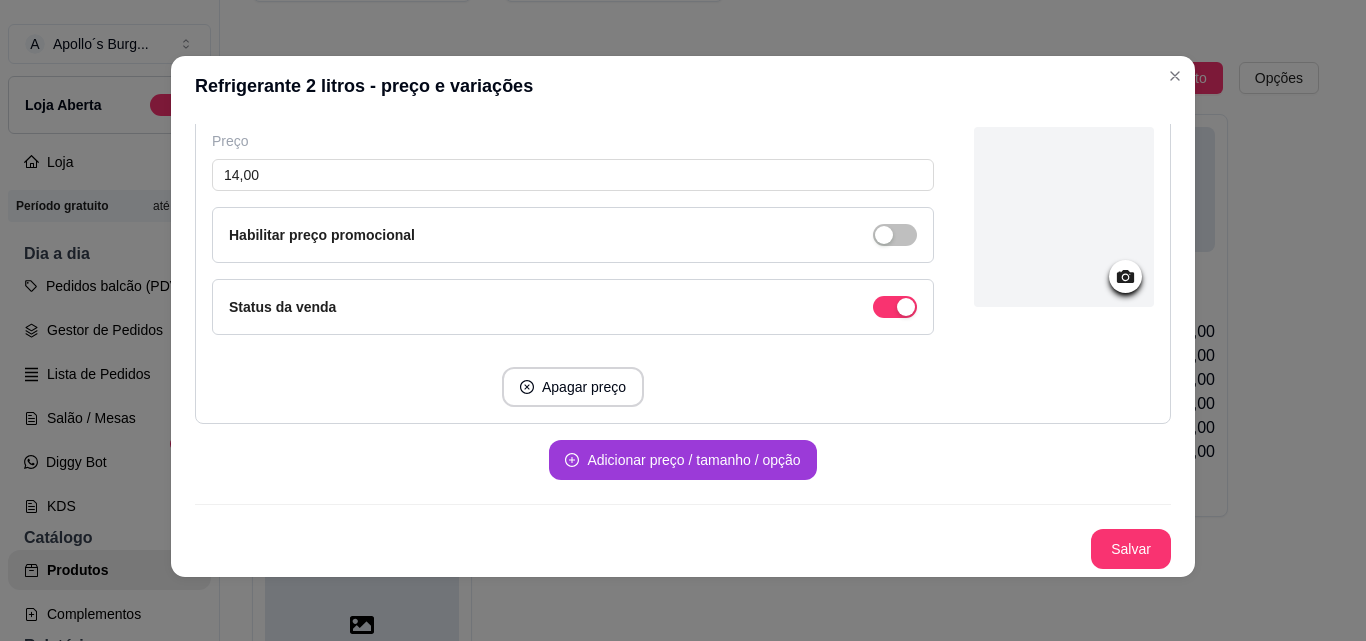 click on "Adicionar preço / tamanho / opção" at bounding box center [682, 460] 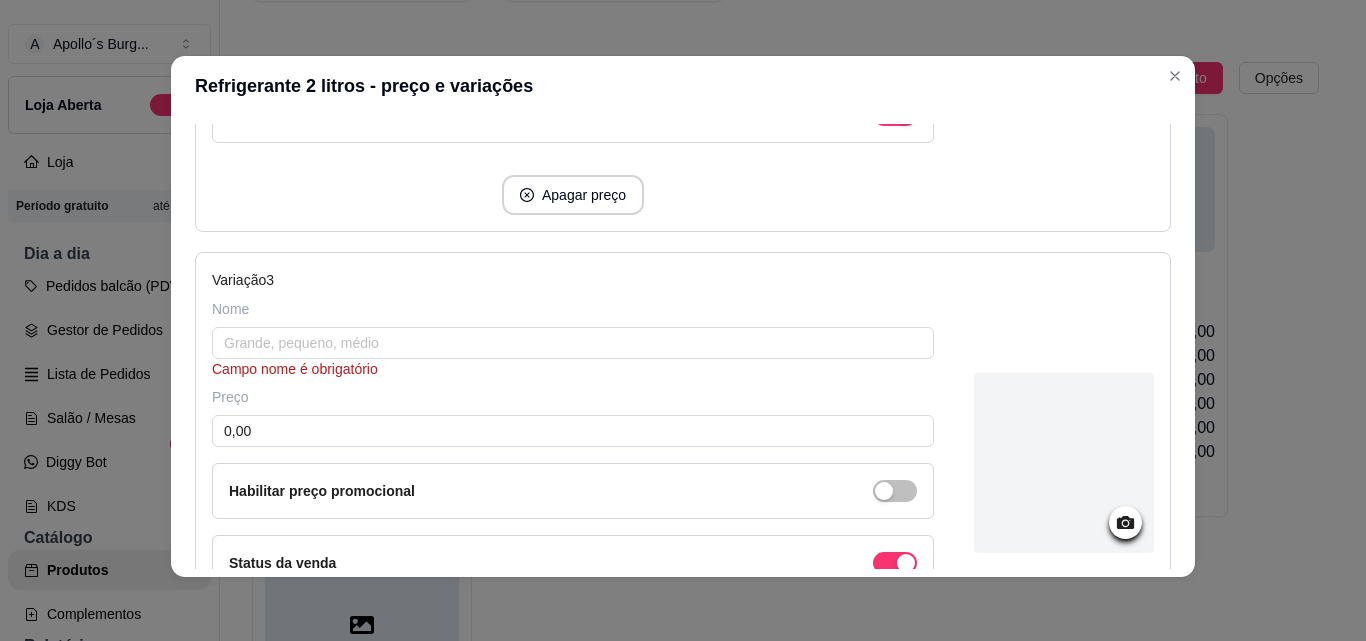 scroll, scrollTop: 965, scrollLeft: 0, axis: vertical 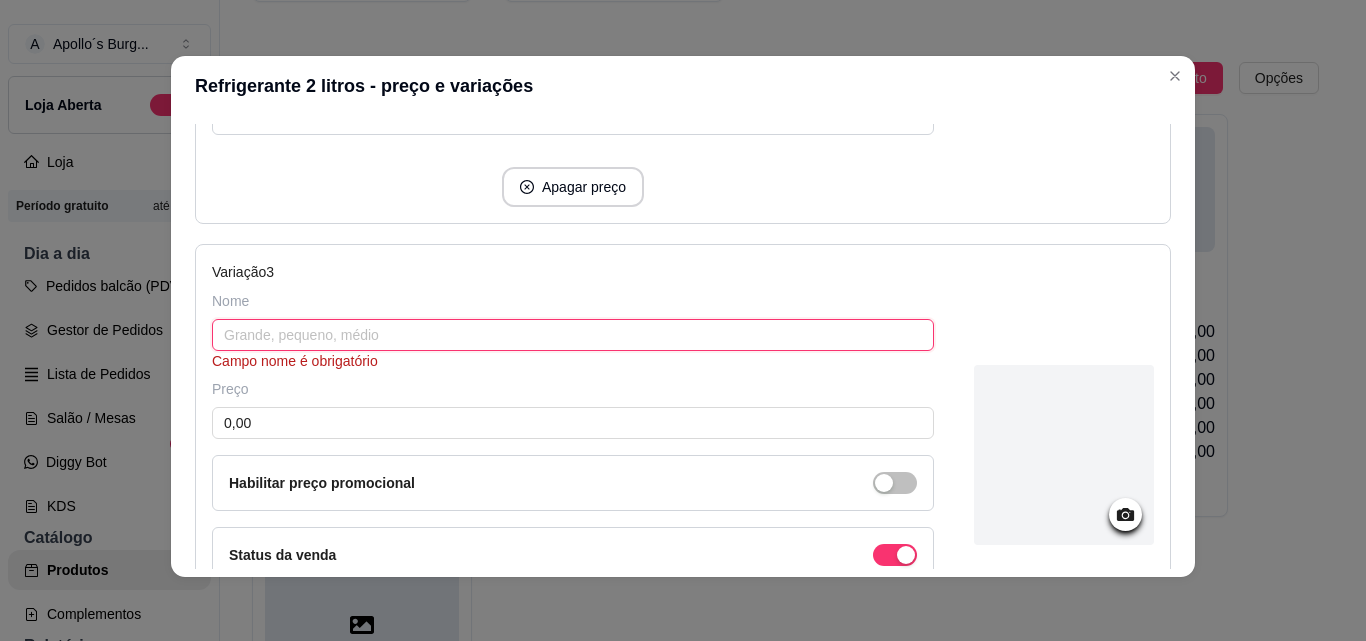 click at bounding box center [573, 335] 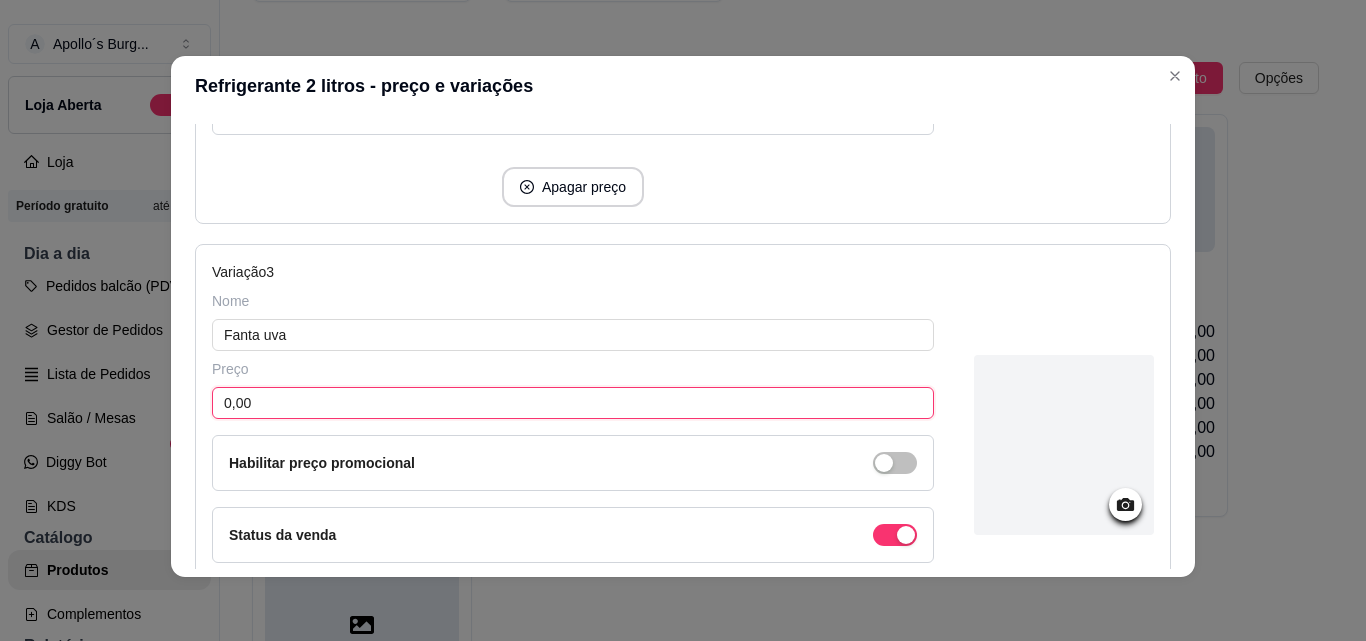click on "0,00" at bounding box center [573, 403] 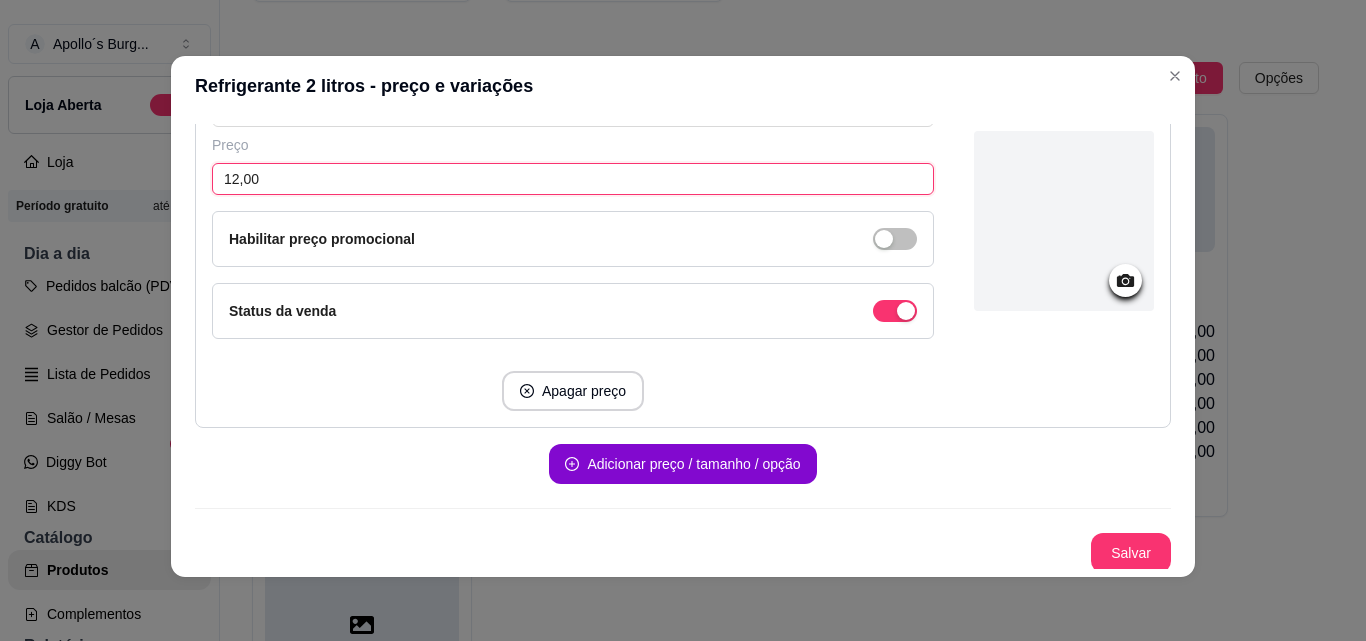 scroll, scrollTop: 1193, scrollLeft: 0, axis: vertical 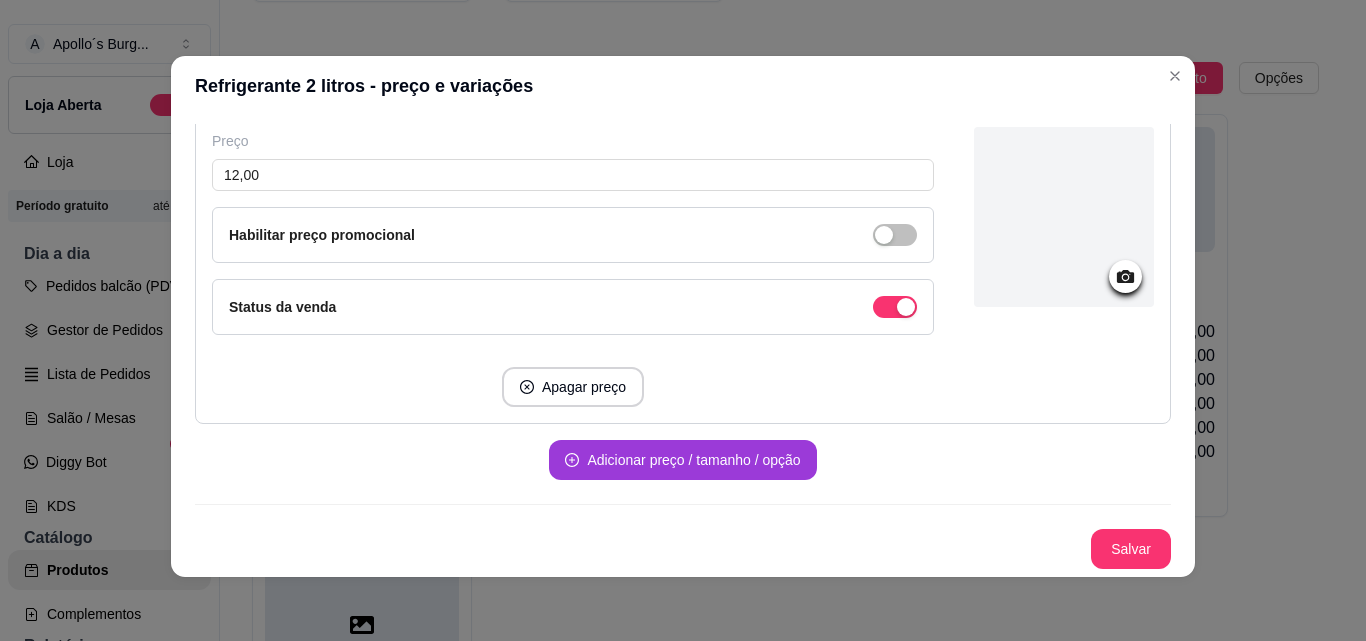 click on "Adicionar preço / tamanho / opção" at bounding box center (682, 460) 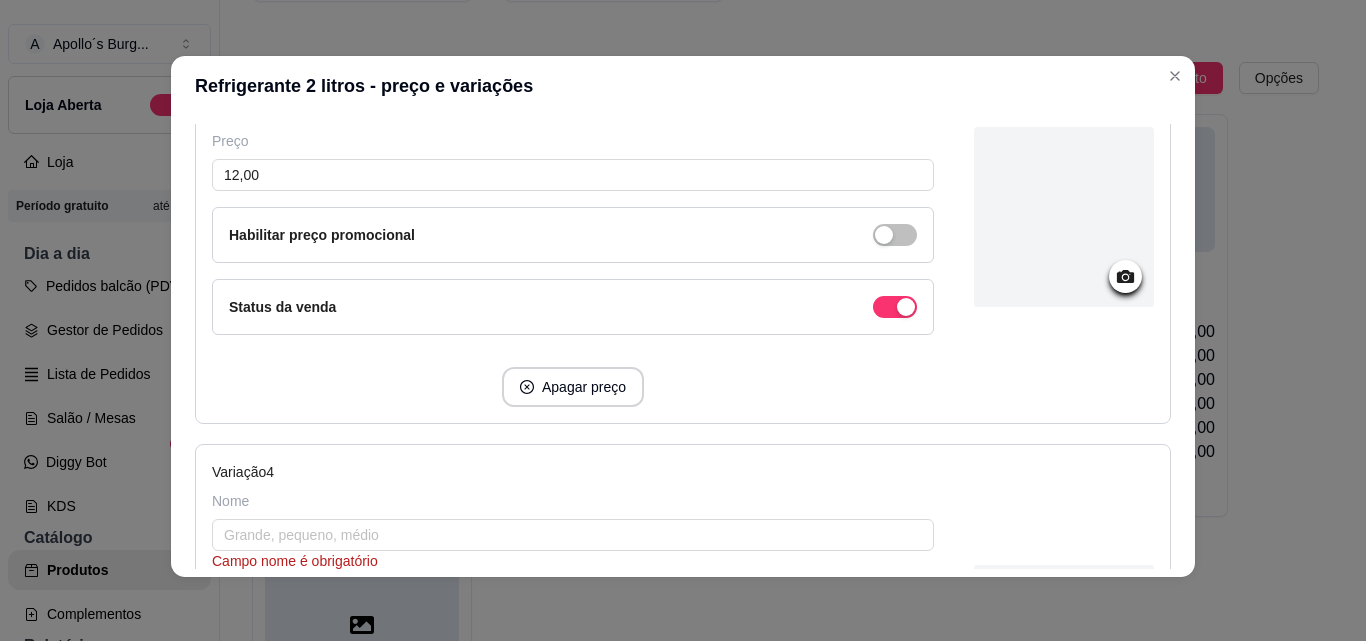 click on "Nome Campo nome é obrigatório" at bounding box center [573, 531] 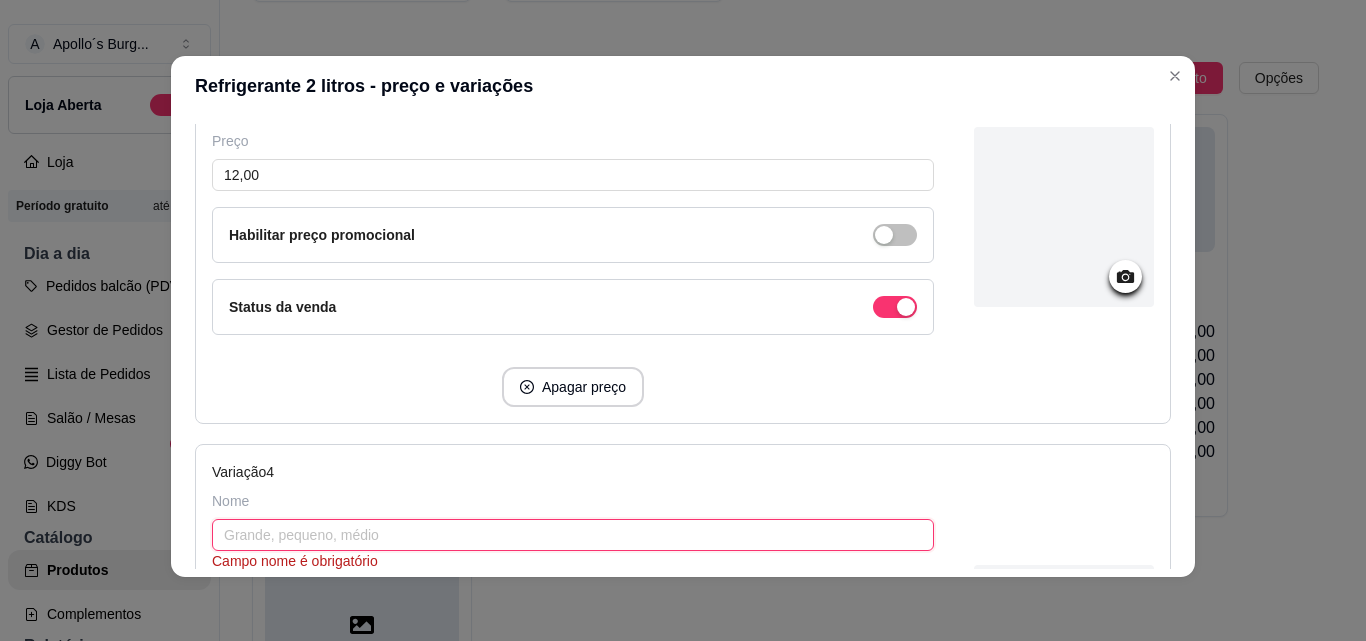 click at bounding box center (573, 535) 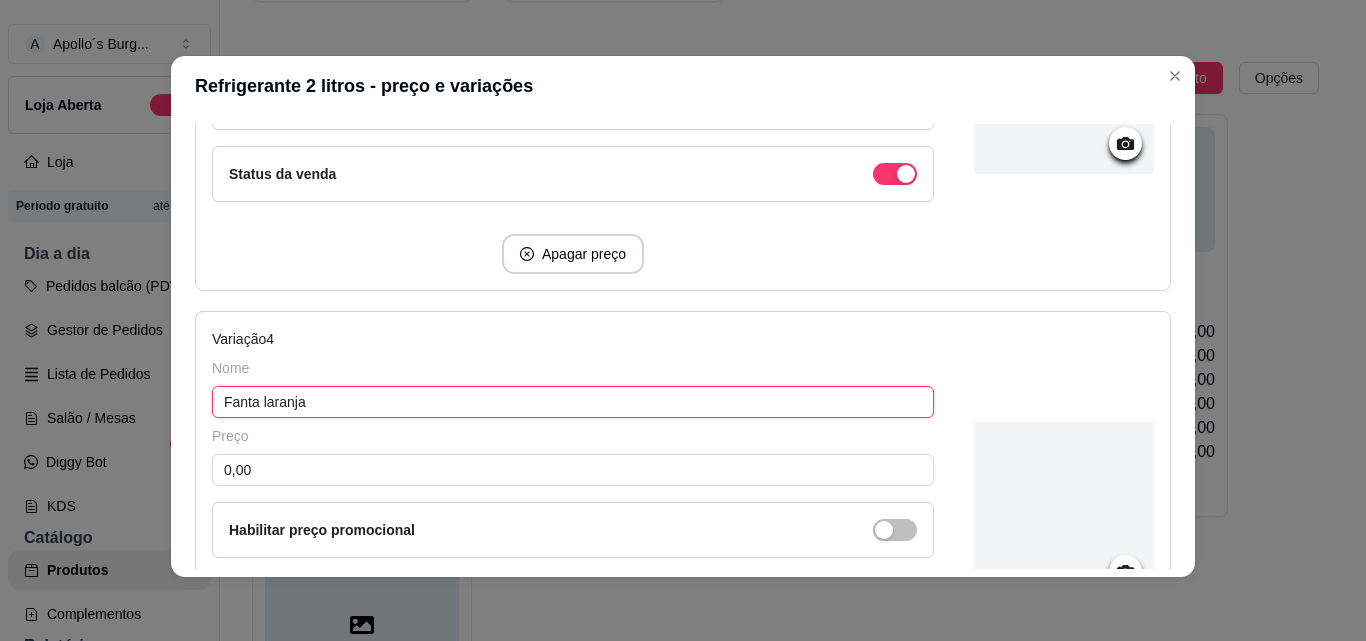 scroll, scrollTop: 1493, scrollLeft: 0, axis: vertical 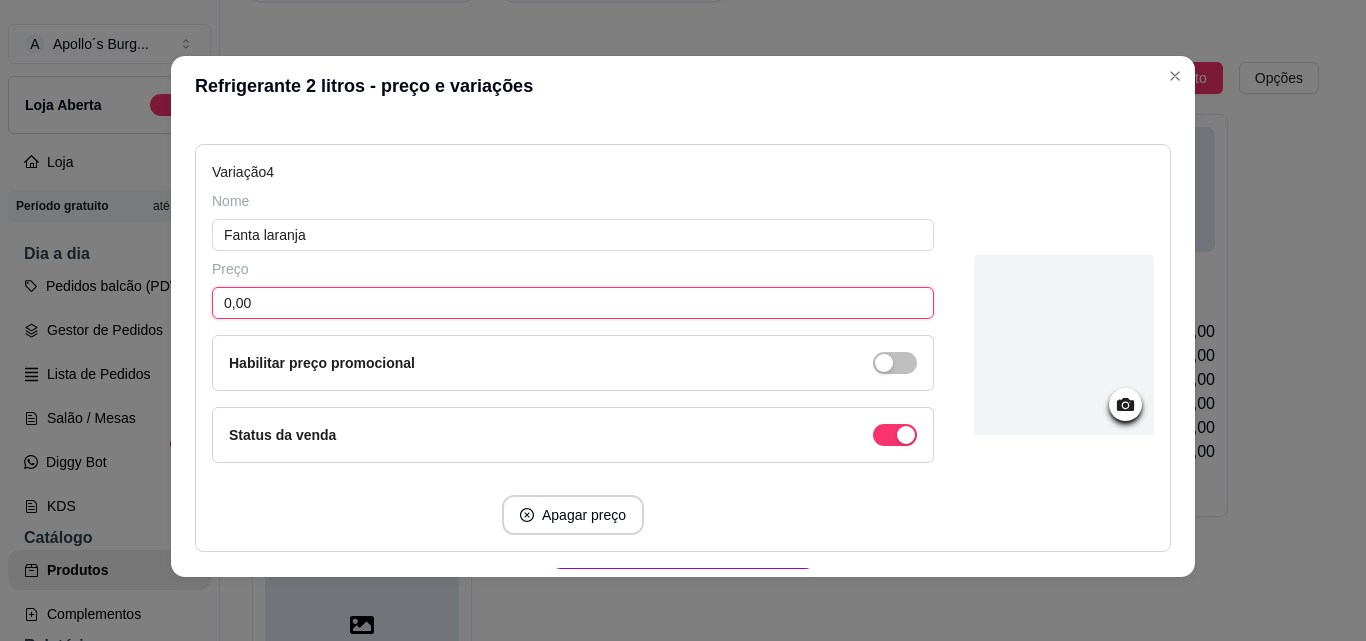 click on "0,00" at bounding box center [573, 303] 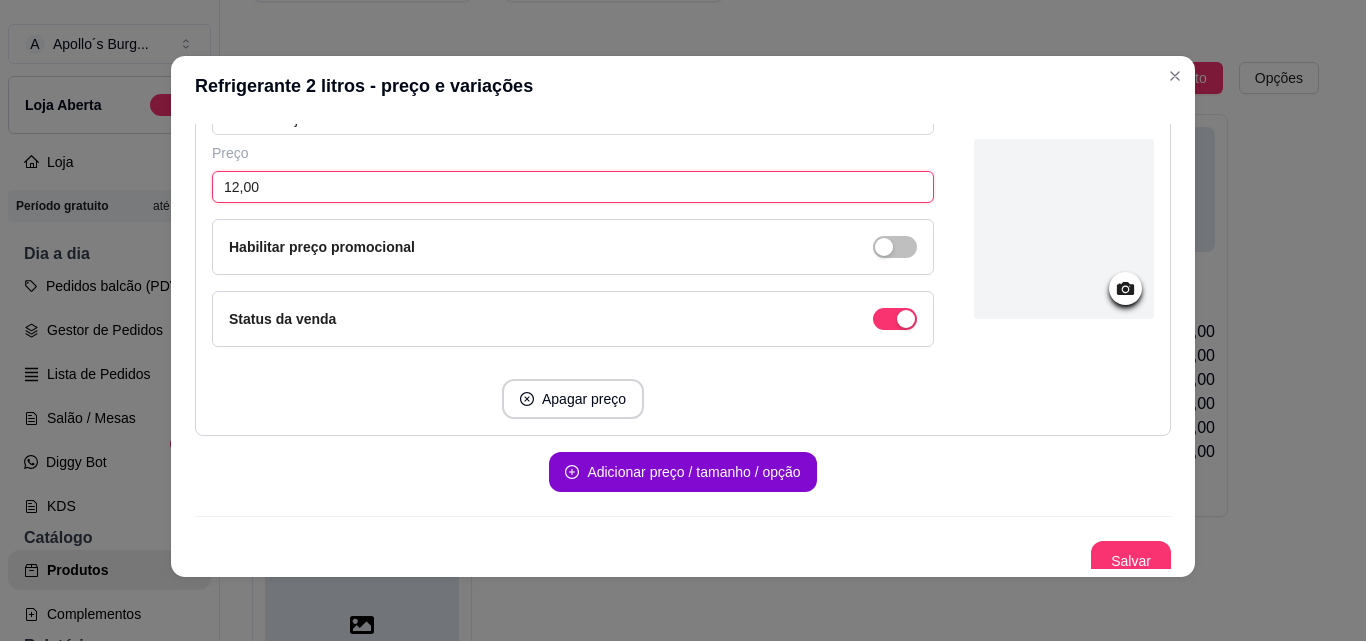 scroll, scrollTop: 1621, scrollLeft: 0, axis: vertical 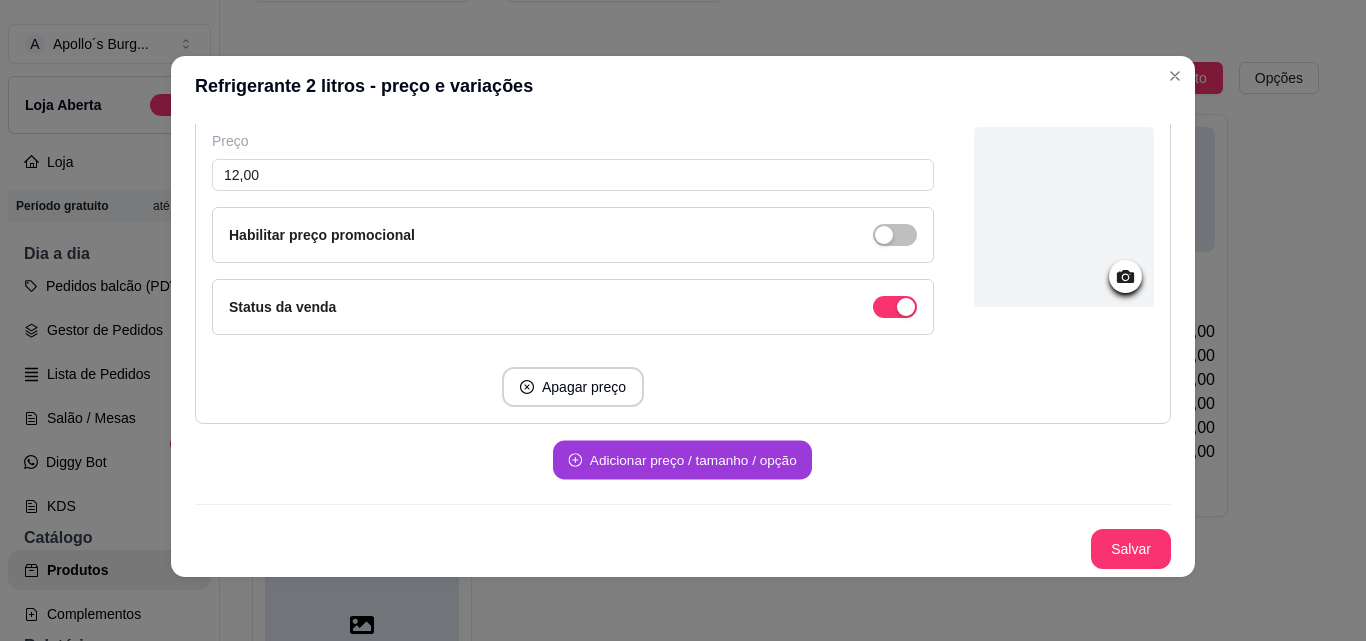click on "Adicionar preço / tamanho / opção" at bounding box center [682, 460] 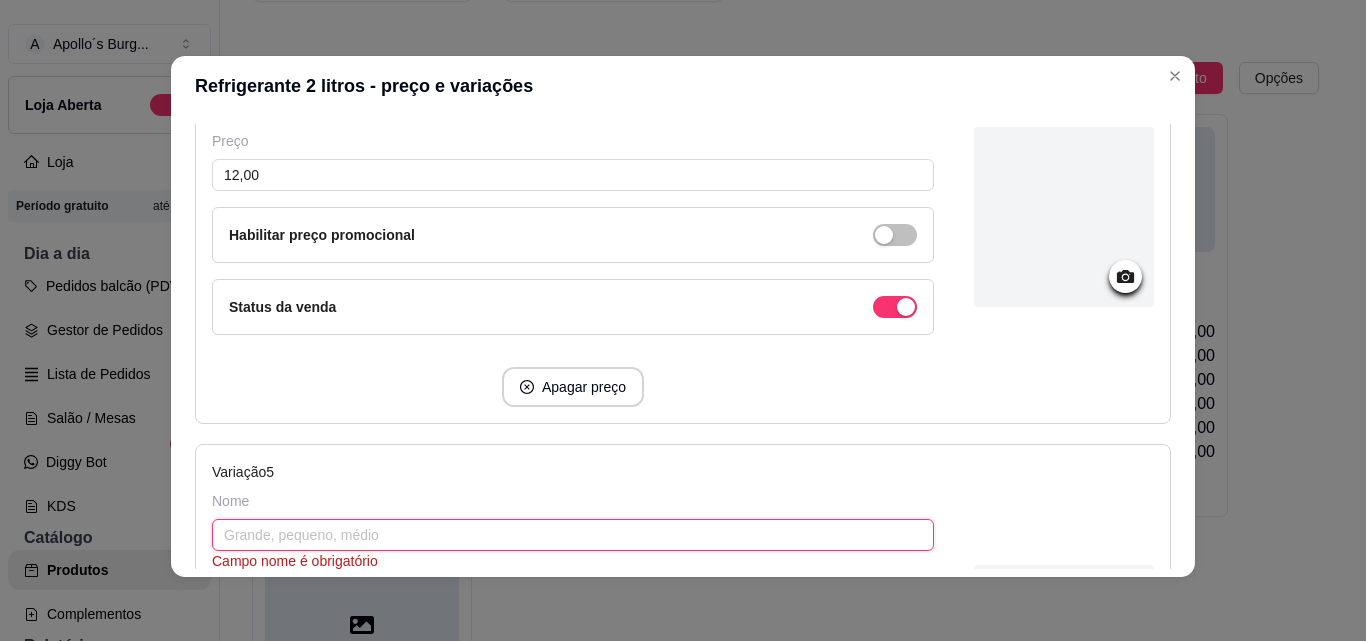 click at bounding box center (573, 535) 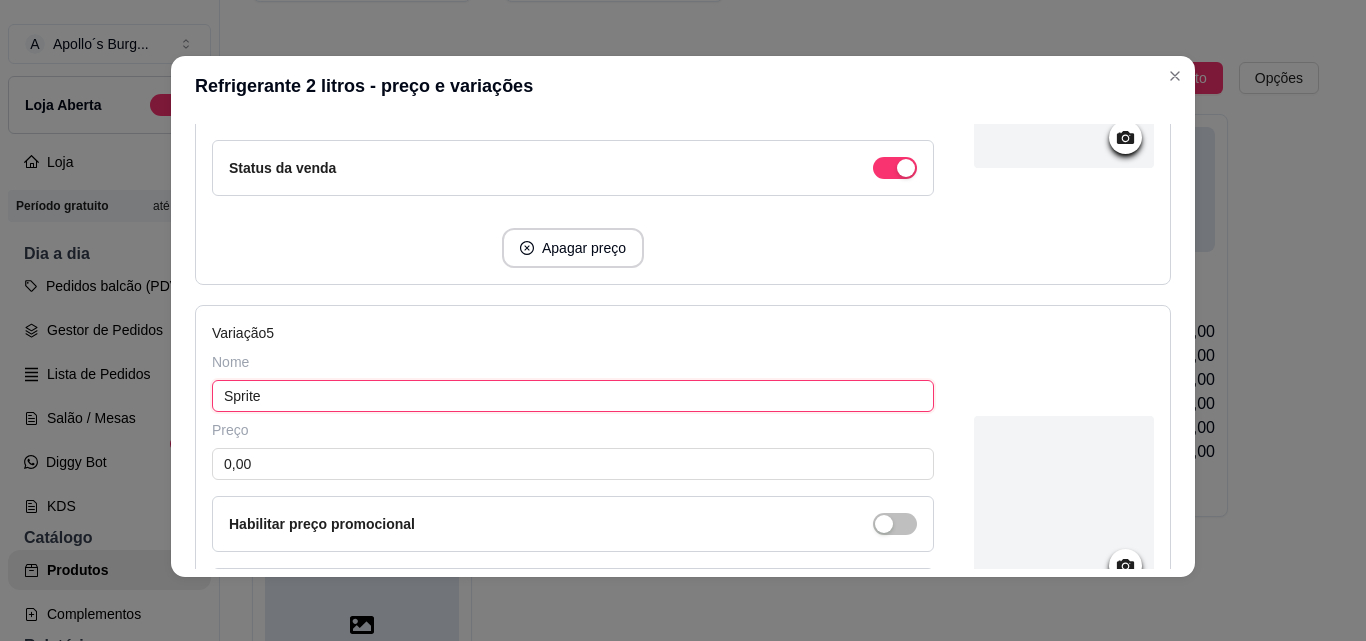 scroll, scrollTop: 1821, scrollLeft: 0, axis: vertical 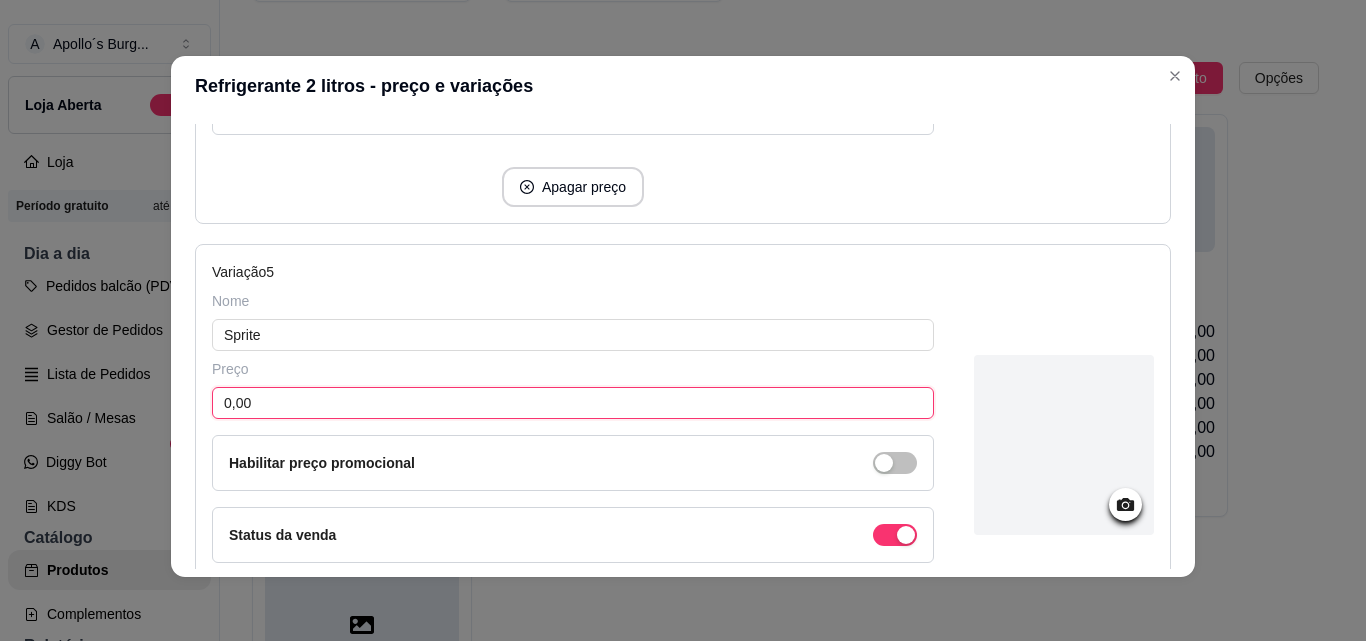 click on "0,00" at bounding box center [573, 403] 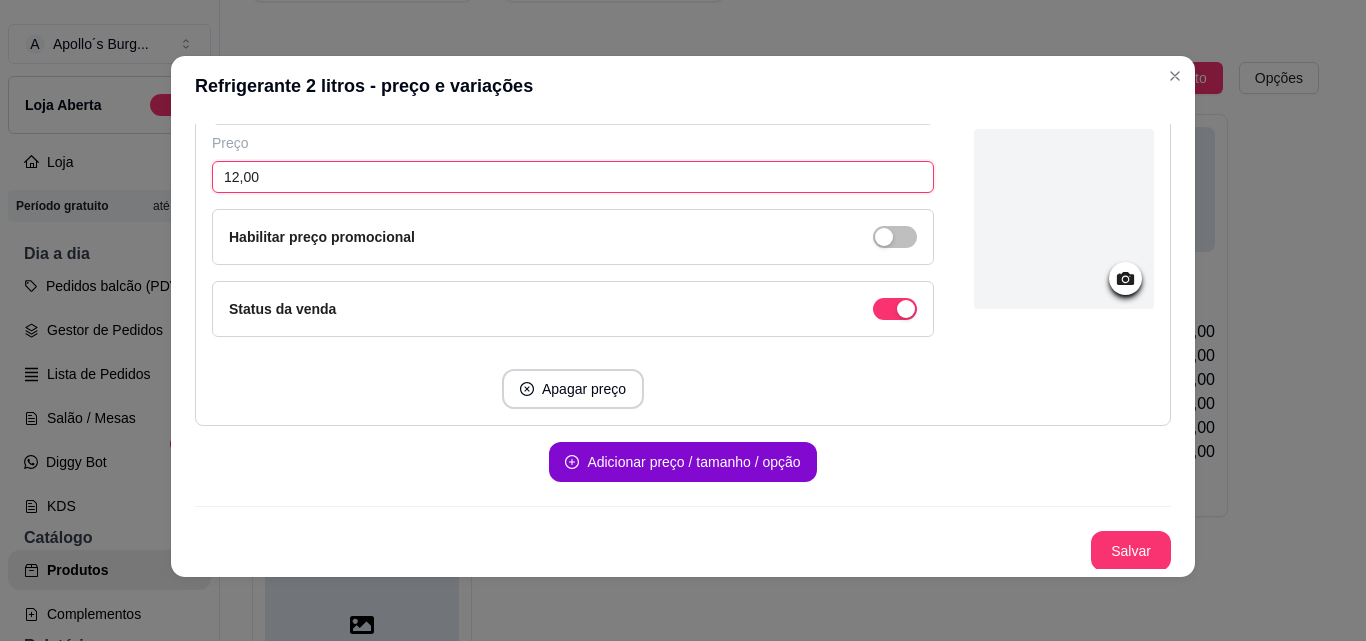 scroll, scrollTop: 2049, scrollLeft: 0, axis: vertical 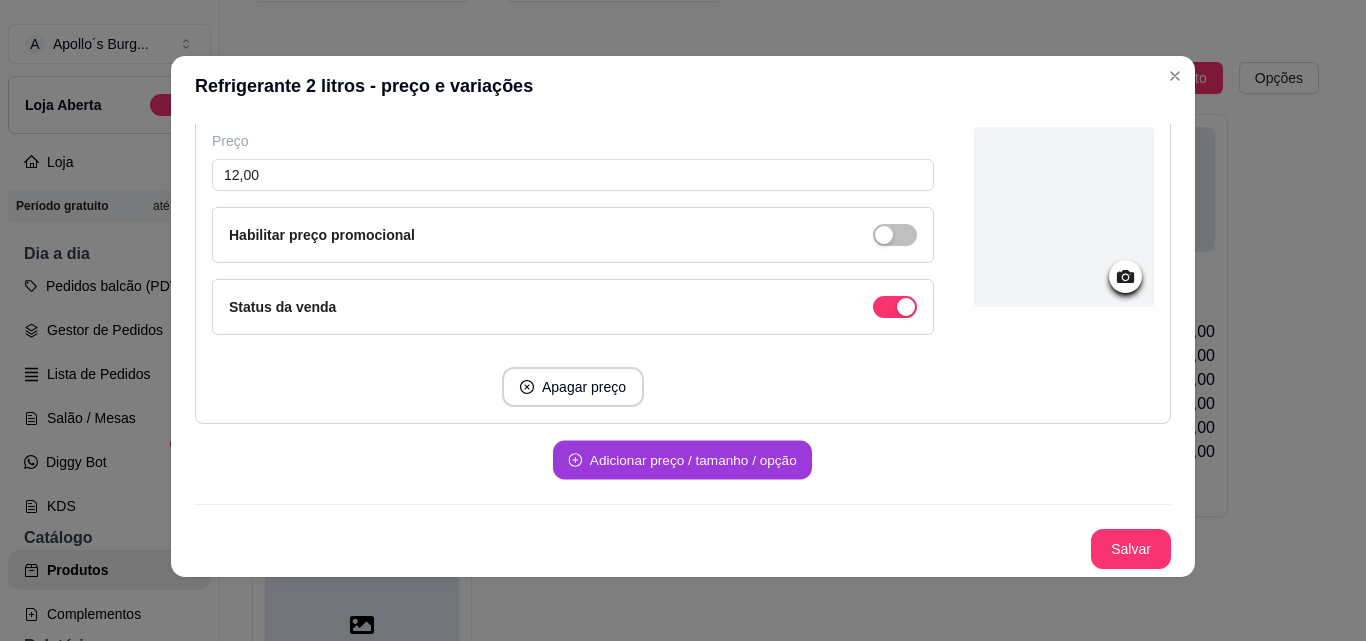 click on "Adicionar preço / tamanho / opção" at bounding box center (682, 460) 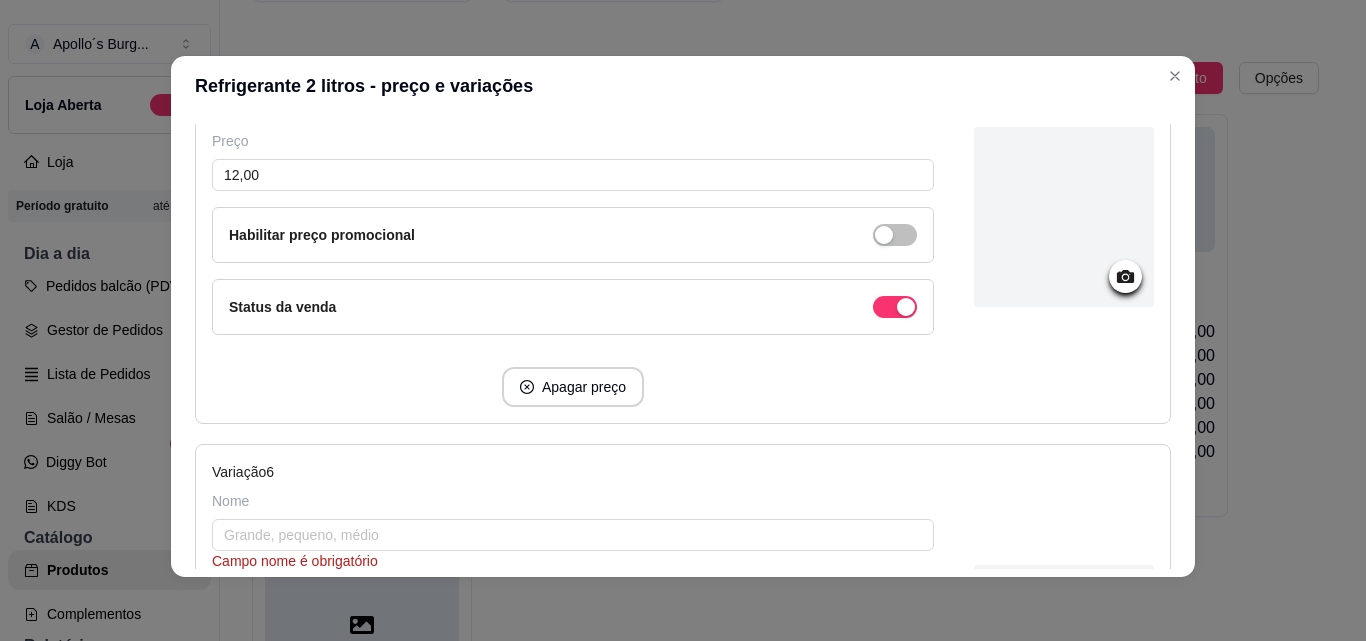 click on "Nome Campo nome é obrigatório" at bounding box center (573, 531) 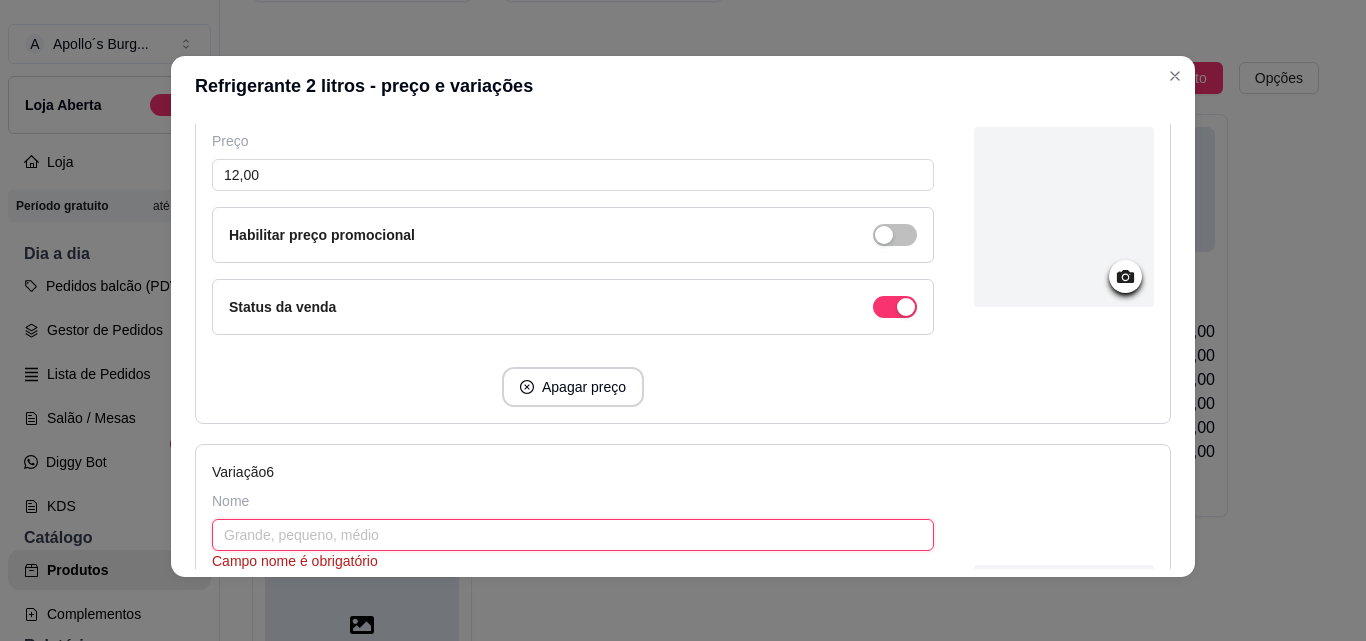 click at bounding box center [573, 535] 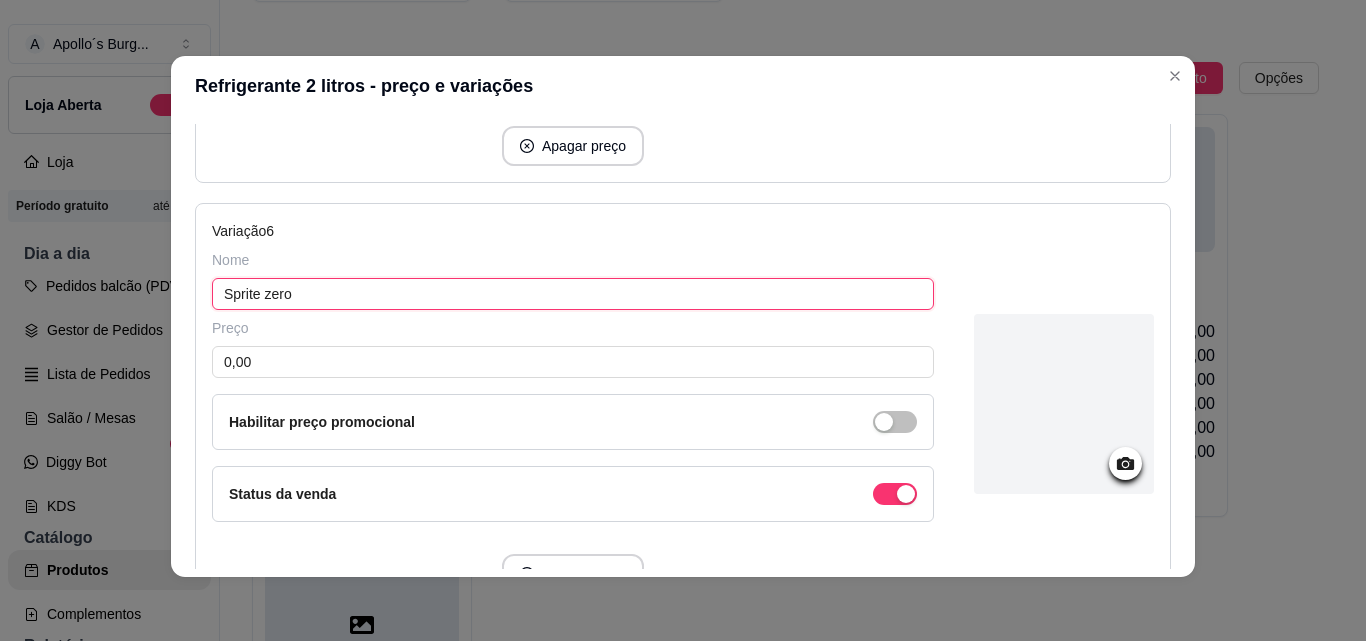 scroll, scrollTop: 2349, scrollLeft: 0, axis: vertical 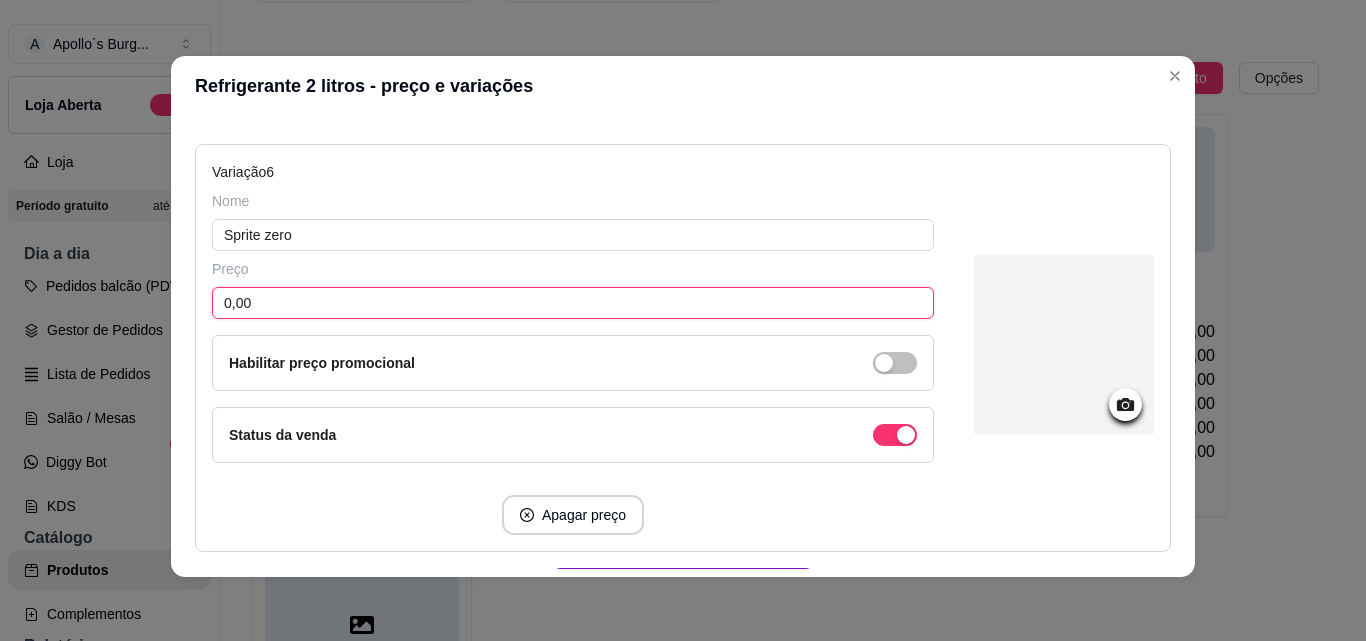 click on "0,00" at bounding box center [573, 303] 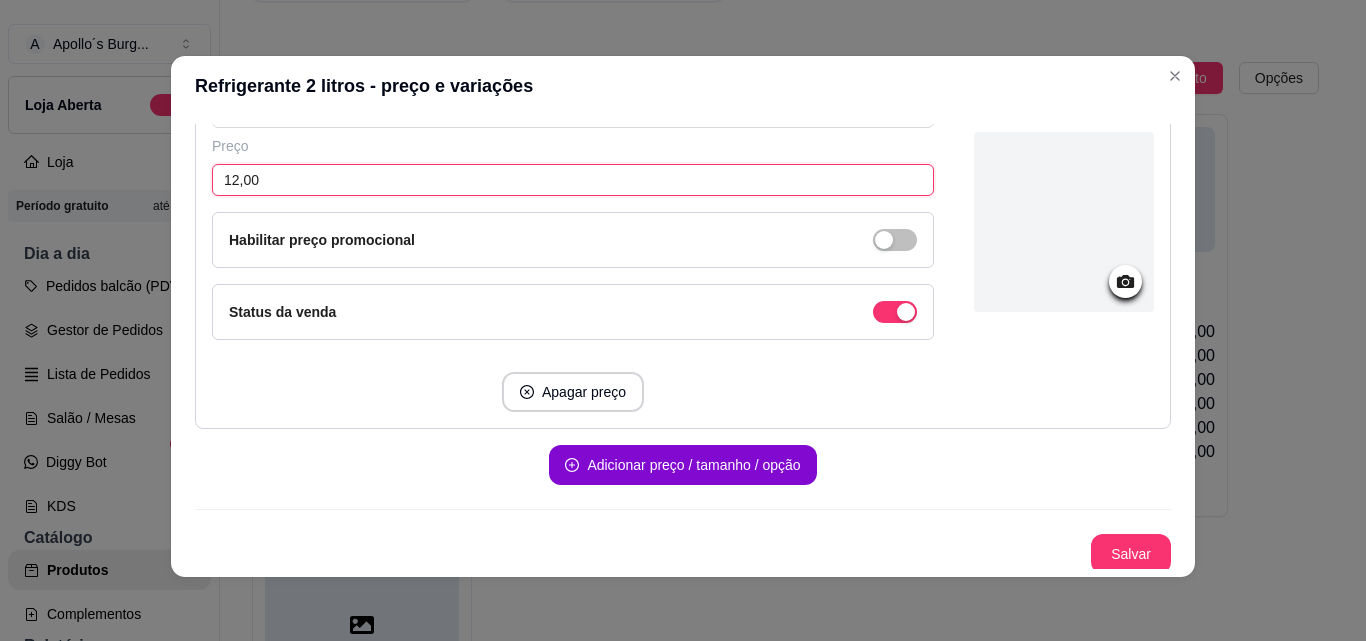 scroll, scrollTop: 2477, scrollLeft: 0, axis: vertical 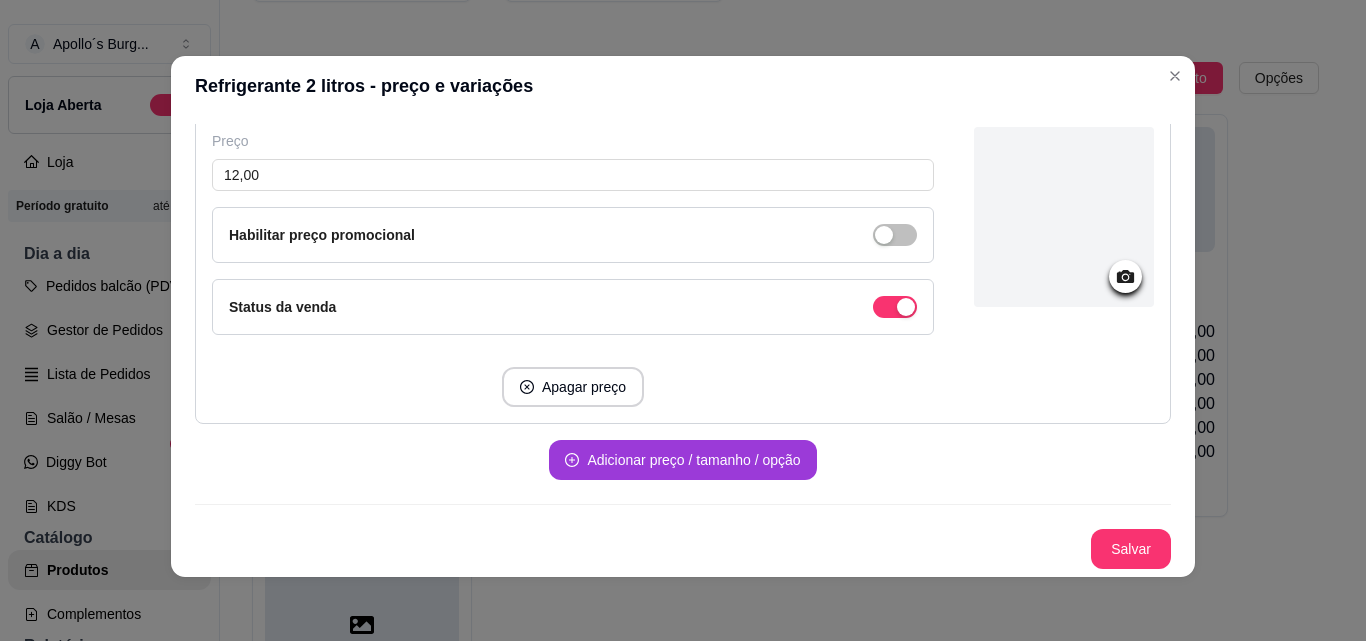 click on "Adicionar preço / tamanho / opção" at bounding box center (682, 460) 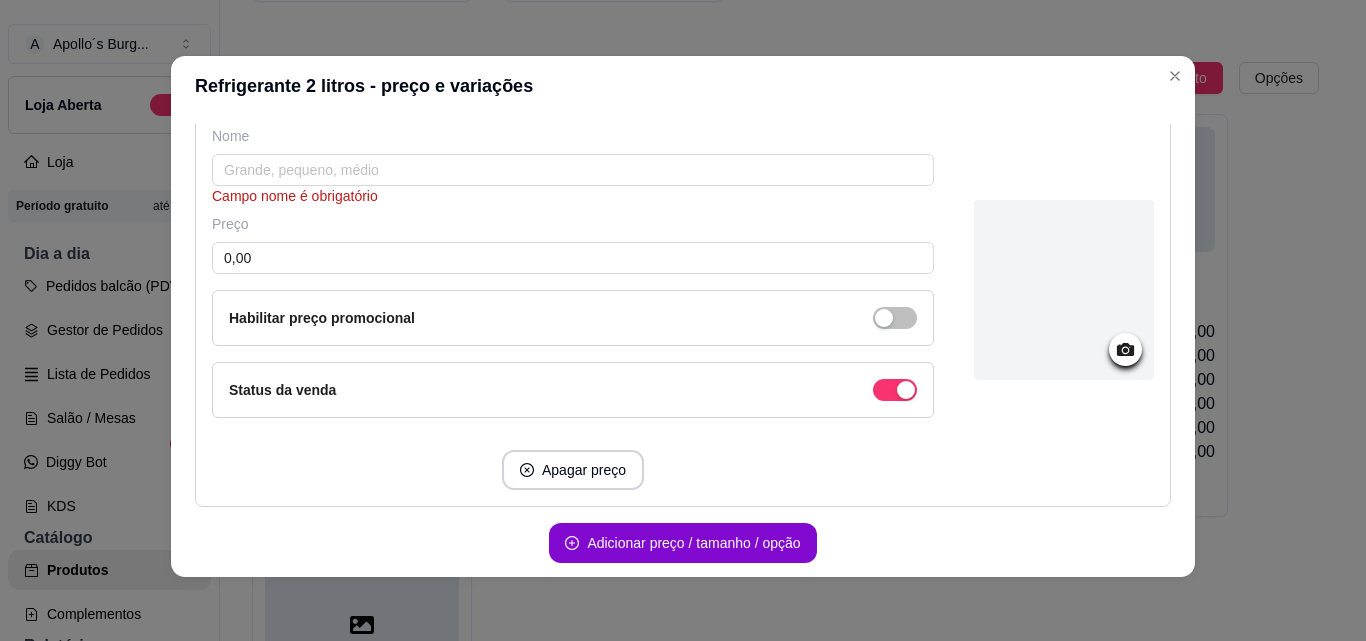 scroll, scrollTop: 2625, scrollLeft: 0, axis: vertical 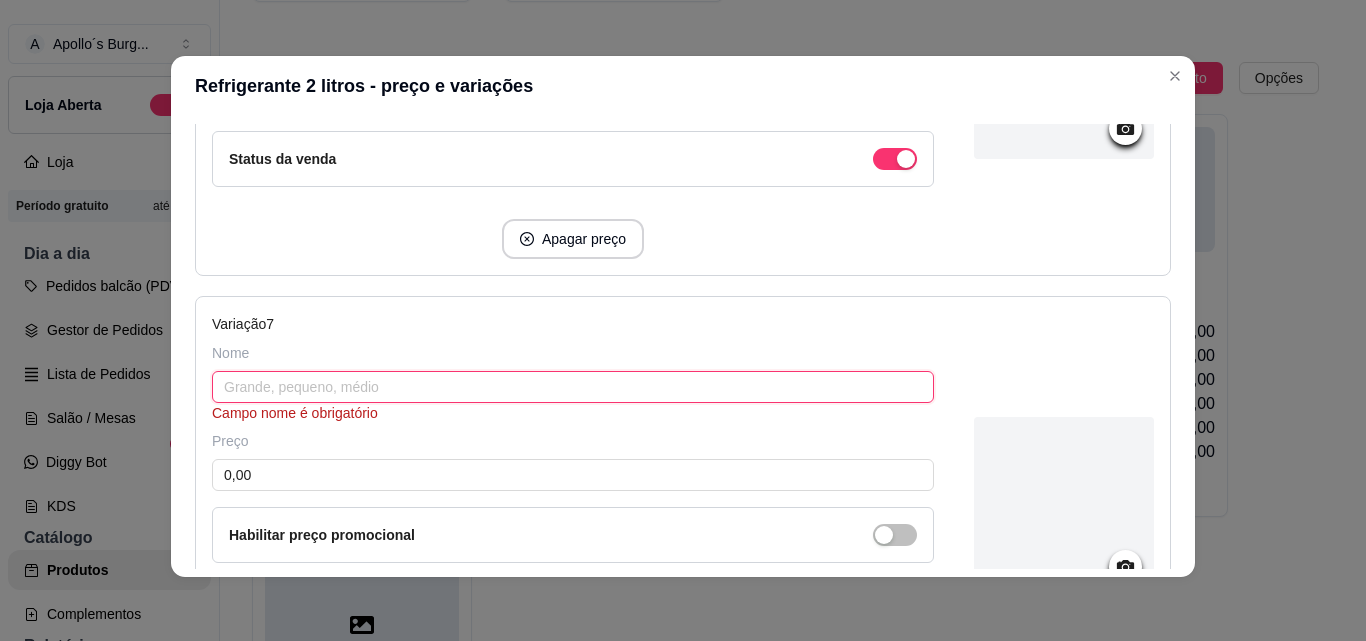 click at bounding box center [573, 387] 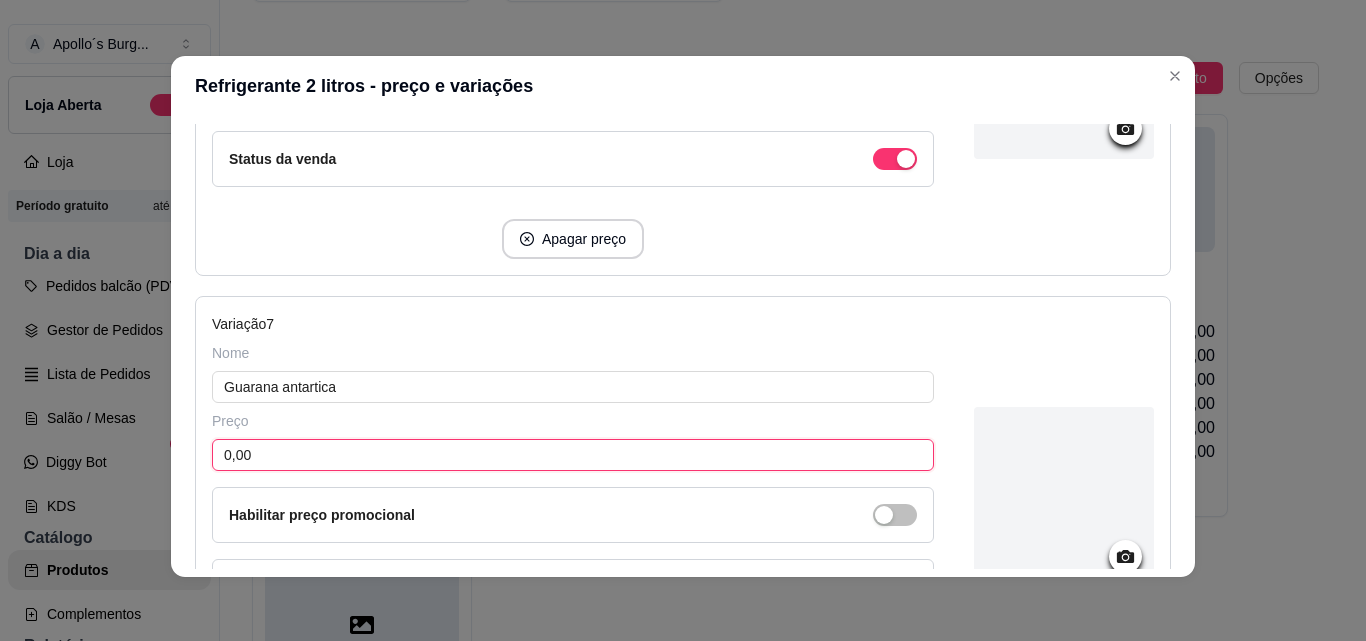 click on "0,00" at bounding box center (573, 455) 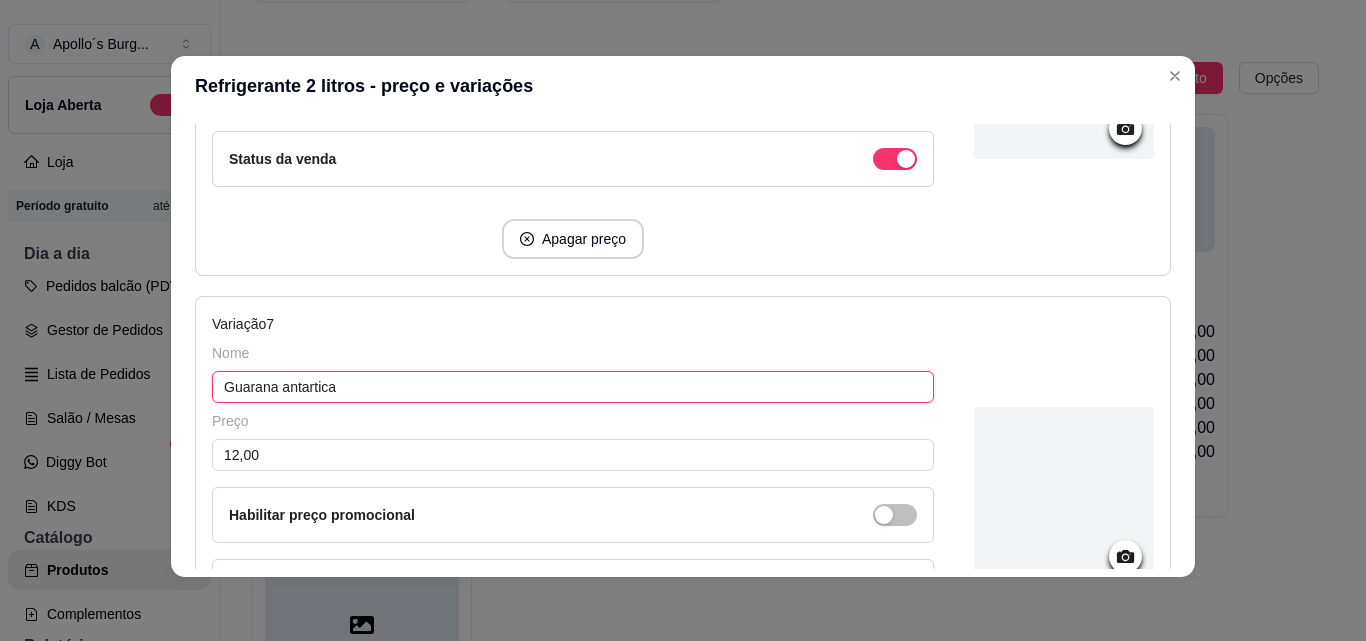 click on "Guarana antartica" at bounding box center [573, 387] 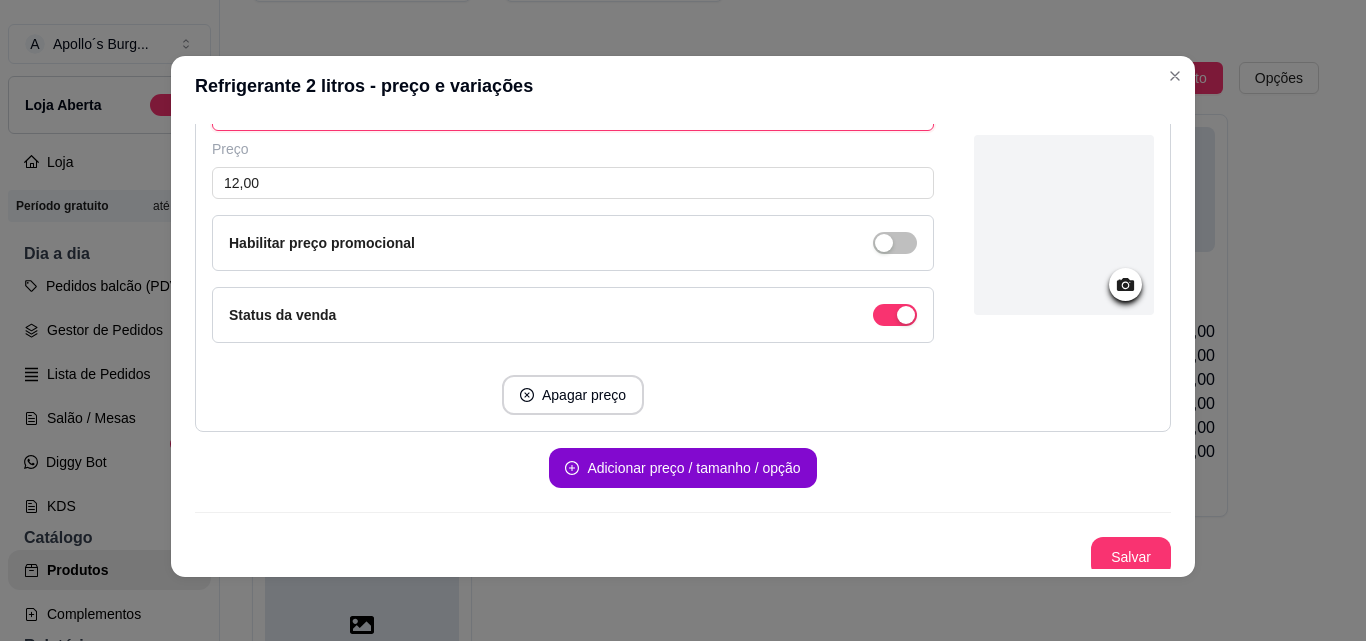 scroll, scrollTop: 2905, scrollLeft: 0, axis: vertical 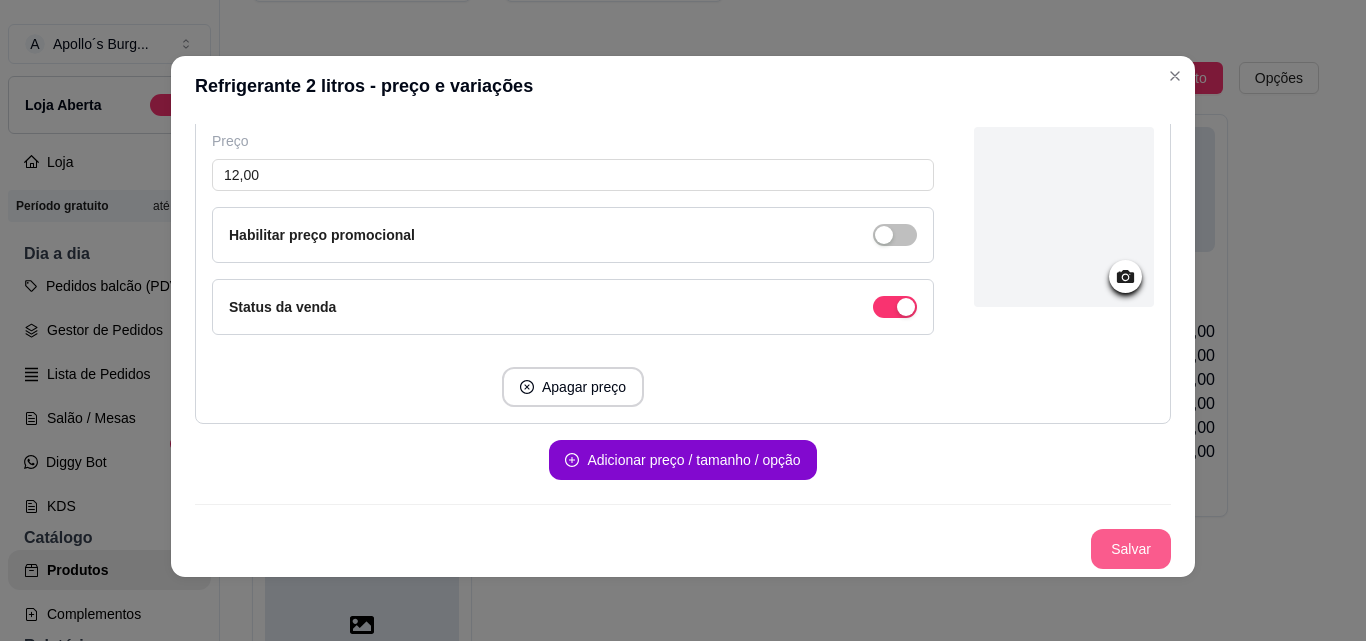 click on "Salvar" at bounding box center [1131, 549] 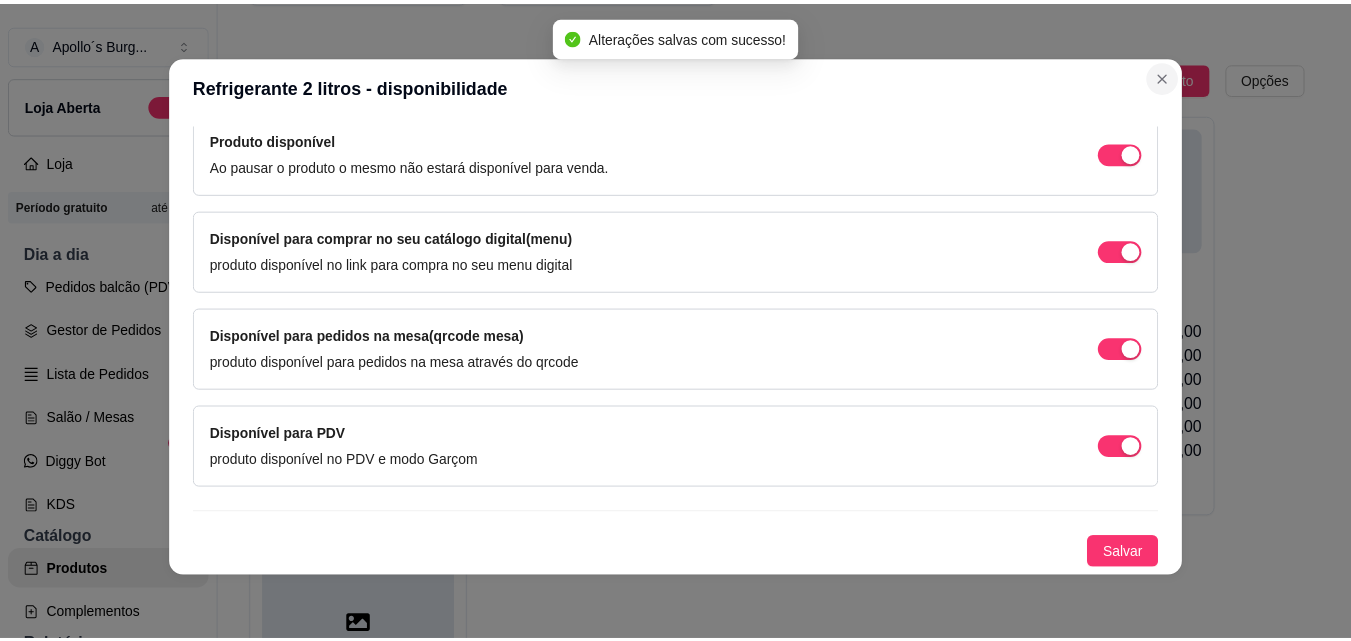 scroll, scrollTop: 205, scrollLeft: 0, axis: vertical 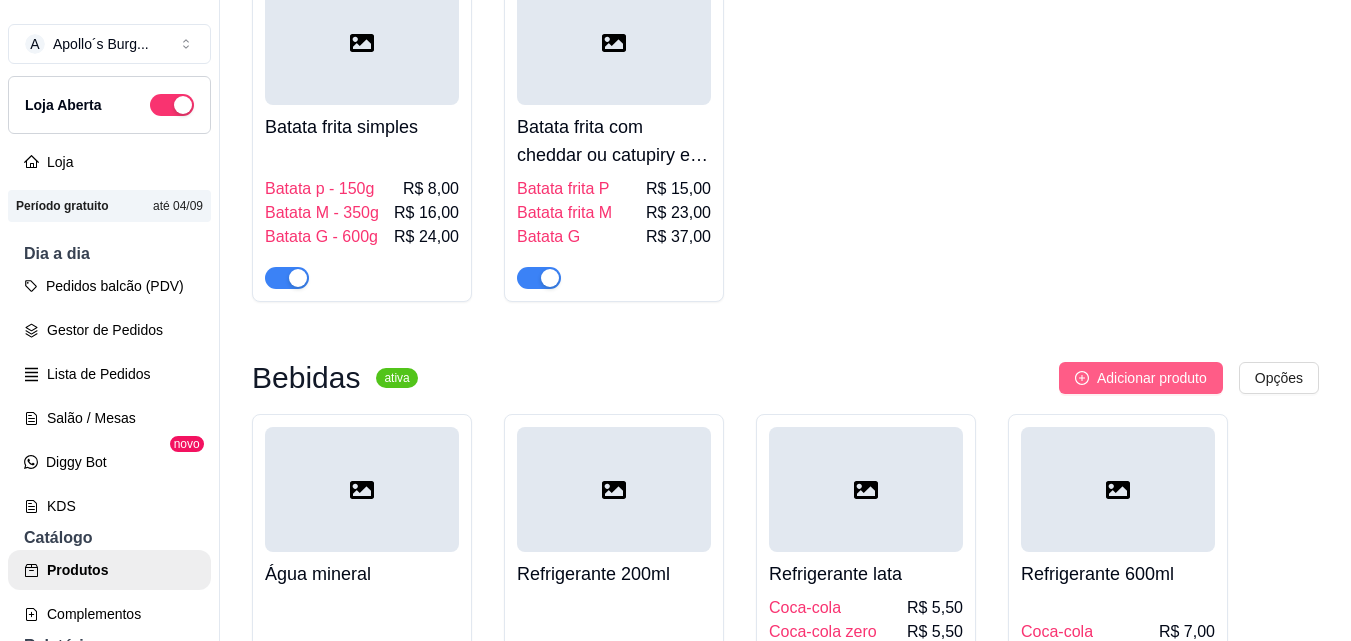 drag, startPoint x: 1084, startPoint y: 364, endPoint x: 1086, endPoint y: 375, distance: 11.18034 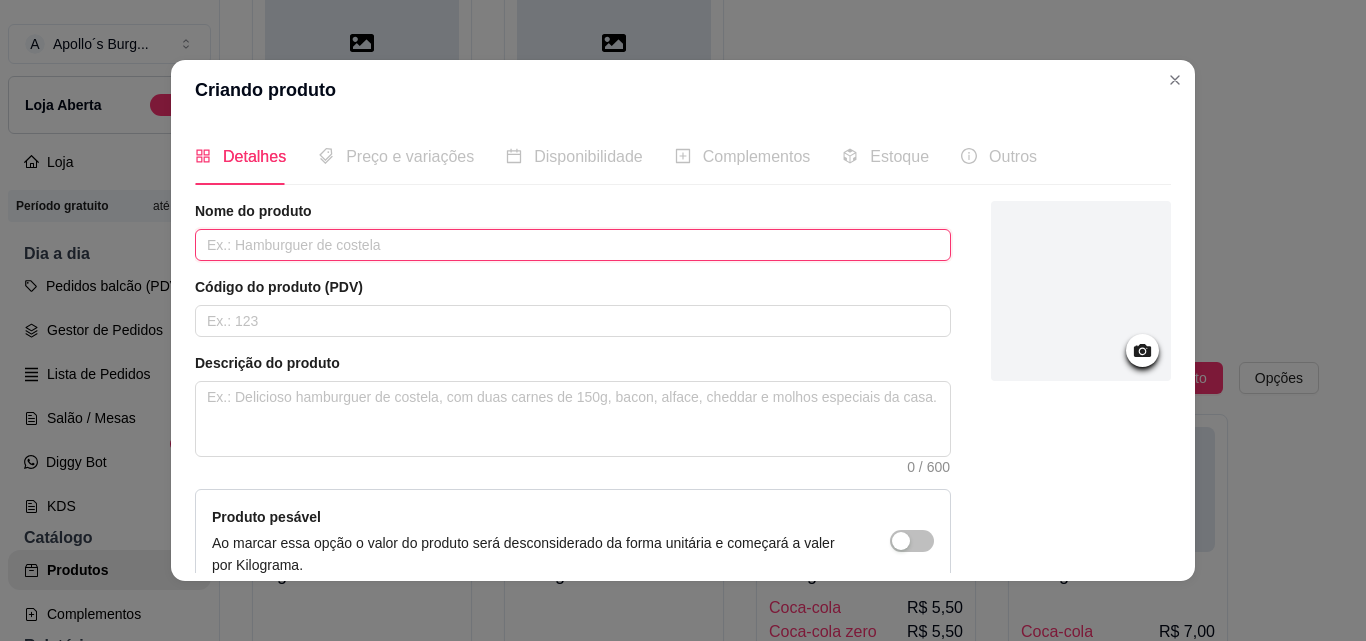 click at bounding box center [573, 245] 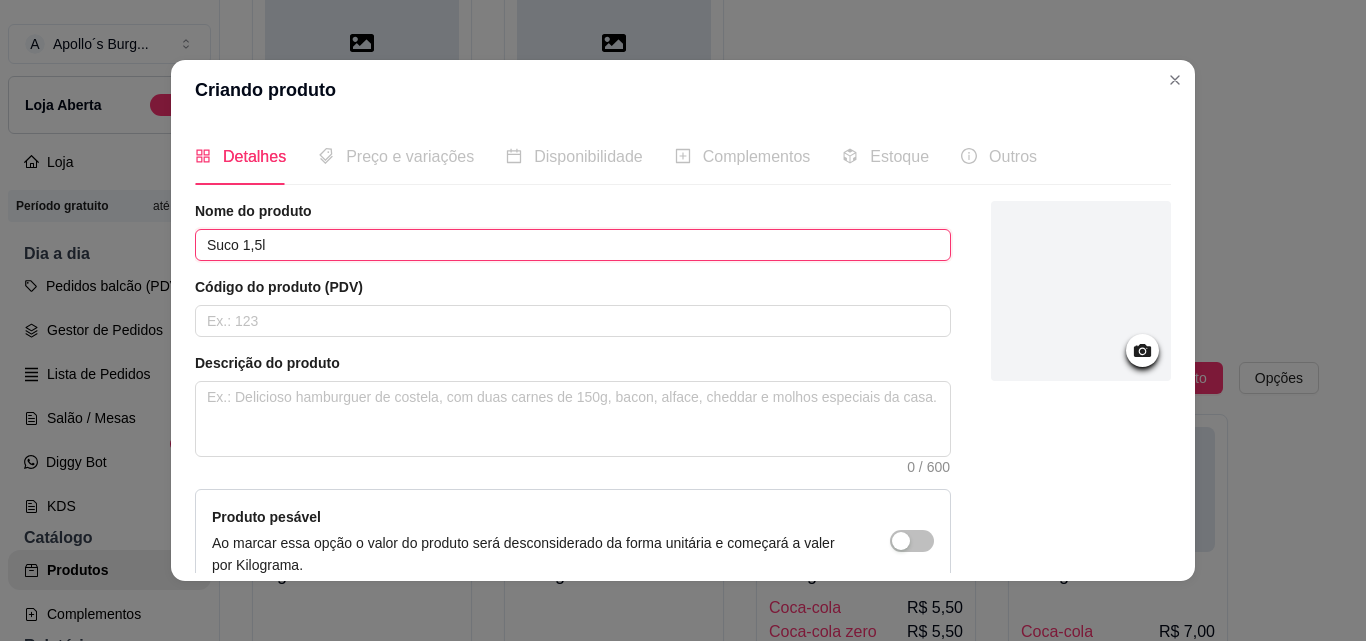 click on "Suco 1,5l" at bounding box center (573, 245) 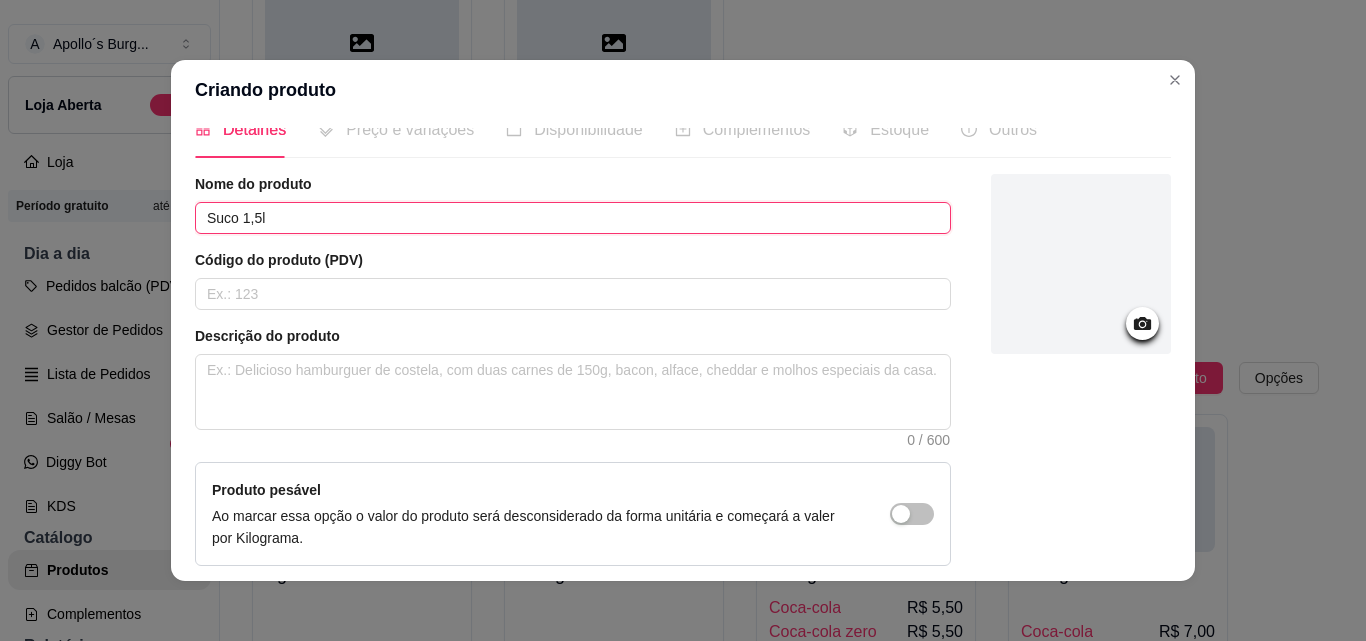 scroll, scrollTop: 7, scrollLeft: 0, axis: vertical 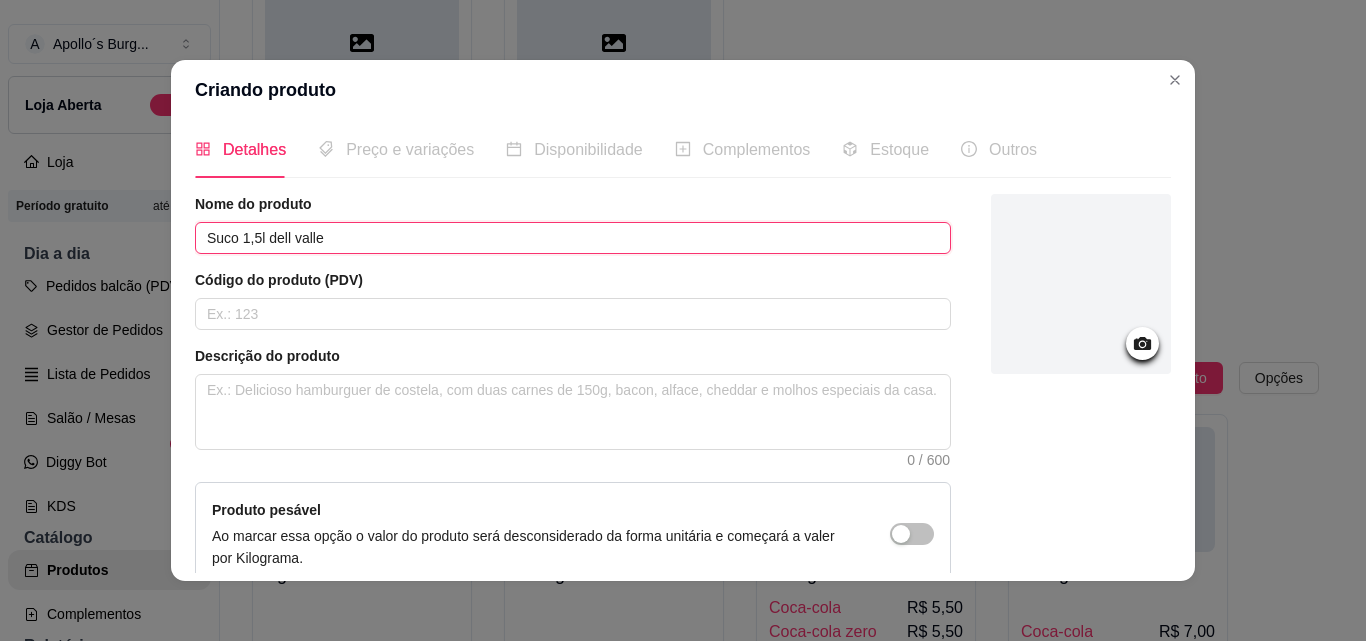 click on "Suco 1,5l dell valle" at bounding box center [573, 238] 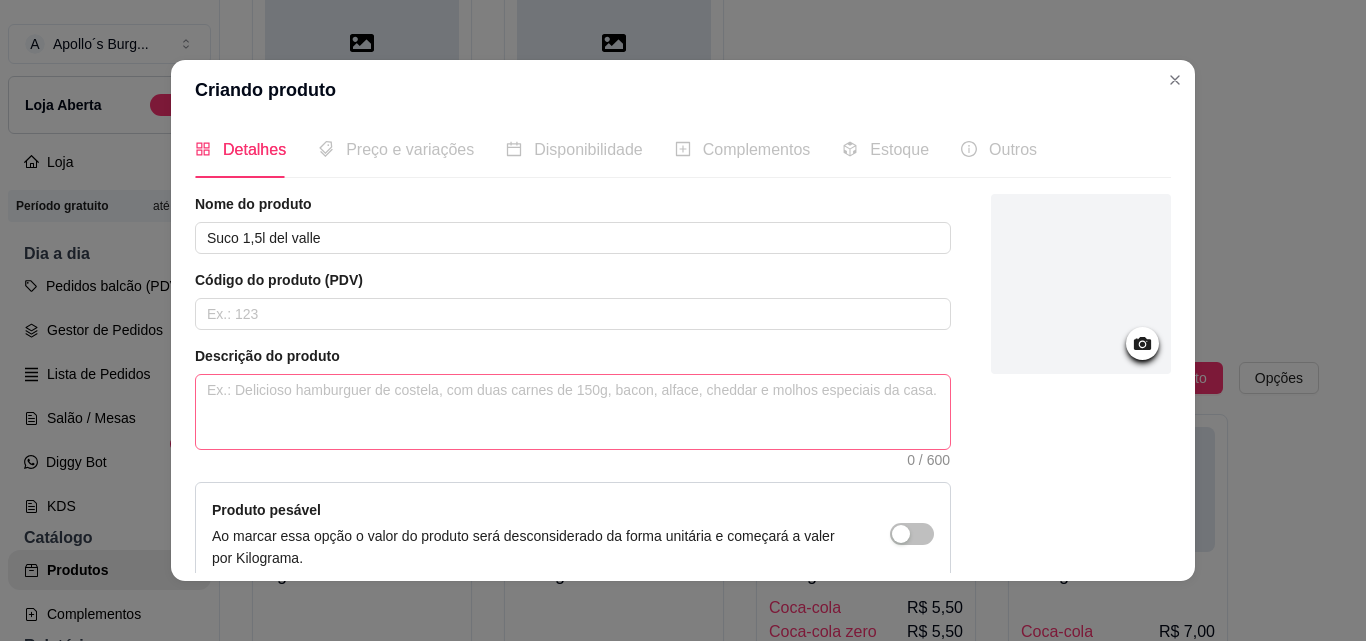 click on "0 / 600" at bounding box center [573, 412] 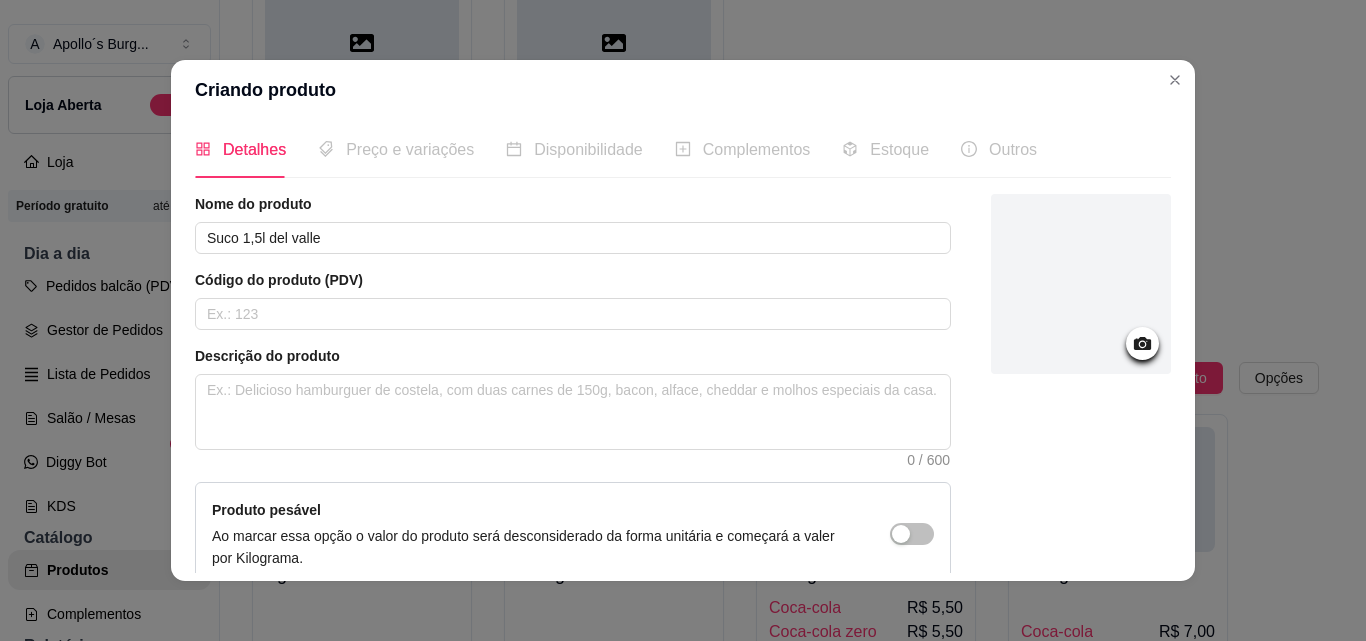 scroll, scrollTop: 207, scrollLeft: 0, axis: vertical 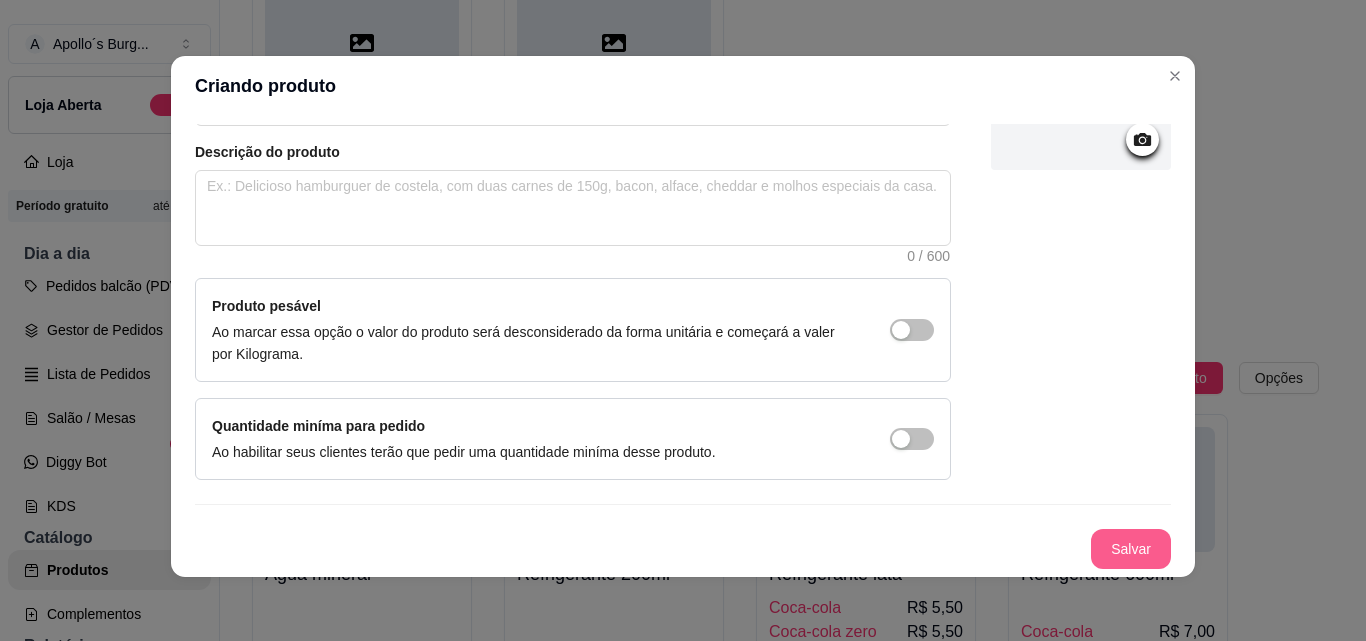 click on "Salvar" at bounding box center [1131, 549] 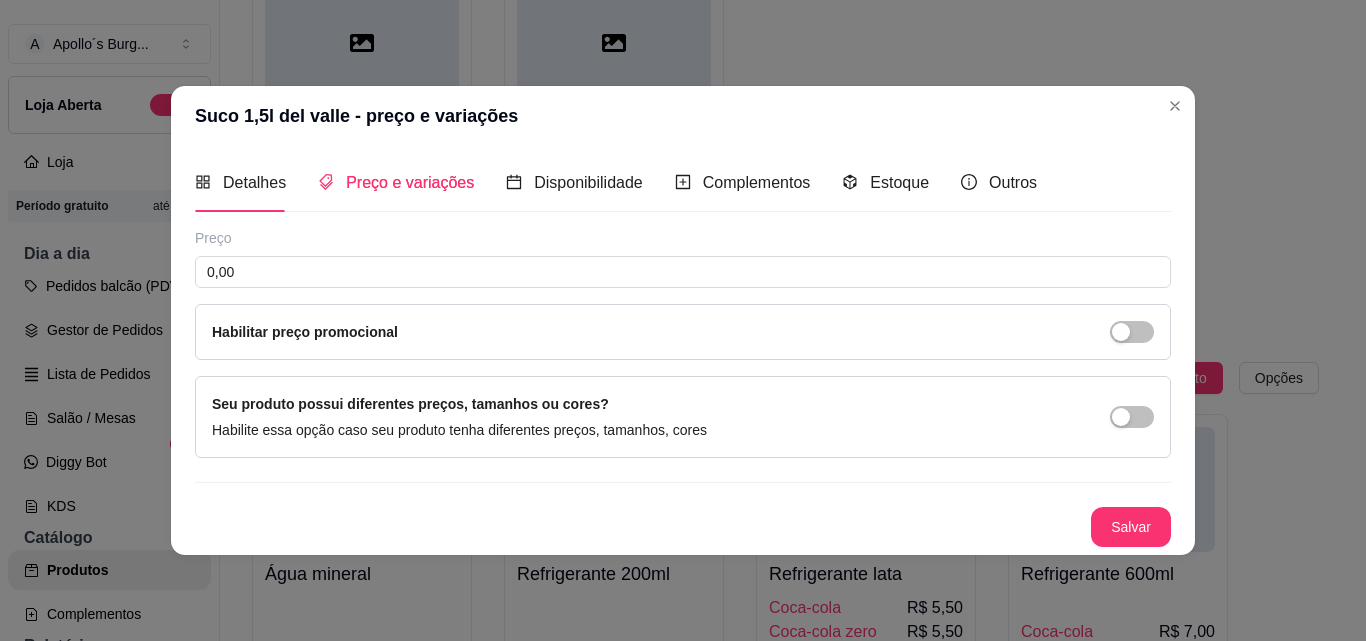 scroll, scrollTop: 0, scrollLeft: 0, axis: both 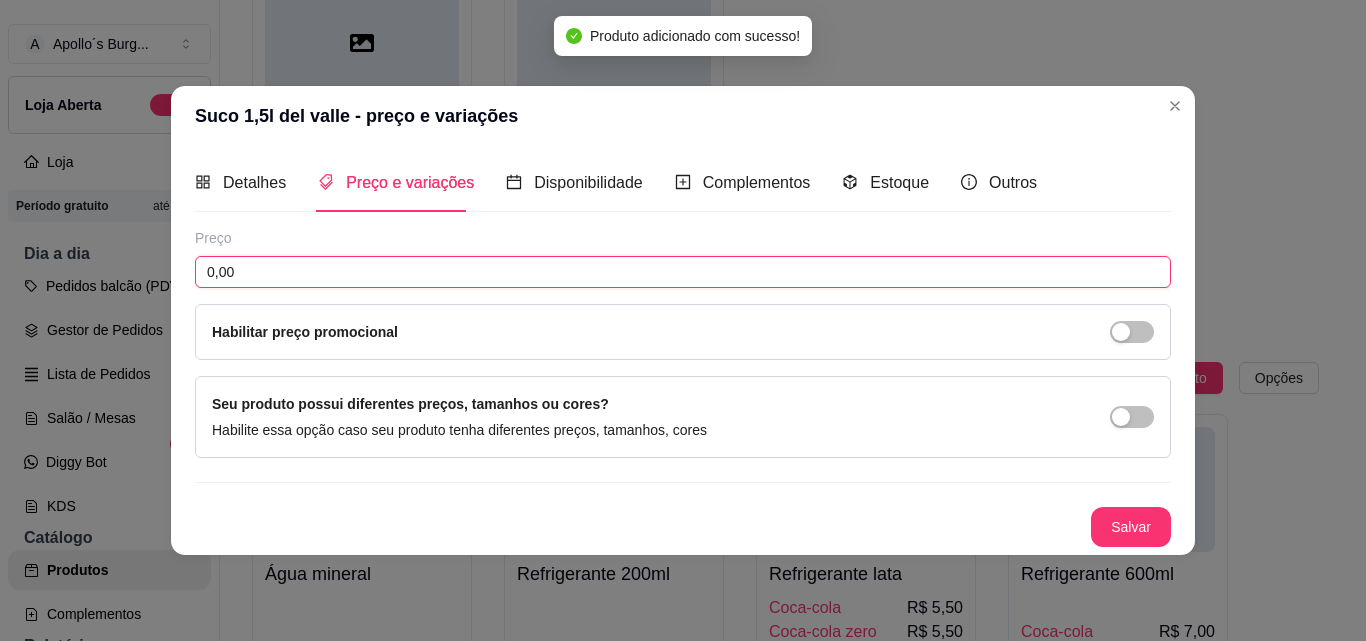 click on "0,00" at bounding box center [683, 272] 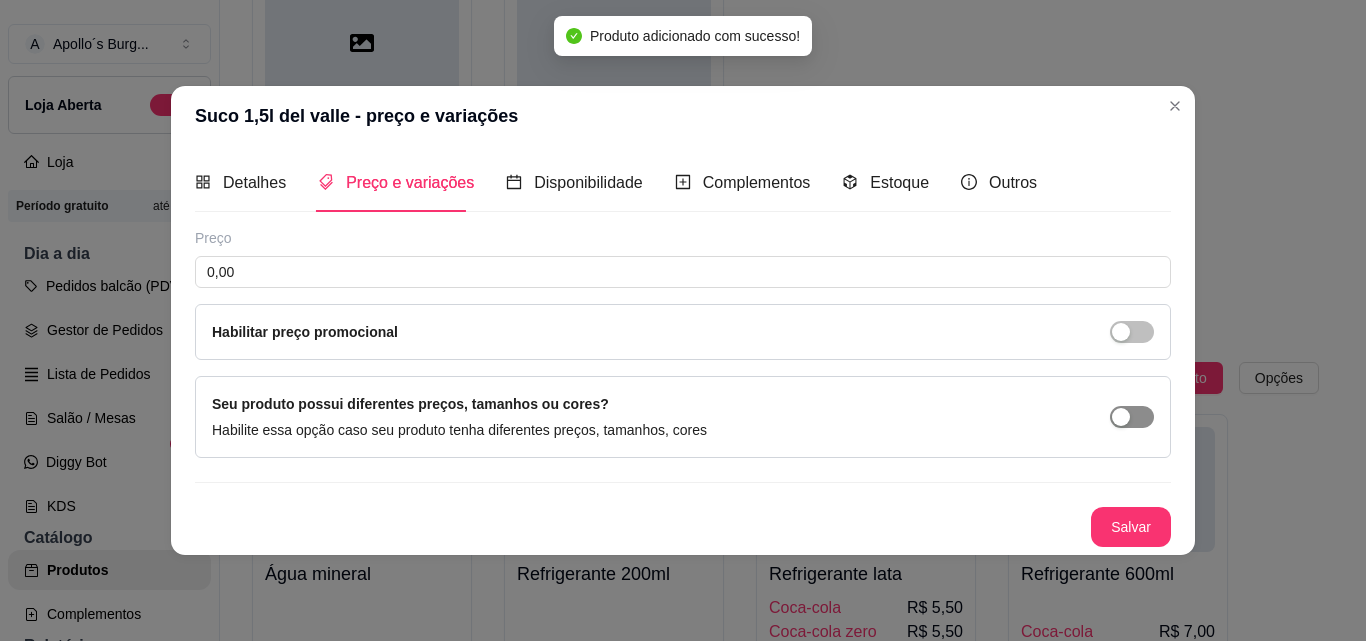 click at bounding box center [1132, 417] 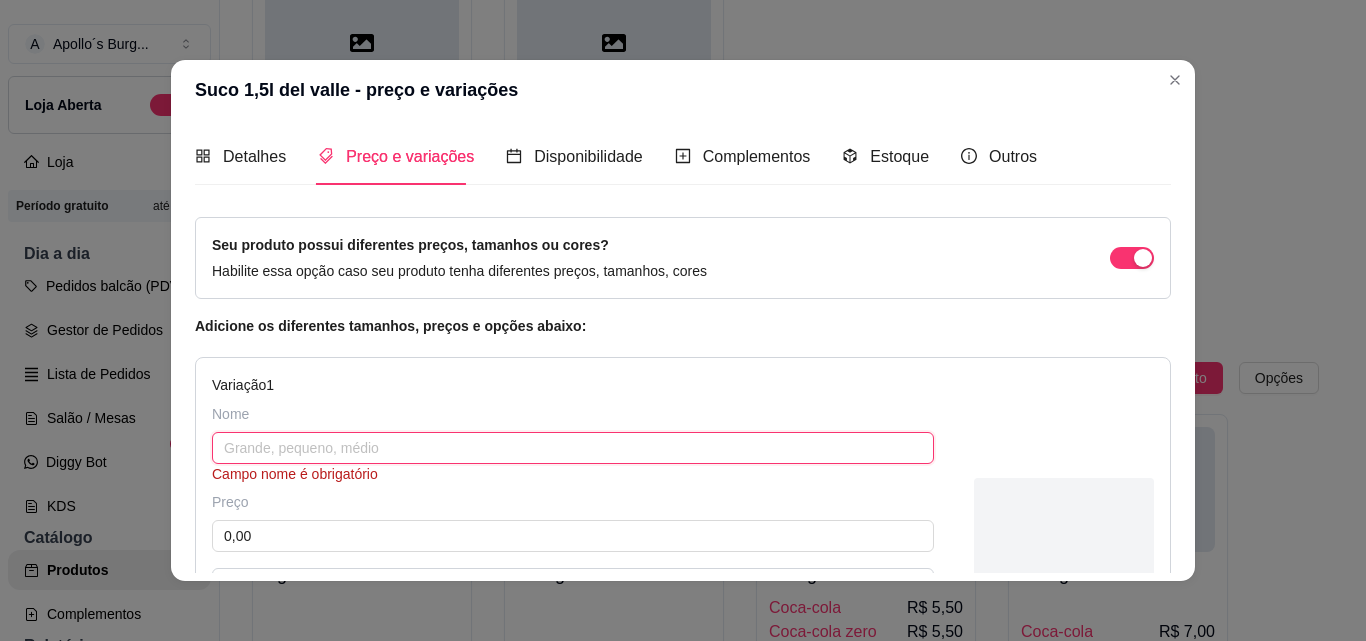 click at bounding box center [573, 448] 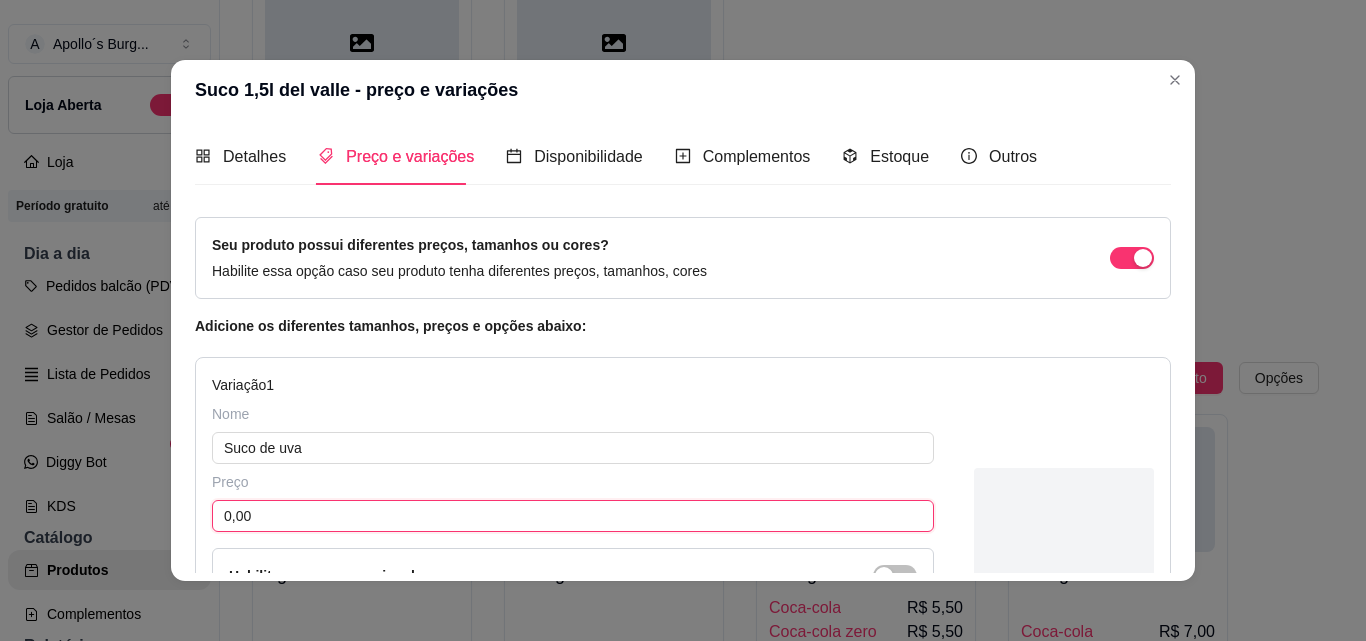 click on "0,00" at bounding box center [573, 516] 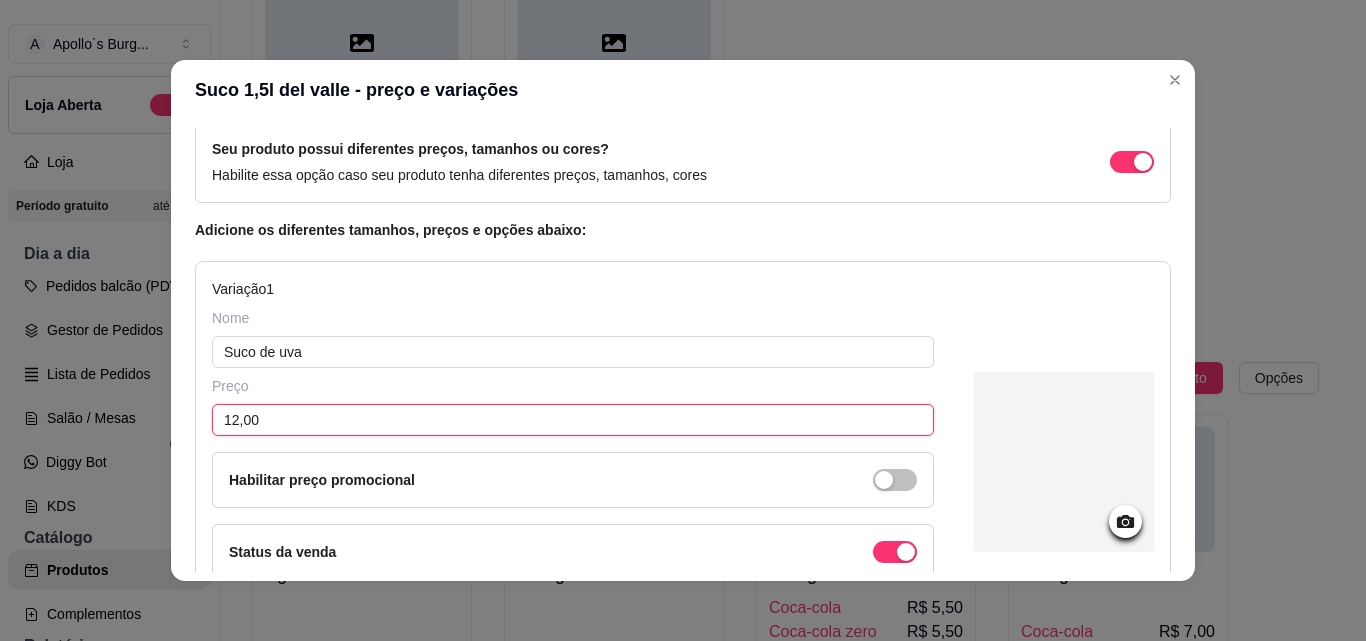 scroll, scrollTop: 337, scrollLeft: 0, axis: vertical 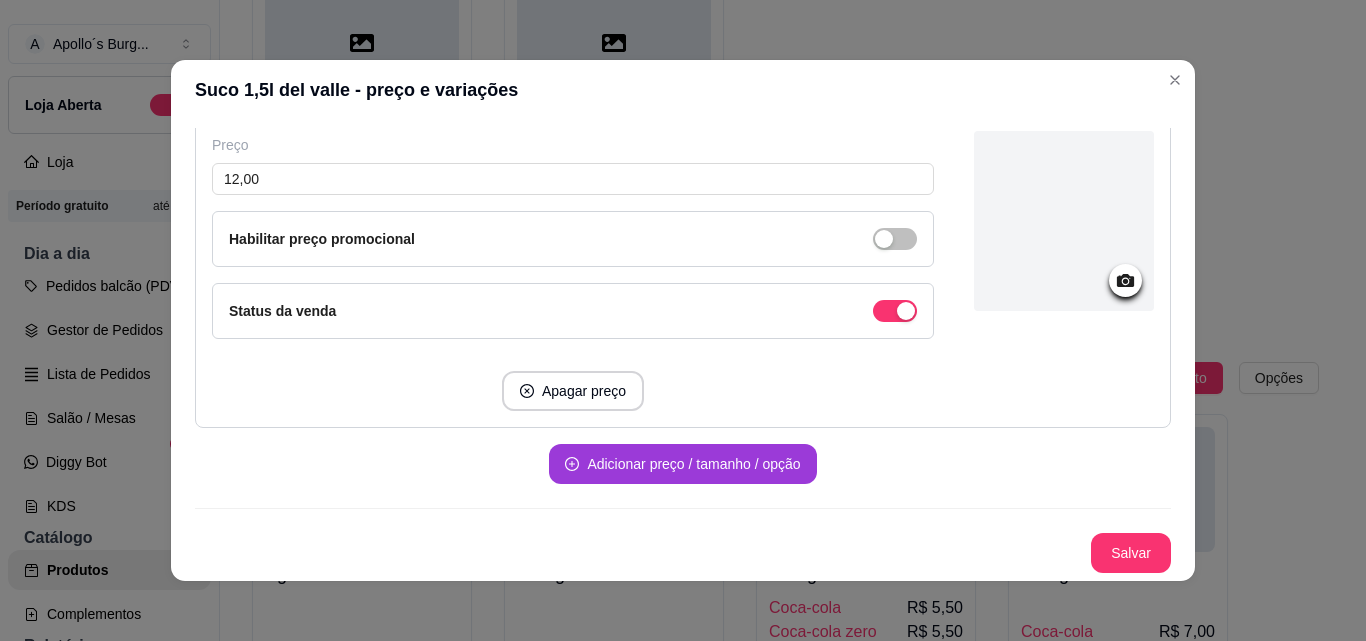 click on "Adicionar preço / tamanho / opção" at bounding box center [682, 464] 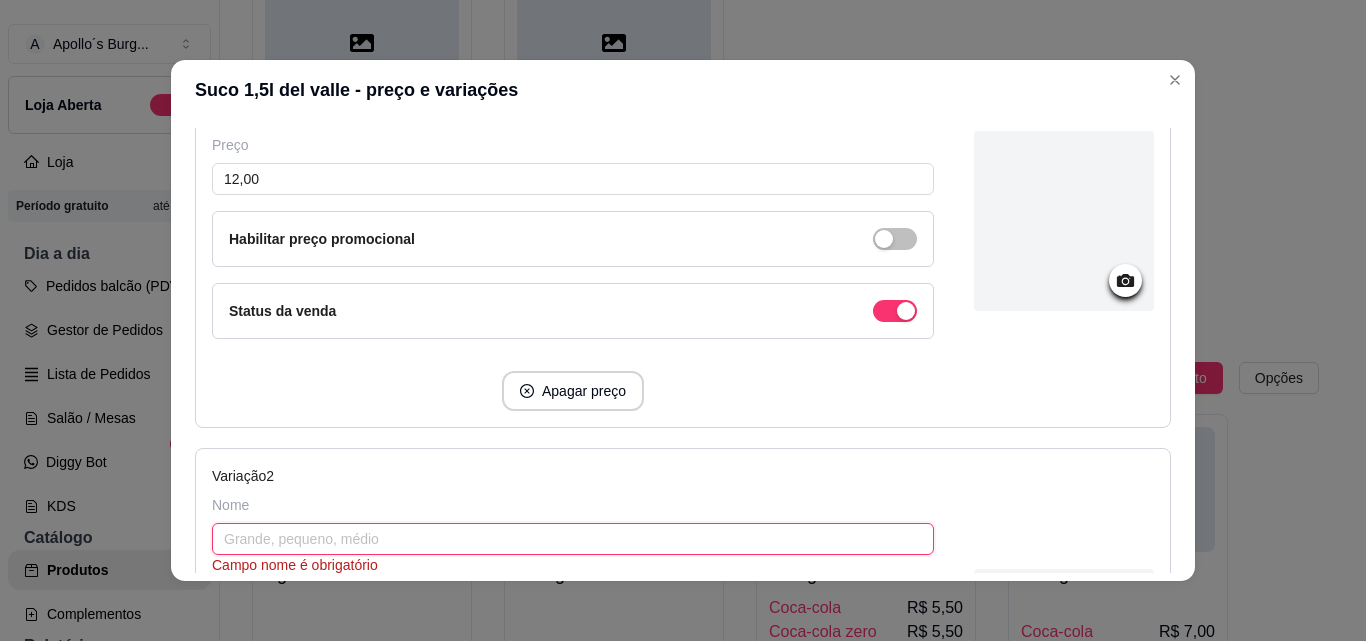click at bounding box center [573, 539] 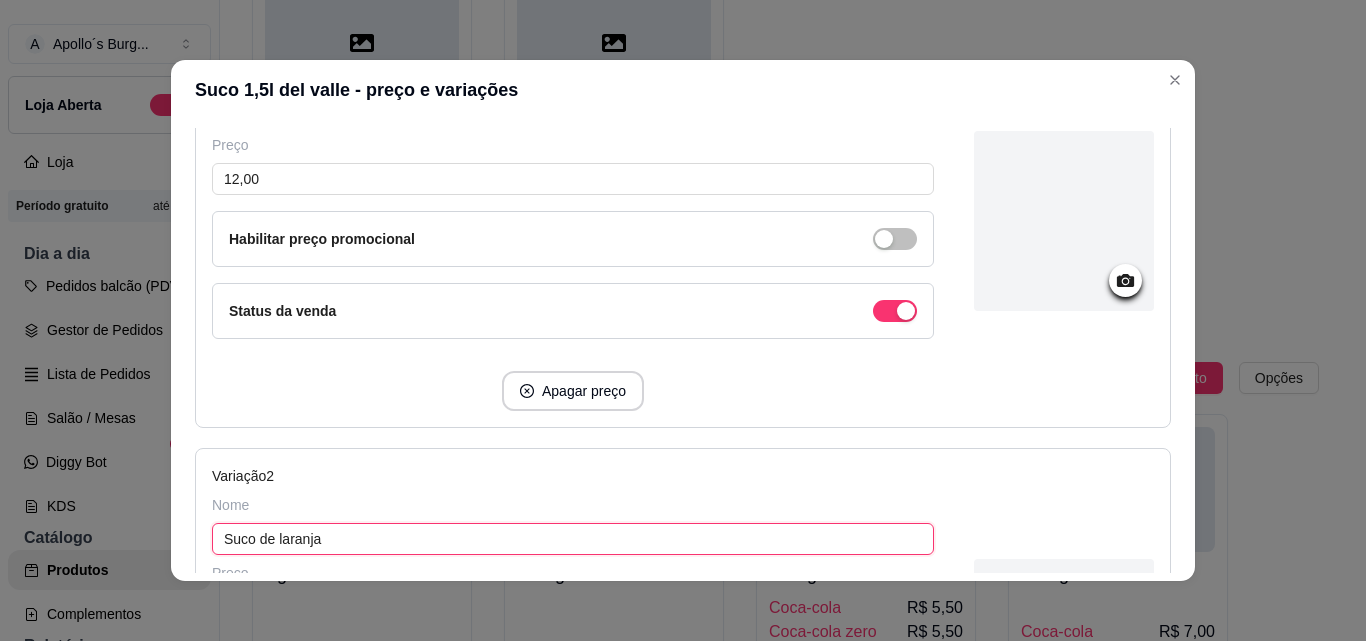 scroll, scrollTop: 4, scrollLeft: 0, axis: vertical 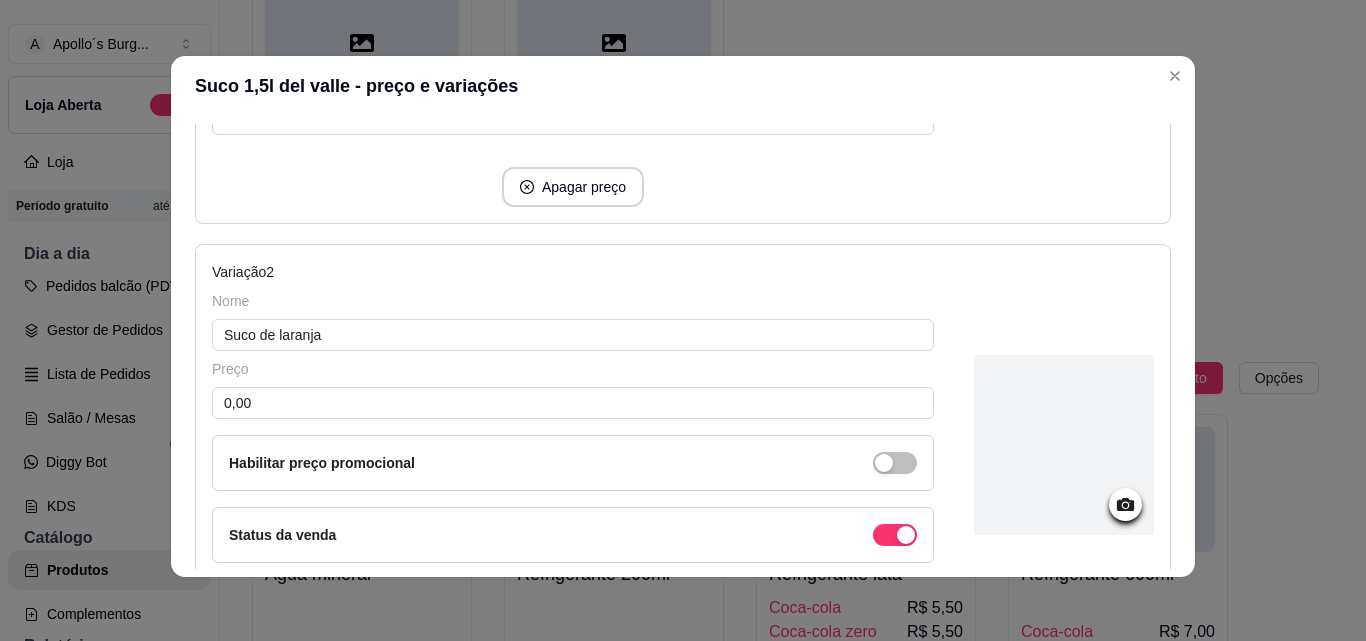 click on "Habilitar preço promocional" at bounding box center [573, 463] 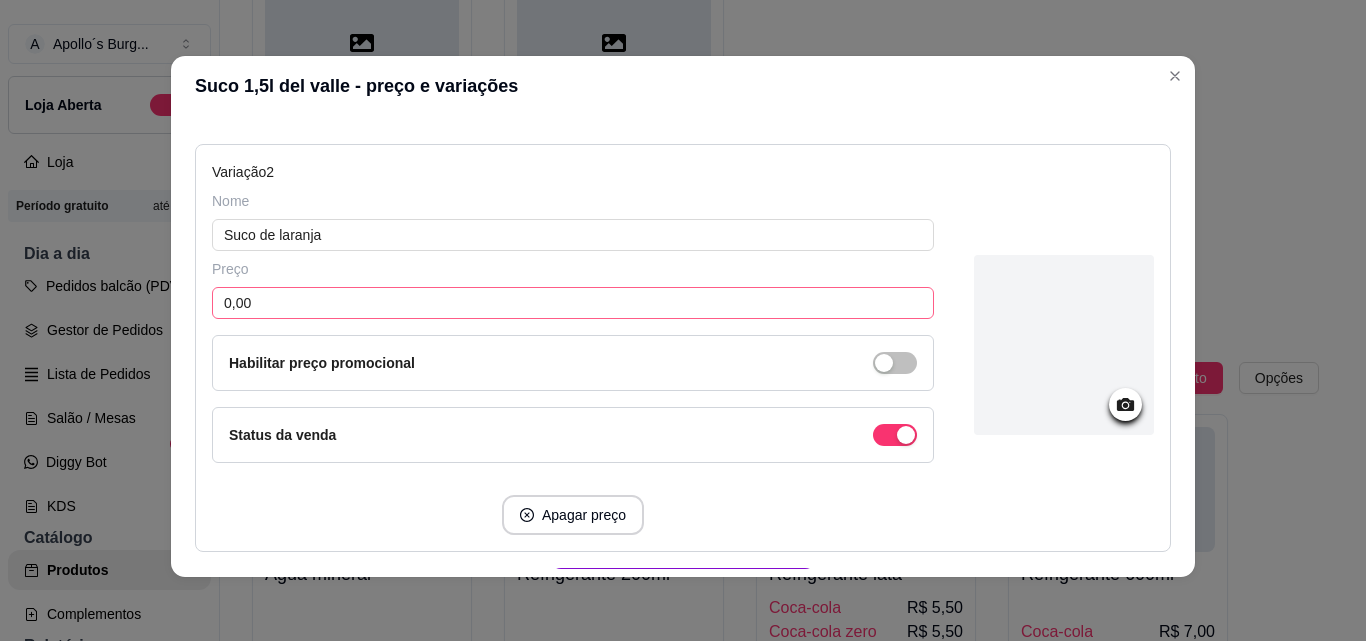 click on "Preço  0,00 Habilitar preço promocional" at bounding box center [573, 325] 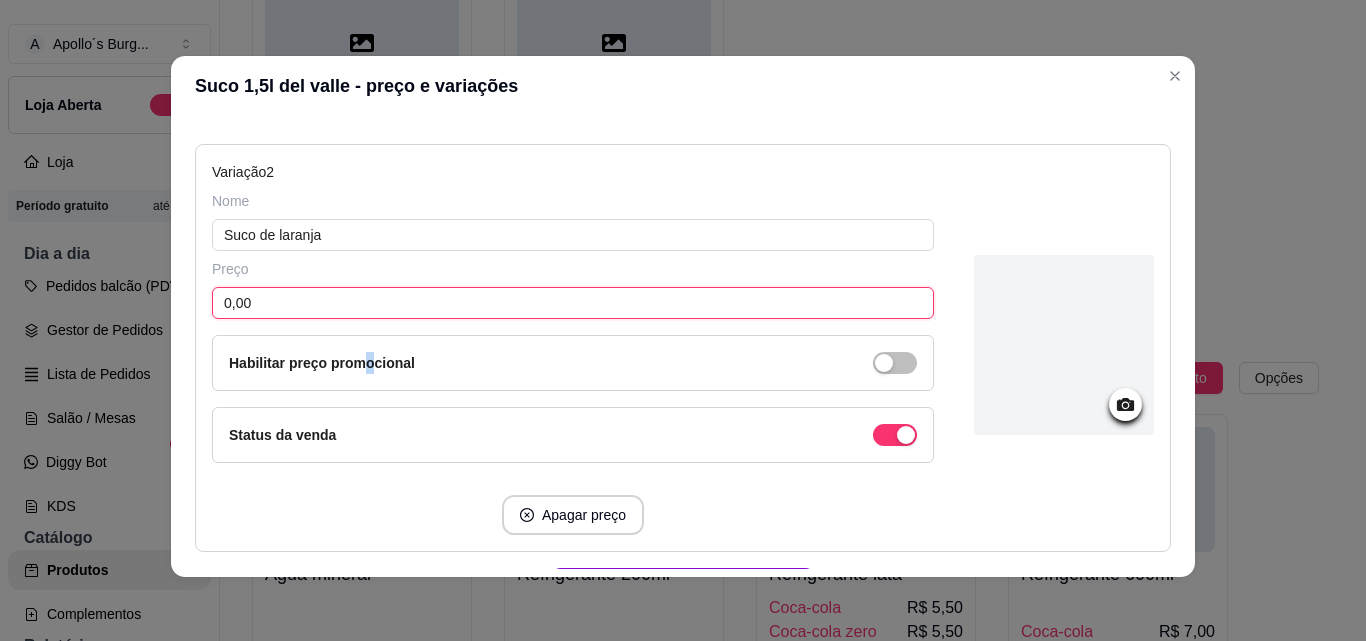 click on "0,00" at bounding box center [573, 303] 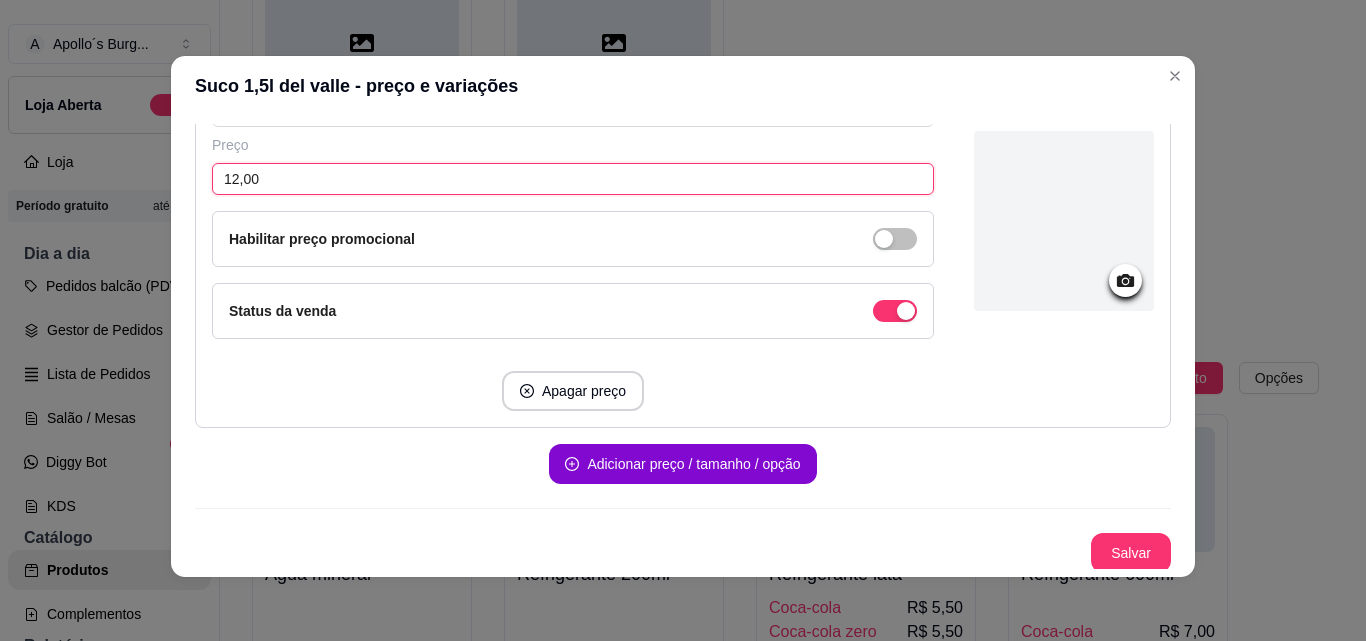 scroll, scrollTop: 765, scrollLeft: 0, axis: vertical 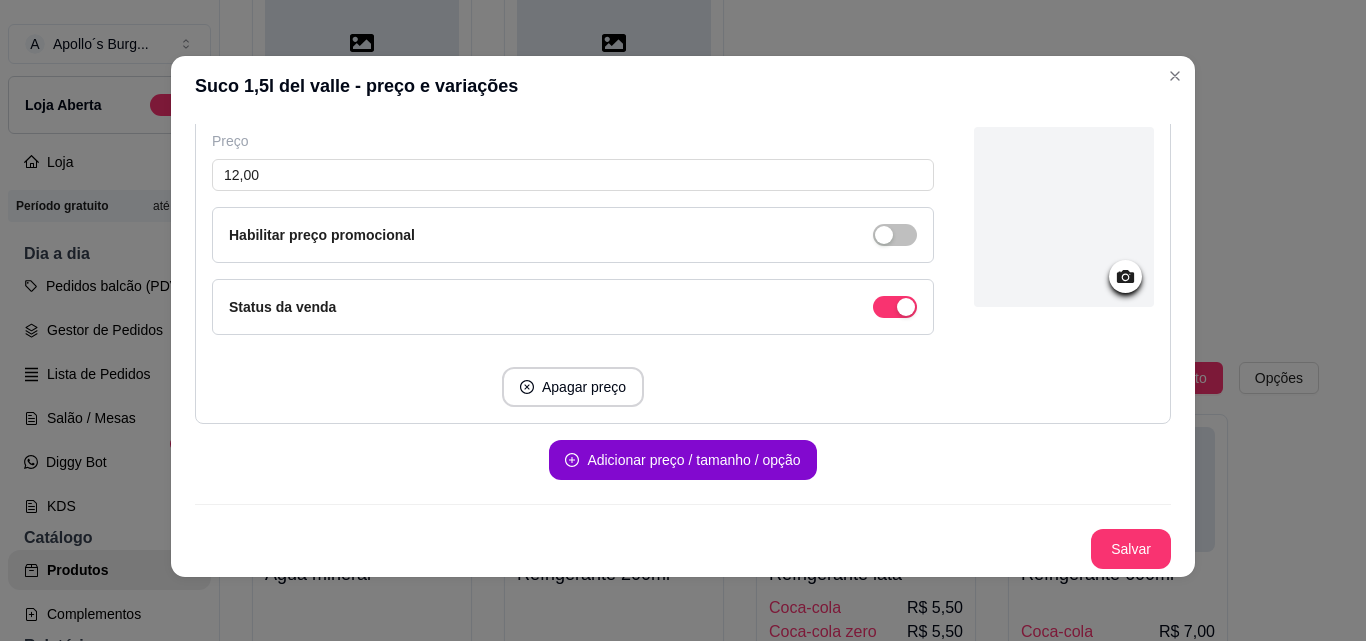 click on "Salvar" at bounding box center [1131, 549] 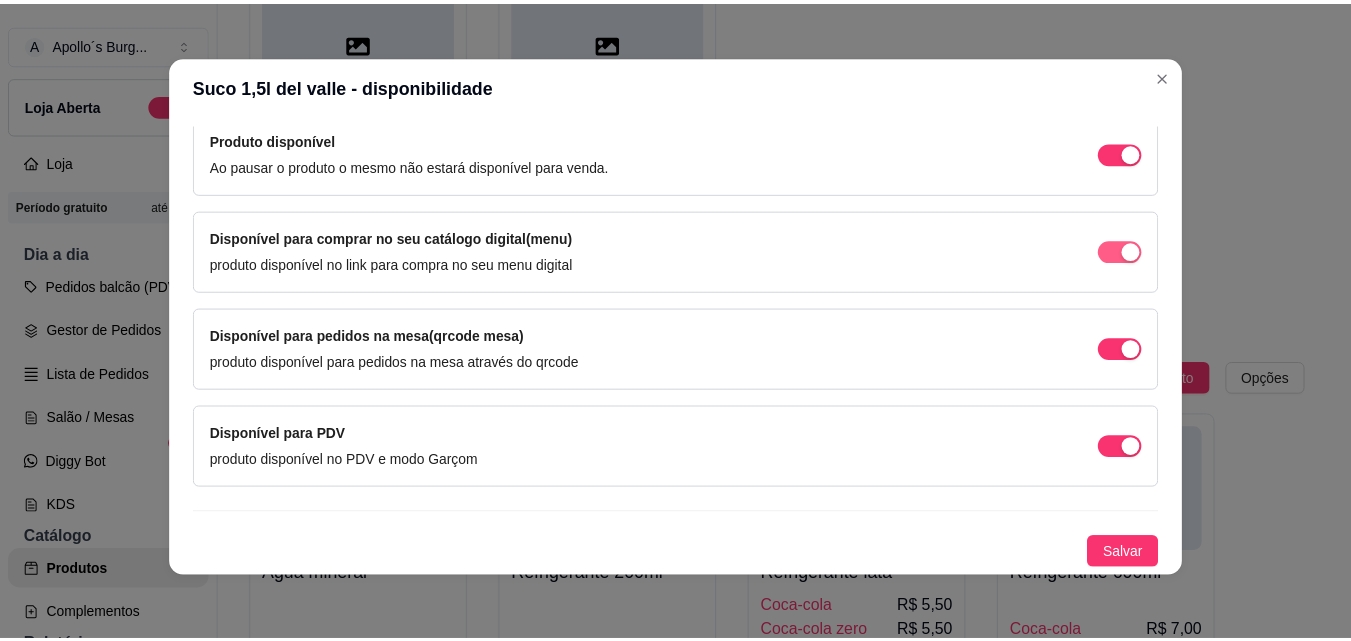 scroll, scrollTop: 205, scrollLeft: 0, axis: vertical 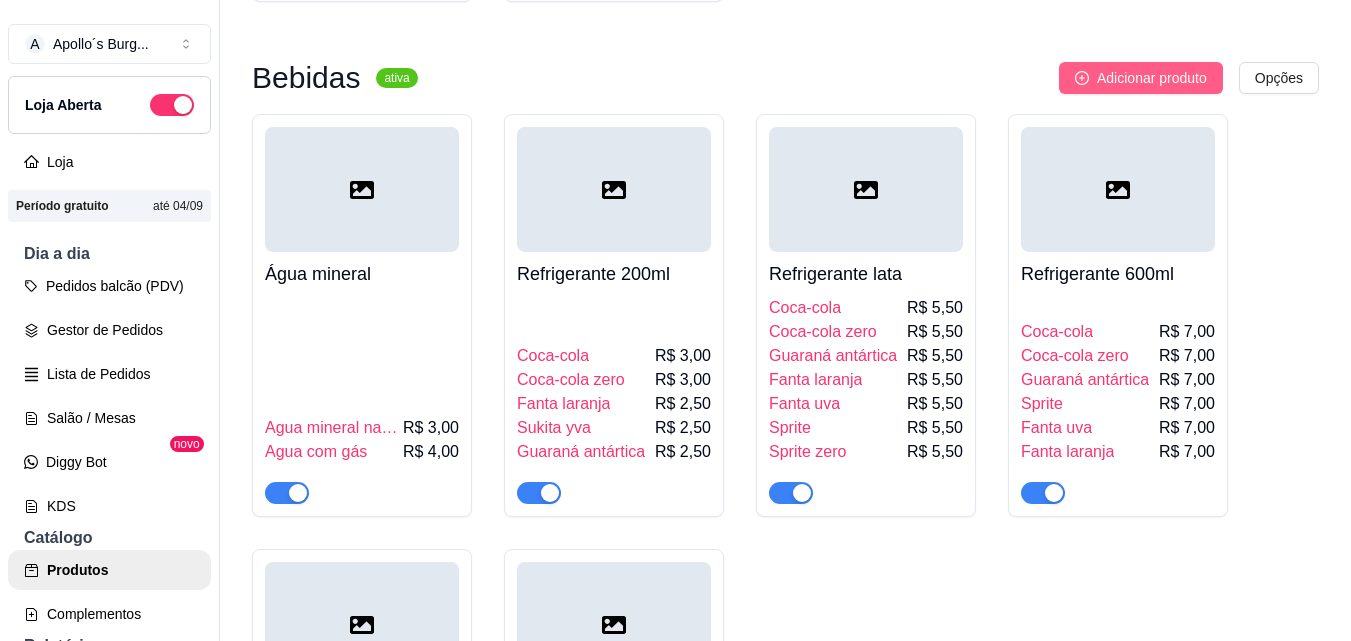 click on "Adicionar produto" at bounding box center [1141, 78] 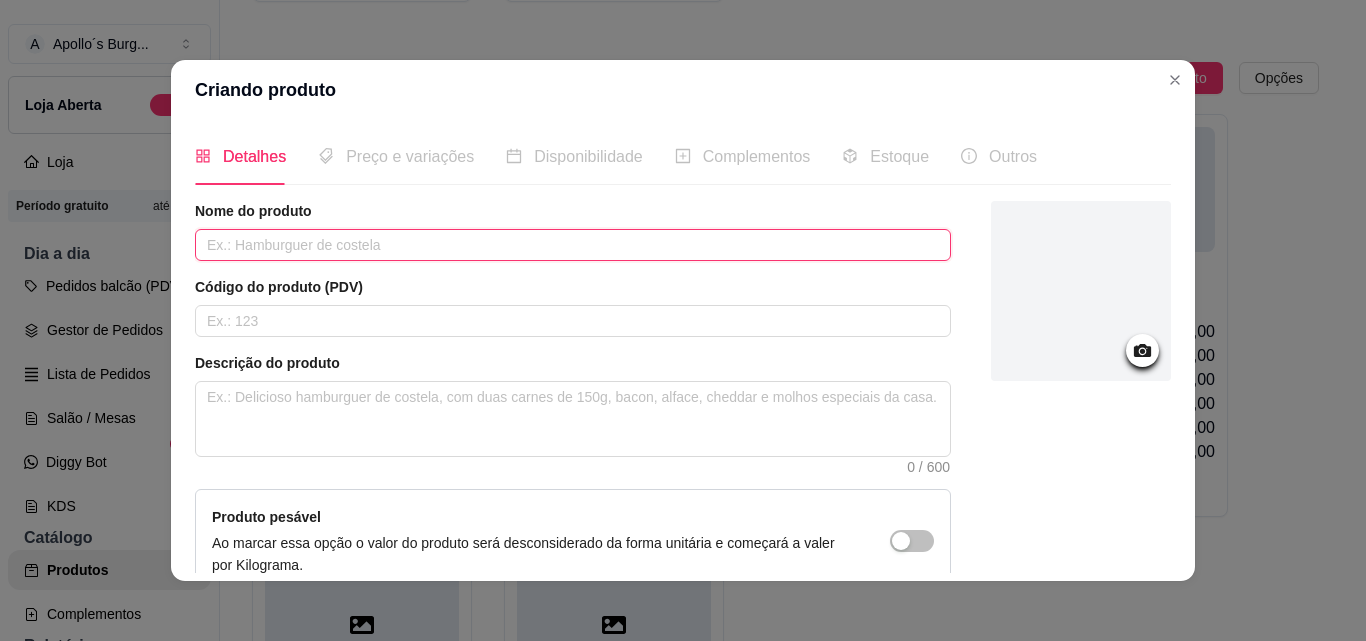 click at bounding box center [573, 245] 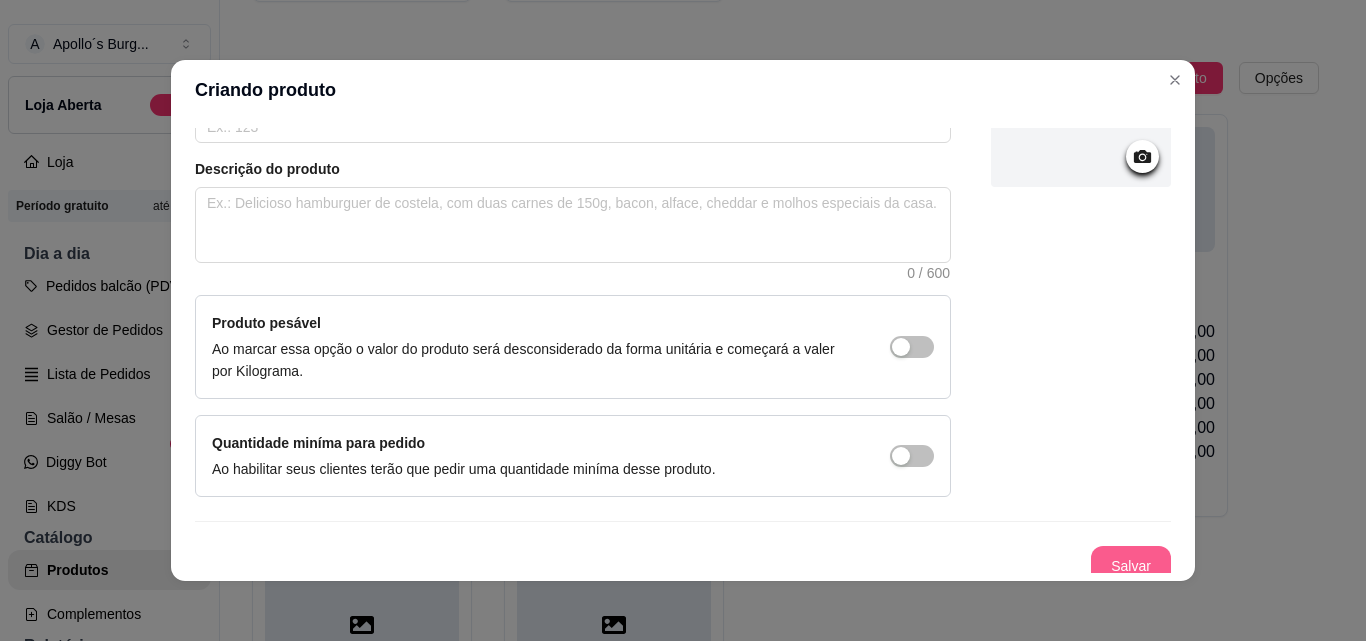 scroll, scrollTop: 207, scrollLeft: 0, axis: vertical 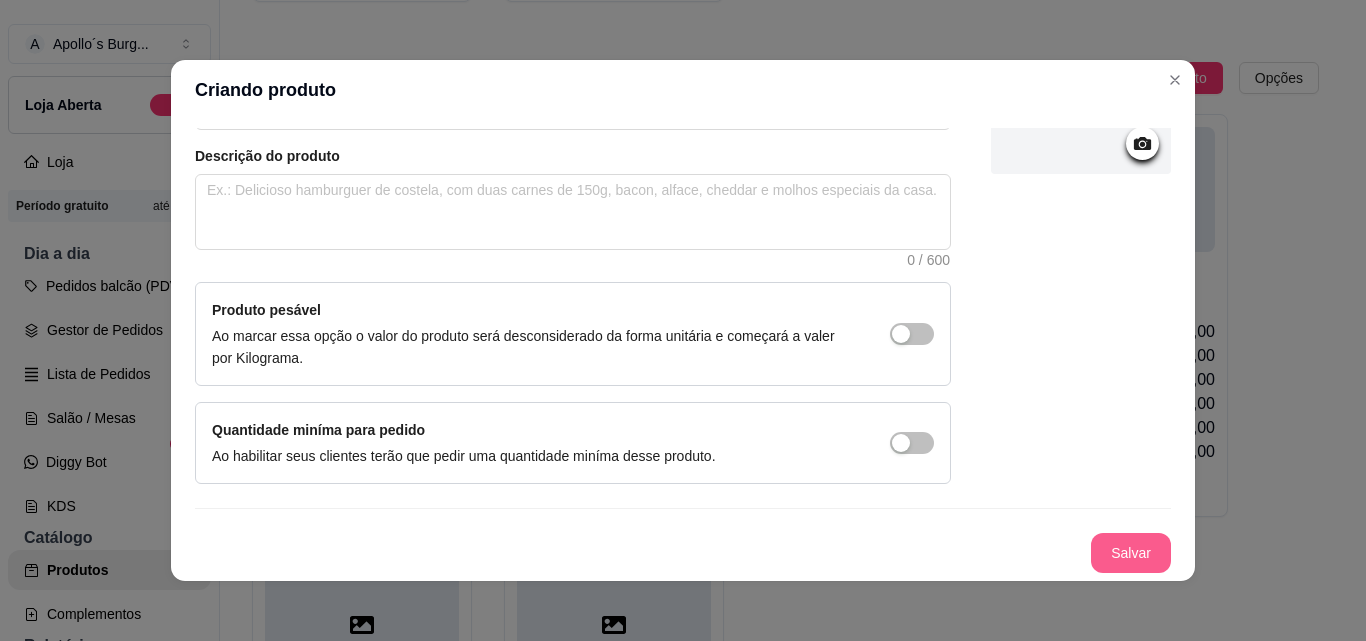 click on "Salvar" at bounding box center (1131, 553) 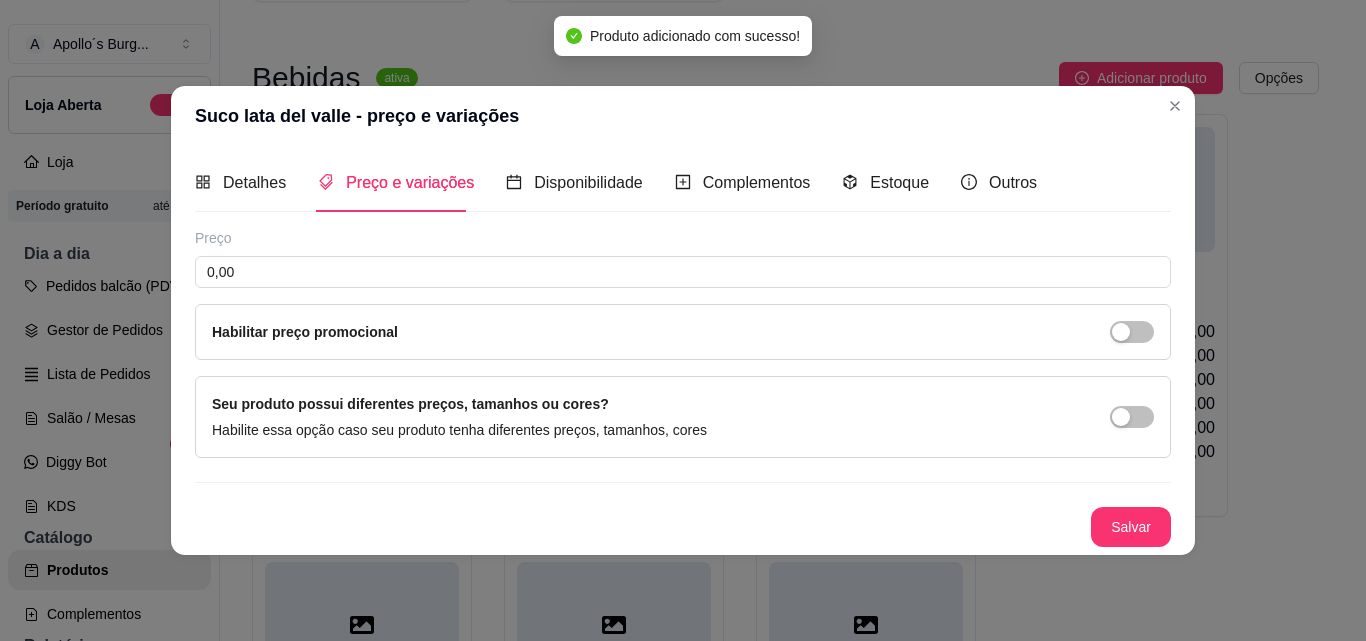 scroll, scrollTop: 0, scrollLeft: 0, axis: both 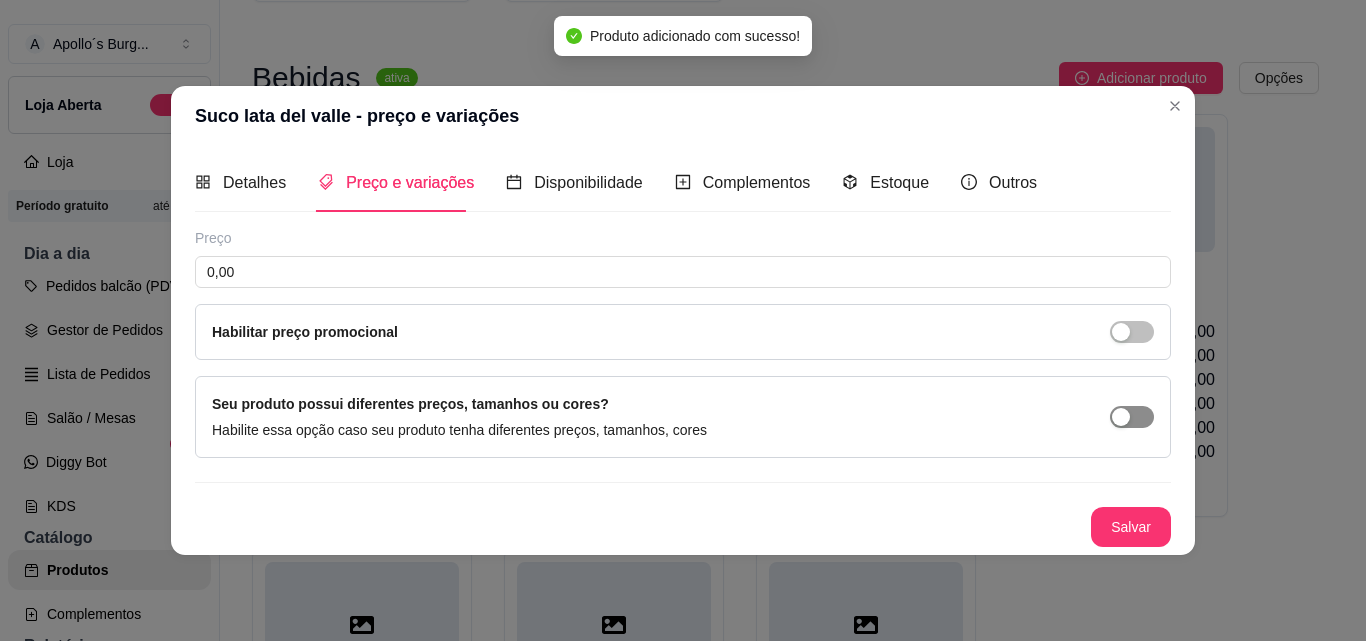 click at bounding box center (1132, 417) 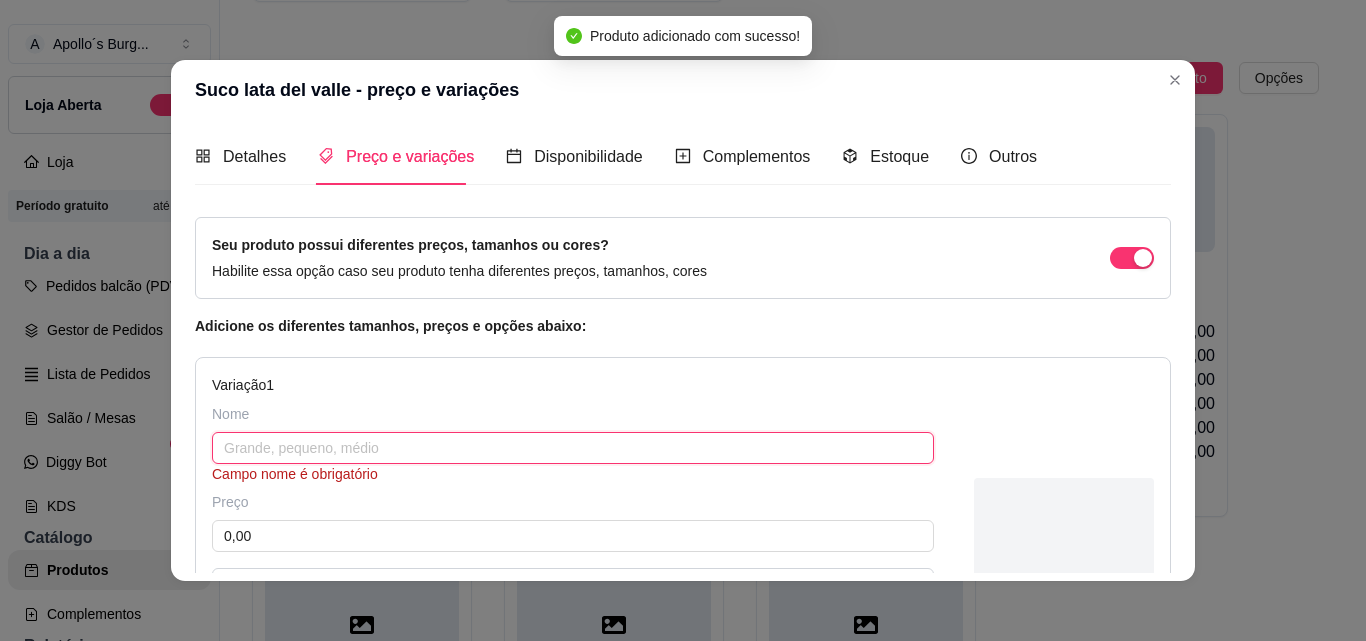 click at bounding box center [573, 448] 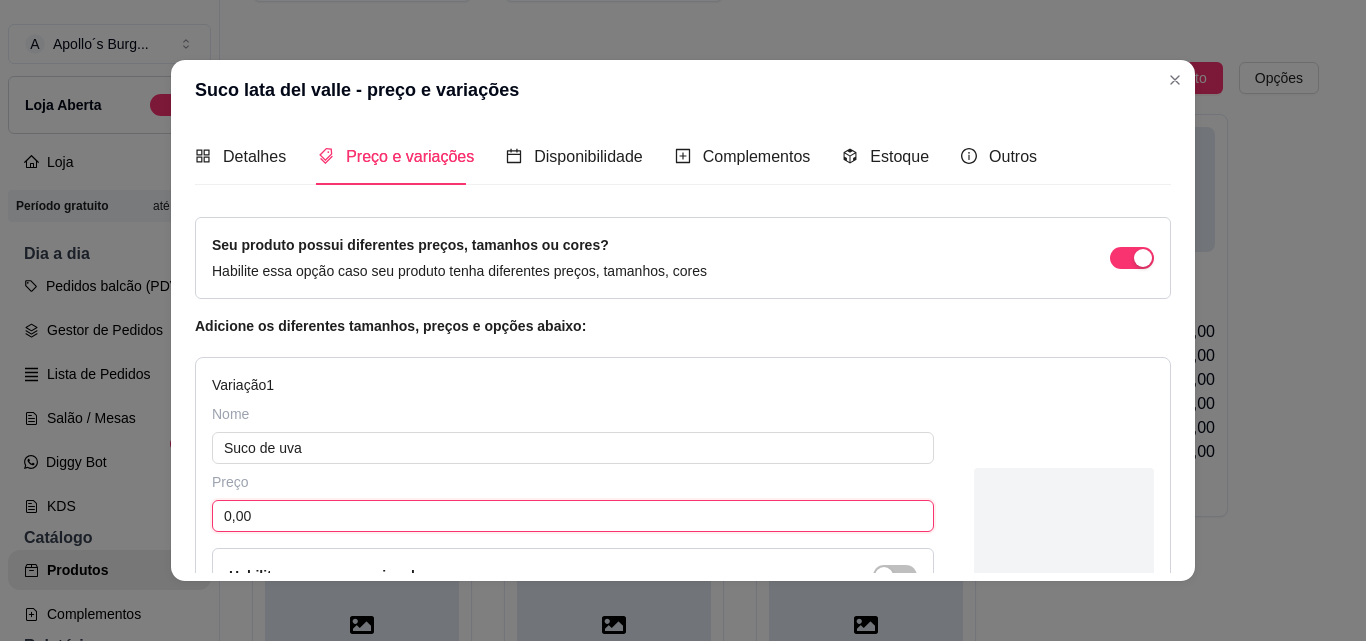 click on "0,00" at bounding box center [573, 516] 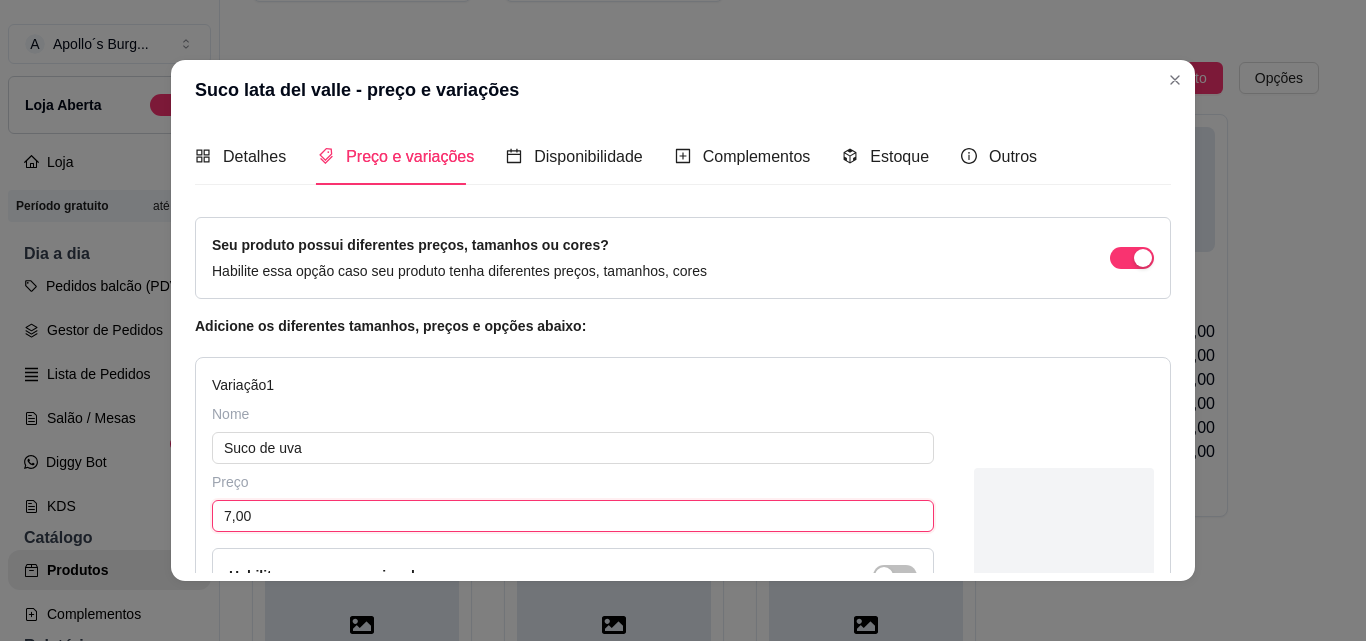 scroll, scrollTop: 337, scrollLeft: 0, axis: vertical 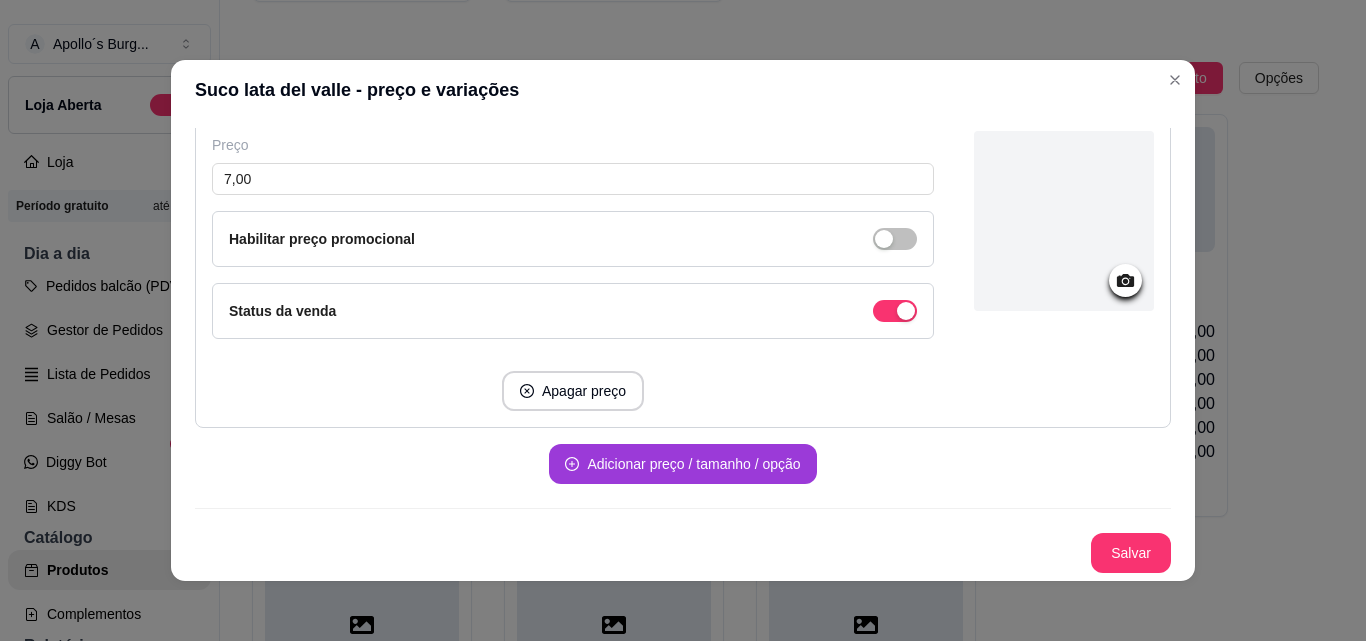 click on "Adicionar preço / tamanho / opção" at bounding box center (682, 464) 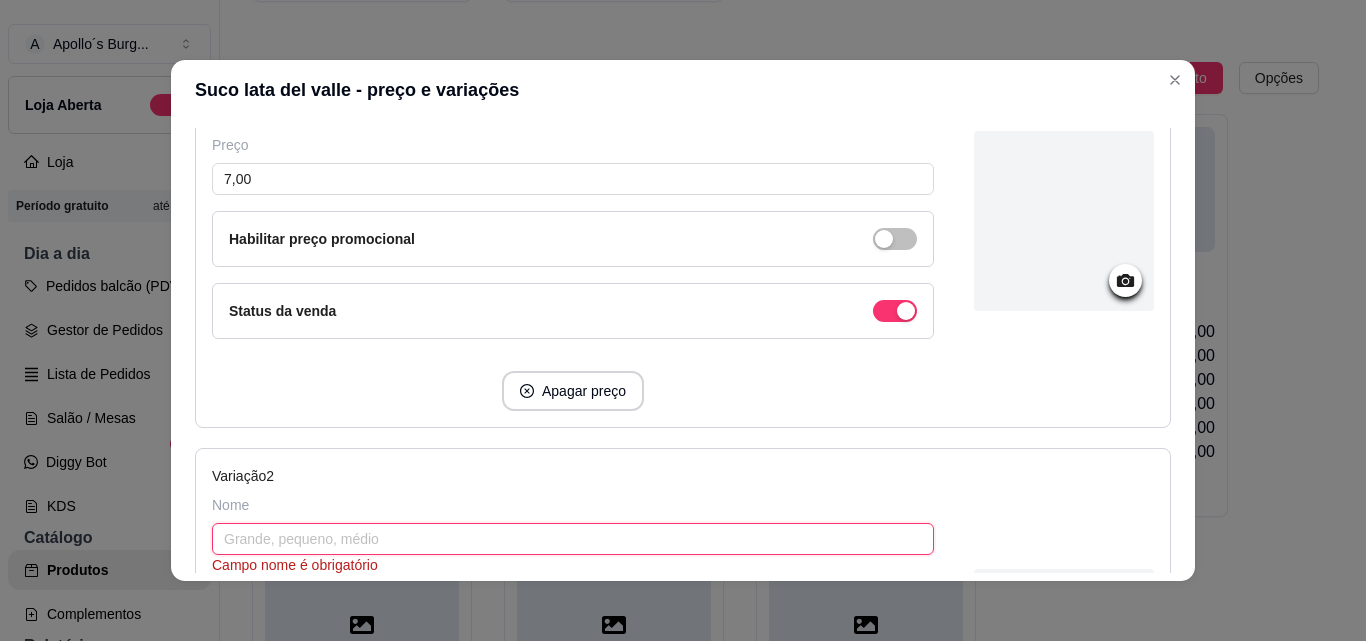 click at bounding box center [573, 539] 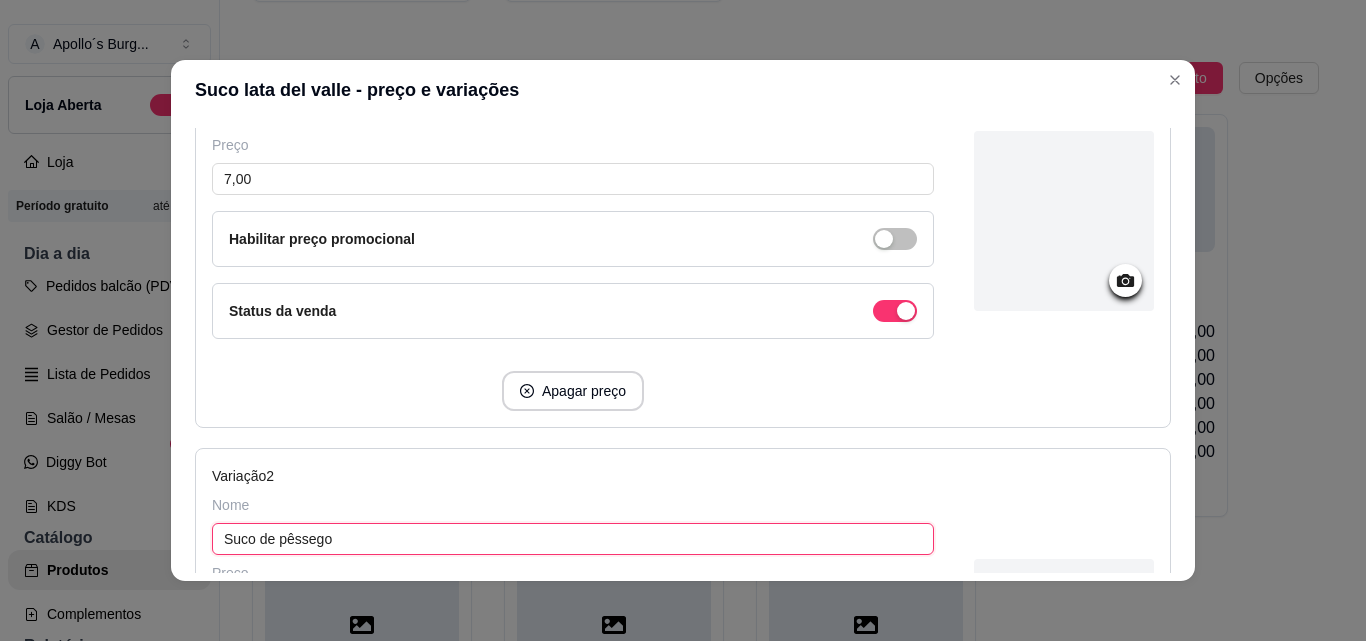 scroll, scrollTop: 637, scrollLeft: 0, axis: vertical 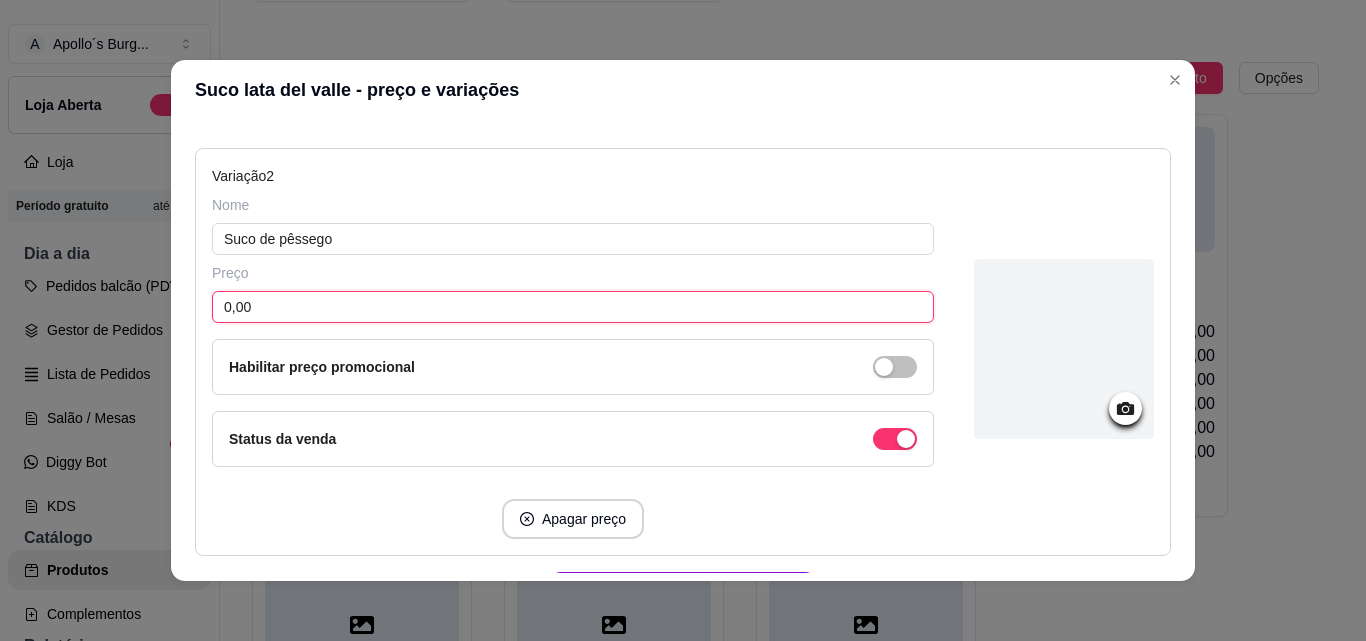 click on "0,00" at bounding box center (573, 307) 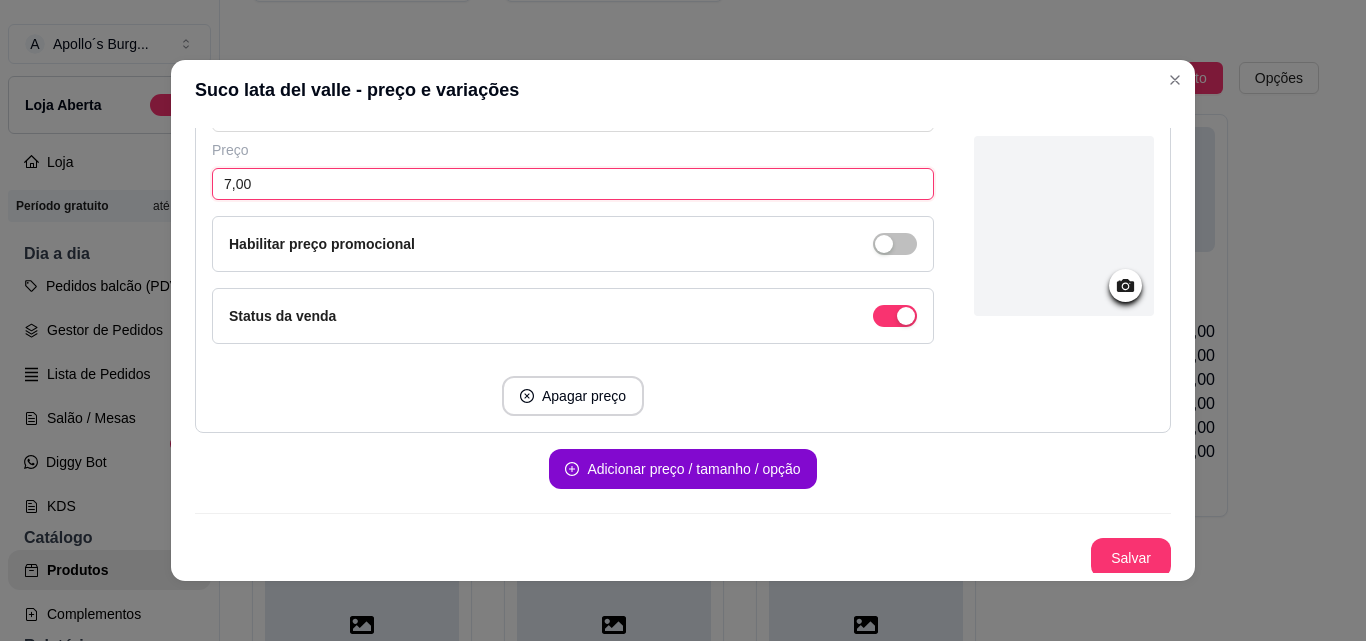 scroll, scrollTop: 765, scrollLeft: 0, axis: vertical 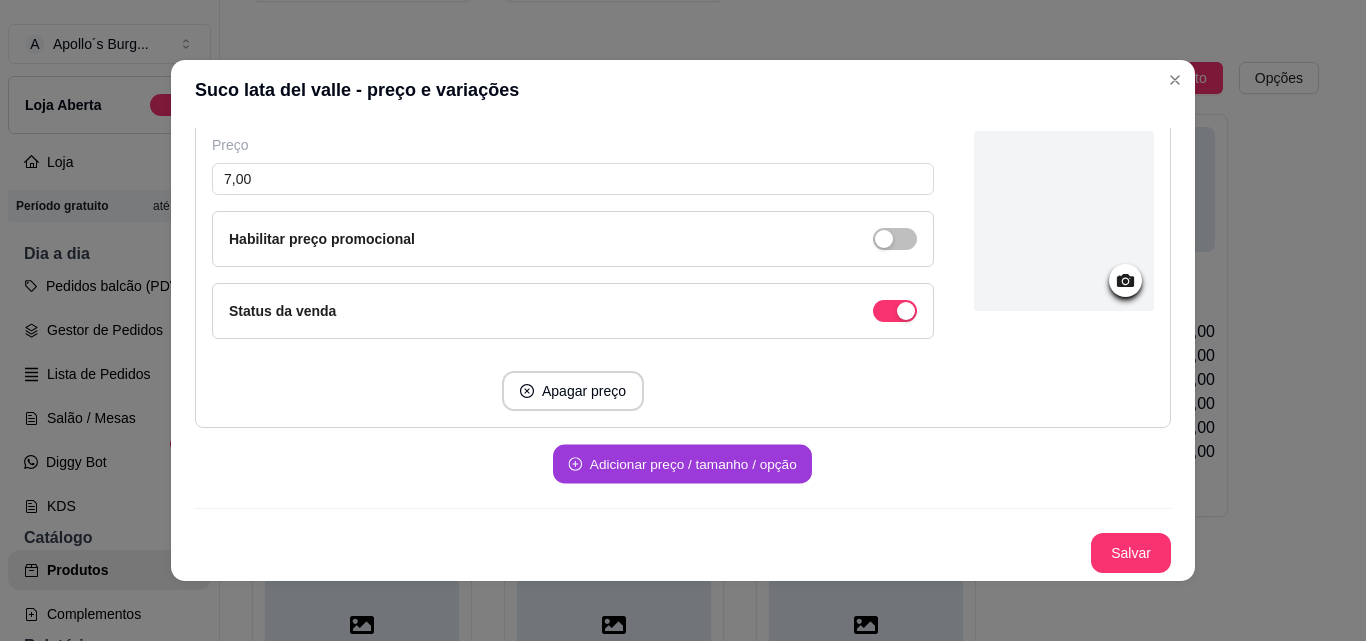 click on "Adicionar preço / tamanho / opção" at bounding box center (682, 464) 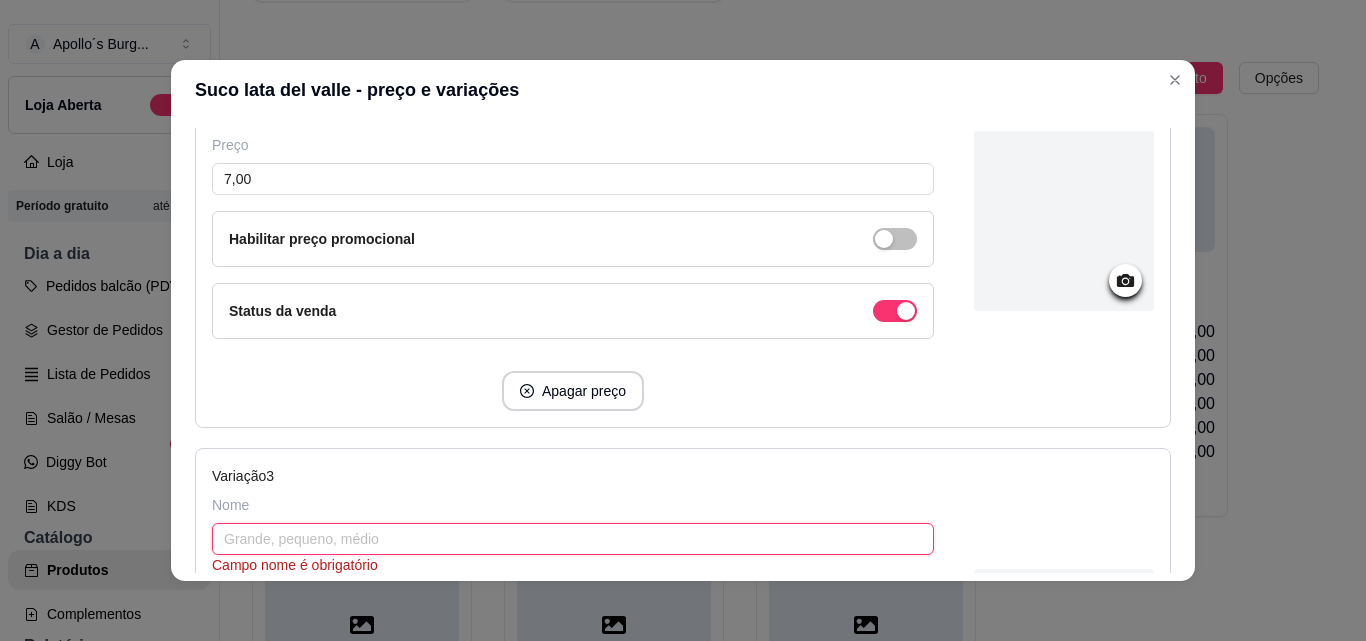 click at bounding box center [573, 539] 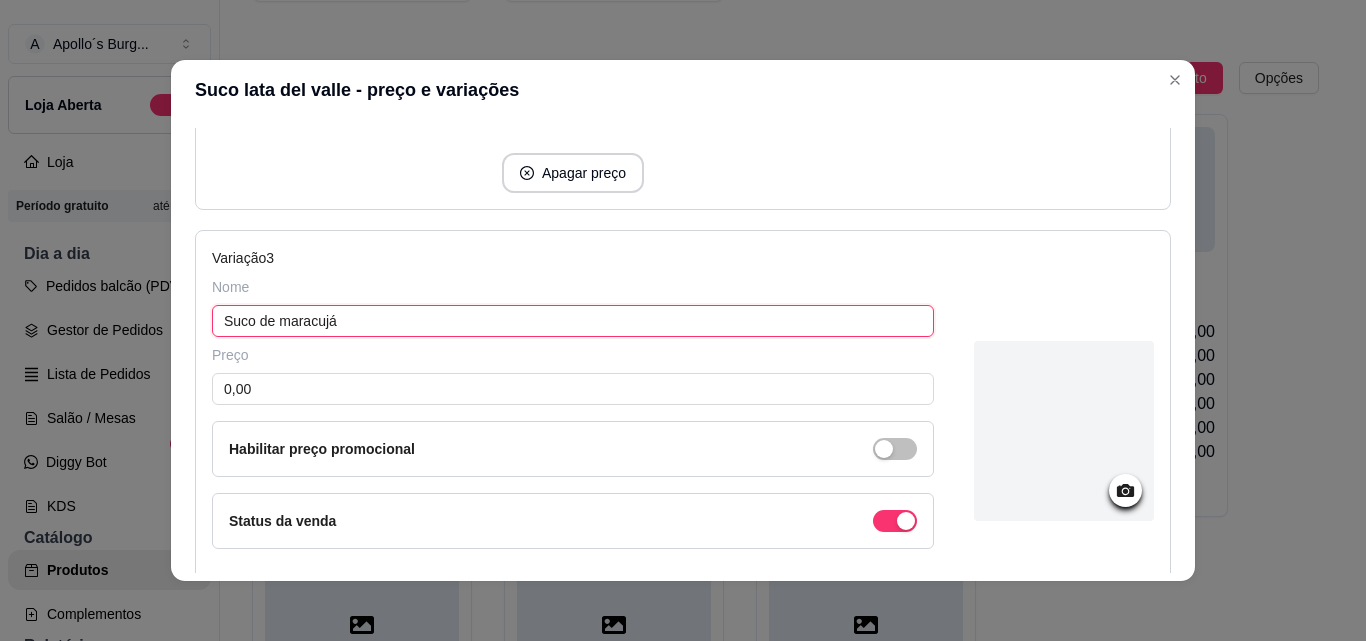 scroll, scrollTop: 1065, scrollLeft: 0, axis: vertical 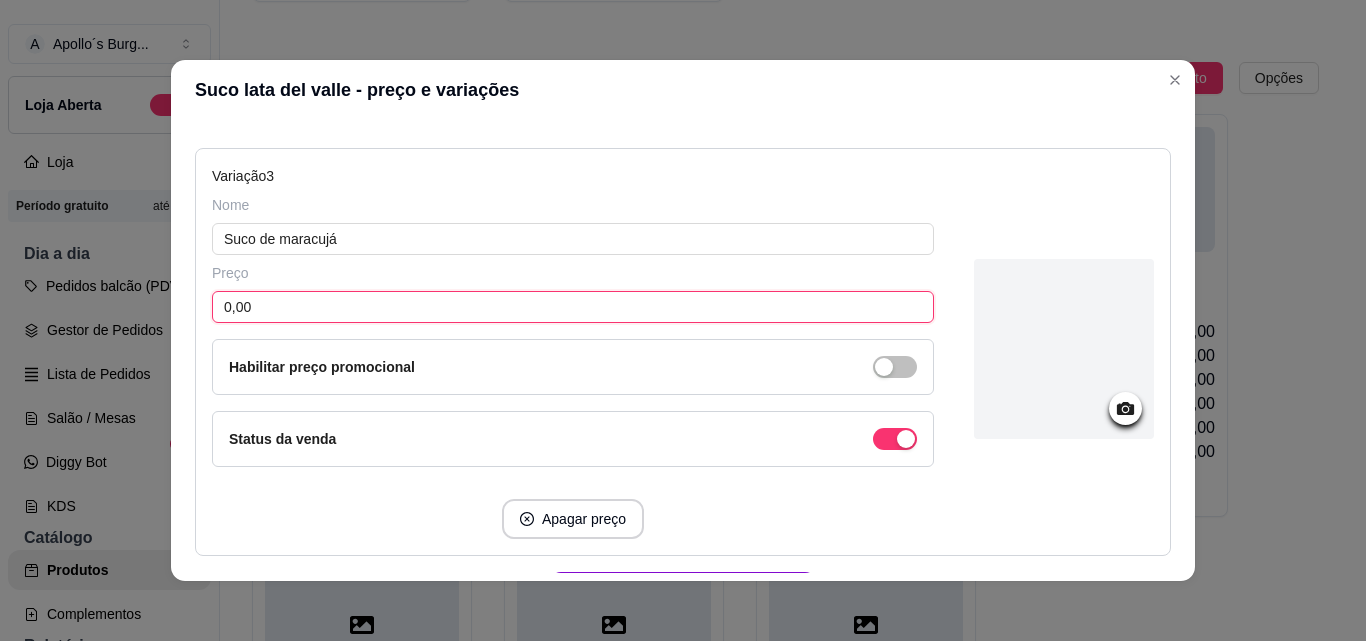click on "0,00" at bounding box center [573, 307] 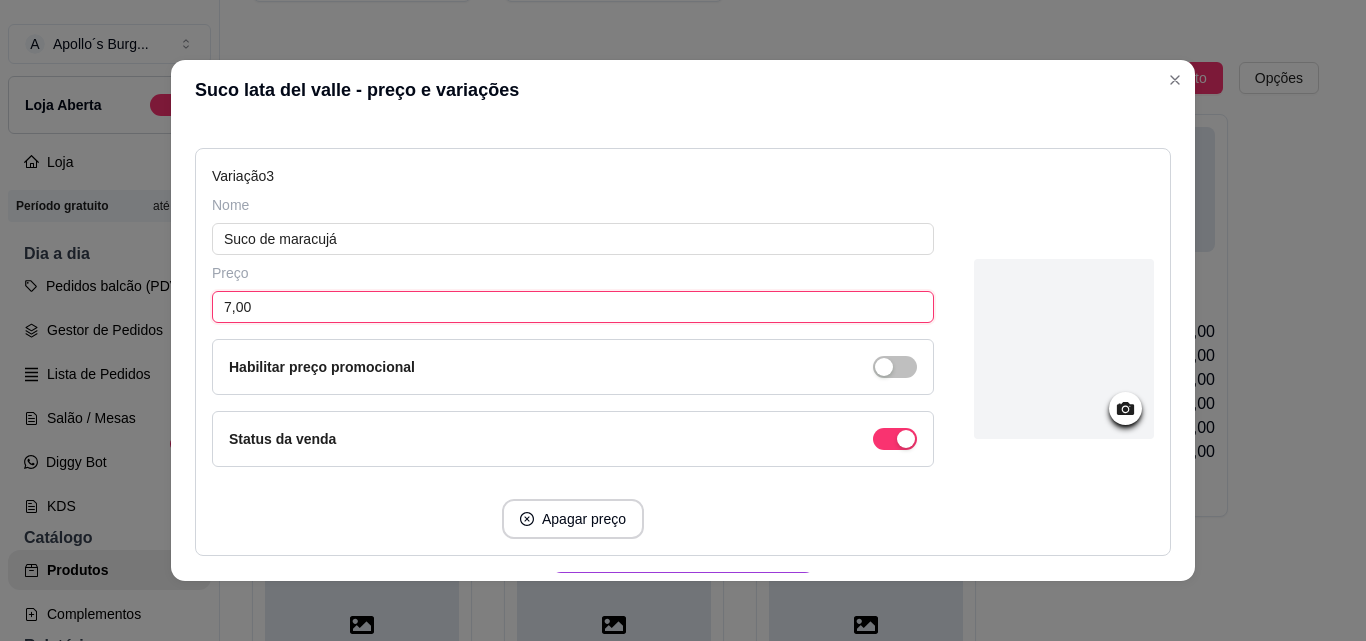 scroll, scrollTop: 1193, scrollLeft: 0, axis: vertical 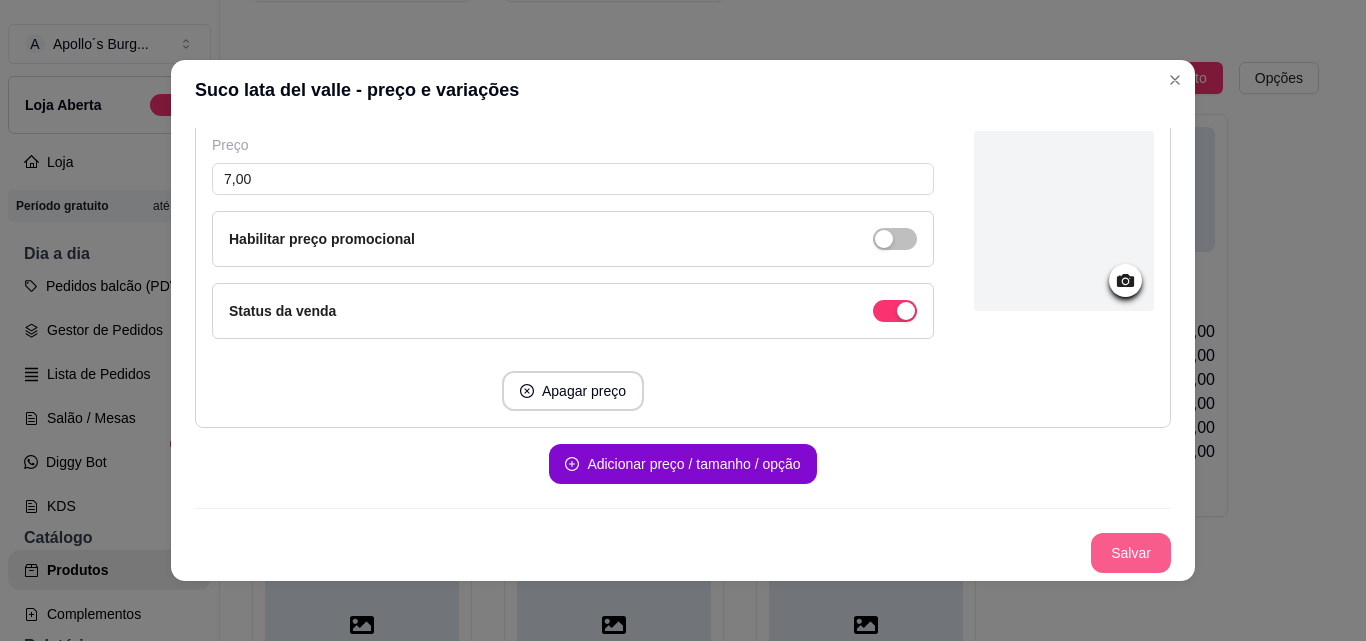 click on "Salvar" at bounding box center (1131, 553) 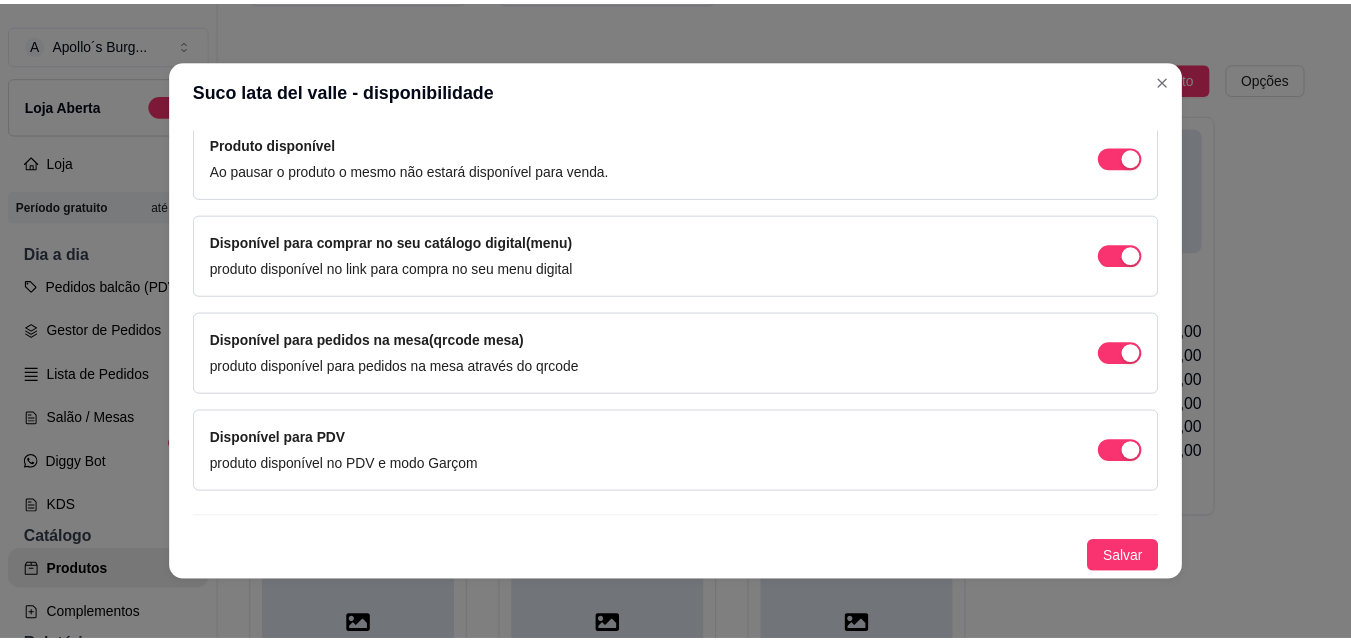 scroll, scrollTop: 205, scrollLeft: 0, axis: vertical 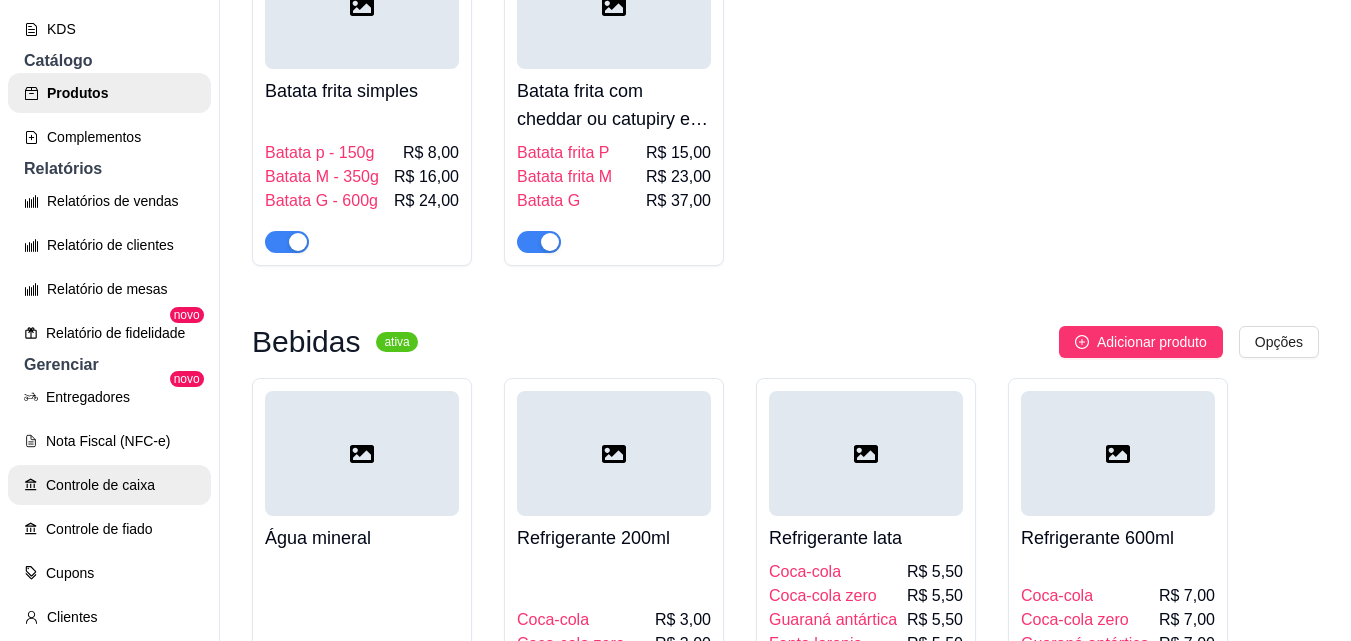 click on "Entregadores novo Nota Fiscal (NFC-e) Controle de caixa Controle de fiado Cupons Clientes Estoque Configurações" at bounding box center [109, 551] 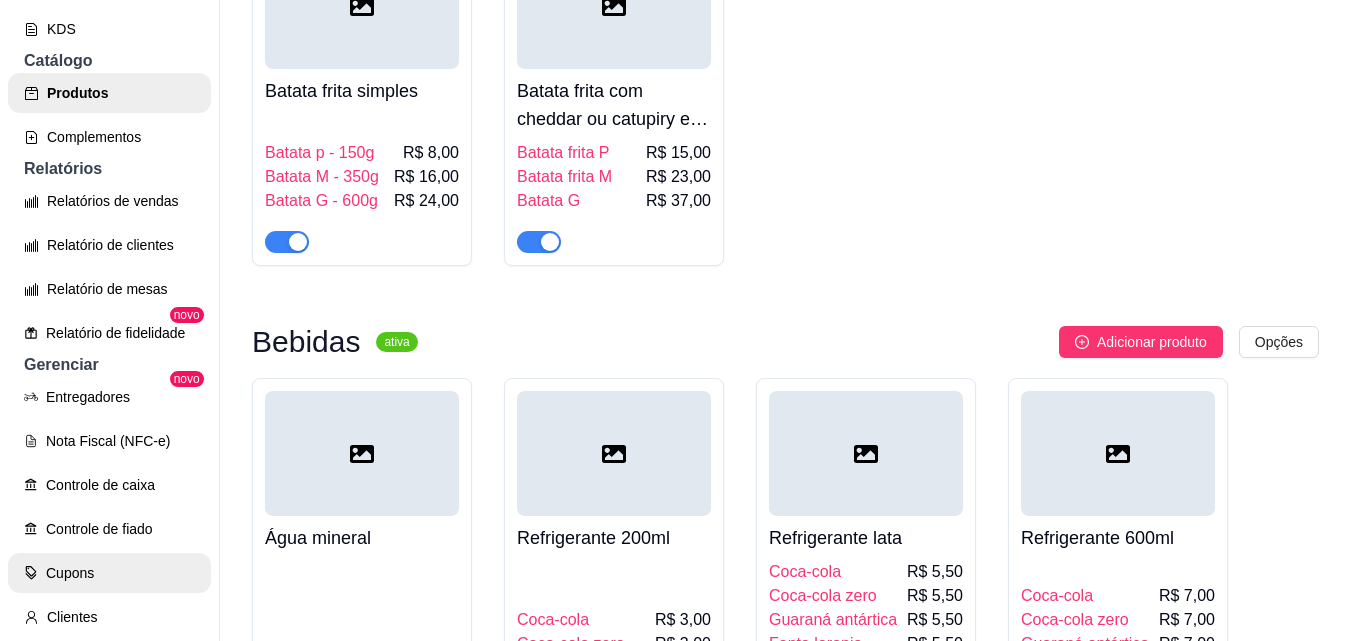 scroll, scrollTop: 500, scrollLeft: 0, axis: vertical 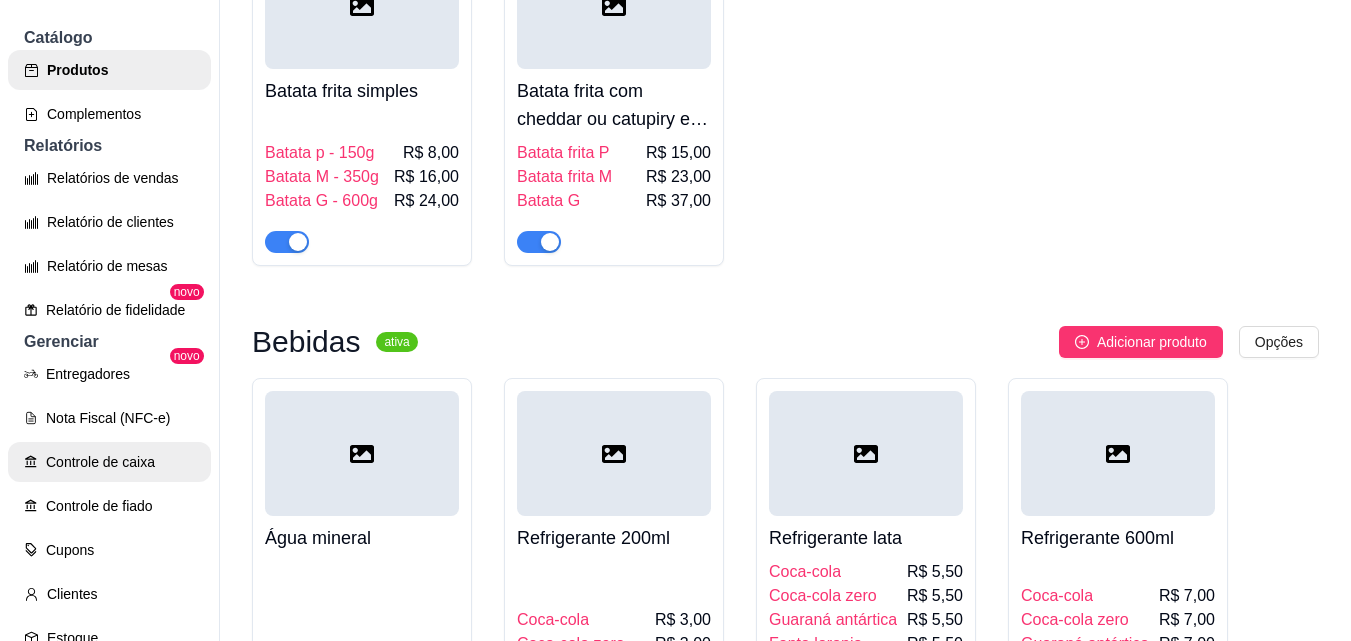 click on "Controle de caixa" at bounding box center [109, 462] 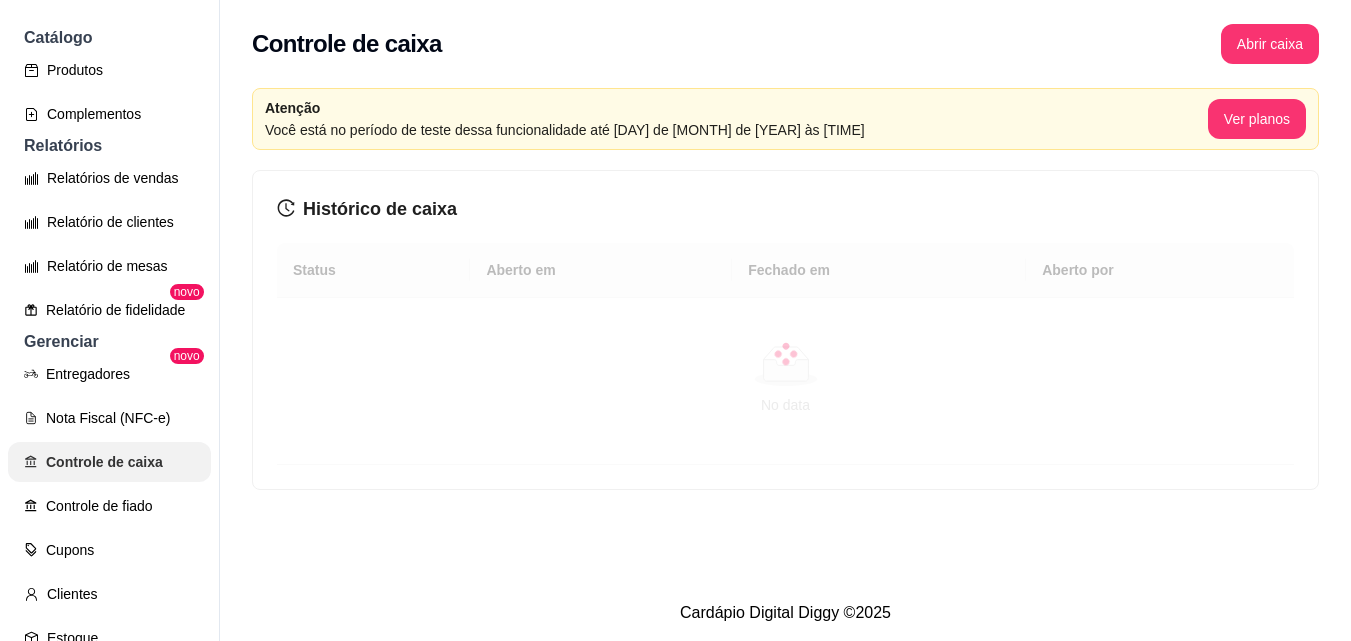 scroll, scrollTop: 0, scrollLeft: 0, axis: both 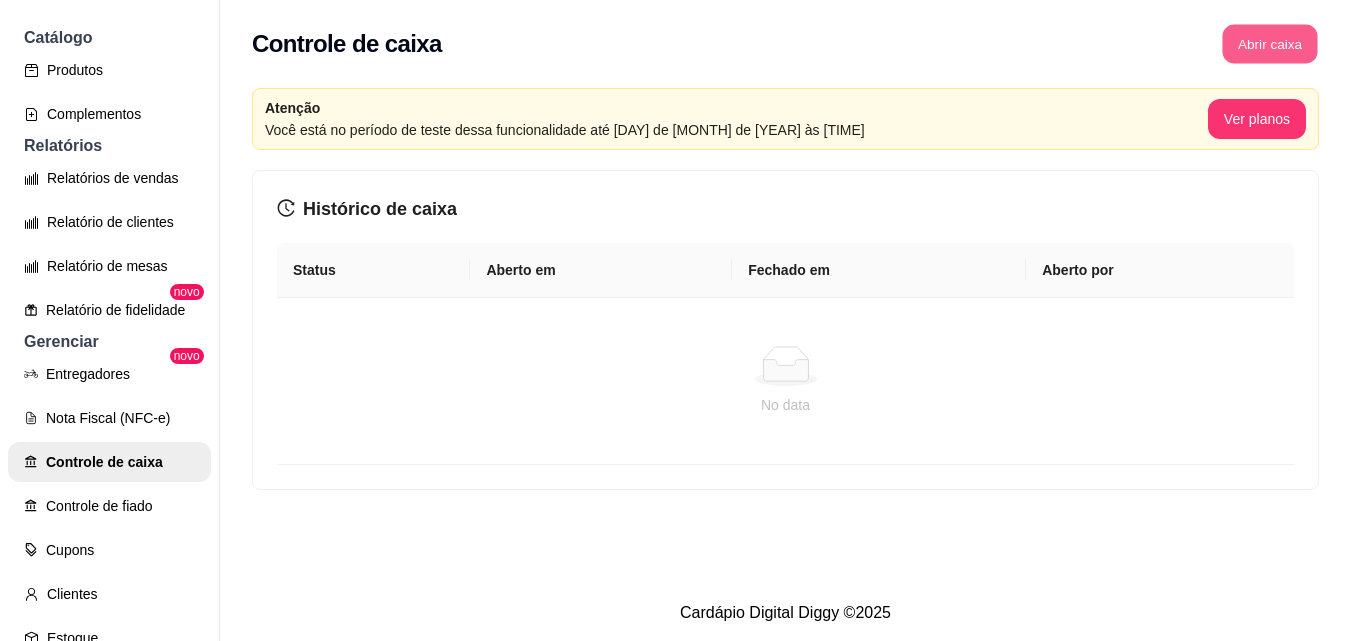 click on "Abrir caixa" at bounding box center [1269, 44] 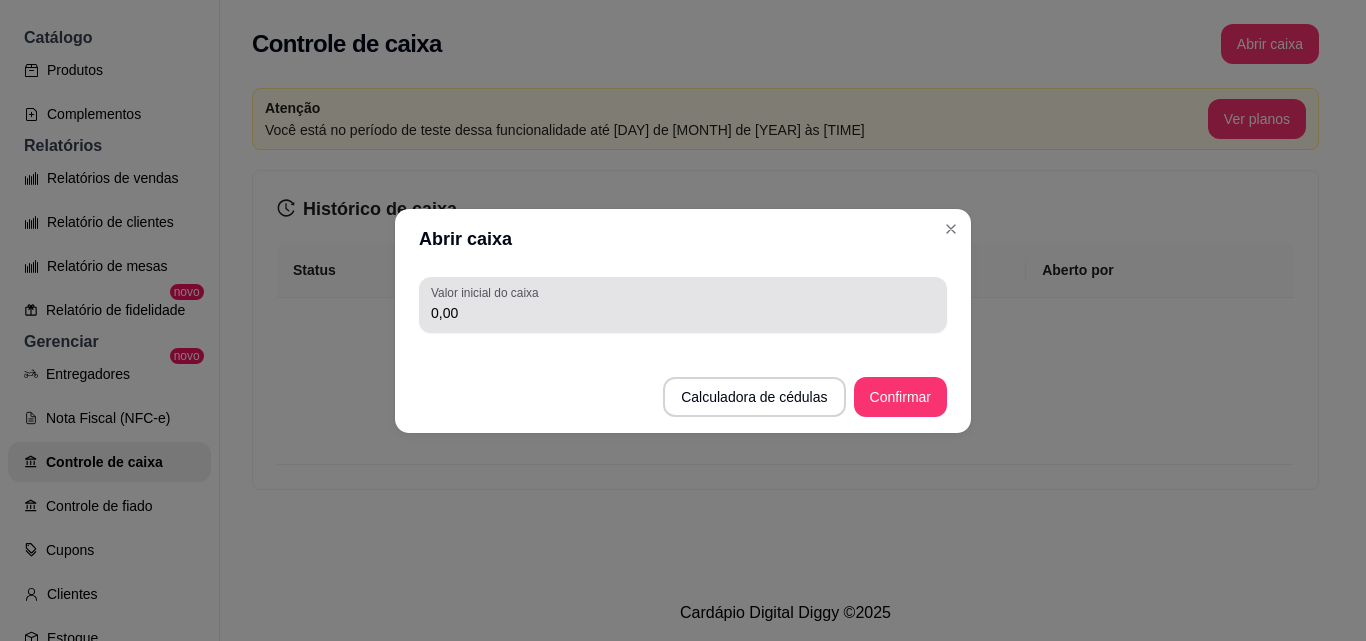 click on "0,00" at bounding box center (683, 313) 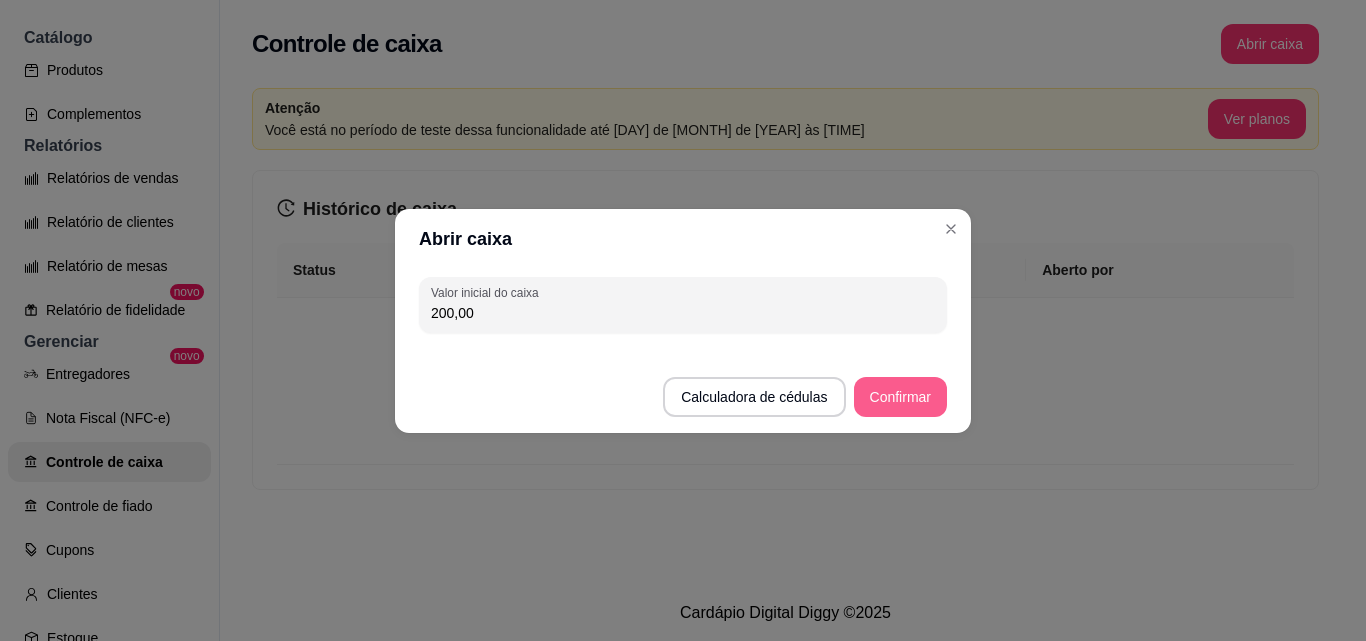 click on "Confirmar" at bounding box center (900, 397) 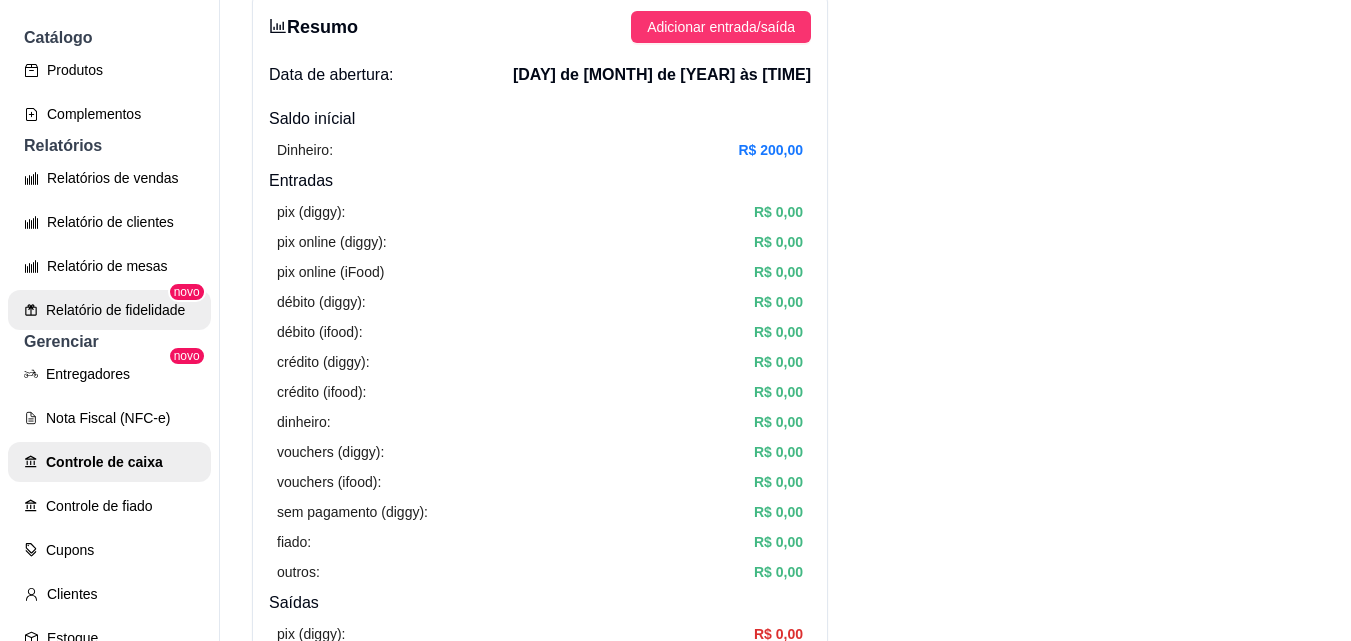 scroll, scrollTop: 300, scrollLeft: 0, axis: vertical 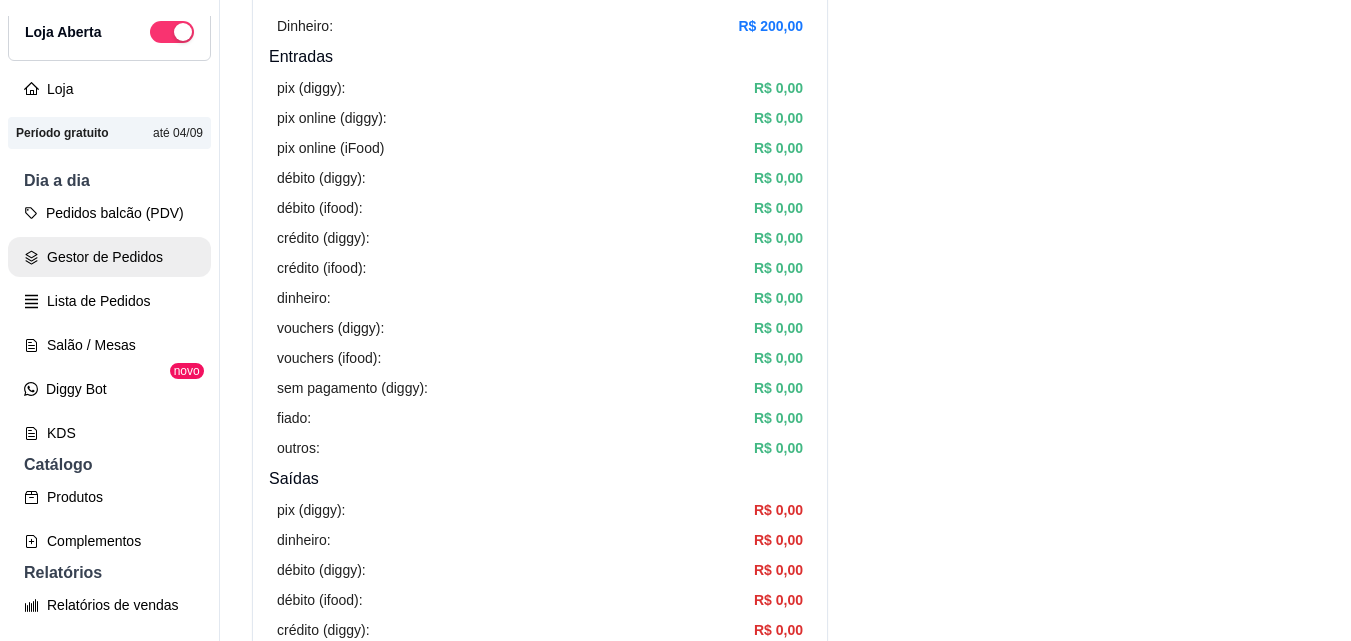 click on "Gestor de Pedidos" at bounding box center [109, 257] 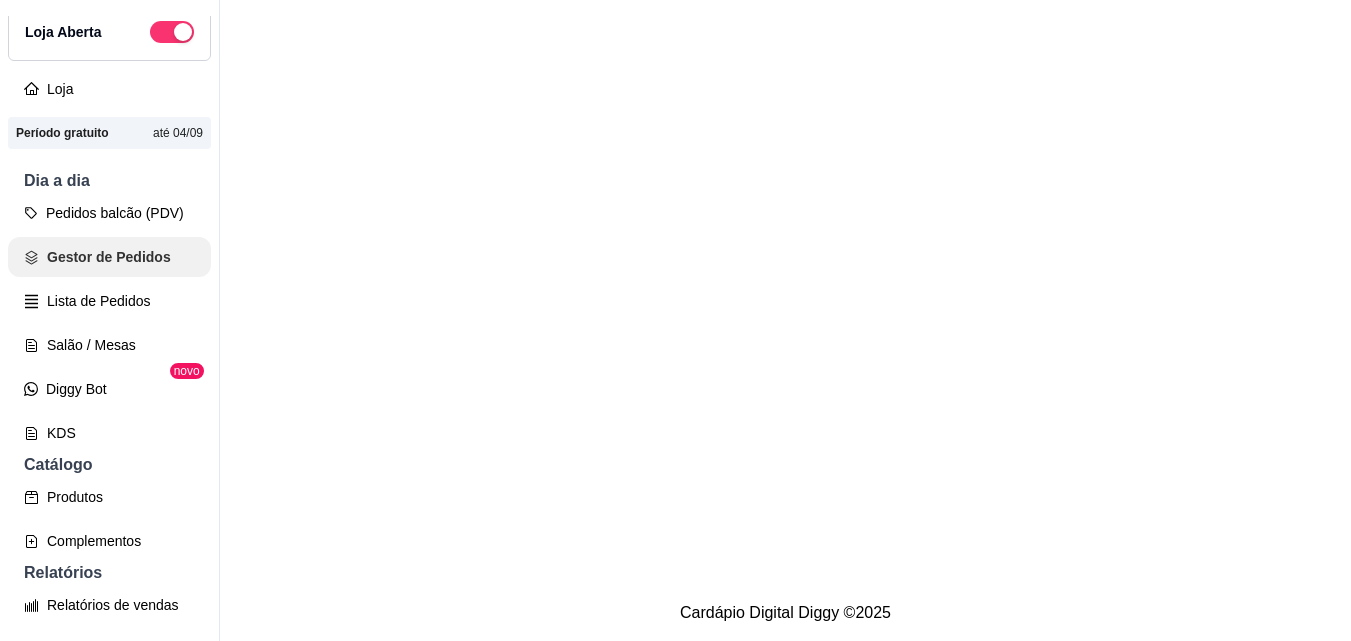 scroll, scrollTop: 0, scrollLeft: 0, axis: both 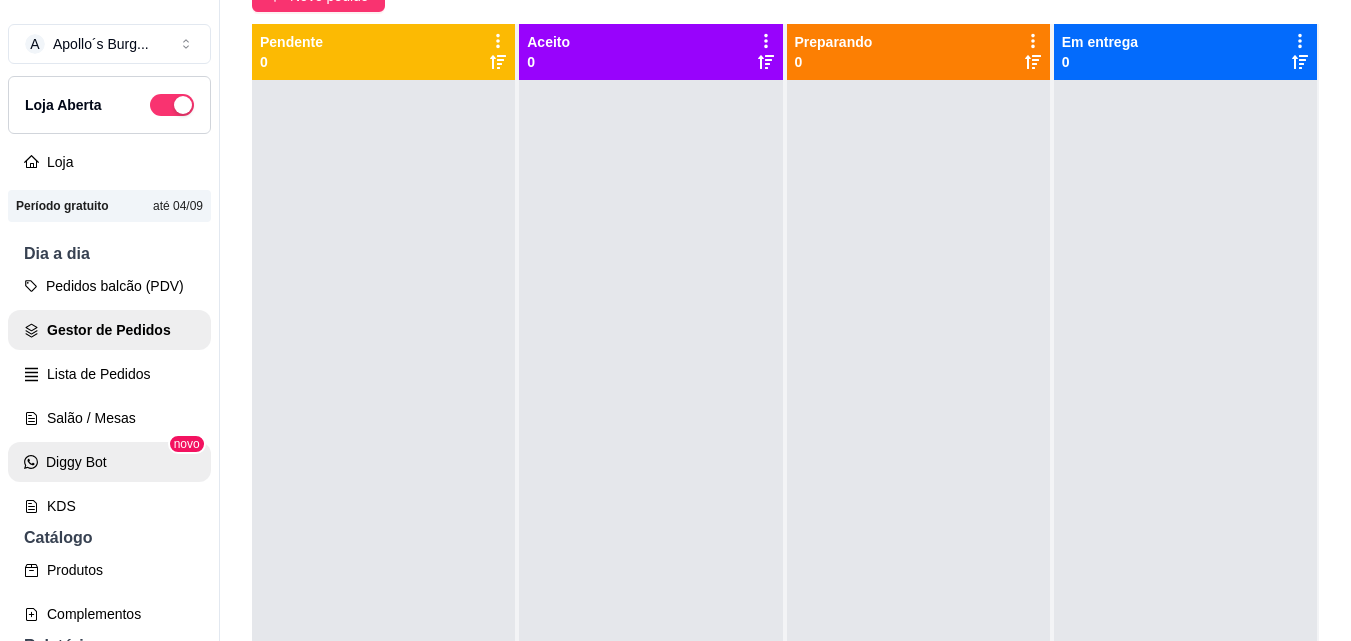 click on "Diggy Bot" at bounding box center (109, 462) 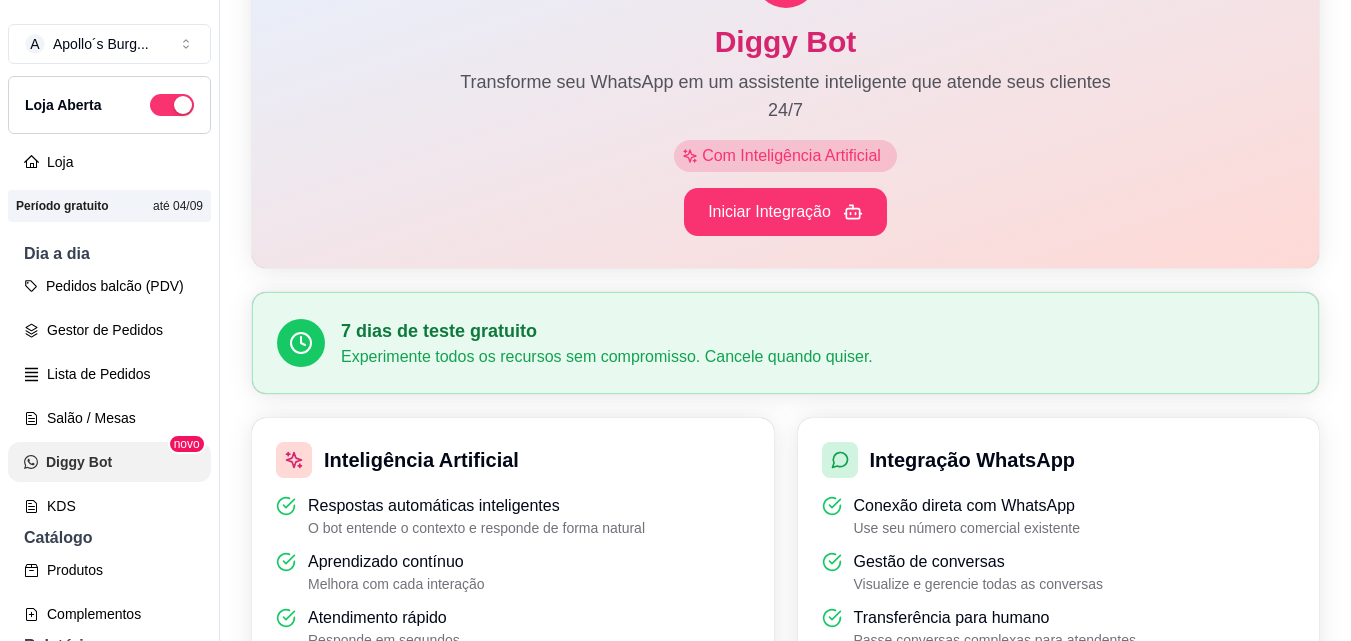 scroll, scrollTop: 0, scrollLeft: 0, axis: both 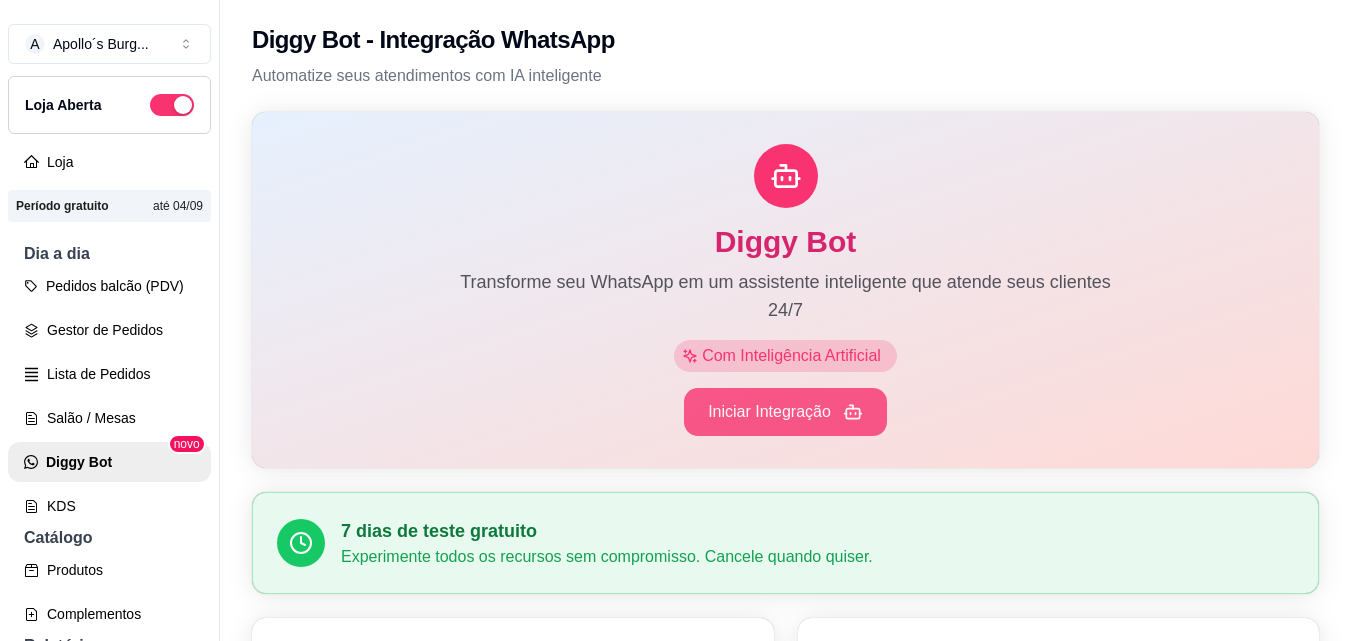 click on "Iniciar Integração" at bounding box center (785, 412) 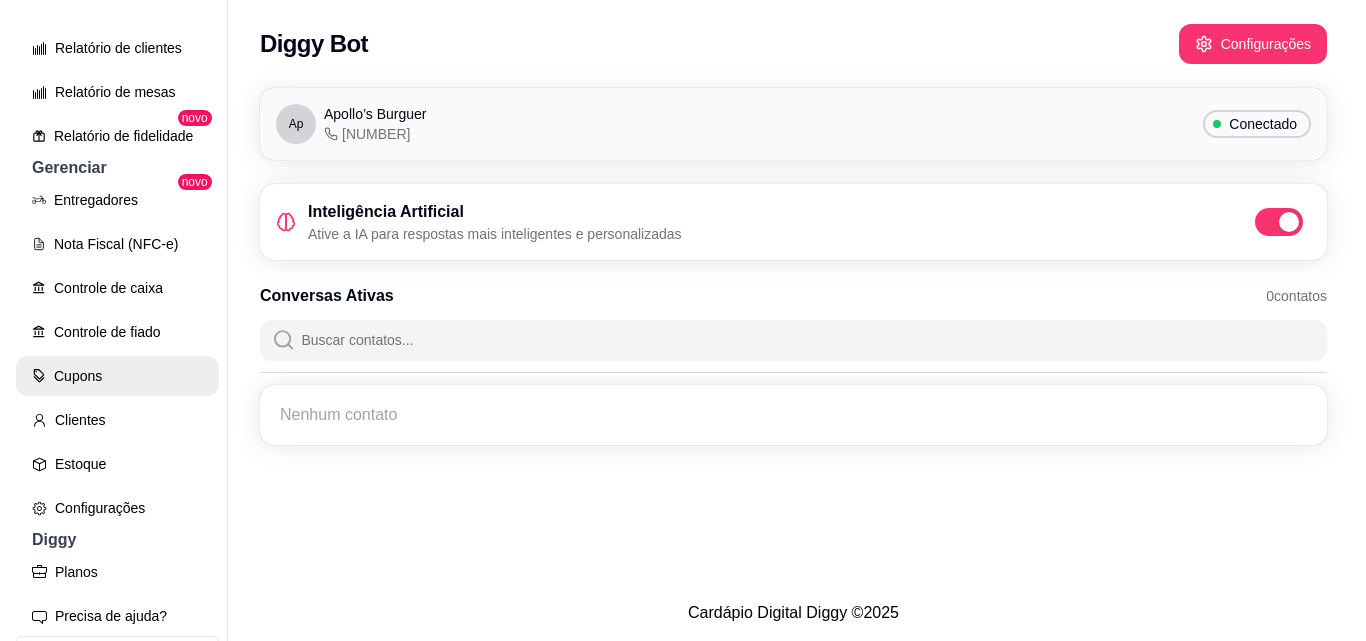 scroll, scrollTop: 773, scrollLeft: 0, axis: vertical 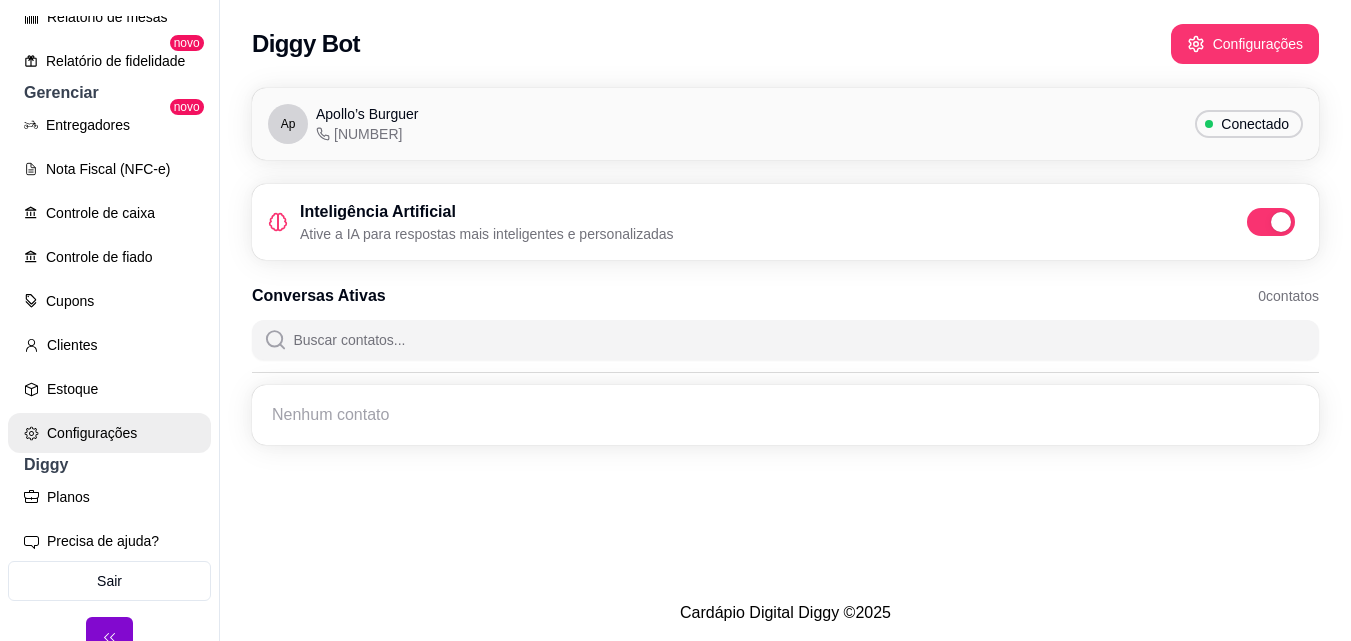 click on "Configurações" at bounding box center [109, 433] 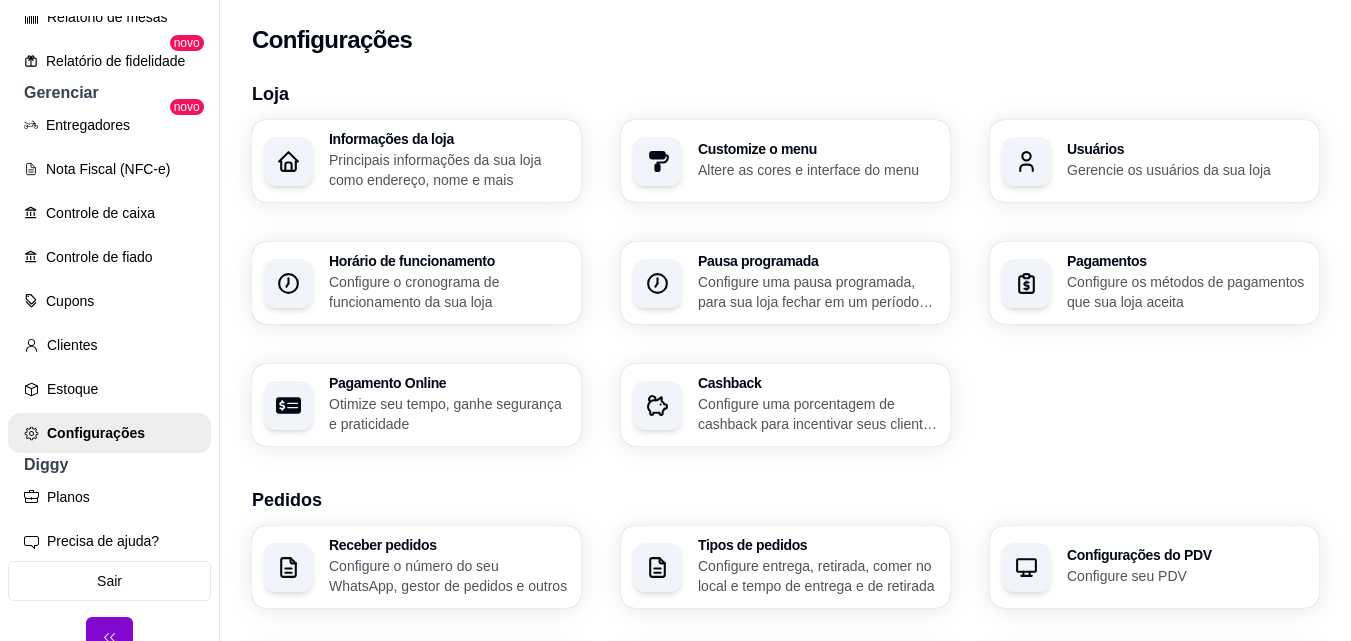 click on "Informações da loja" at bounding box center [449, 139] 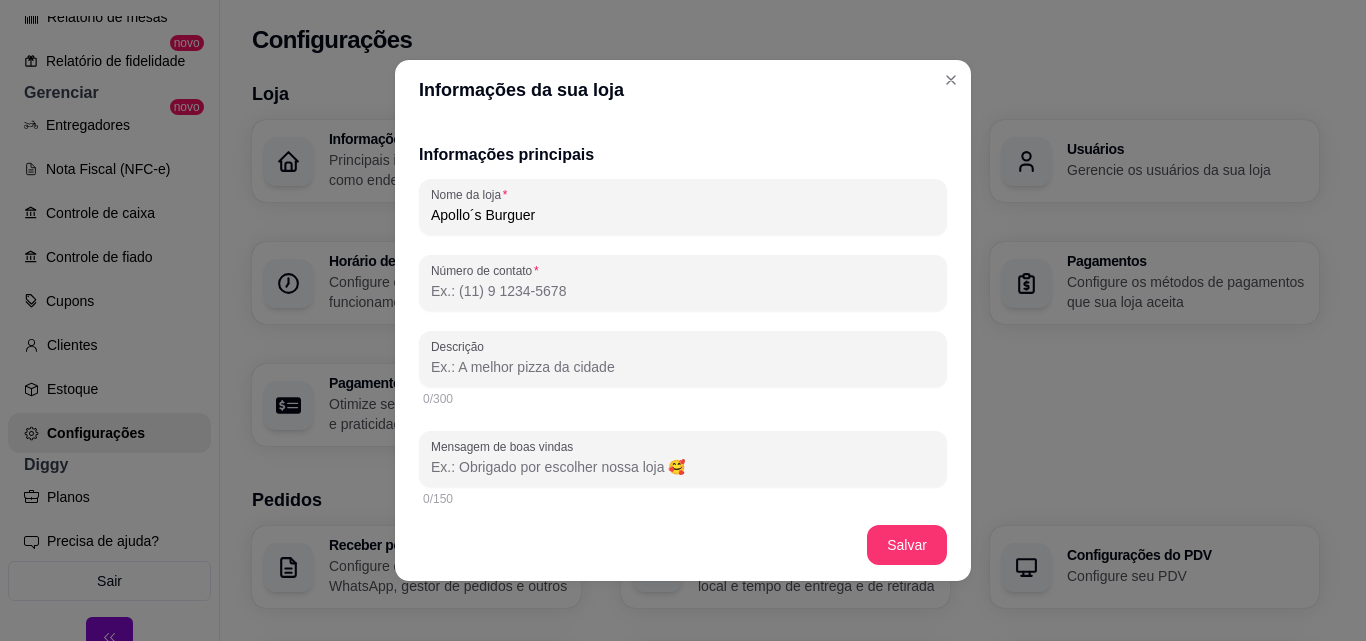 scroll, scrollTop: 300, scrollLeft: 0, axis: vertical 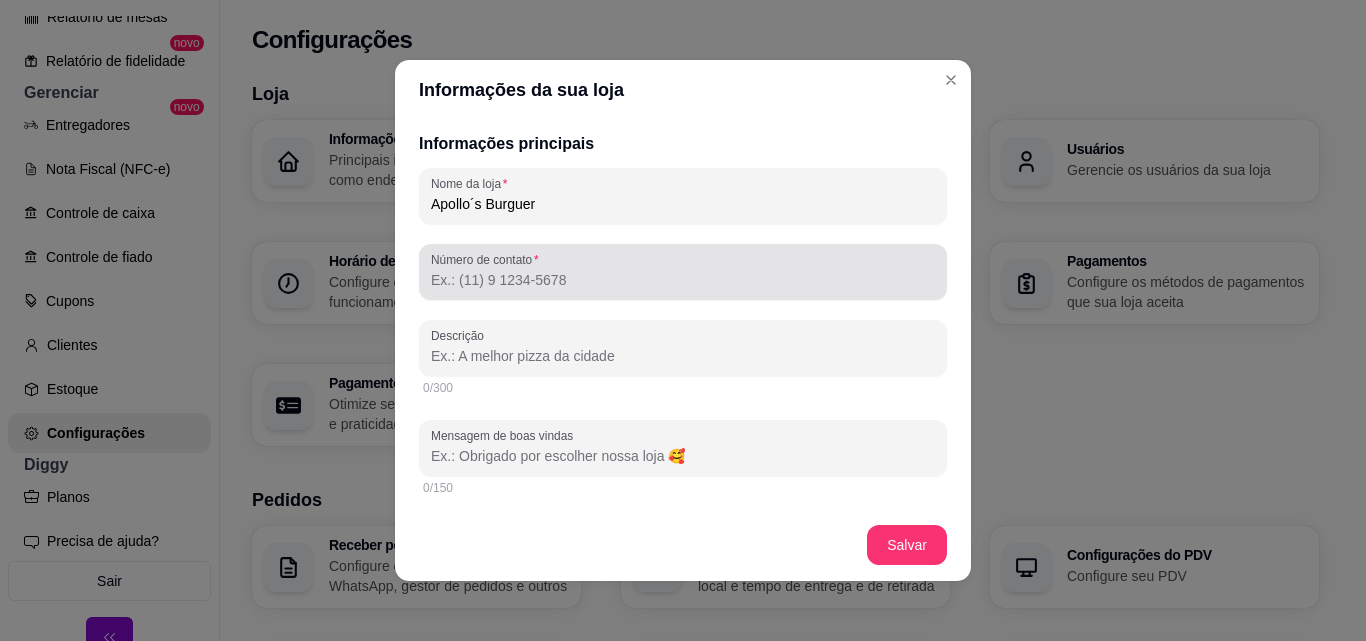 click on "Número de contato" at bounding box center [683, 280] 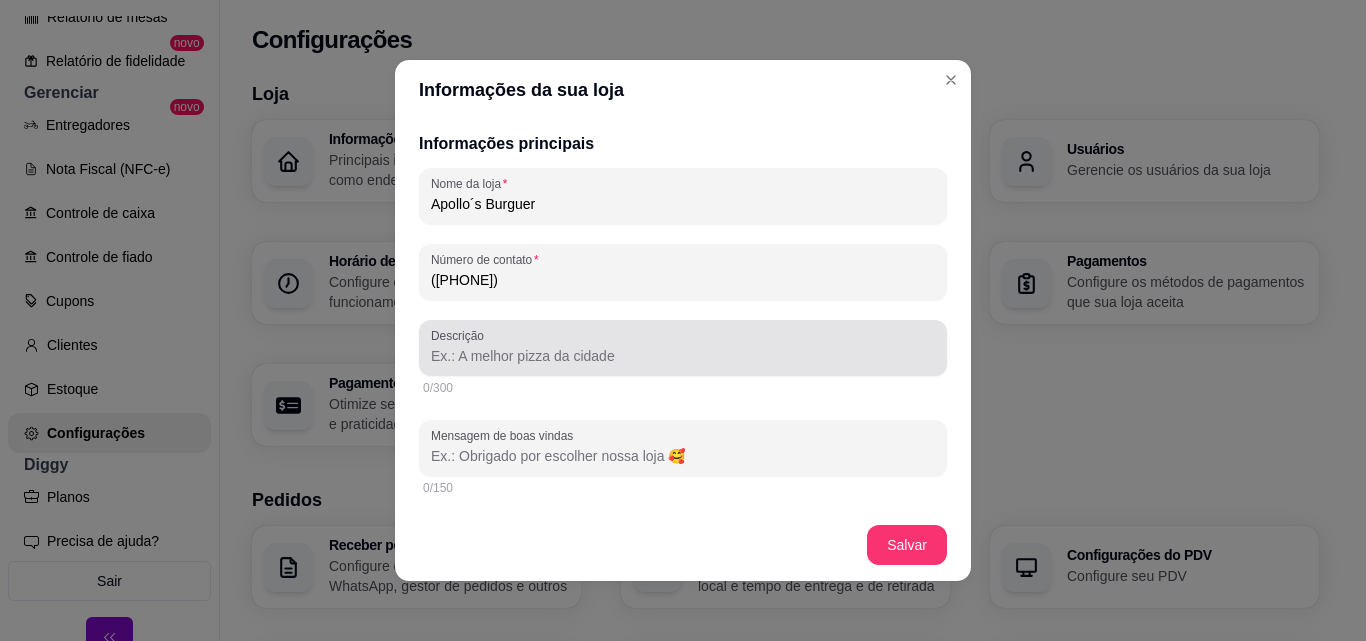 click at bounding box center (683, 348) 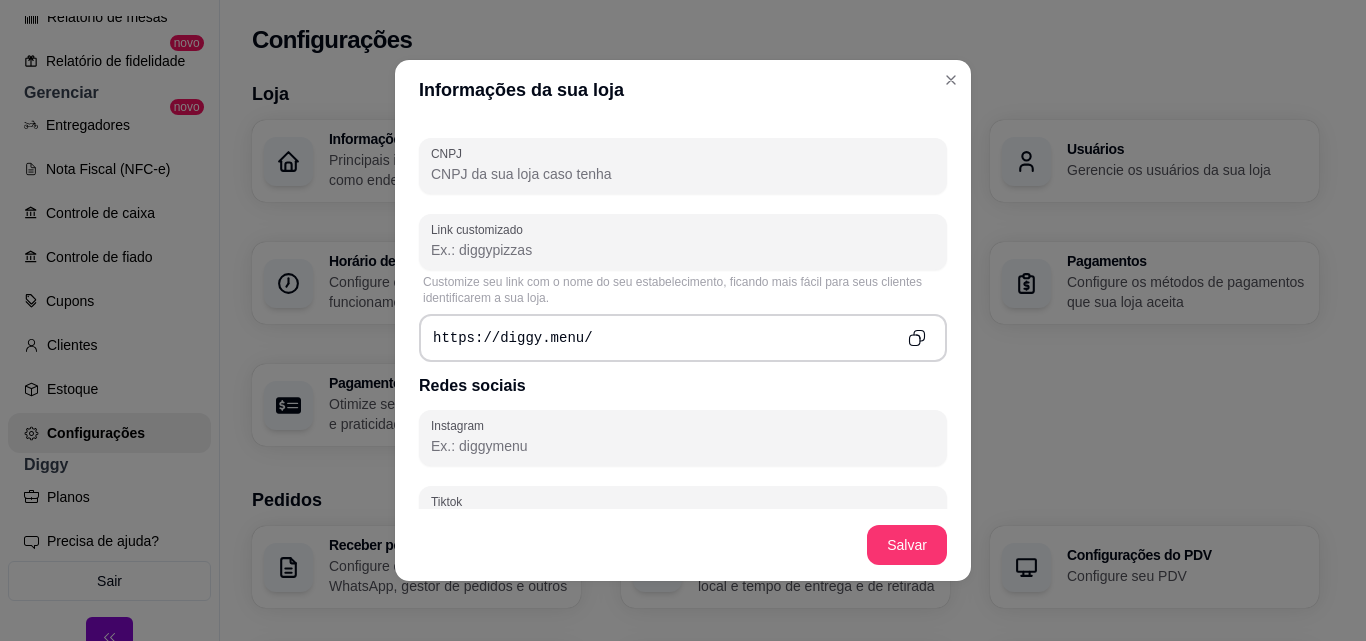 scroll, scrollTop: 900, scrollLeft: 0, axis: vertical 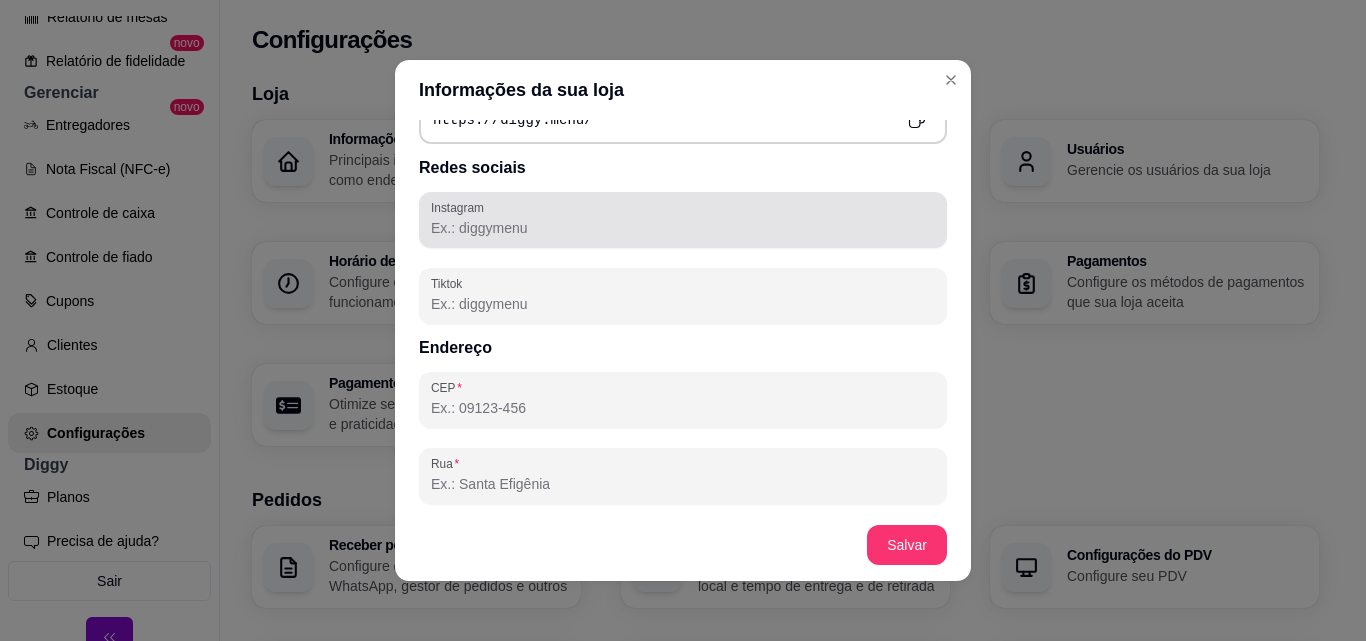 click at bounding box center (683, 220) 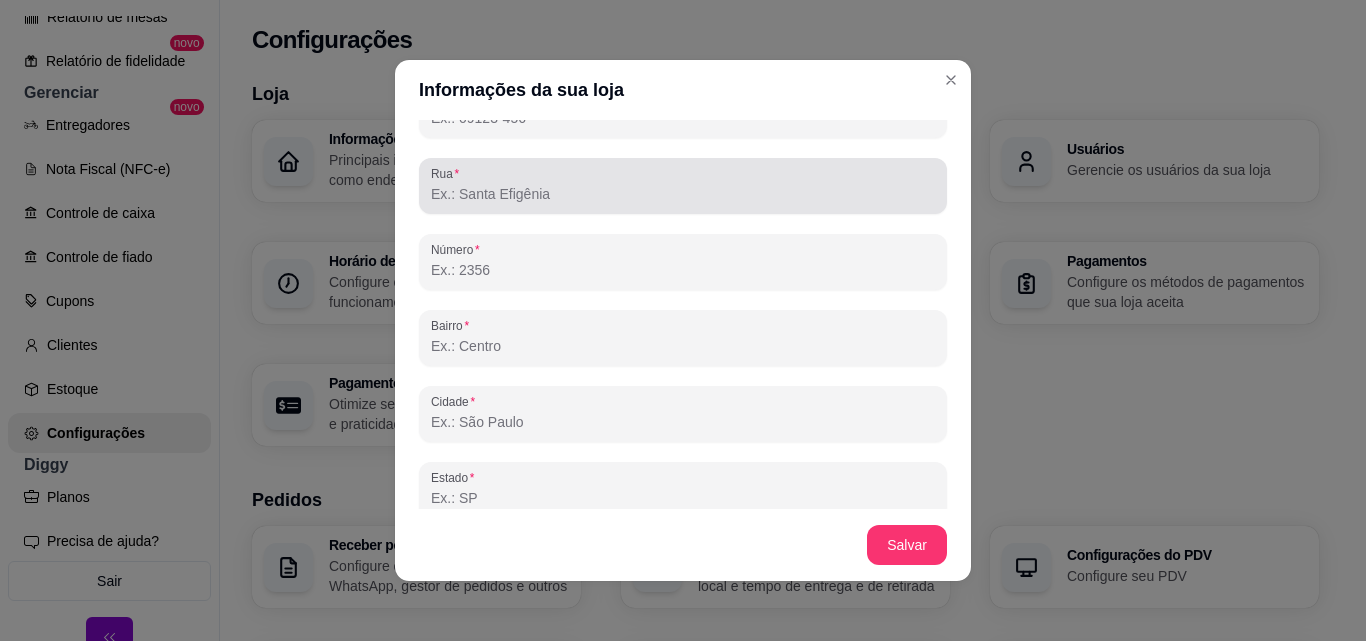 scroll, scrollTop: 1283, scrollLeft: 0, axis: vertical 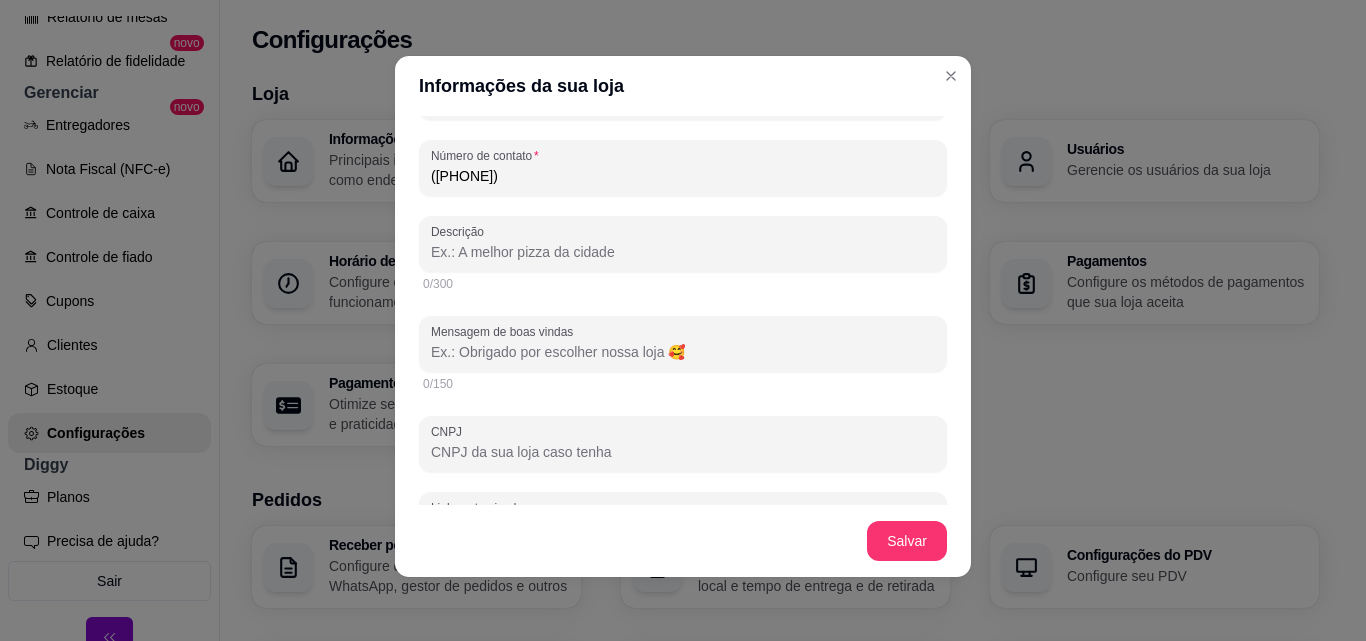 paste on "Apollo’s foi criado pensando especialmente para inovar seu paladar, nossos pães de alho gourmet são simplesmente maravilhosos e vão te viciar a cada mordida." 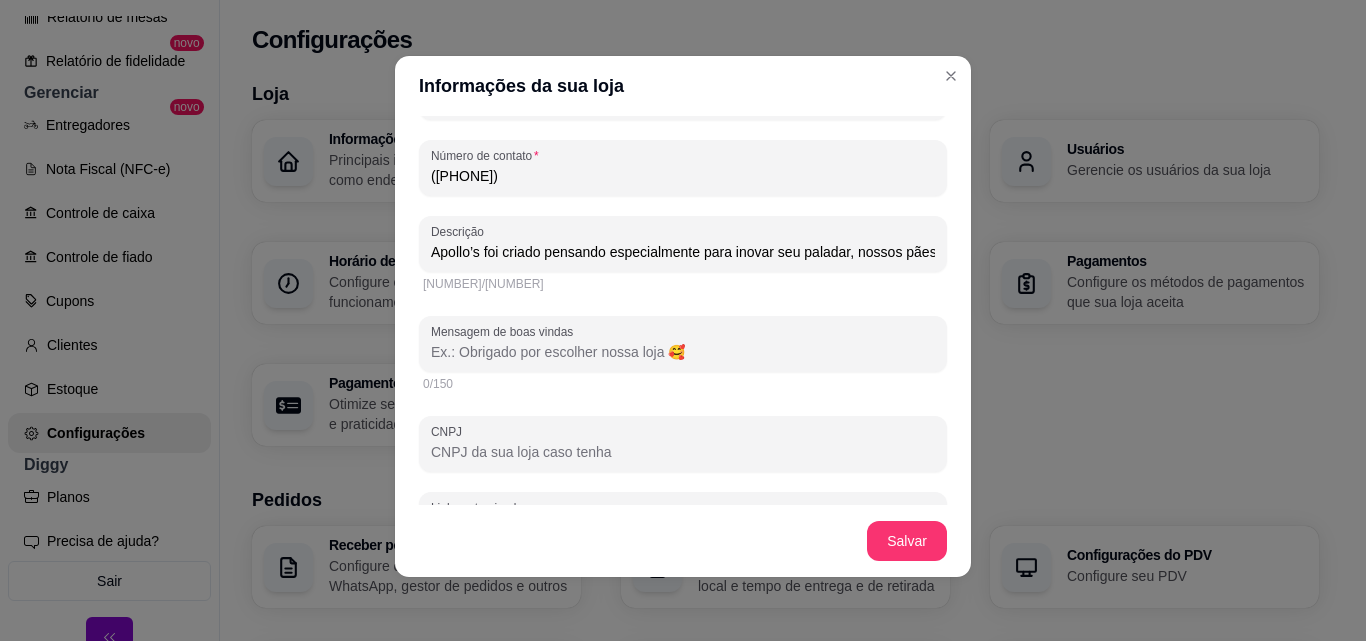 scroll, scrollTop: 0, scrollLeft: 507, axis: horizontal 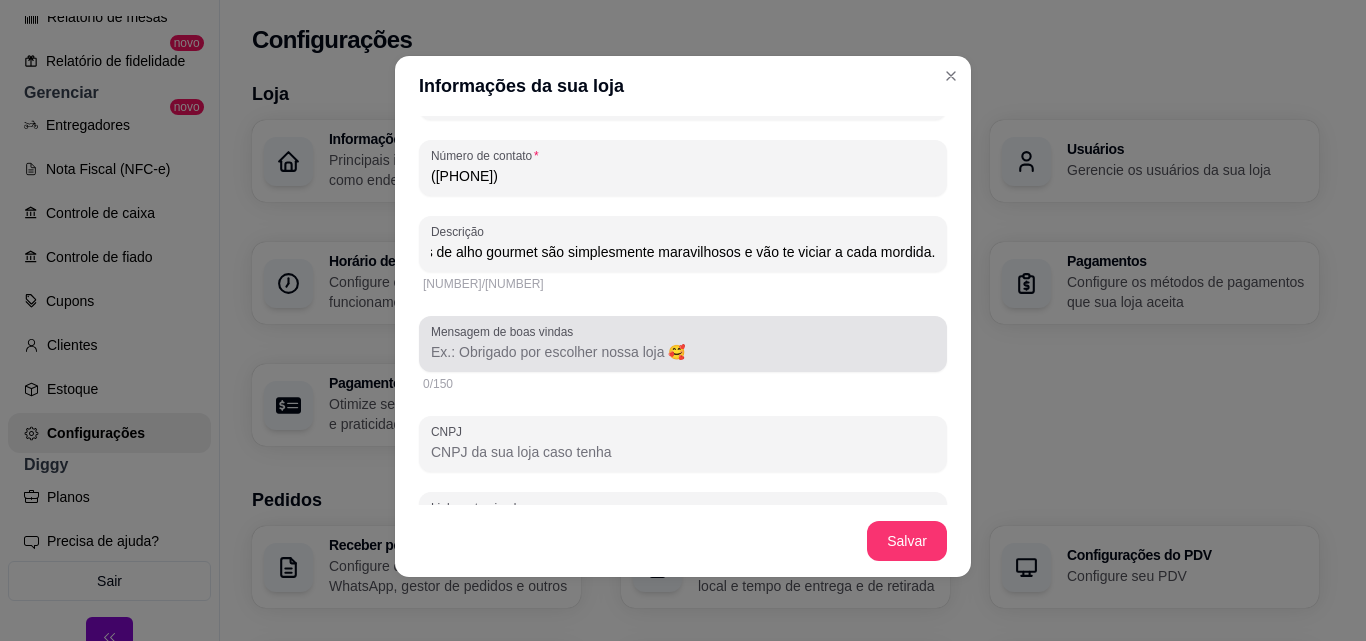 click on "Mensagem de boas vindas" at bounding box center [683, 352] 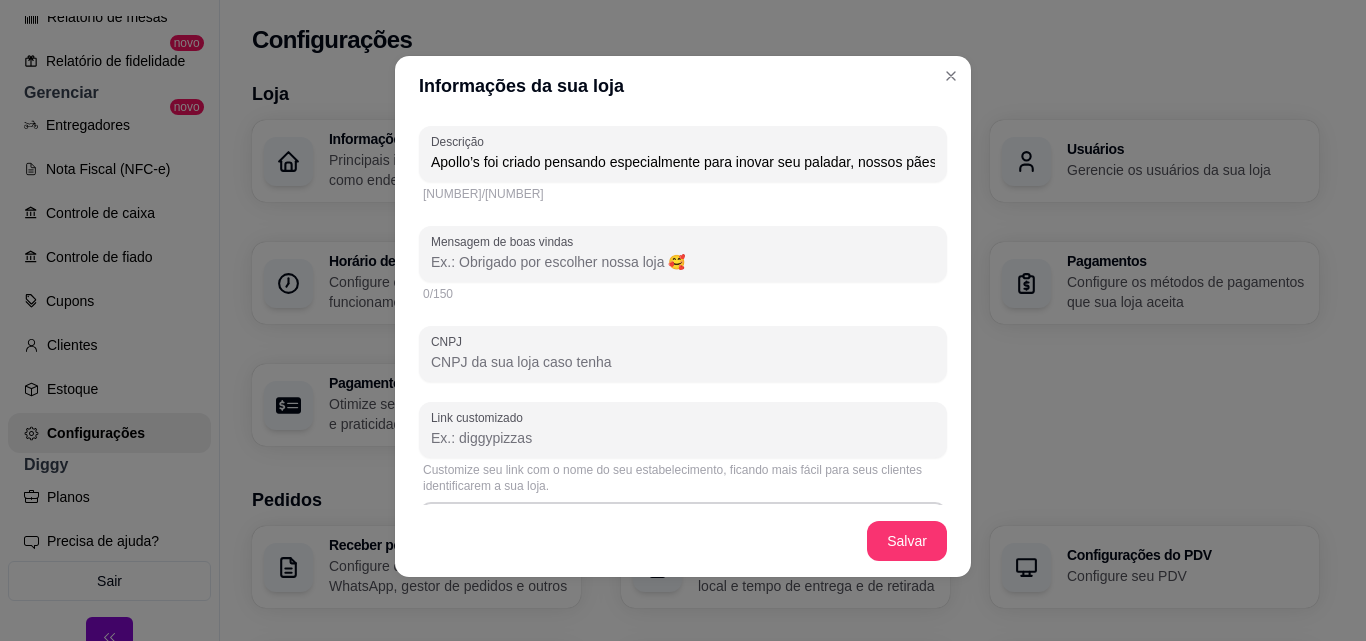 scroll, scrollTop: 600, scrollLeft: 0, axis: vertical 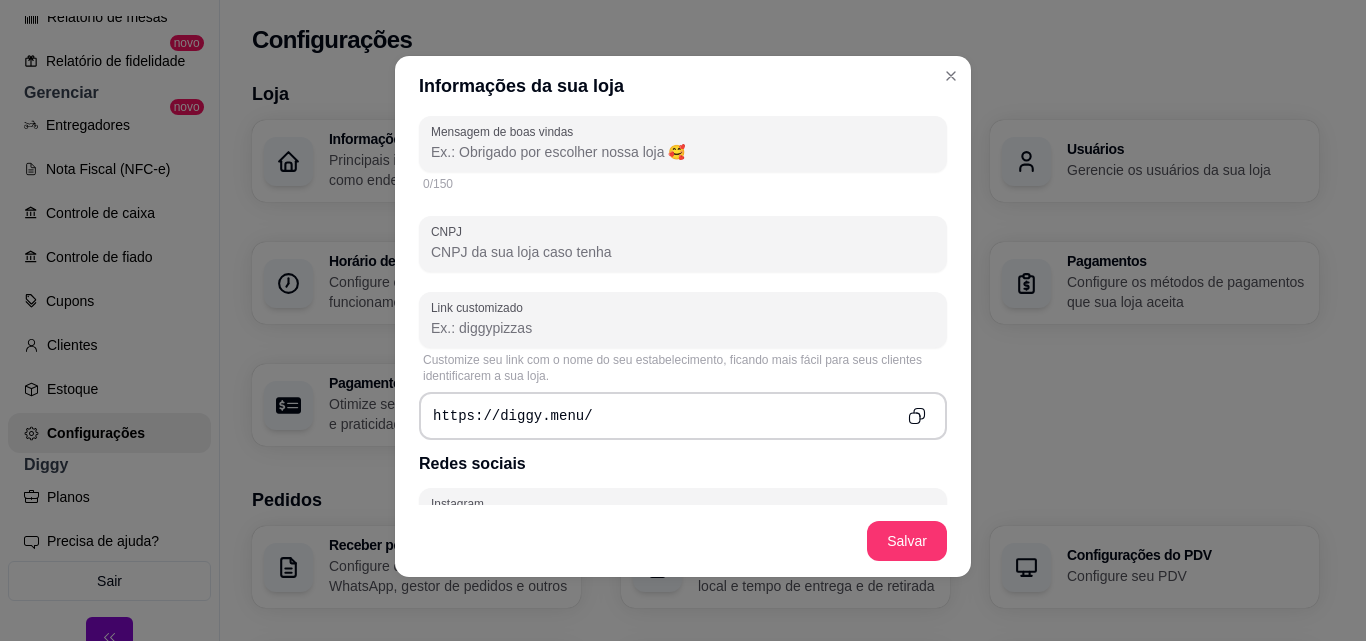 click on "https://diggy.menu/" at bounding box center (683, 416) 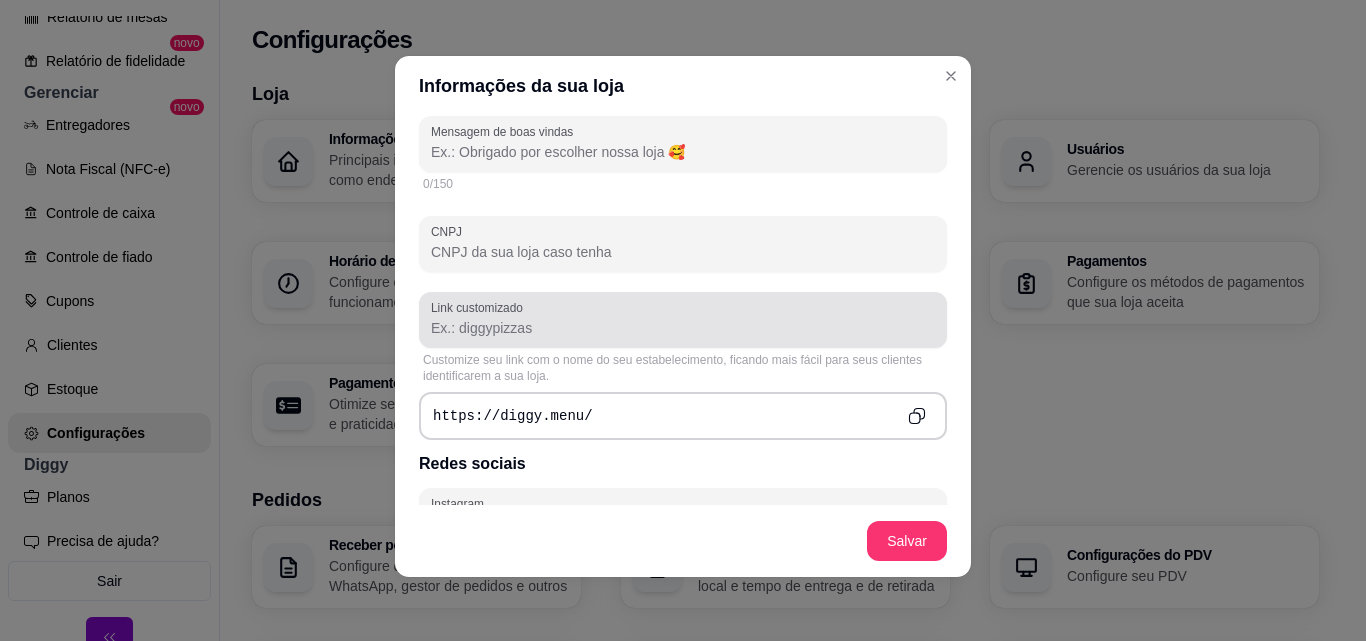 click on "Link customizado" at bounding box center [683, 320] 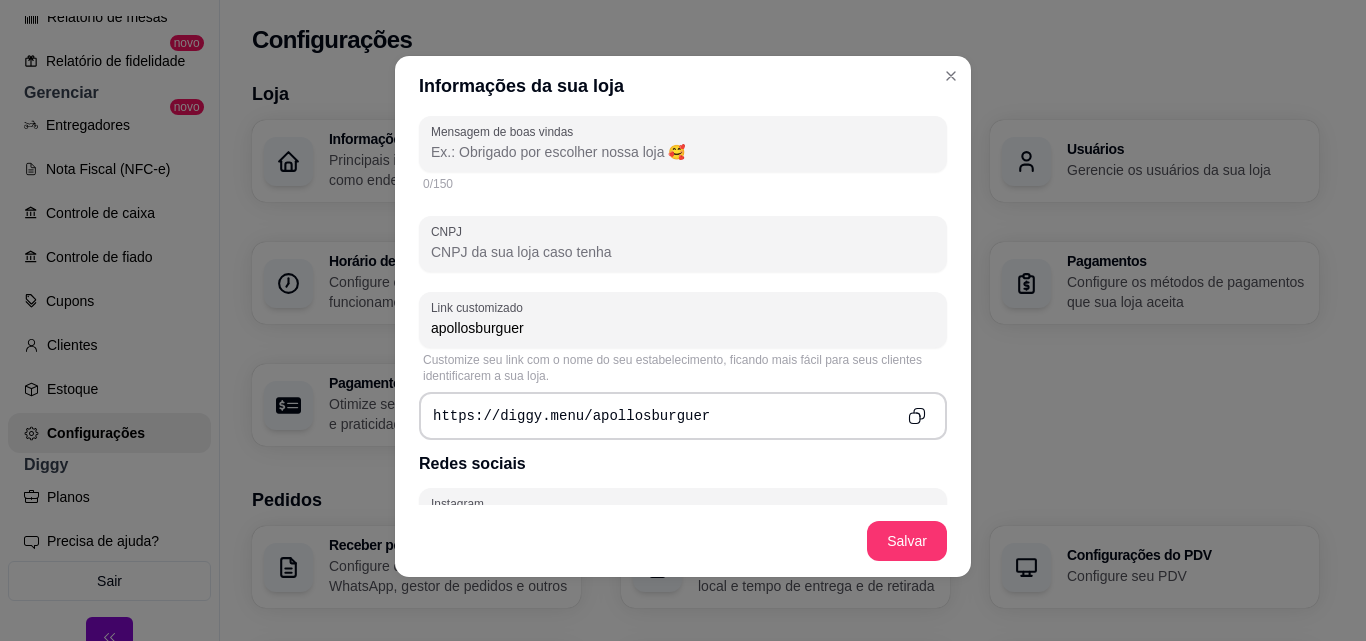 scroll, scrollTop: 800, scrollLeft: 0, axis: vertical 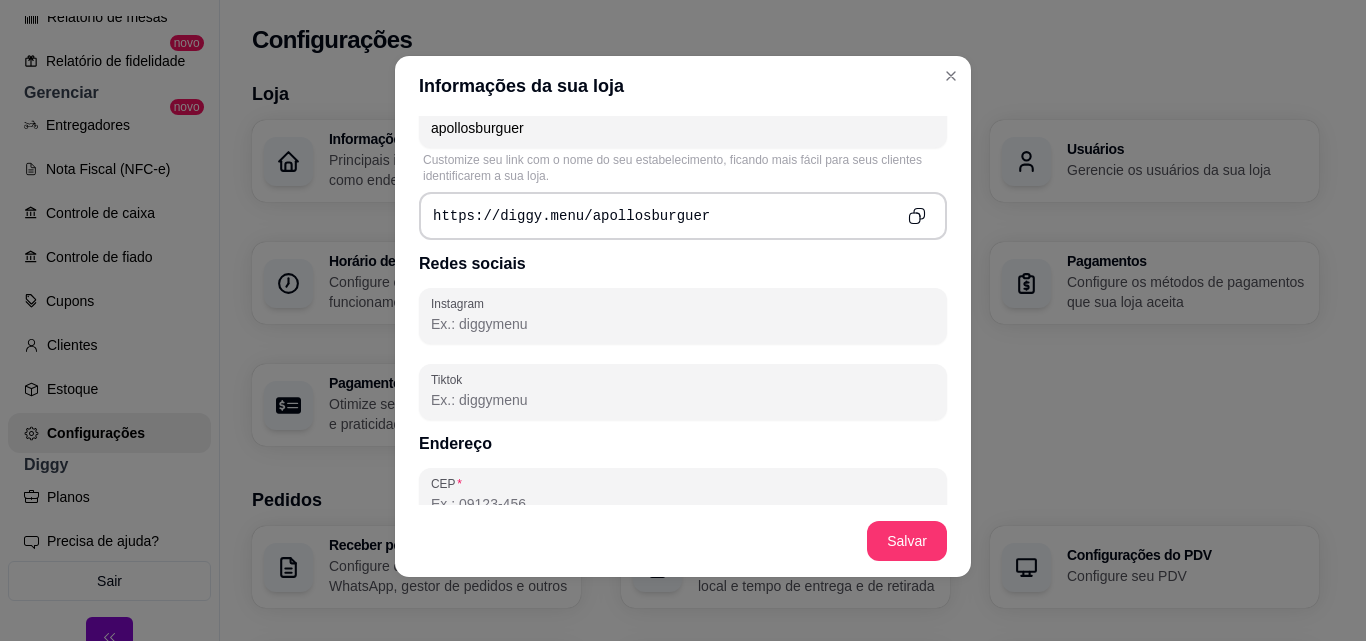 click on "Instagram" at bounding box center [683, 324] 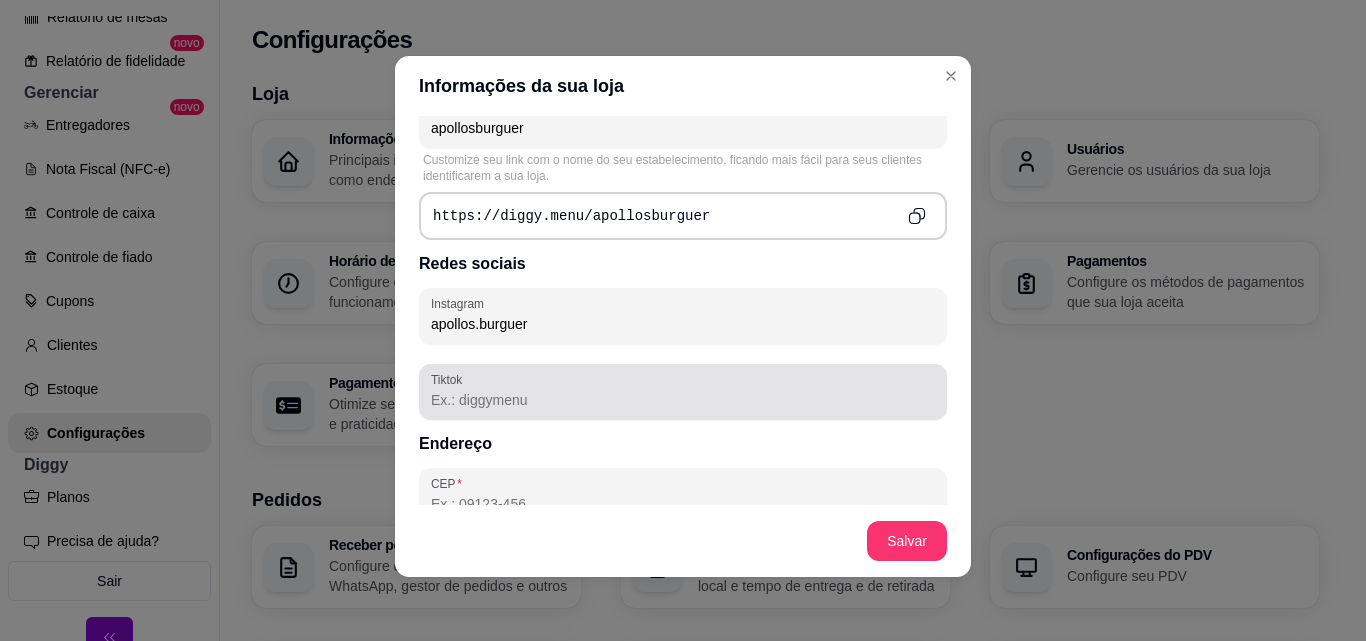scroll, scrollTop: 900, scrollLeft: 0, axis: vertical 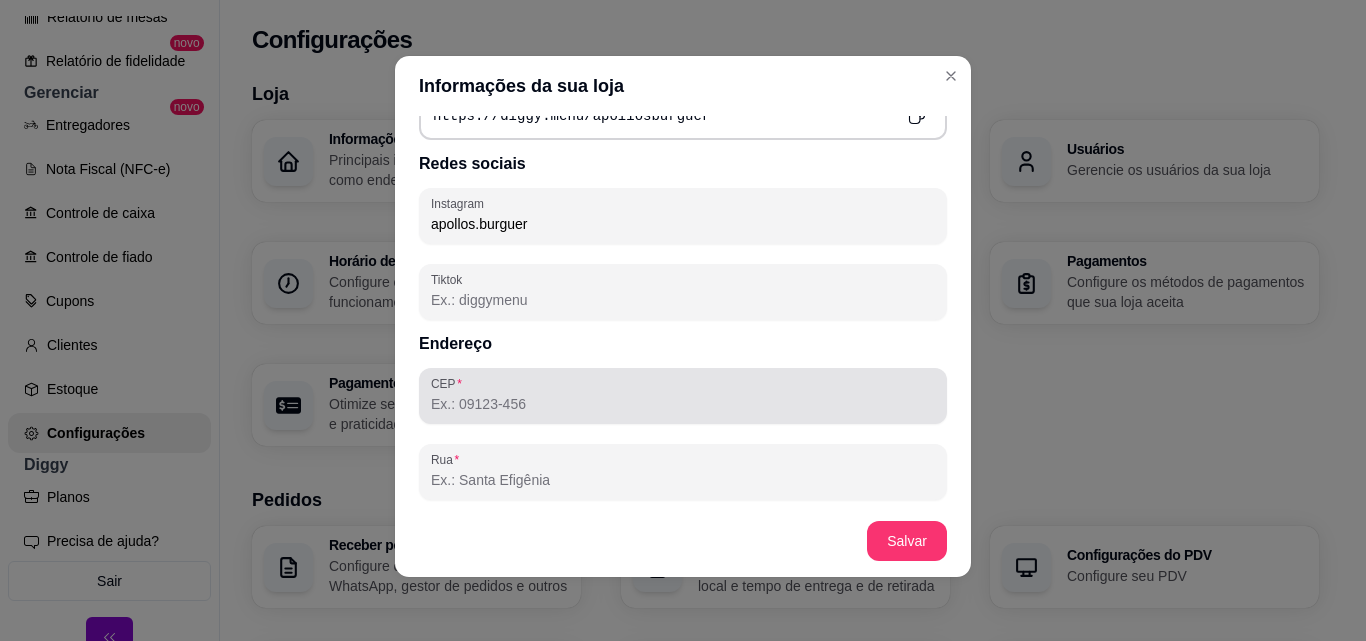 click on "CEP" at bounding box center (683, 404) 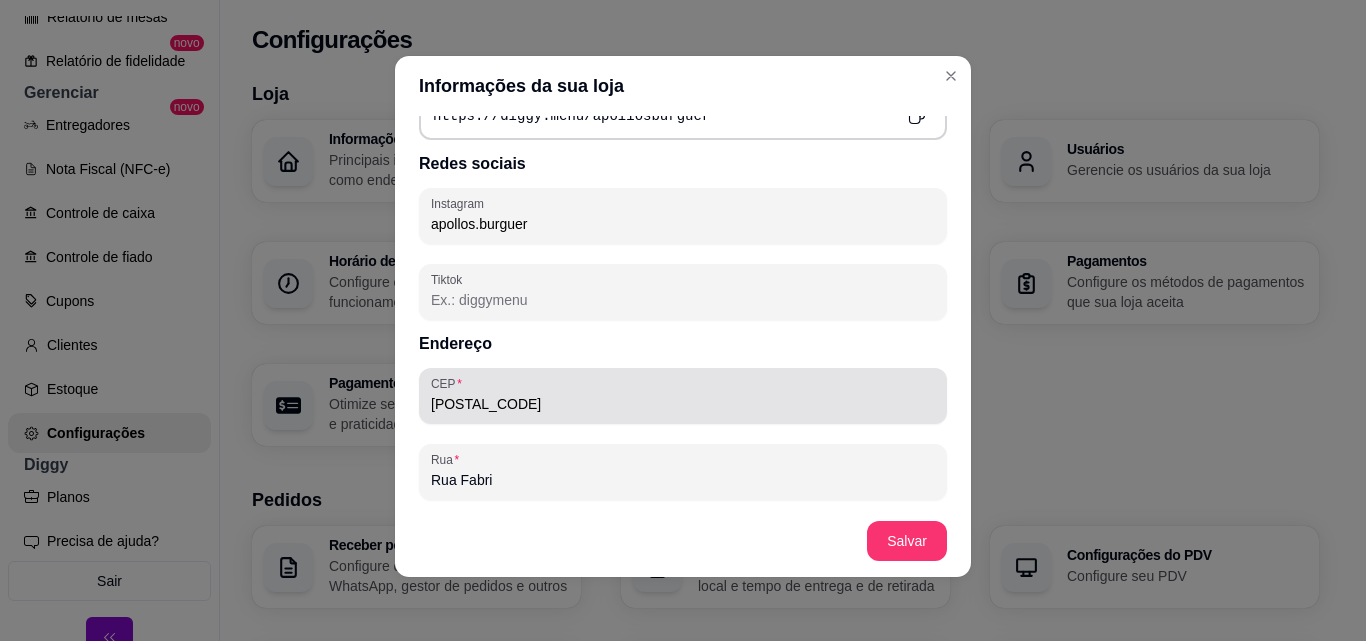 scroll, scrollTop: 1000, scrollLeft: 0, axis: vertical 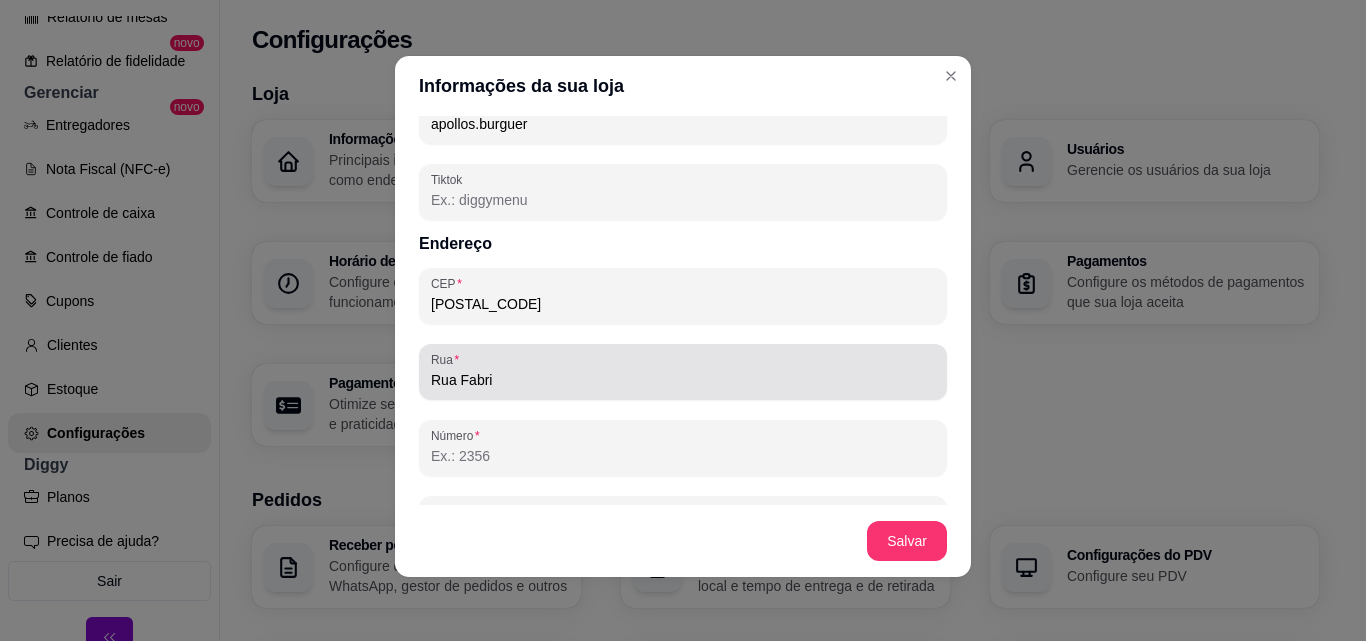 click on "[POSTAL_CODE]" at bounding box center [683, 304] 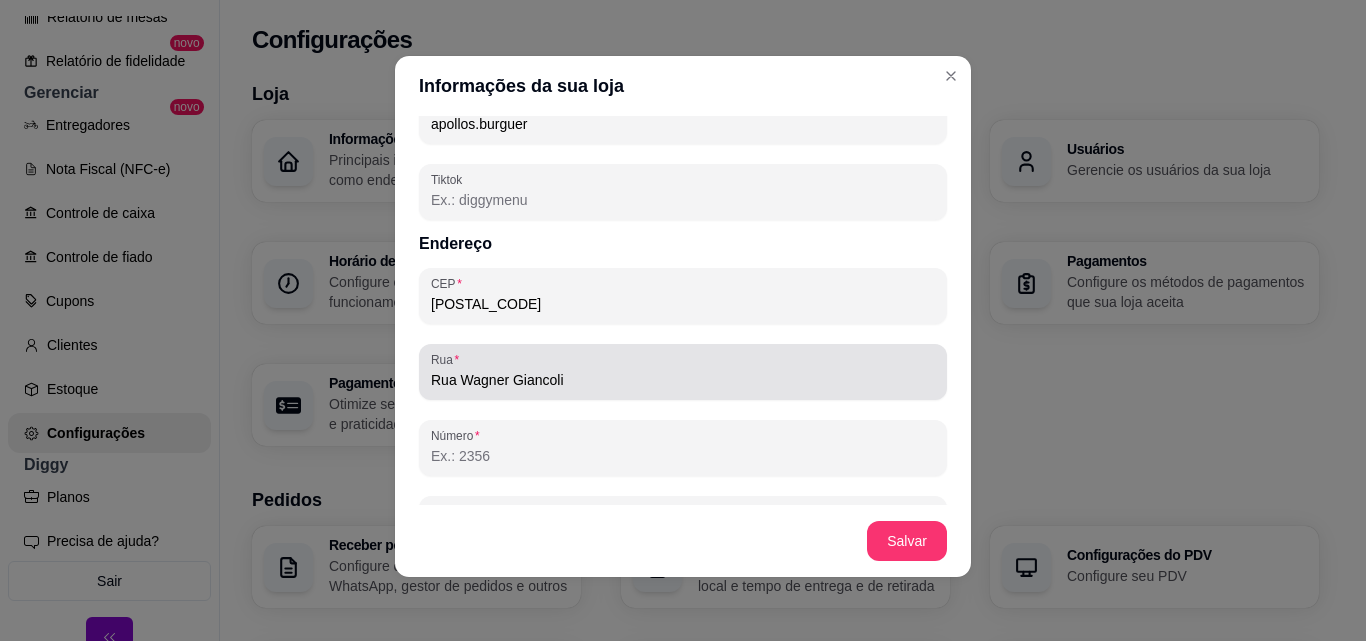 click on "Rua Wagner Giancoli" at bounding box center [683, 380] 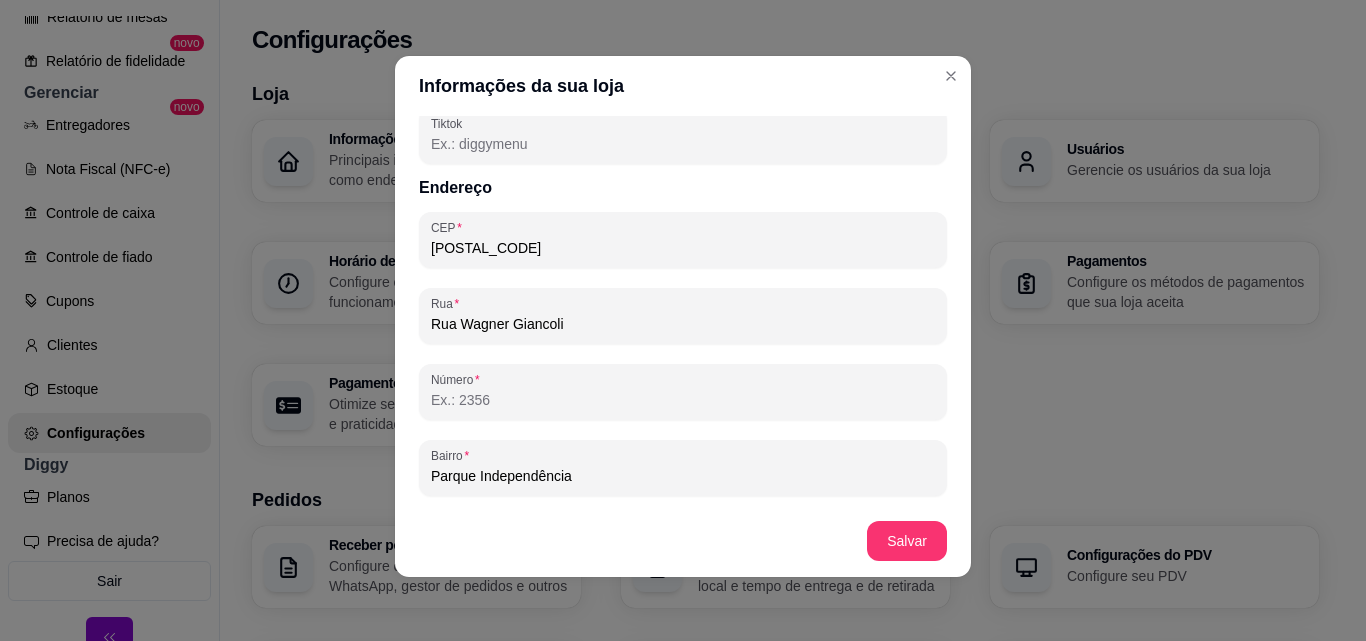 scroll, scrollTop: 1100, scrollLeft: 0, axis: vertical 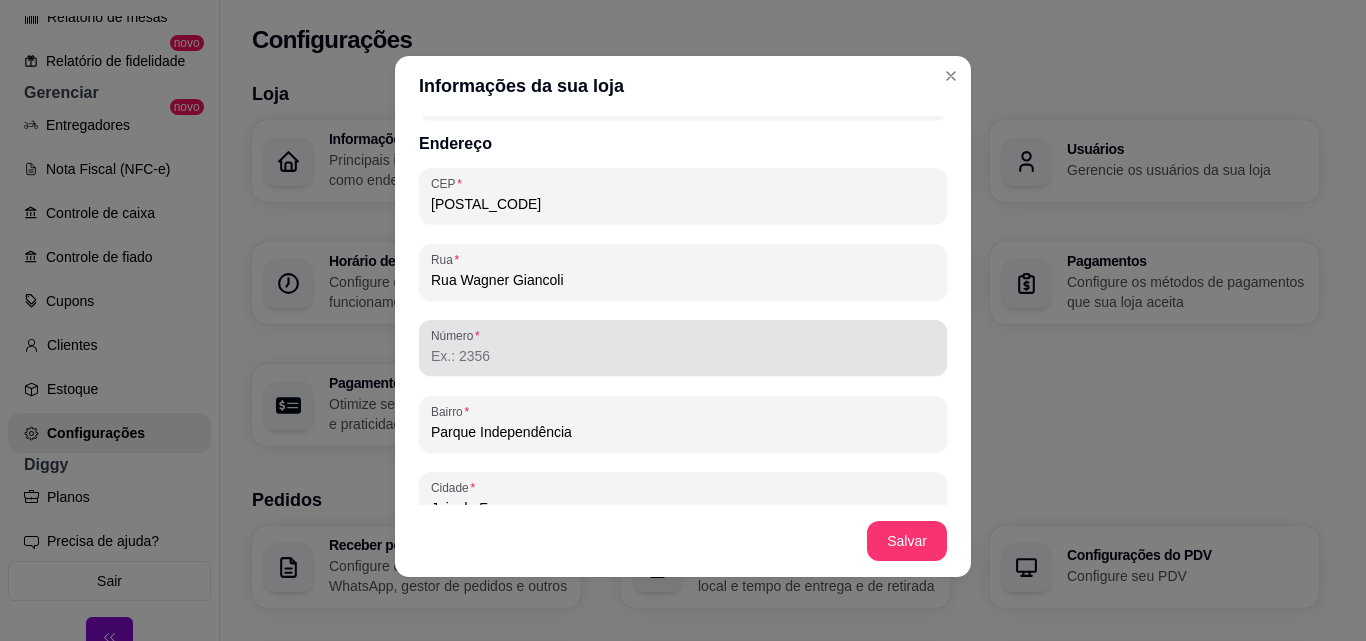 click on "Número" at bounding box center [683, 356] 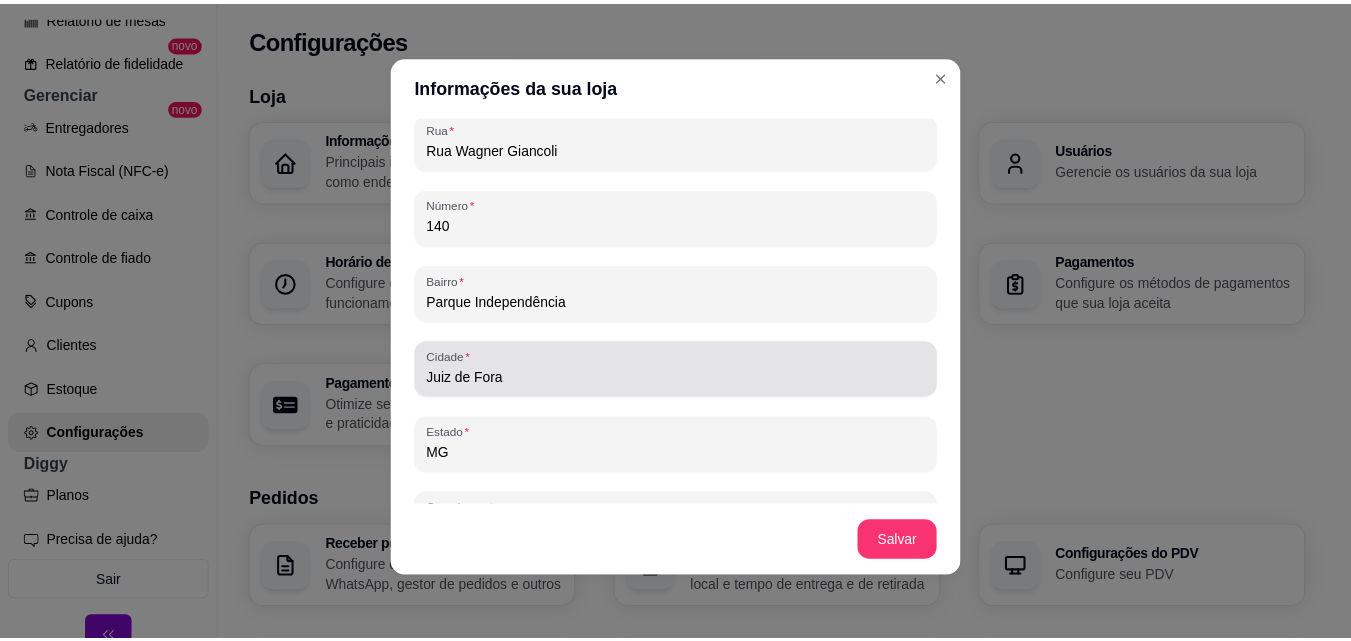 scroll, scrollTop: 1283, scrollLeft: 0, axis: vertical 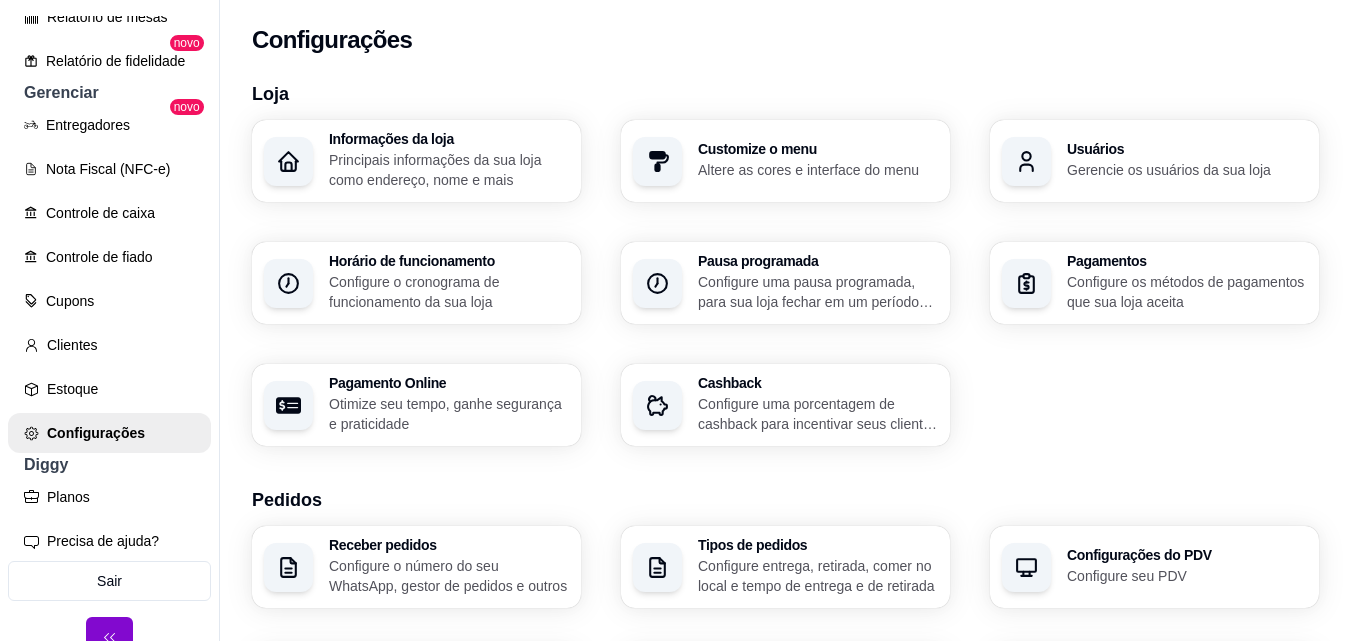 click on "Customize o menu Altere as cores e interface do menu" at bounding box center (785, 161) 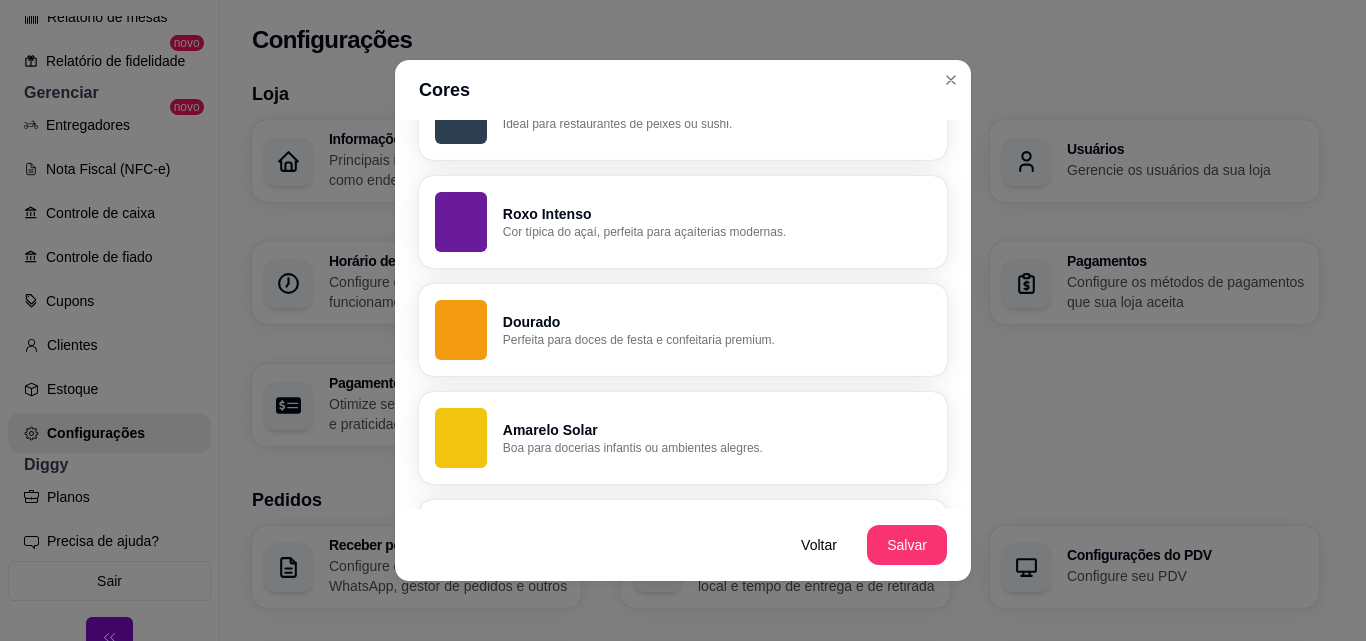 scroll, scrollTop: 1515, scrollLeft: 0, axis: vertical 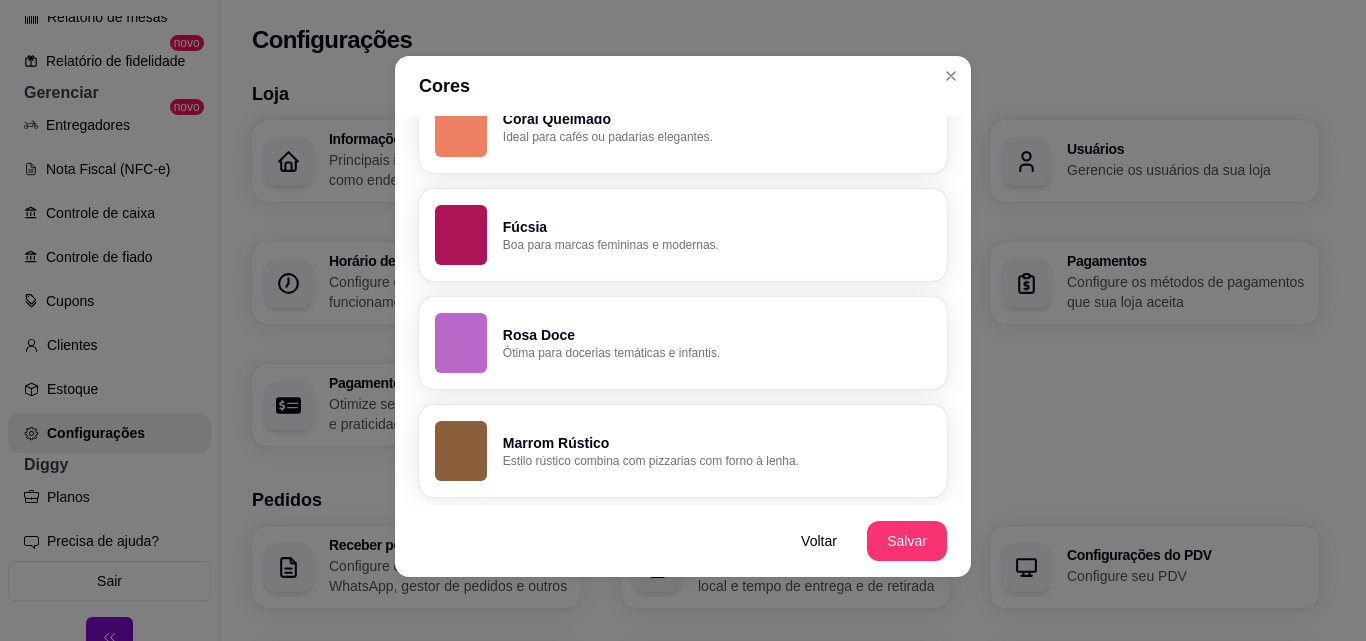 click on "Marrom Rústico Estilo rústico combina com pizzarias com forno à lenha." at bounding box center (683, 451) 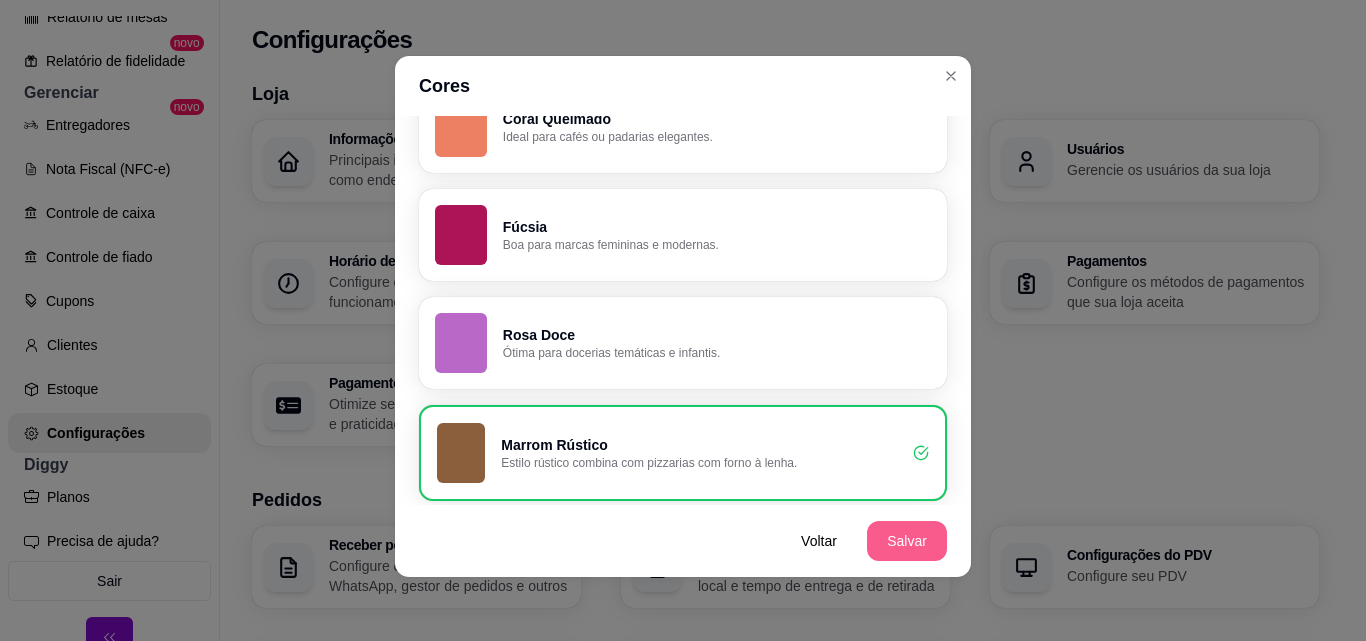 click on "Salvar" at bounding box center [907, 541] 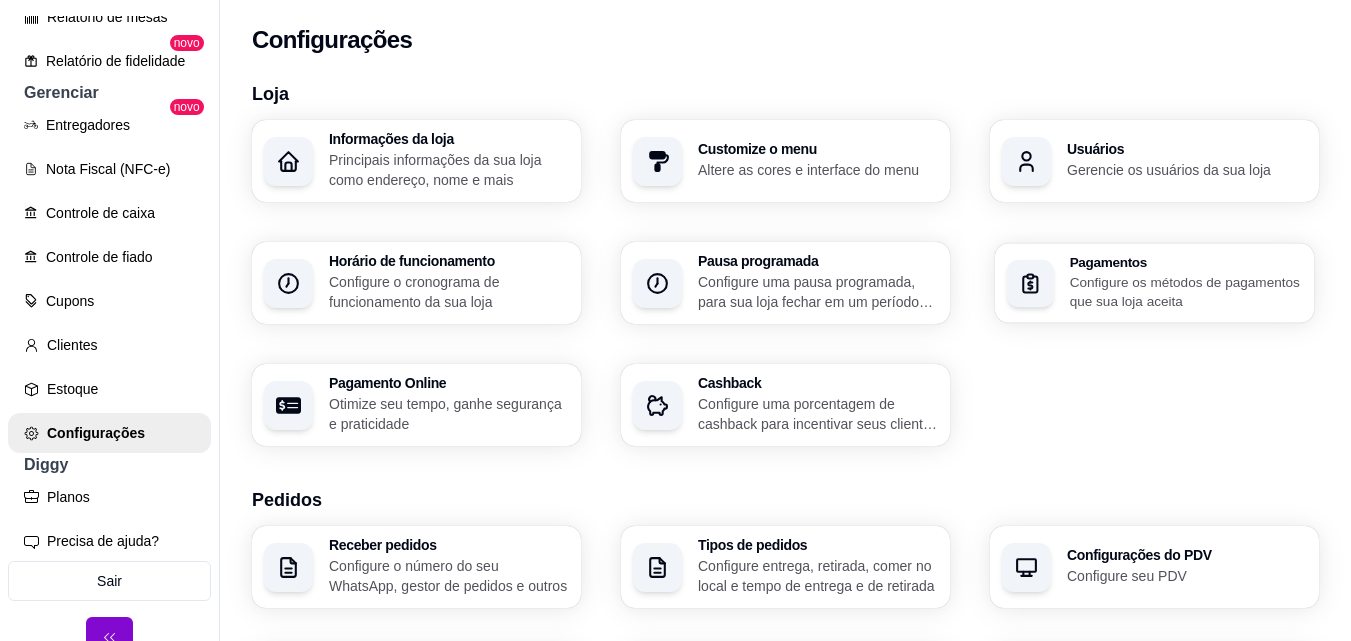 click on "Configure os métodos de pagamentos que sua loja aceita" at bounding box center [1186, 291] 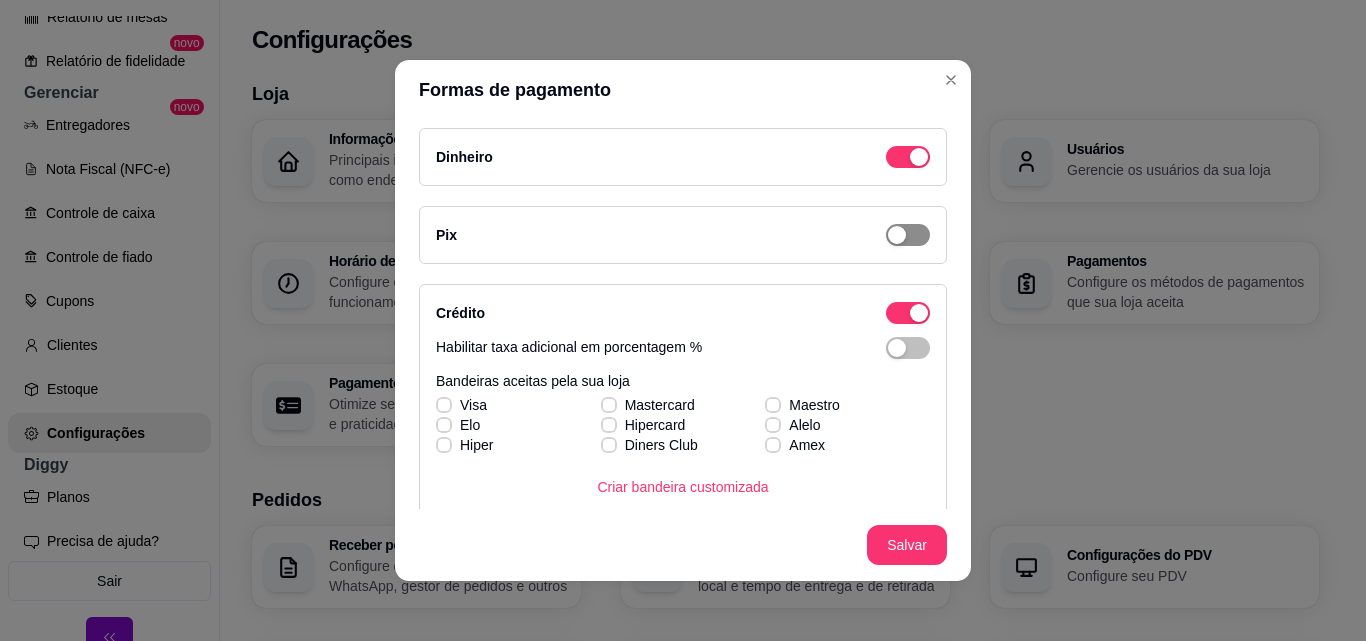 click at bounding box center [919, 157] 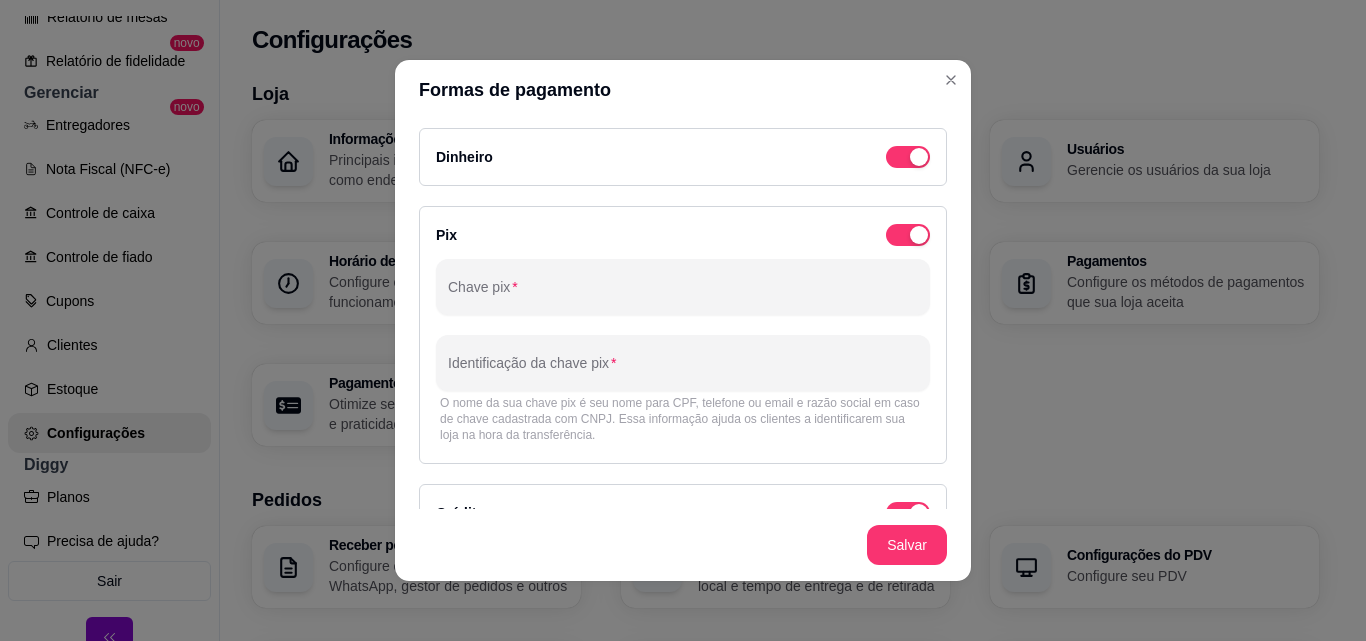 click on "Chave pix" at bounding box center [683, 295] 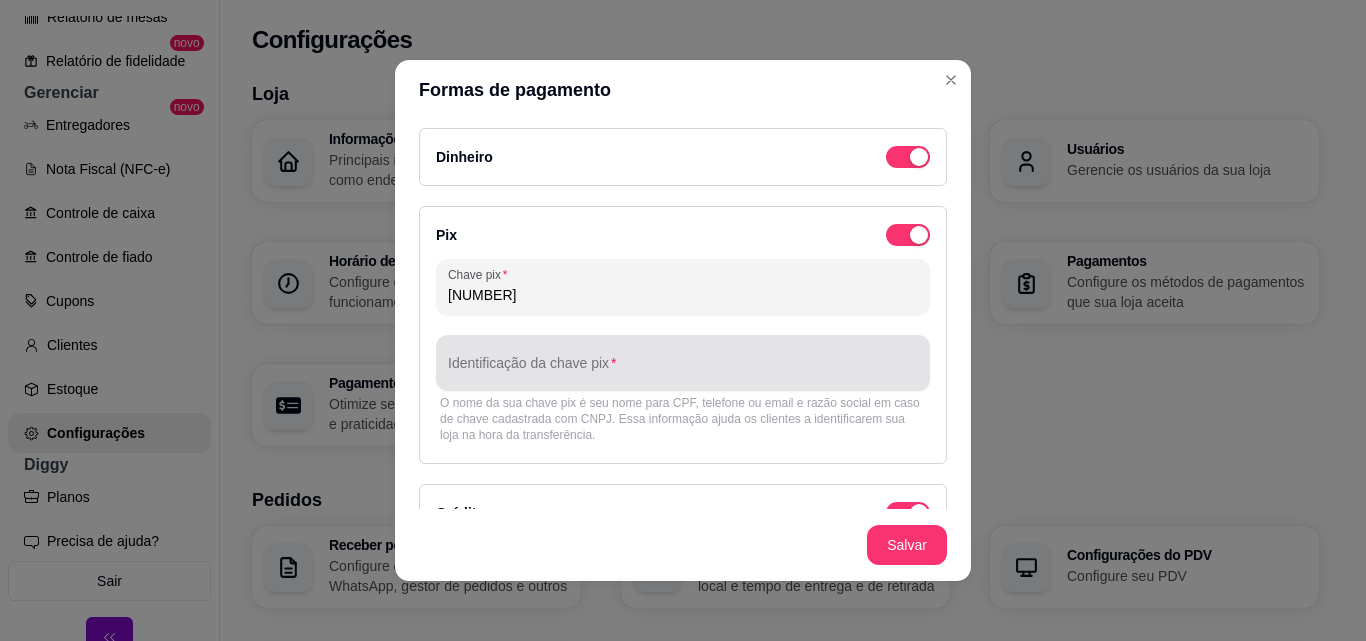 click on "Identificação da chave pix" at bounding box center [683, 371] 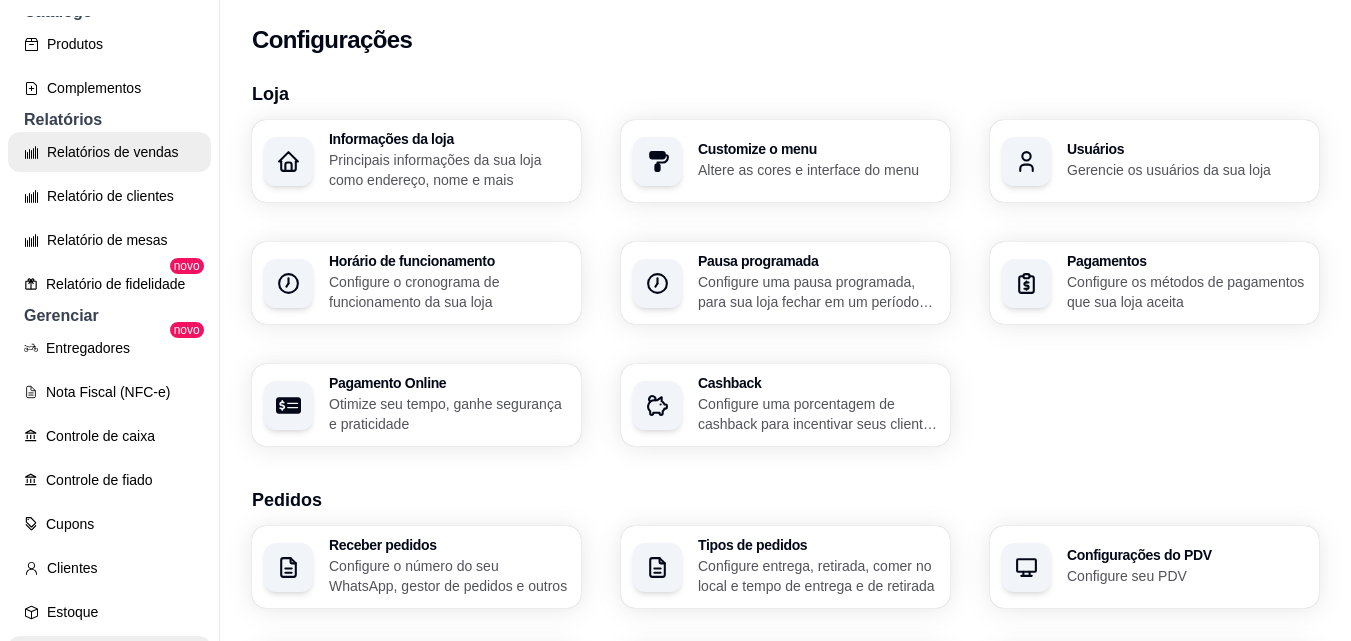 scroll, scrollTop: 473, scrollLeft: 0, axis: vertical 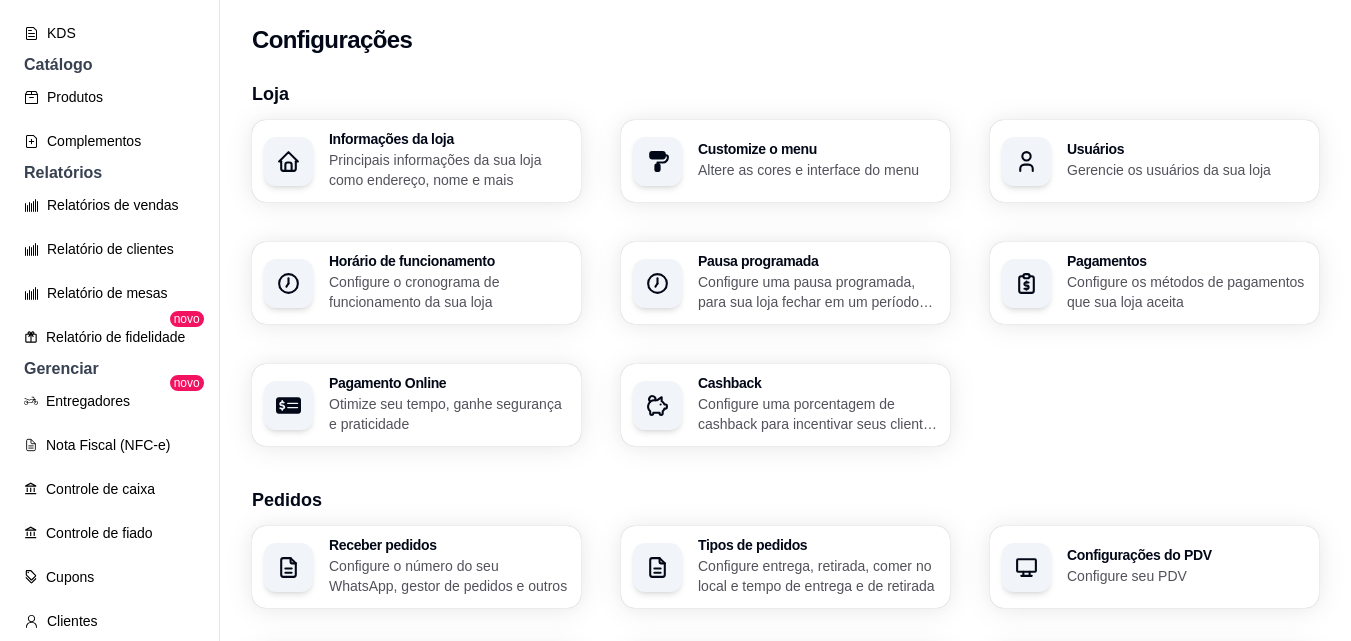 click on "Configure os métodos de pagamentos que sua loja aceita" at bounding box center (1187, 292) 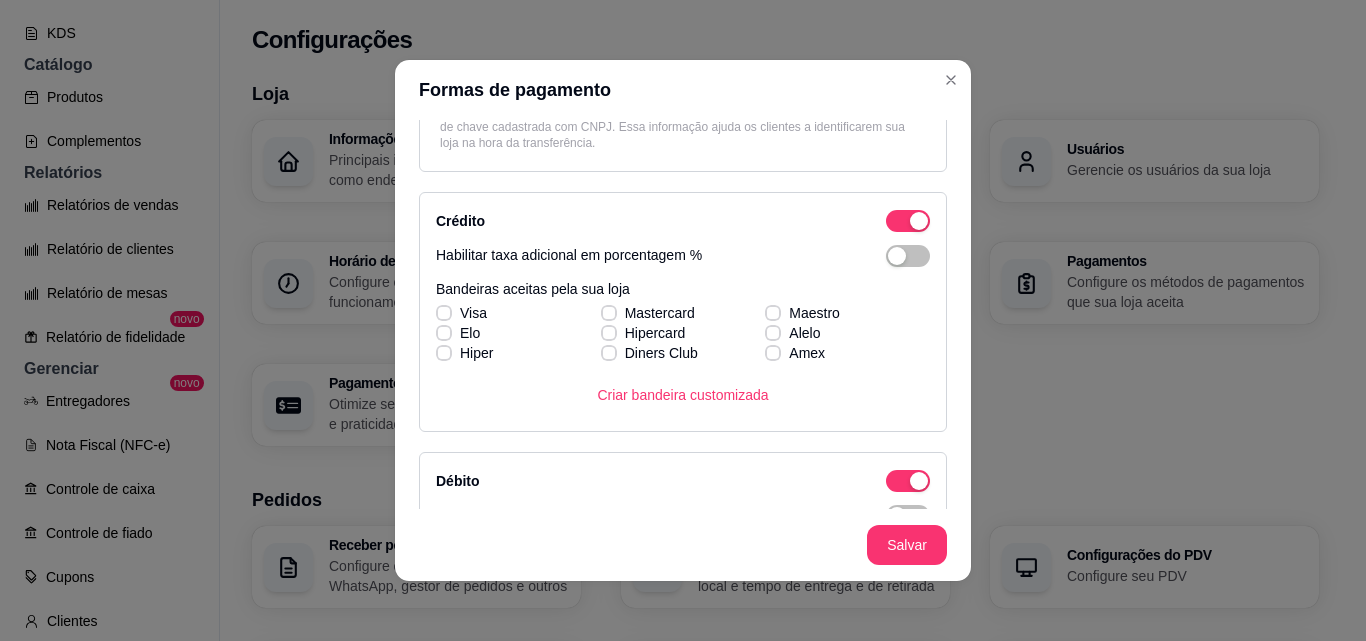 scroll, scrollTop: 300, scrollLeft: 0, axis: vertical 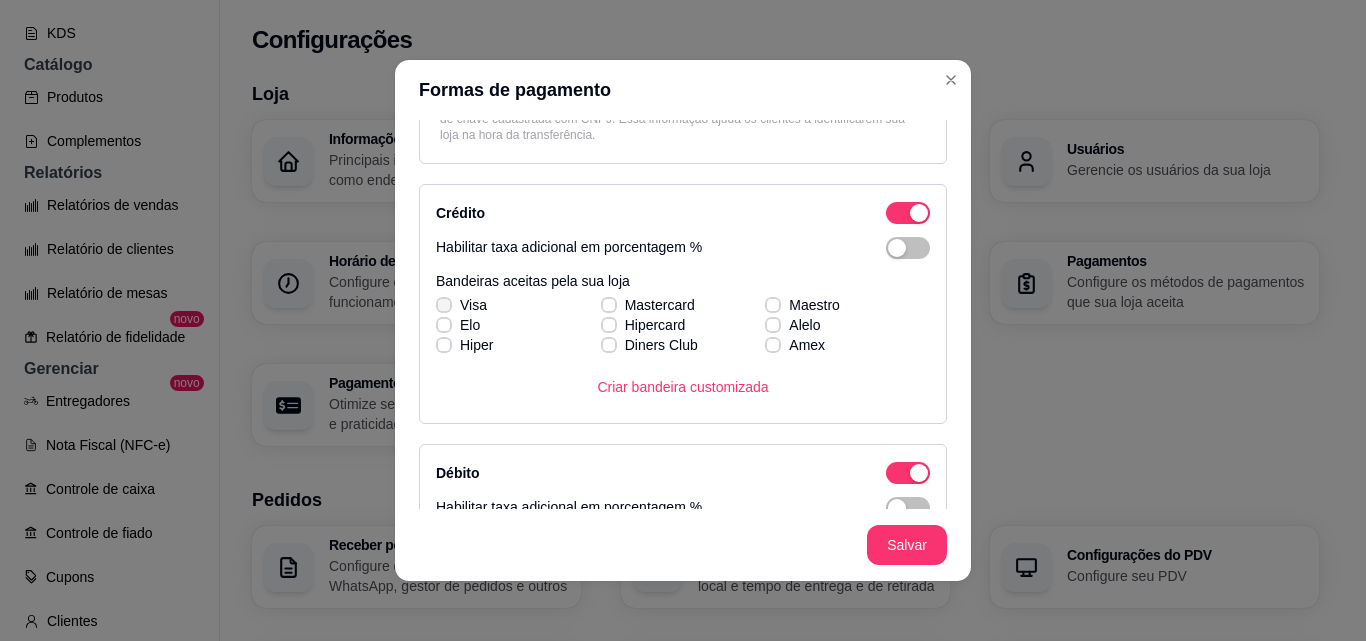 click on "Visa Mastercard Maestro Elo Hipercard Alelo Hiper Diners Club Amex" at bounding box center (683, 325) 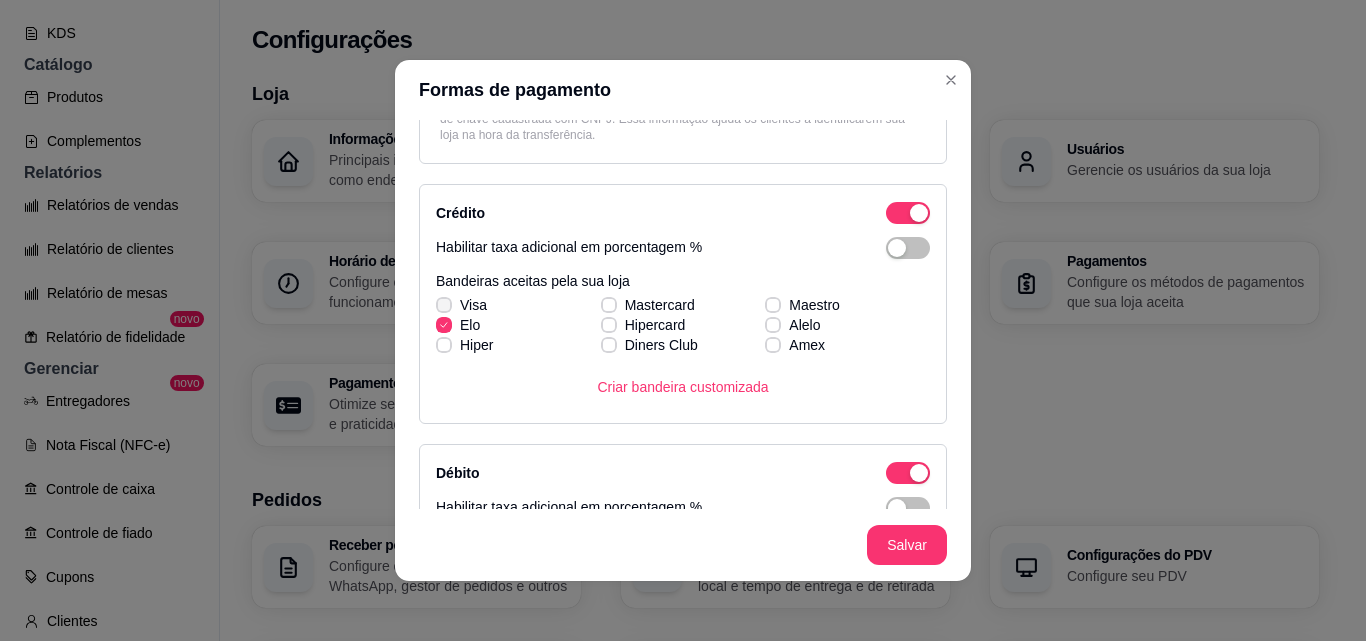 click at bounding box center (444, 305) 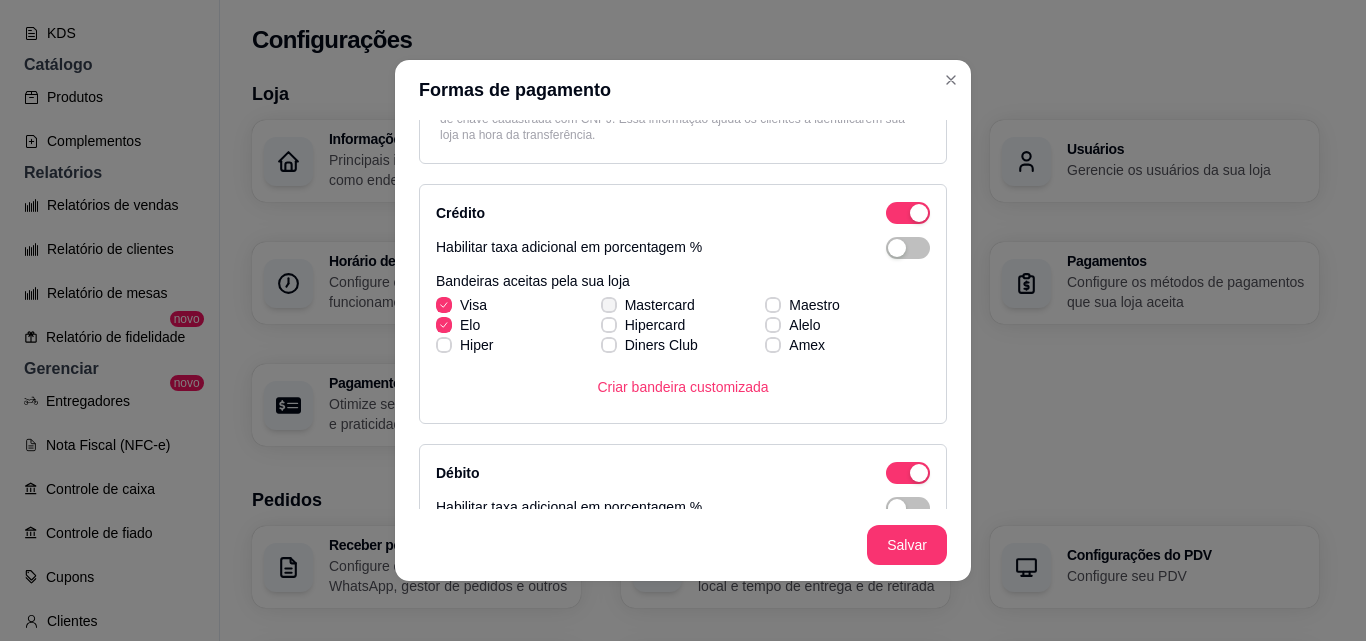 click 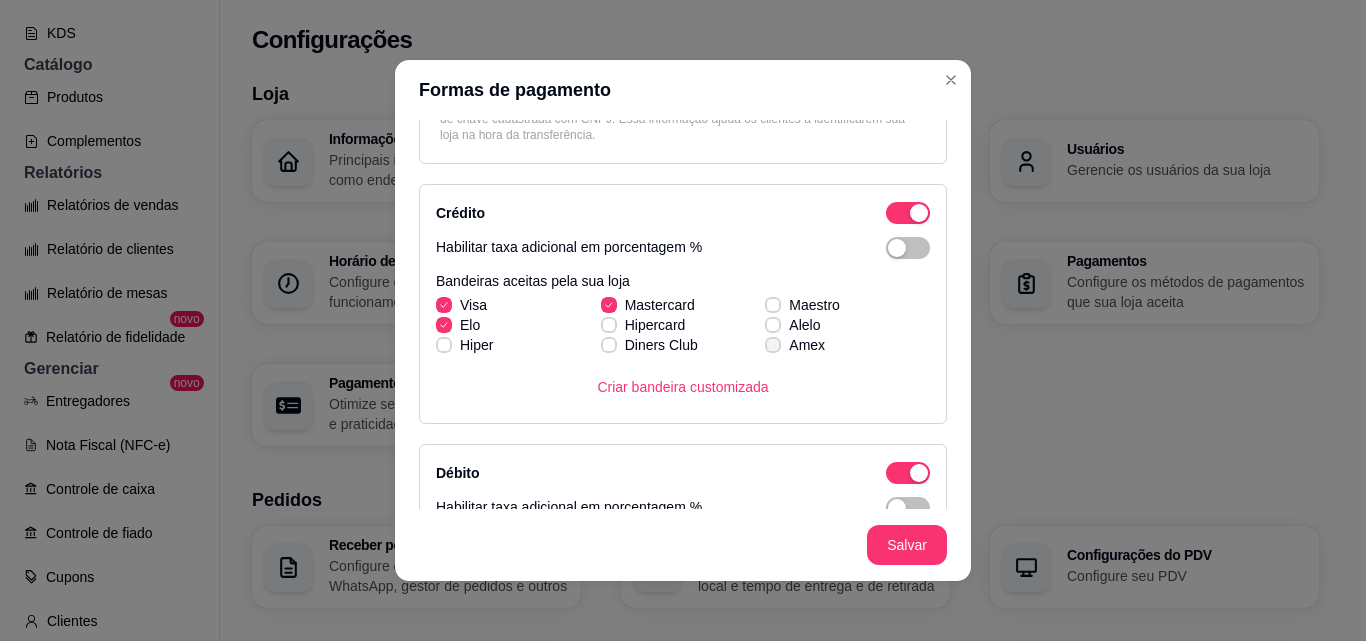 click on "Amex" at bounding box center (795, 345) 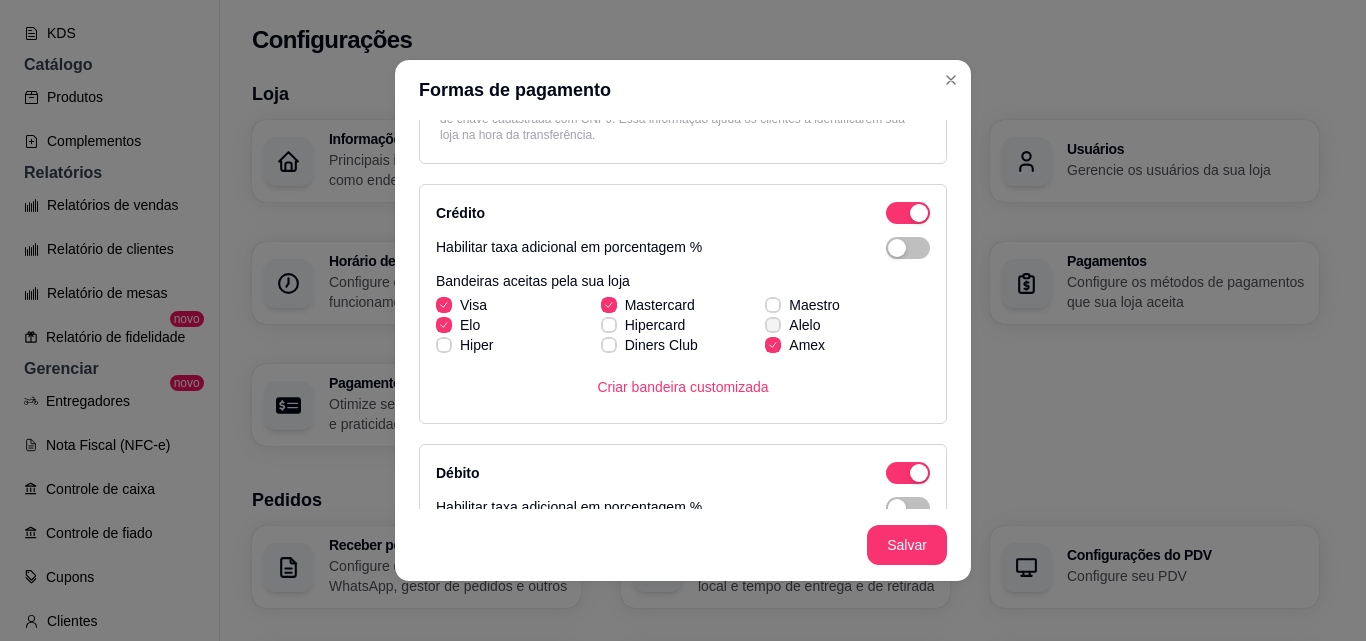 click 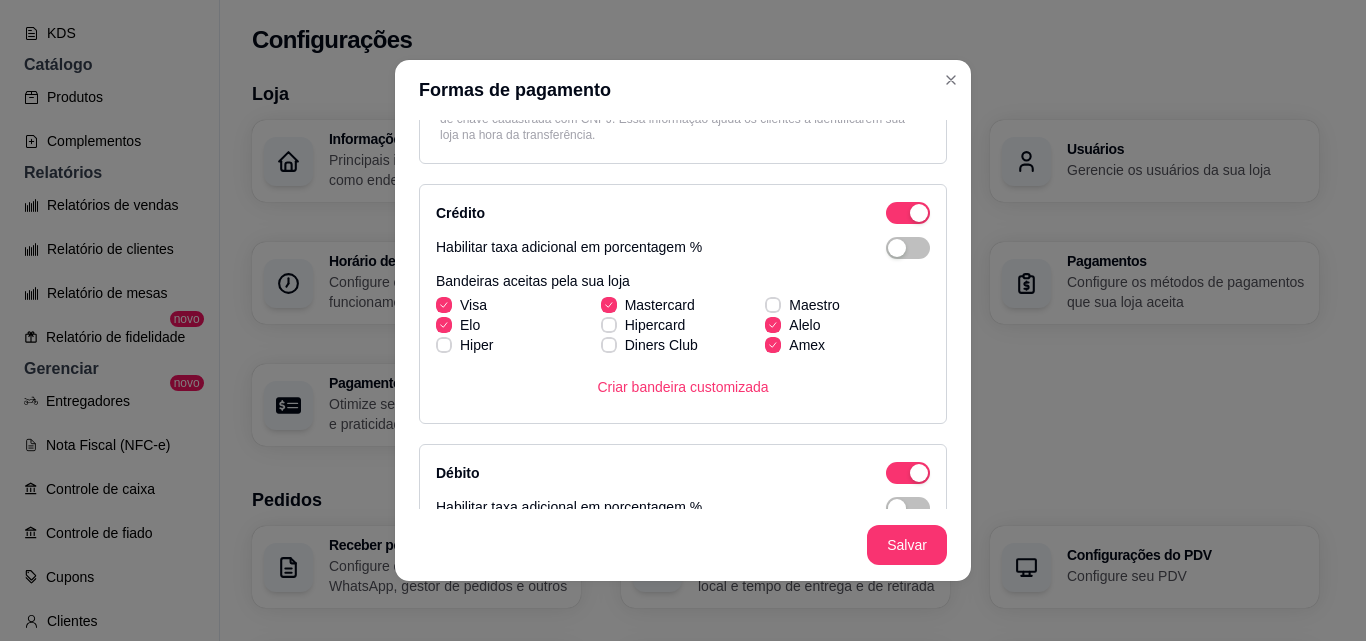 click 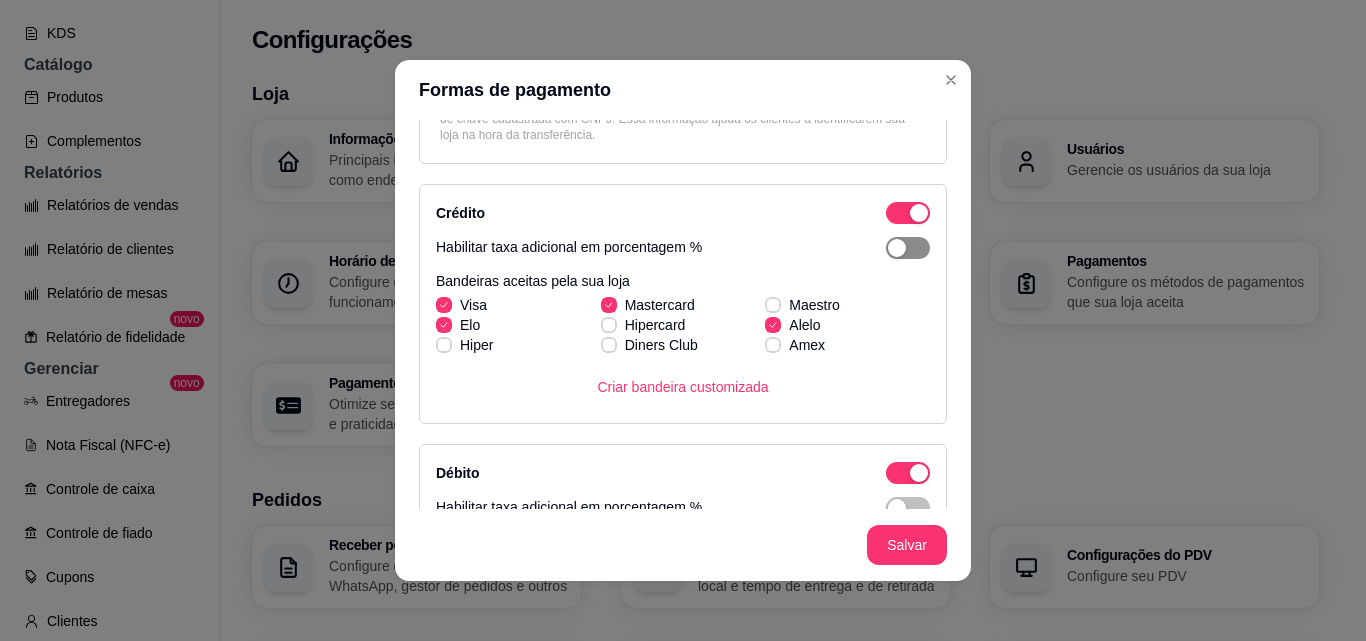 click at bounding box center [908, 248] 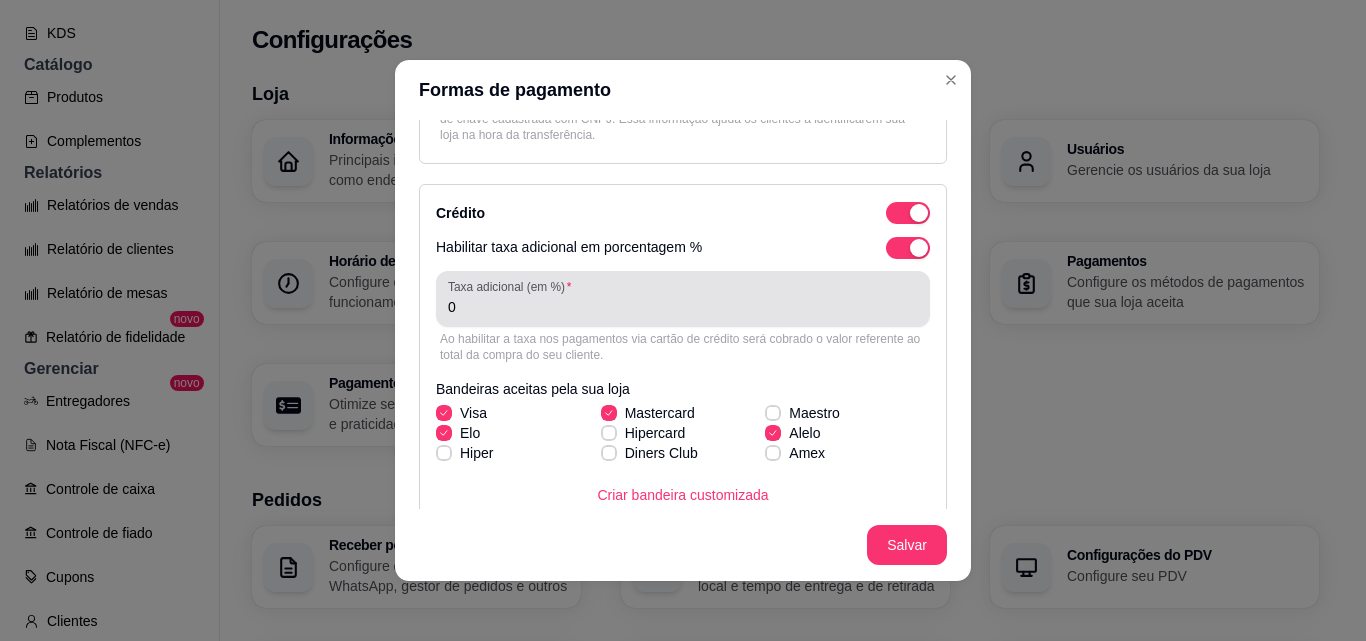 click on "0" at bounding box center (683, 307) 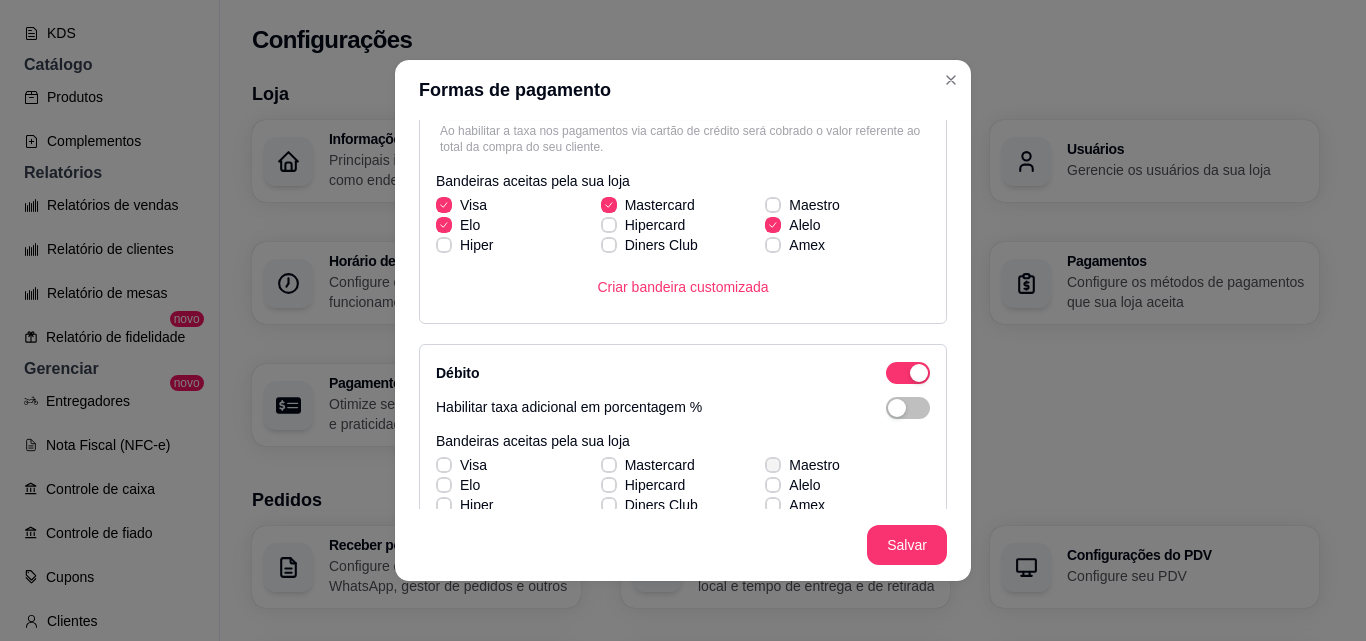 scroll, scrollTop: 600, scrollLeft: 0, axis: vertical 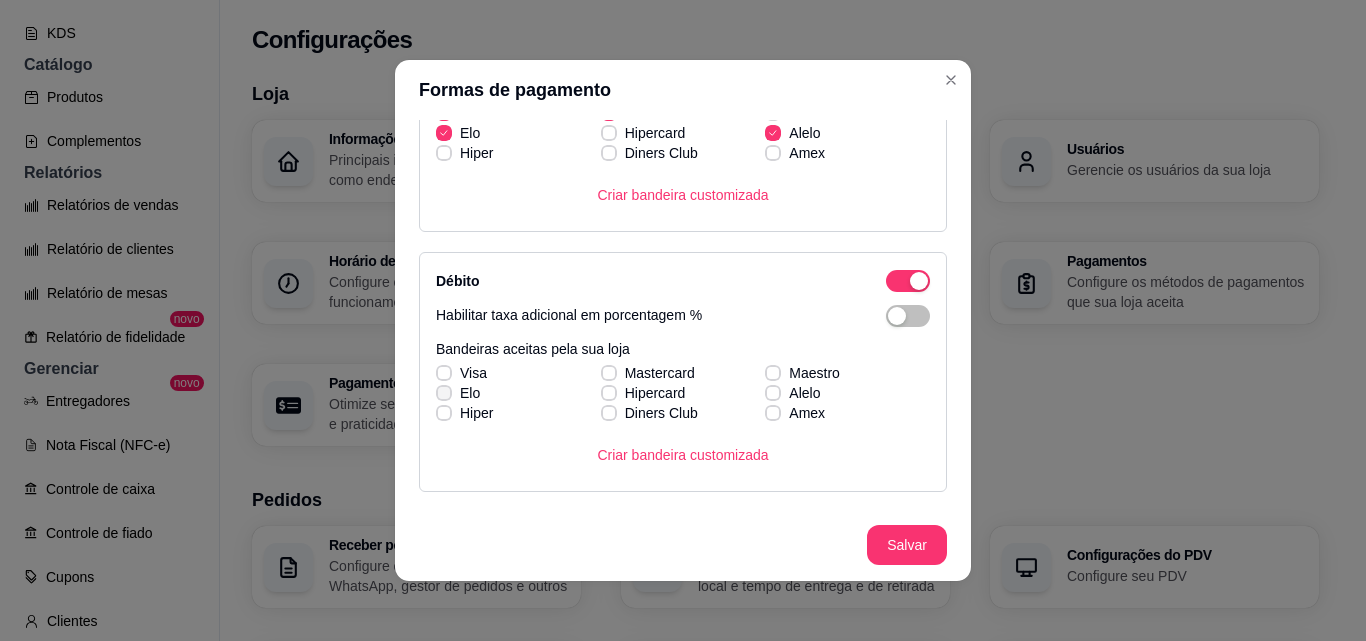 click on "Elo" at bounding box center [458, 393] 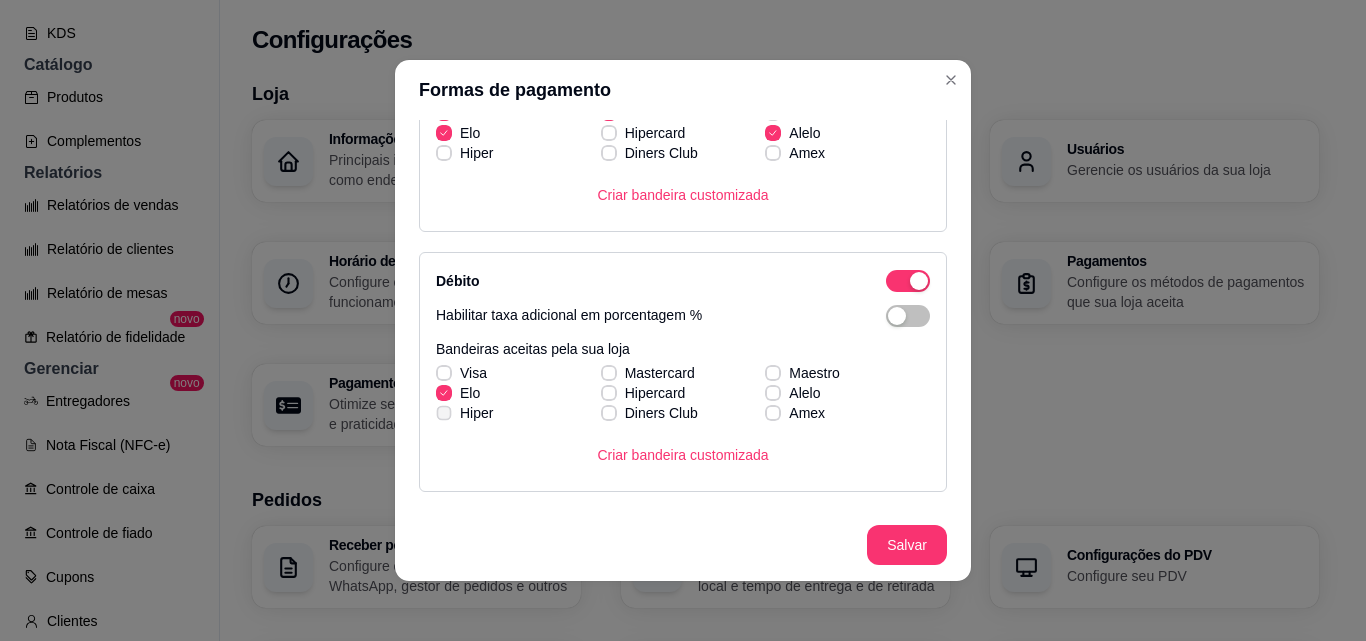 click on "Hiper" at bounding box center (464, 413) 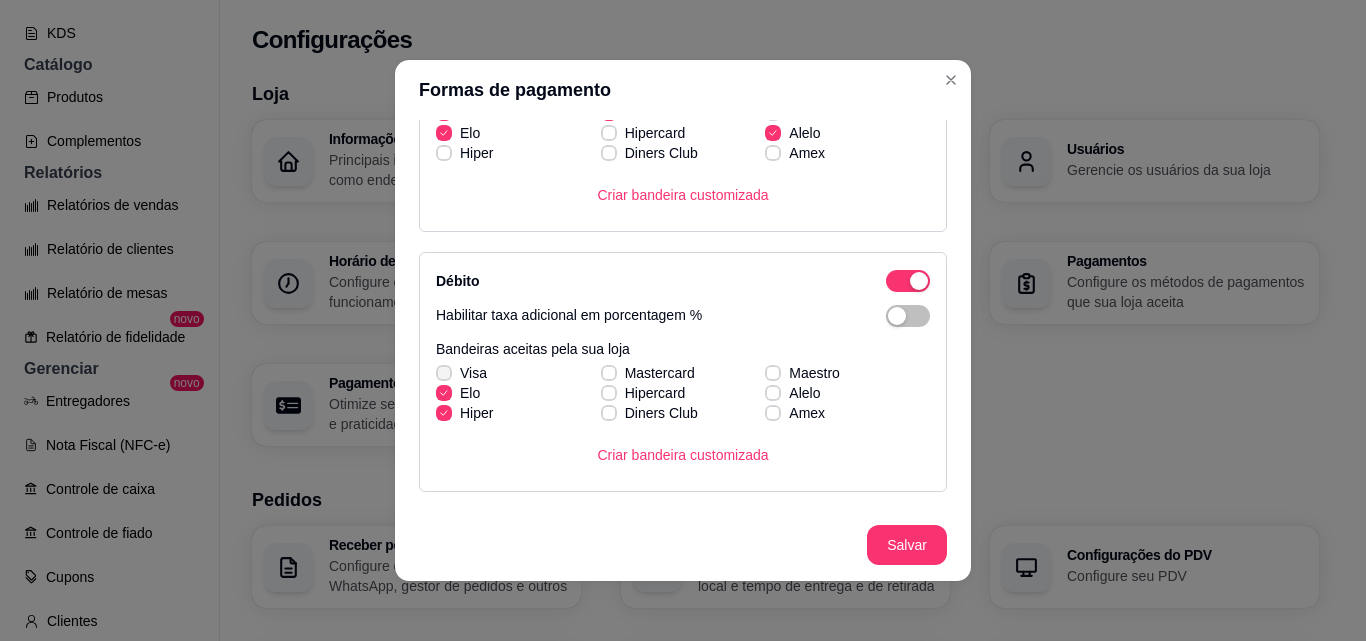 click on "Visa" at bounding box center (461, 373) 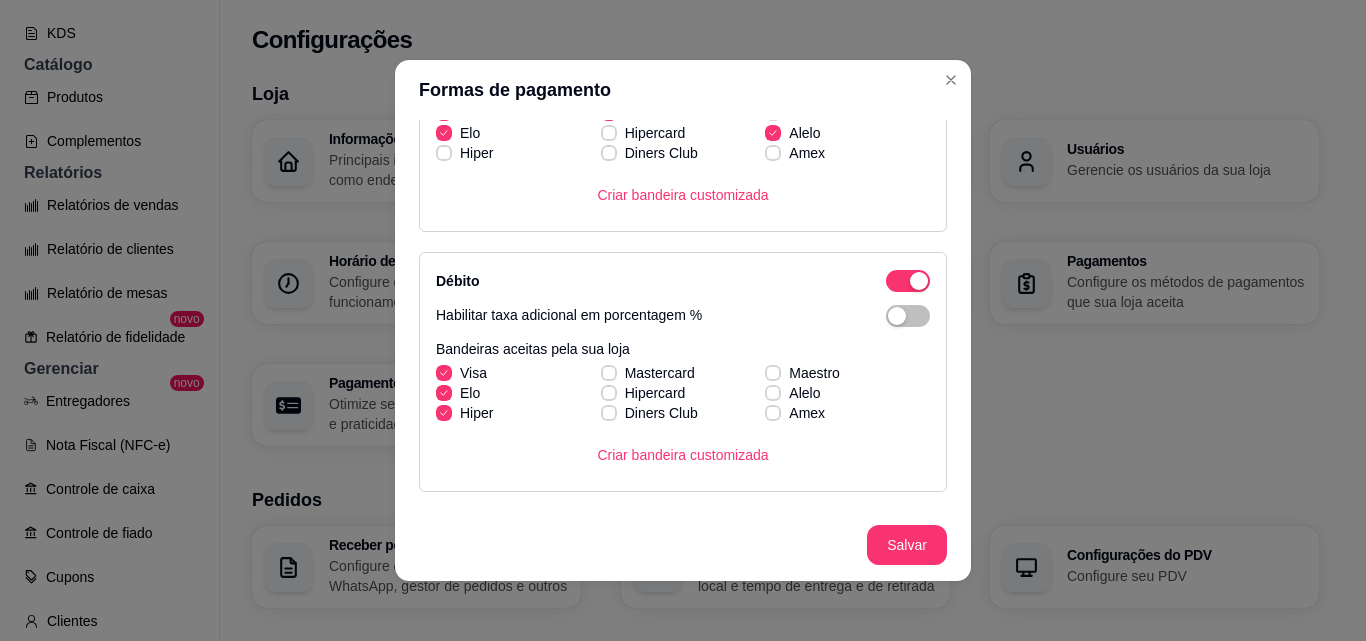 click at bounding box center [444, 413] 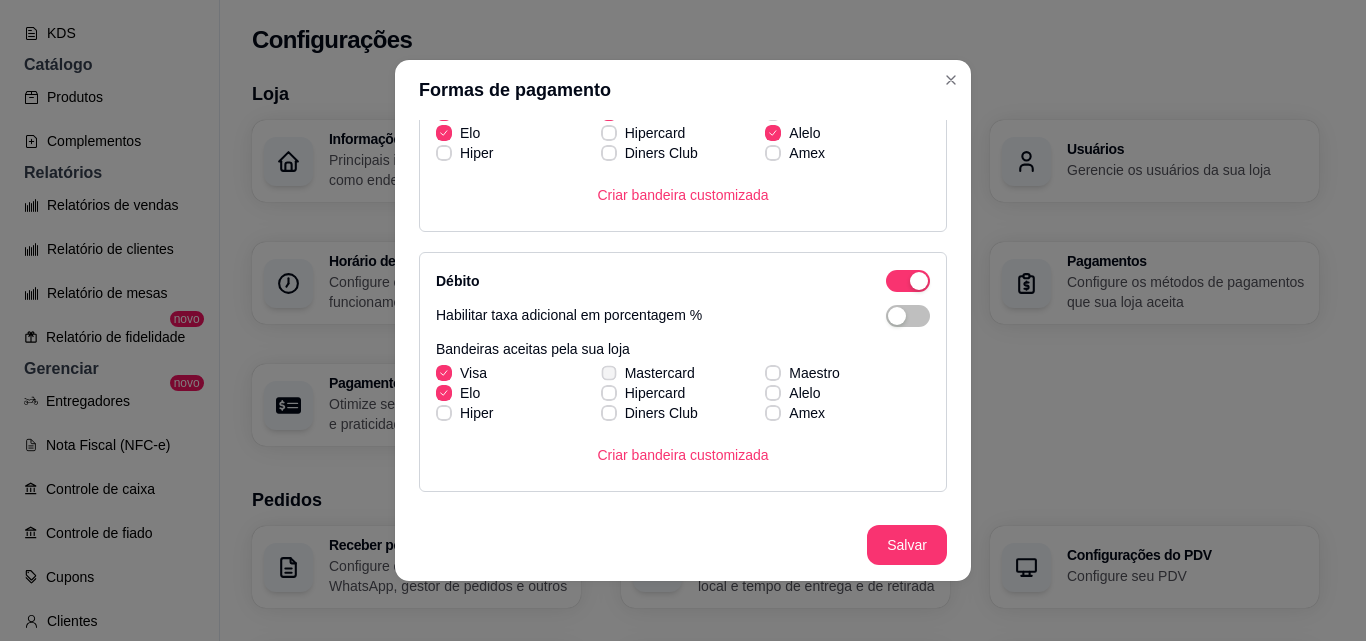 click 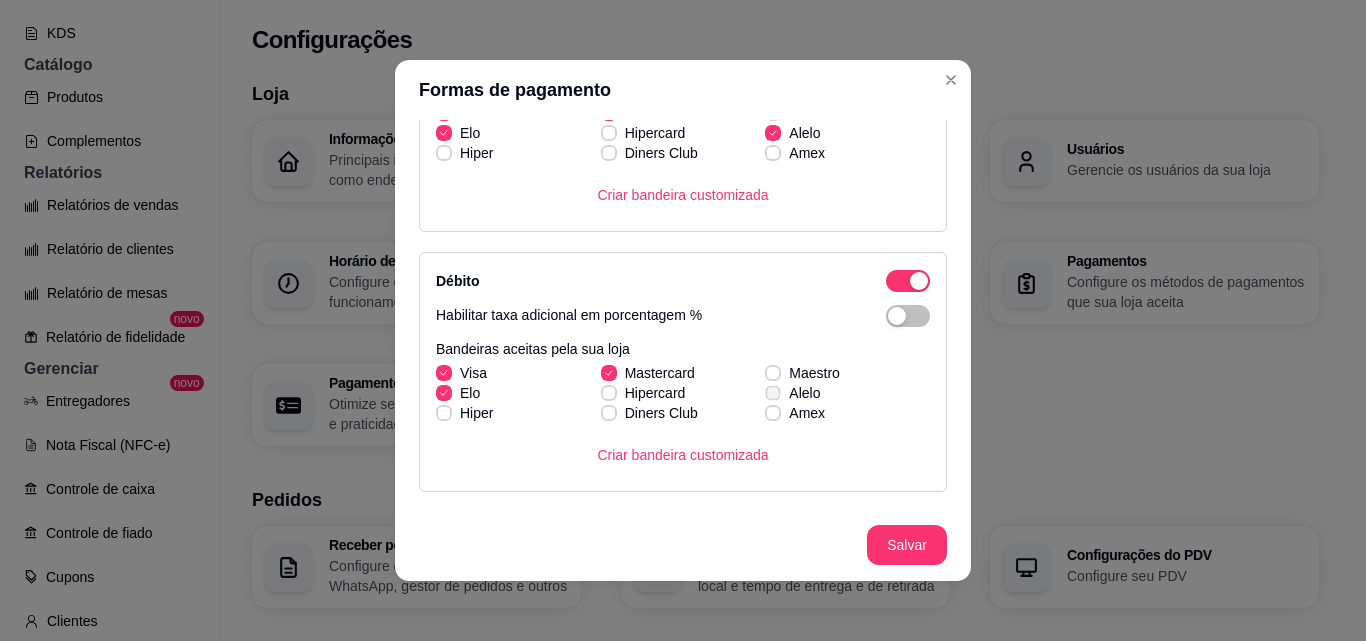 click 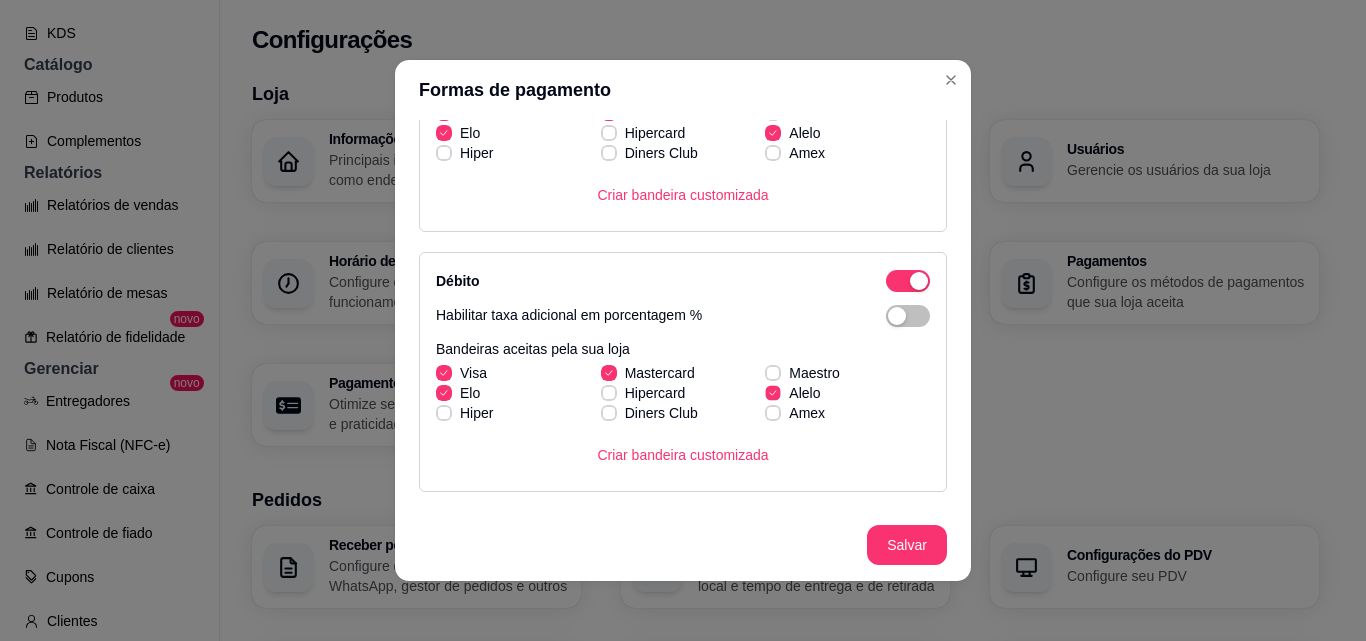 click 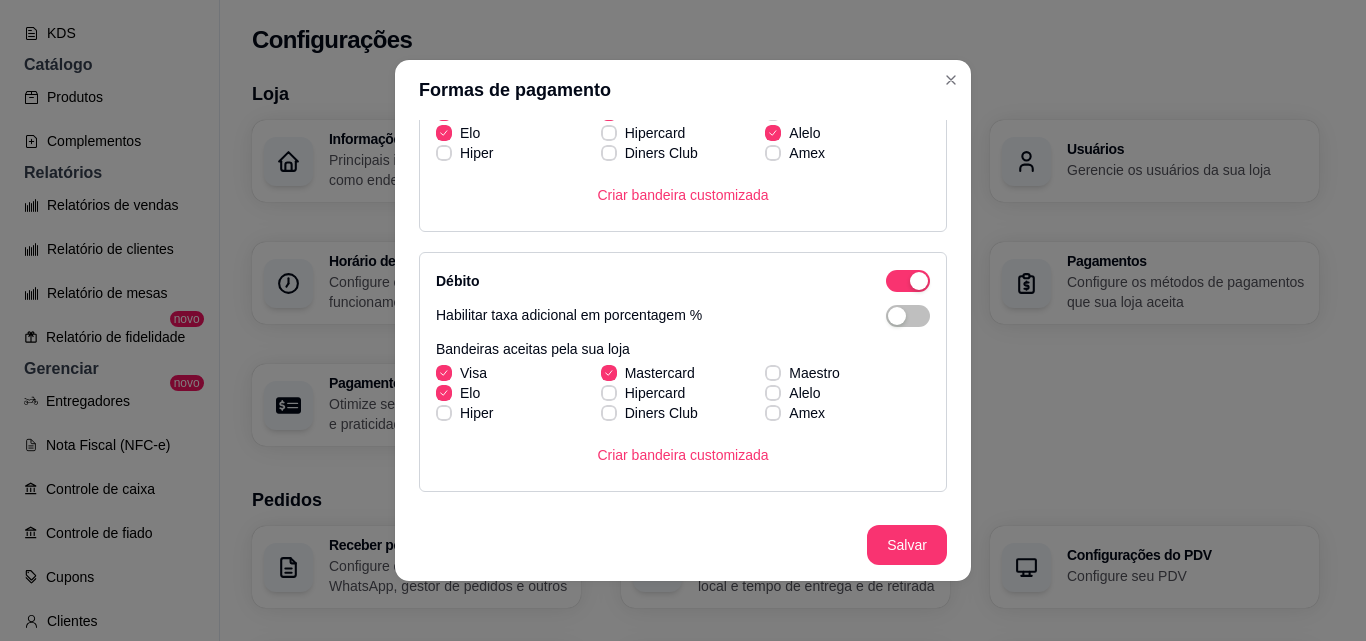 click 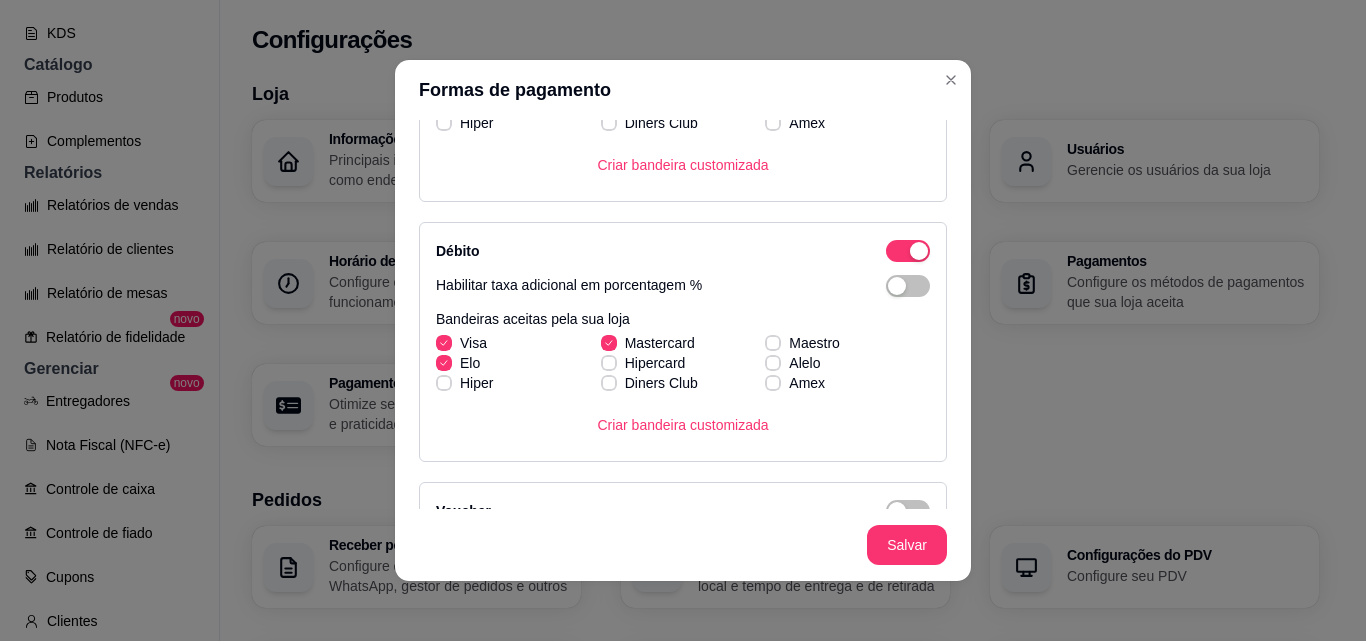 scroll, scrollTop: 700, scrollLeft: 0, axis: vertical 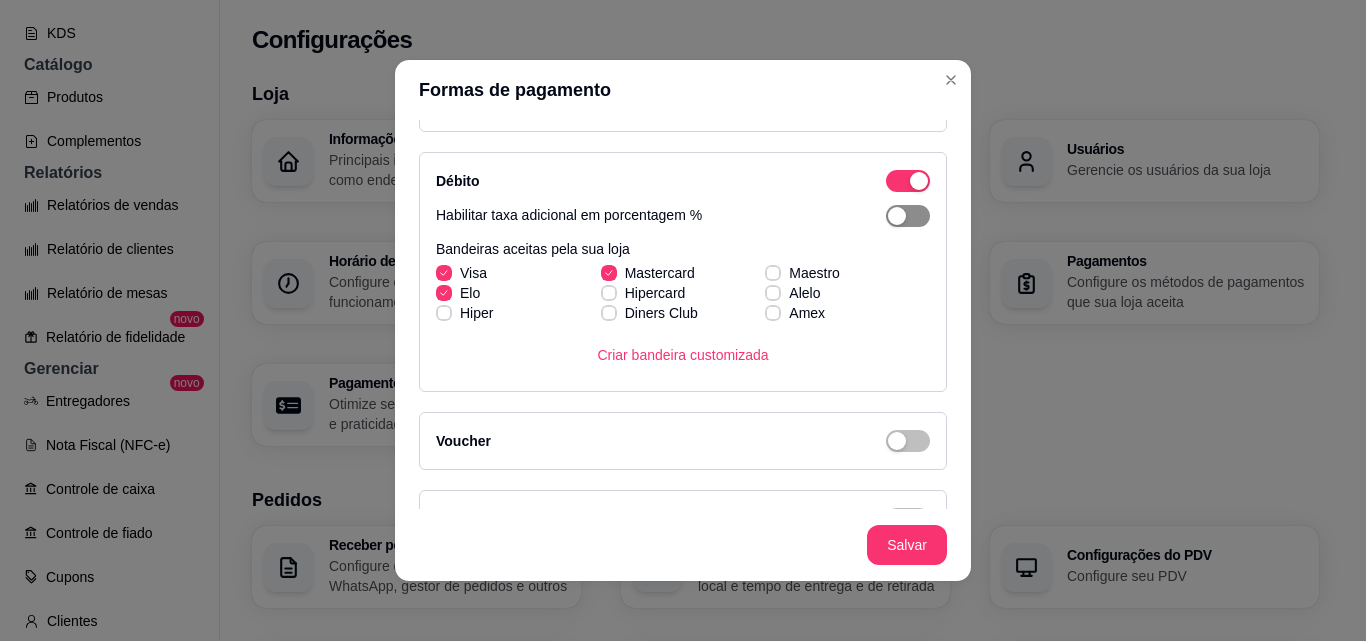 click at bounding box center [908, 216] 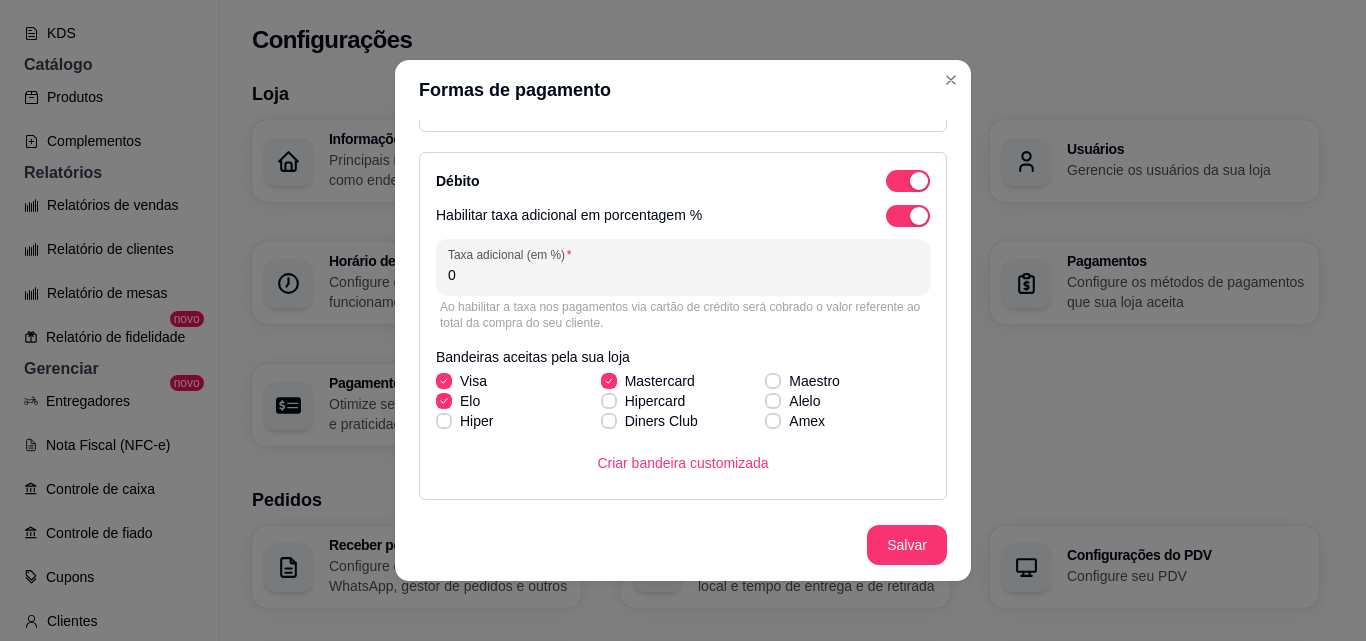 click on "0" at bounding box center (683, 275) 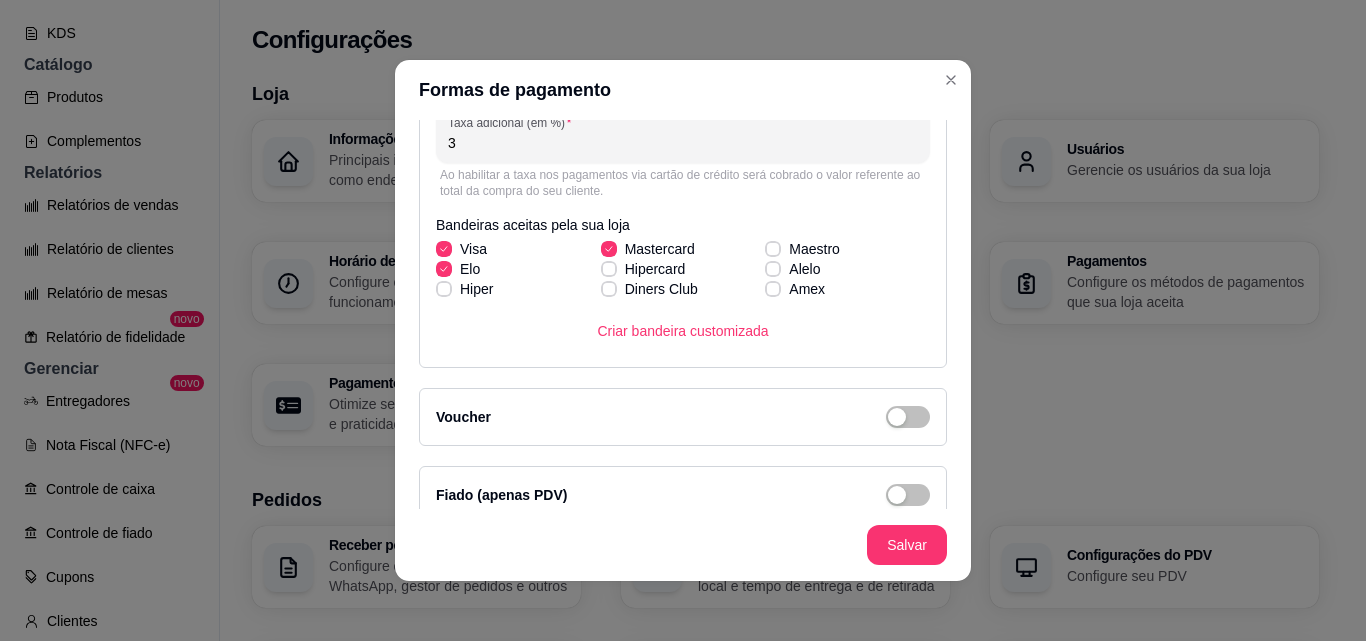 scroll, scrollTop: 855, scrollLeft: 0, axis: vertical 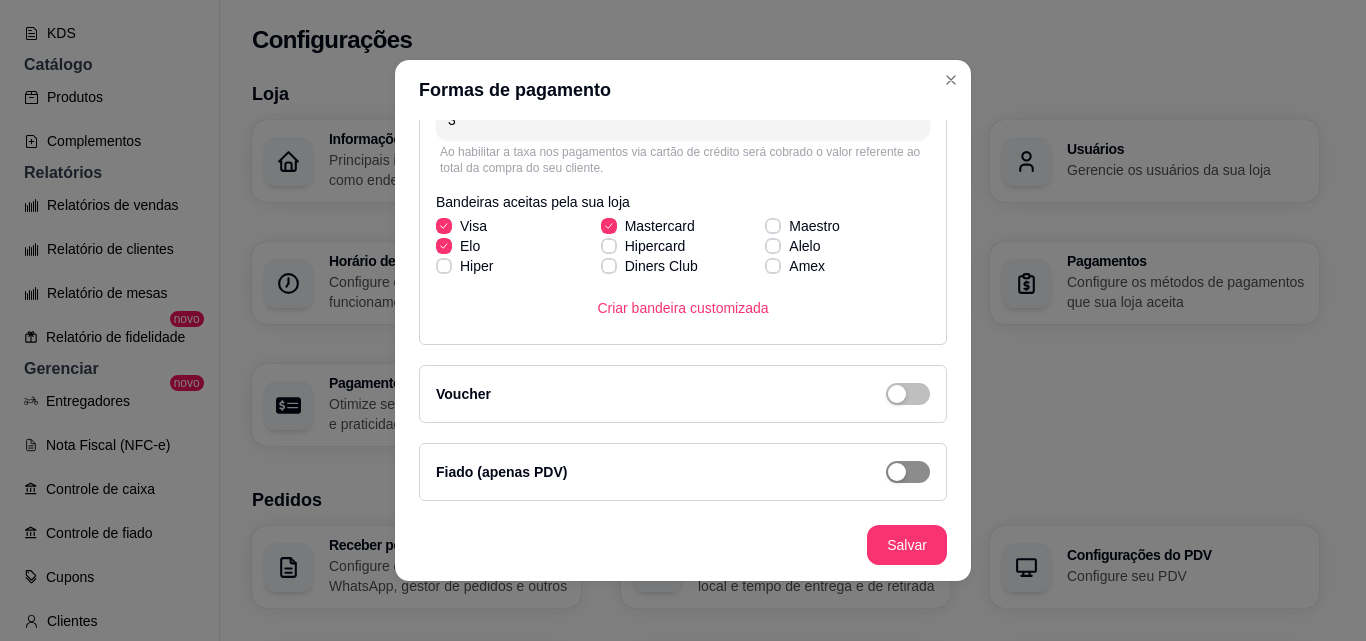 click at bounding box center (919, -698) 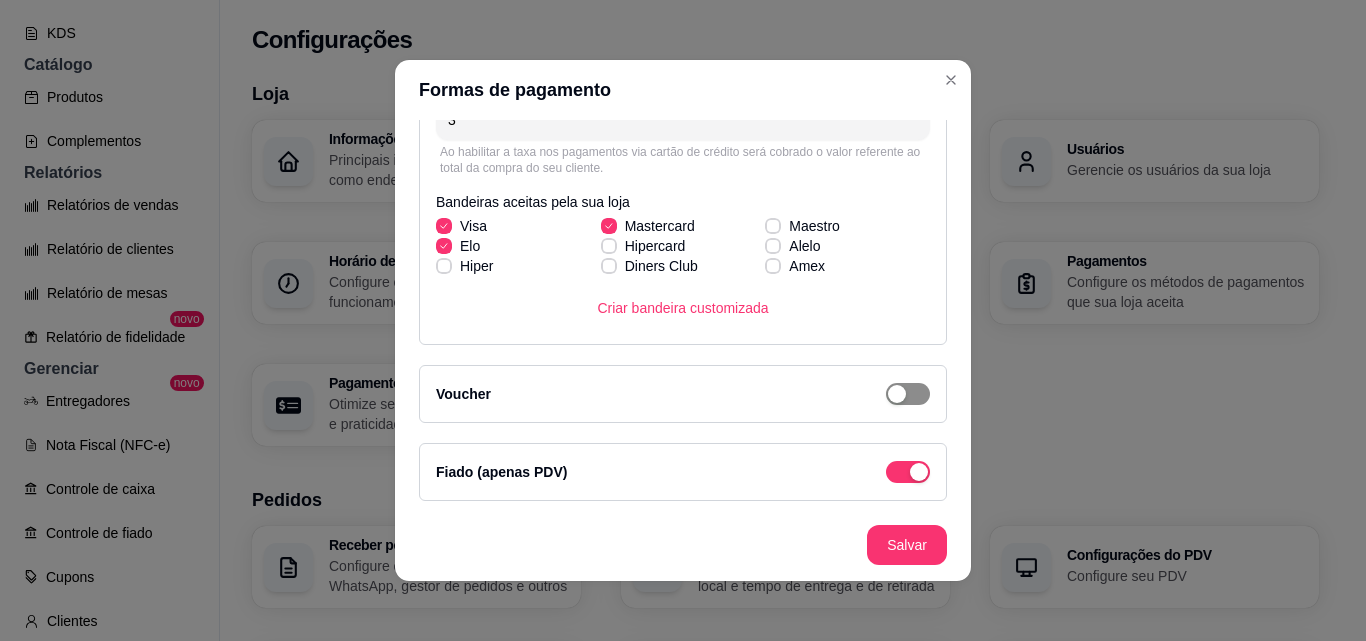 click at bounding box center (908, -698) 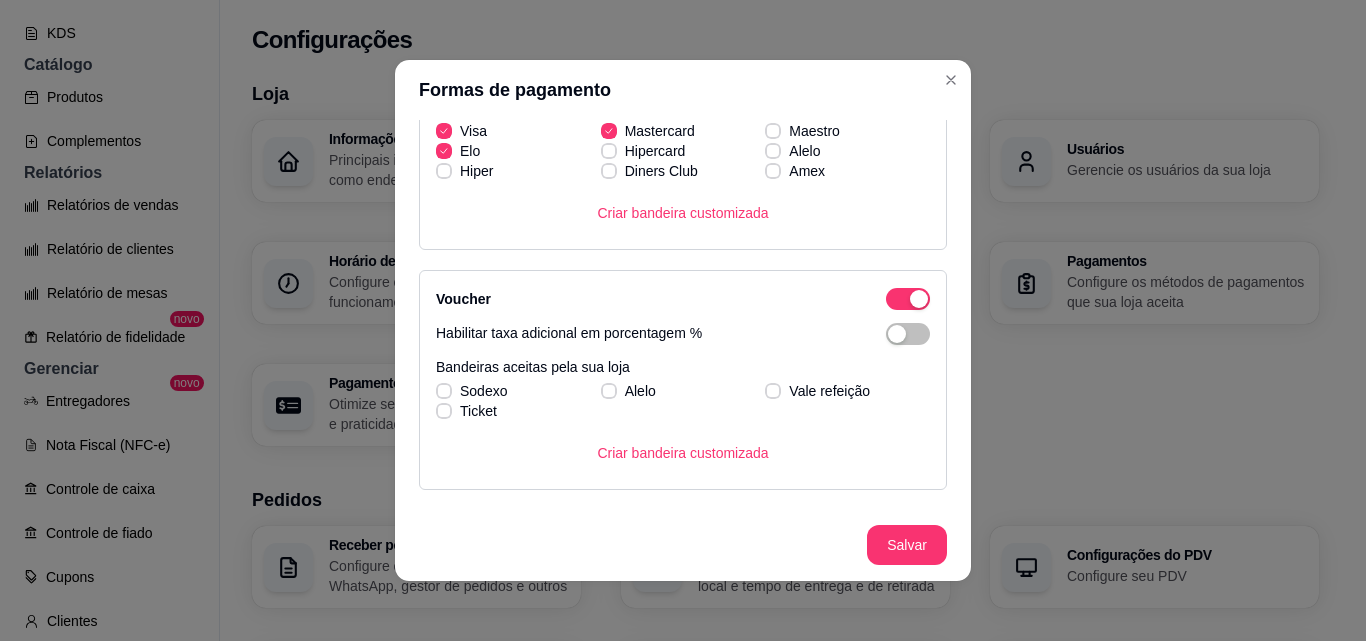scroll, scrollTop: 955, scrollLeft: 0, axis: vertical 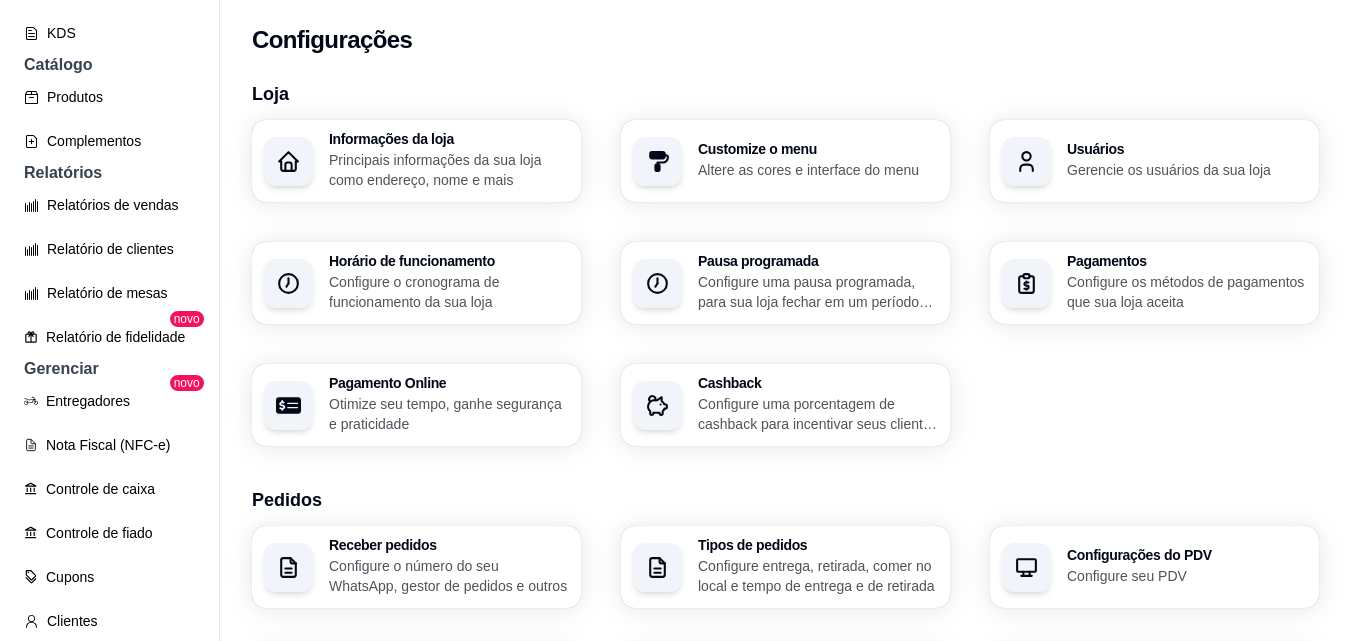 click on "Configure o cronograma de funcionamento da sua loja" at bounding box center (449, 292) 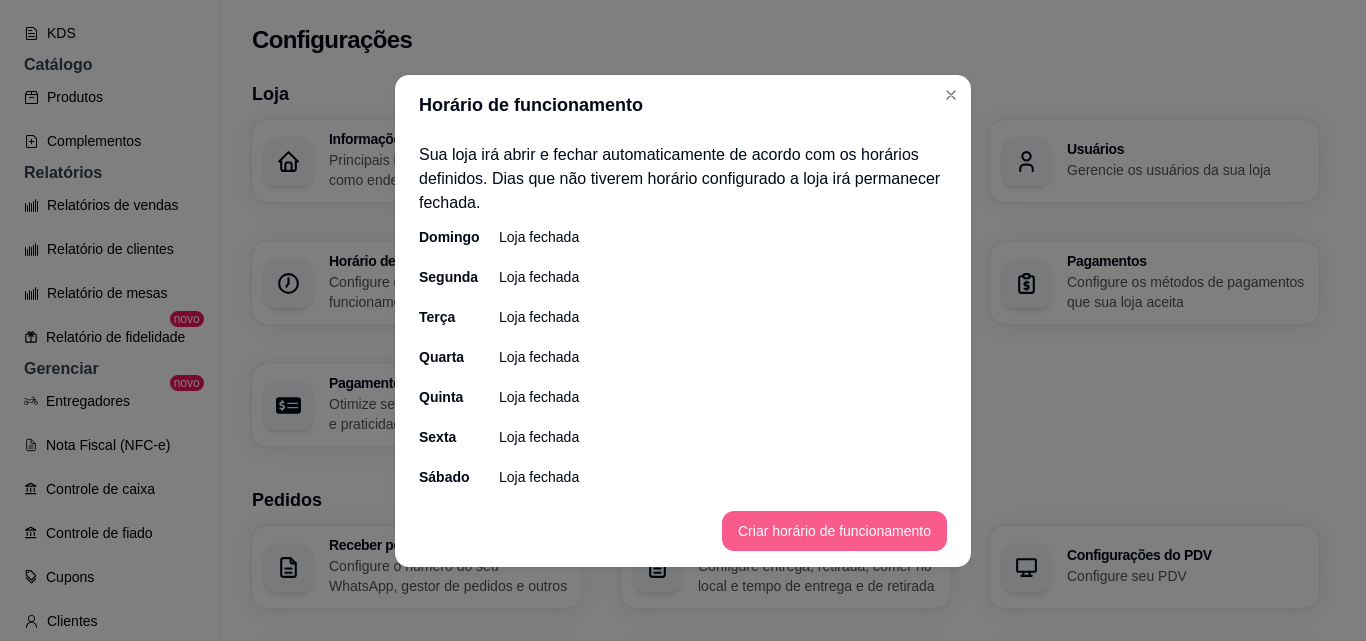 click on "Criar horário de funcionamento" at bounding box center (834, 531) 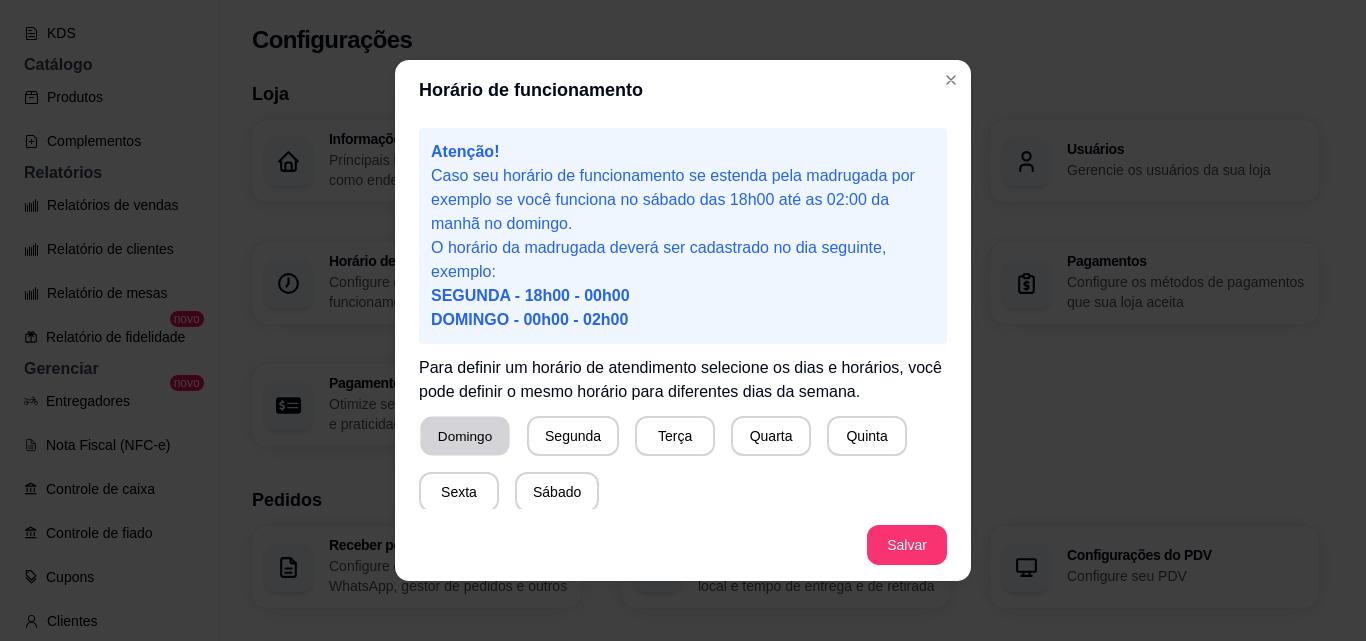 click on "Domingo" at bounding box center [464, 436] 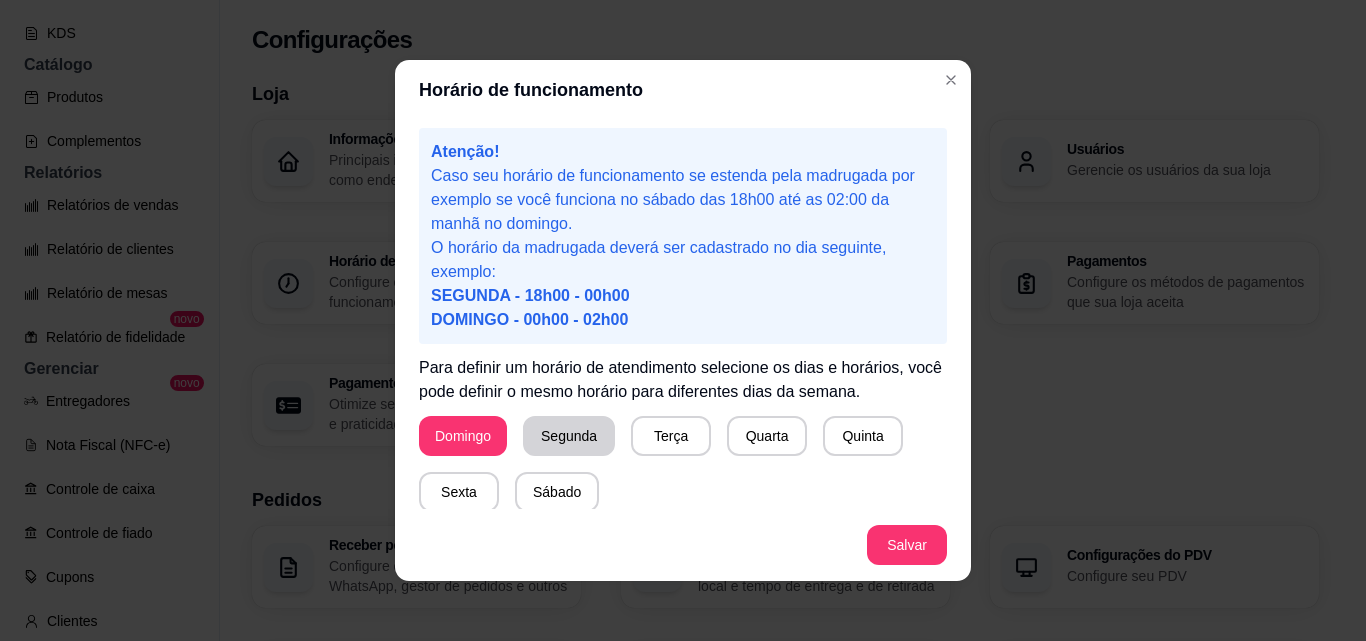 click on "Segunda" at bounding box center [569, 436] 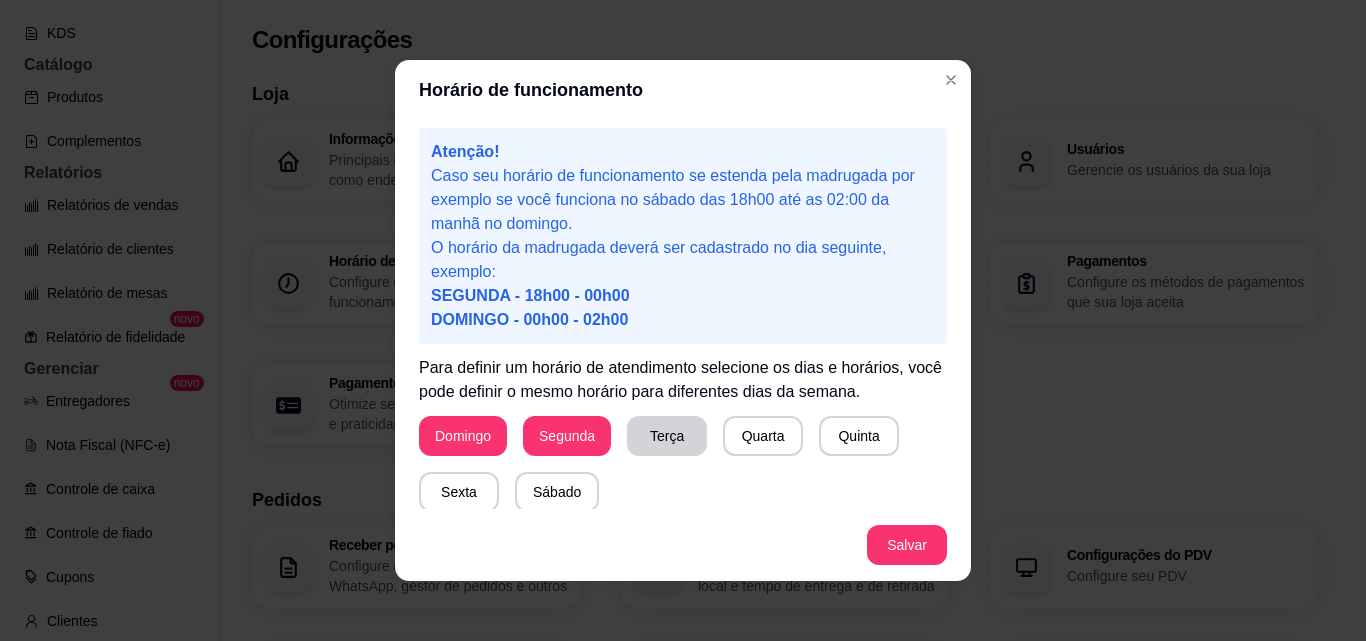 click on "Terça" at bounding box center [667, 436] 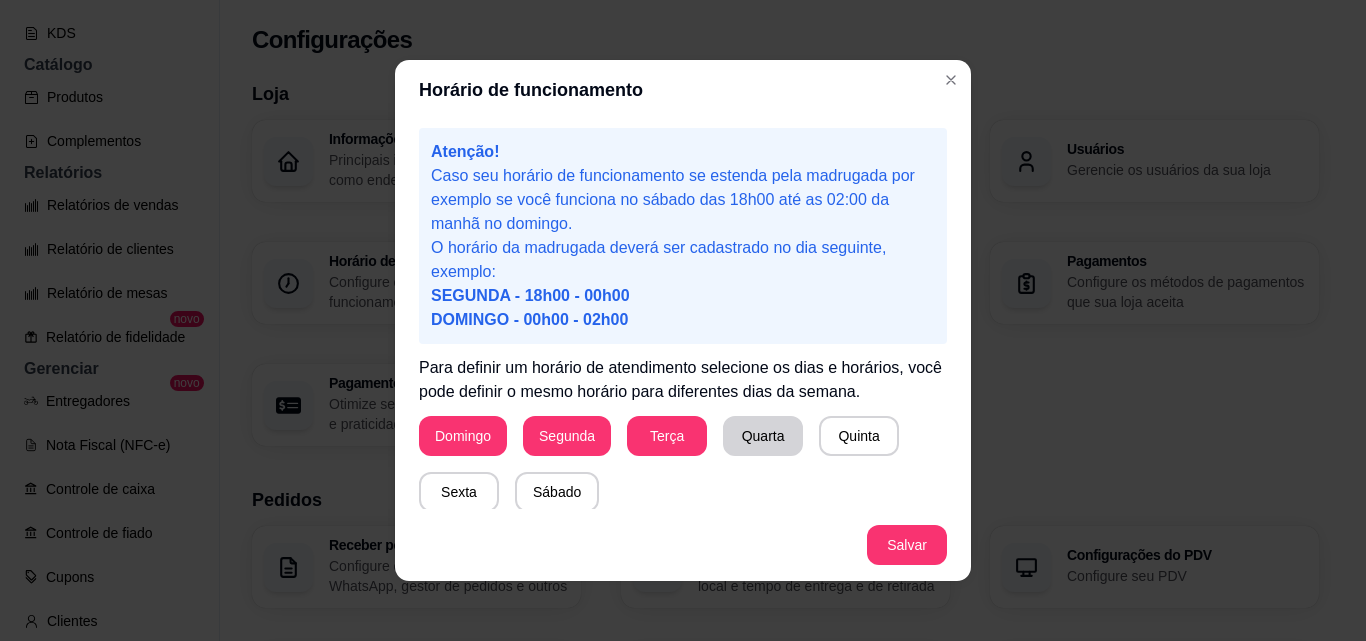 click on "Quarta" at bounding box center [763, 436] 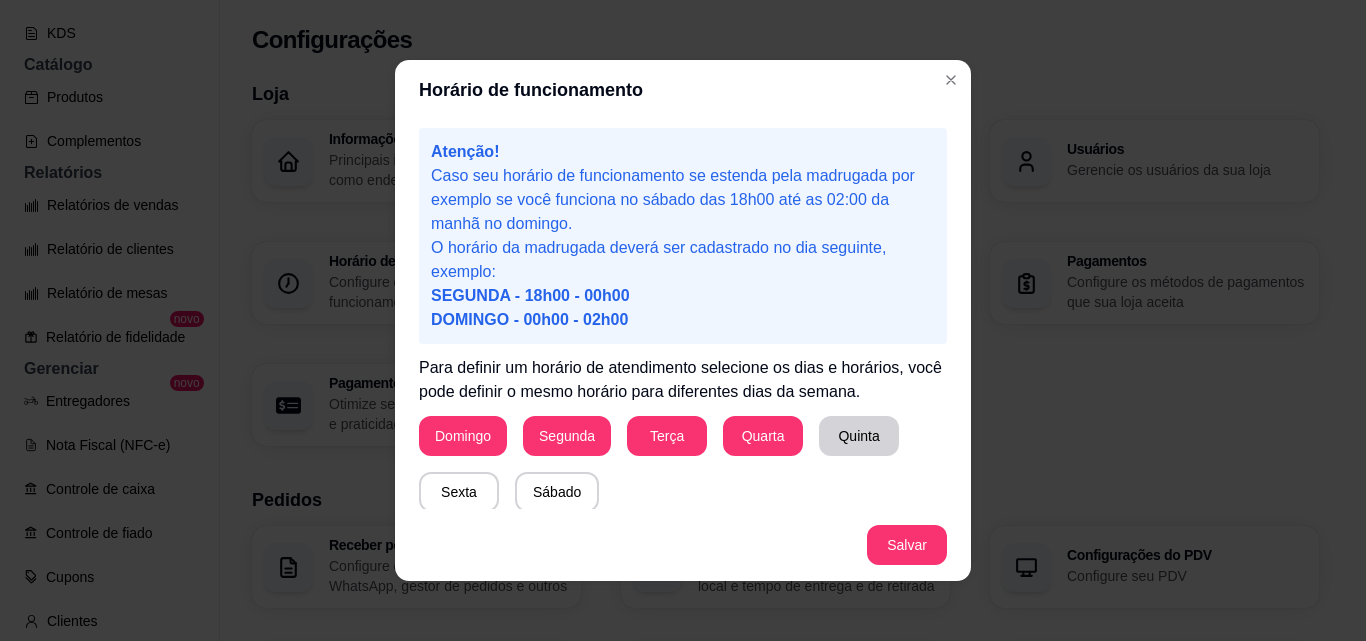 click on "Quinta" at bounding box center [859, 436] 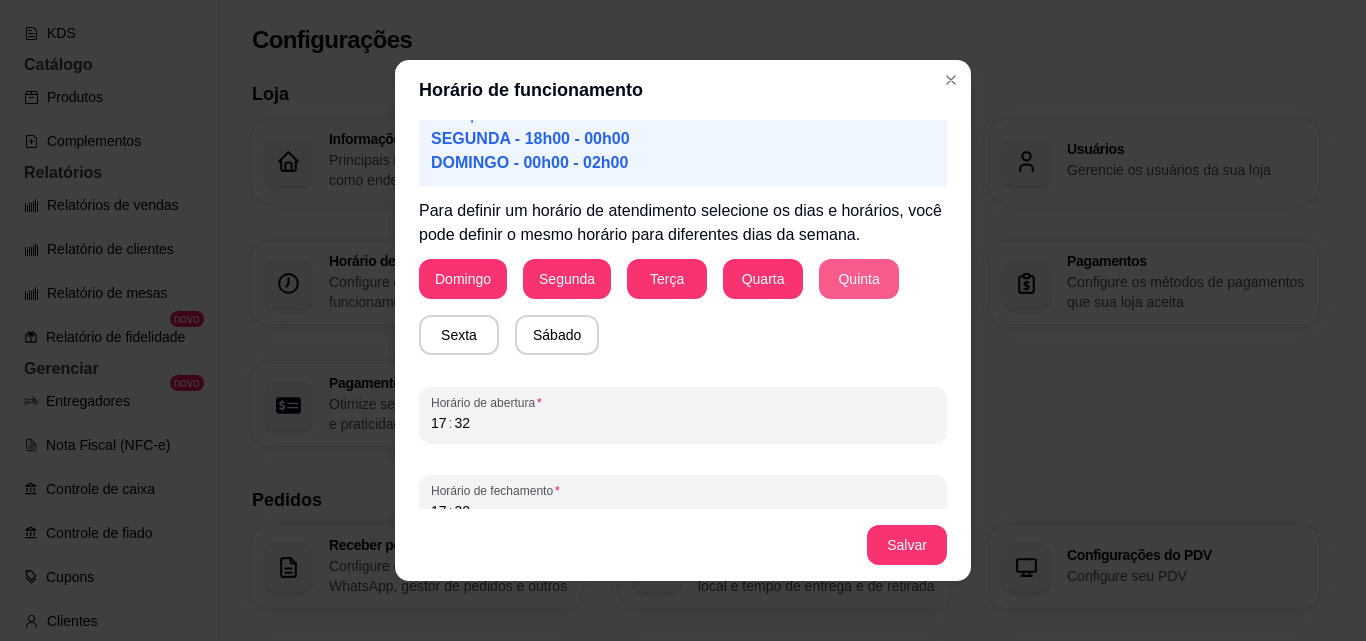 scroll, scrollTop: 187, scrollLeft: 0, axis: vertical 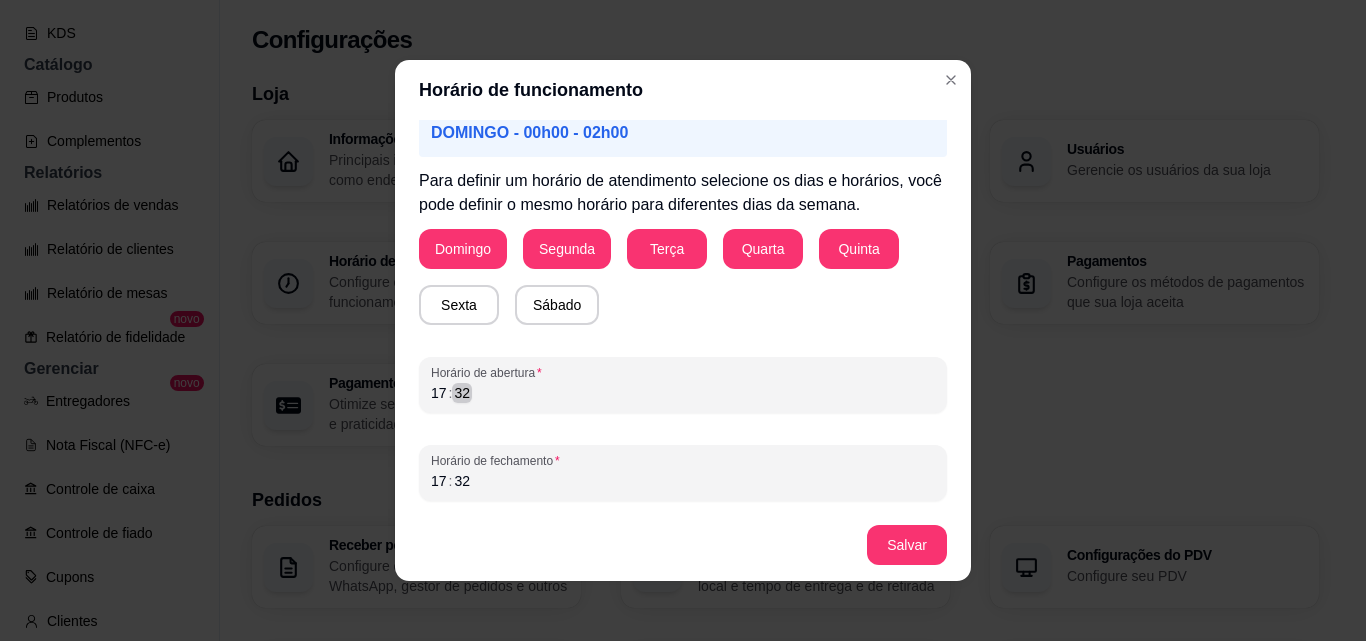 click on "Horário de abertura [TIME]" at bounding box center (683, 385) 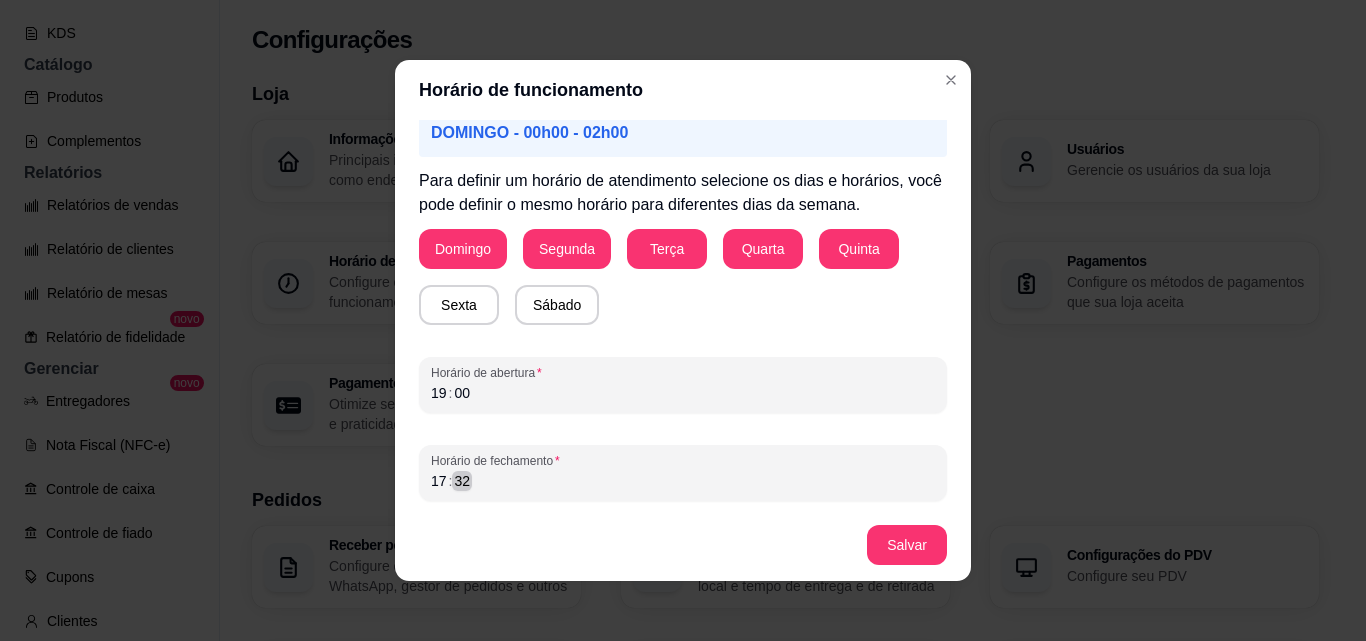 scroll, scrollTop: 4, scrollLeft: 0, axis: vertical 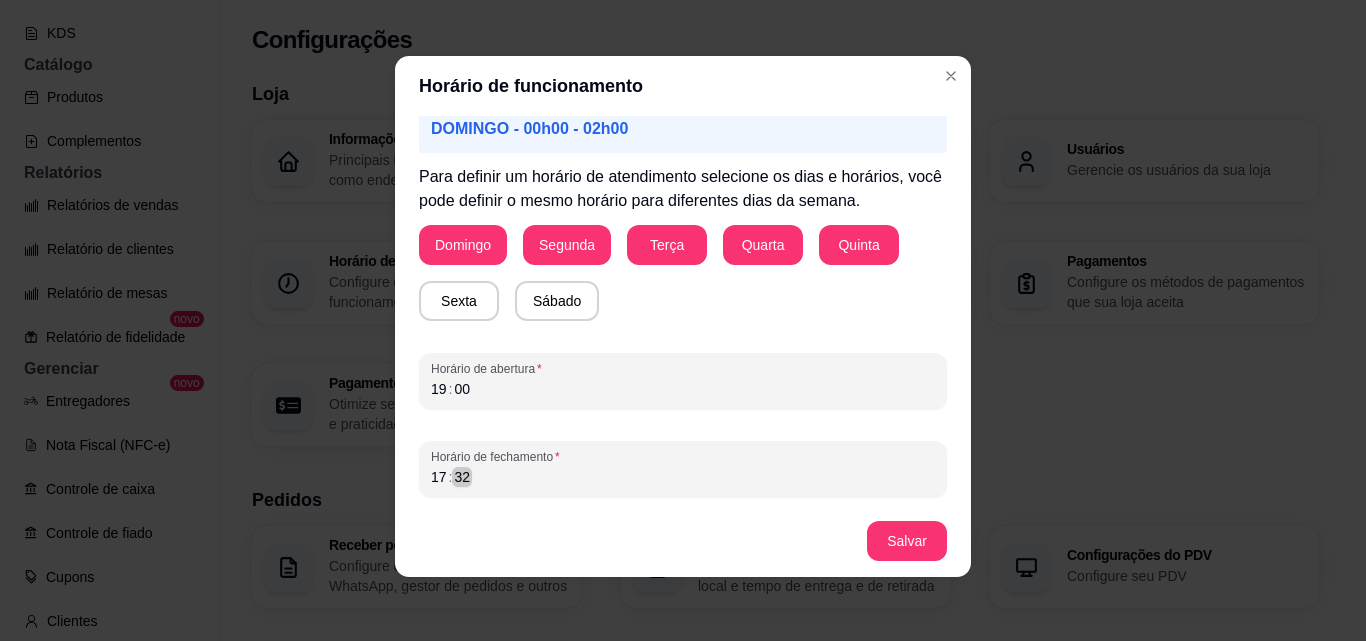 click on "17 : 32" at bounding box center [683, 477] 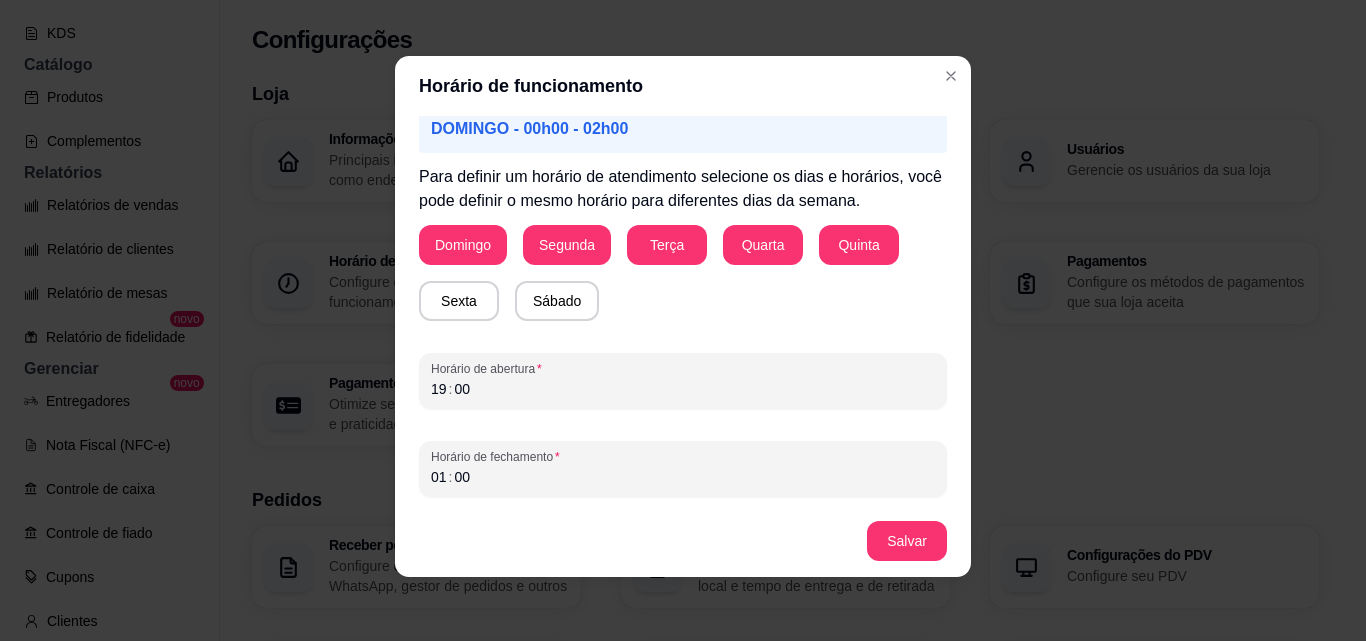 click on "Salvar" at bounding box center (683, 541) 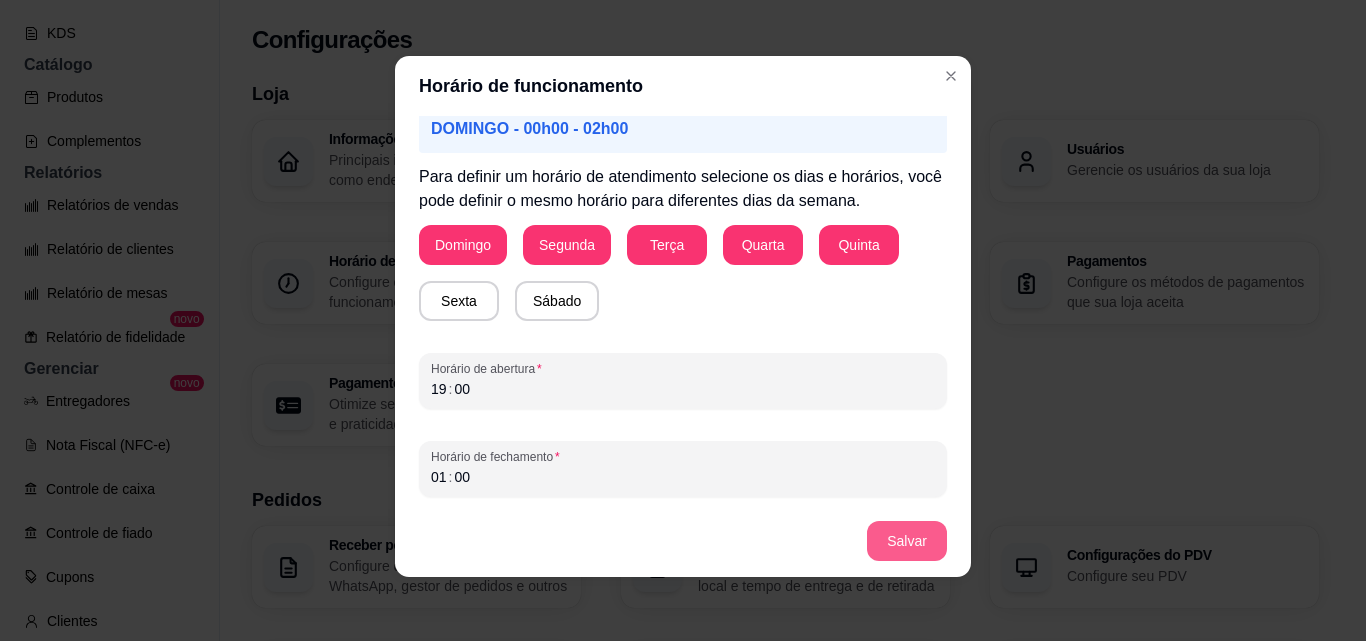 click on "Salvar" at bounding box center [907, 541] 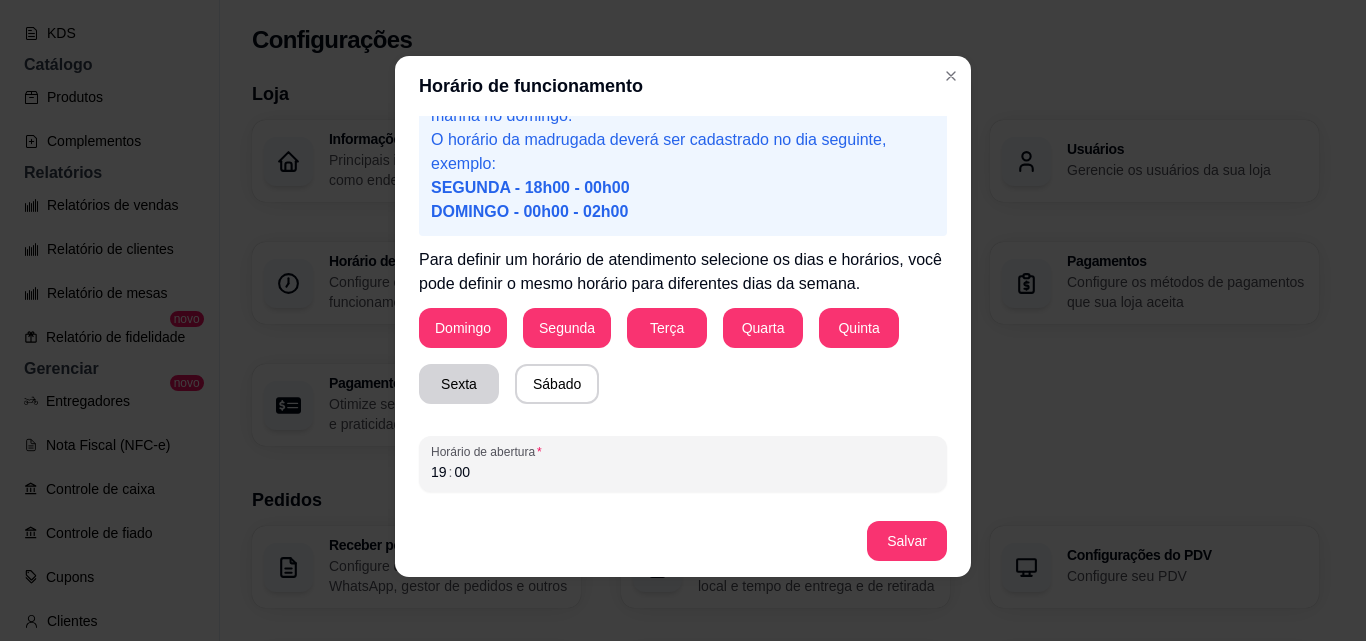 scroll, scrollTop: 187, scrollLeft: 0, axis: vertical 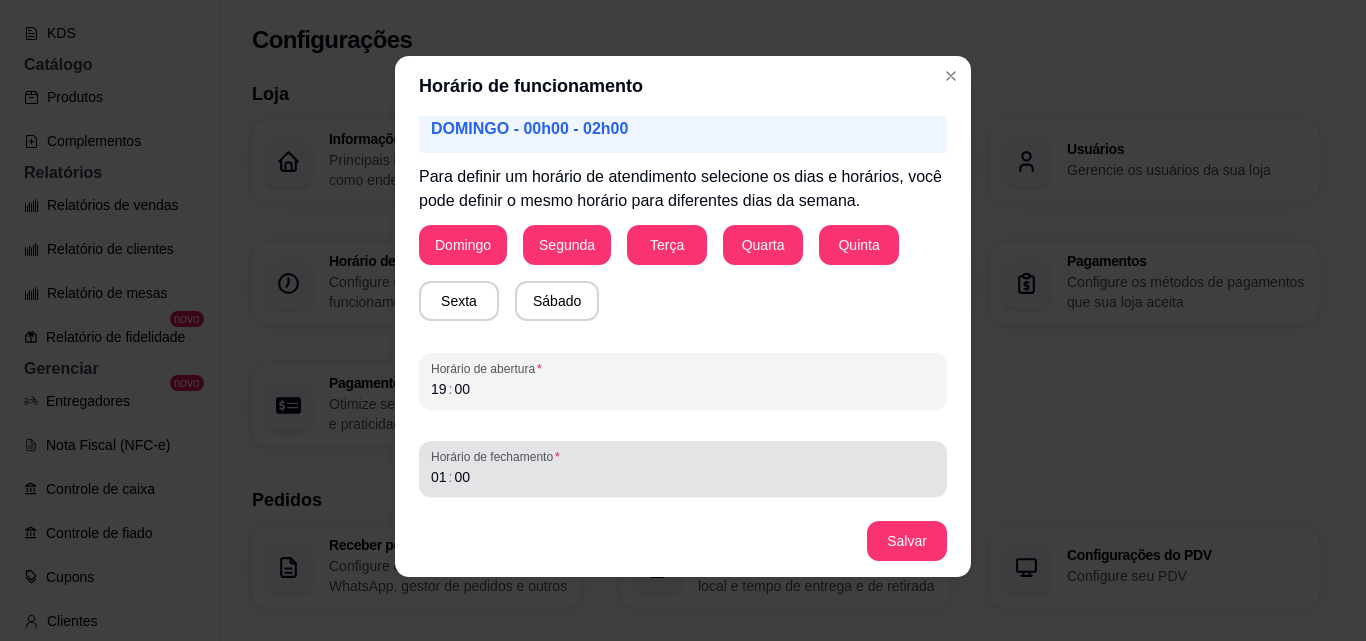 click on "Horário de fechamento" at bounding box center (683, 457) 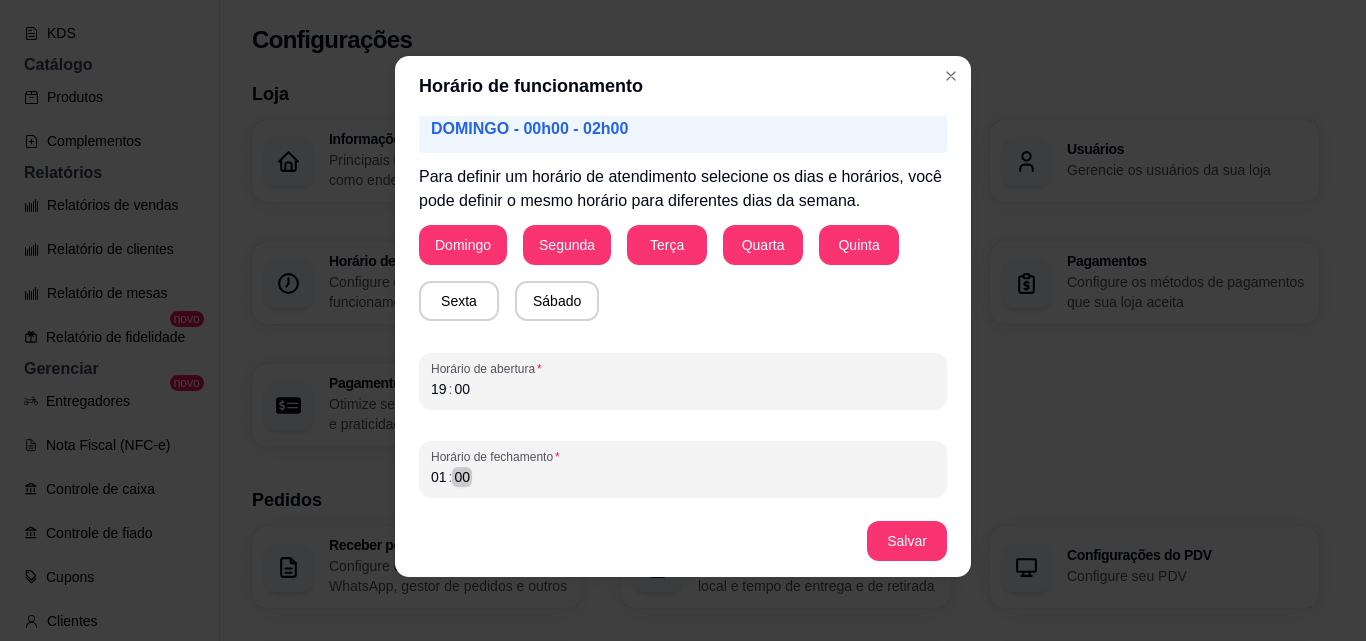 click on "[TIME]" at bounding box center (683, 477) 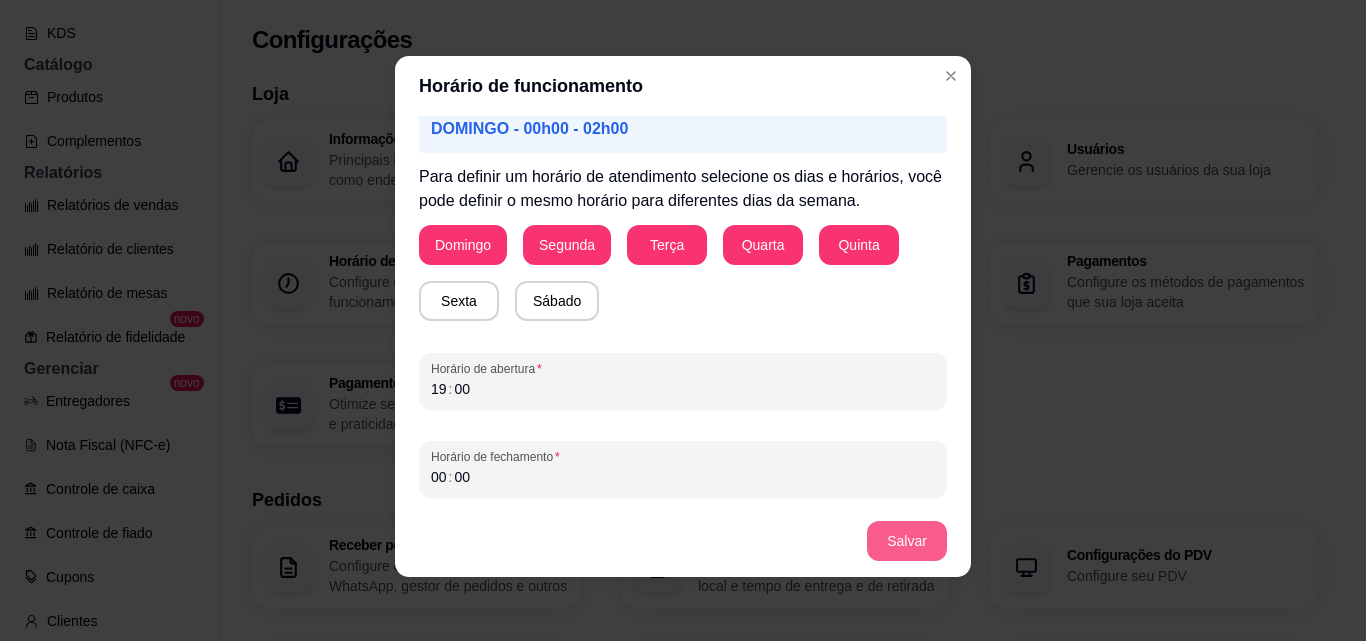 click on "Salvar" at bounding box center [907, 541] 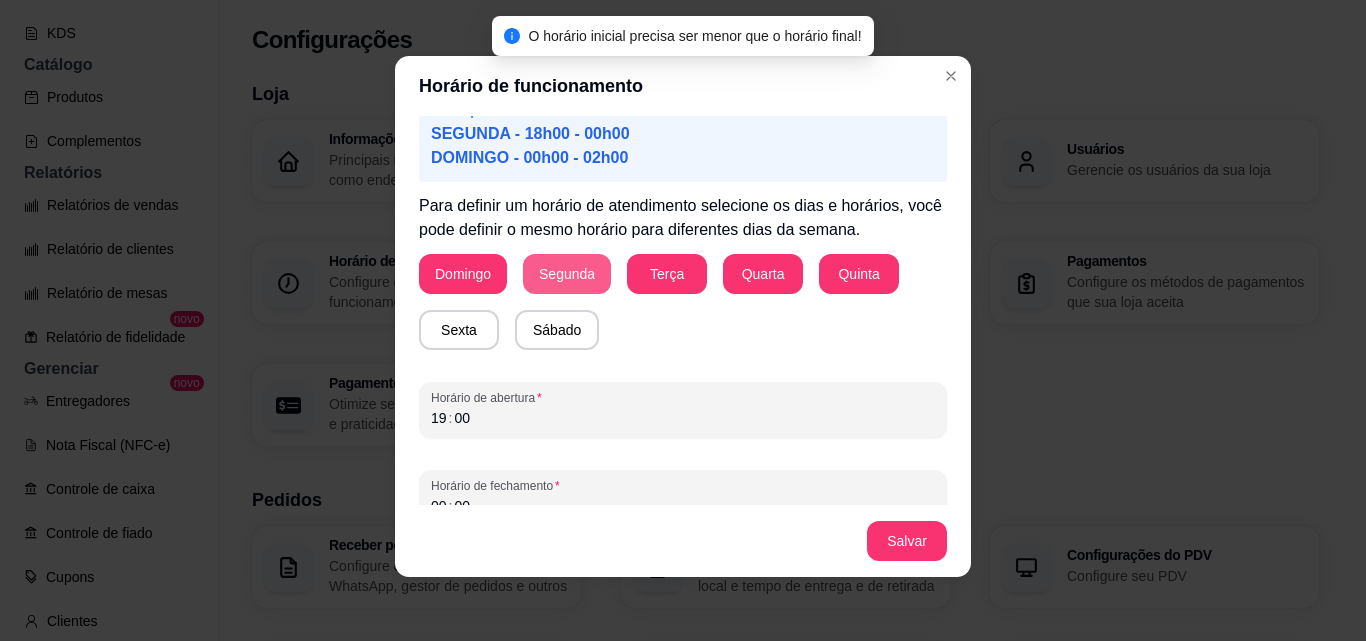 scroll, scrollTop: 187, scrollLeft: 0, axis: vertical 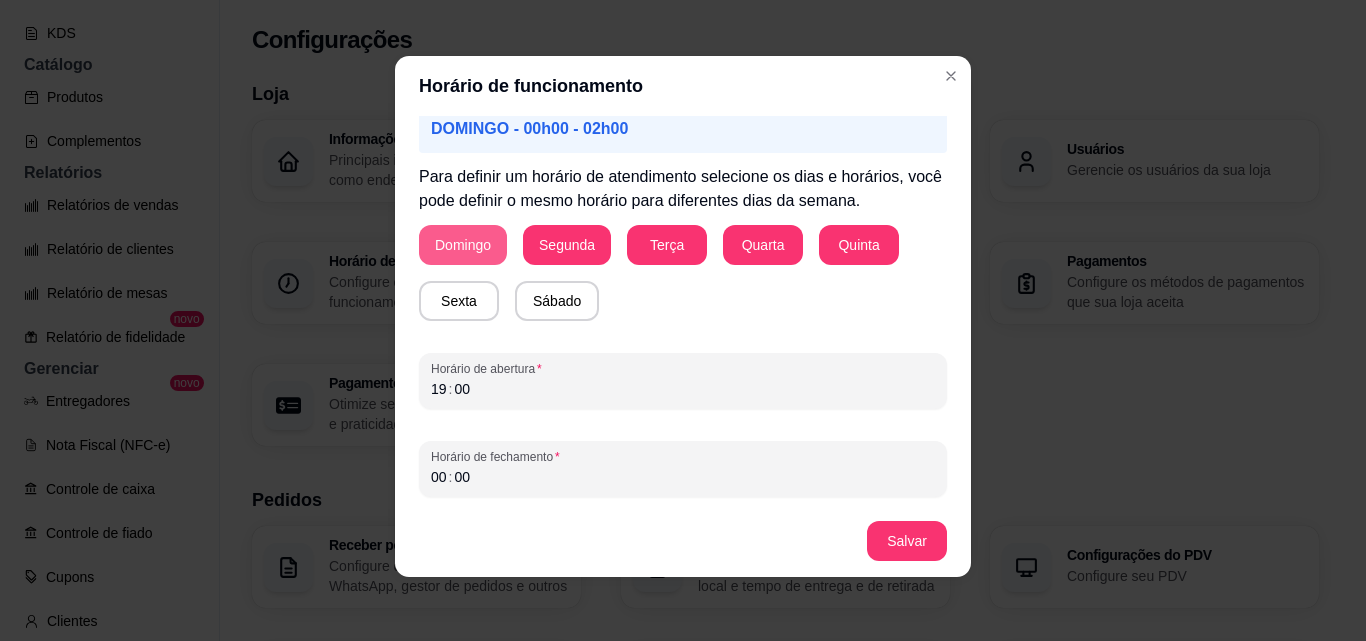 click on "Domingo" at bounding box center [463, 245] 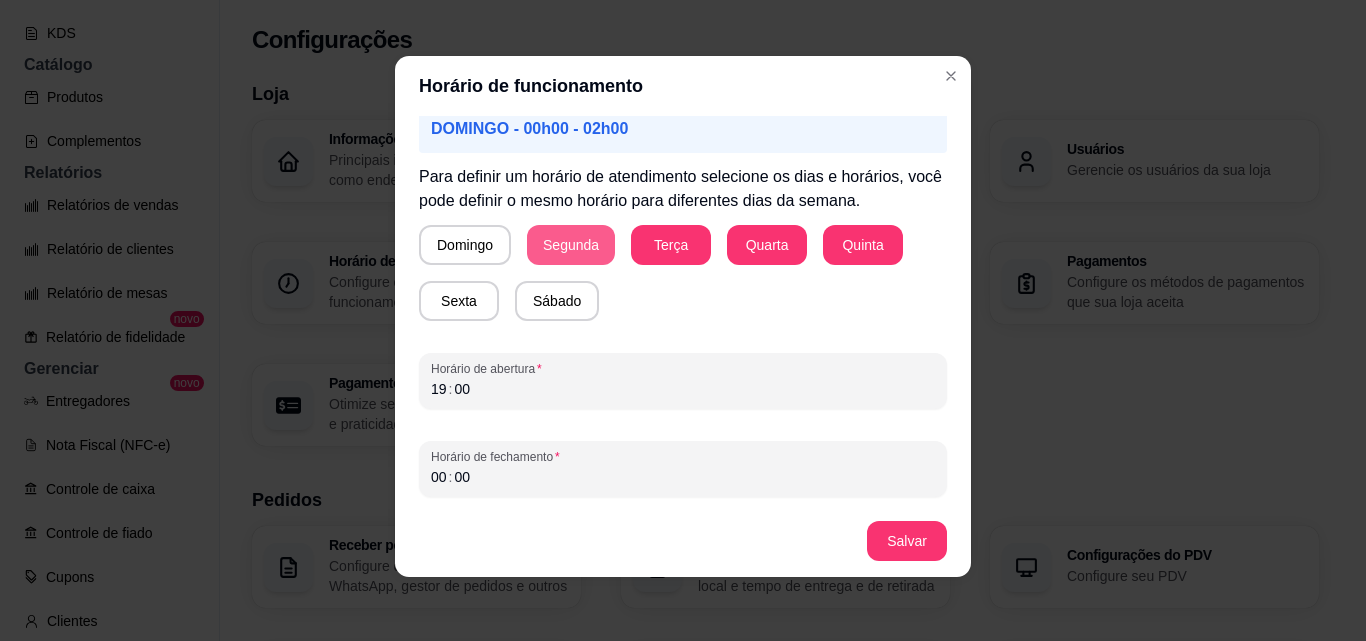 click on "Segunda" at bounding box center (571, 245) 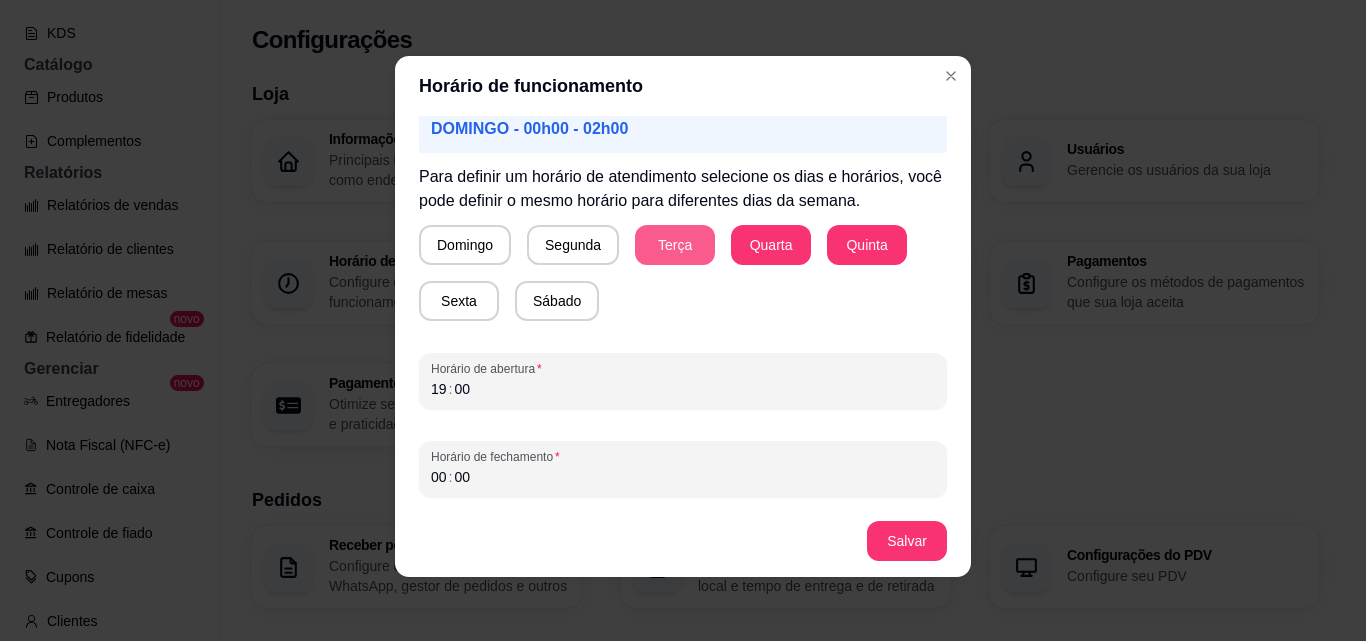 click on "Terça" at bounding box center (675, 245) 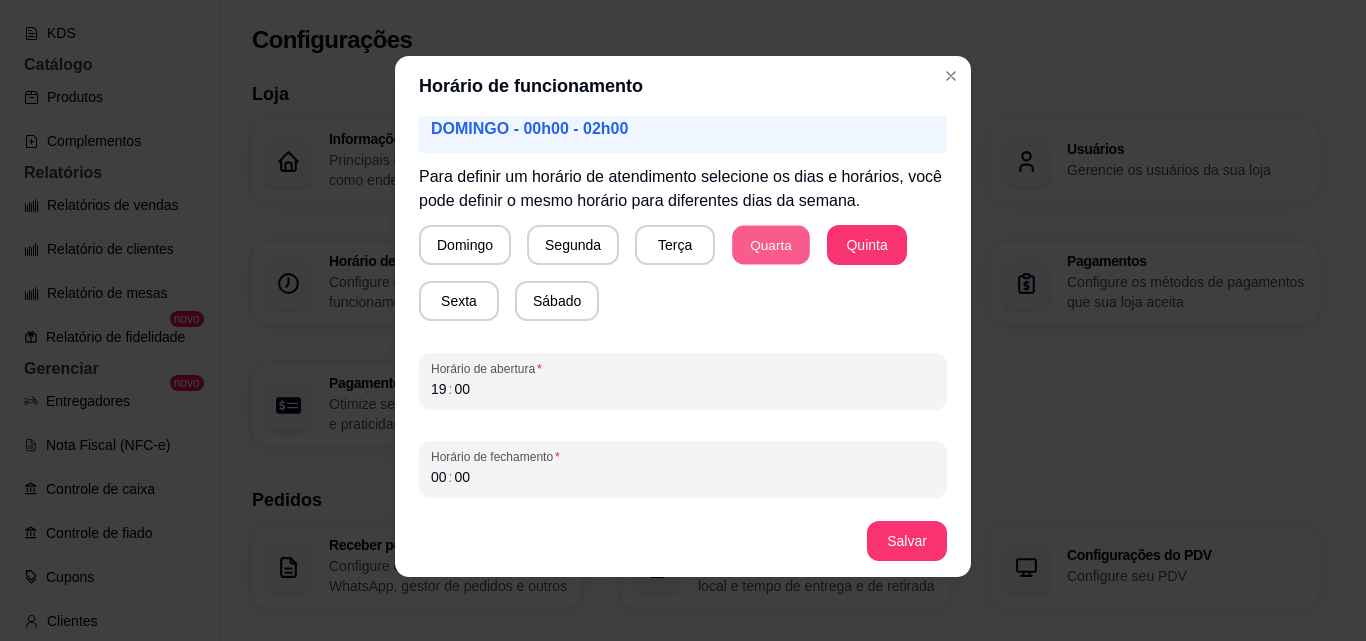 click on "Quarta" at bounding box center (771, 245) 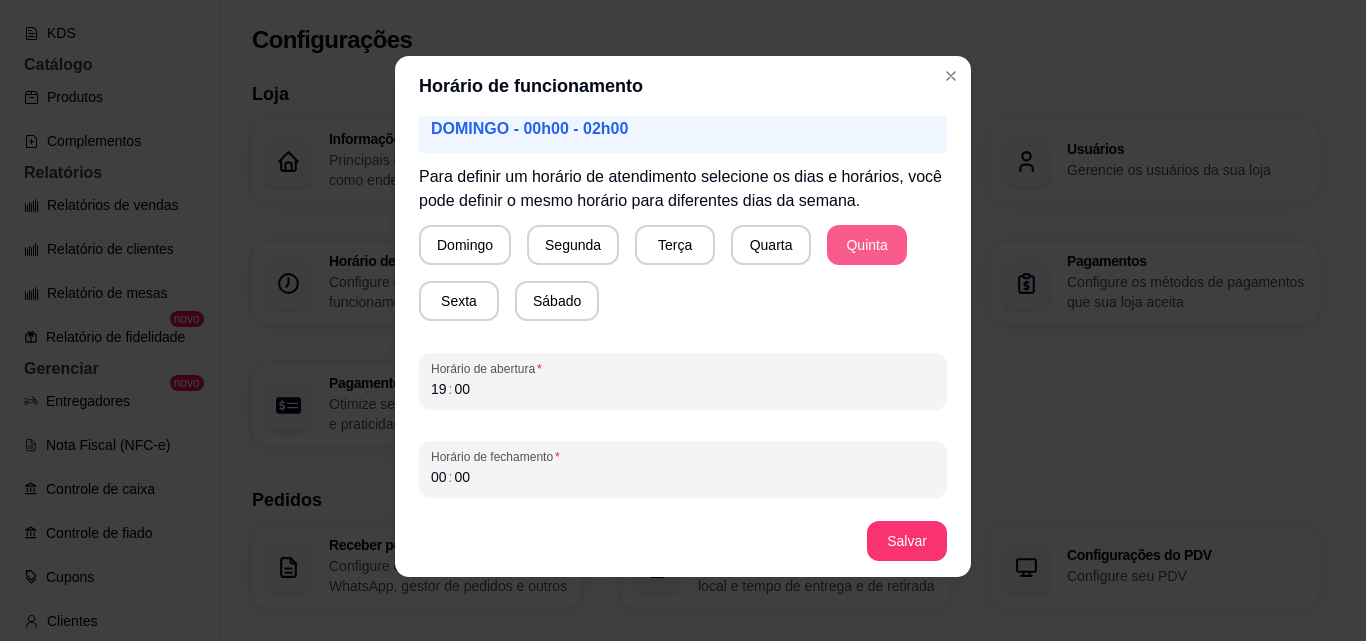click on "Quinta" at bounding box center [867, 245] 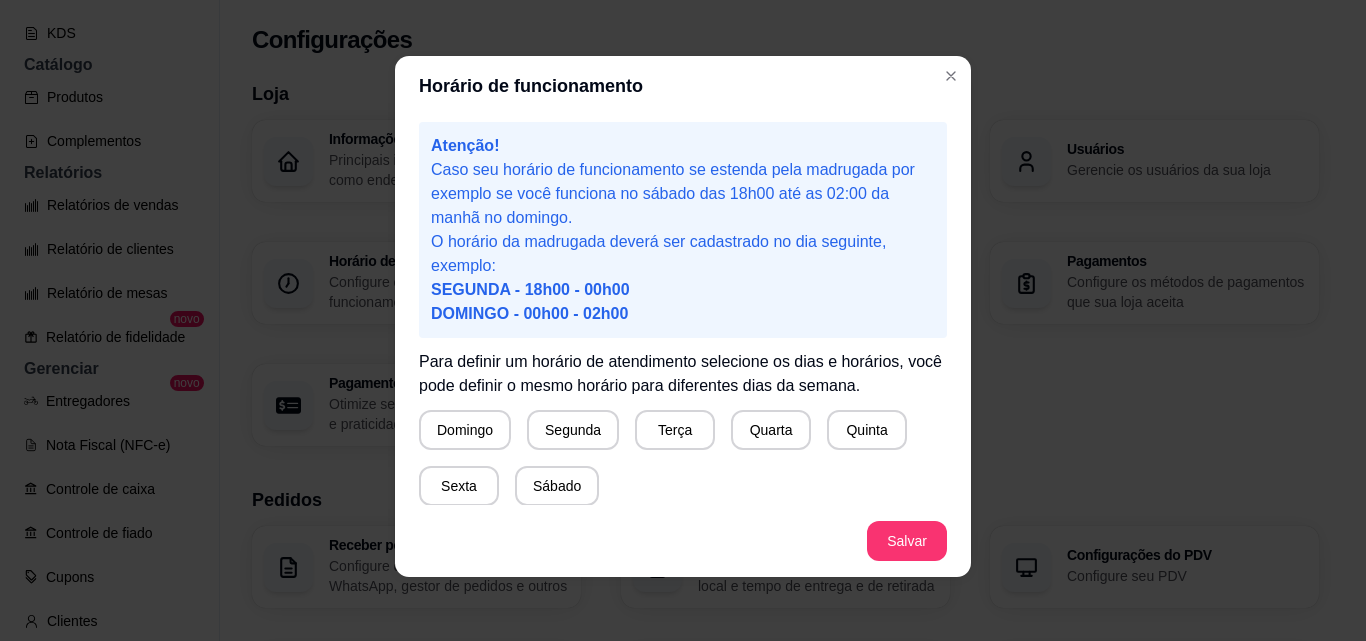 scroll, scrollTop: 0, scrollLeft: 0, axis: both 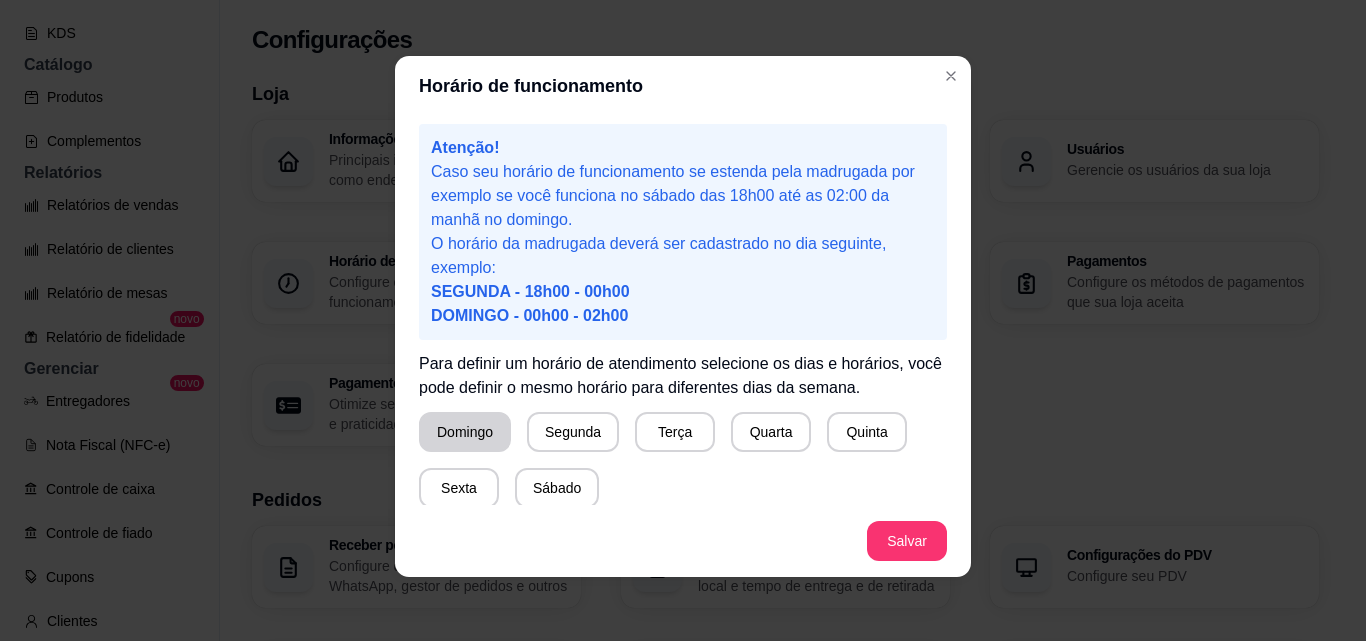 click on "Domingo" at bounding box center (465, 432) 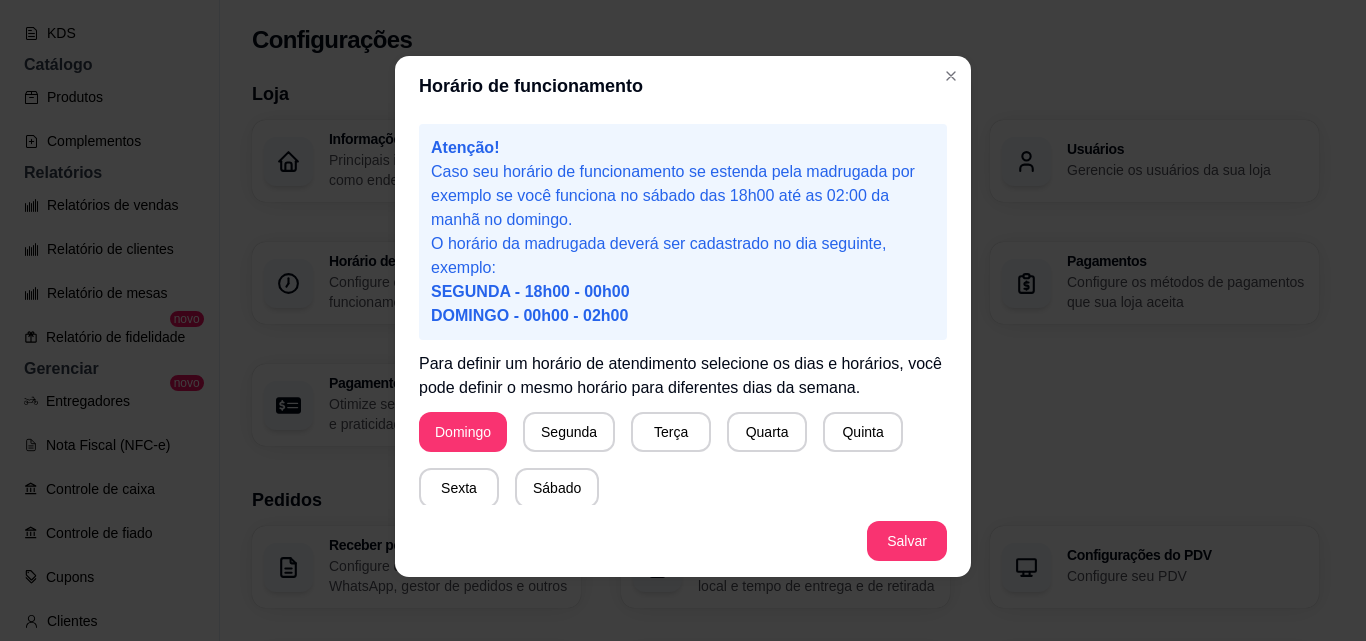 scroll, scrollTop: 187, scrollLeft: 0, axis: vertical 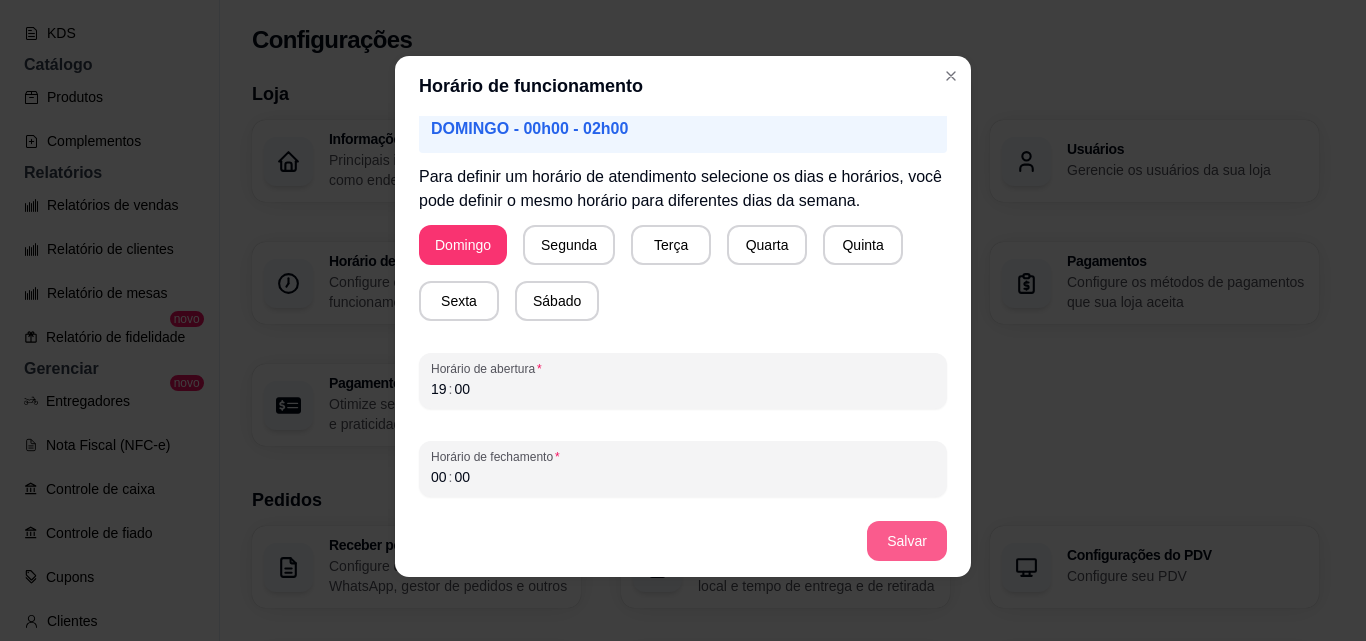 click on "Salvar" at bounding box center [907, 541] 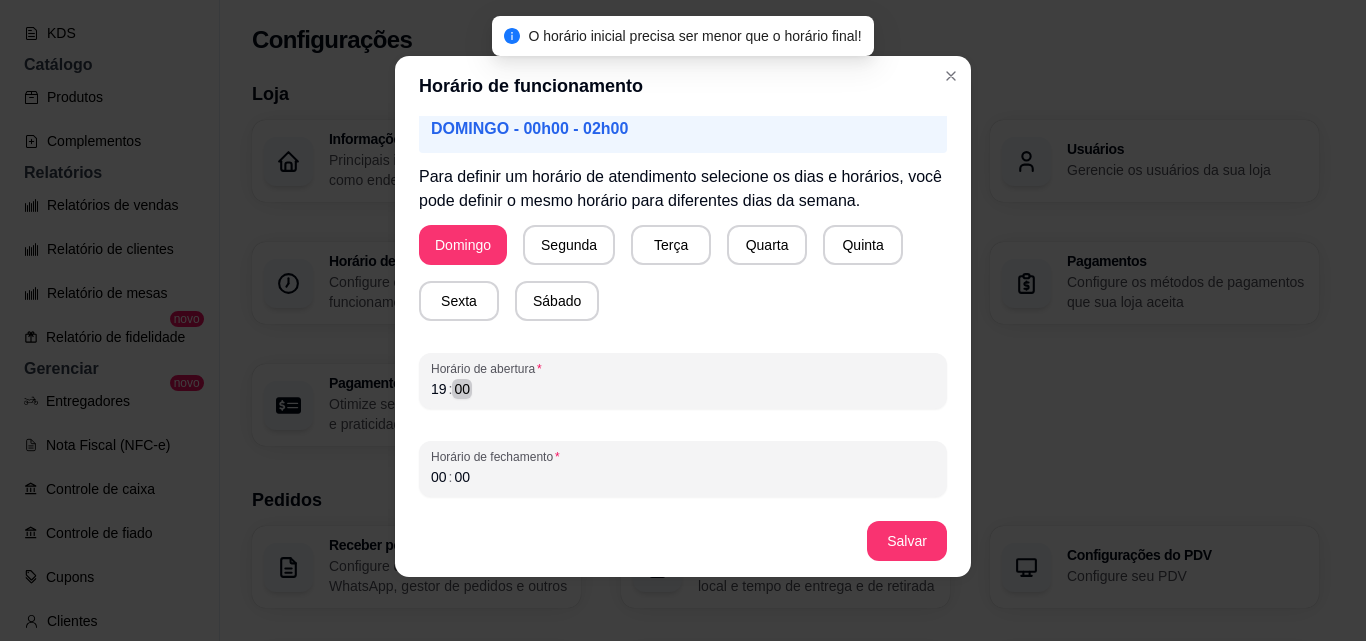 click on "[TIME]" at bounding box center (683, 389) 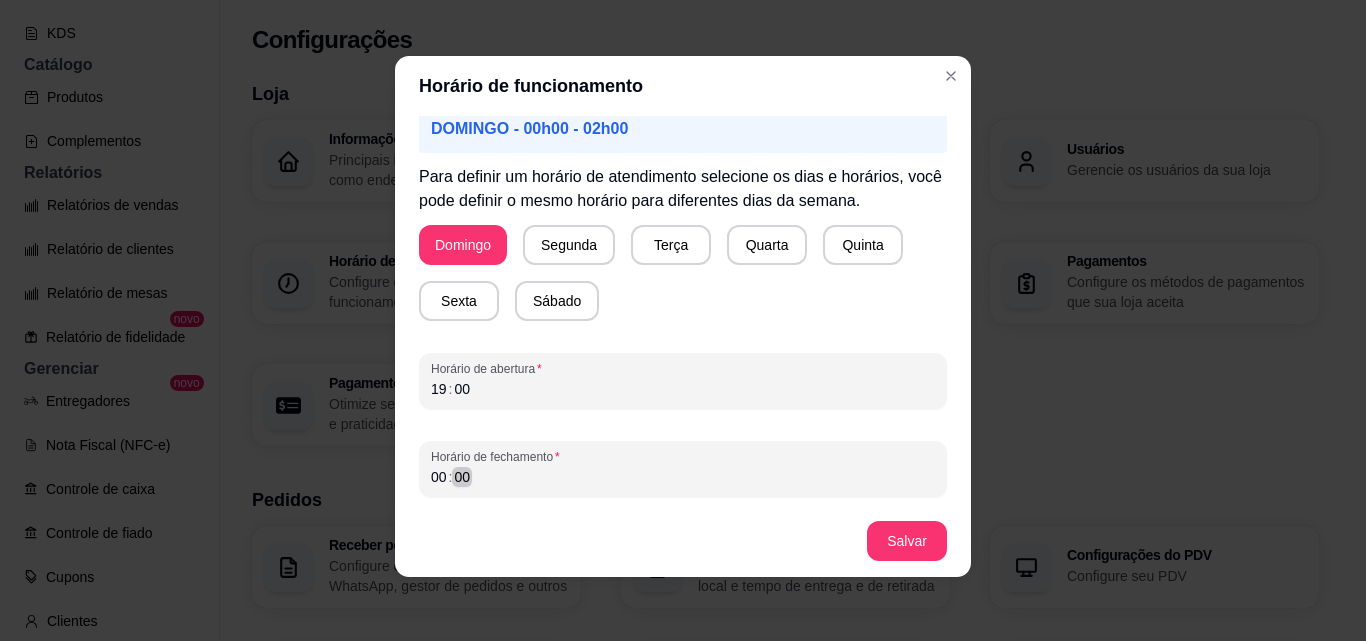 click on "00 : 00" at bounding box center [683, 477] 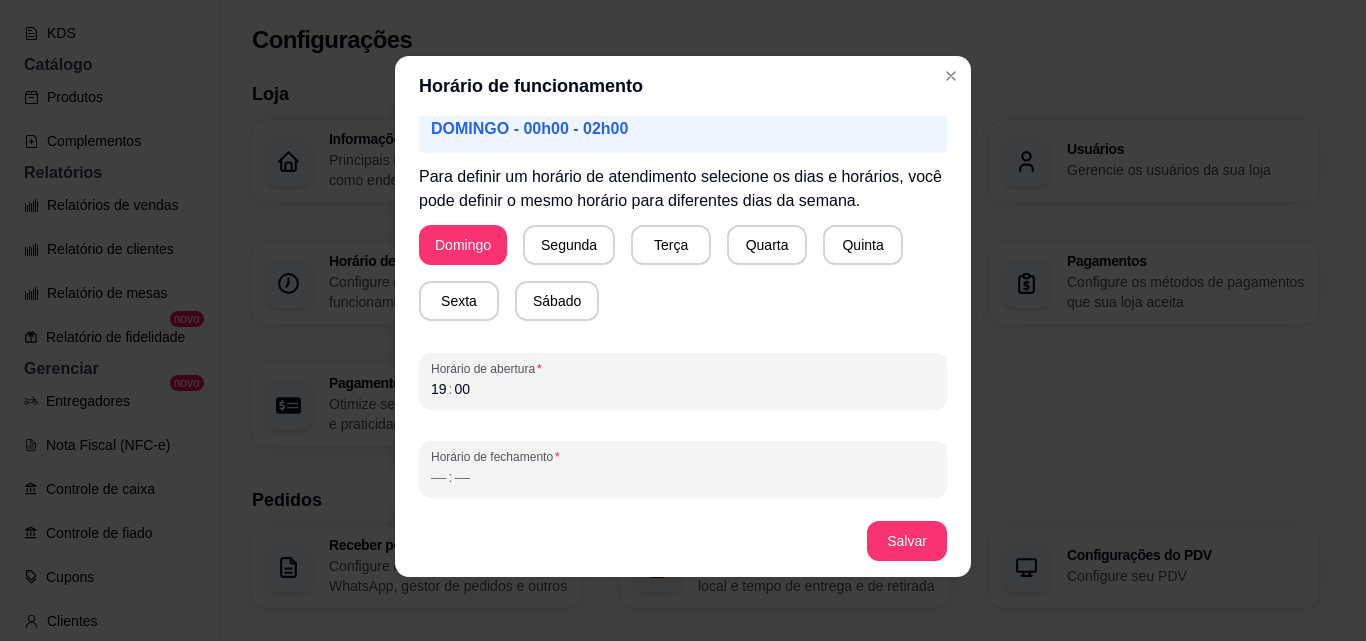 click on "Domingo Segunda Terça Quarta Quinta Sexta Sábado" at bounding box center (683, 273) 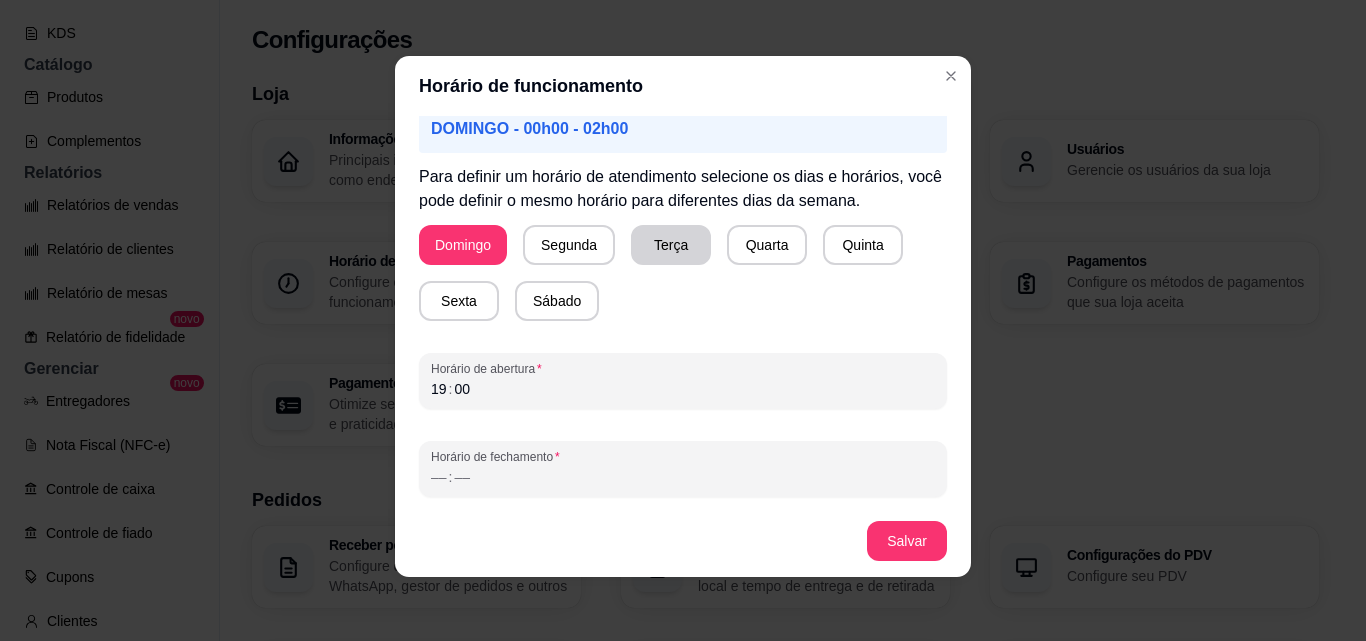 click on "Segunda" at bounding box center [569, 245] 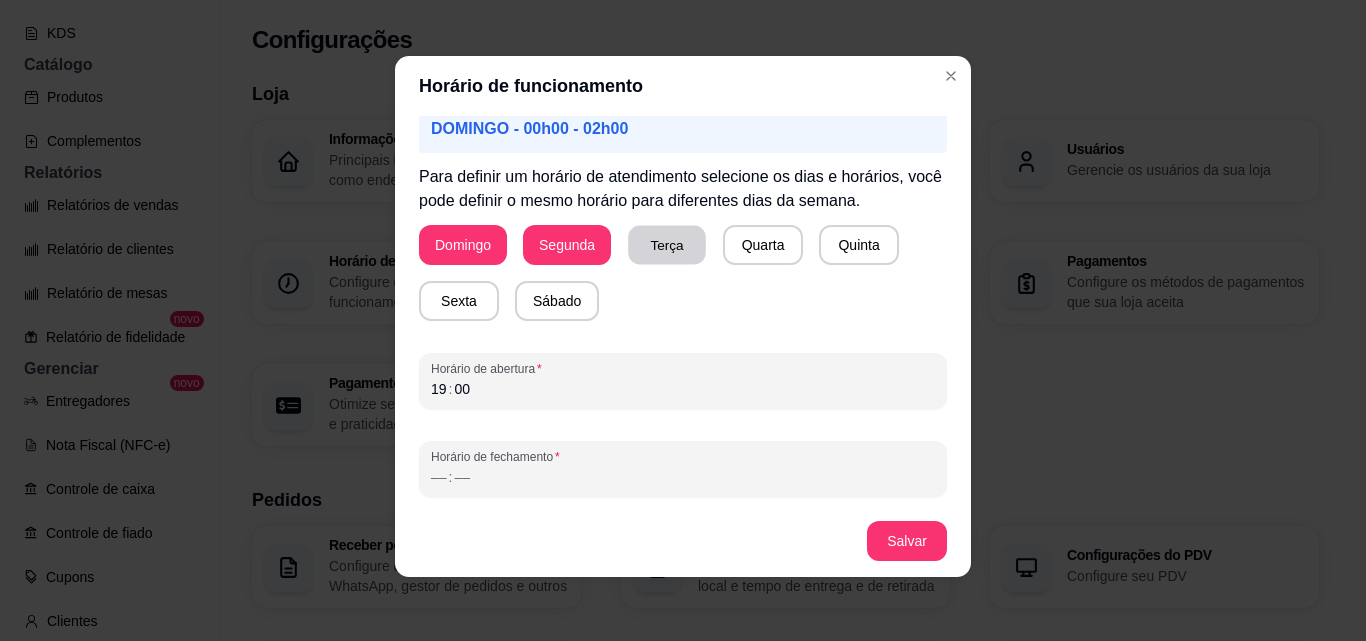 click on "Terça" at bounding box center (667, 245) 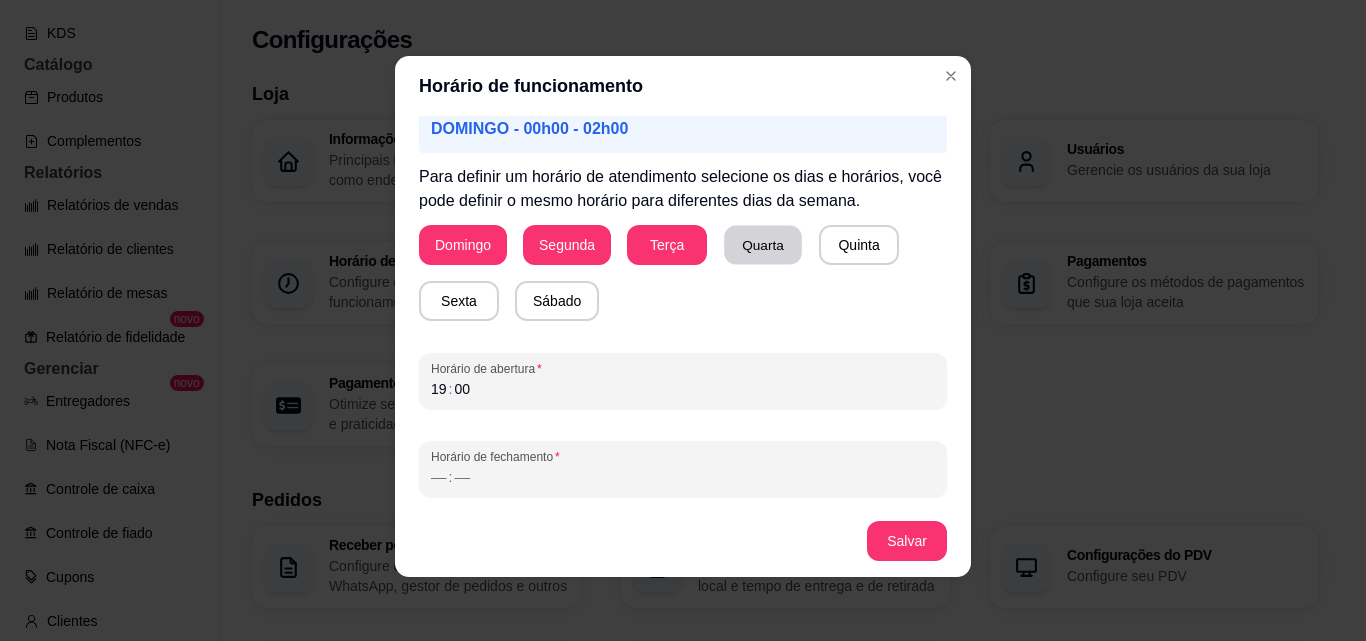 click on "Quarta" at bounding box center (763, 245) 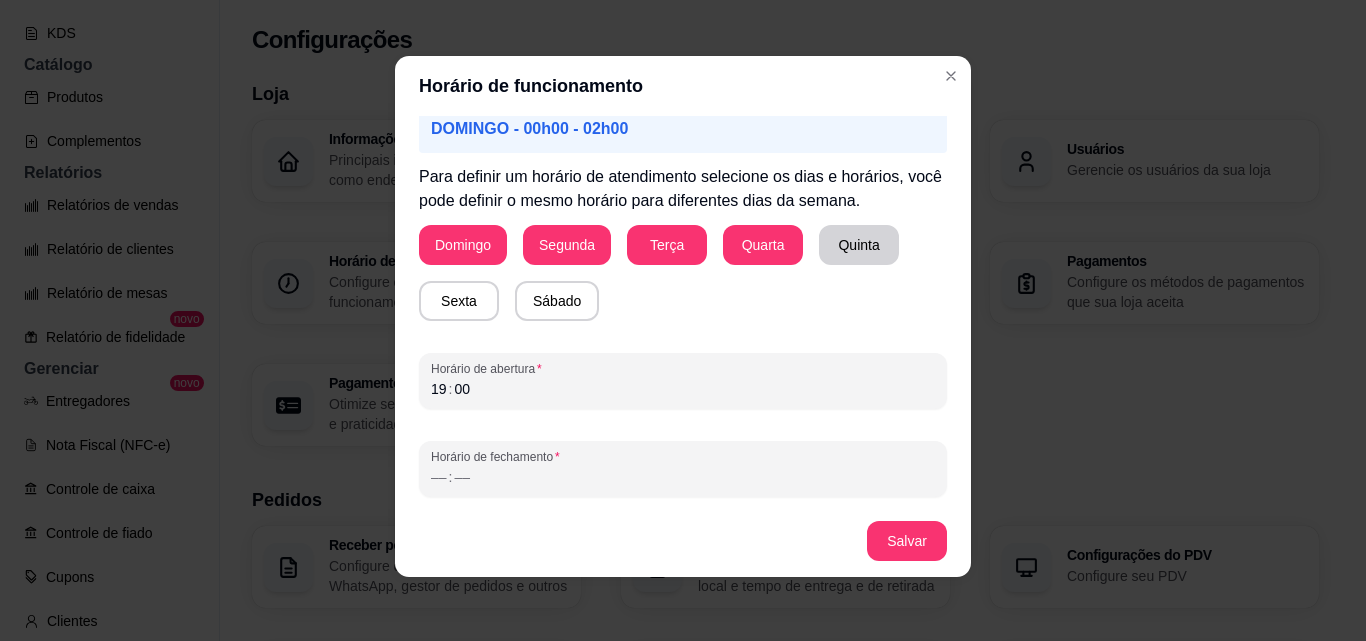 click on "Quinta" at bounding box center [859, 245] 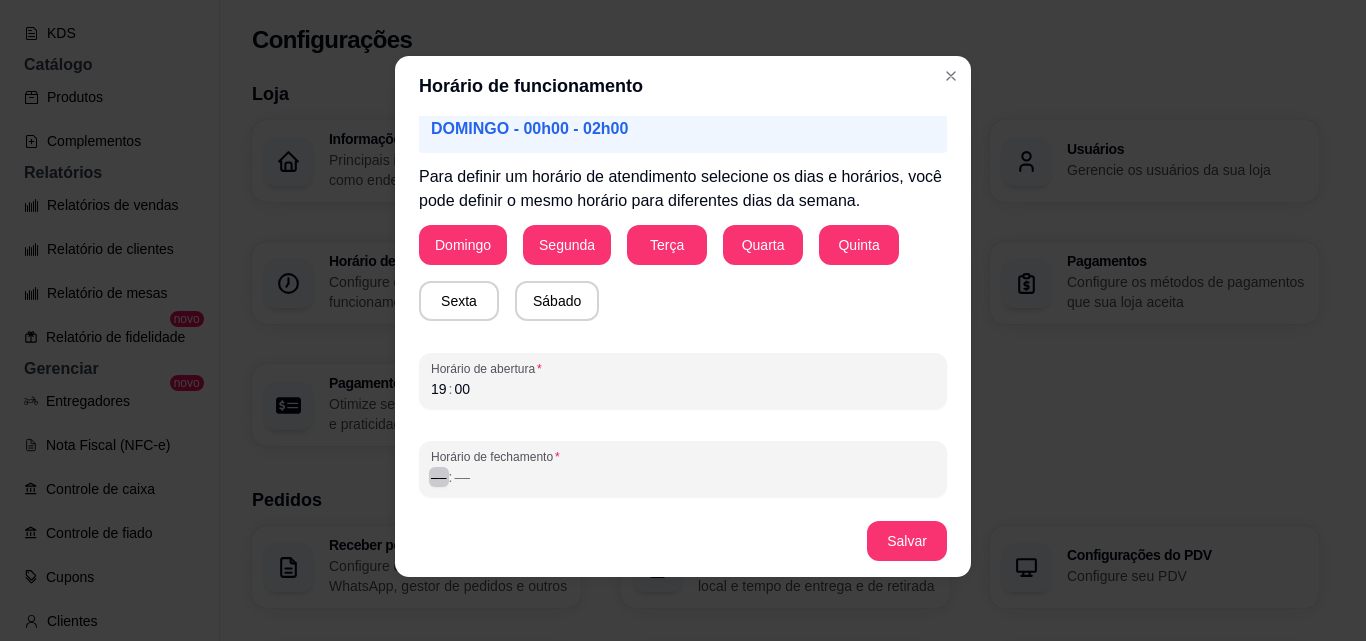 click on "–– : ––" at bounding box center [683, 477] 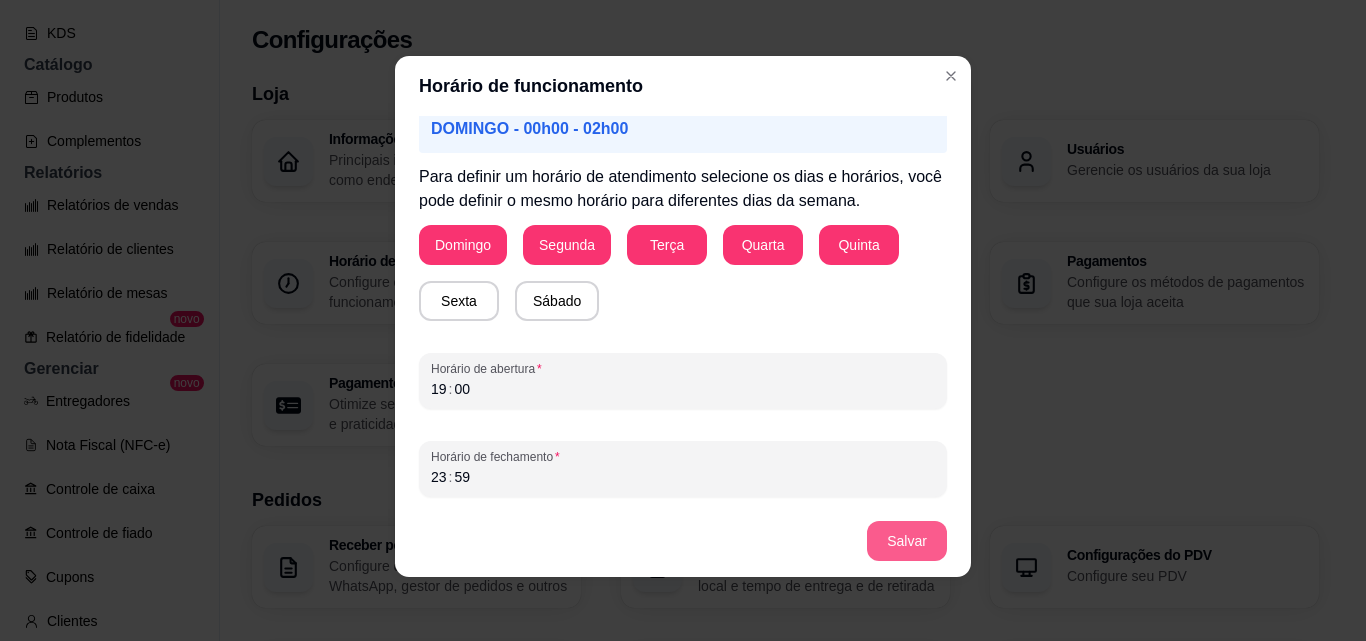 click on "Salvar" at bounding box center [907, 541] 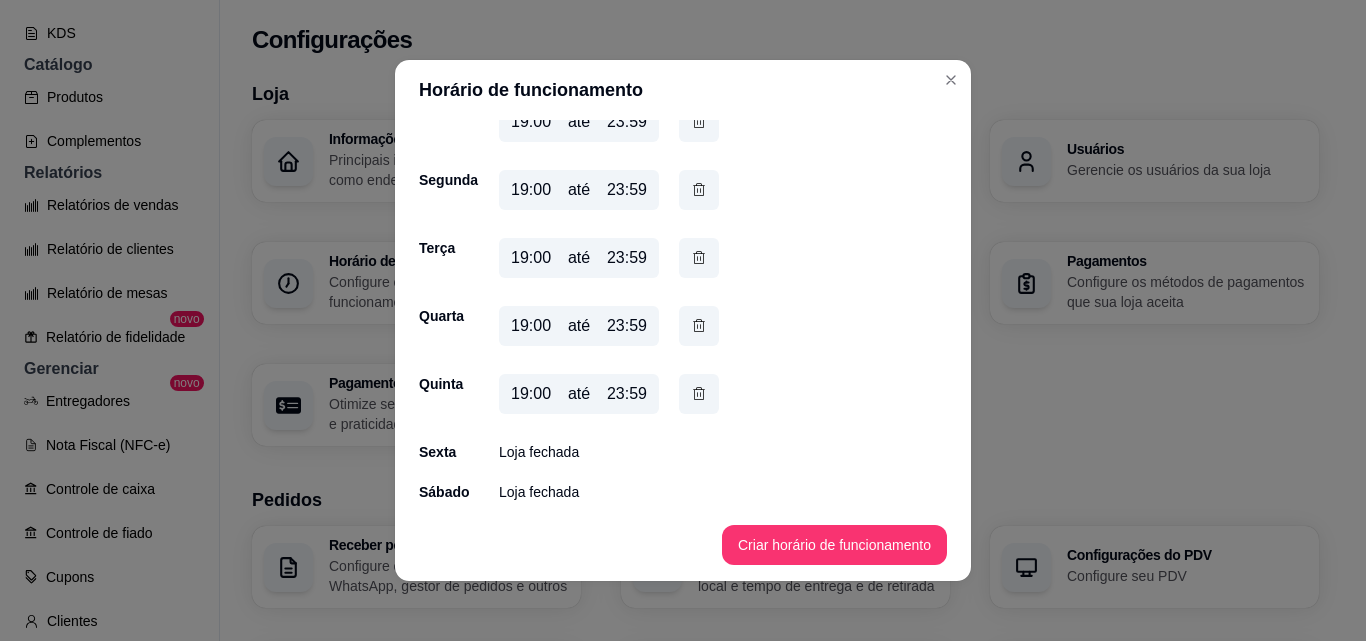 scroll, scrollTop: 111, scrollLeft: 0, axis: vertical 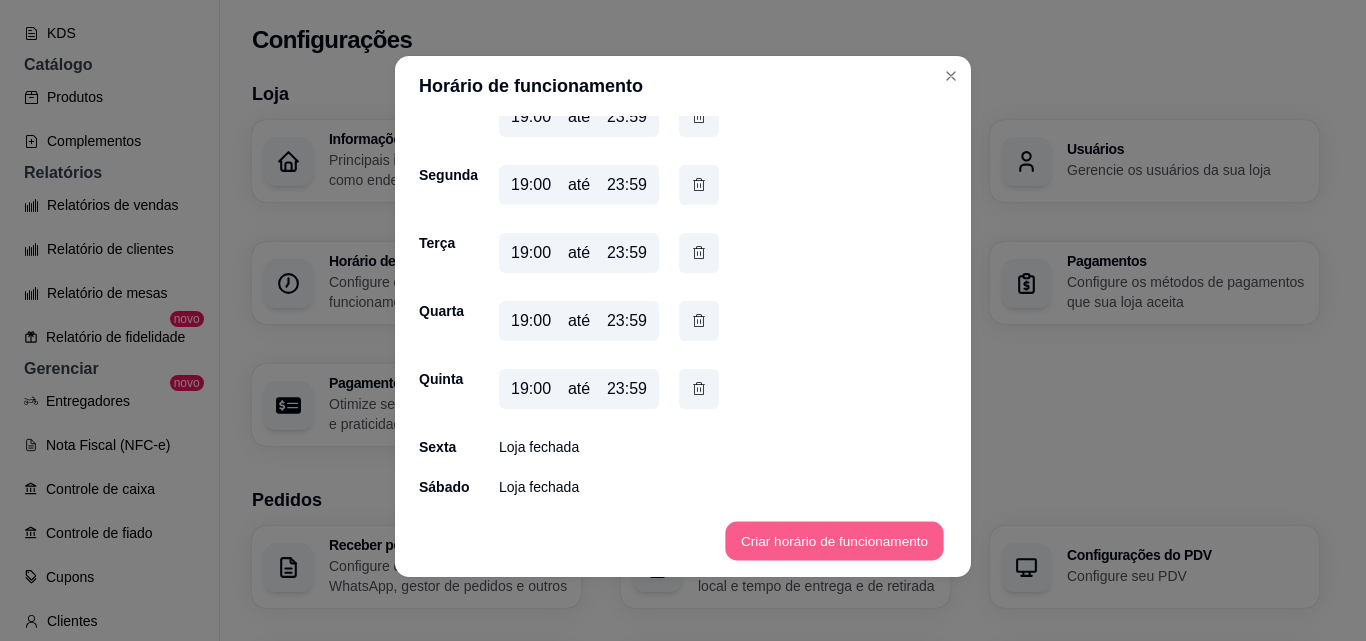 click on "Criar horário de funcionamento" at bounding box center (834, 541) 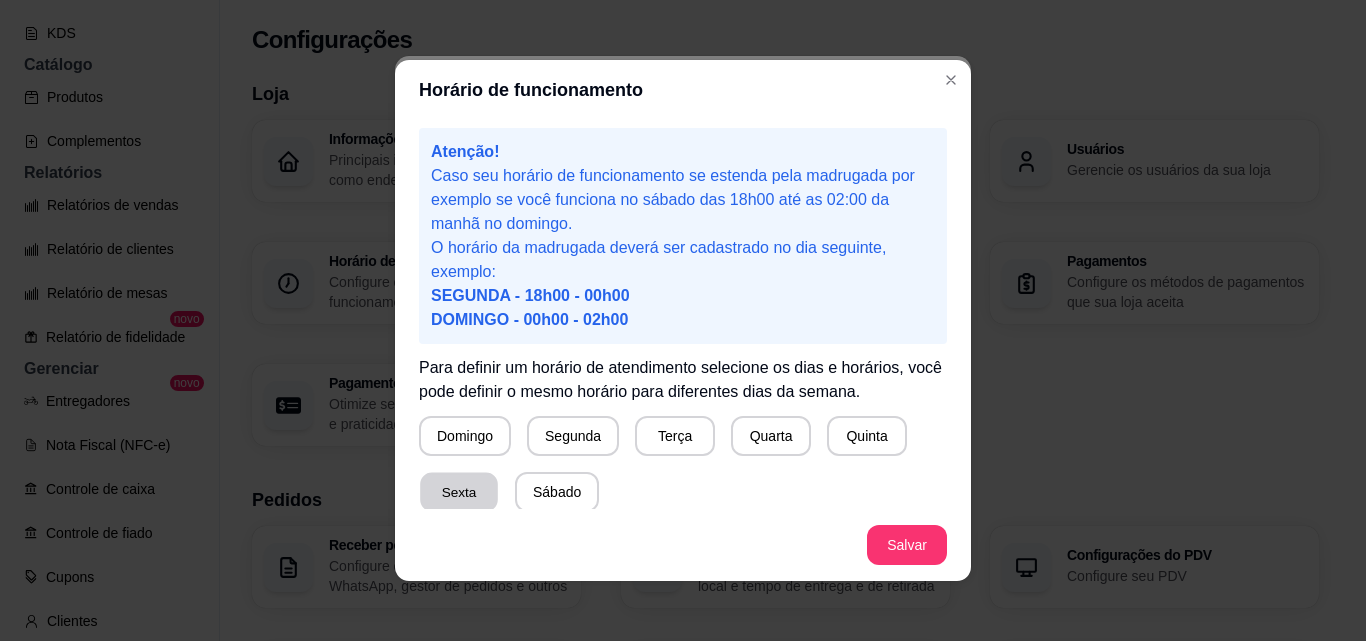 click on "Sexta" at bounding box center [459, 492] 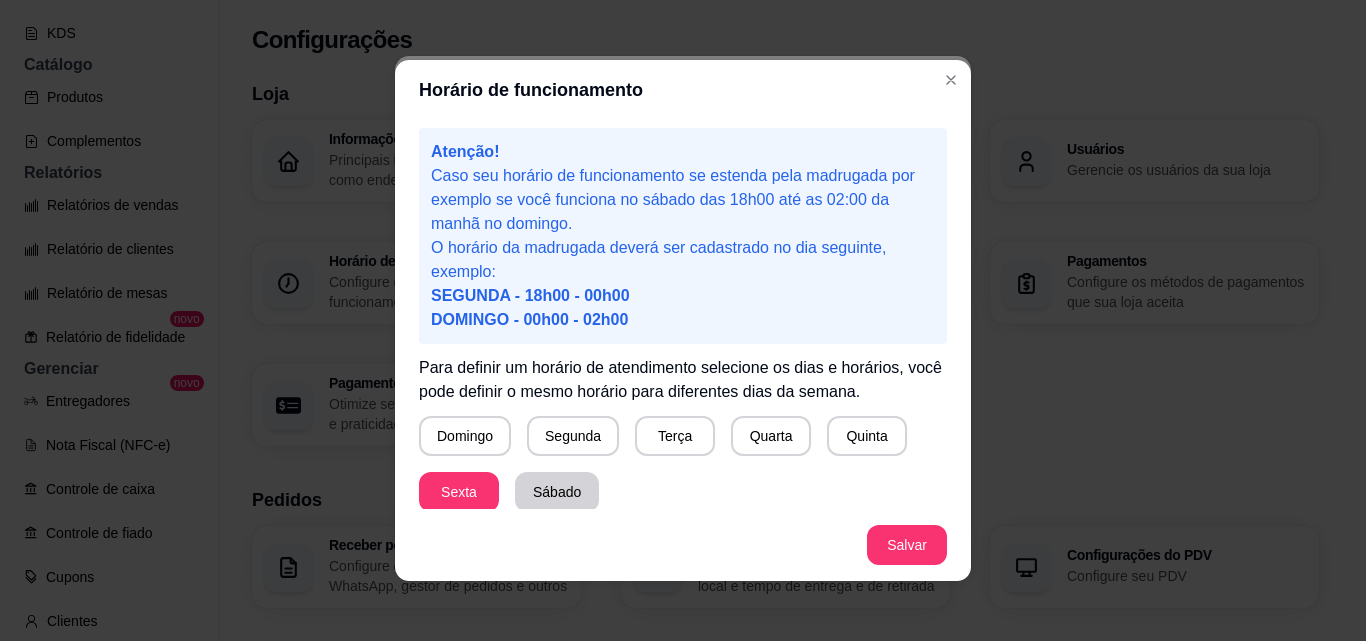 click on "Sábado" at bounding box center (557, 492) 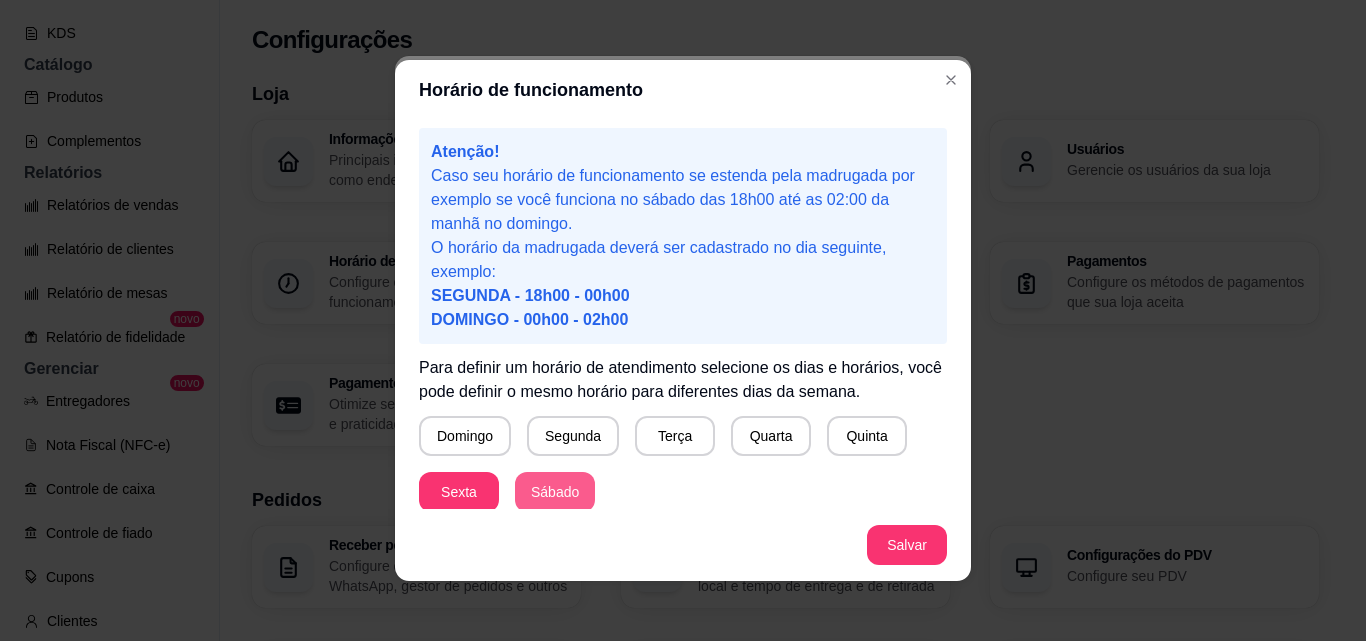 scroll, scrollTop: 187, scrollLeft: 0, axis: vertical 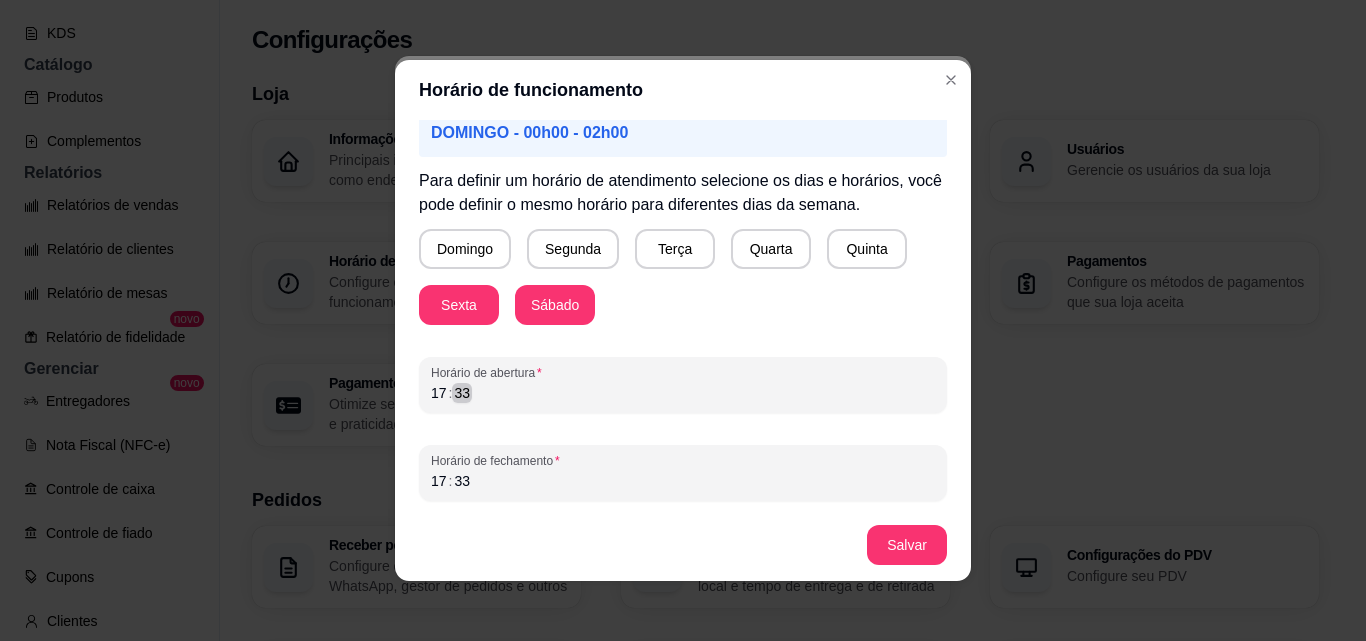 click on "[TIME]" at bounding box center [683, 393] 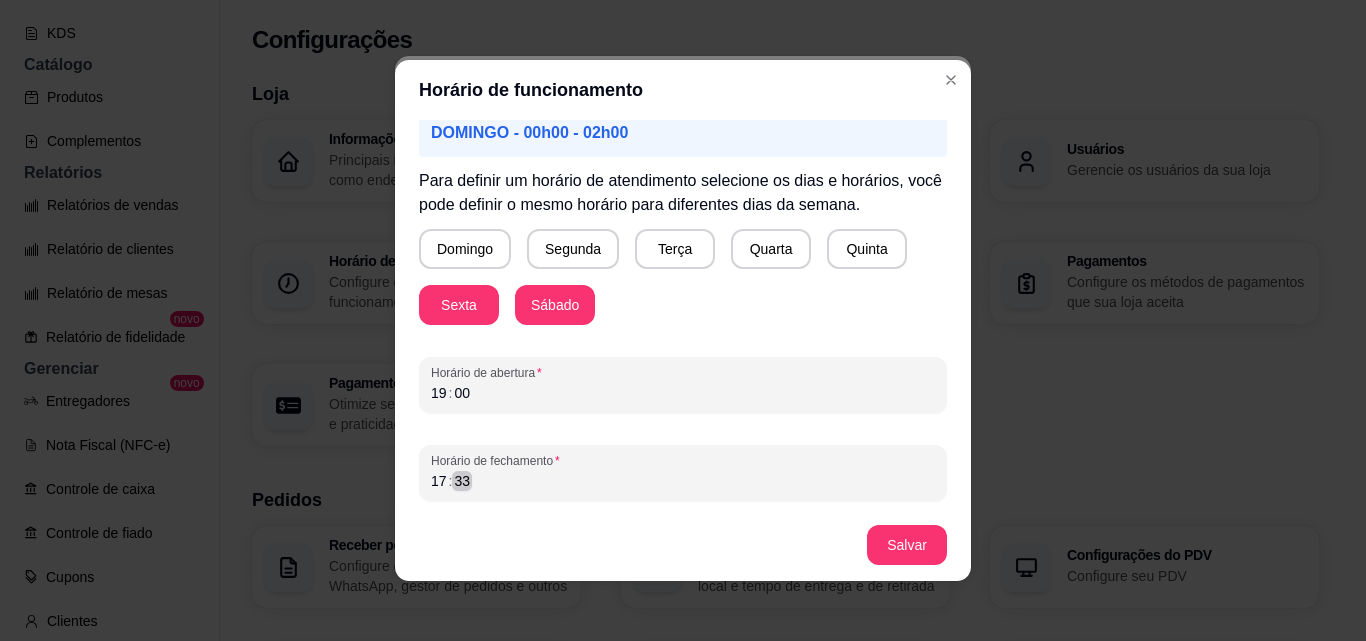 click on "[TIME]" at bounding box center [683, 481] 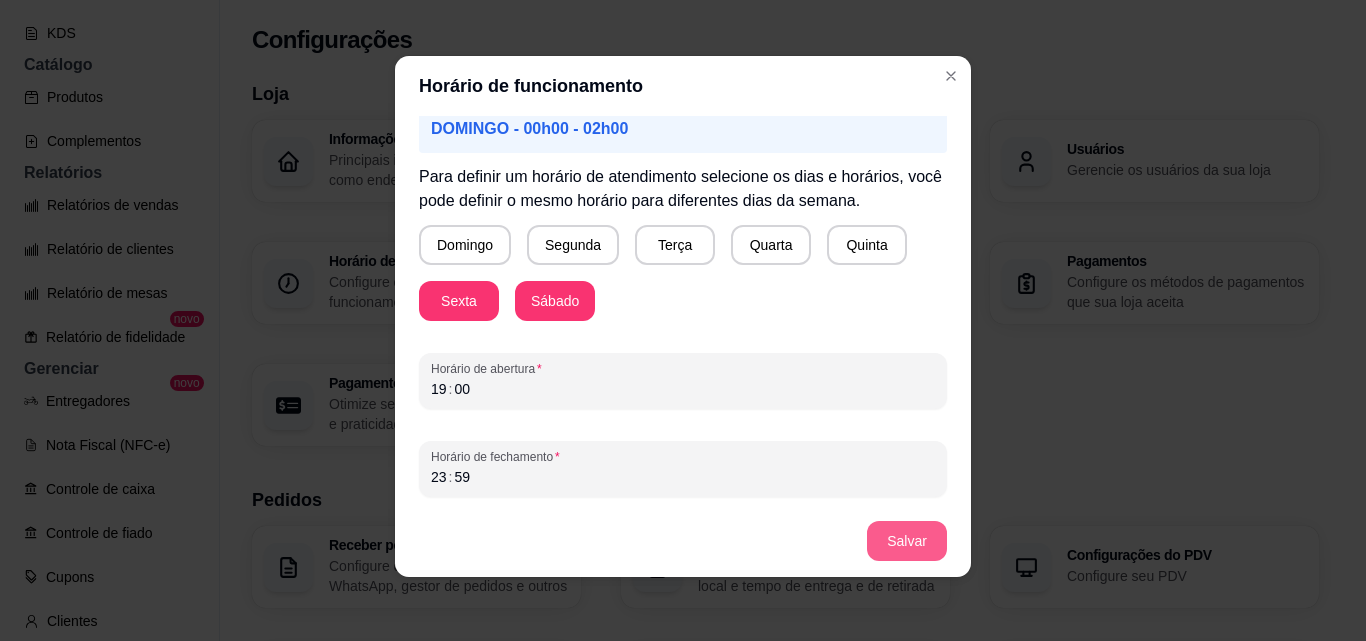 click on "Salvar" at bounding box center (907, 541) 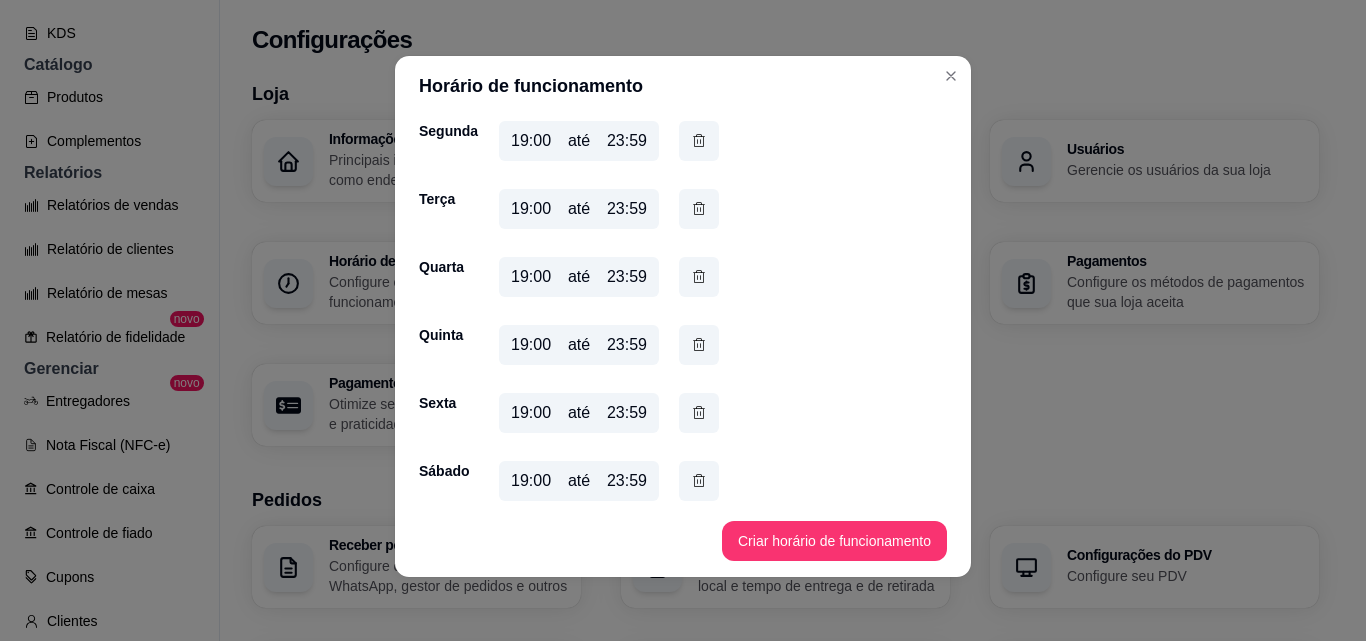 scroll, scrollTop: 167, scrollLeft: 0, axis: vertical 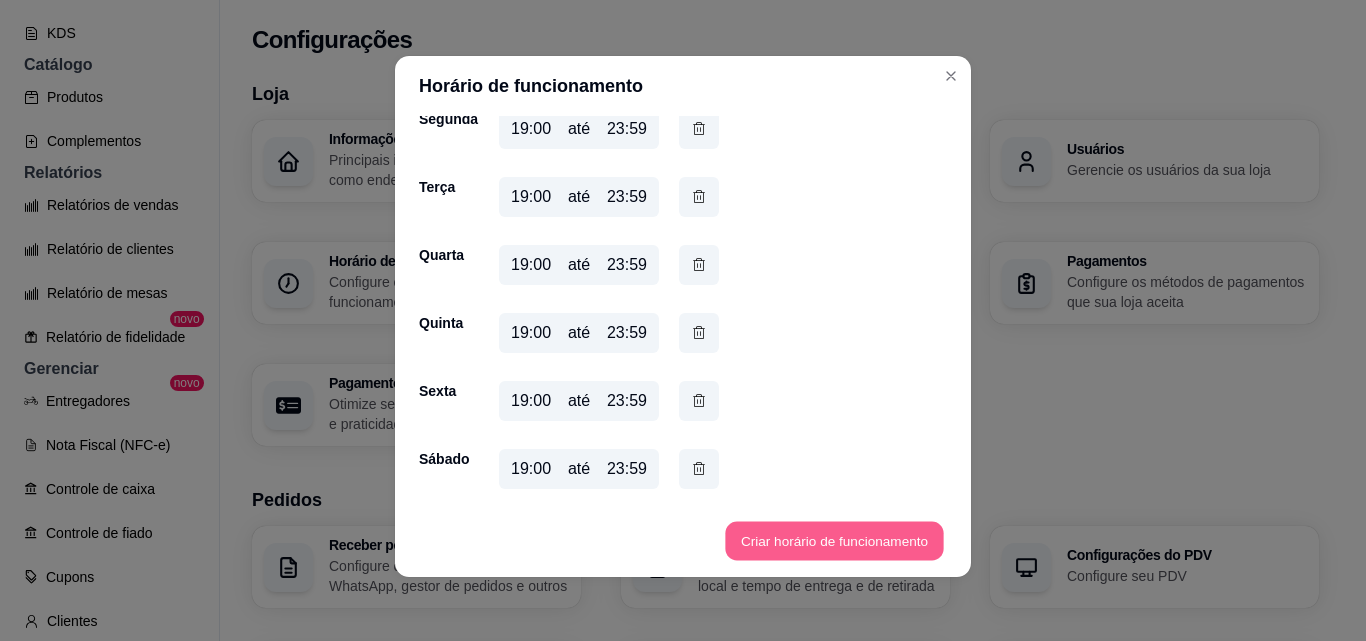 click on "Criar horário de funcionamento" at bounding box center [834, 541] 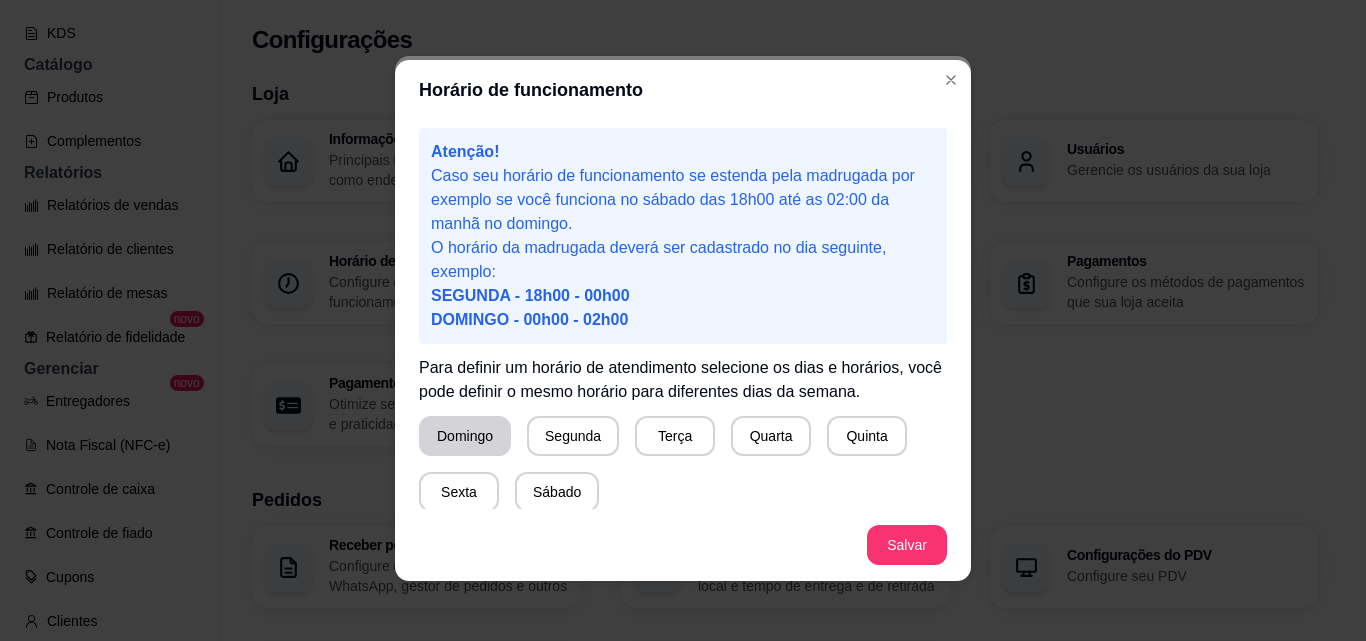 click on "Domingo" at bounding box center [465, 436] 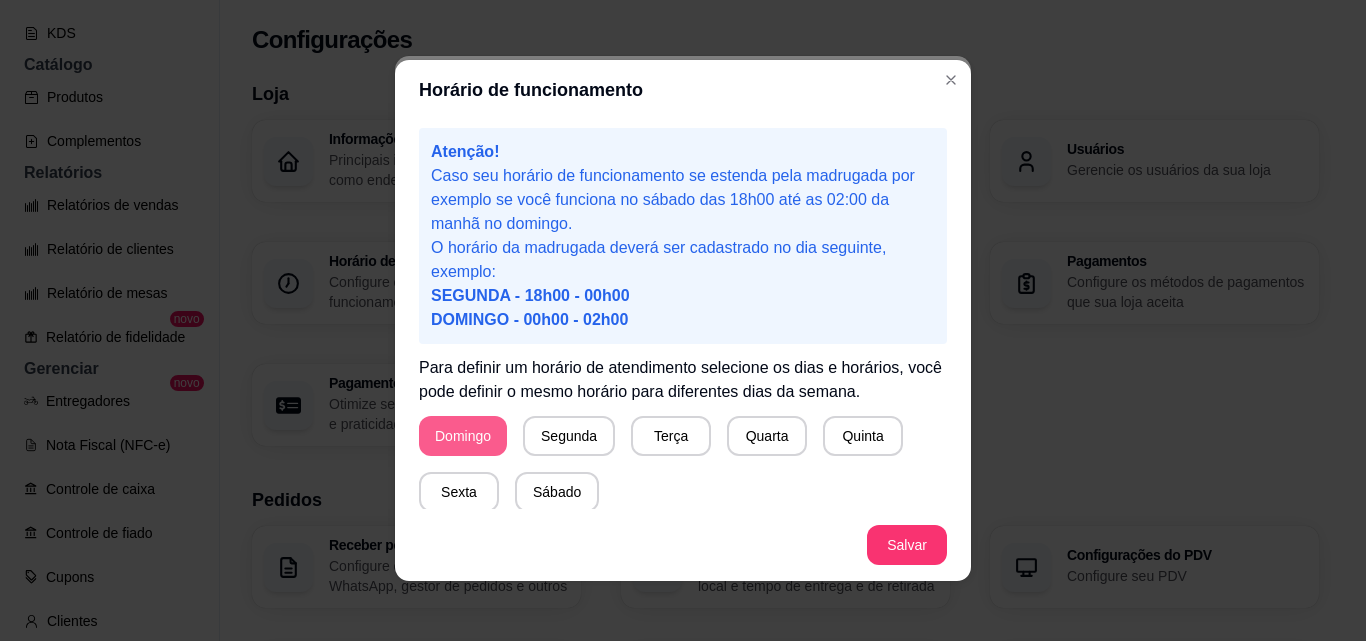 scroll, scrollTop: 187, scrollLeft: 0, axis: vertical 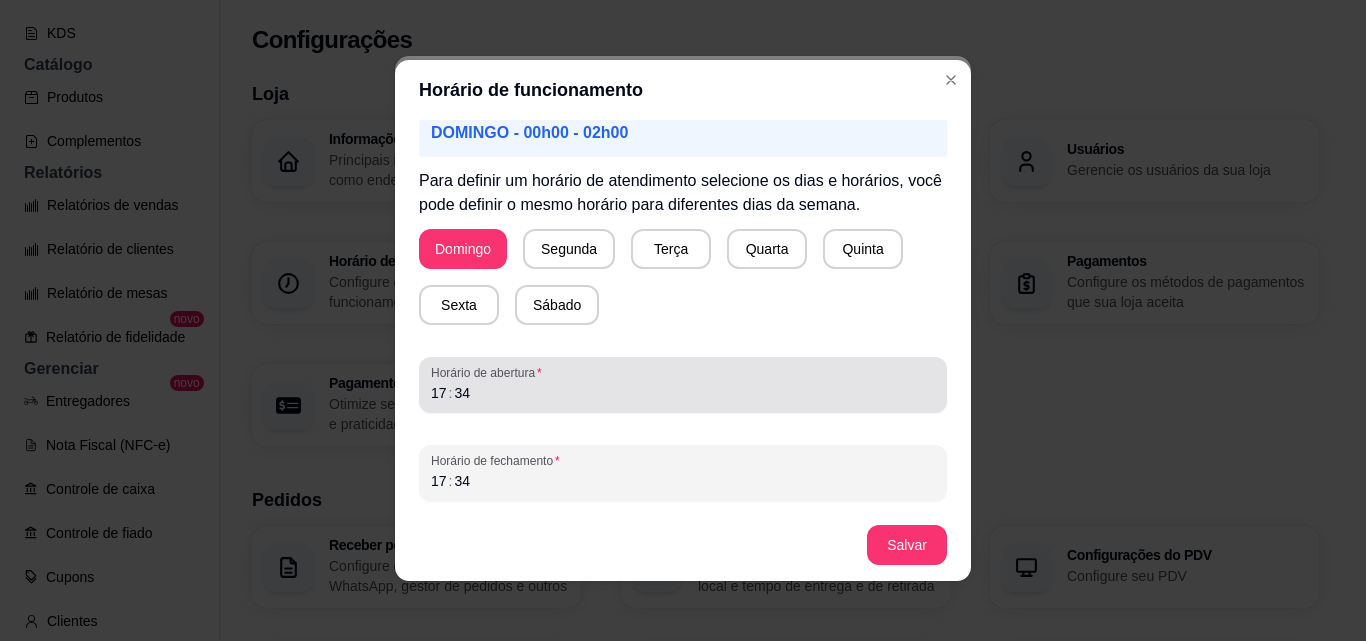 click on "Horário de abertura" at bounding box center (683, 373) 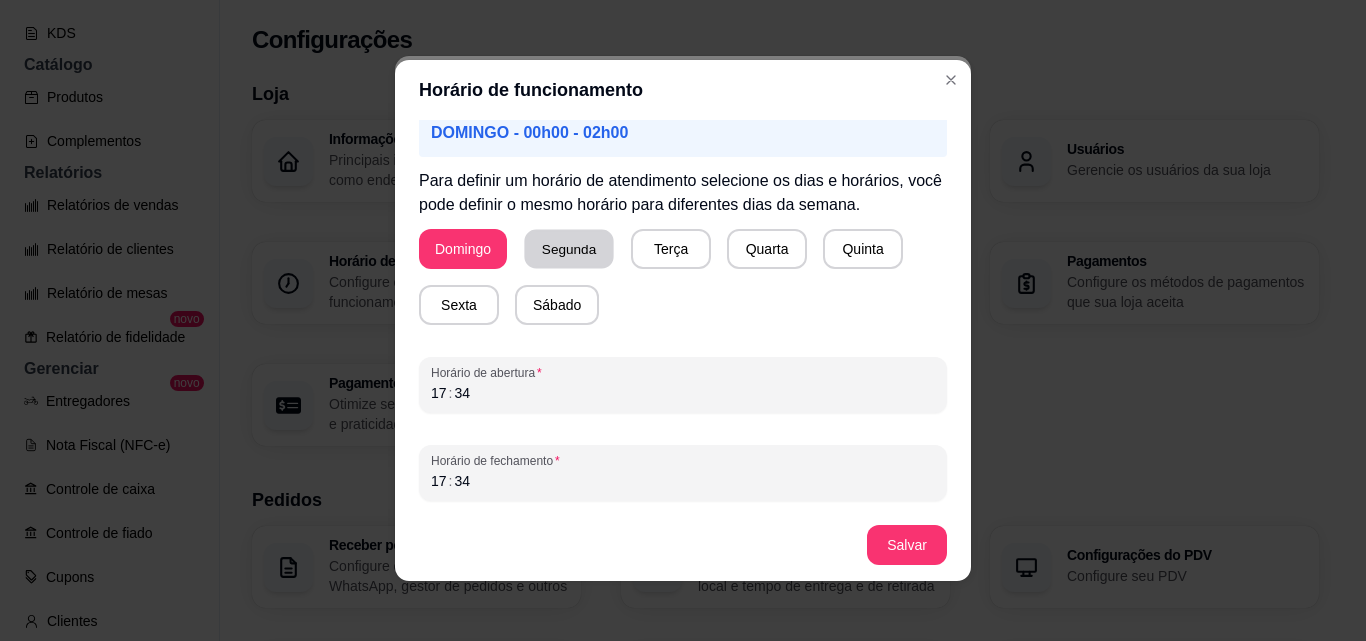 click on "Segunda" at bounding box center (568, 249) 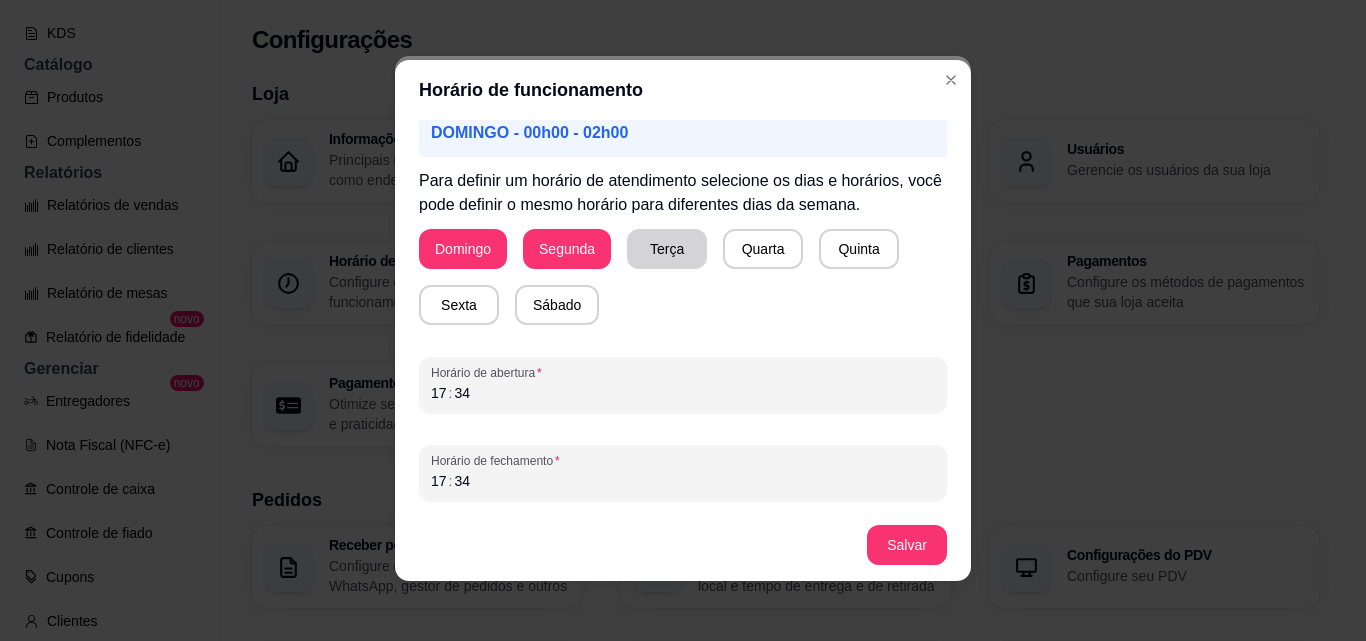 click on "Terça" at bounding box center (667, 249) 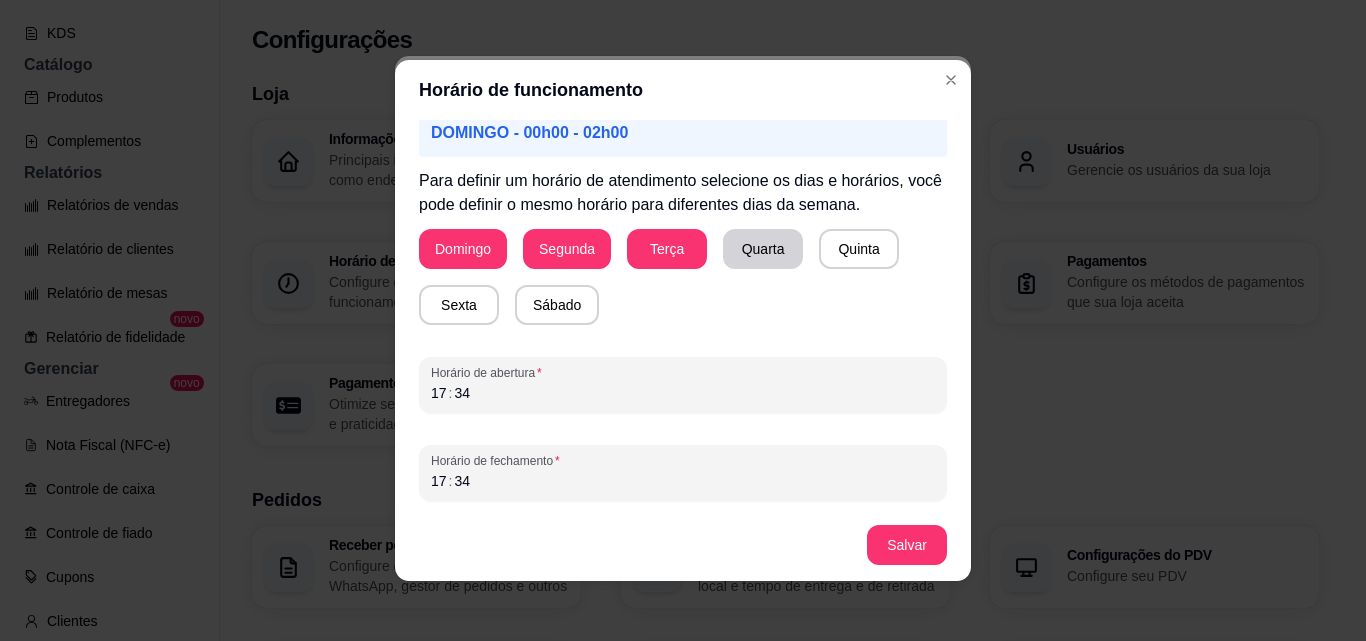 click on "Quarta" at bounding box center [763, 249] 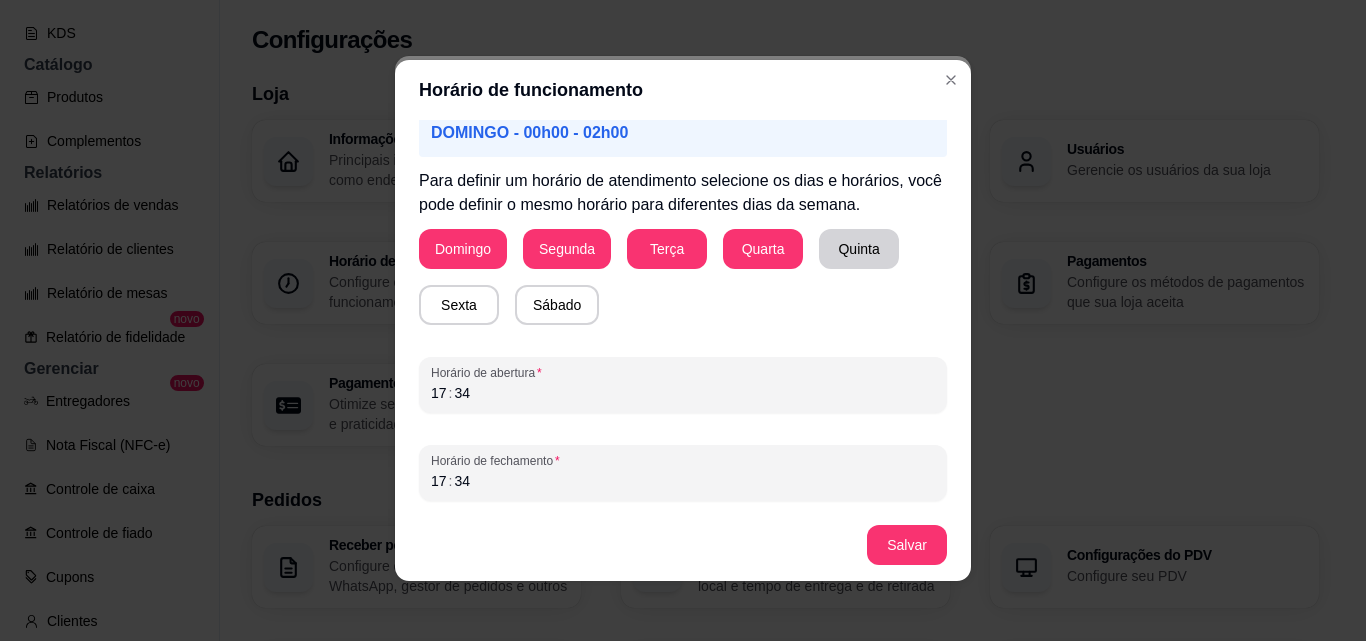 click on "Quinta" at bounding box center [859, 249] 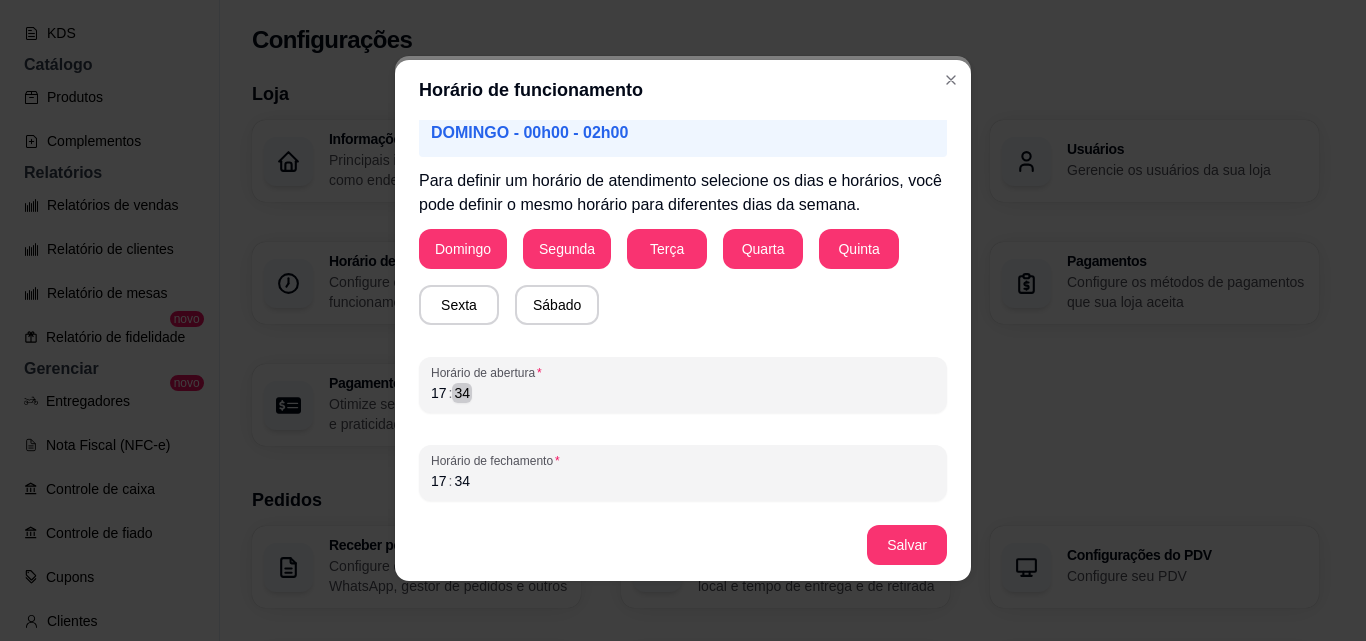 click on "17 : 34" at bounding box center (683, 393) 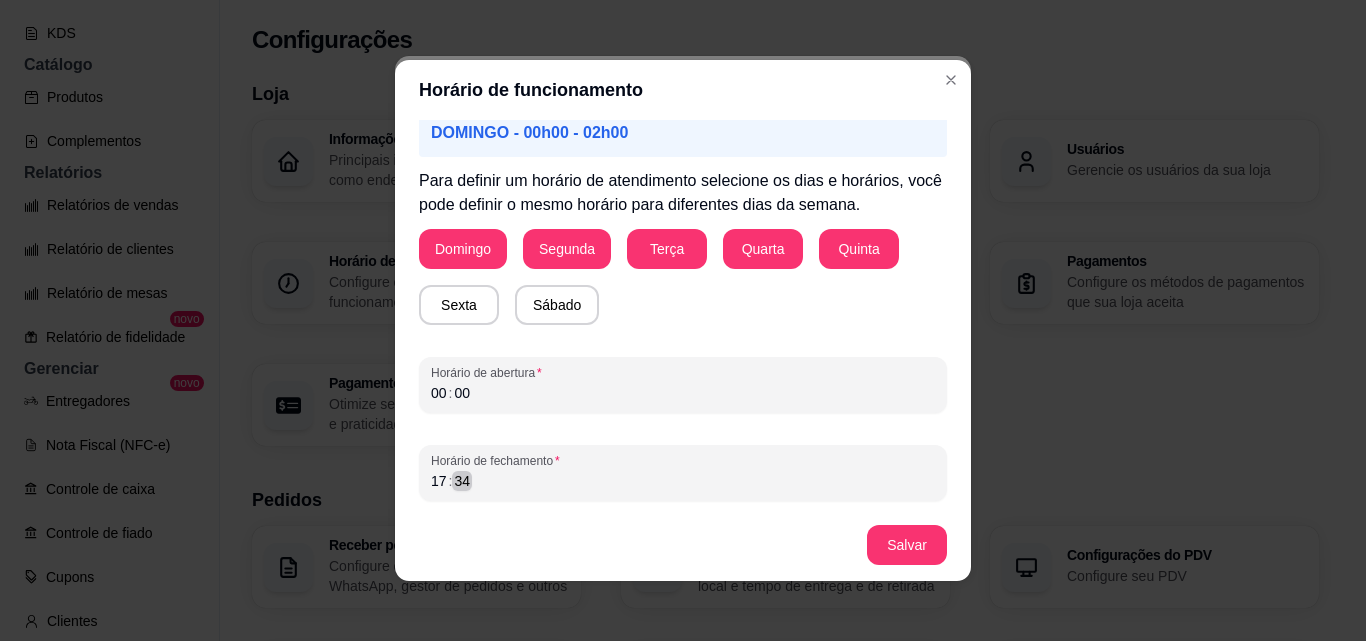 click on "17 : 34" at bounding box center (683, 481) 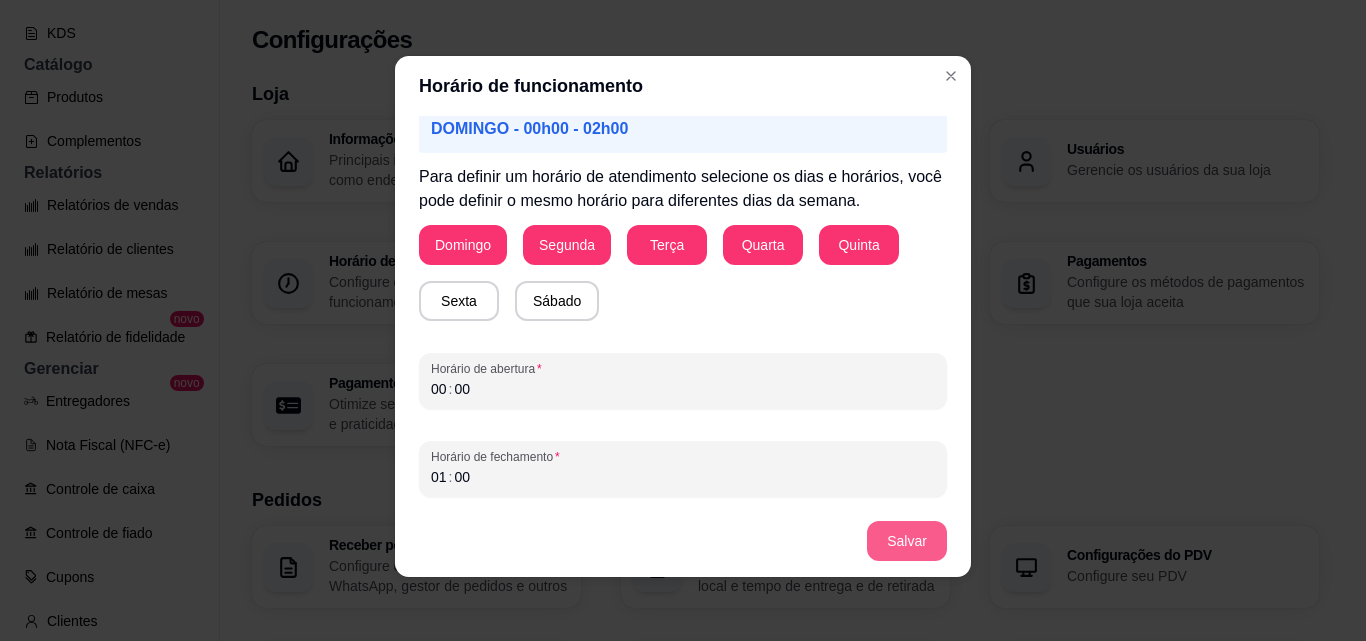 click on "Salvar" at bounding box center [907, 541] 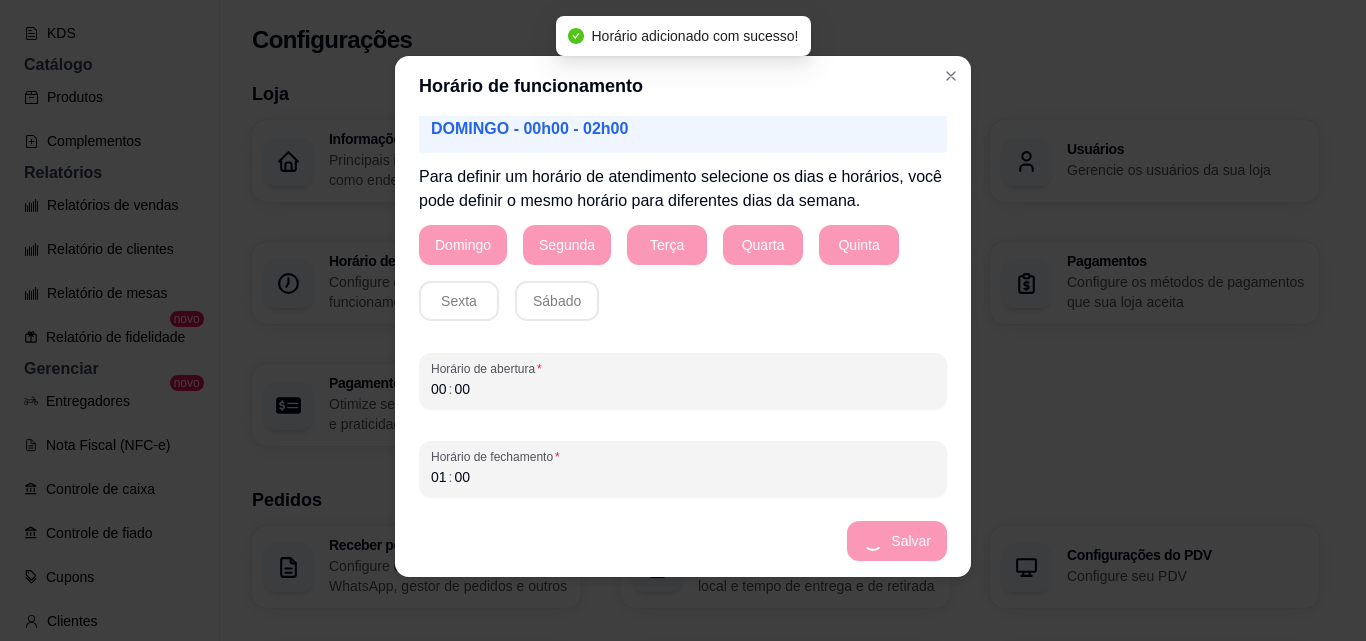 scroll, scrollTop: 215, scrollLeft: 0, axis: vertical 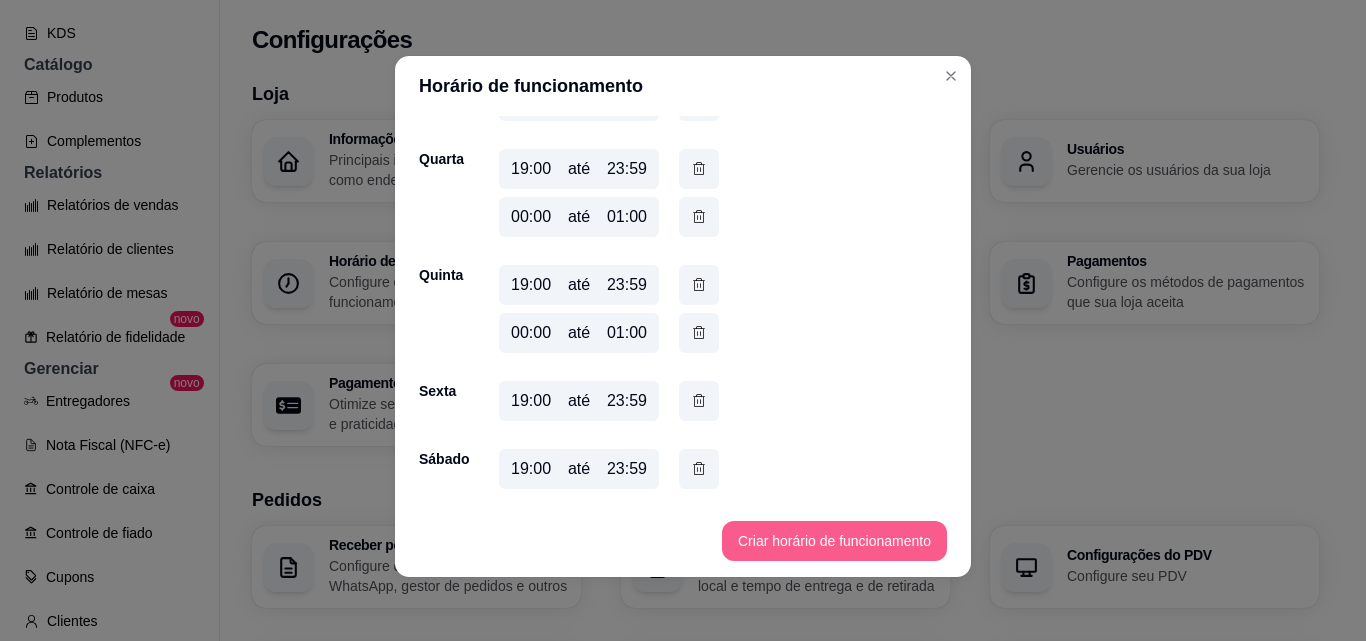 click on "Criar horário de funcionamento" at bounding box center [834, 541] 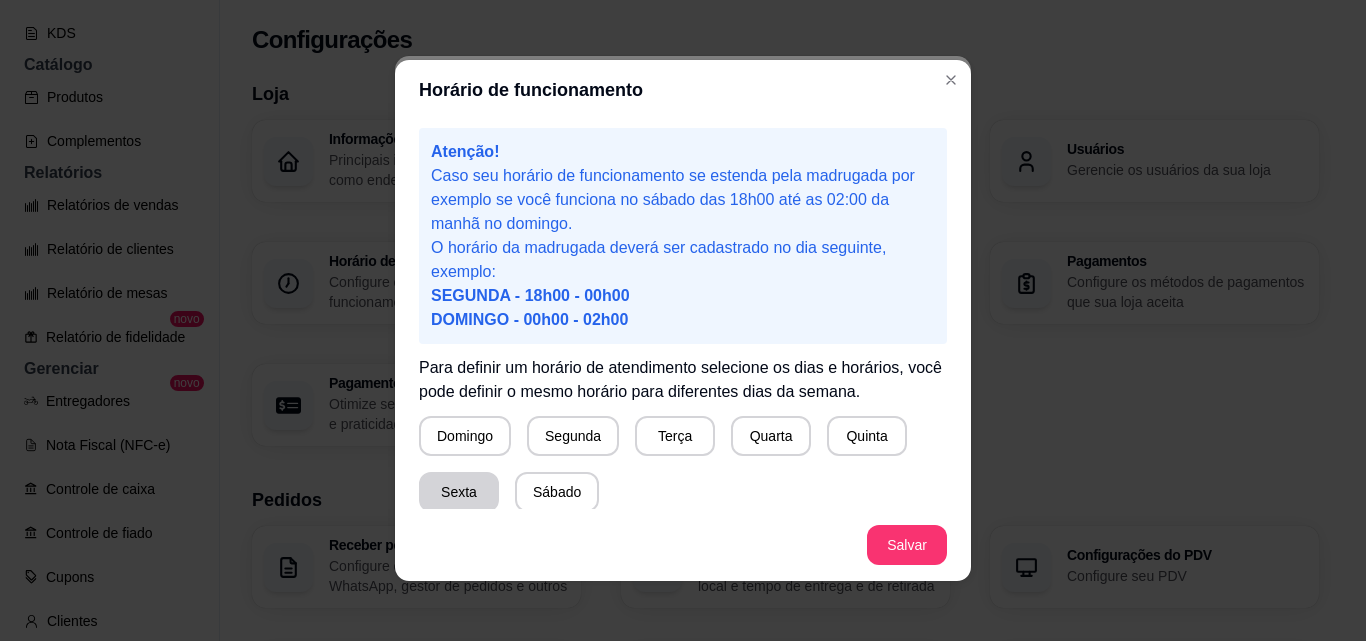 click on "Sexta" at bounding box center (459, 492) 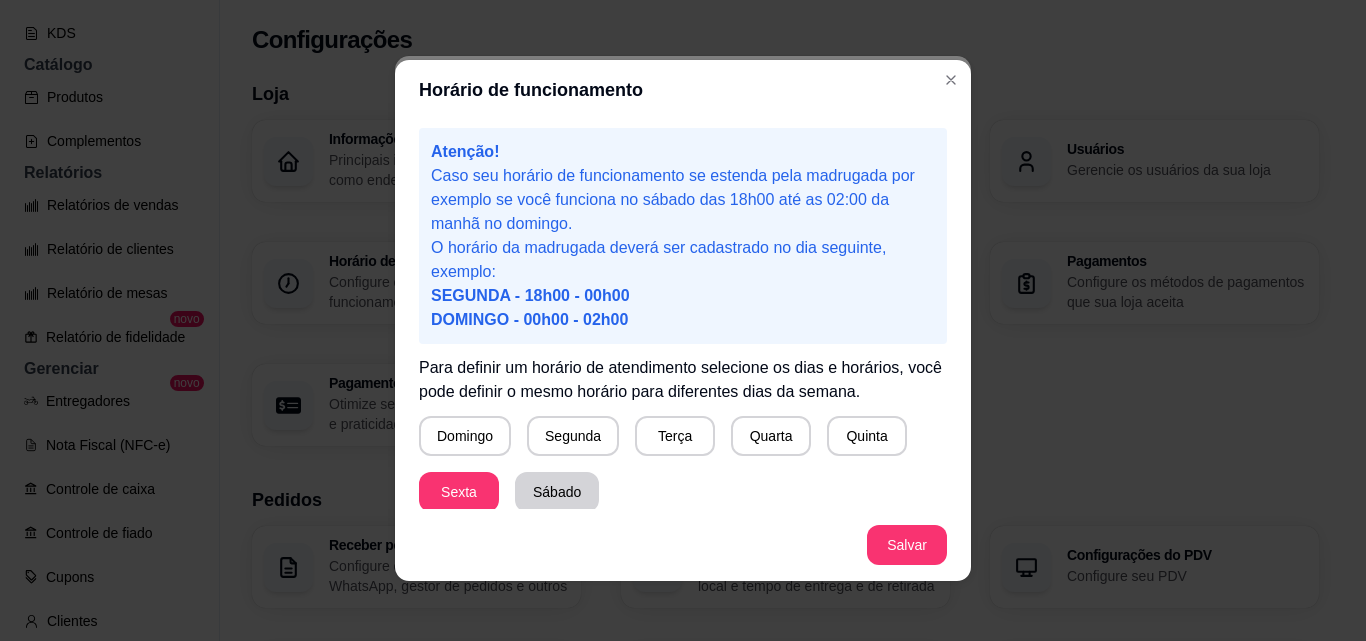 click on "Sábado" at bounding box center [557, 492] 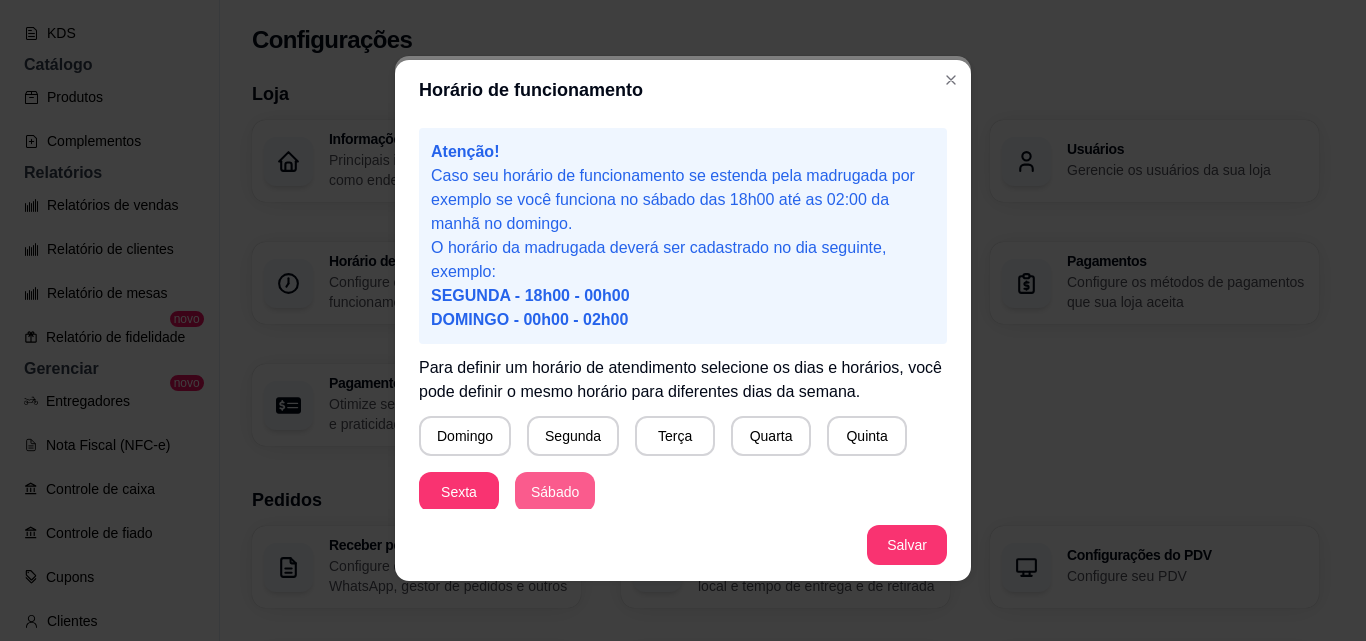 scroll, scrollTop: 187, scrollLeft: 0, axis: vertical 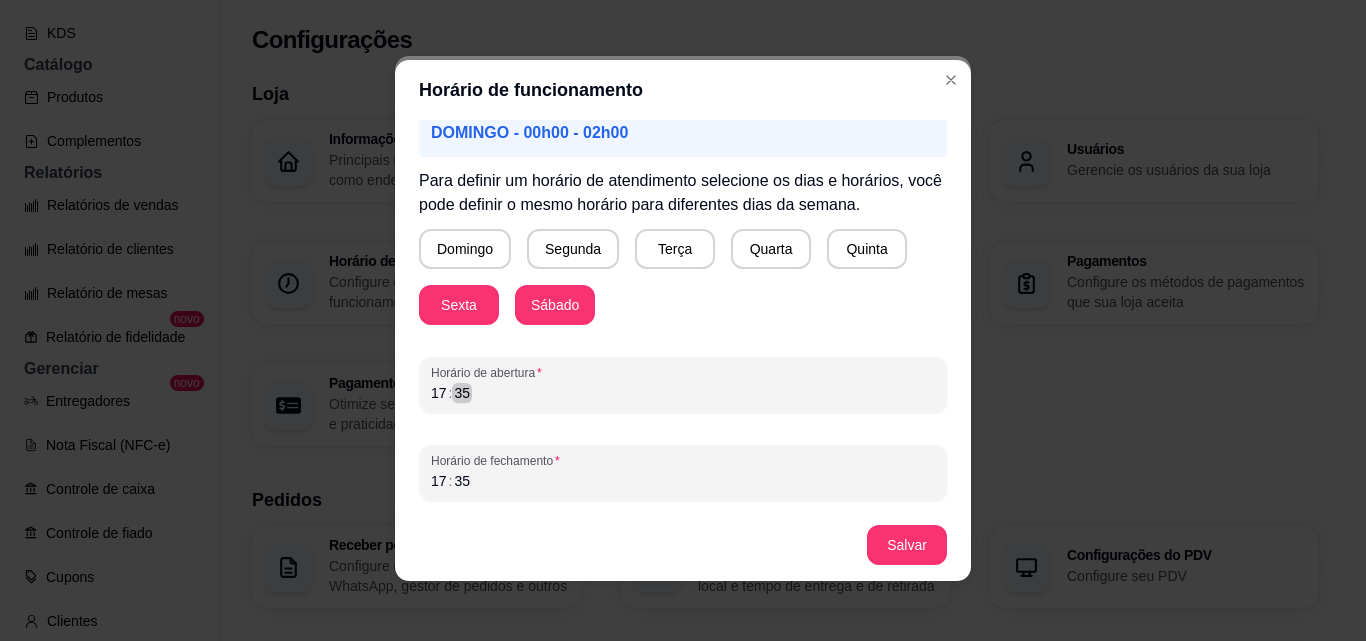 click on ": [TIME]" at bounding box center (683, 393) 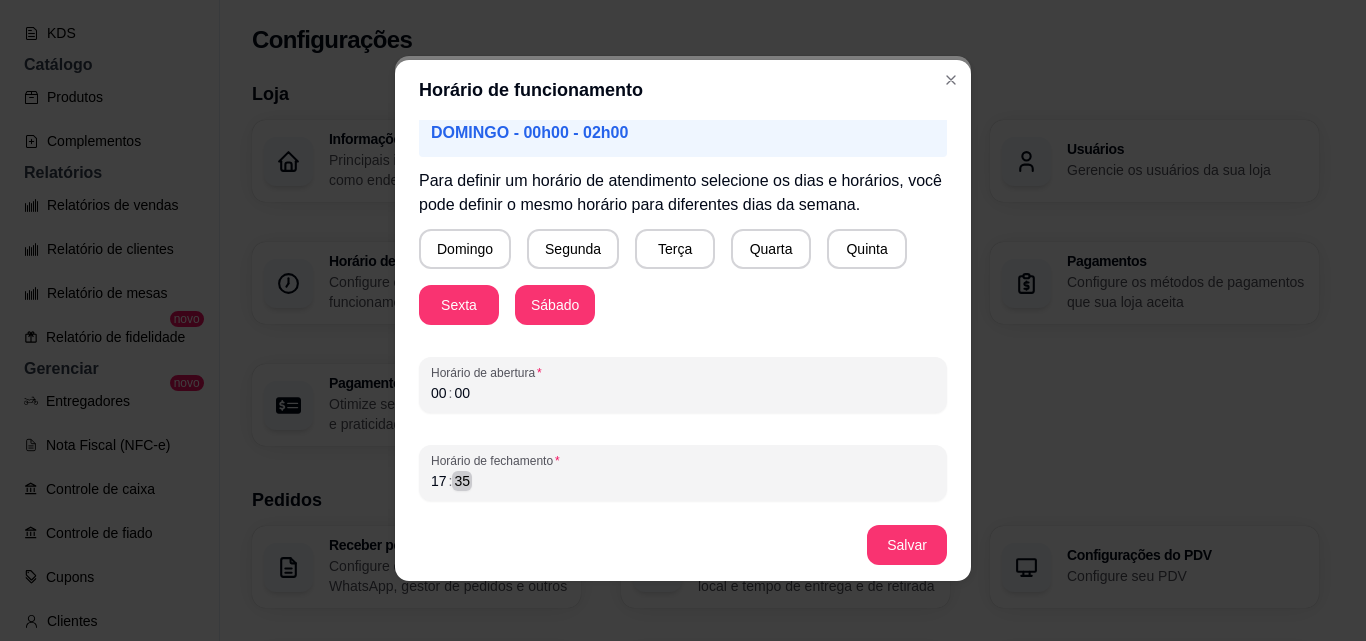 click on ": [TIME]" at bounding box center [683, 481] 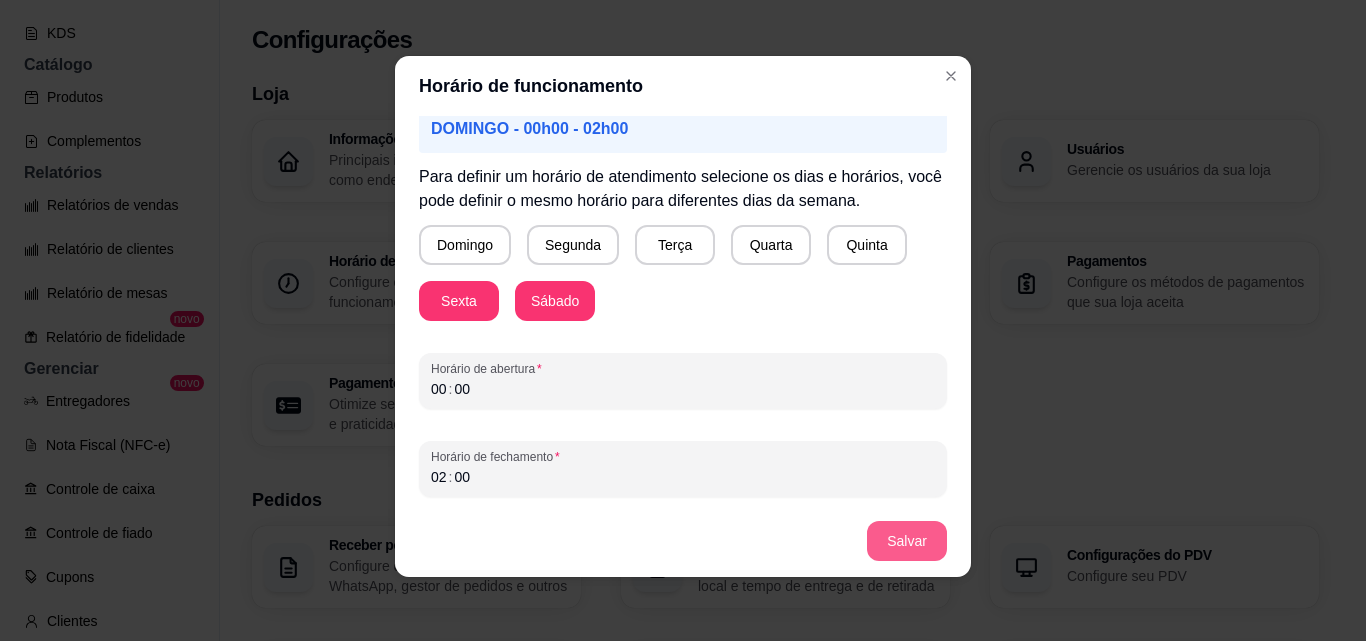 click on "Salvar" at bounding box center [907, 541] 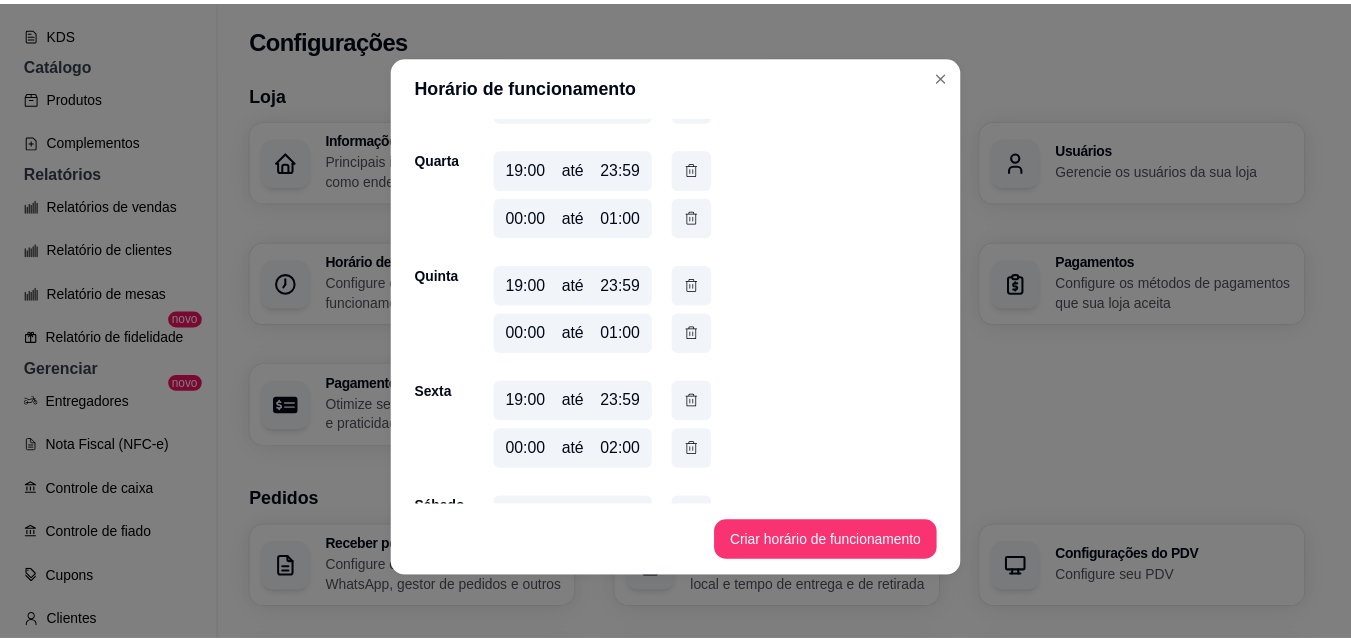 scroll, scrollTop: 503, scrollLeft: 0, axis: vertical 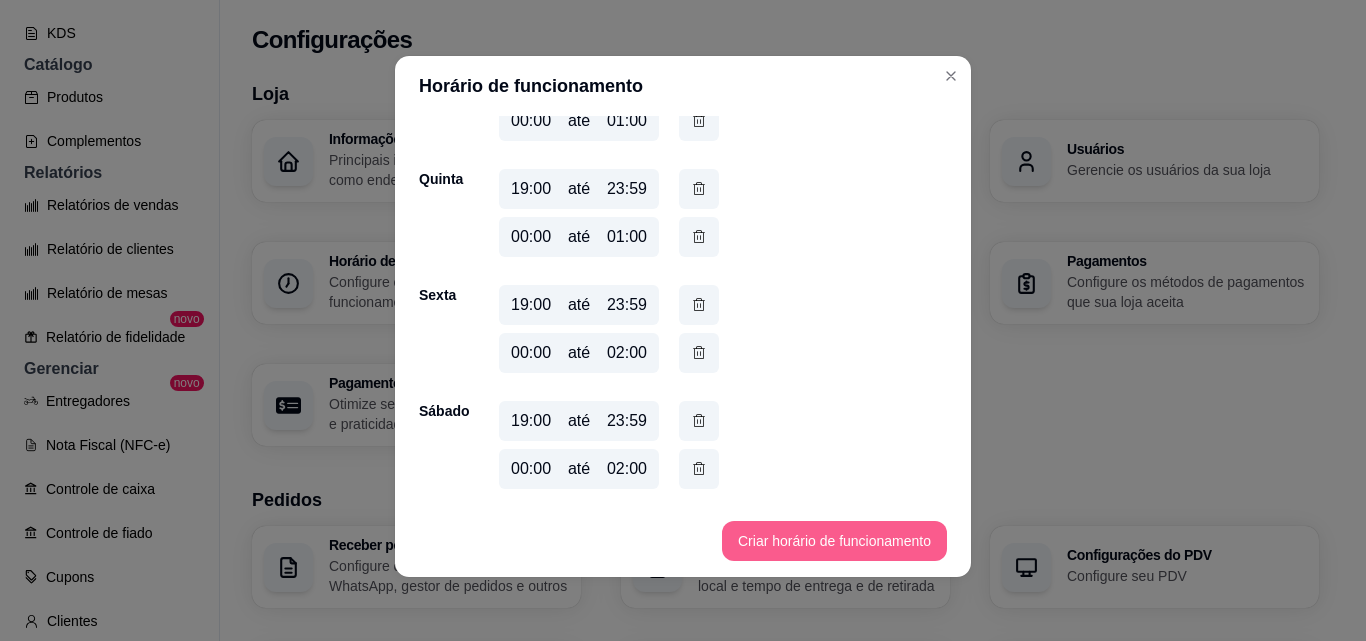 click on "Criar horário de funcionamento" at bounding box center [834, 541] 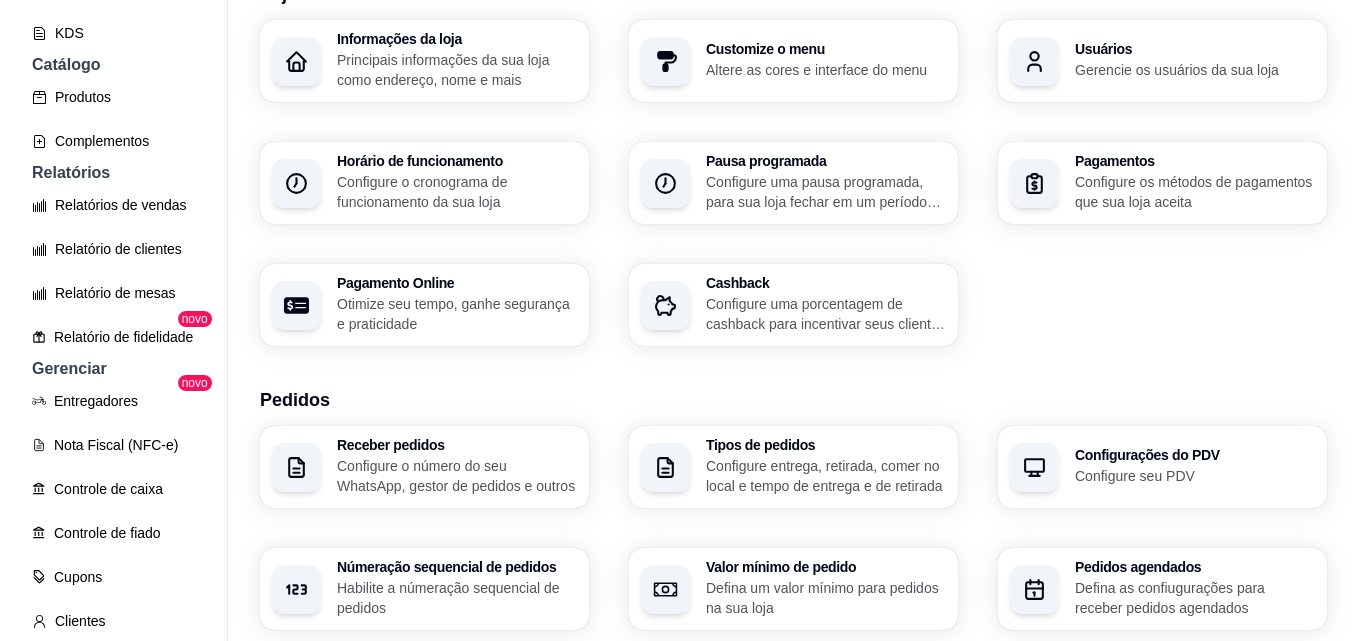 scroll, scrollTop: 200, scrollLeft: 0, axis: vertical 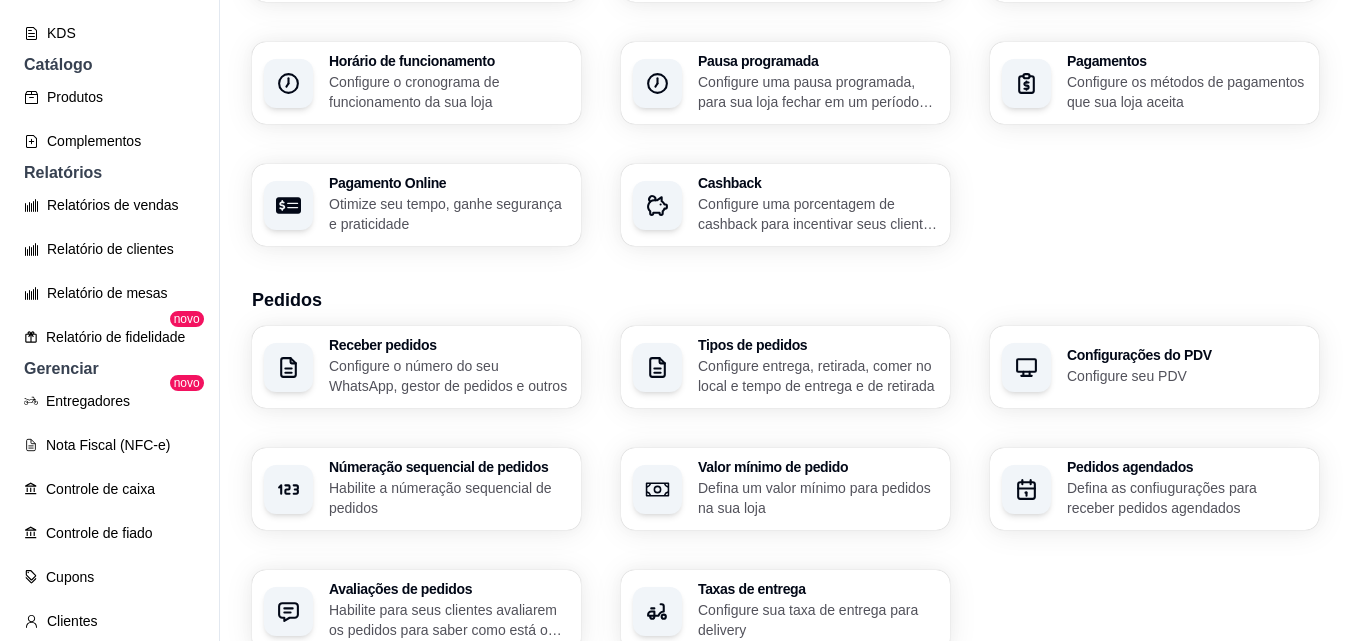 click on "Configure o número do seu WhatsApp, gestor de pedidos e outros" at bounding box center [449, 376] 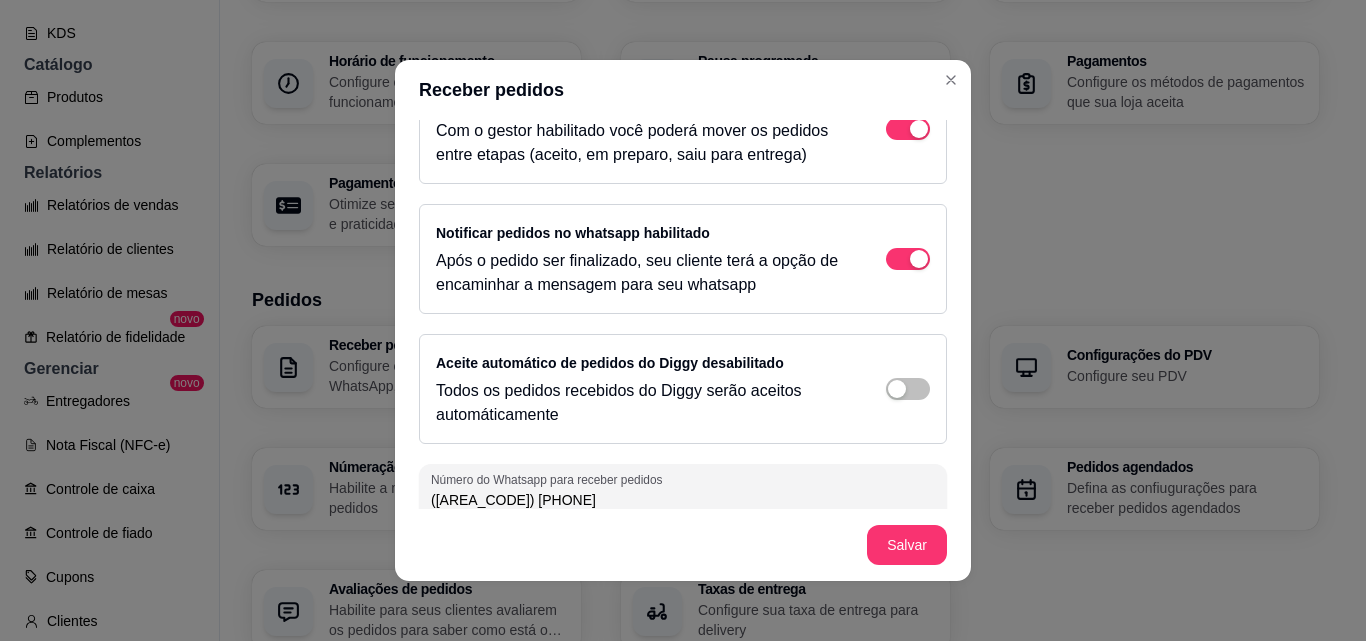 scroll, scrollTop: 203, scrollLeft: 0, axis: vertical 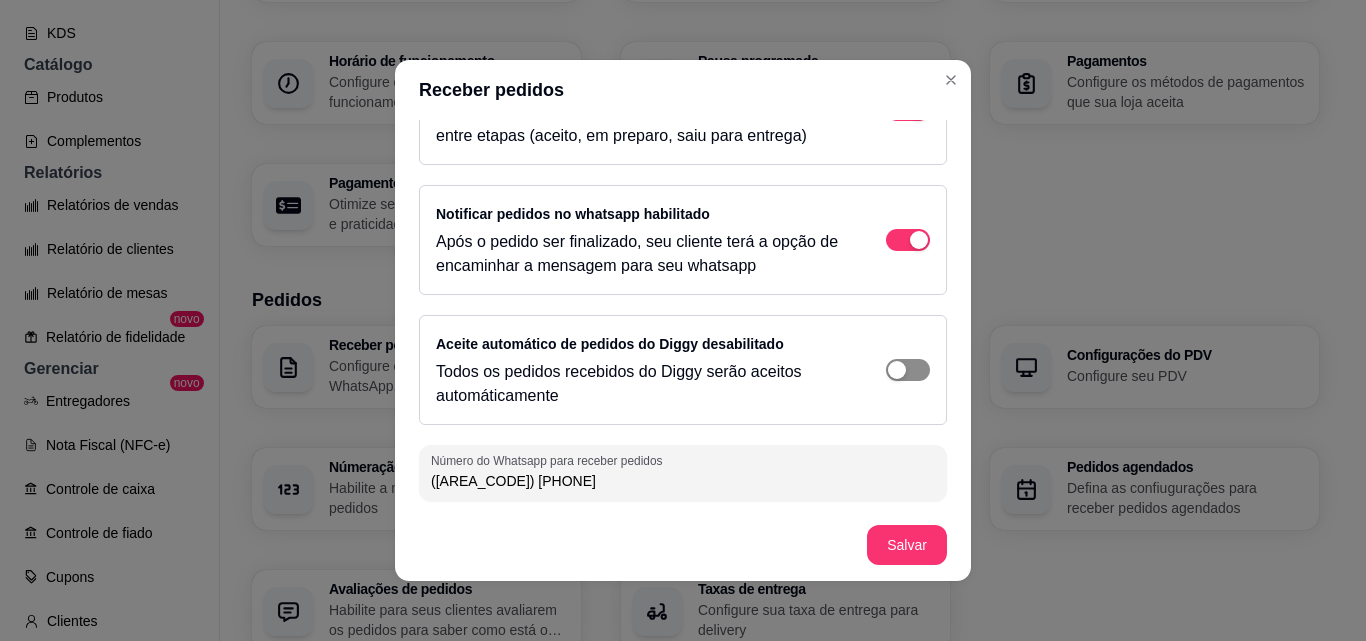 click at bounding box center (908, -20) 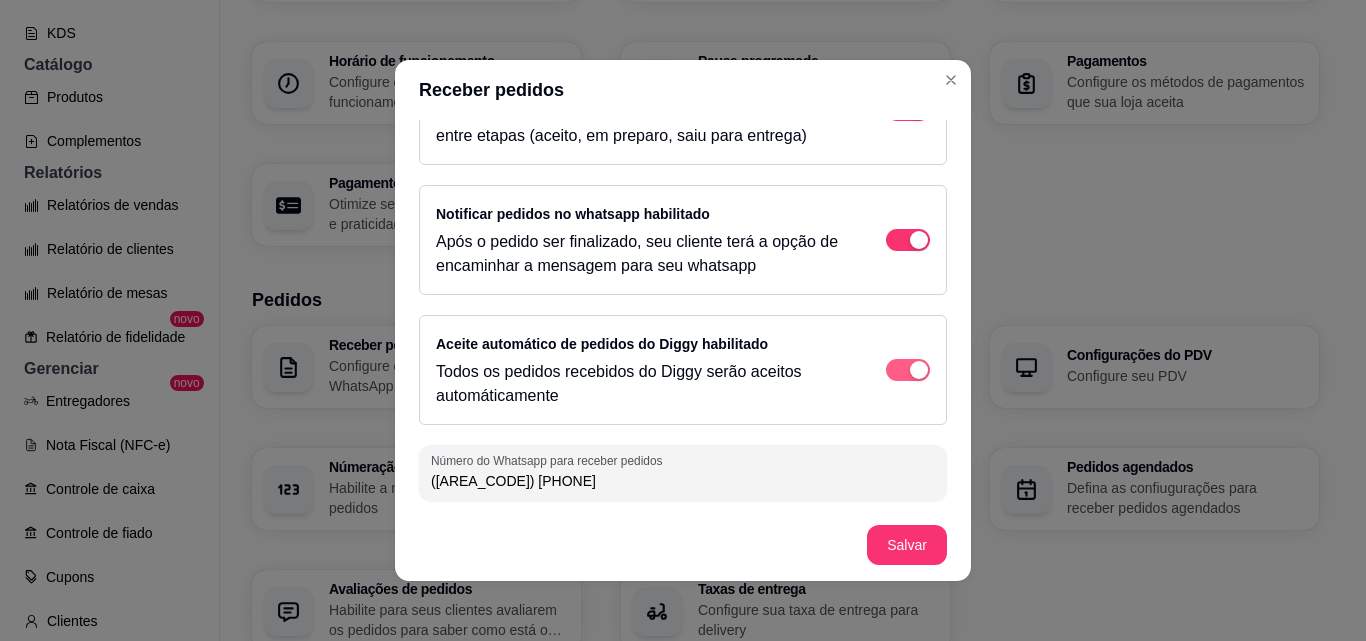 scroll, scrollTop: 4, scrollLeft: 0, axis: vertical 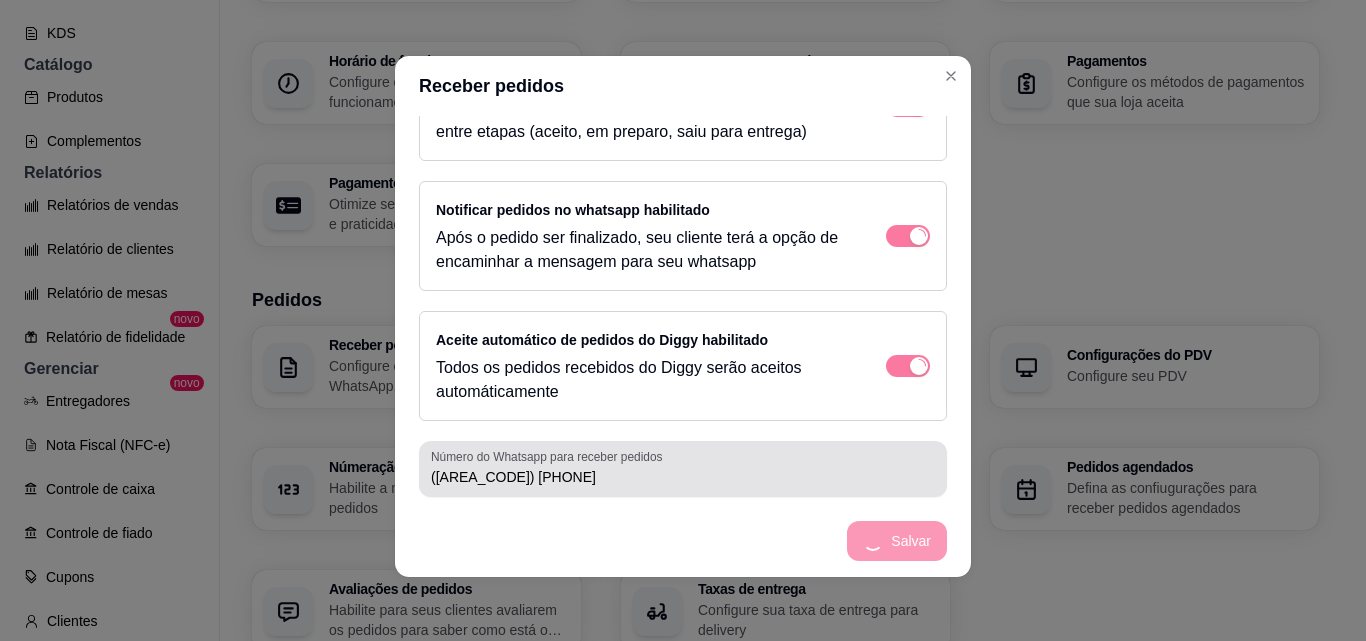 click on "([AREA_CODE]) [PHONE]" at bounding box center [683, 477] 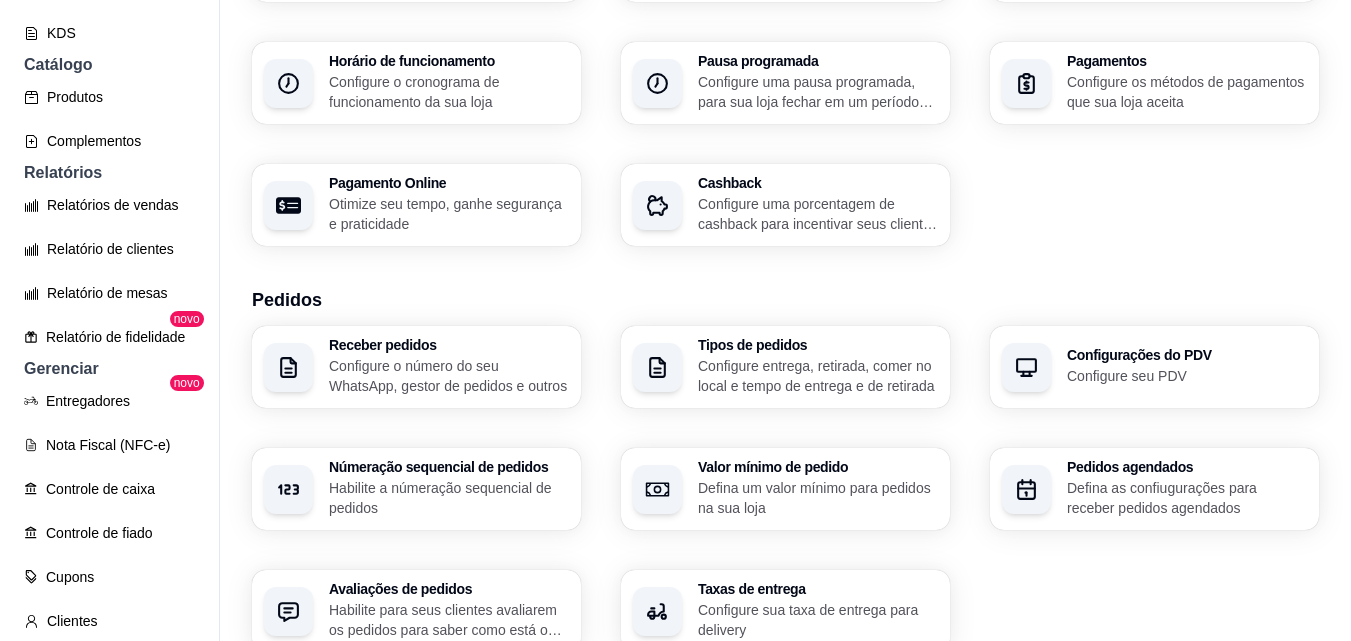 click on "Configure o número do seu WhatsApp, gestor de pedidos e outros" at bounding box center [449, 376] 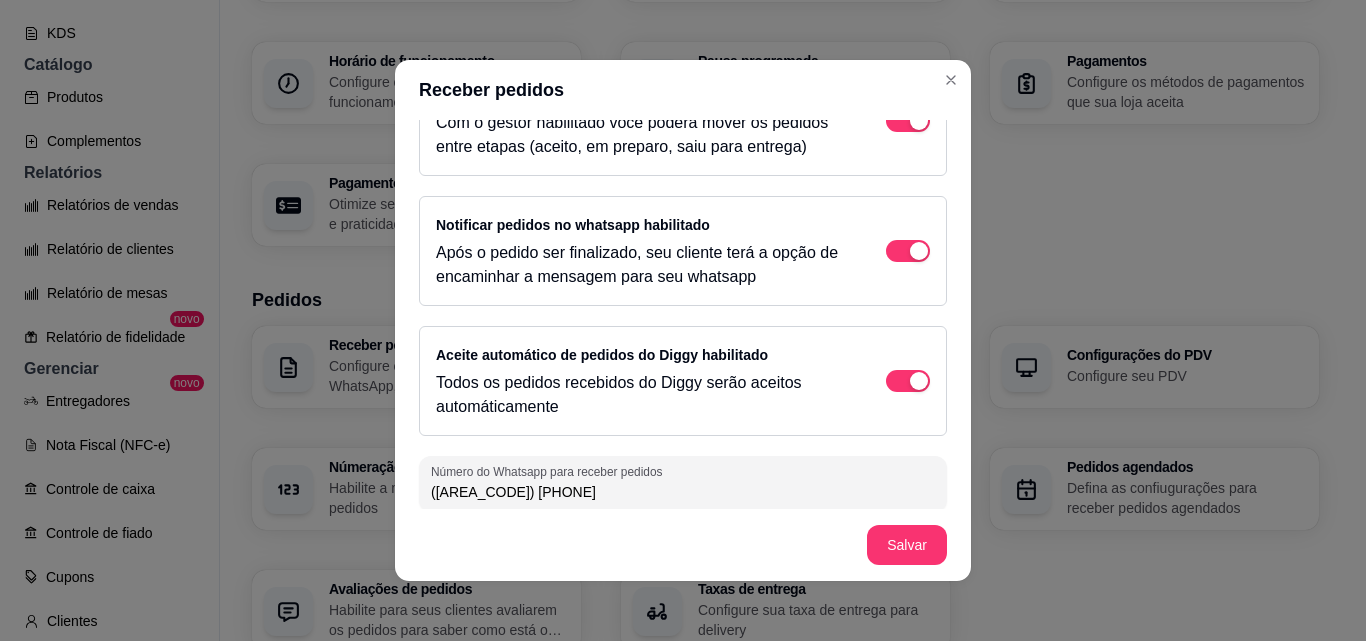 scroll, scrollTop: 203, scrollLeft: 0, axis: vertical 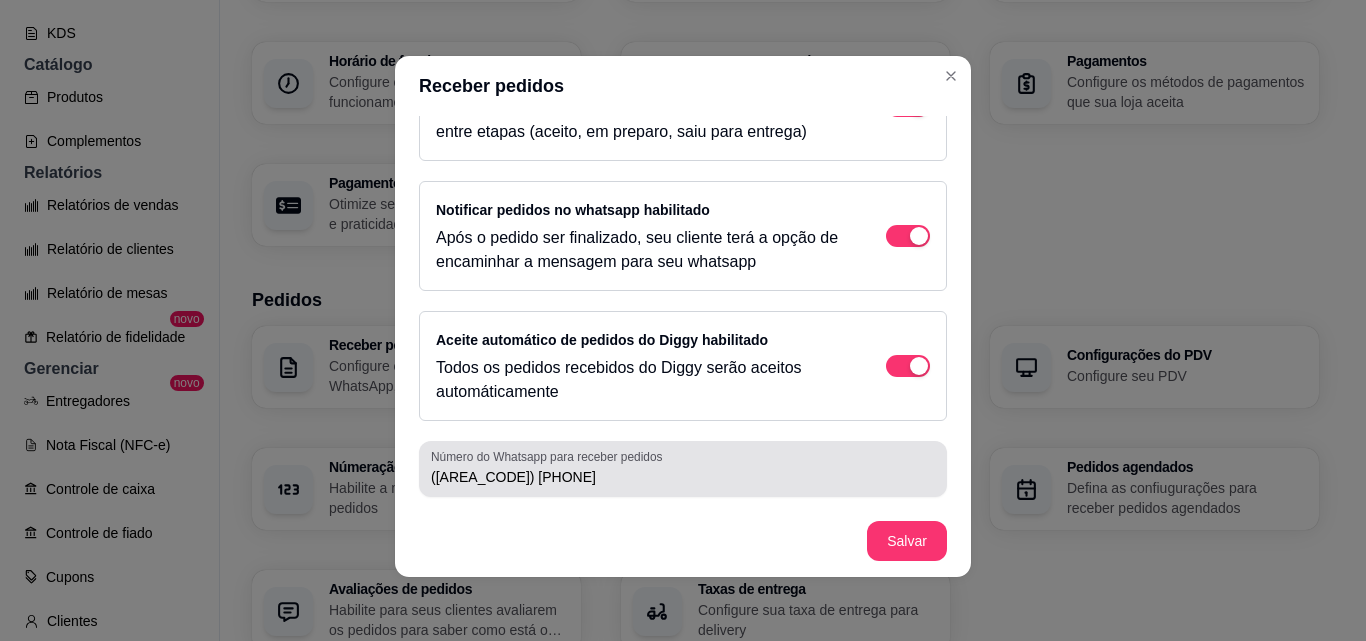 click on "([AREA_CODE]) [PHONE]" at bounding box center [683, 477] 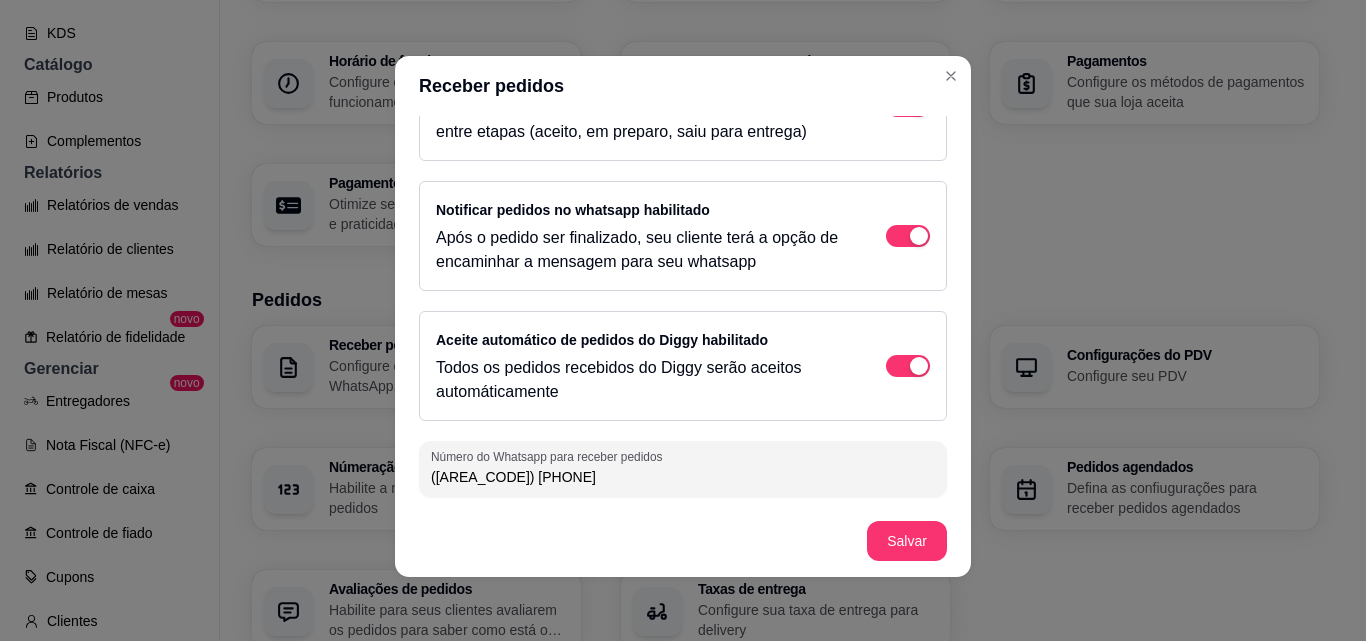click on "([AREA_CODE]) [PHONE]" at bounding box center (683, 477) 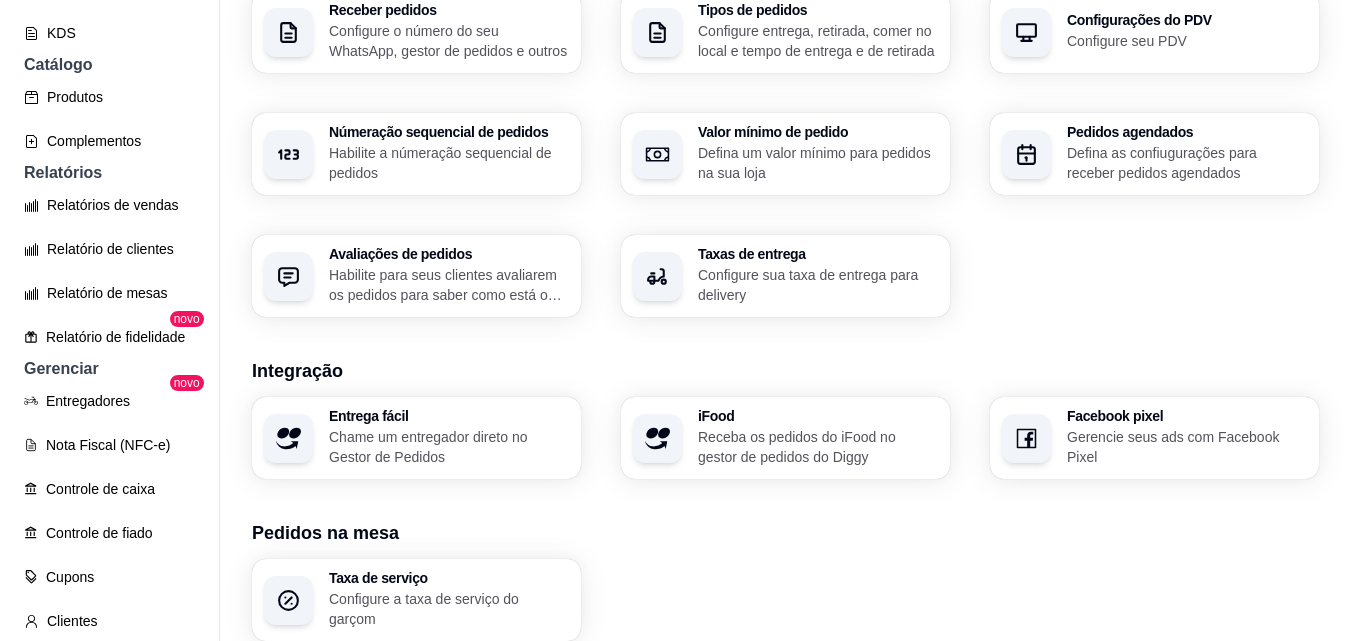scroll, scrollTop: 600, scrollLeft: 0, axis: vertical 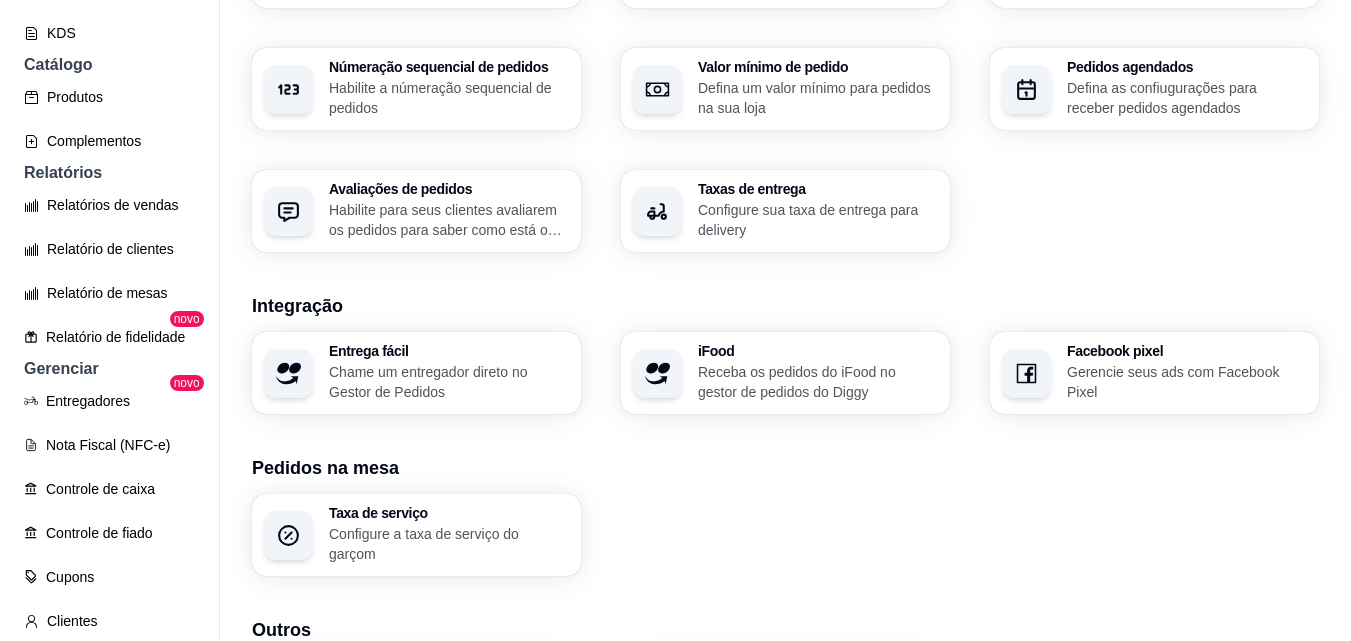 click on "Configure sua taxa de entrega para delivery" at bounding box center (818, 220) 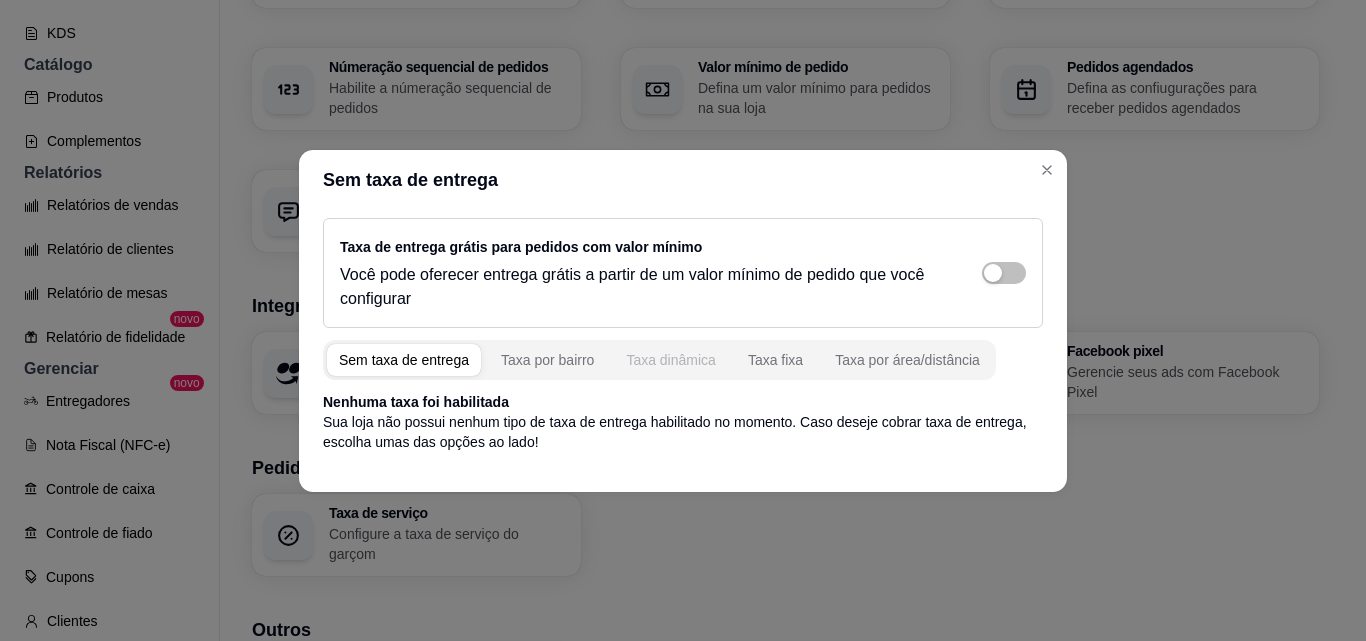 click on "Taxa dinâmica" at bounding box center [671, 360] 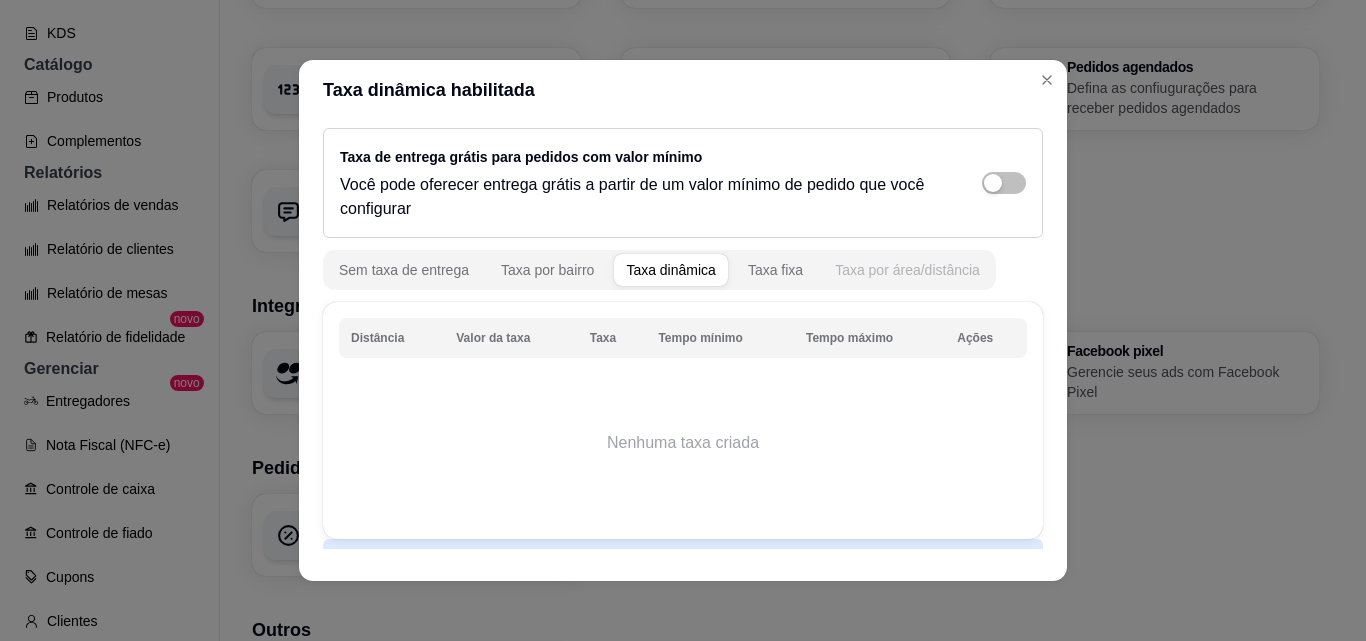 click on "Taxa por área/distância" at bounding box center [907, 270] 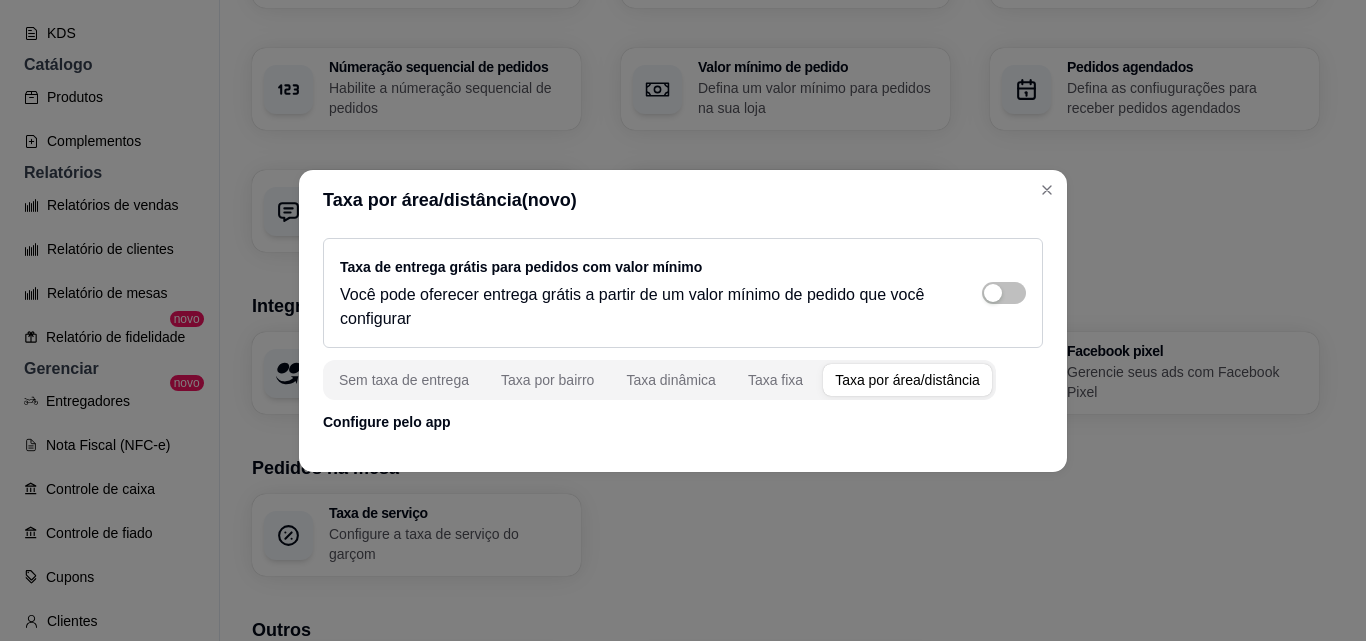 click on "Taxa por área/distância" at bounding box center (907, 380) 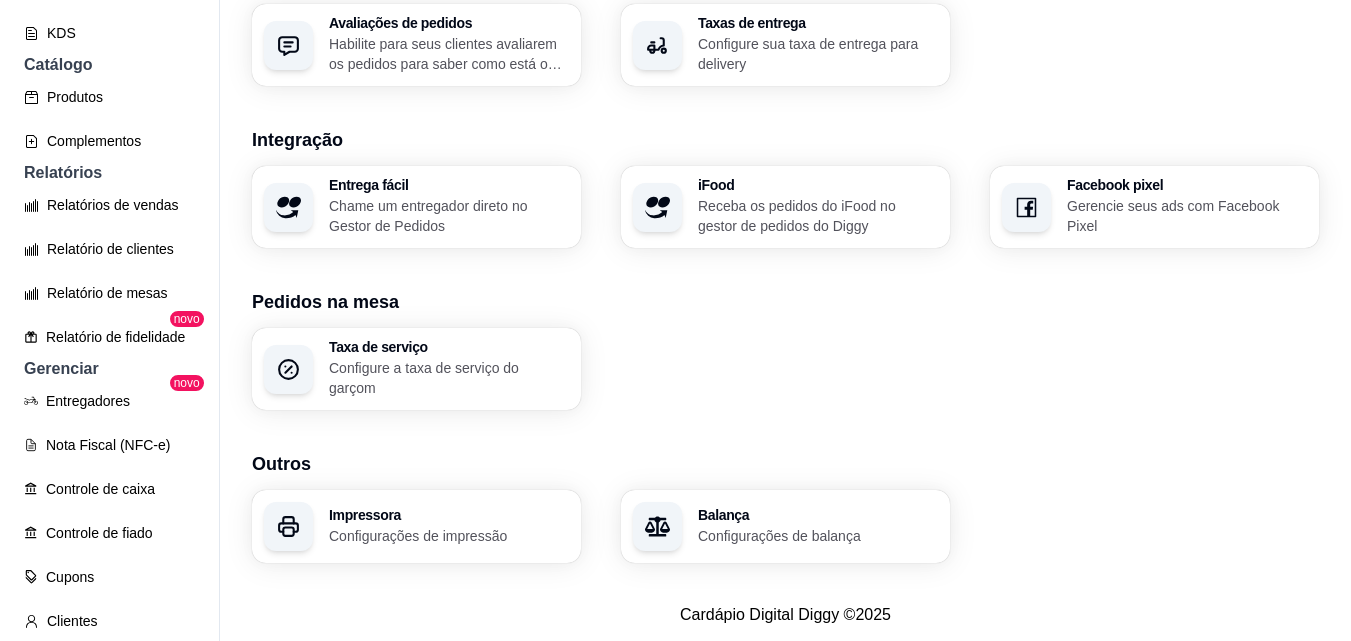scroll, scrollTop: 783, scrollLeft: 0, axis: vertical 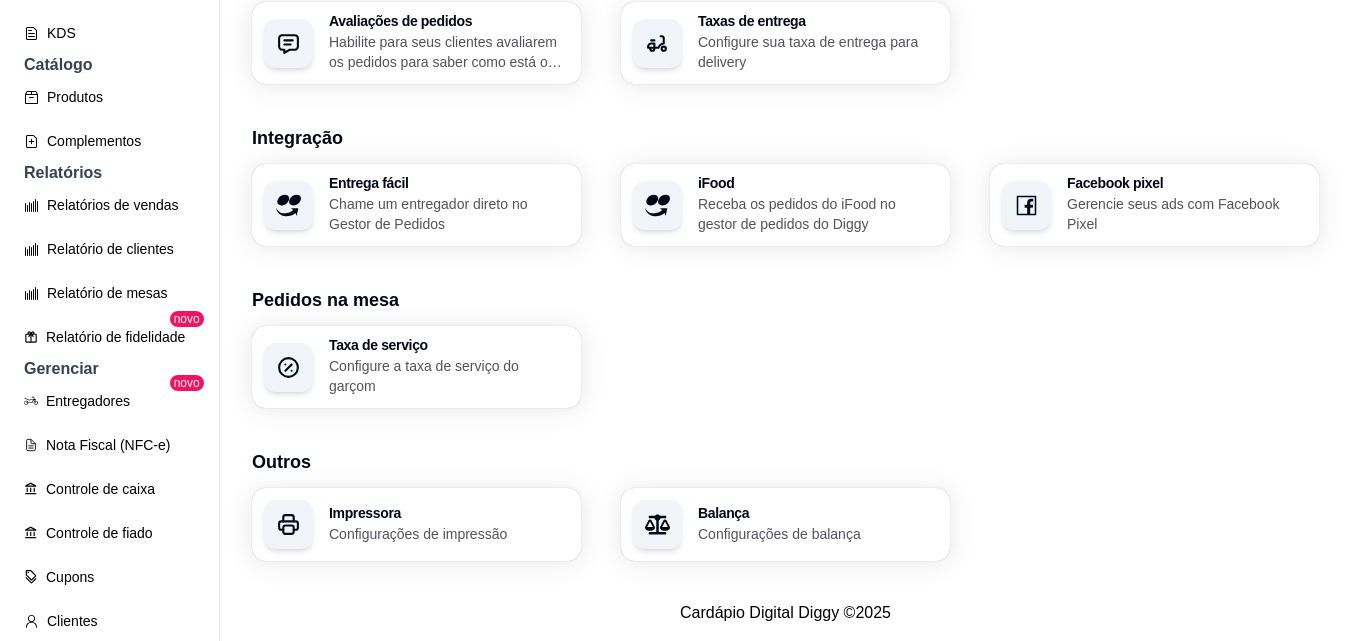 click on "Receba os pedidos do iFood no gestor de pedidos do Diggy" at bounding box center (818, 214) 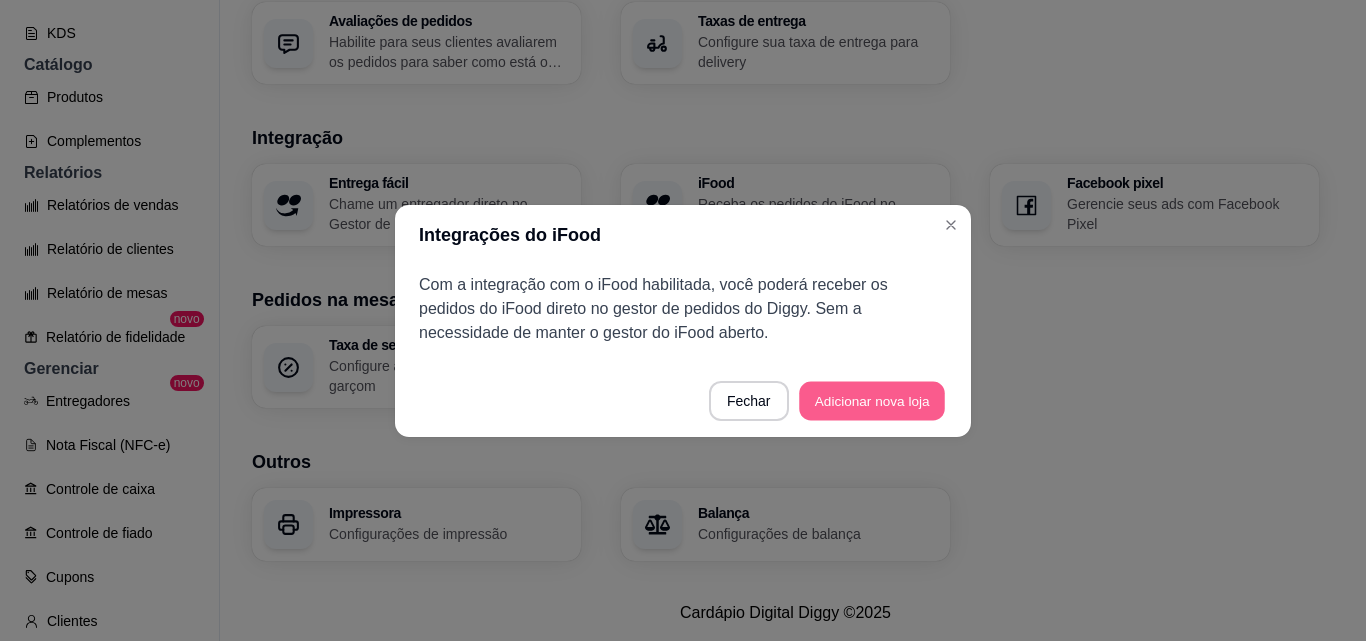 click on "Adicionar nova loja" at bounding box center (872, 400) 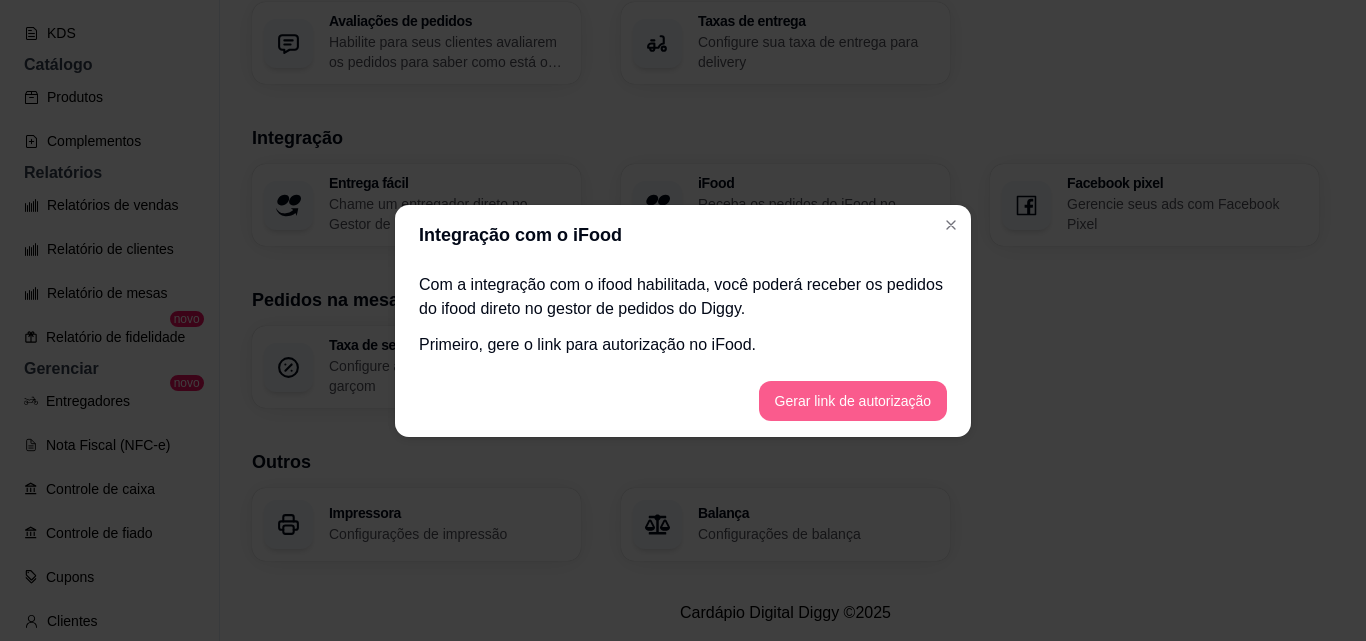click on "Gerar link de autorização" at bounding box center (853, 401) 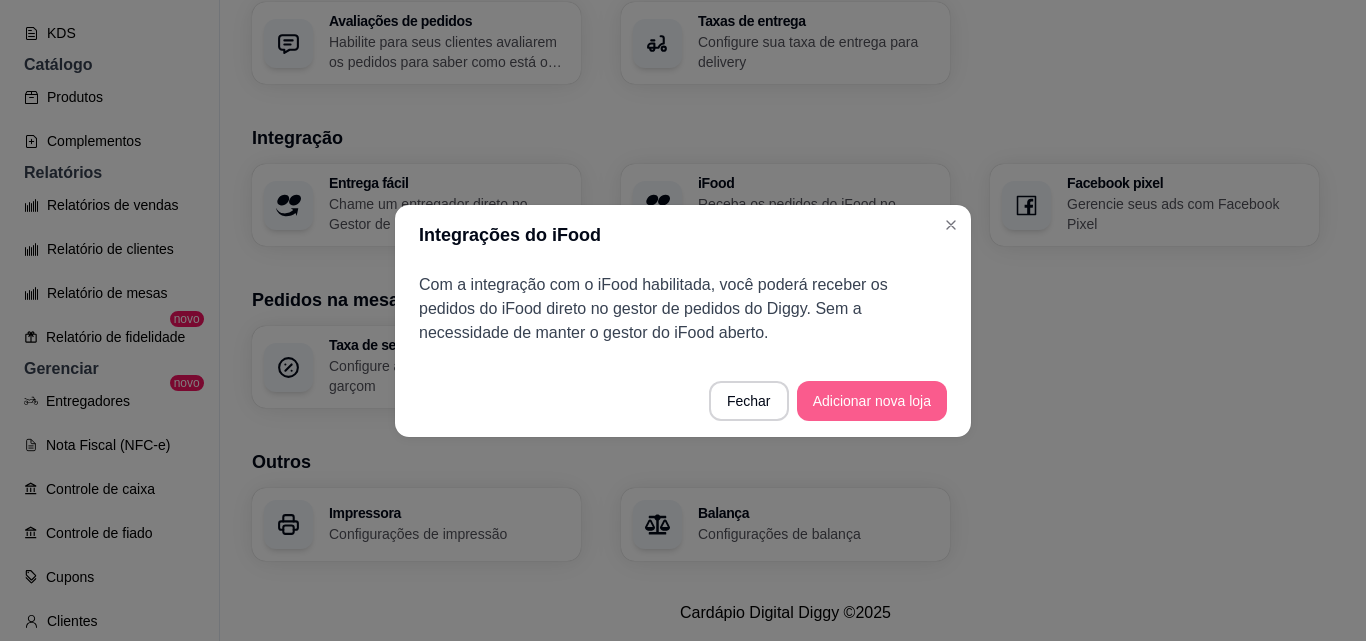 click on "Adicionar nova loja" at bounding box center (872, 401) 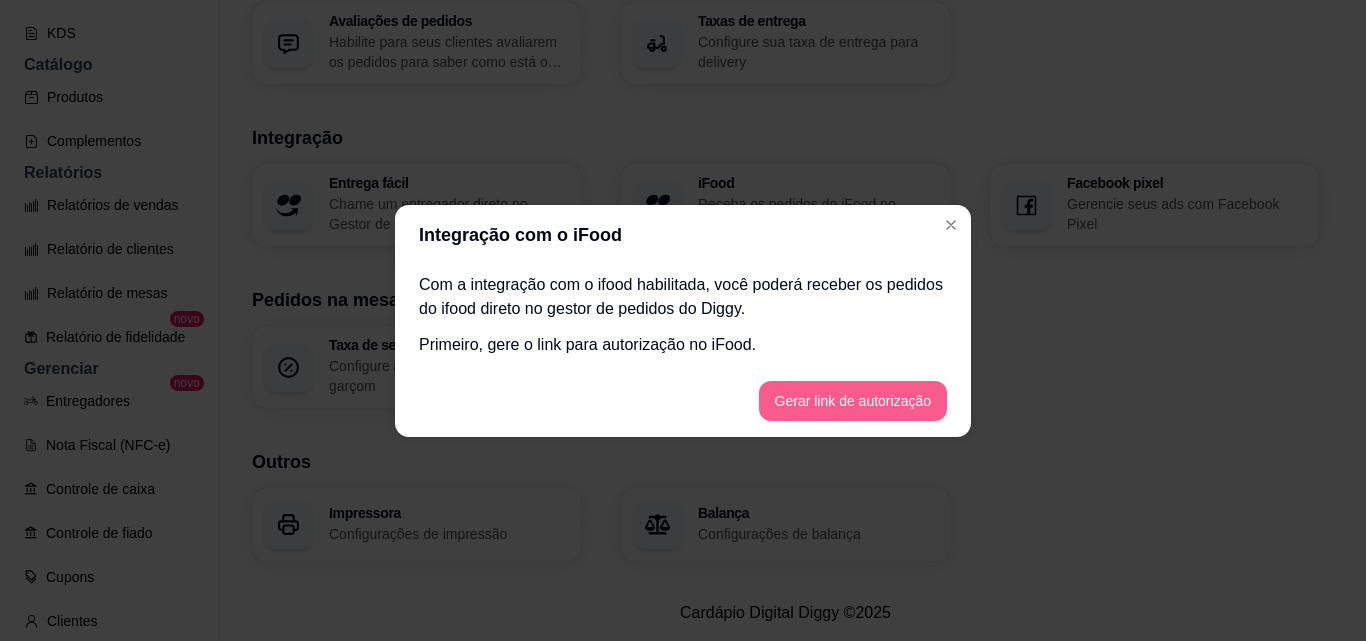click on "Gerar link de autorização" at bounding box center (853, 401) 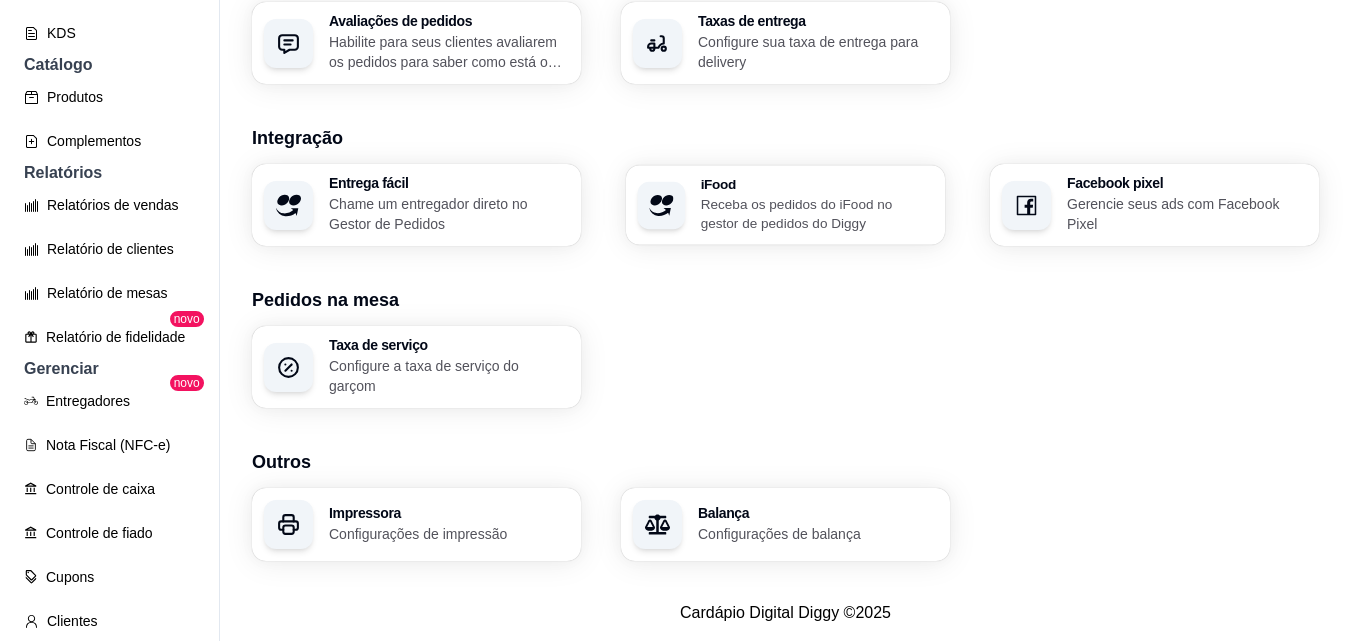 click on "Receba os pedidos do iFood no gestor de pedidos do Diggy" at bounding box center [817, 213] 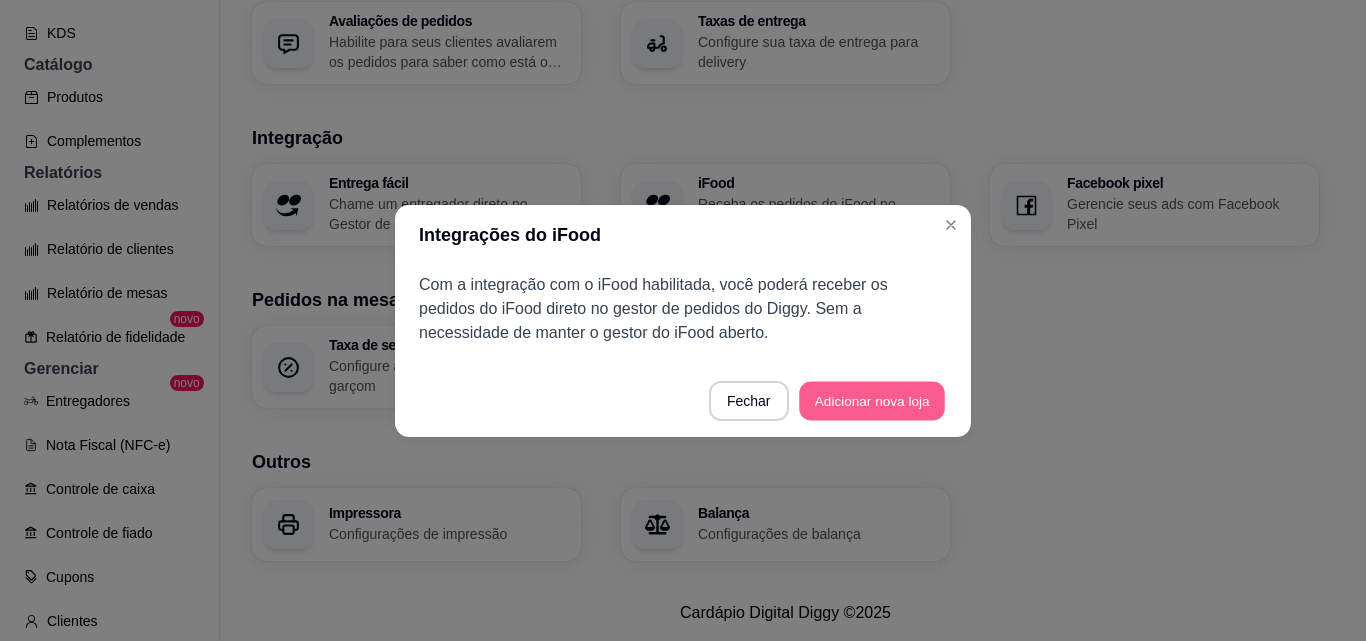 click on "Adicionar nova loja" at bounding box center (872, 400) 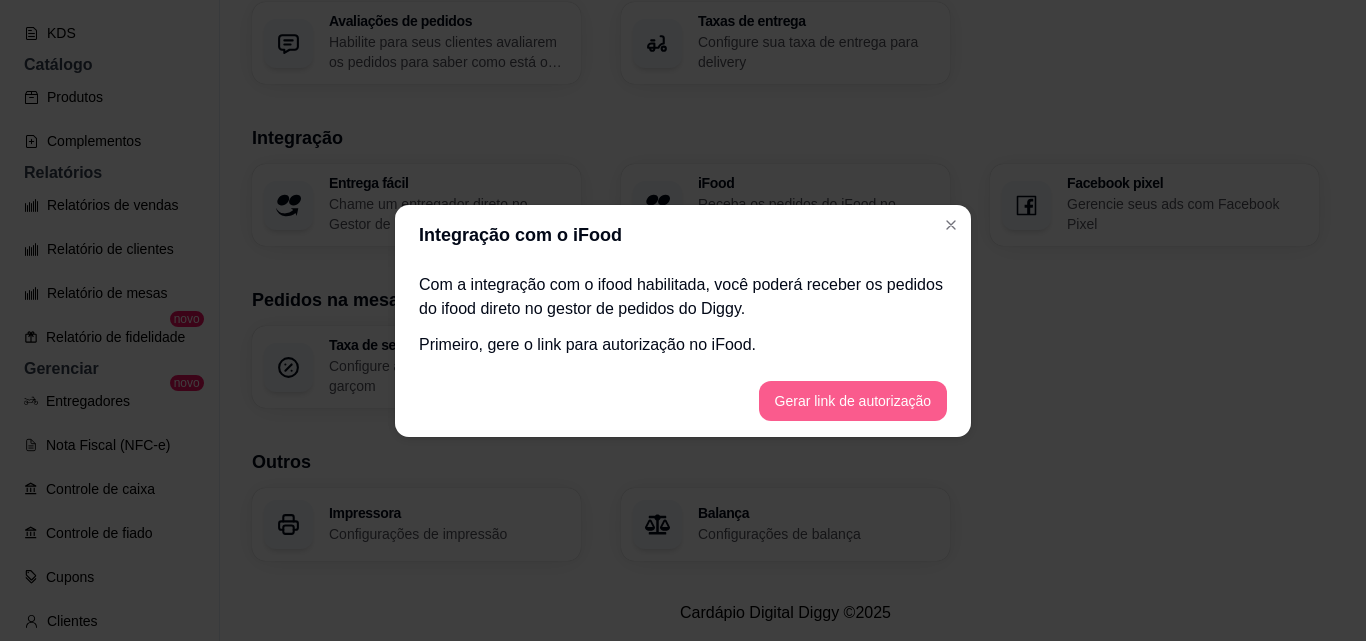 click on "Gerar link de autorização" at bounding box center [853, 401] 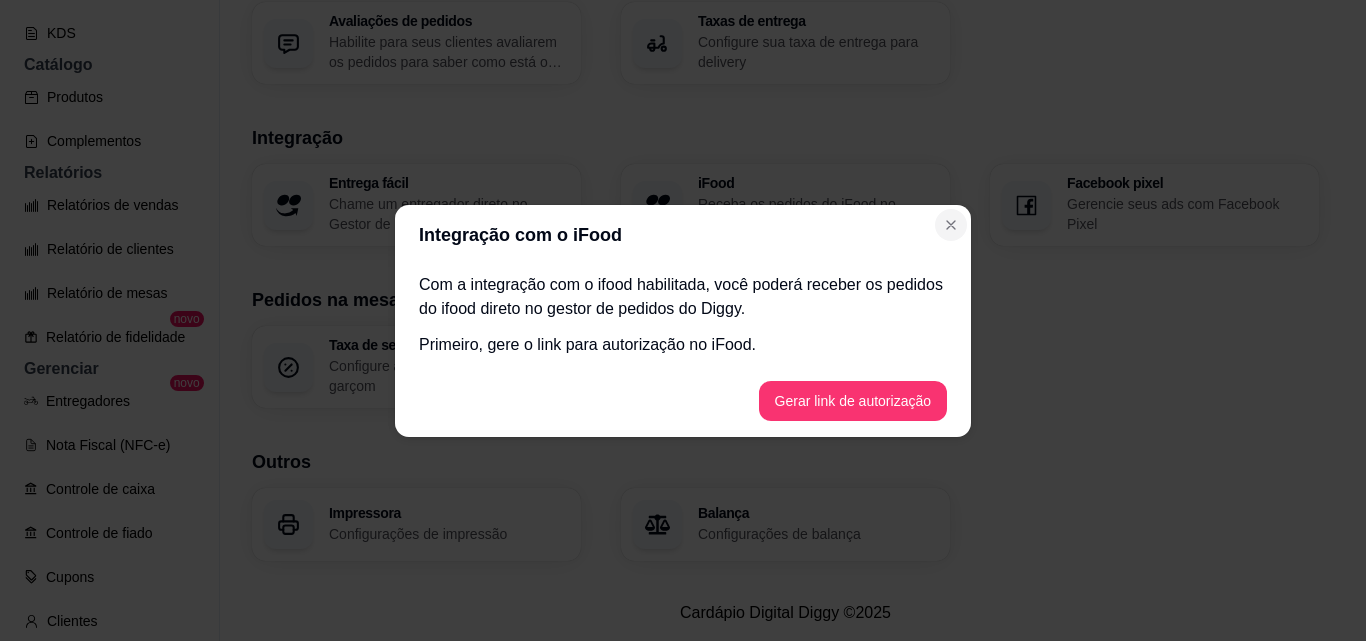 click on "Integração com o iFood Com a integração com o ifood habilitada, você poderá receber os pedidos do ifood direto no gestor de pedidos do Diggy. Primeiro, gere o link para autorização no iFood. Gerar link de autorização" at bounding box center [683, 321] 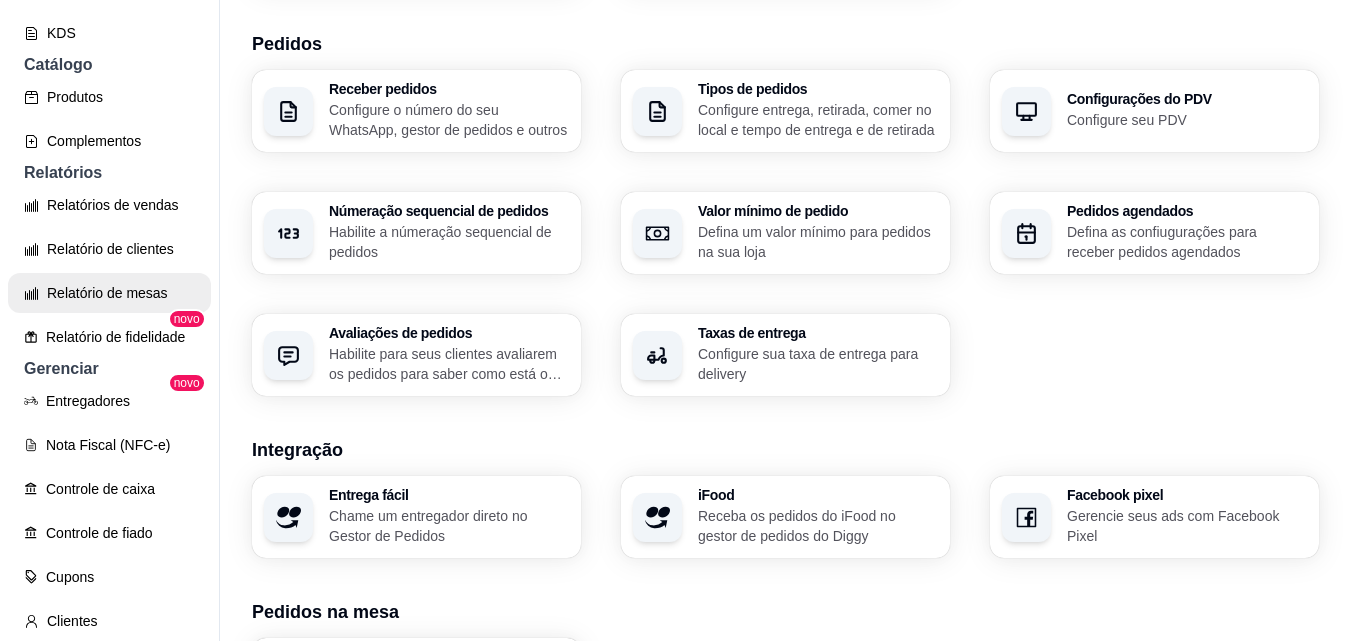 scroll, scrollTop: 183, scrollLeft: 0, axis: vertical 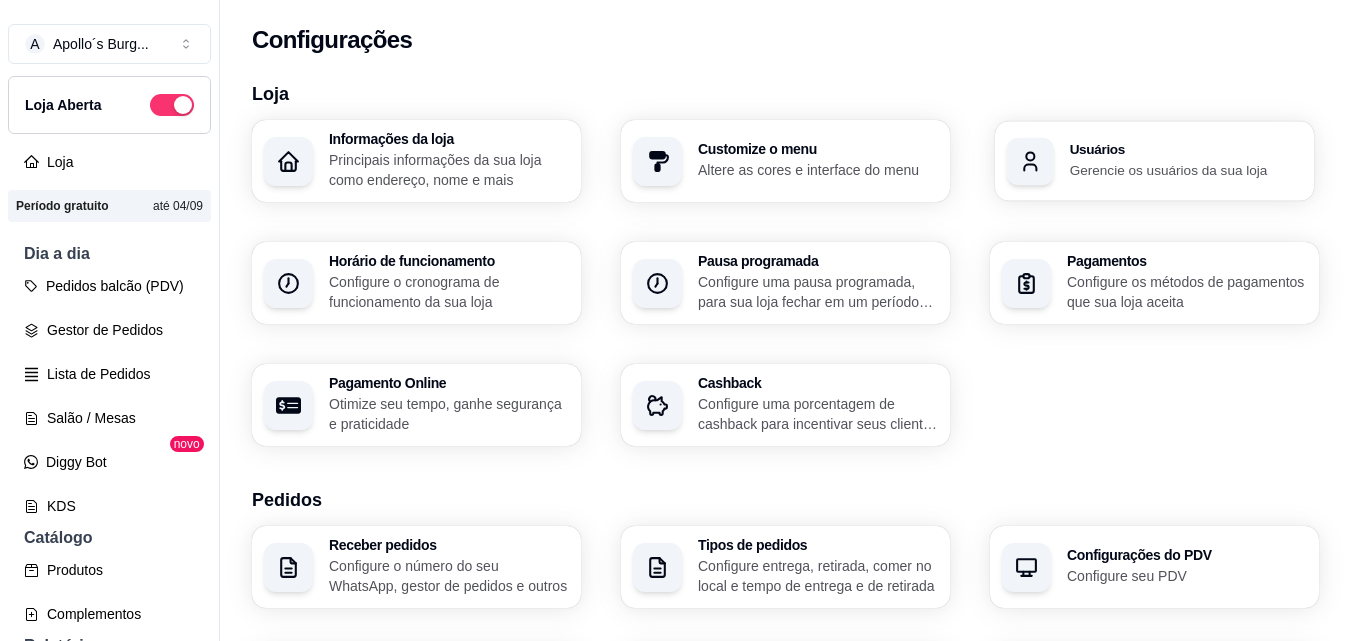 click on "Gerencie os usuários da sua loja" at bounding box center [1186, 169] 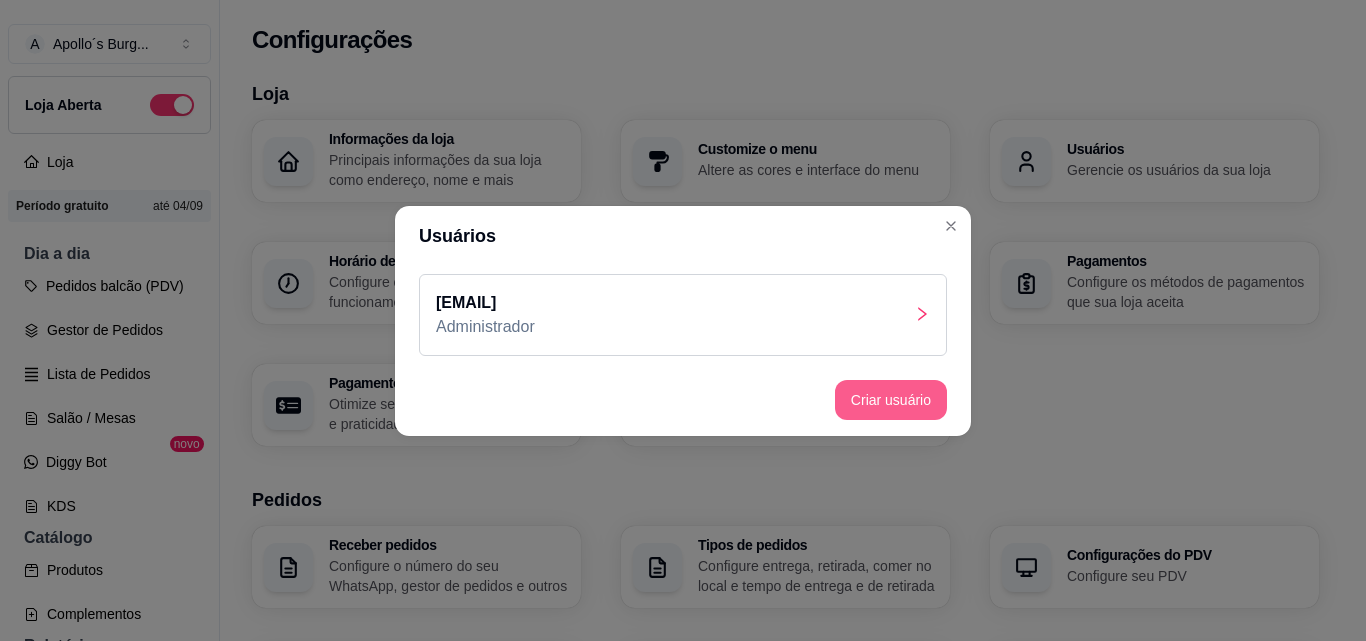click on "Criar usuário" at bounding box center (891, 400) 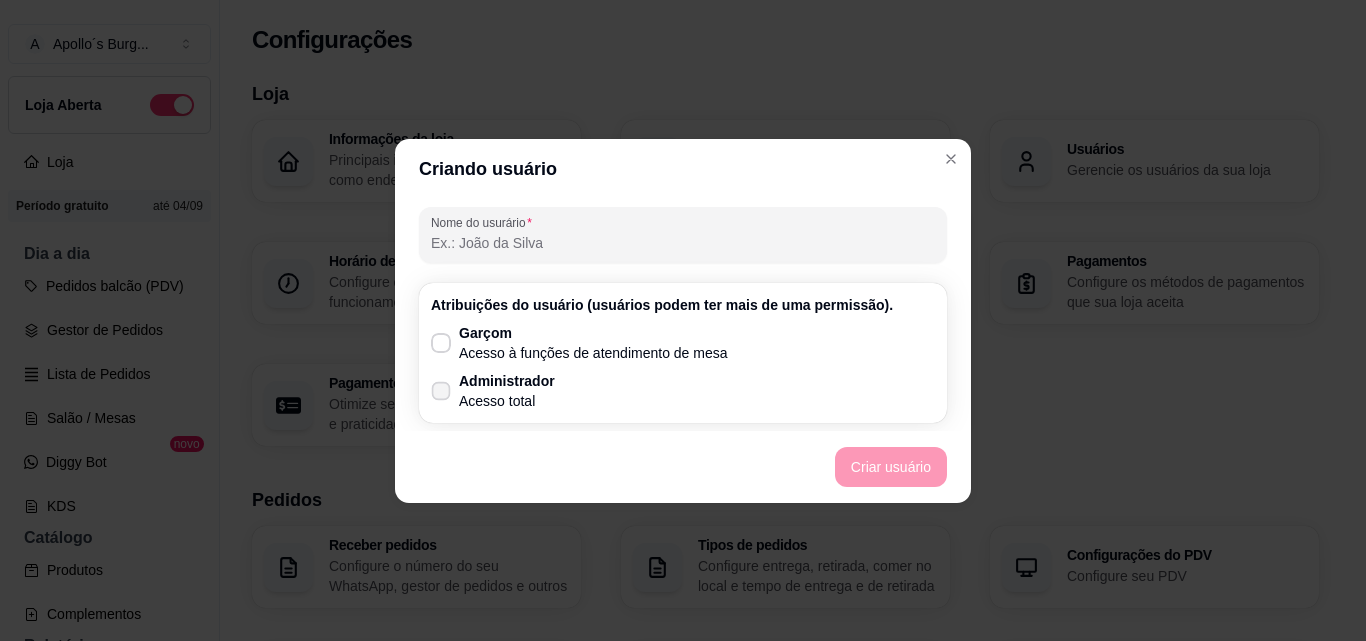 click on "Administrador" at bounding box center [507, 381] 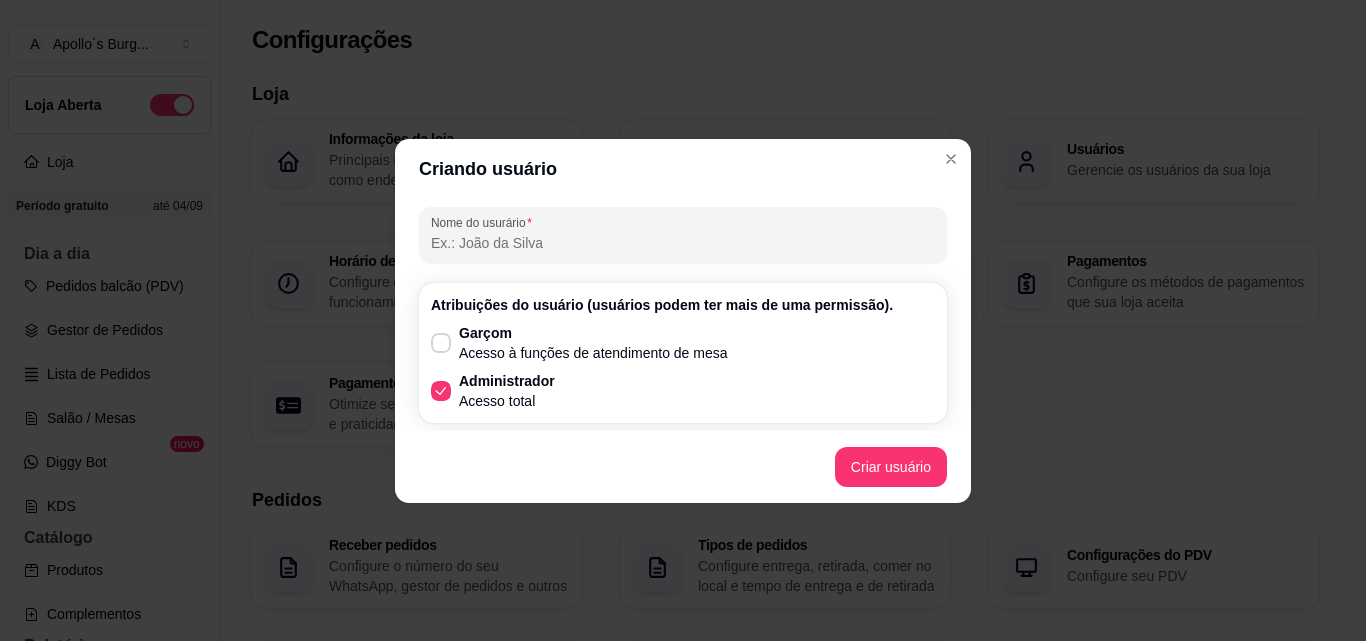 click on "Nome do usurário" at bounding box center [683, 235] 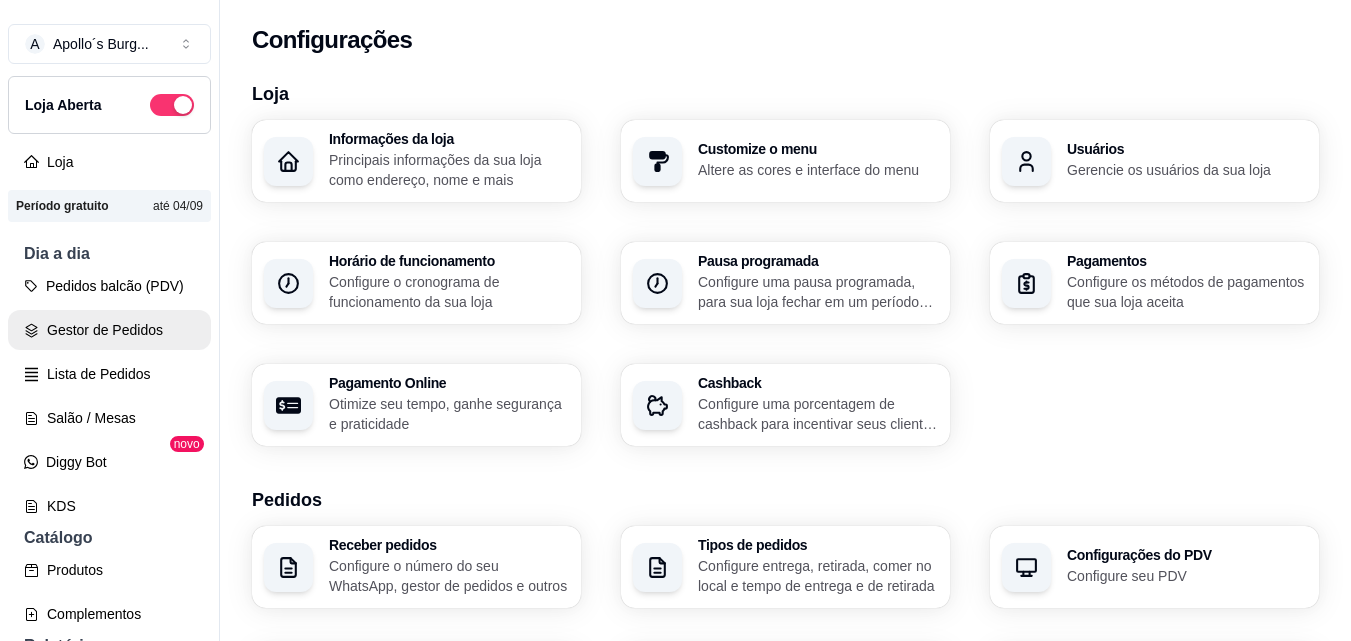 click on "Gestor de Pedidos" at bounding box center (109, 330) 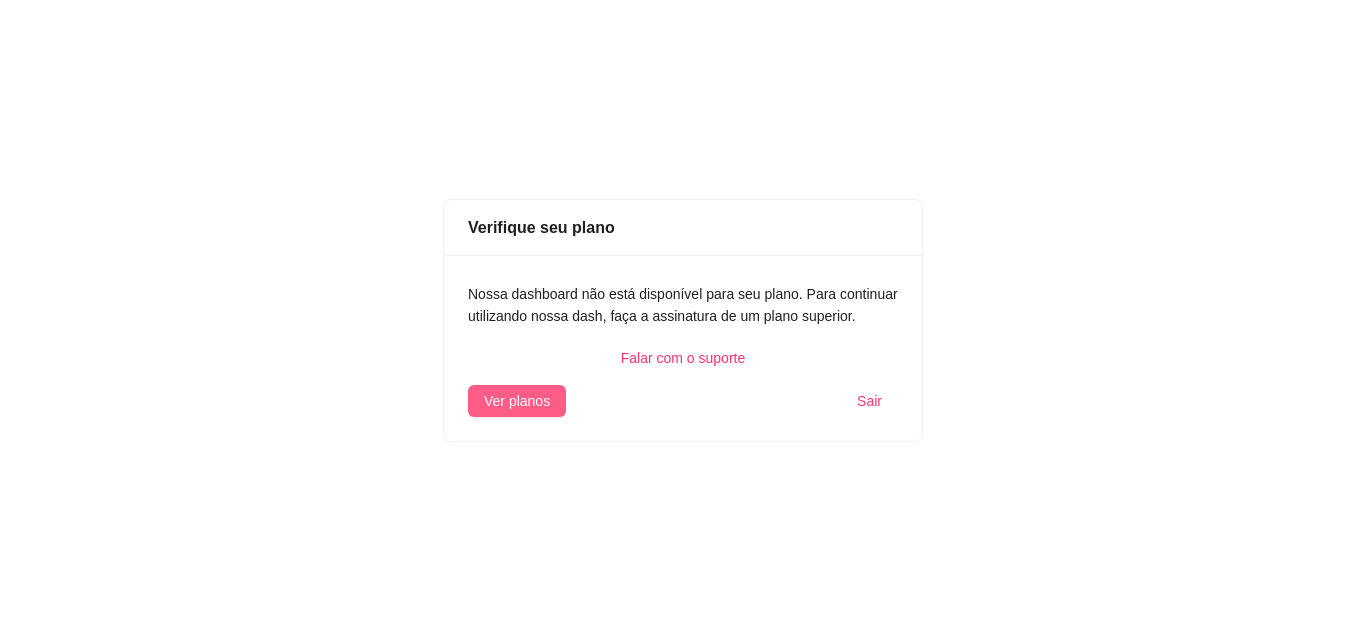 click on "Ver planos" at bounding box center [517, 401] 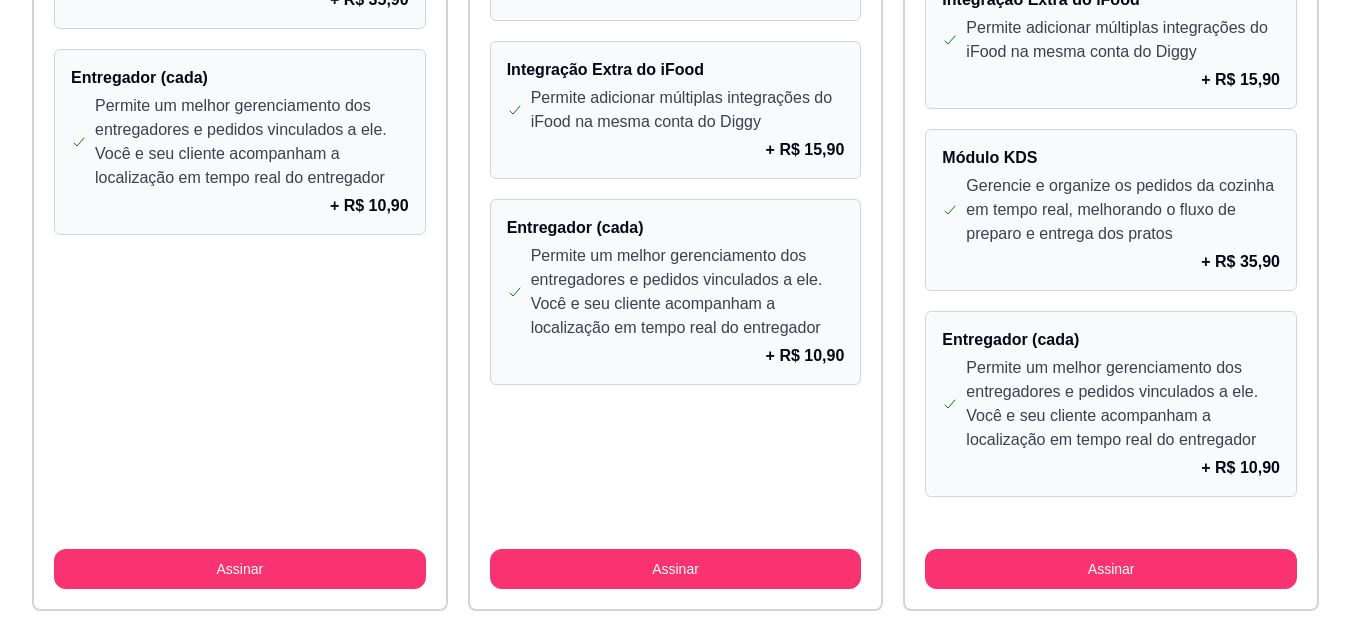 scroll, scrollTop: 1897, scrollLeft: 0, axis: vertical 